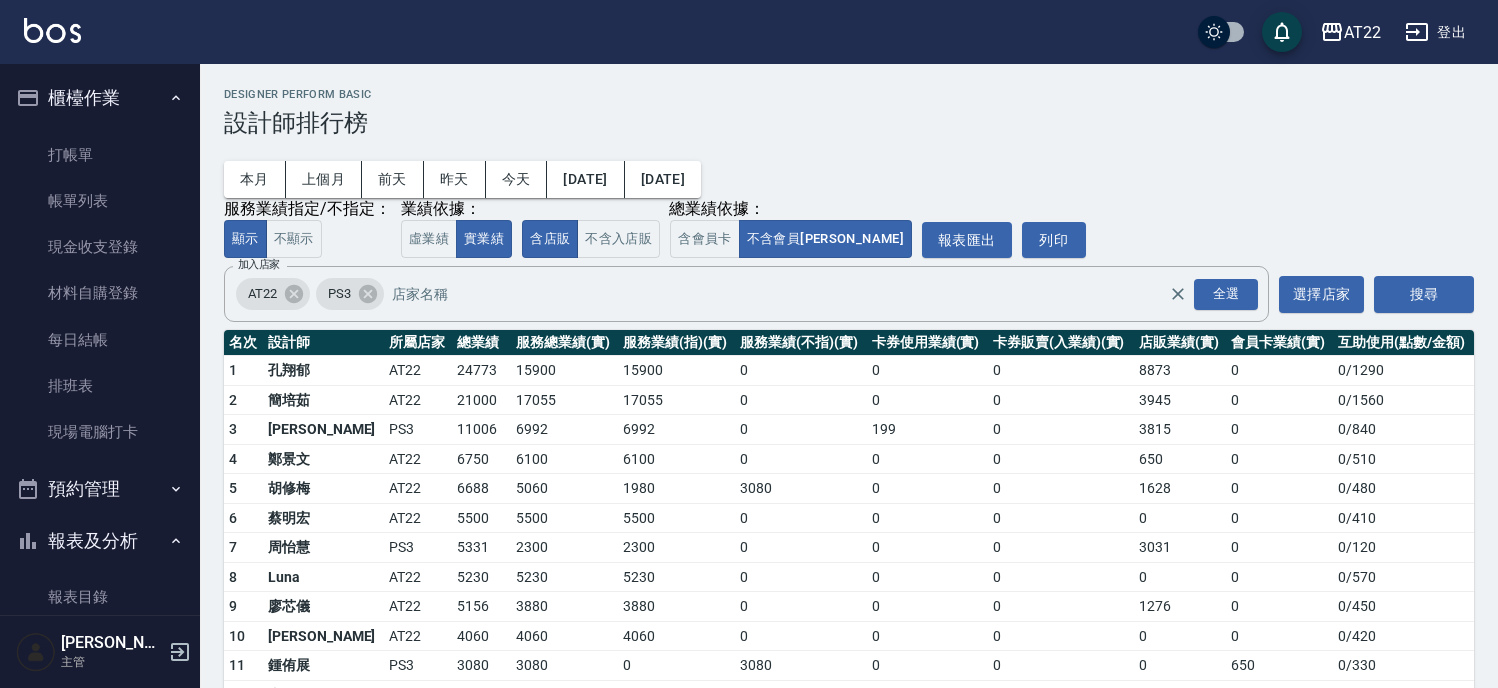 scroll, scrollTop: 0, scrollLeft: 0, axis: both 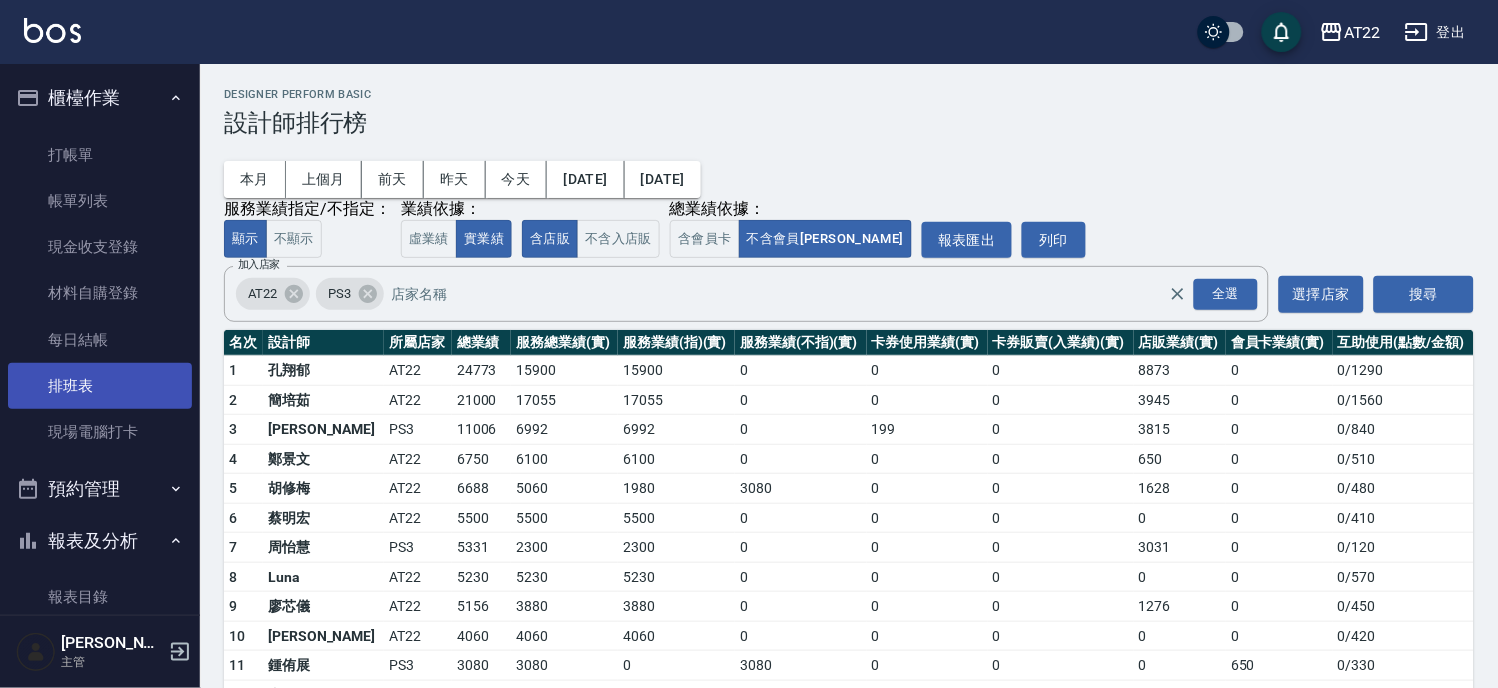 click on "排班表" at bounding box center [100, 386] 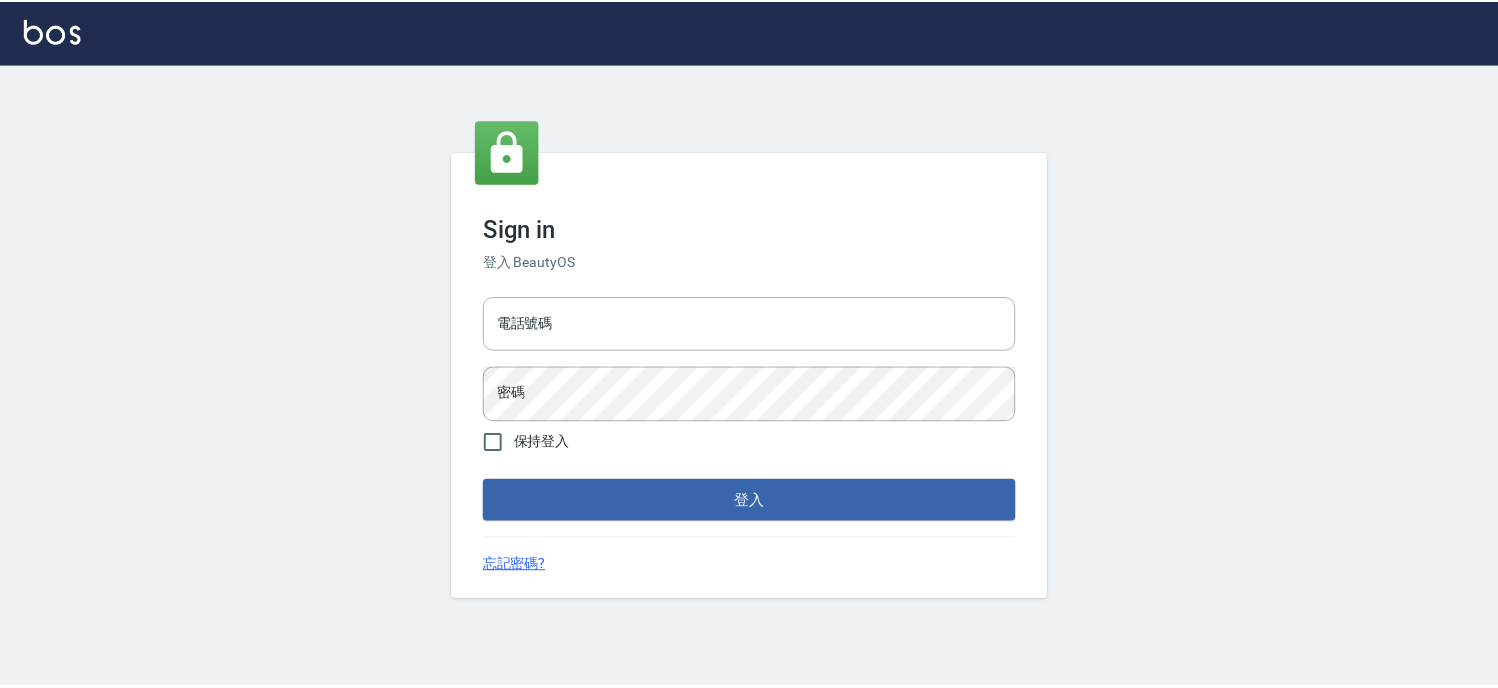 scroll, scrollTop: 0, scrollLeft: 0, axis: both 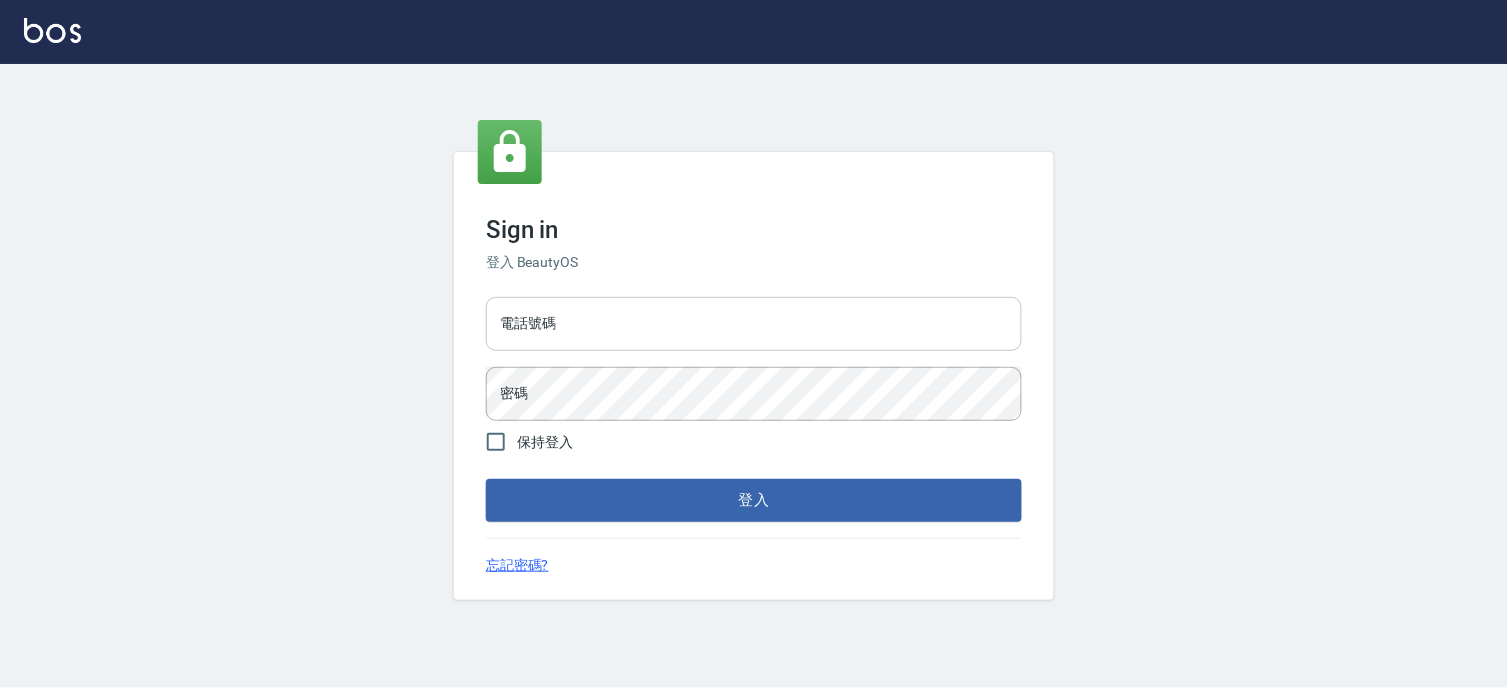 click on "電話號碼" at bounding box center (754, 324) 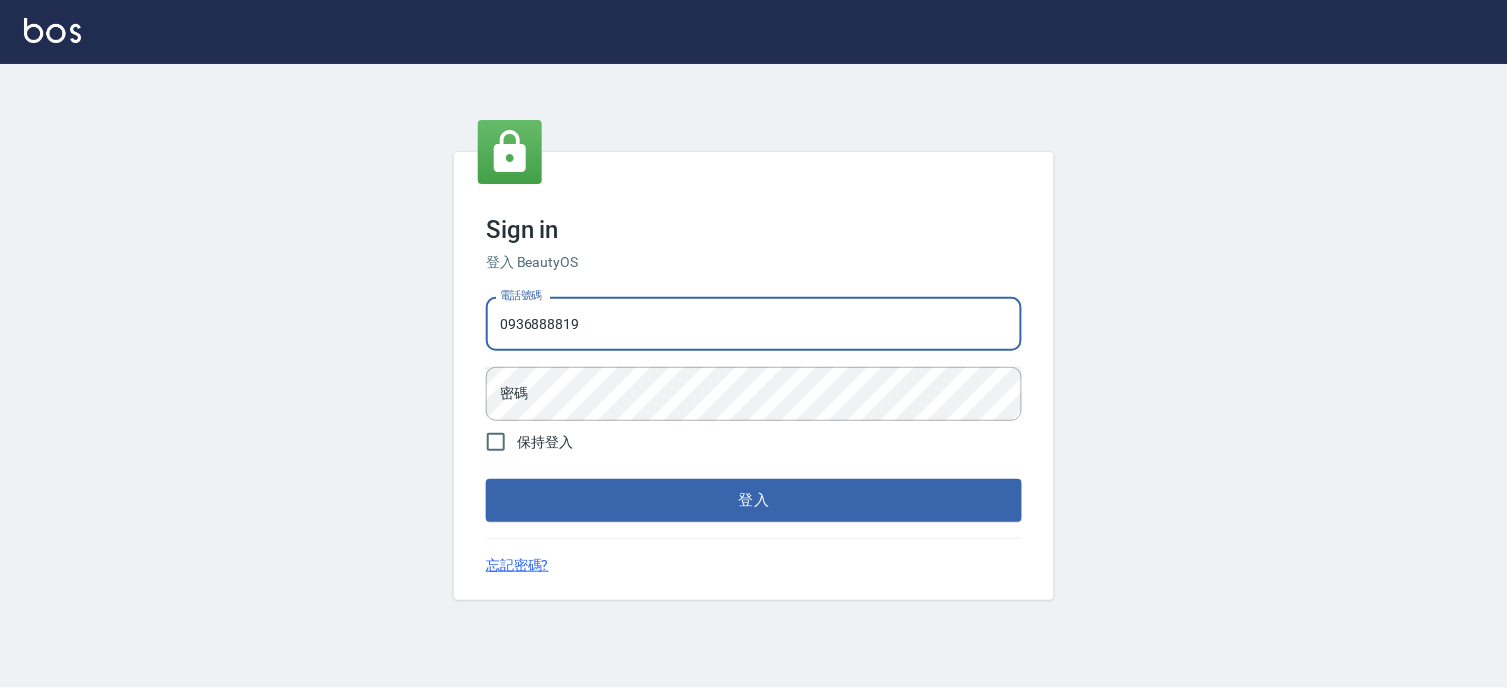 type on "0936888819" 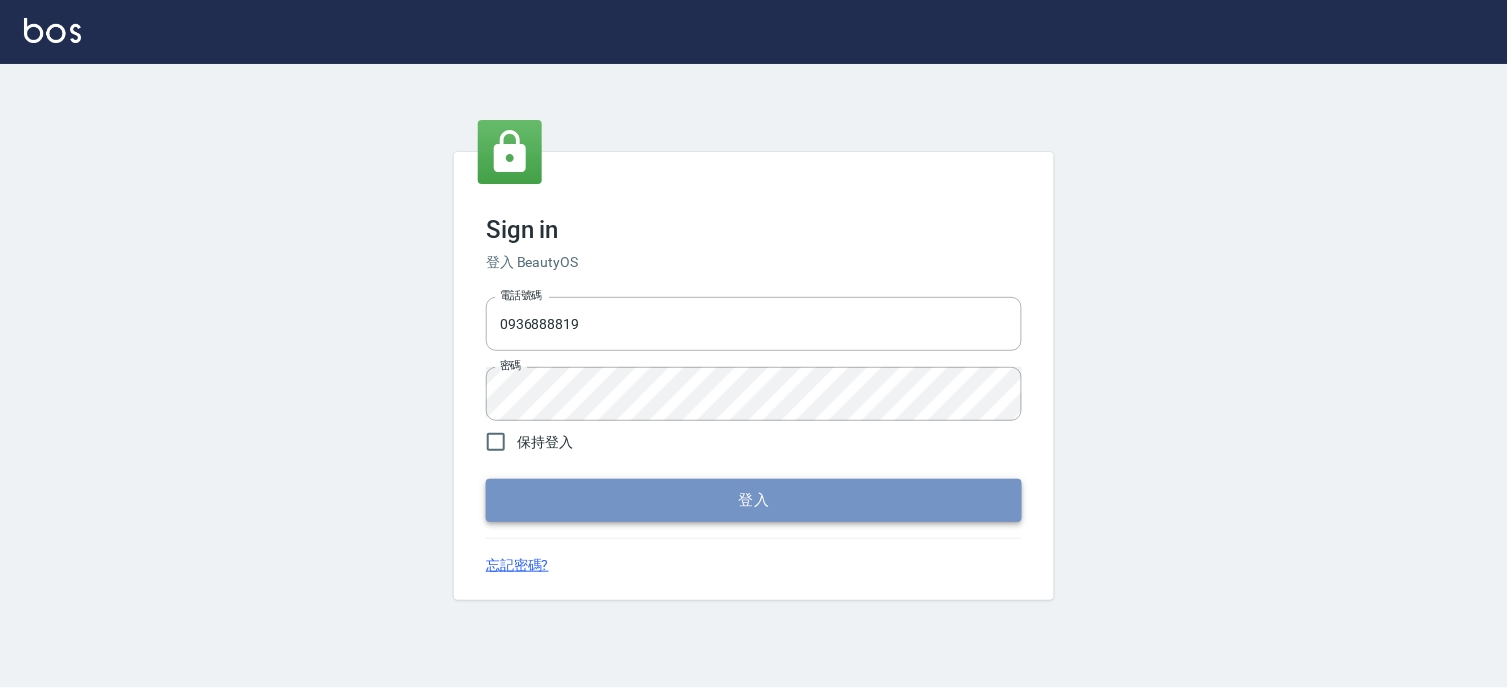 click on "登入" at bounding box center (754, 500) 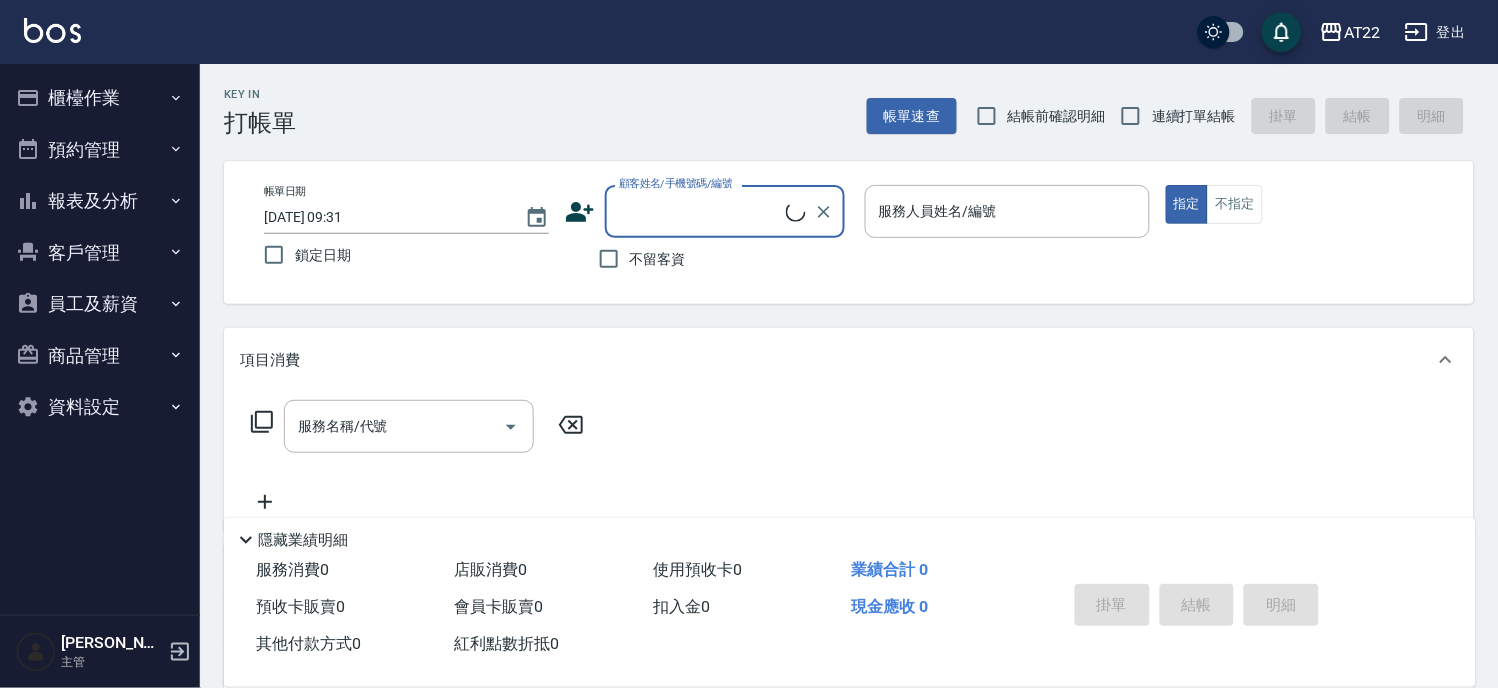 click on "櫃檯作業" at bounding box center (100, 98) 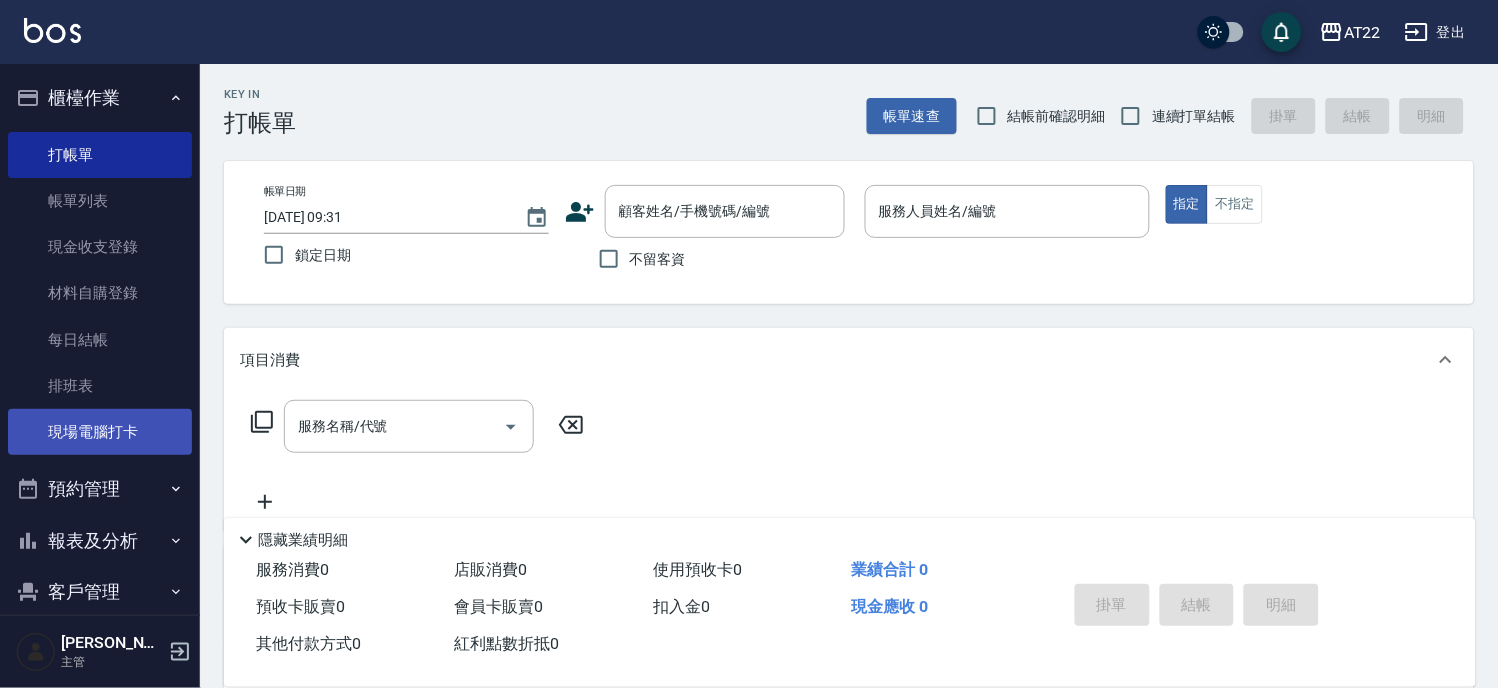 click on "現場電腦打卡" at bounding box center (100, 432) 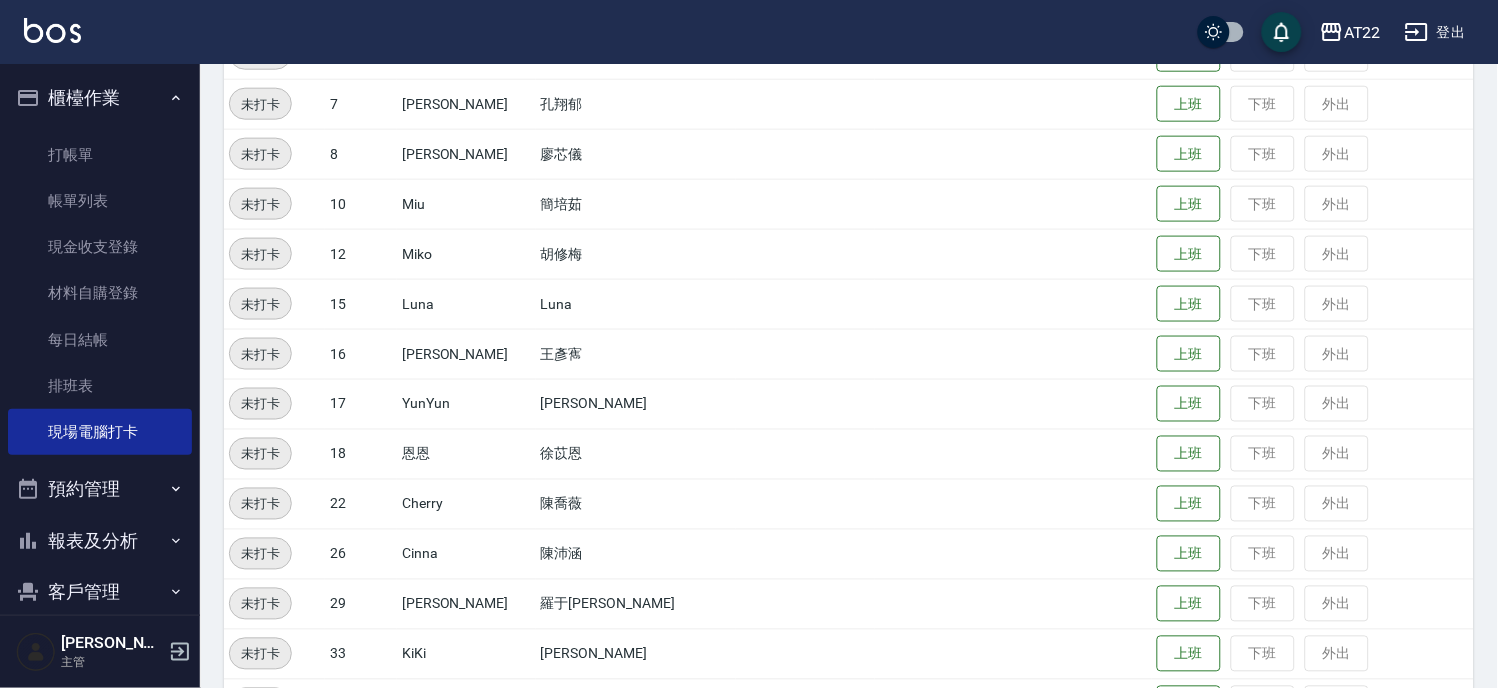 scroll, scrollTop: 708, scrollLeft: 0, axis: vertical 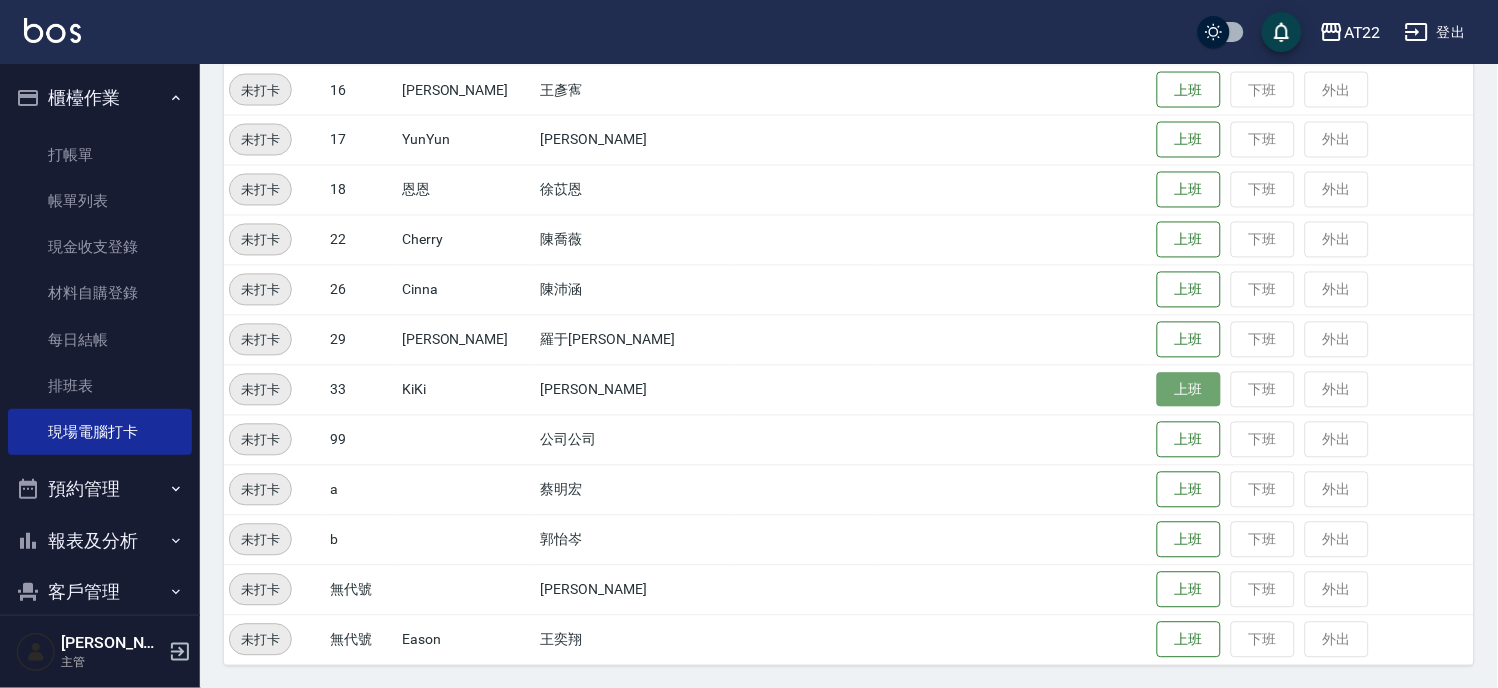 click on "上班" at bounding box center (1189, 390) 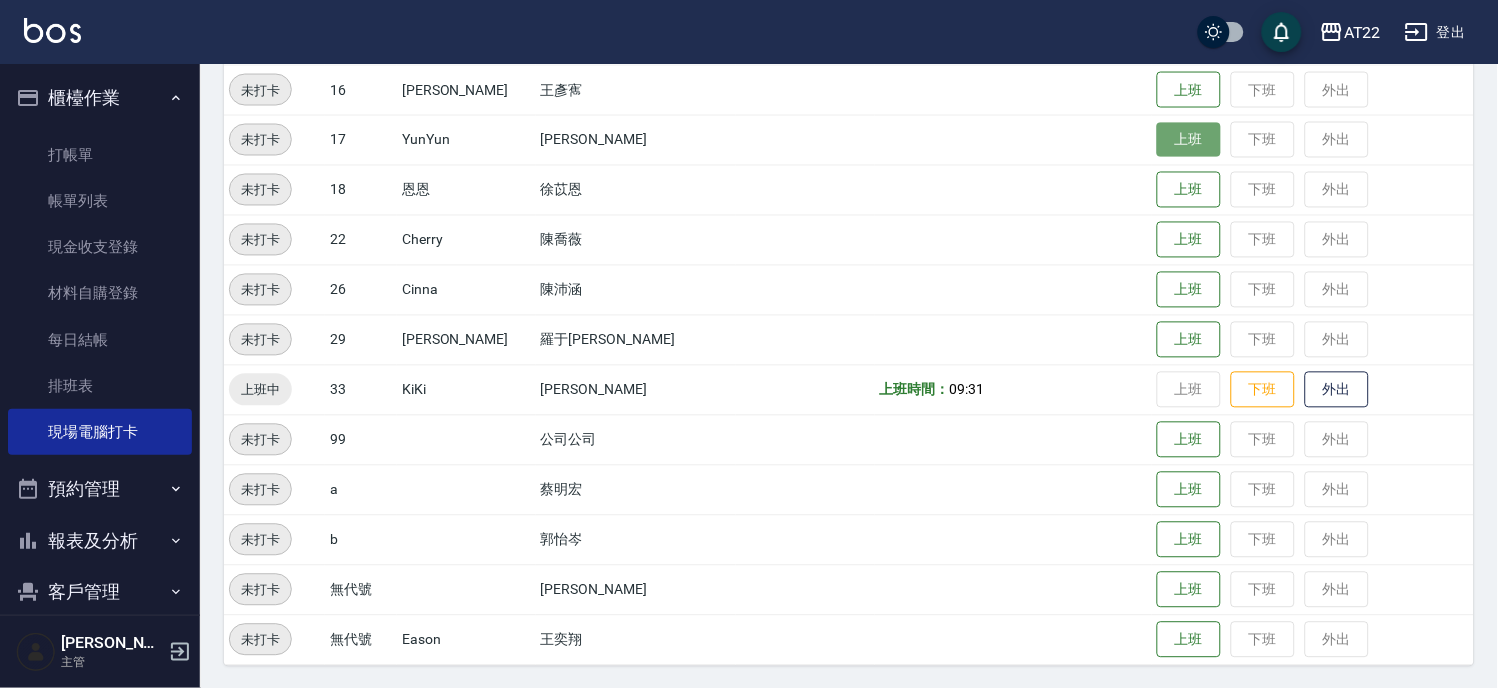 click on "上班" at bounding box center (1189, 140) 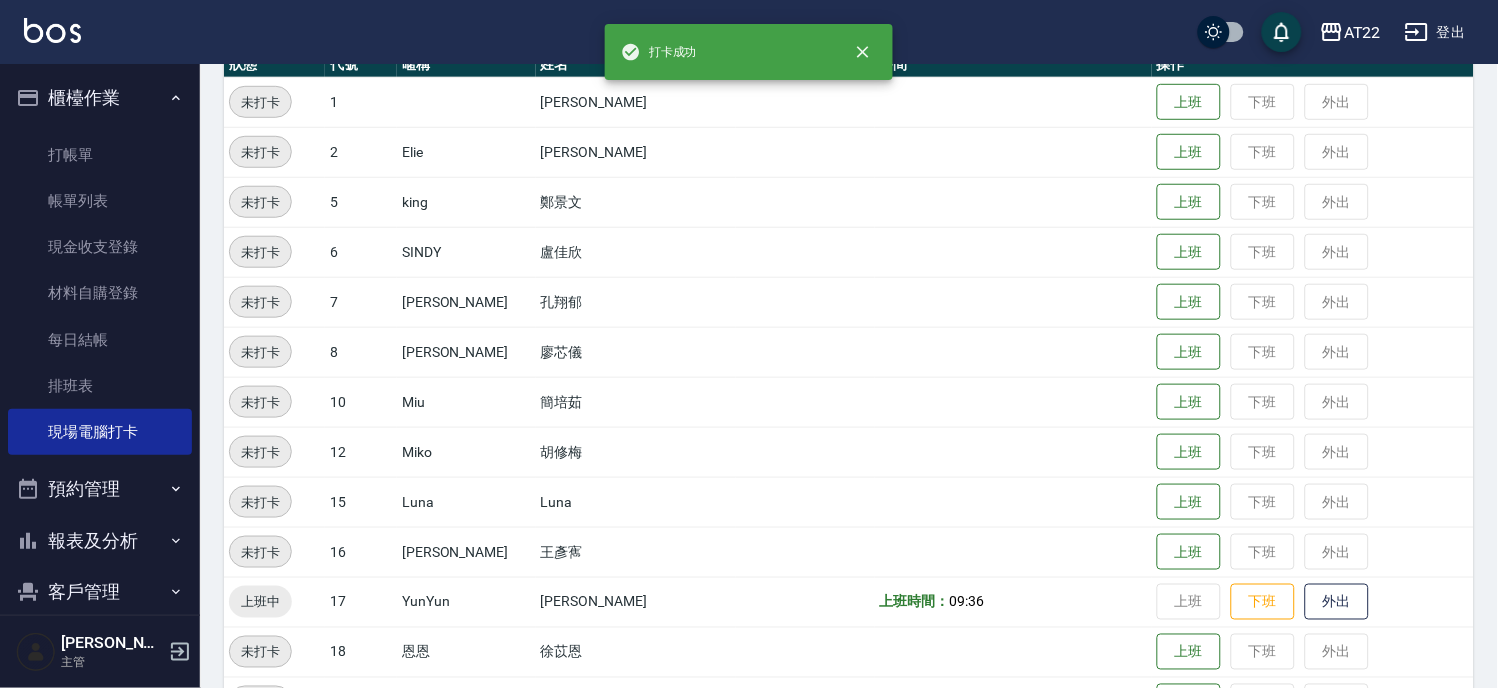 scroll, scrollTop: 42, scrollLeft: 0, axis: vertical 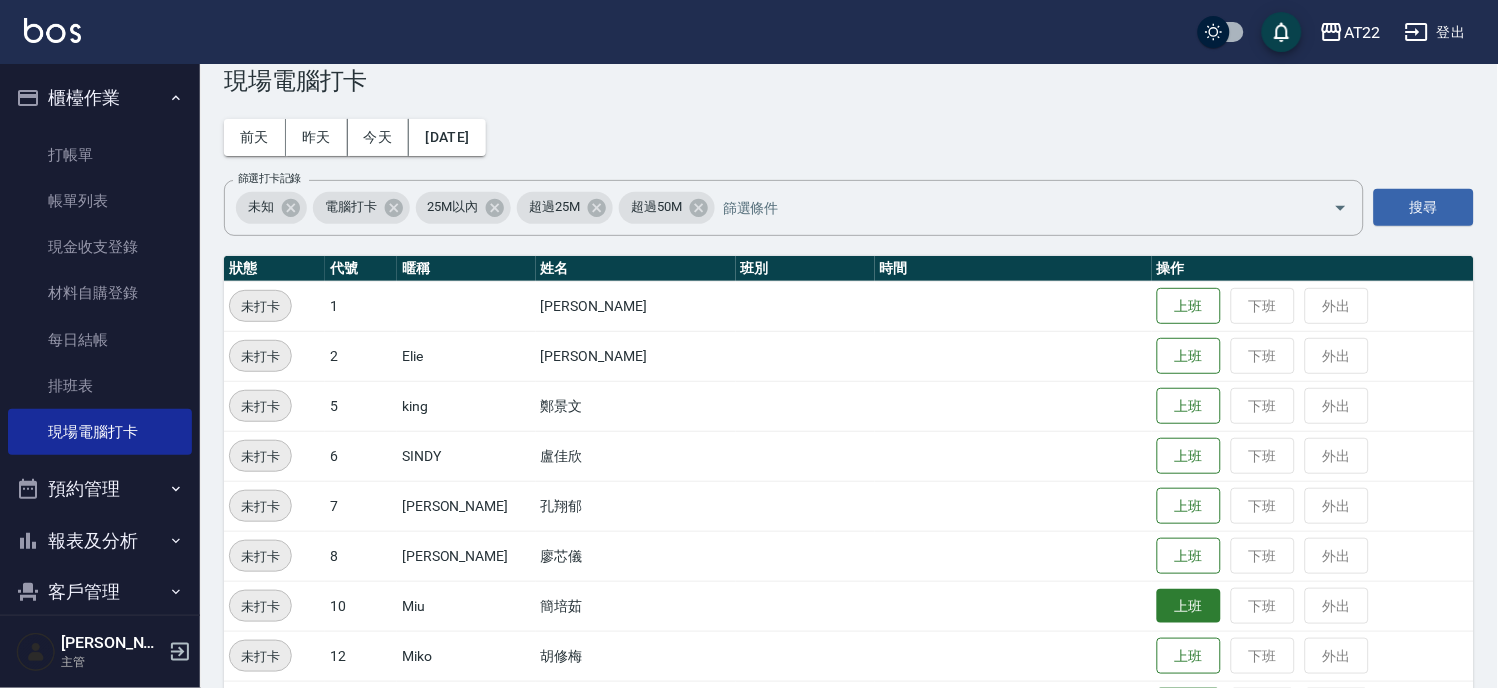 click on "上班" at bounding box center [1189, 606] 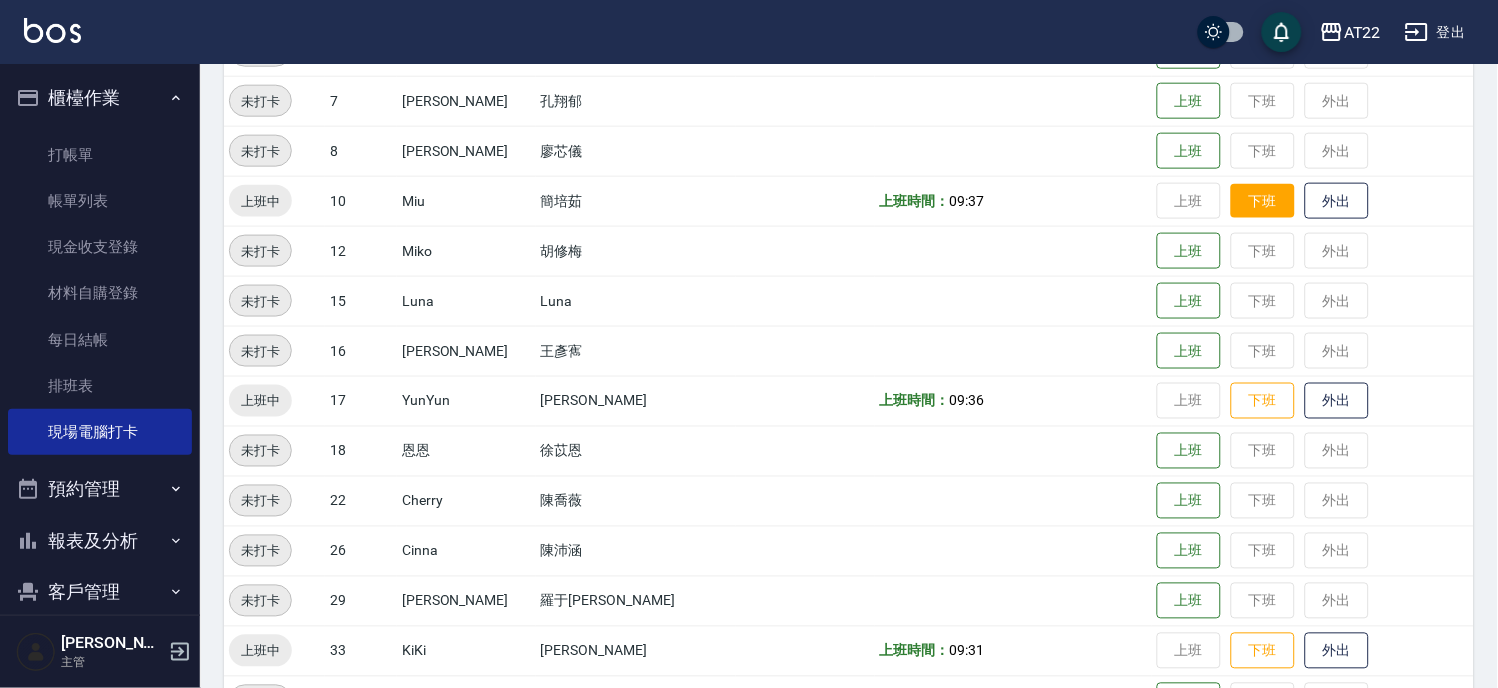 scroll, scrollTop: 486, scrollLeft: 0, axis: vertical 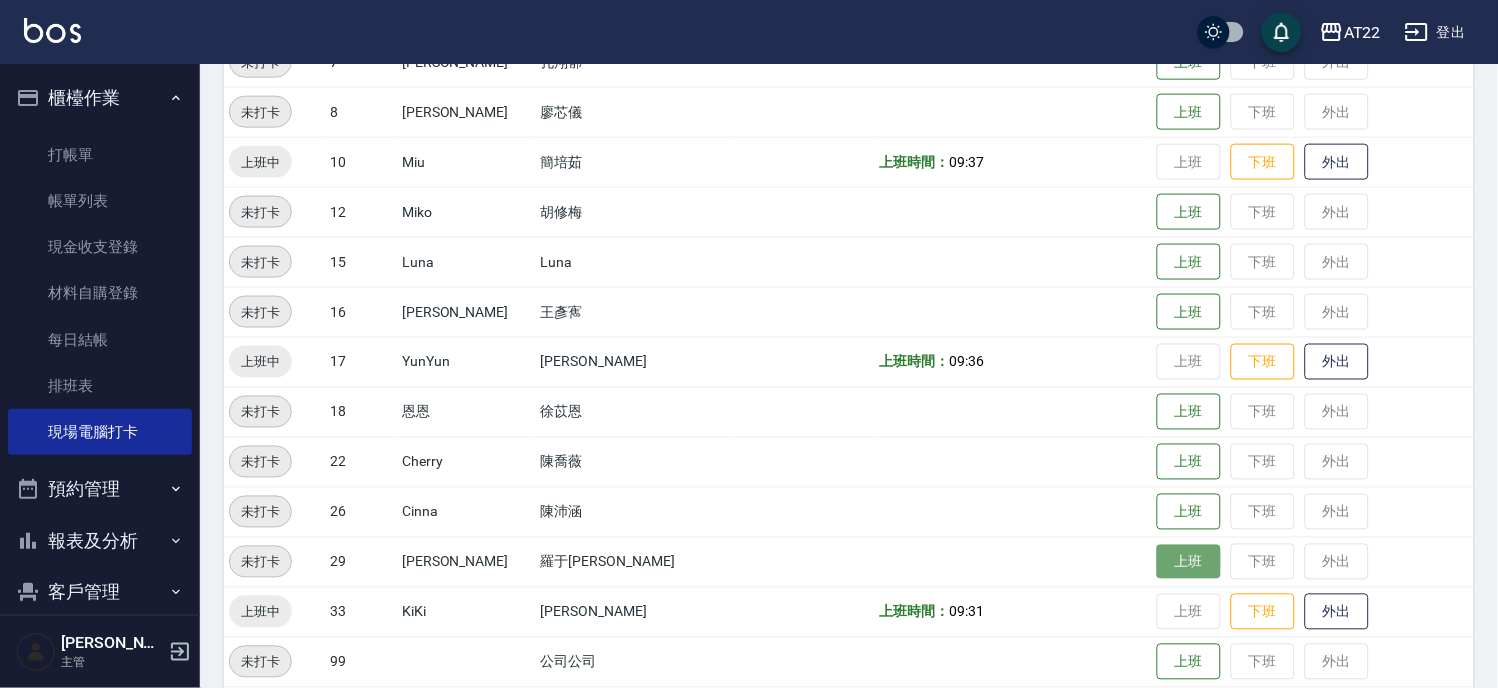 click on "上班" at bounding box center (1189, 562) 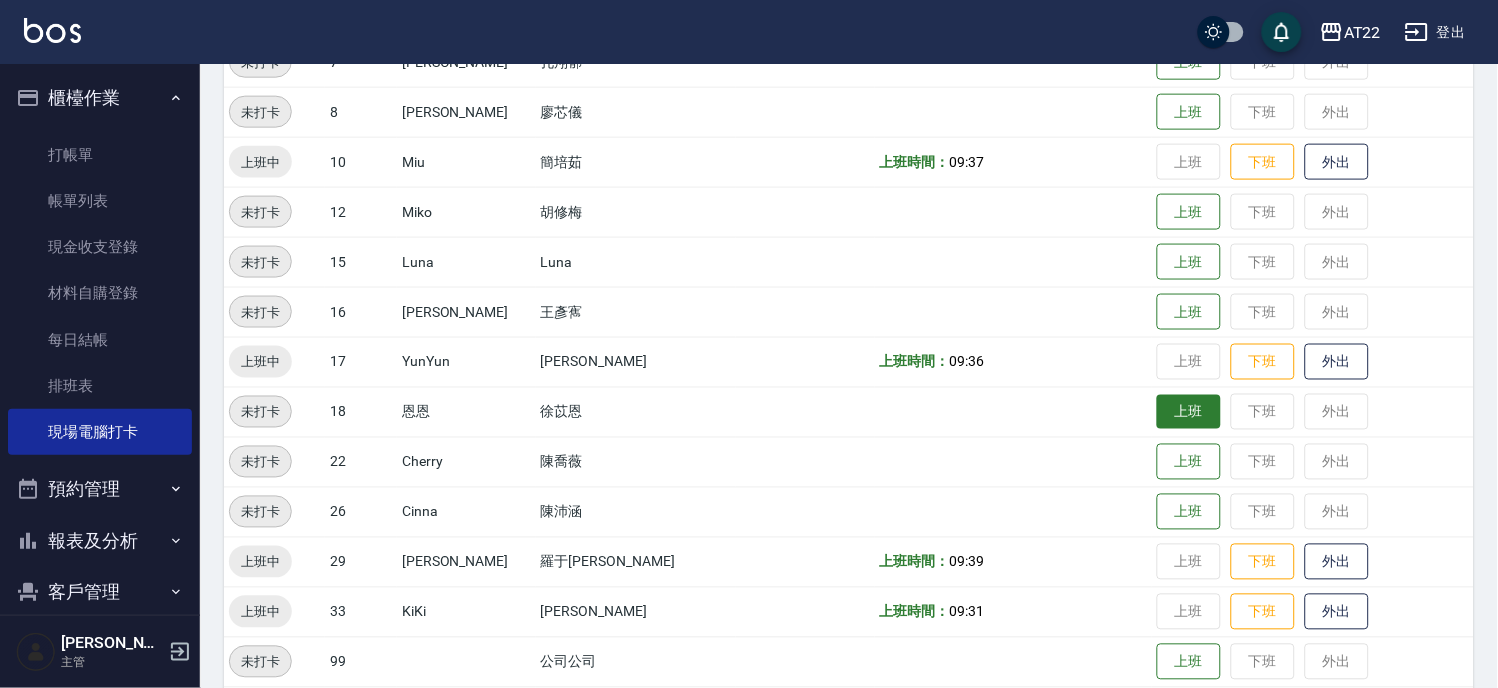 click on "上班" at bounding box center [1189, 412] 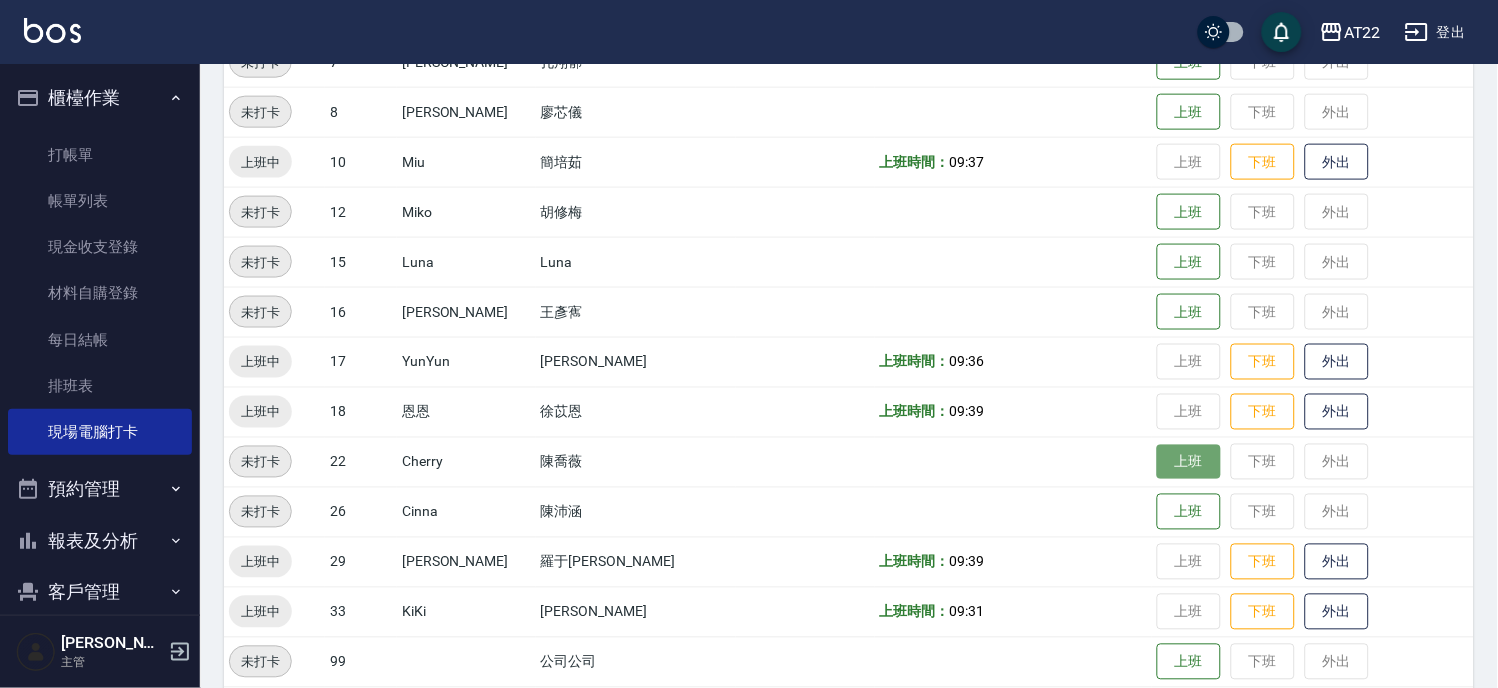 click on "上班" at bounding box center (1189, 462) 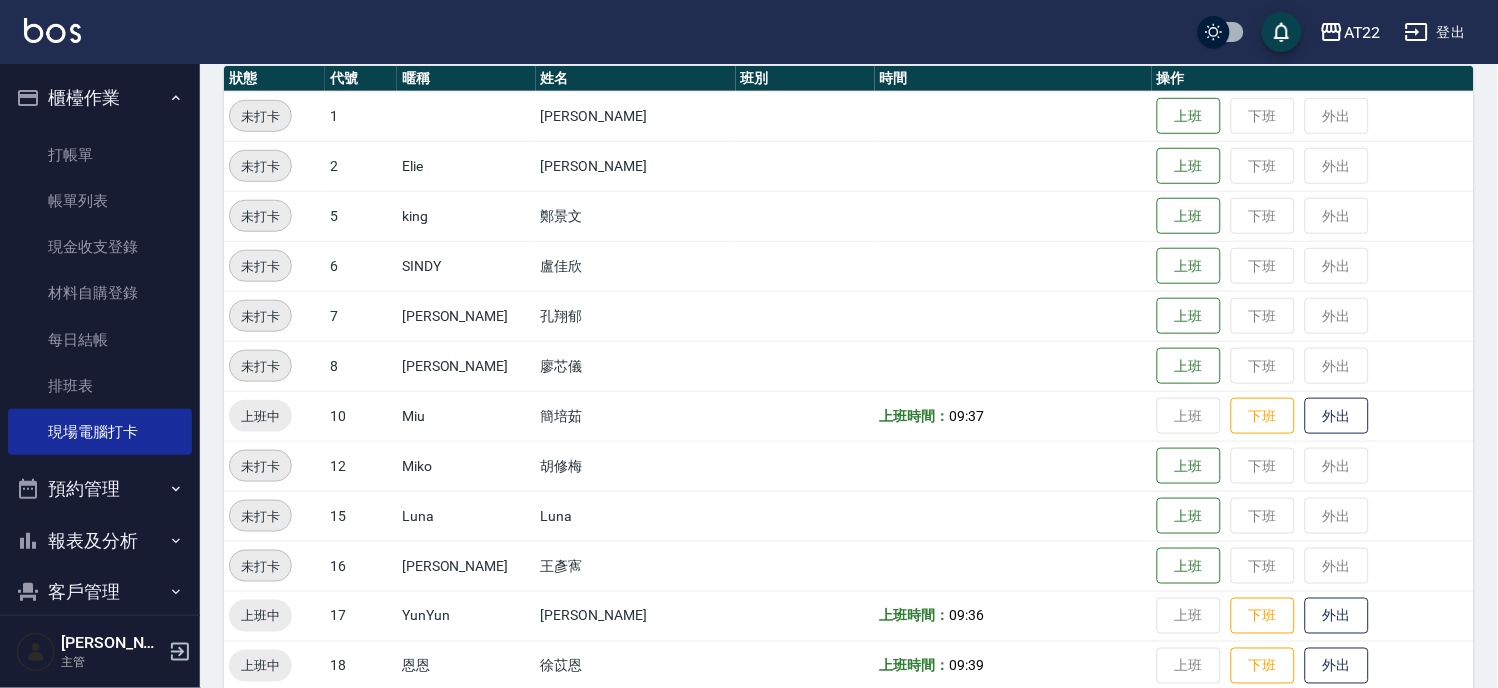 scroll, scrollTop: 0, scrollLeft: 0, axis: both 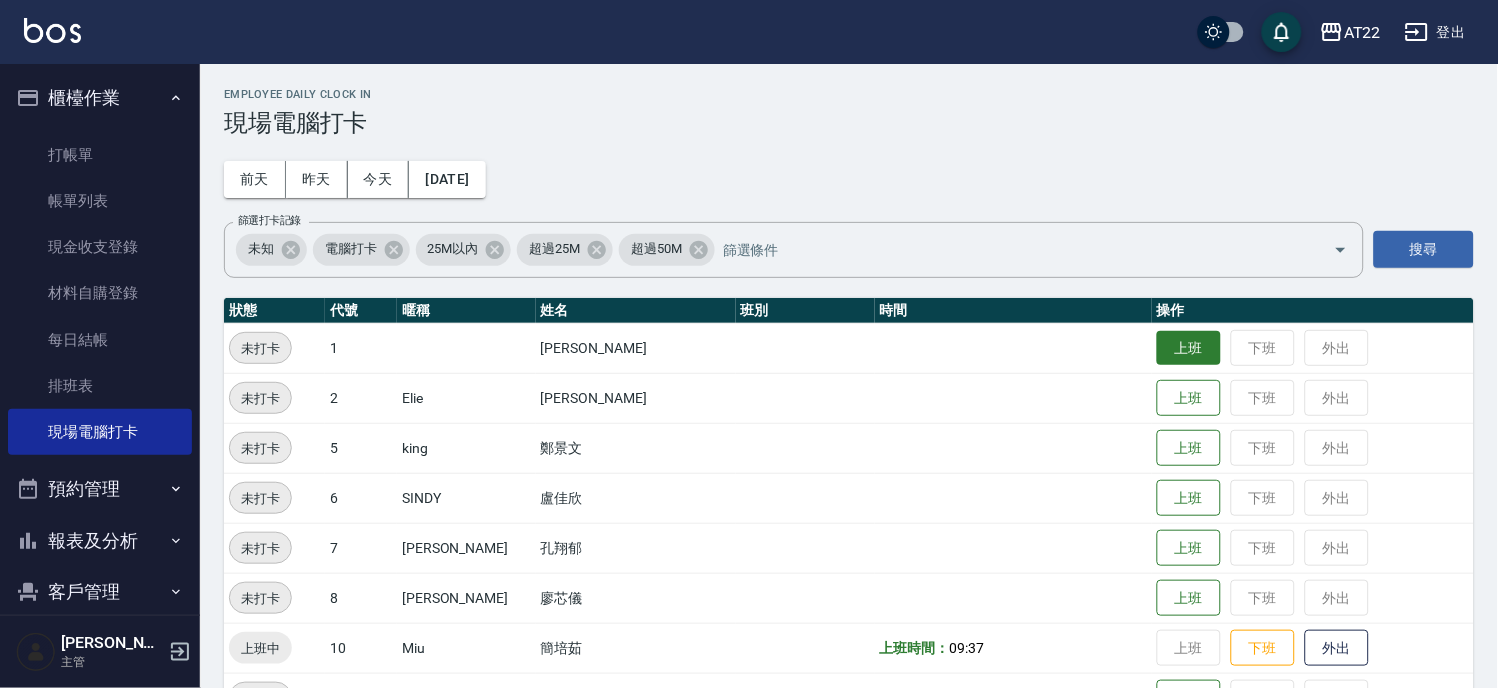 click on "上班" at bounding box center (1189, 348) 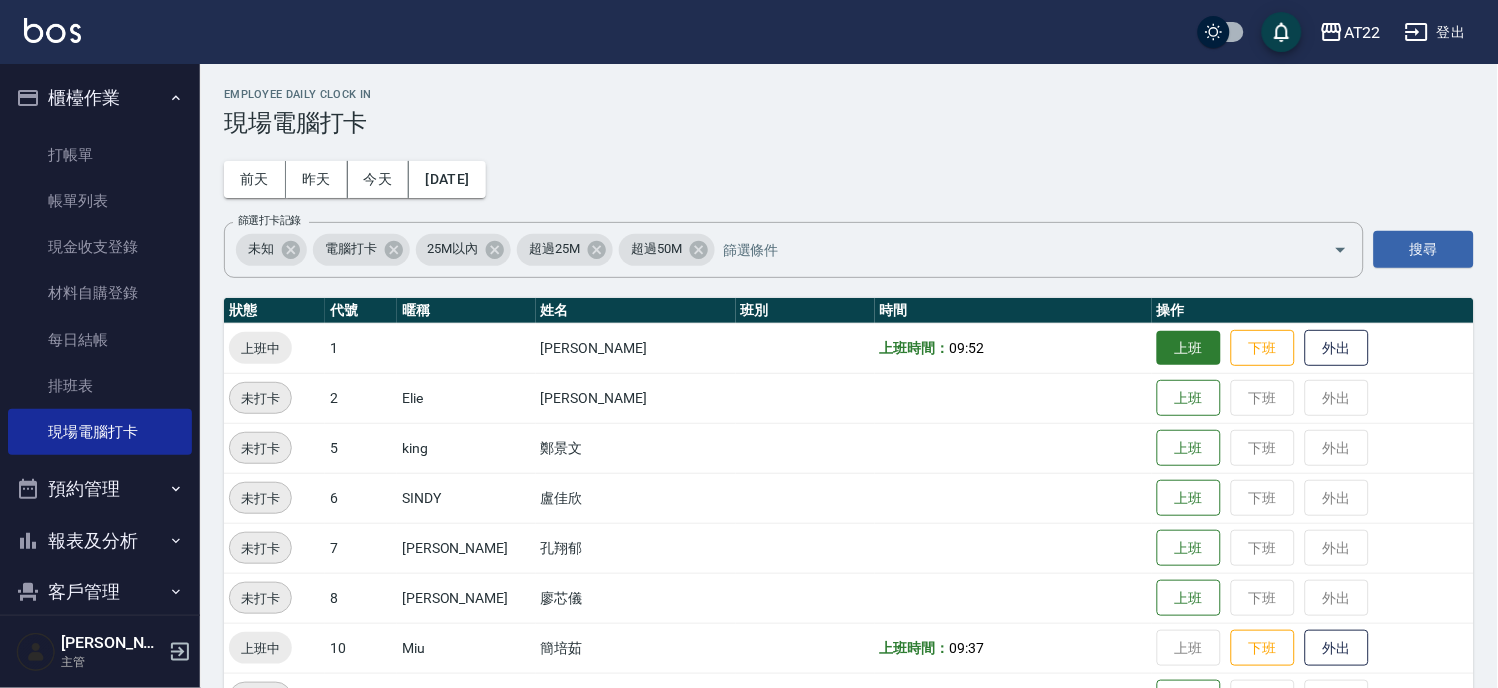 scroll, scrollTop: 444, scrollLeft: 0, axis: vertical 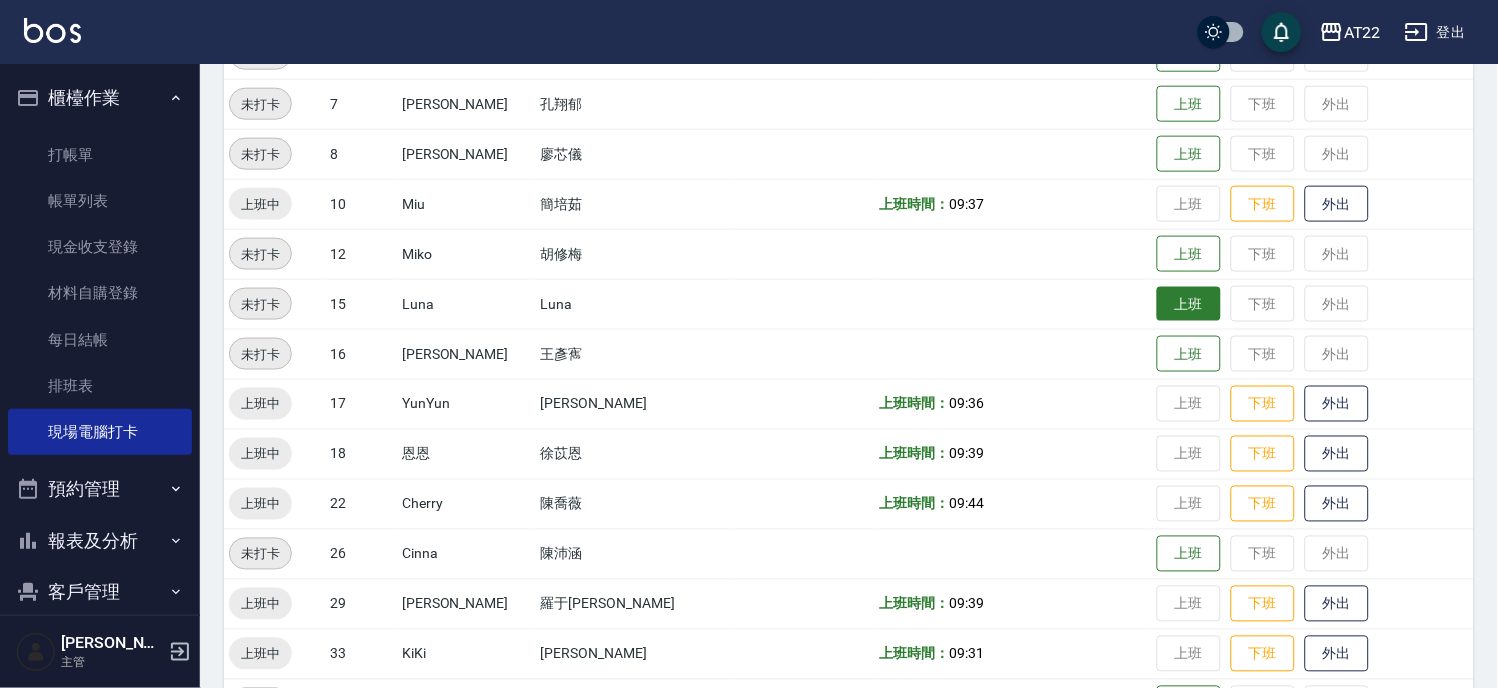 click on "上班" at bounding box center (1189, 304) 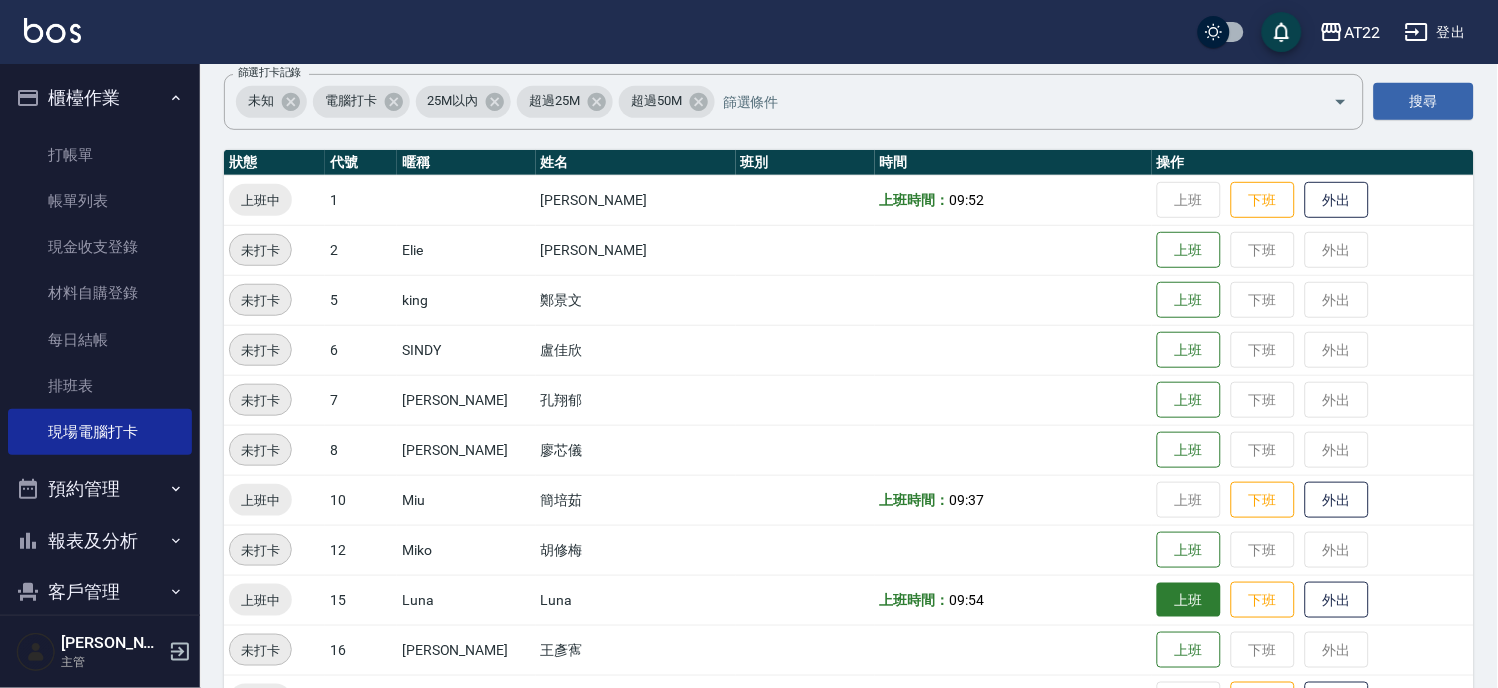 scroll, scrollTop: 0, scrollLeft: 0, axis: both 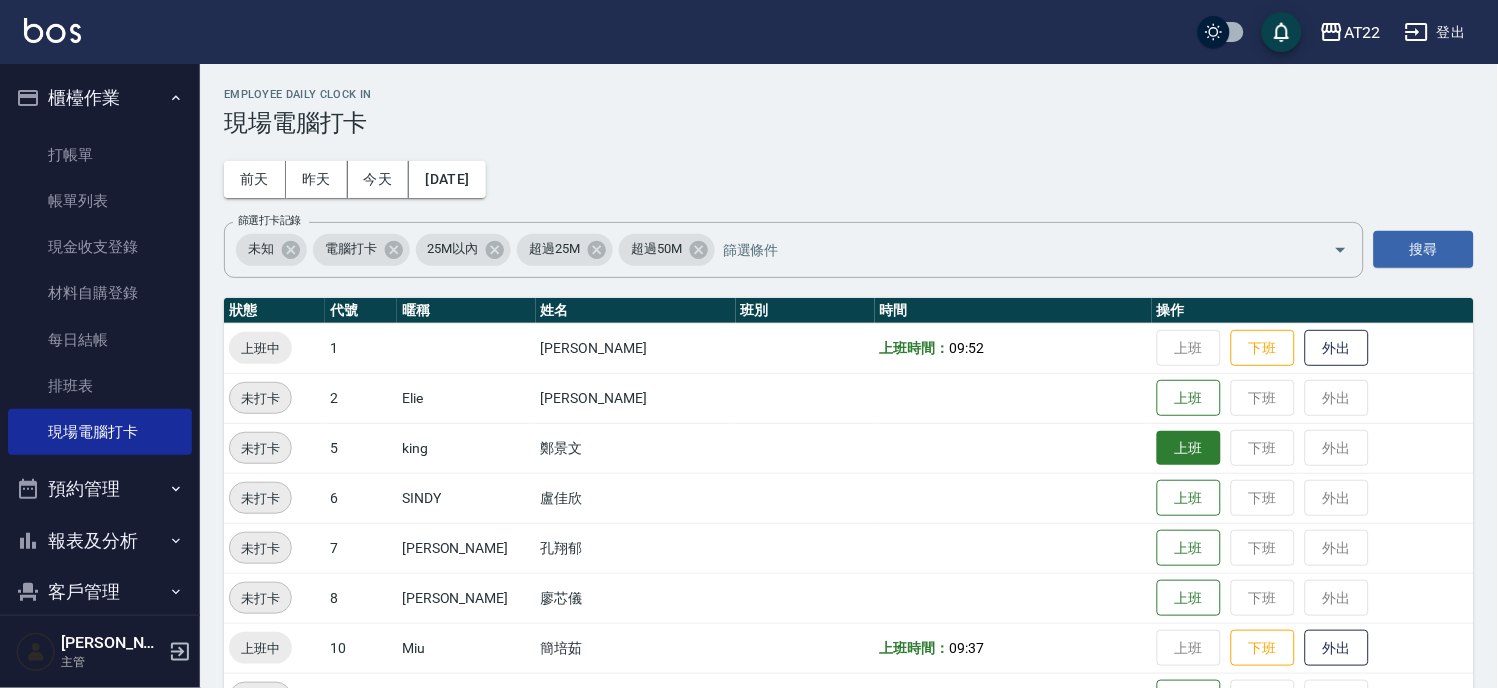 click on "上班" at bounding box center [1189, 448] 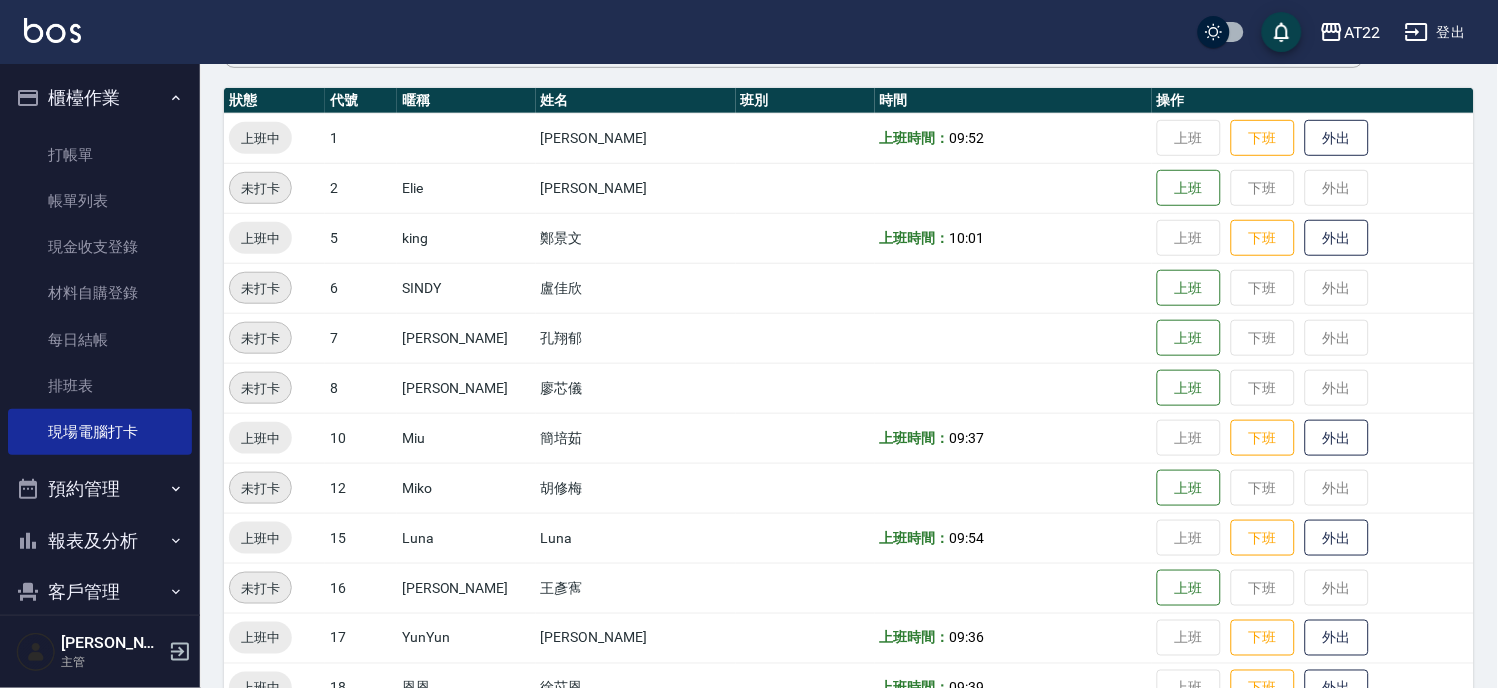 scroll, scrollTop: 0, scrollLeft: 0, axis: both 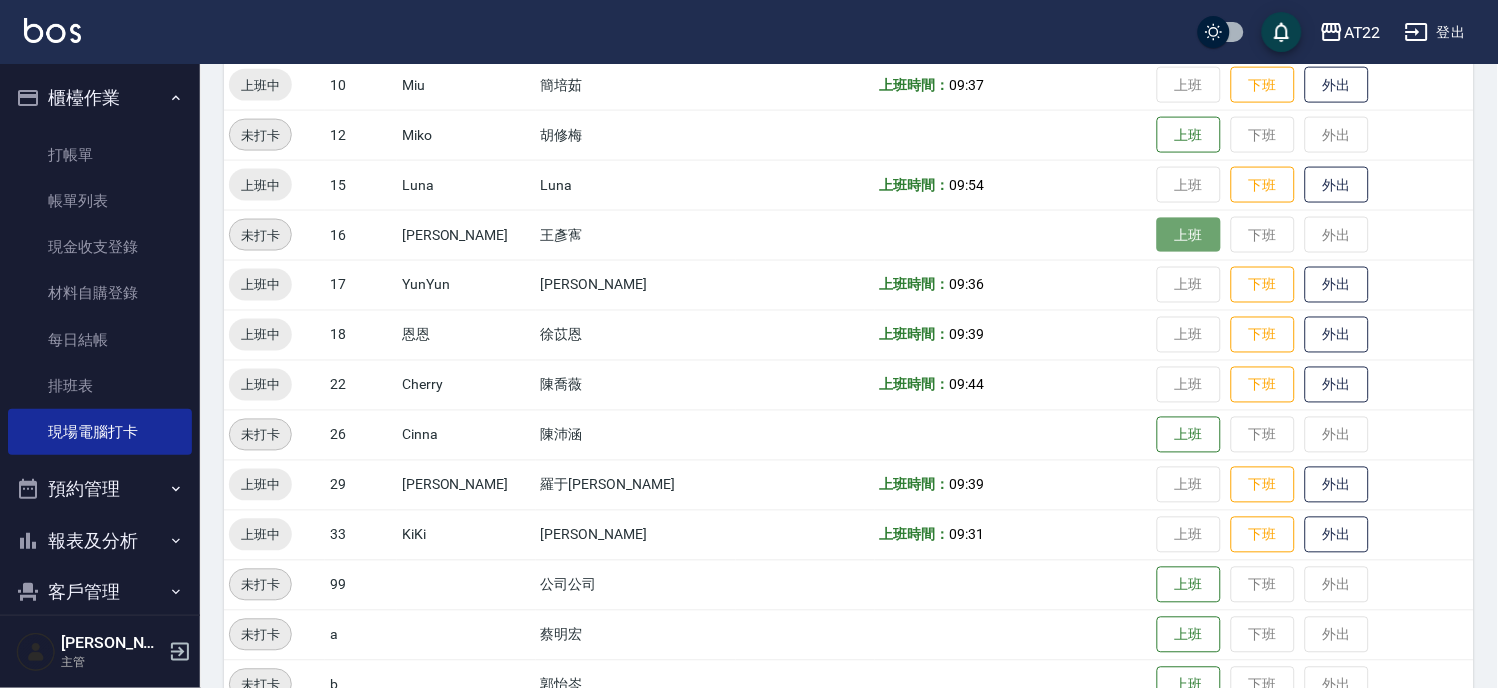 click on "上班" at bounding box center (1189, 235) 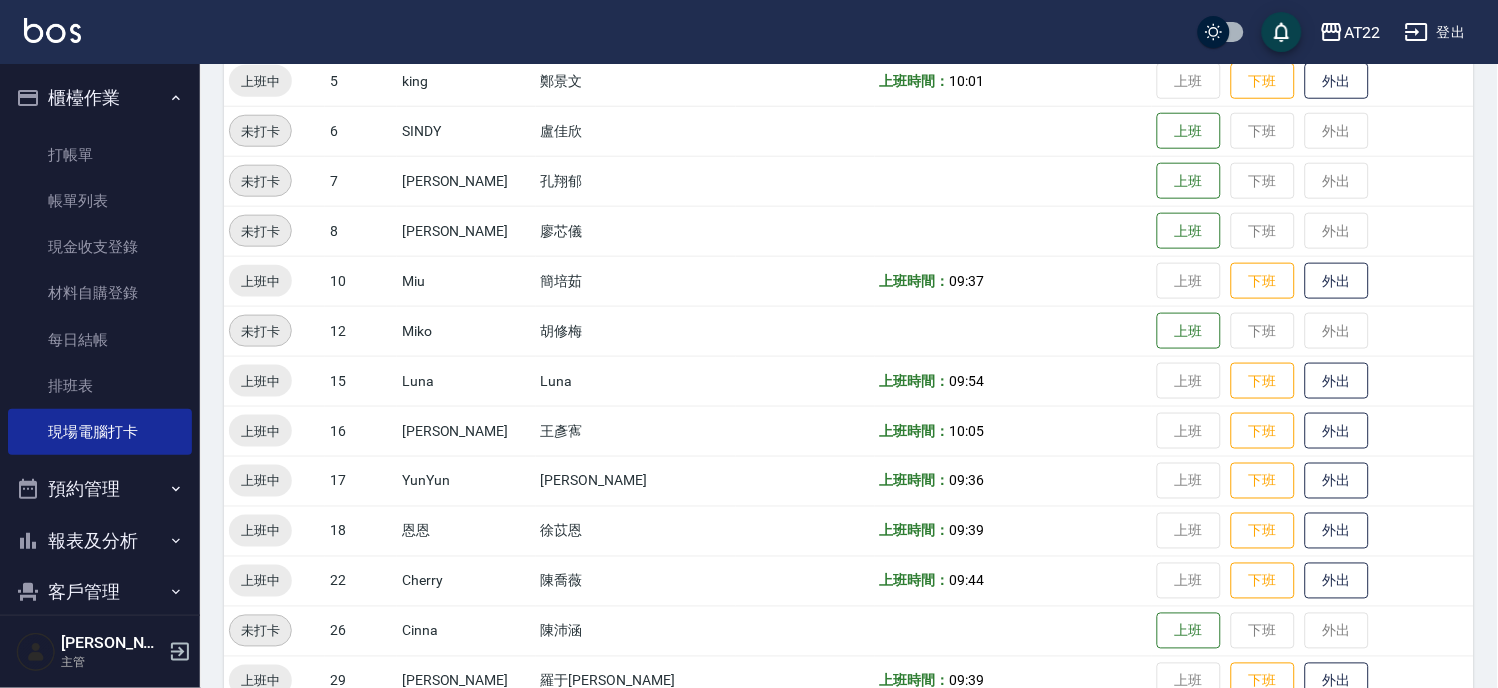 scroll, scrollTop: 230, scrollLeft: 0, axis: vertical 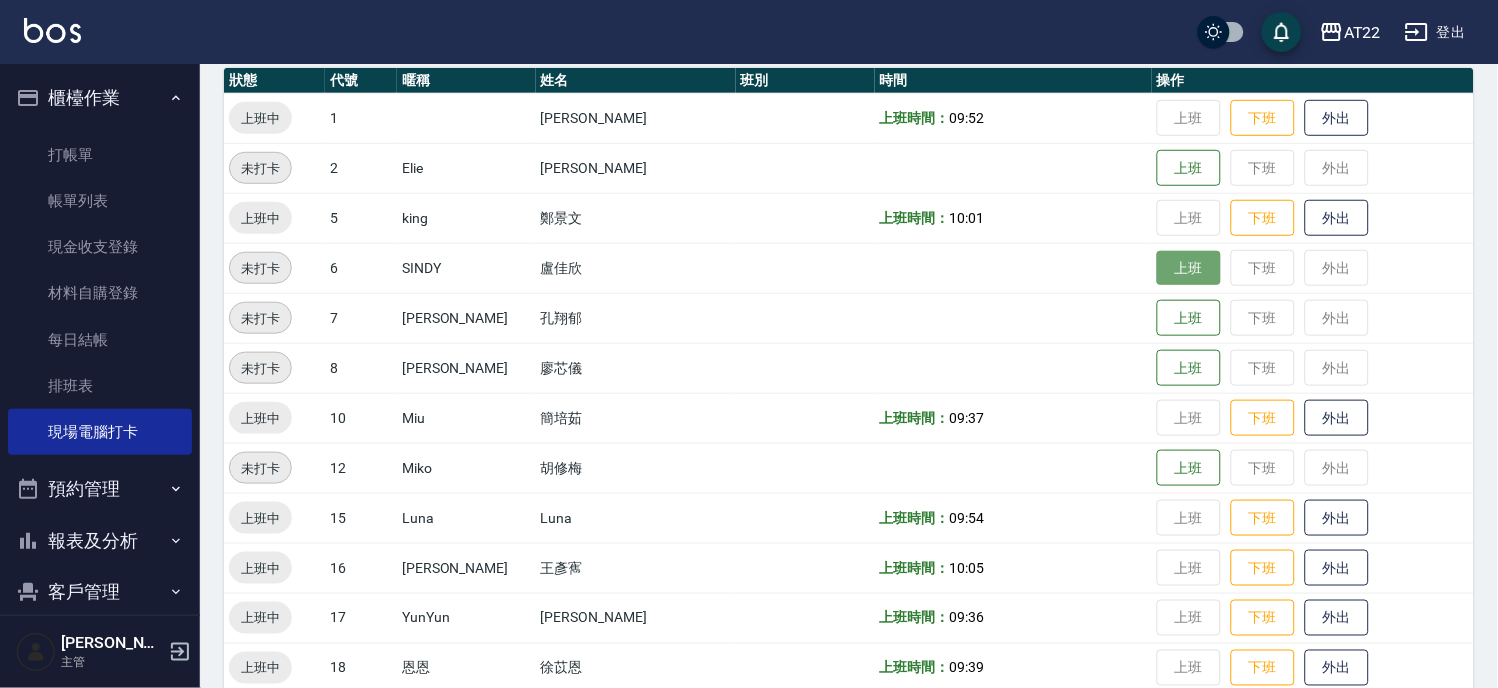 click on "上班" at bounding box center [1189, 268] 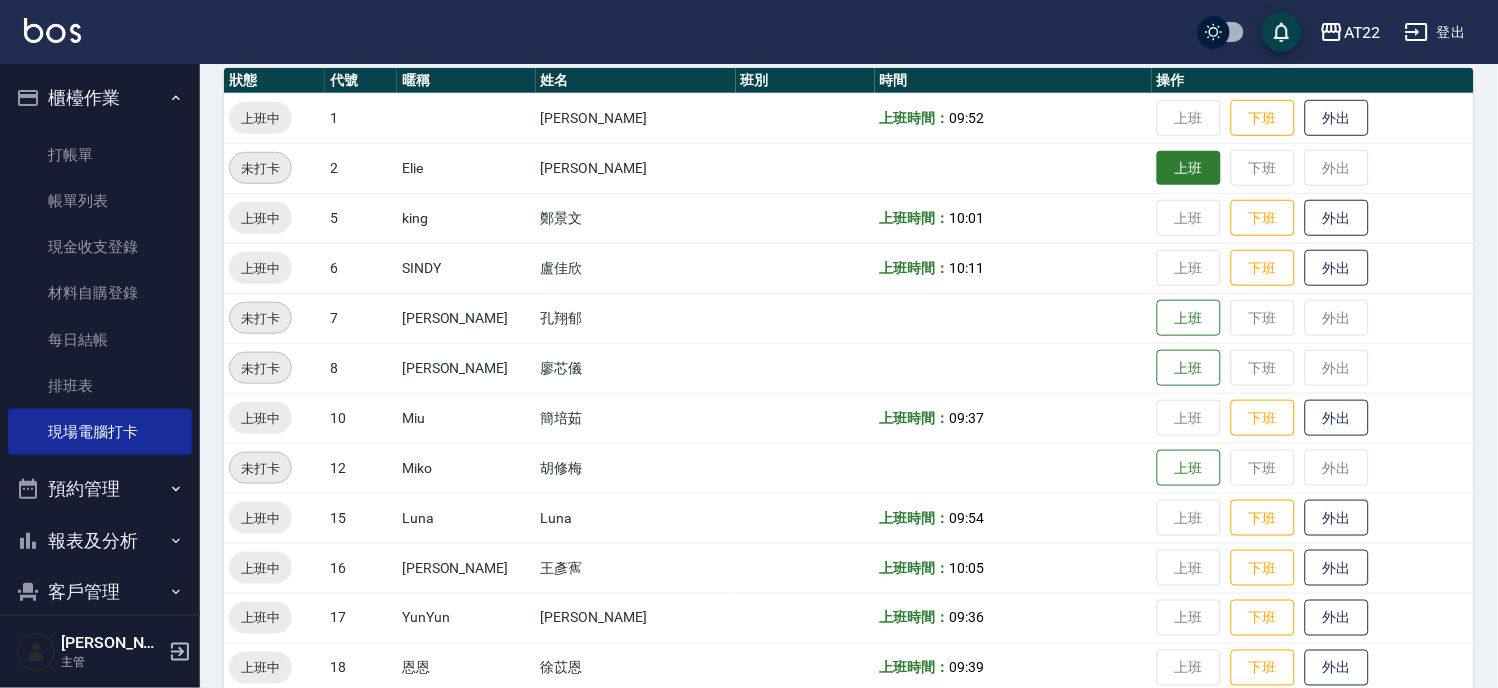click on "上班" at bounding box center (1189, 168) 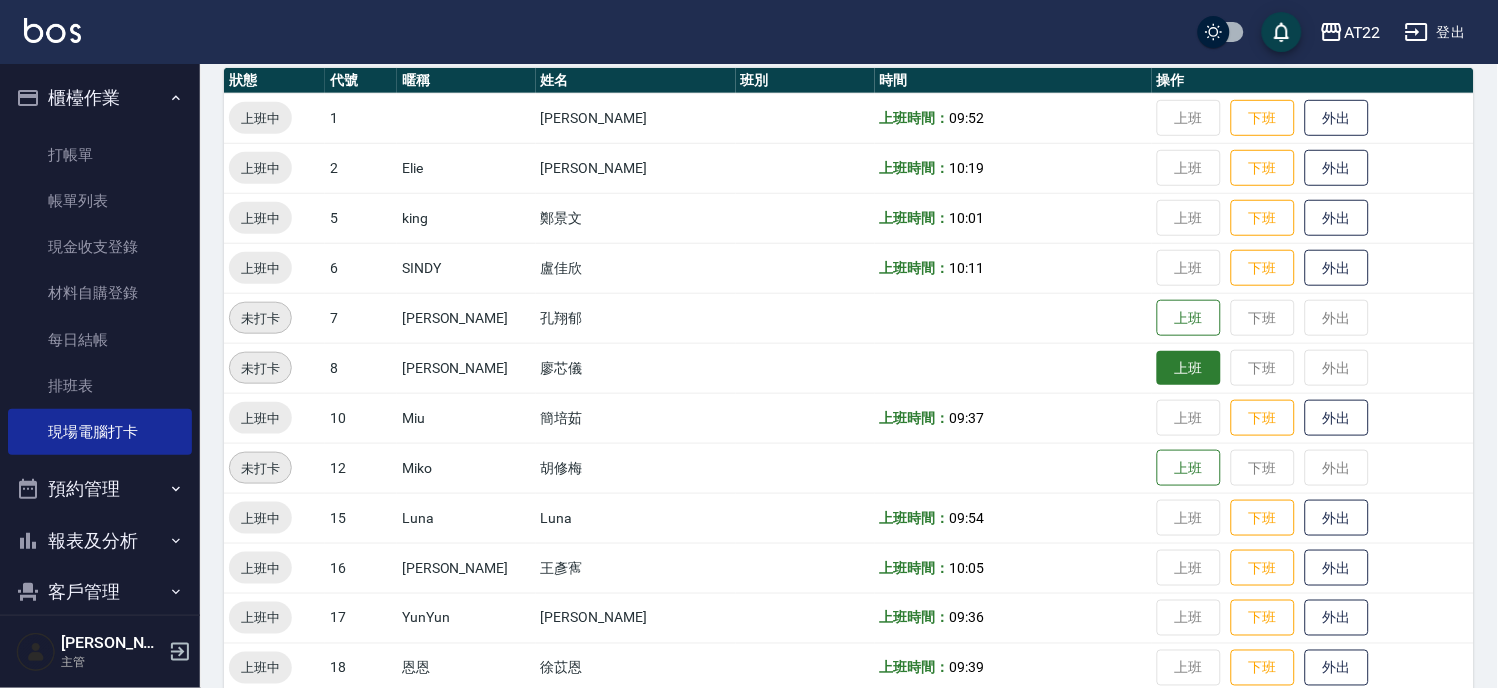 click on "上班" at bounding box center [1189, 368] 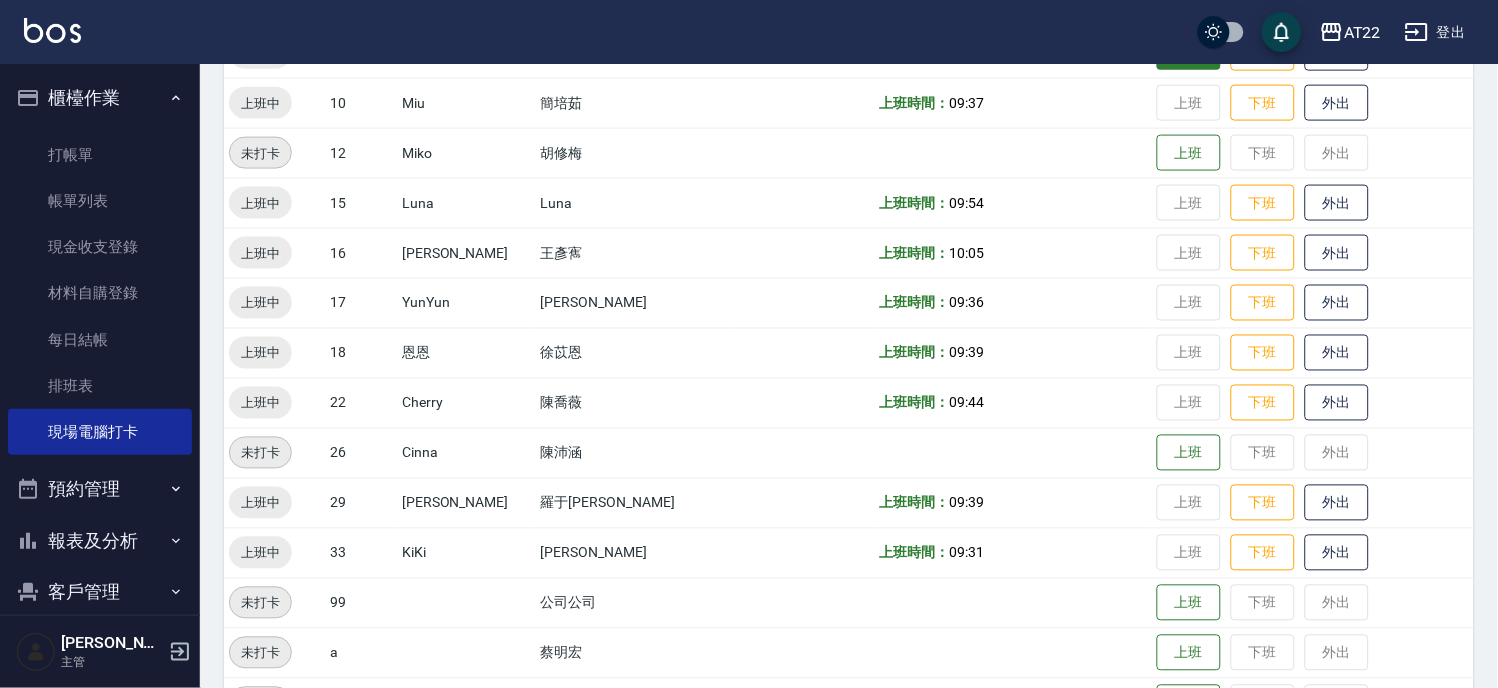 scroll, scrollTop: 585, scrollLeft: 0, axis: vertical 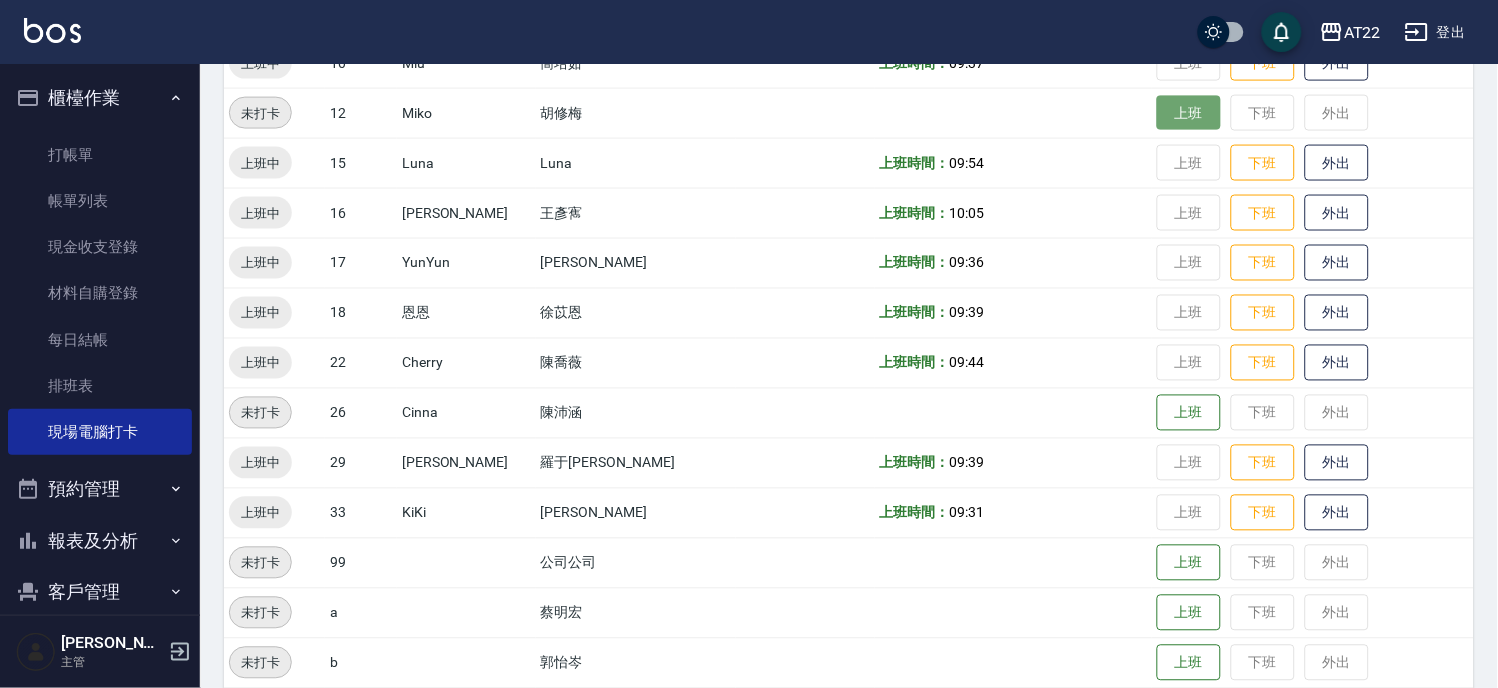 click on "上班" at bounding box center (1189, 113) 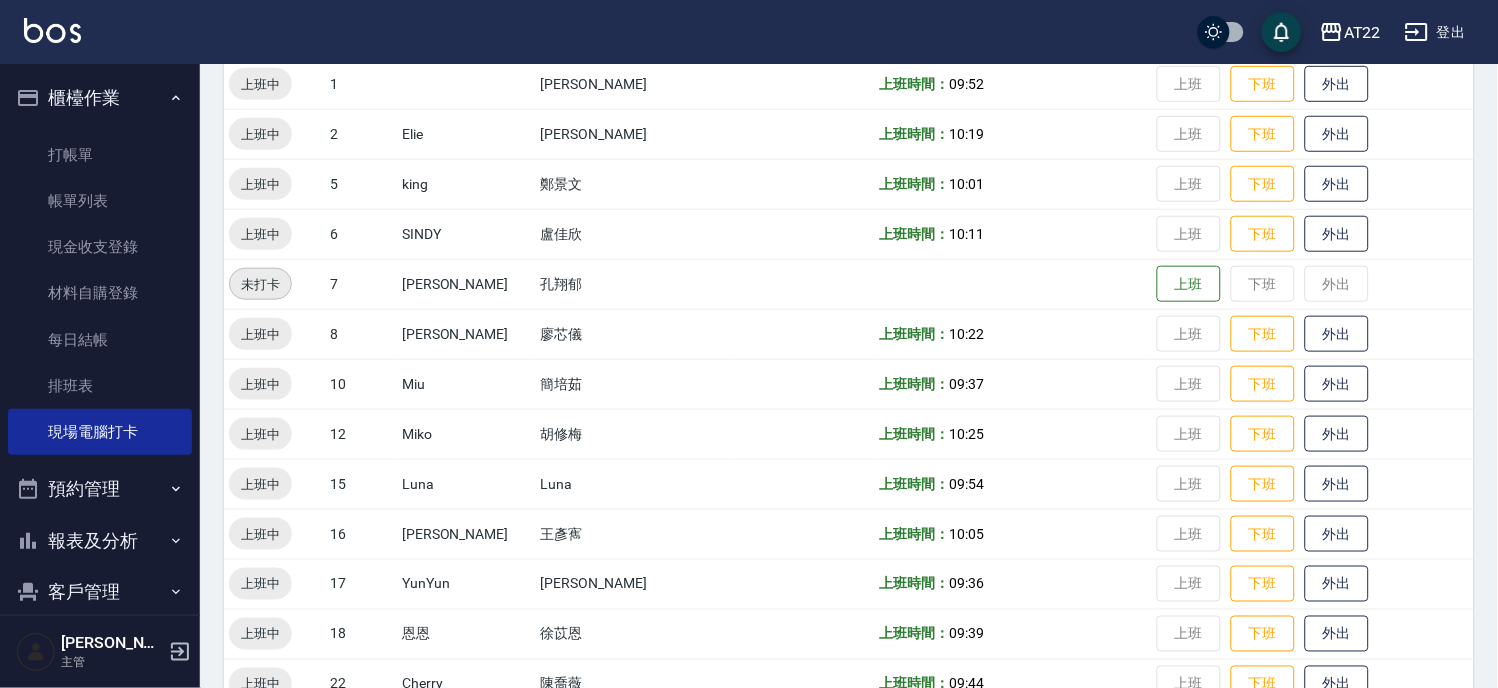 scroll, scrollTop: 141, scrollLeft: 0, axis: vertical 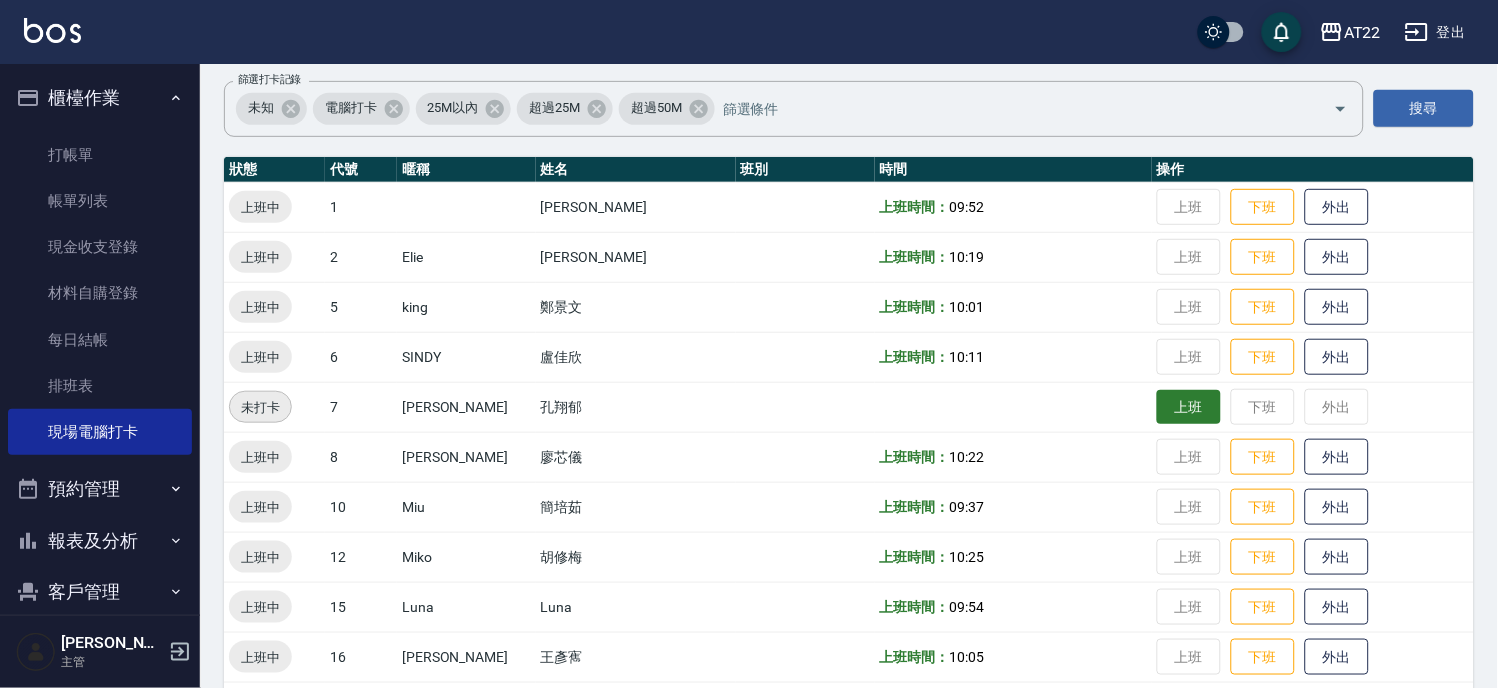 click on "上班" at bounding box center (1189, 407) 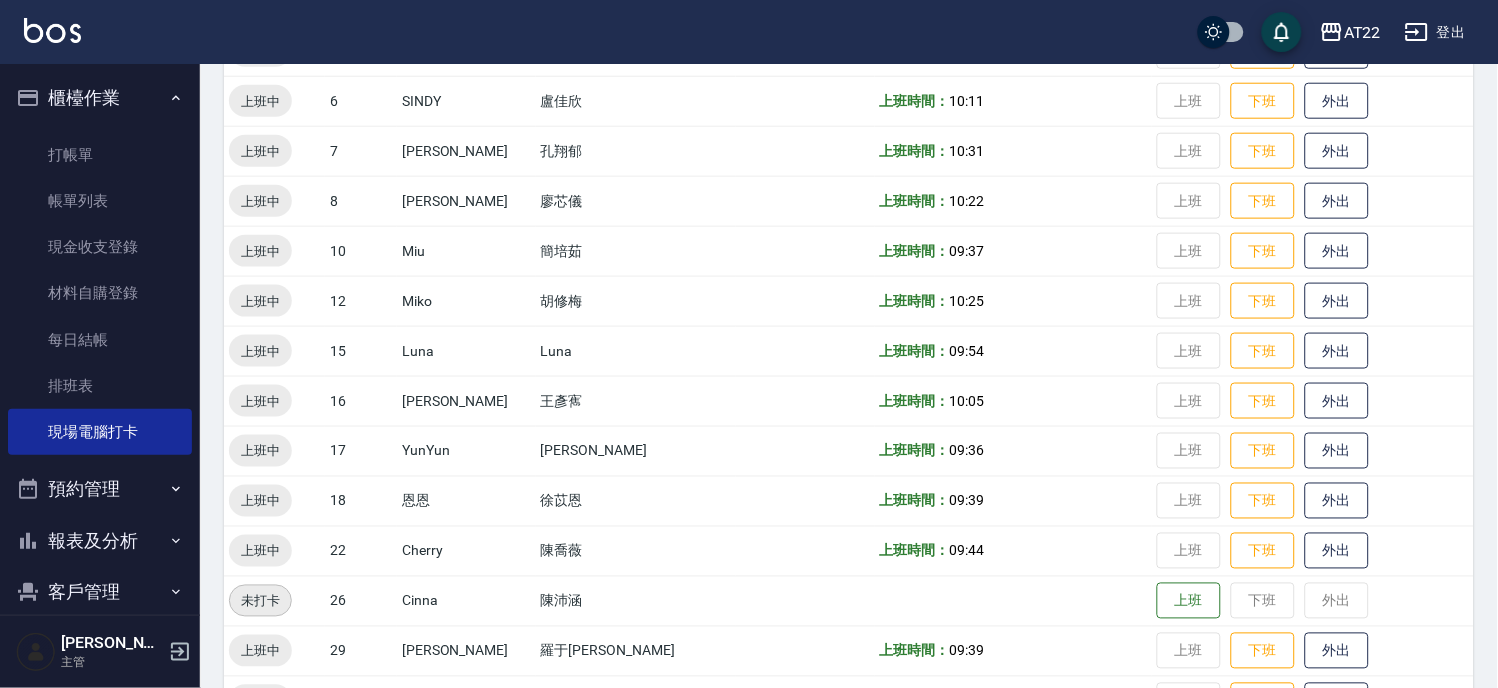 scroll, scrollTop: 585, scrollLeft: 0, axis: vertical 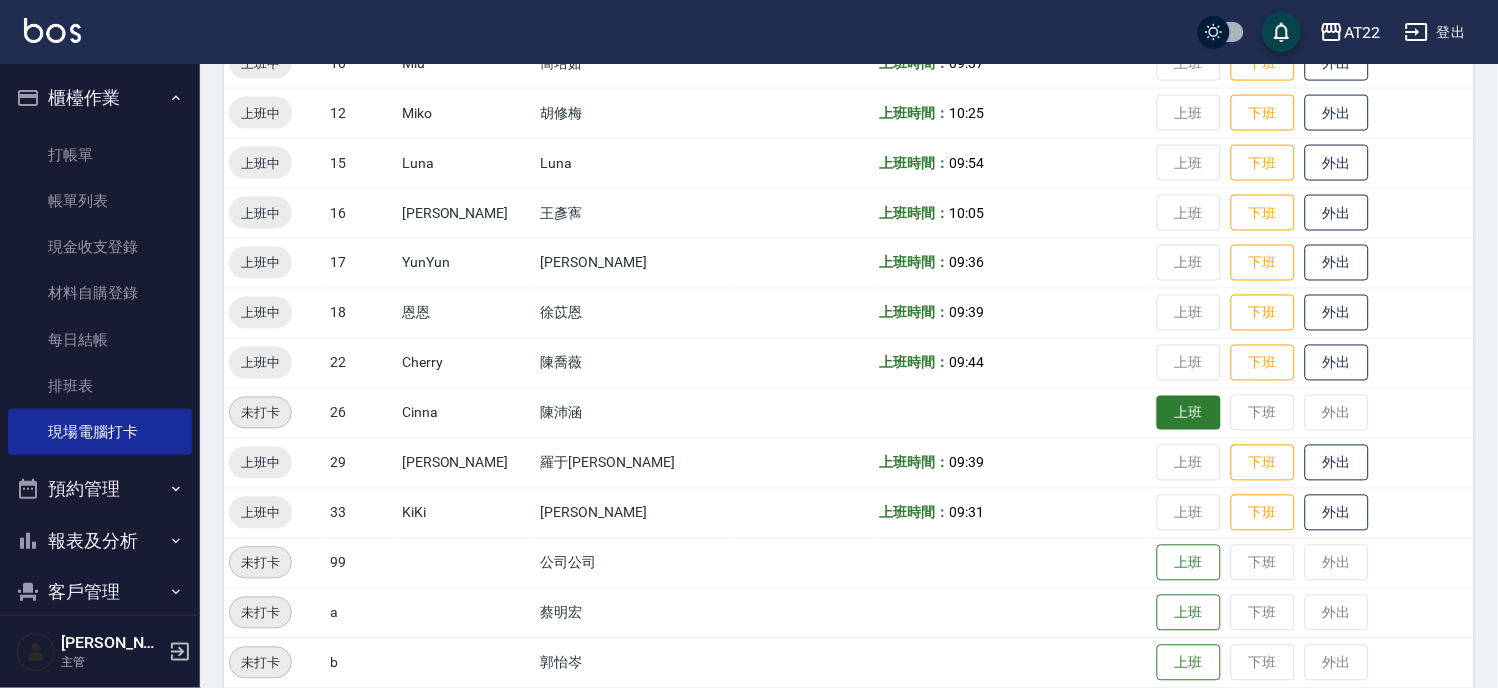 click on "上班" at bounding box center (1189, 413) 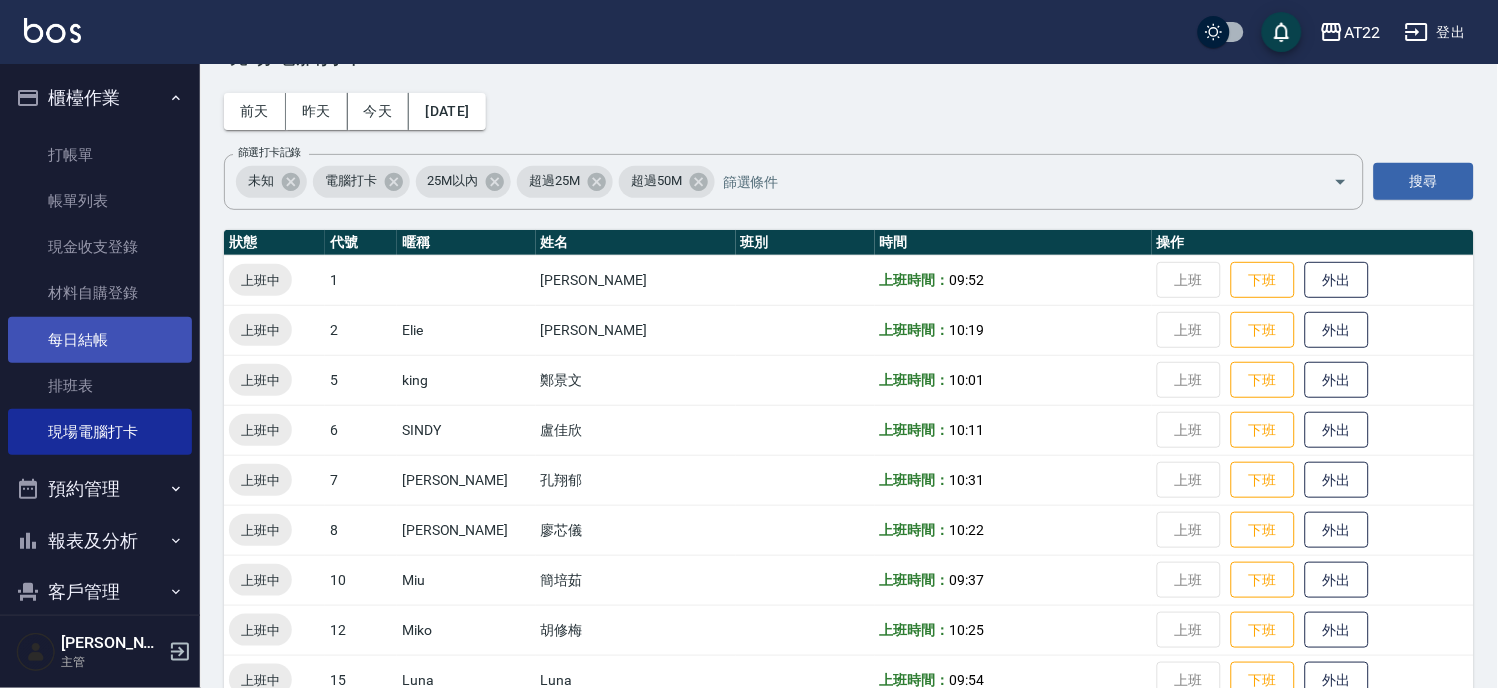 scroll, scrollTop: 30, scrollLeft: 0, axis: vertical 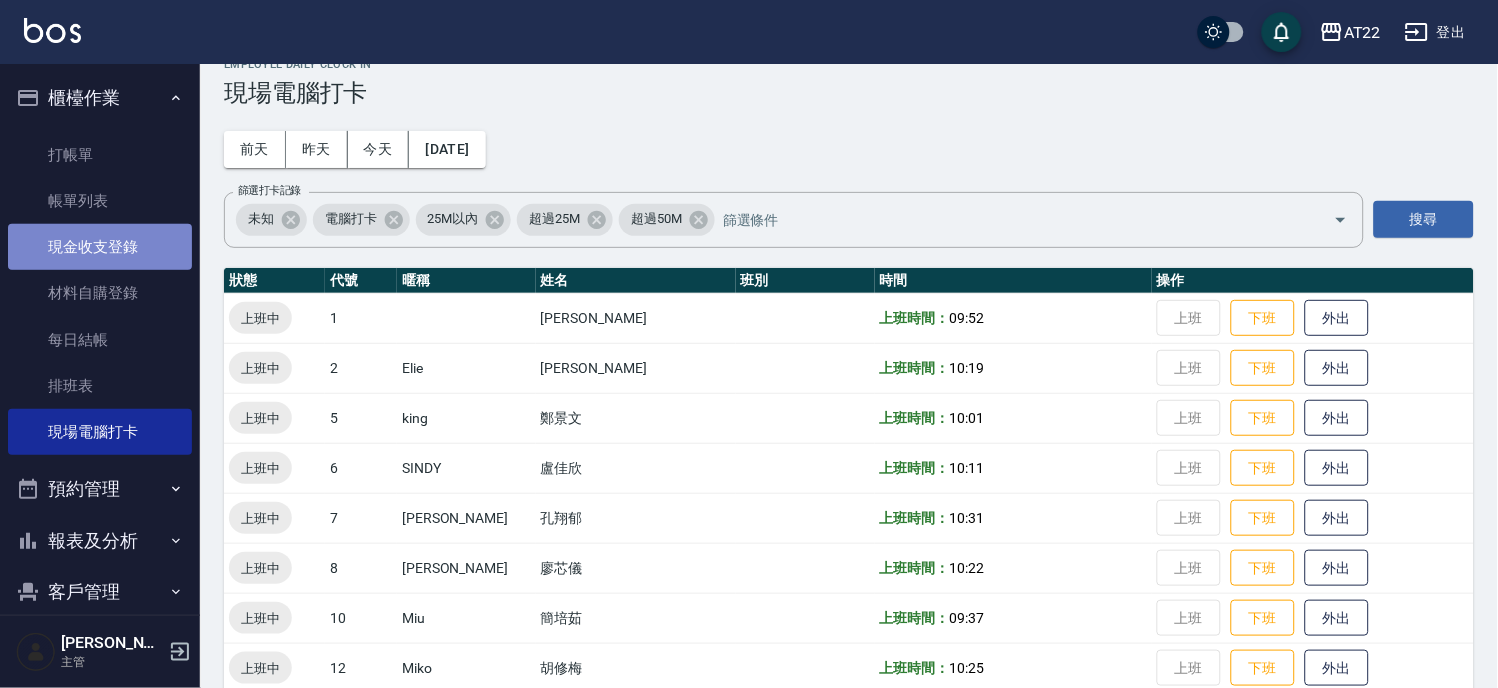 click on "現金收支登錄" at bounding box center (100, 247) 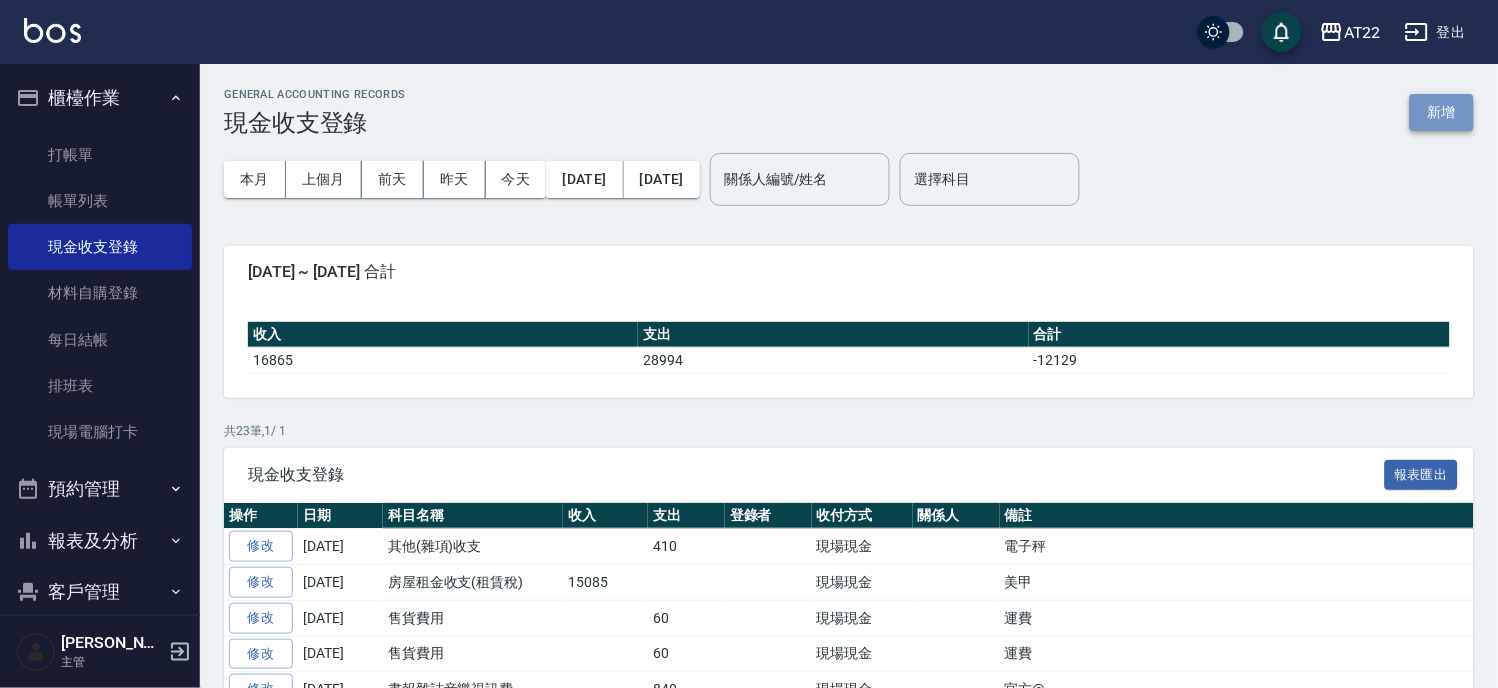 click on "新增" at bounding box center (1442, 112) 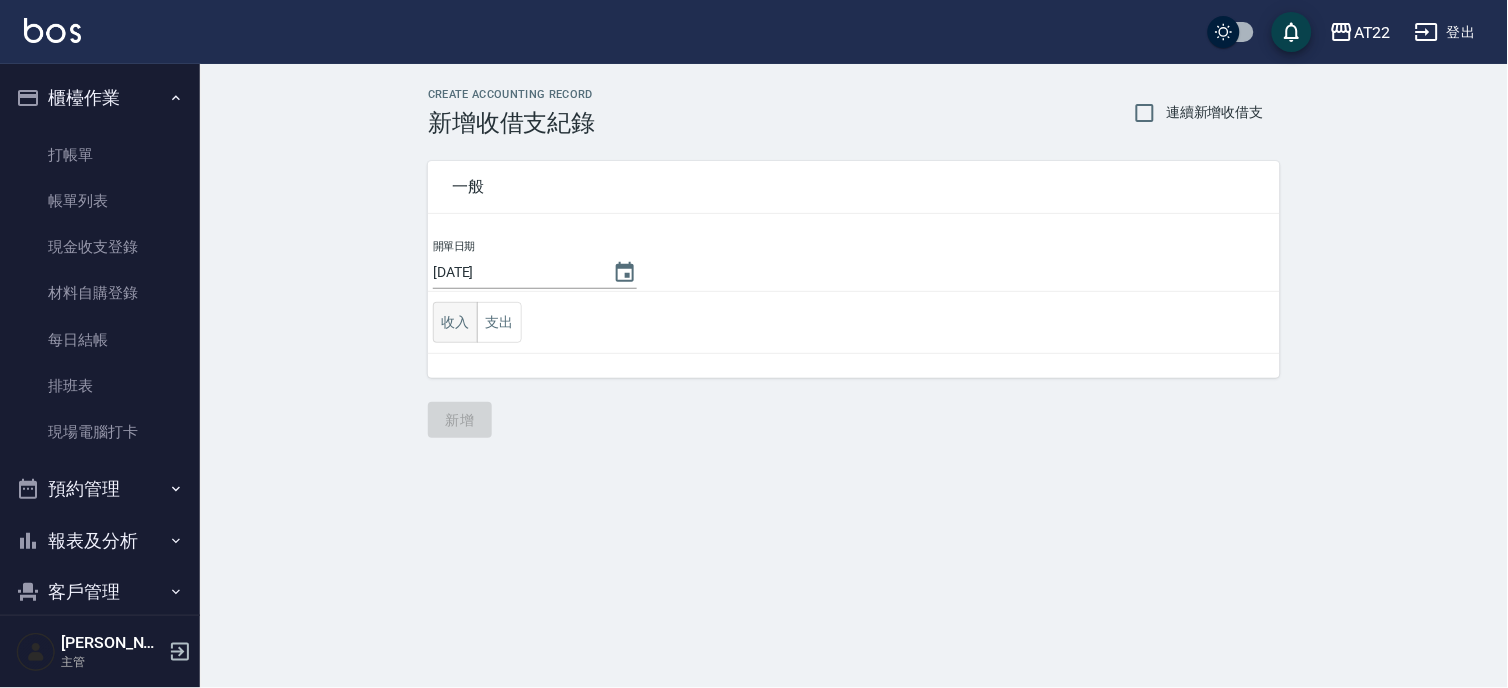 click on "收入" at bounding box center [455, 322] 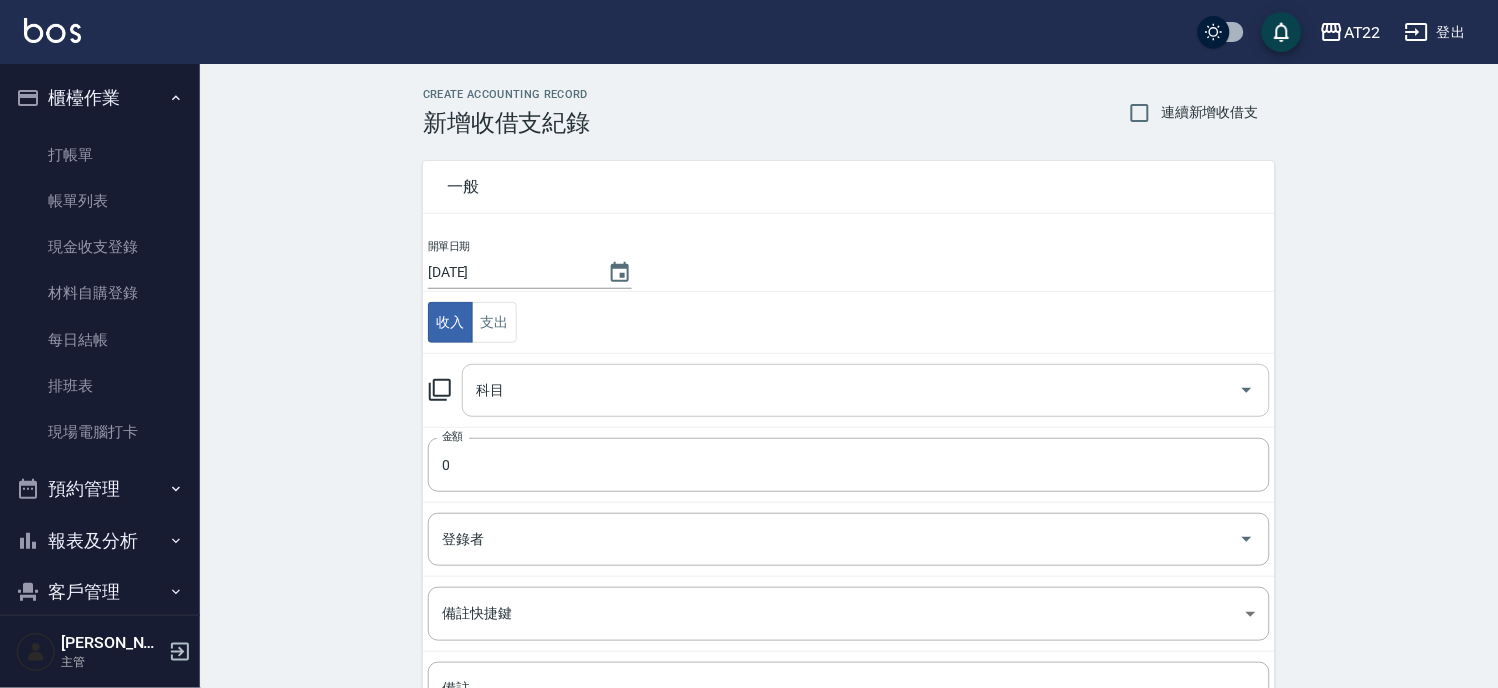 click on "科目" at bounding box center (851, 390) 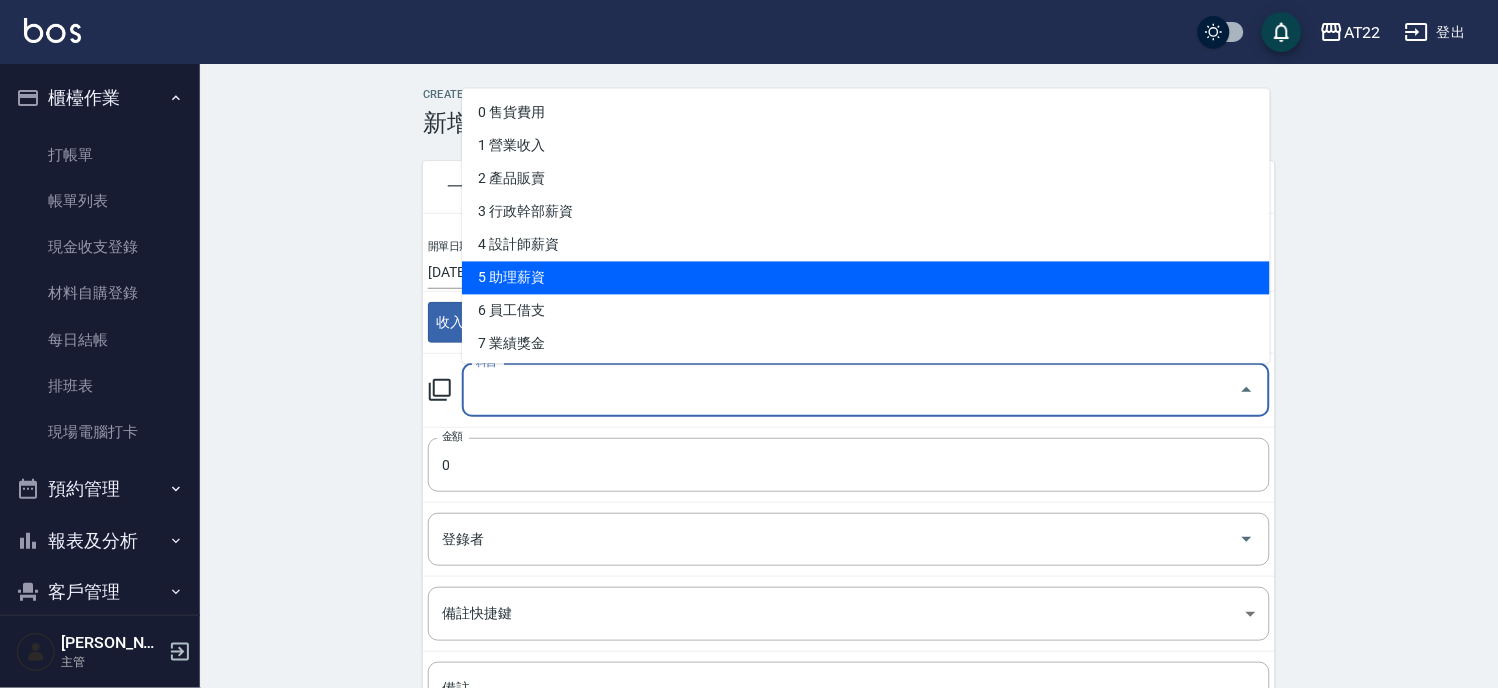 scroll, scrollTop: 222, scrollLeft: 0, axis: vertical 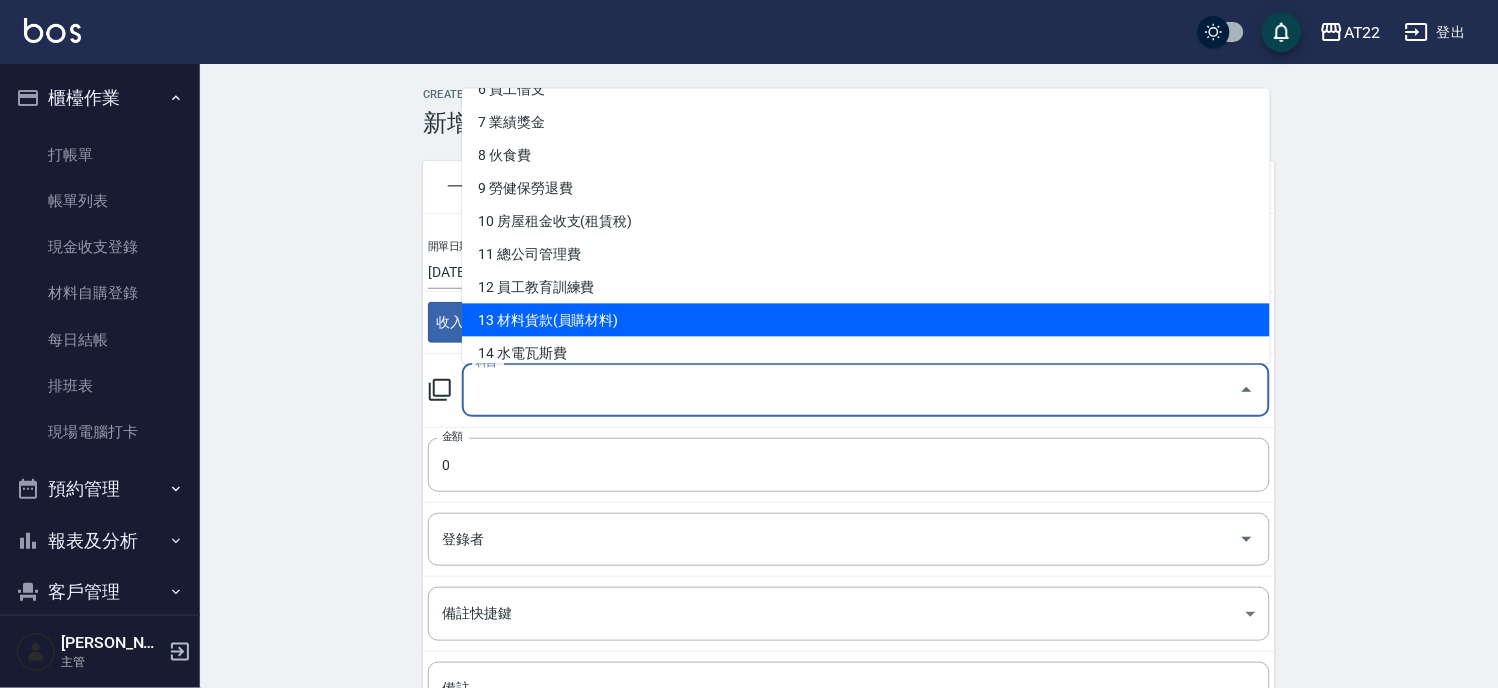 click on "13 材料貨款(員購材料)" at bounding box center [866, 319] 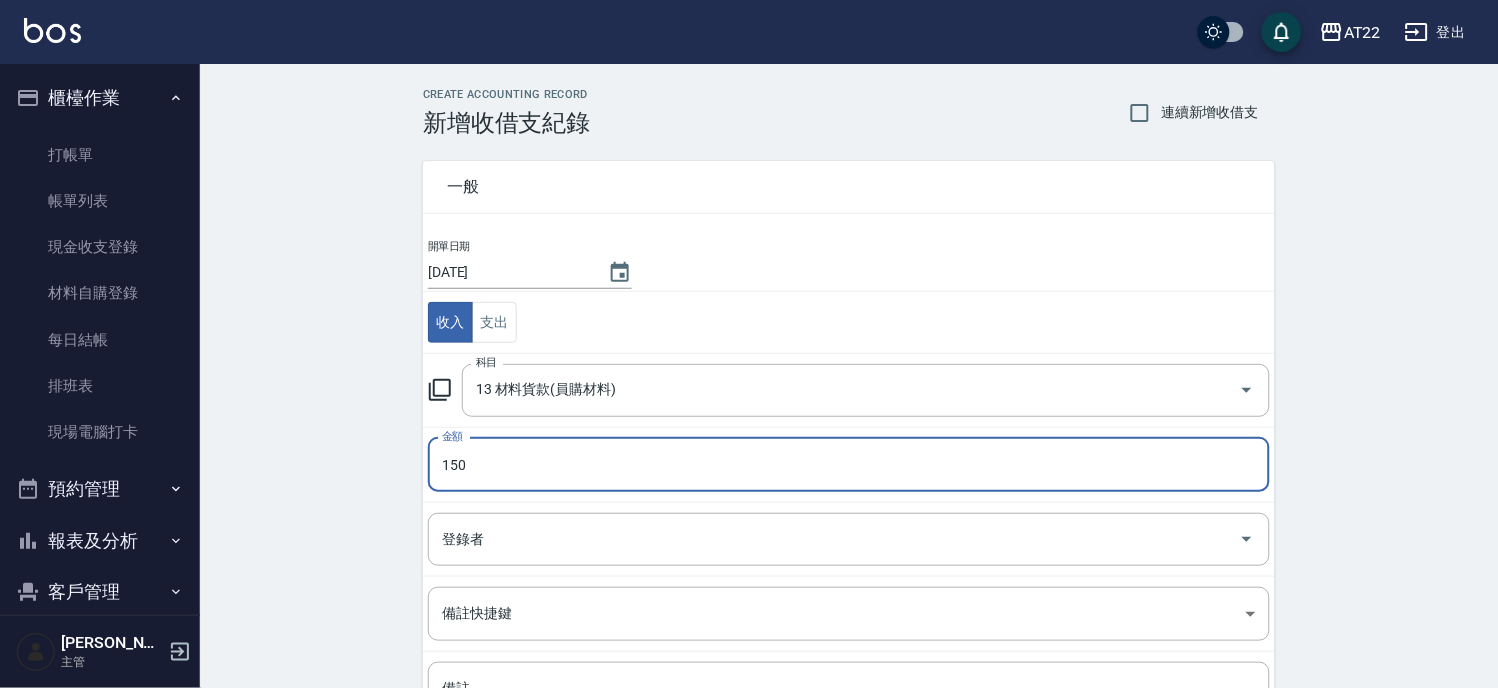 type on "150" 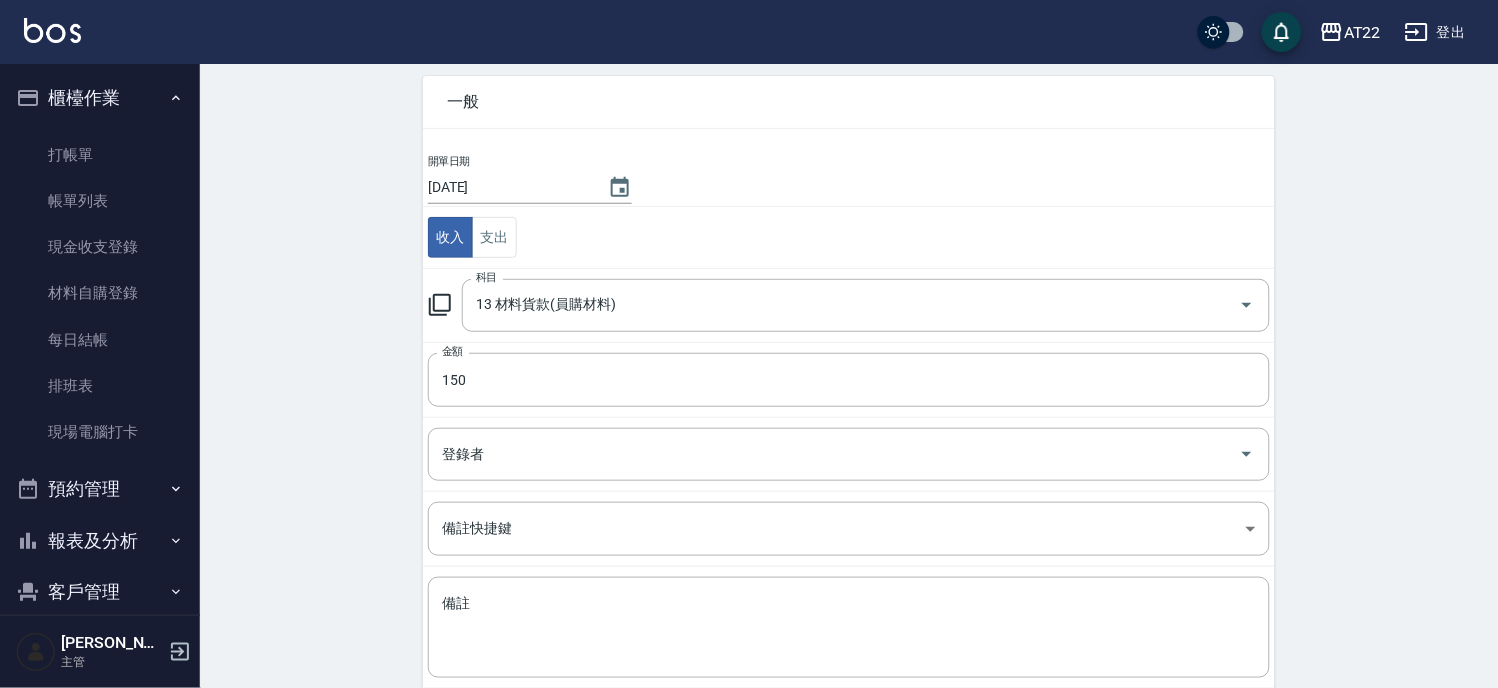 scroll, scrollTop: 111, scrollLeft: 0, axis: vertical 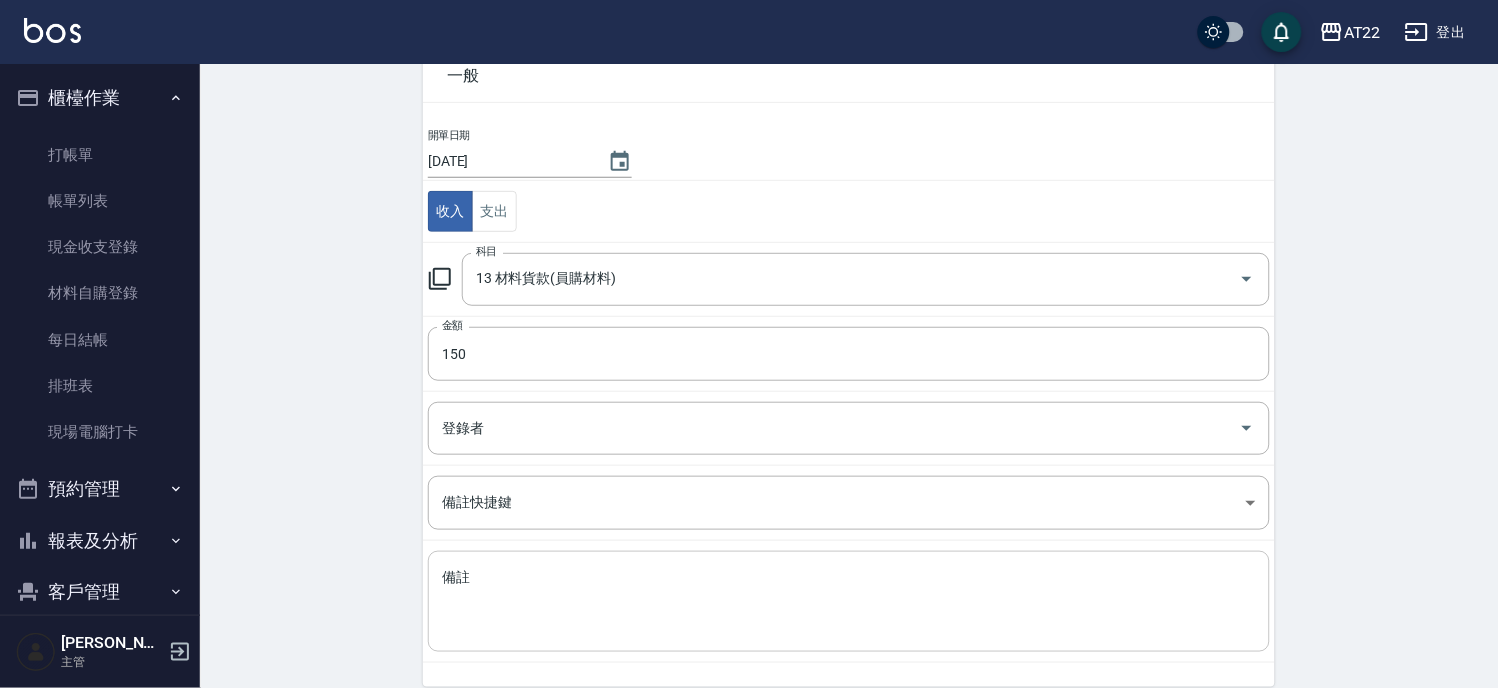 click on "x 備註" at bounding box center [849, 601] 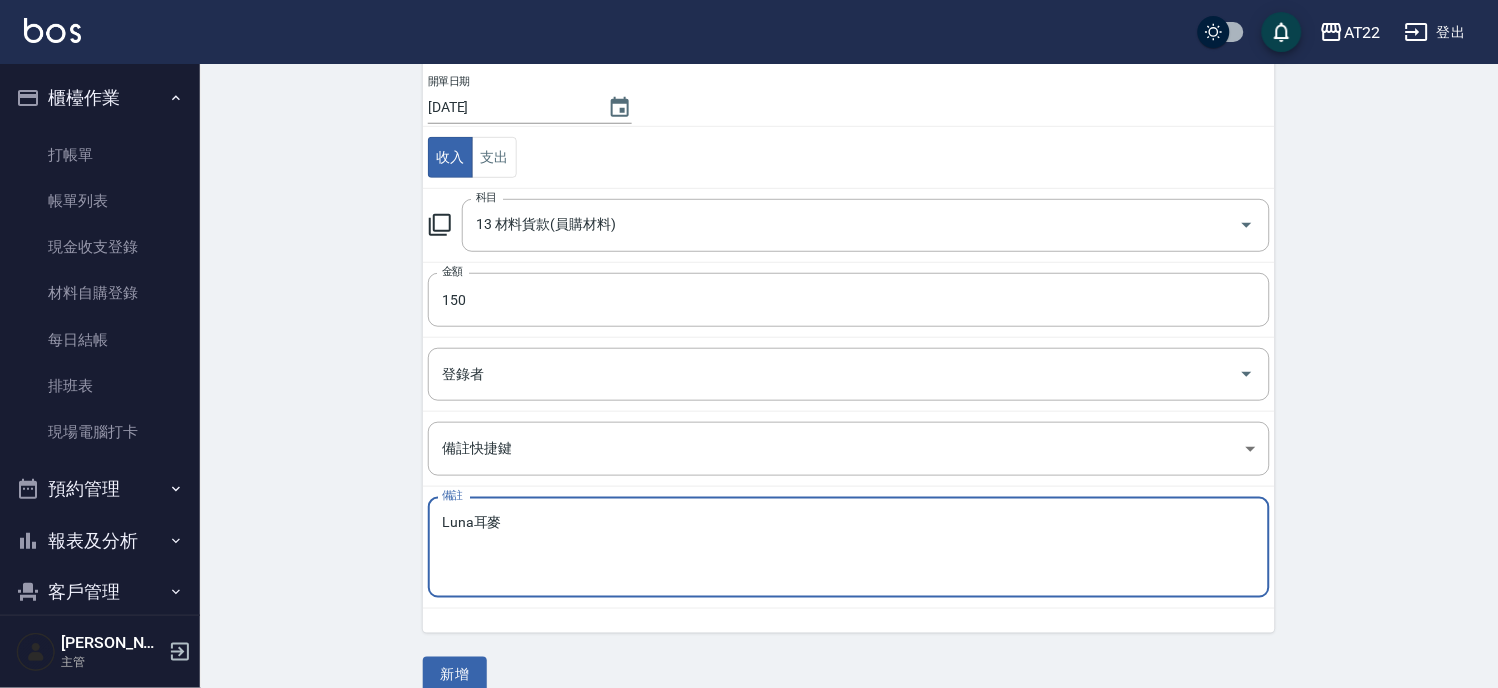 scroll, scrollTop: 194, scrollLeft: 0, axis: vertical 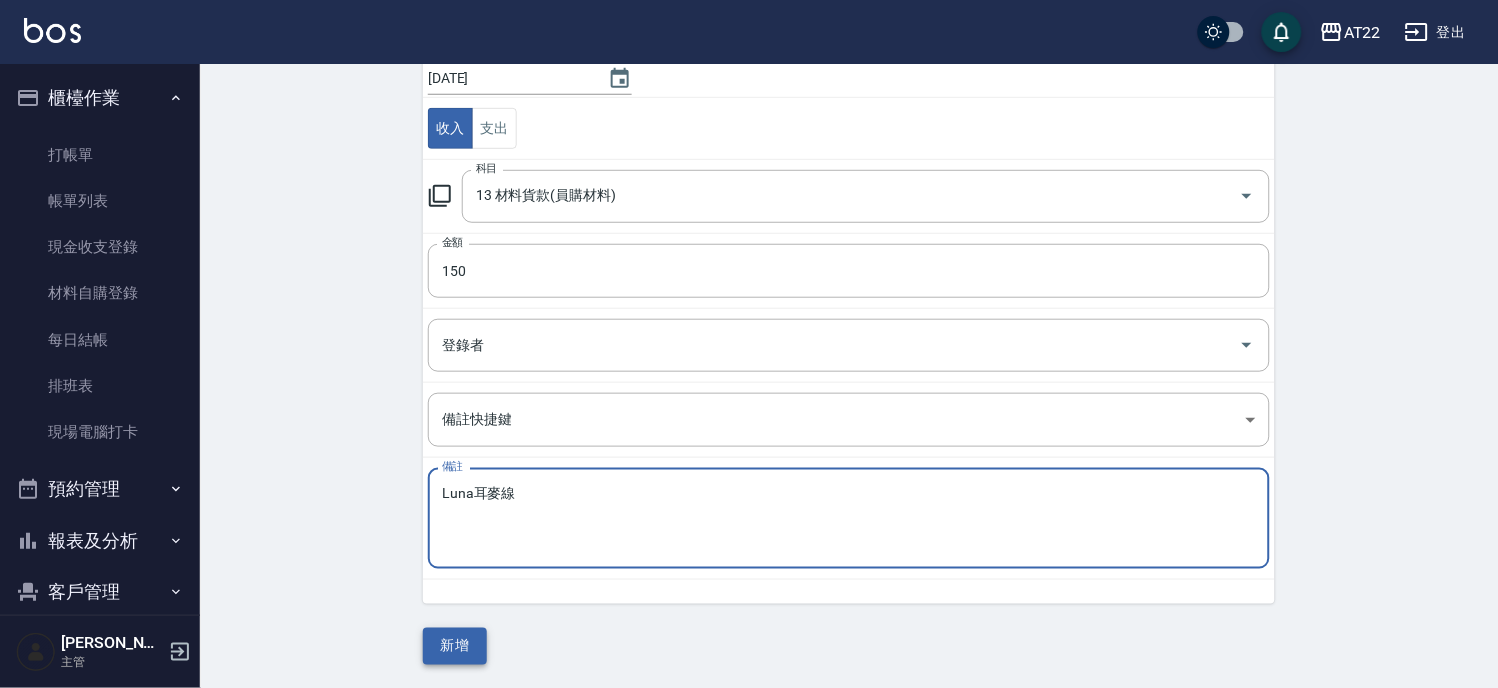 type on "Luna耳麥線" 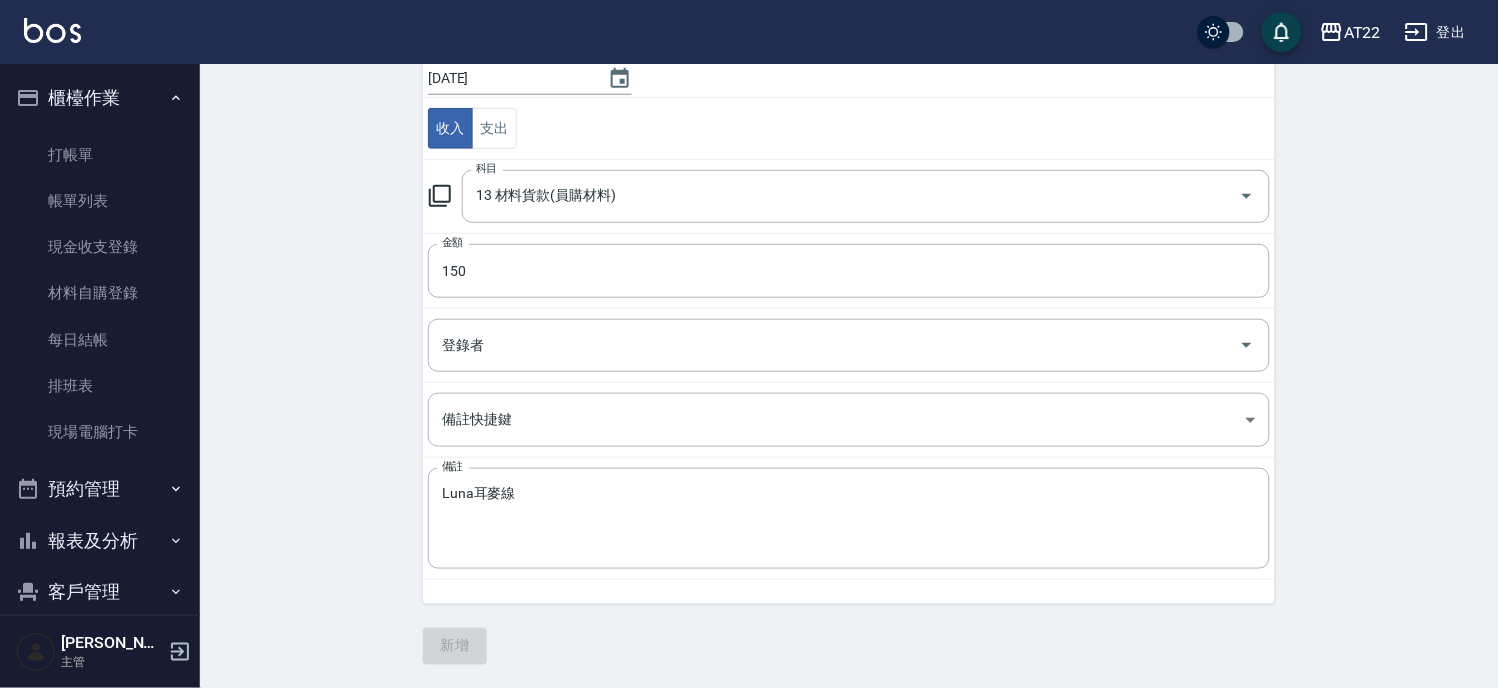 scroll, scrollTop: 0, scrollLeft: 0, axis: both 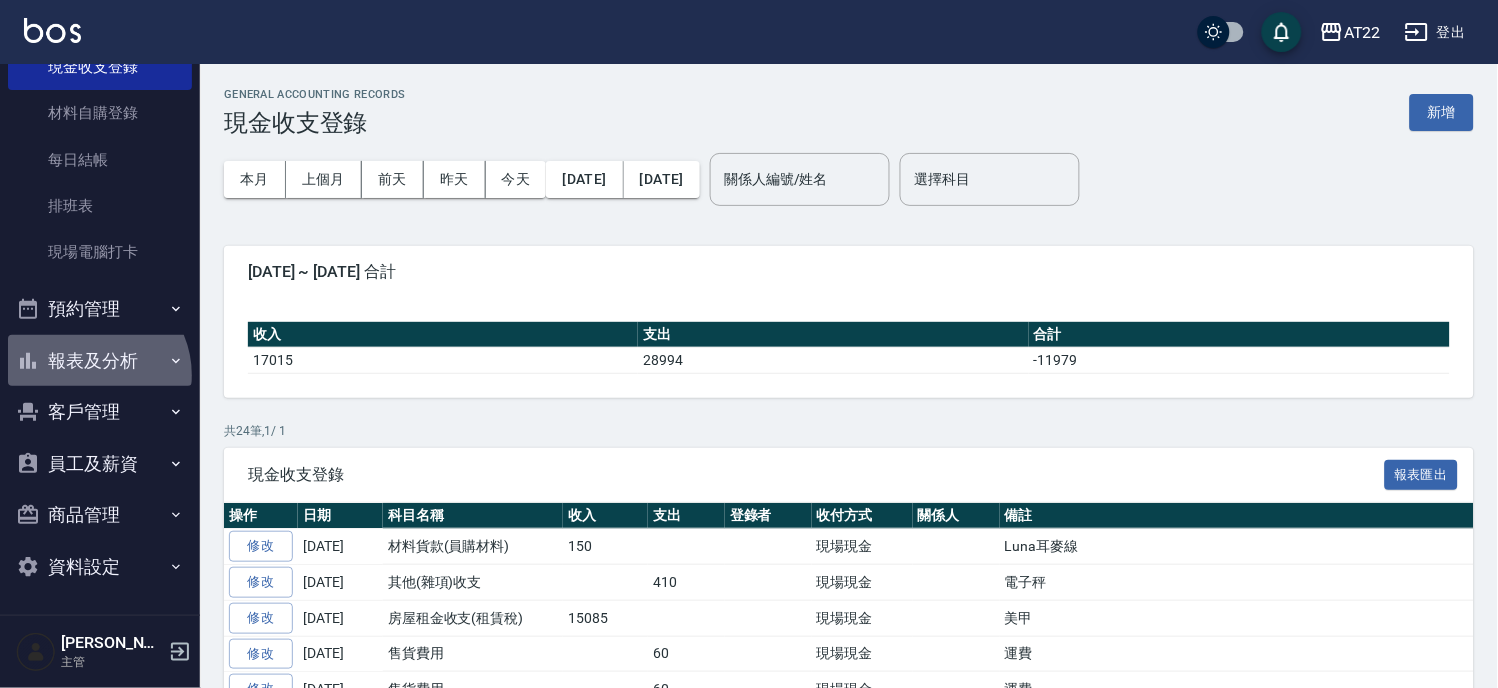 click on "報表及分析" at bounding box center (100, 361) 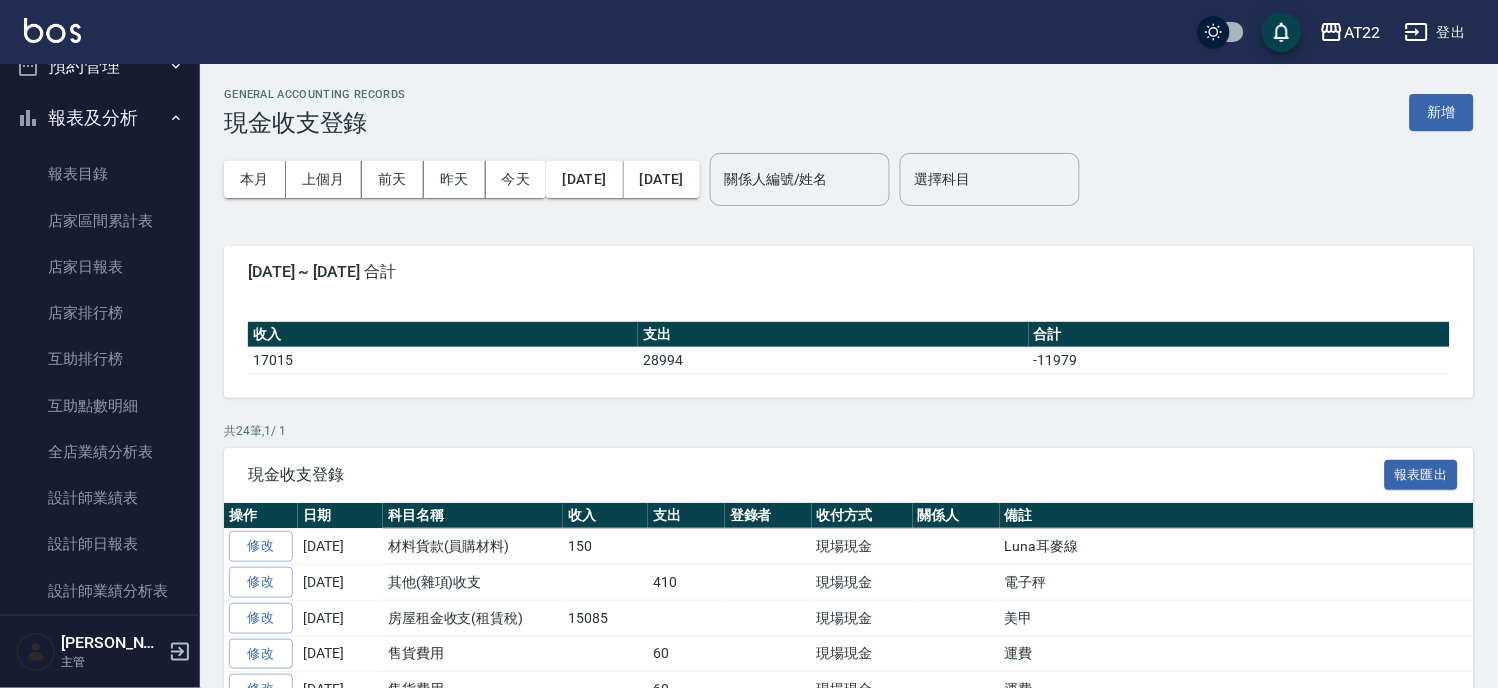 scroll, scrollTop: 624, scrollLeft: 0, axis: vertical 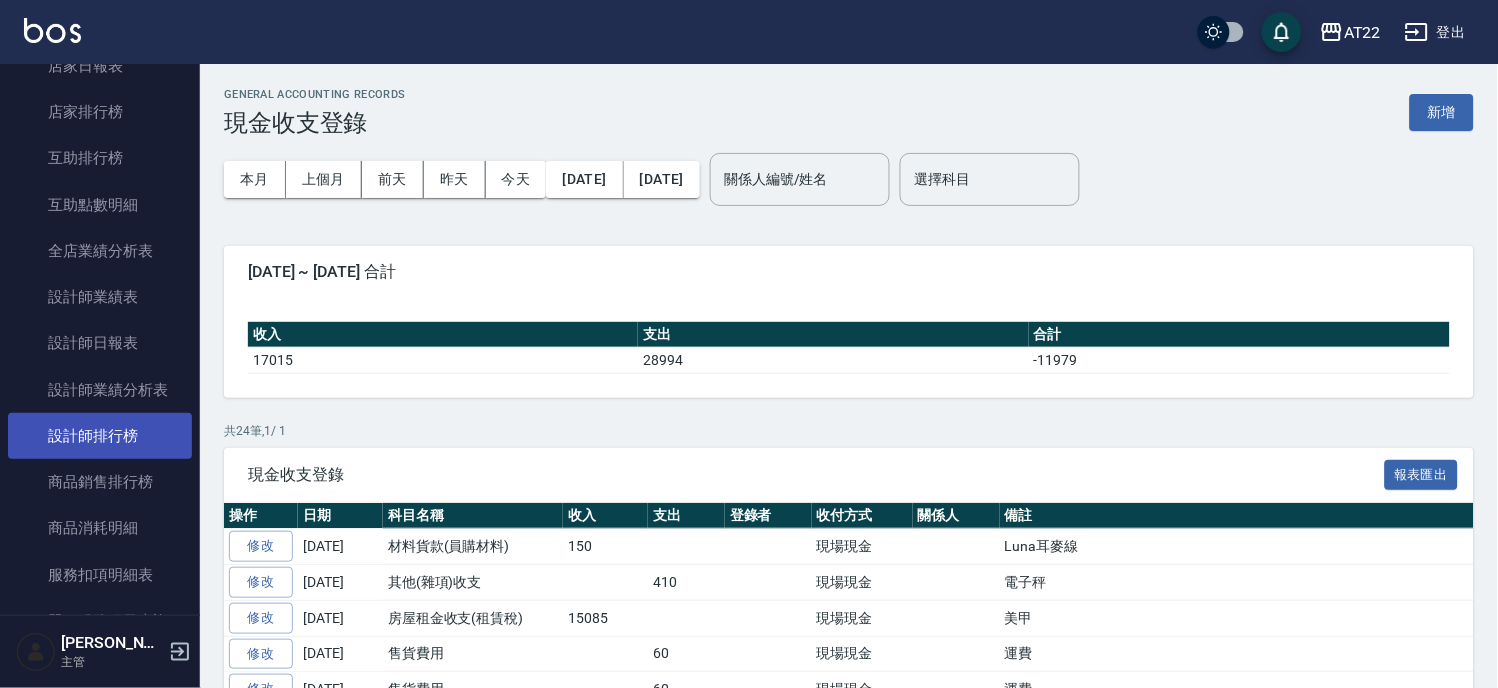 click on "設計師排行榜" at bounding box center [100, 436] 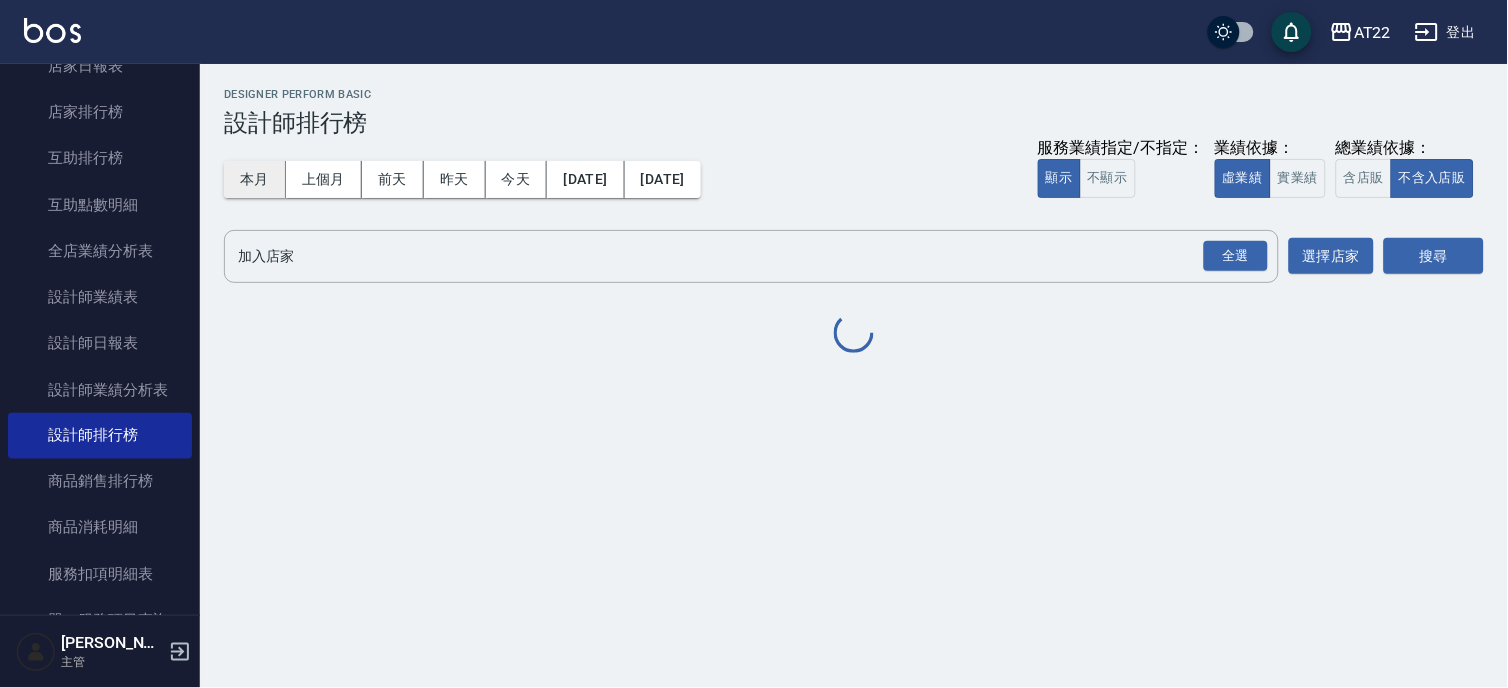 click on "本月" at bounding box center [255, 179] 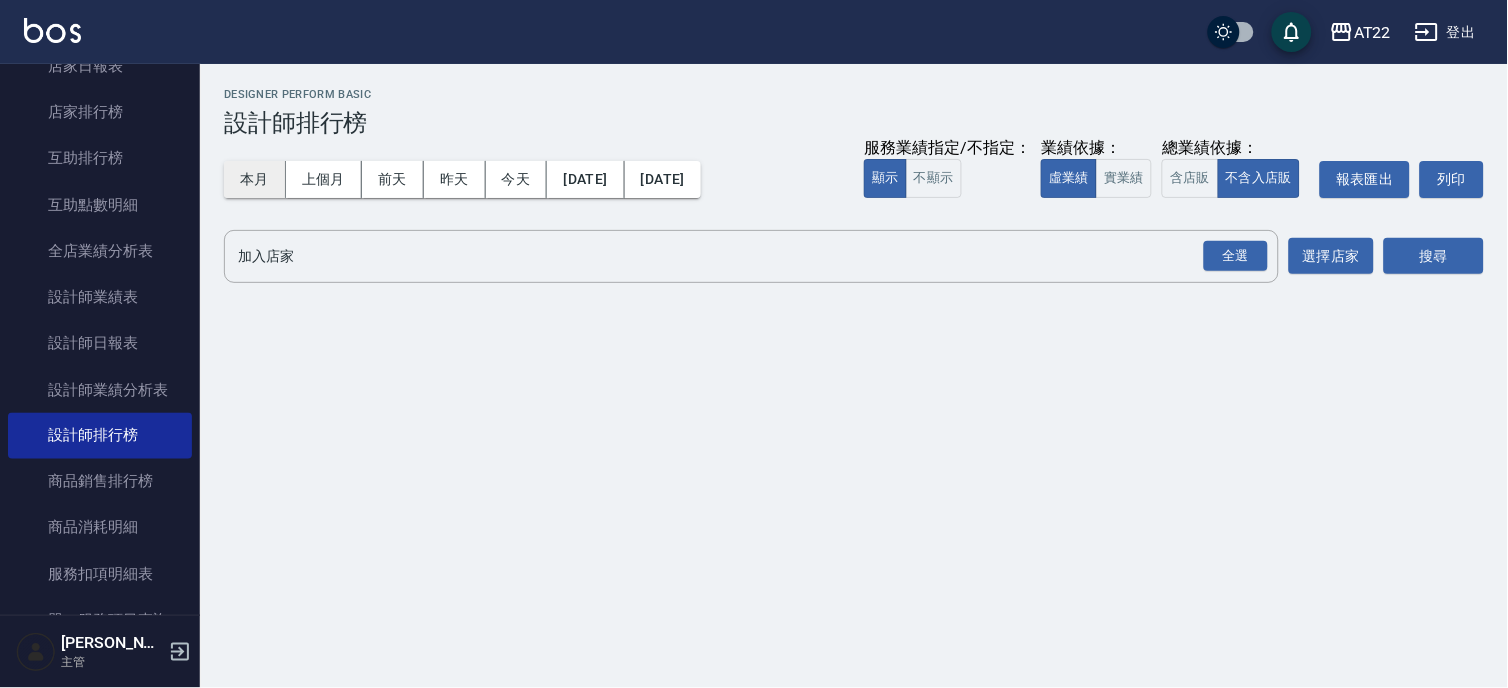 click on "本月" at bounding box center [255, 179] 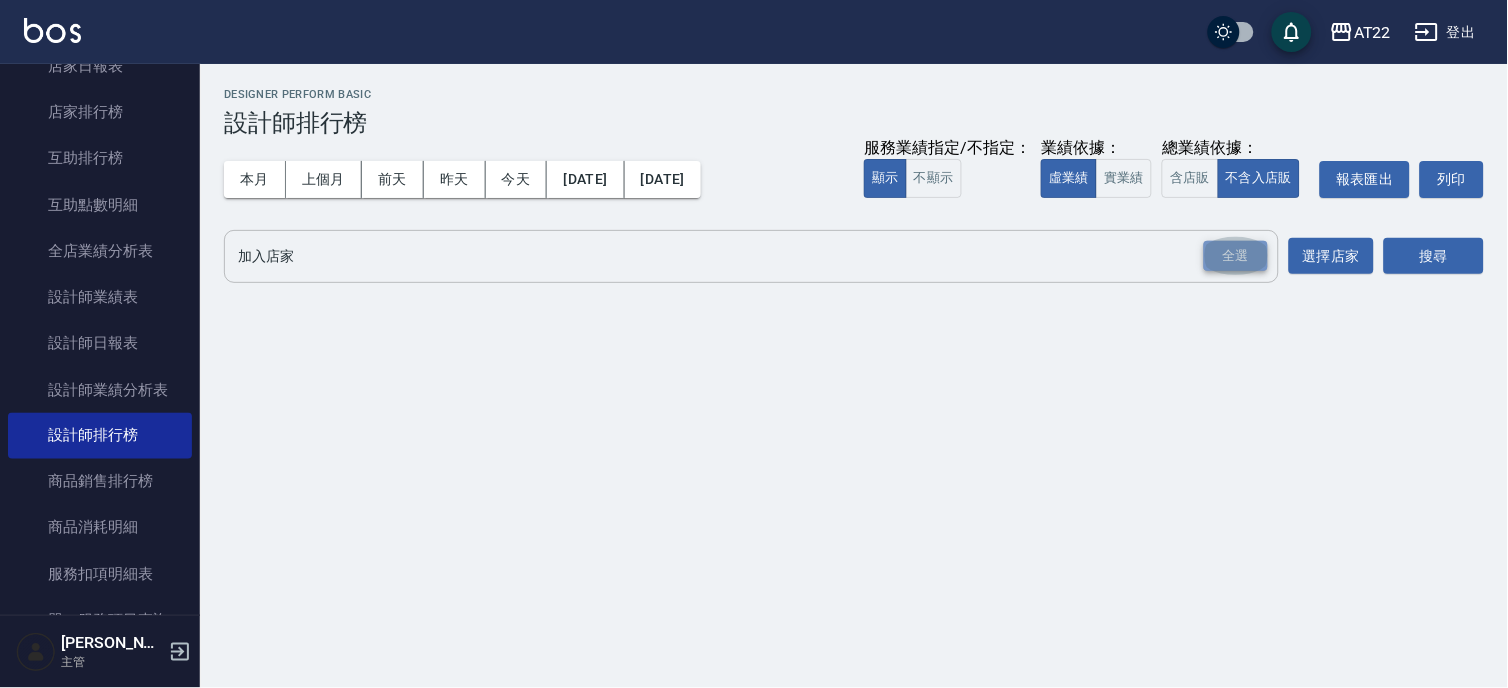 click on "全選" at bounding box center (1236, 256) 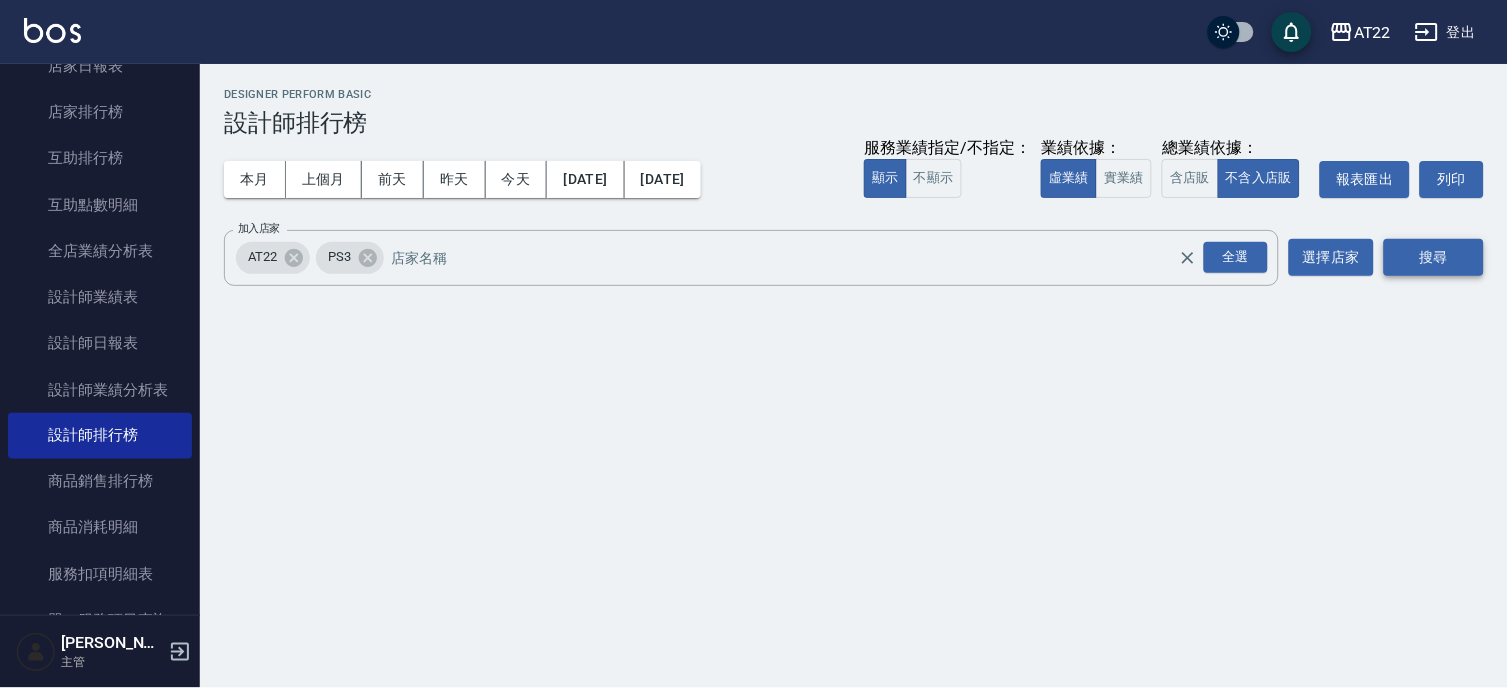 click on "搜尋" at bounding box center [1434, 257] 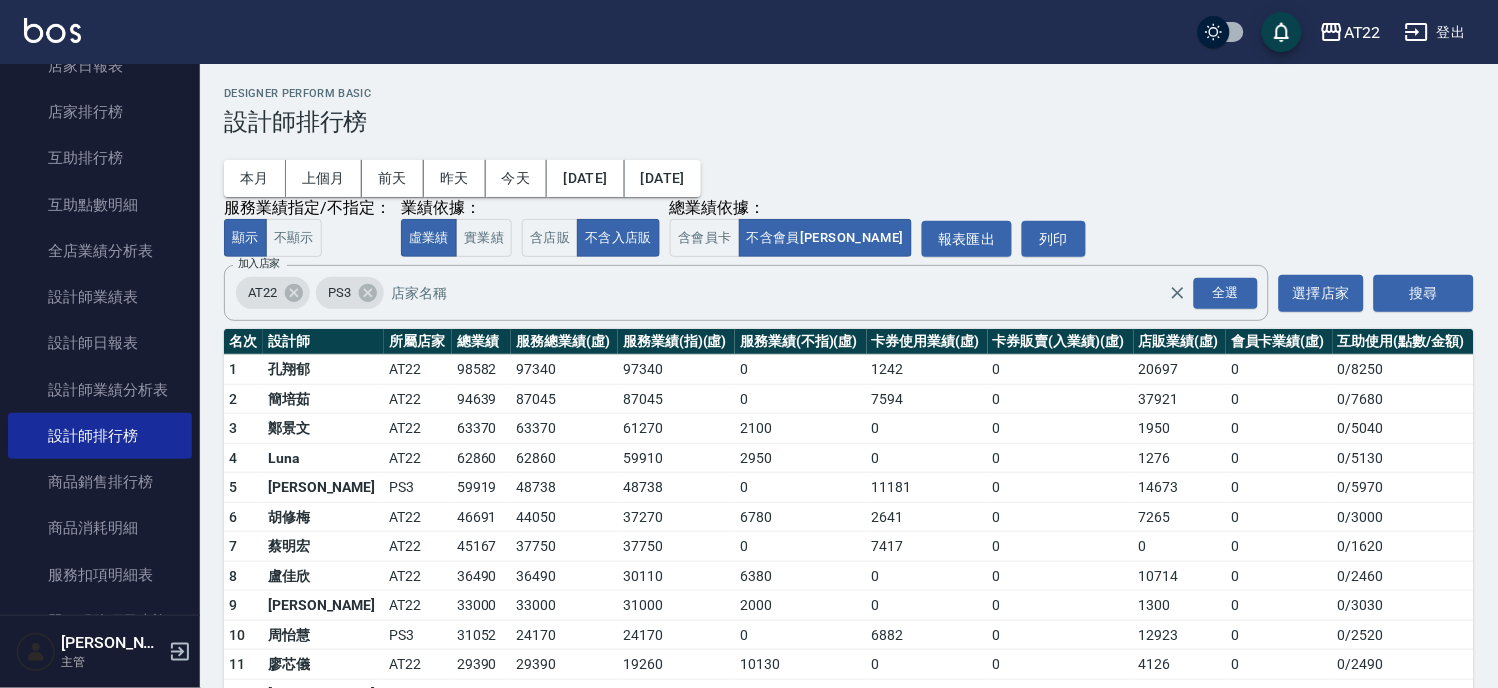 scroll, scrollTop: 0, scrollLeft: 0, axis: both 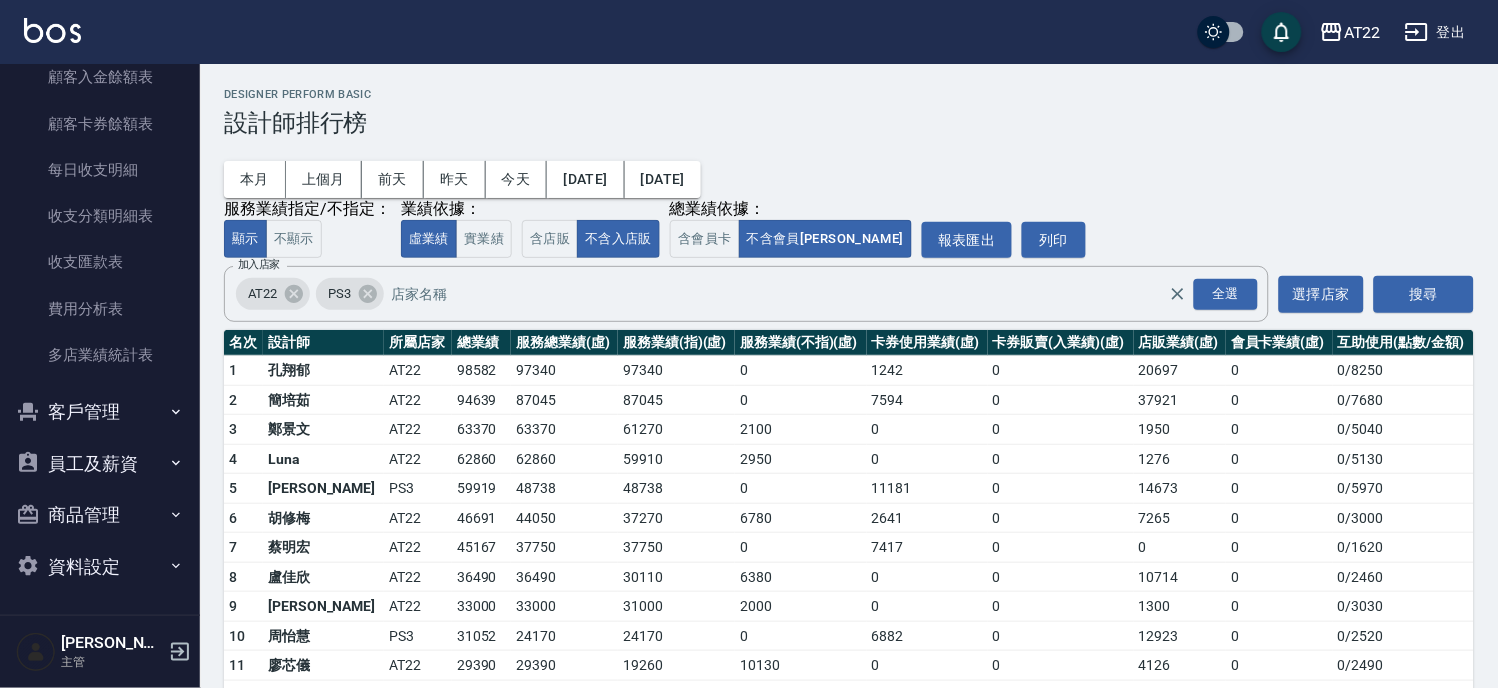 click on "客戶管理" at bounding box center [100, 412] 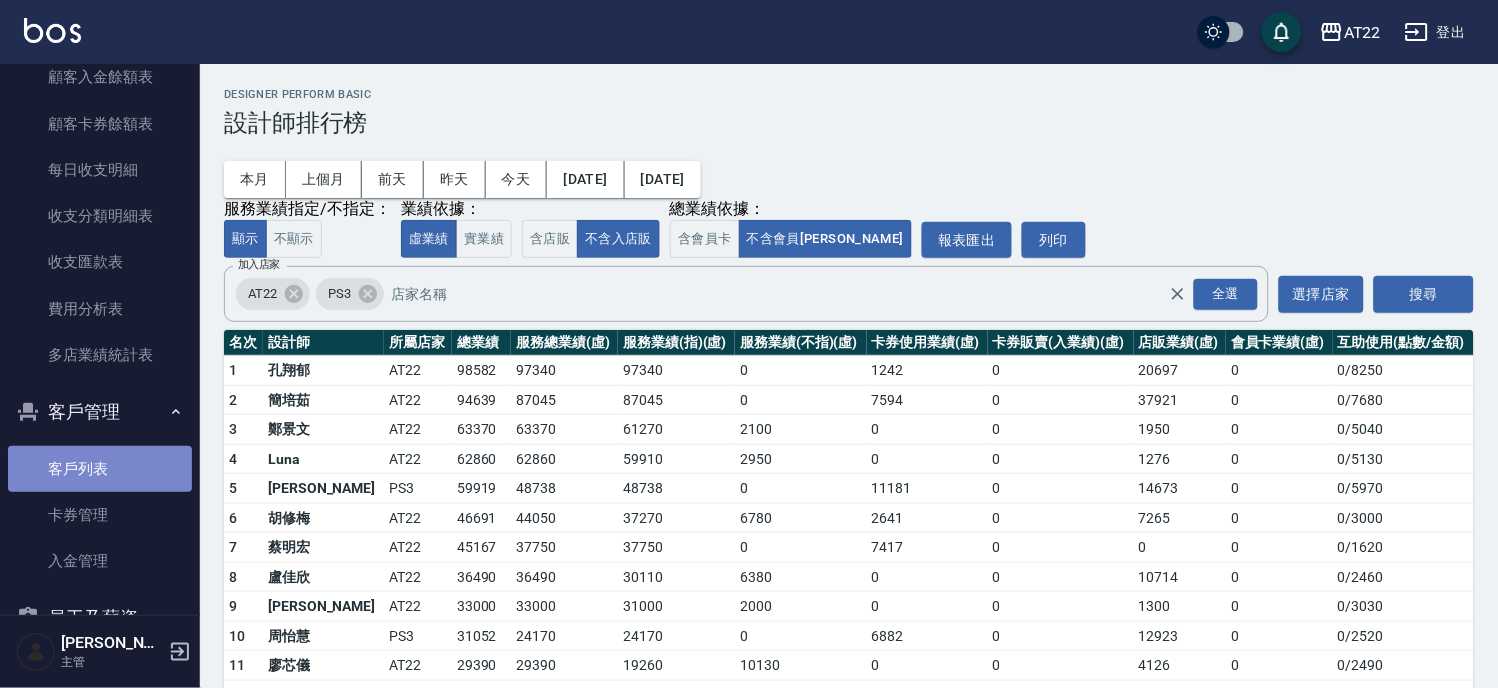 click on "客戶列表" at bounding box center [100, 469] 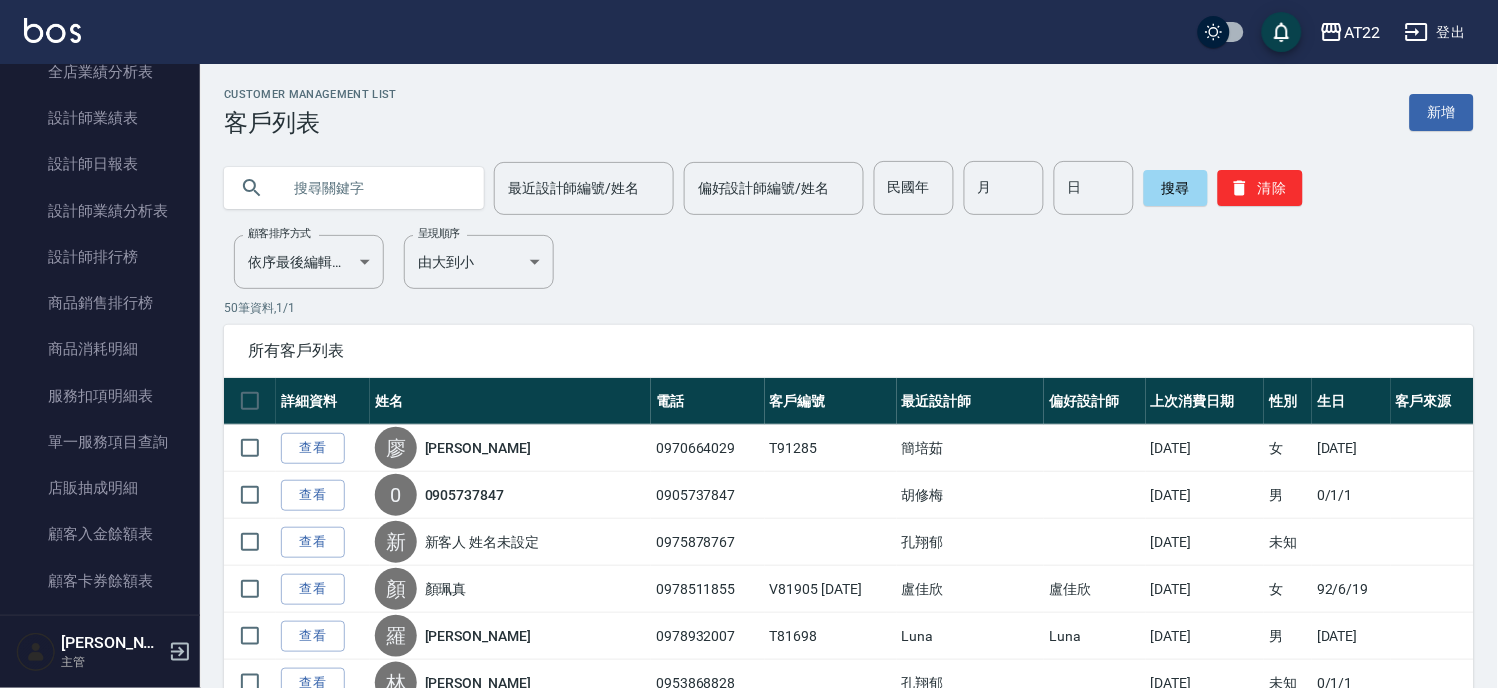 scroll, scrollTop: 926, scrollLeft: 0, axis: vertical 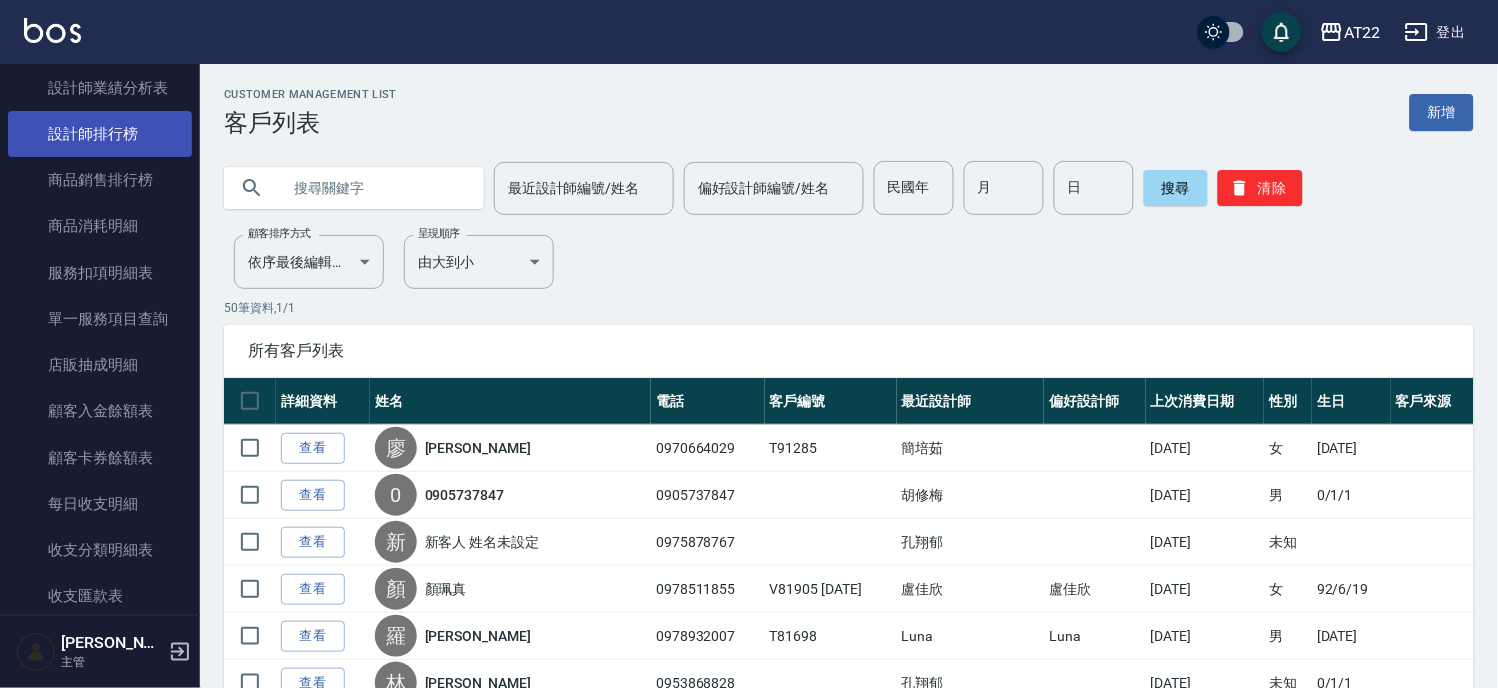 click on "設計師排行榜" at bounding box center [100, 134] 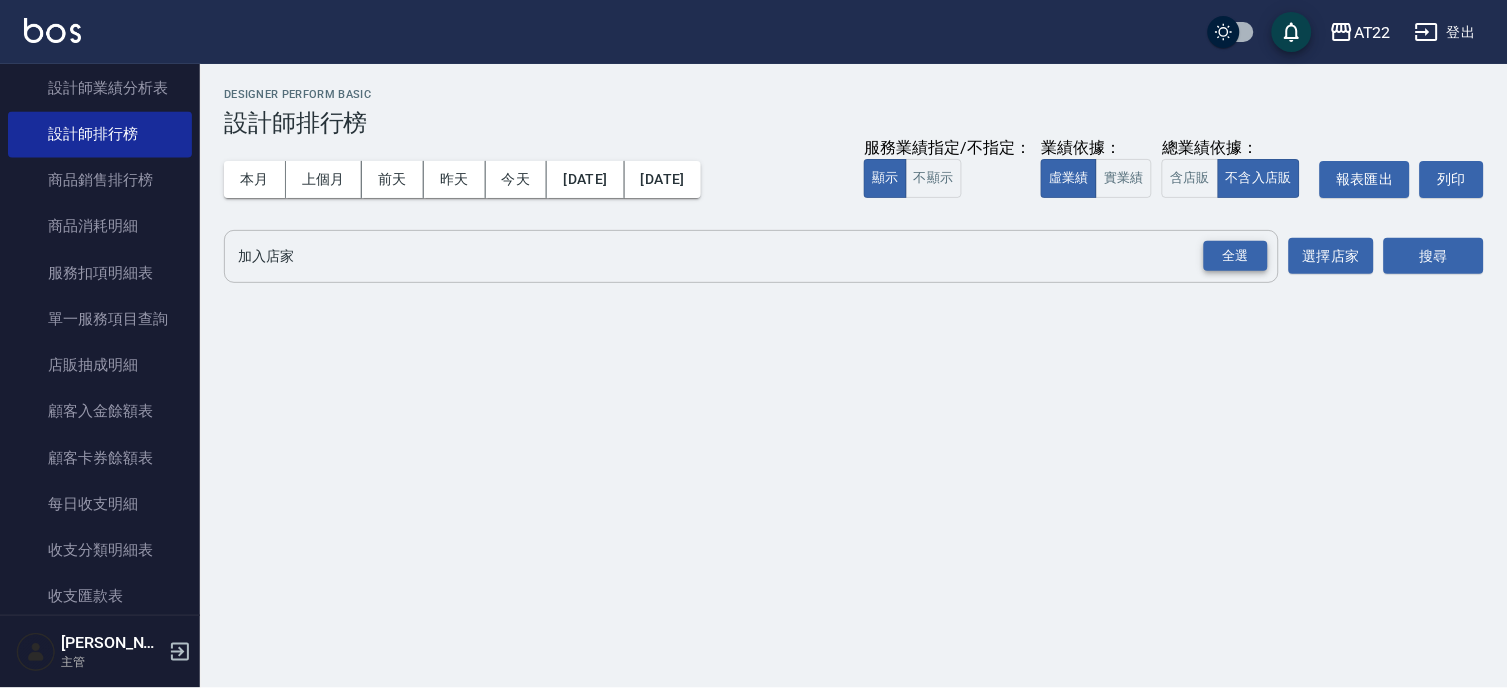 click on "全選" at bounding box center (1236, 256) 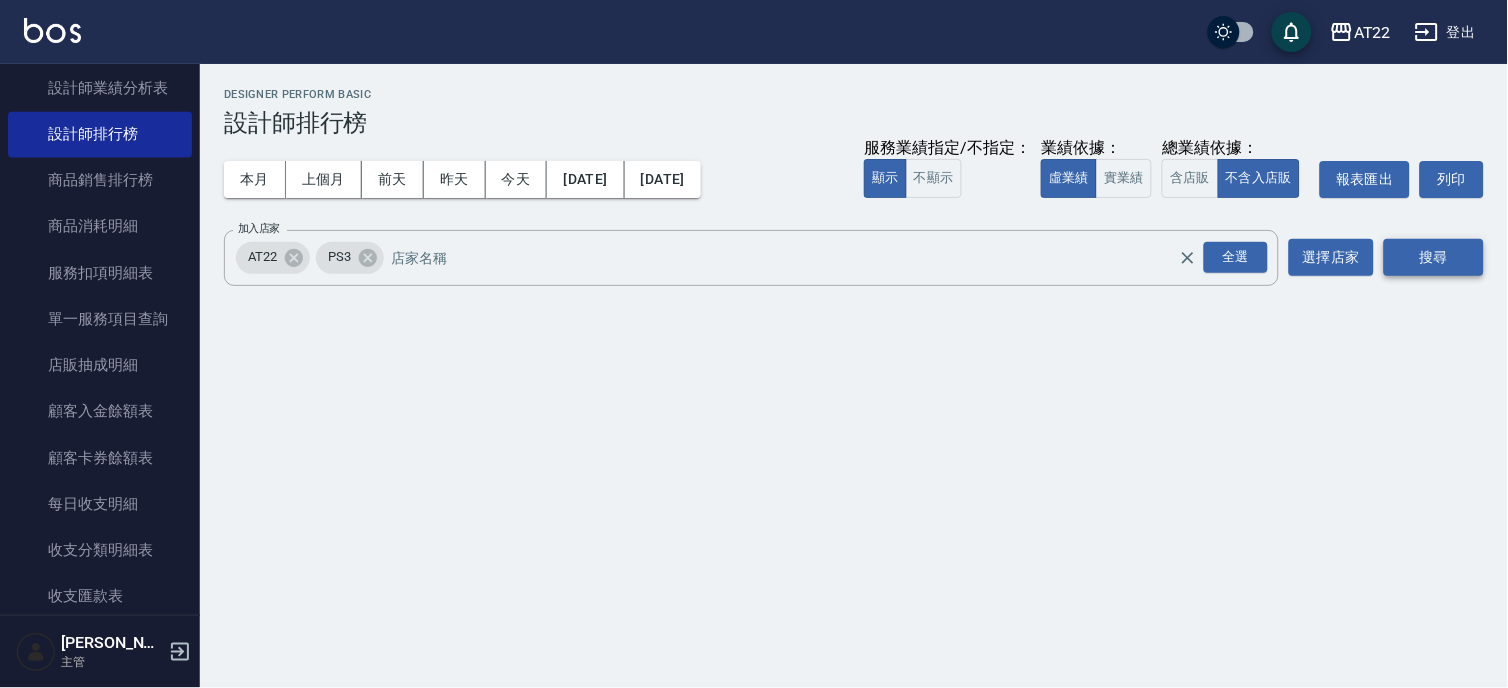 click on "搜尋" at bounding box center (1434, 257) 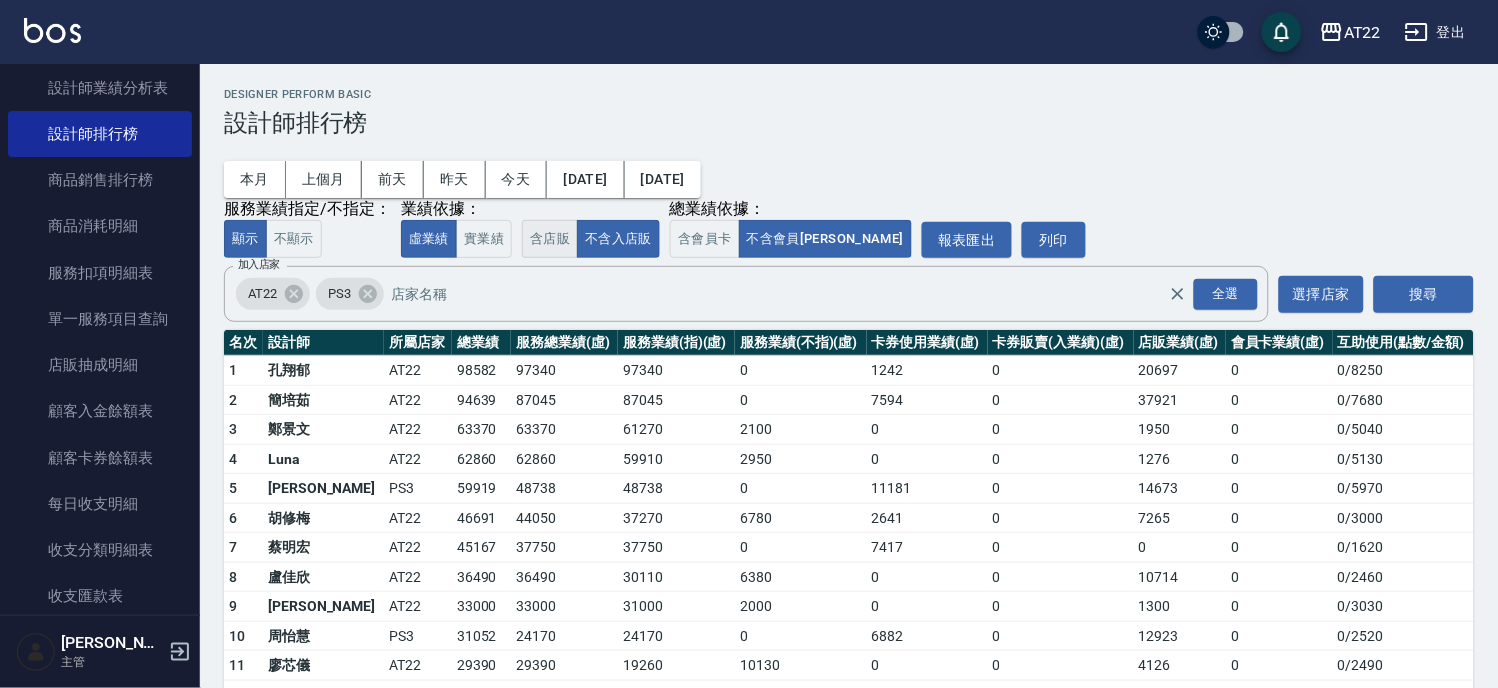 click on "含店販" at bounding box center [550, 239] 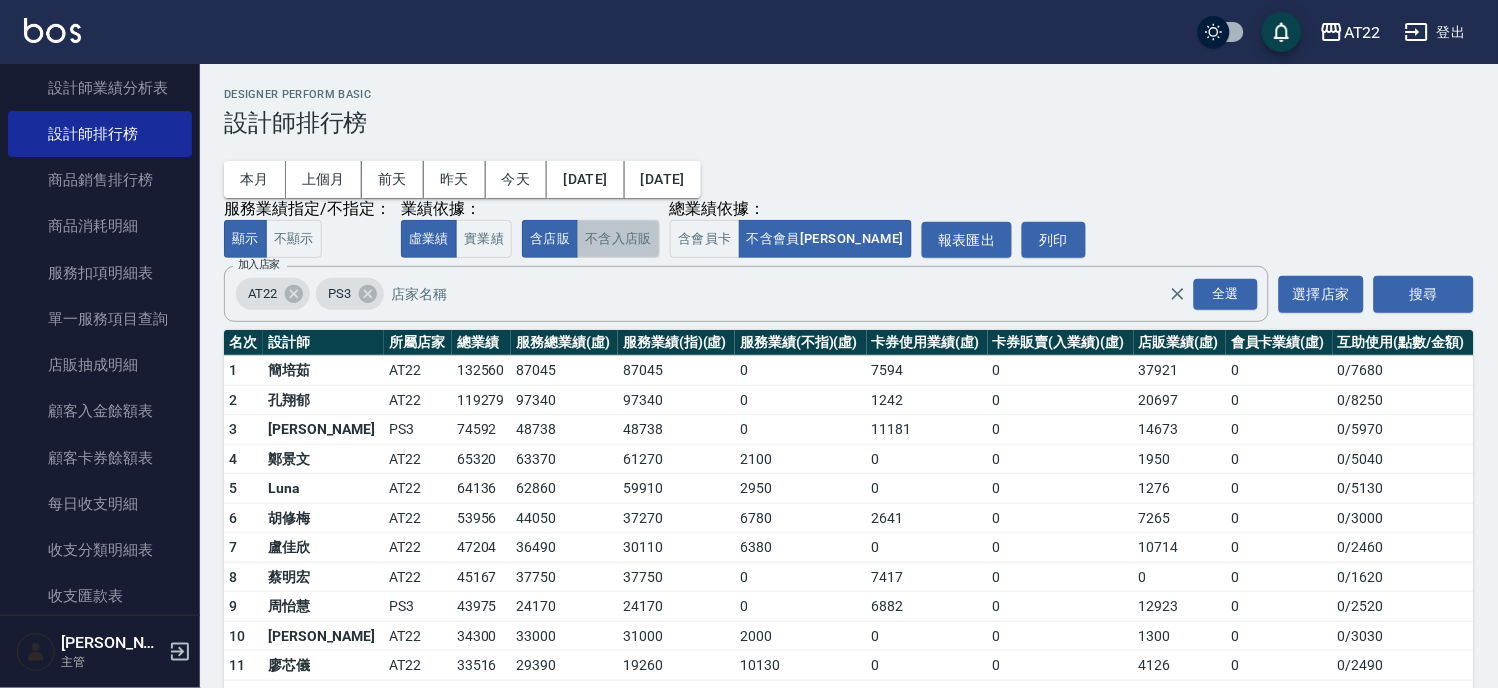 click on "不含入店販" at bounding box center [618, 239] 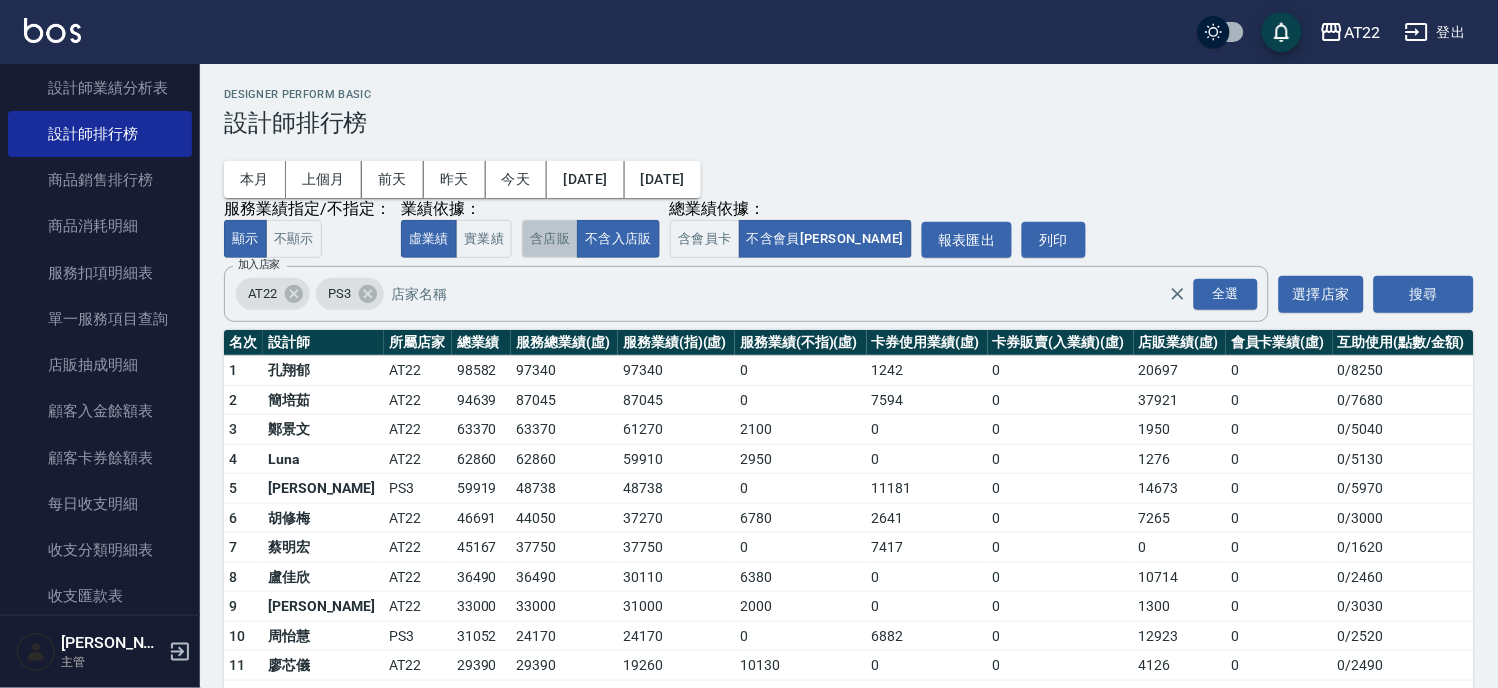 click on "含店販" at bounding box center [550, 239] 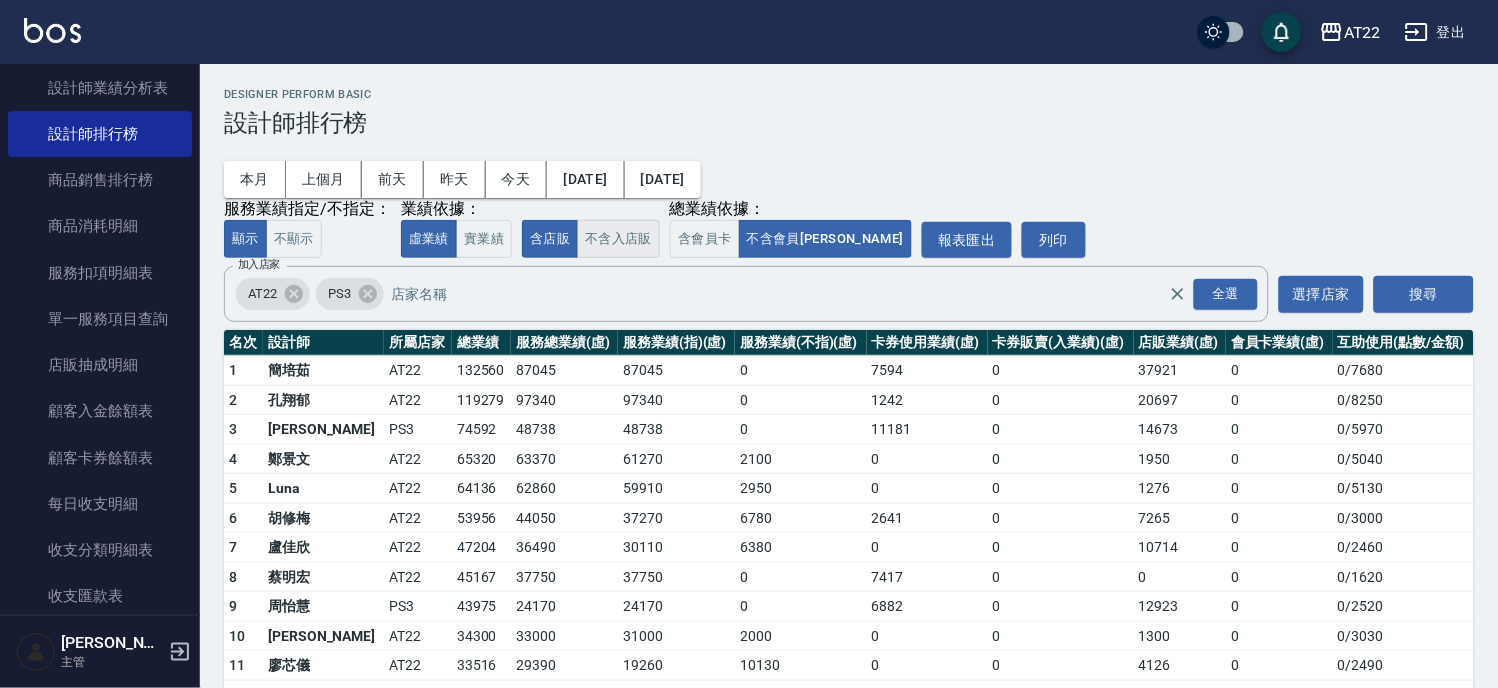 click on "不含入店販" at bounding box center (618, 239) 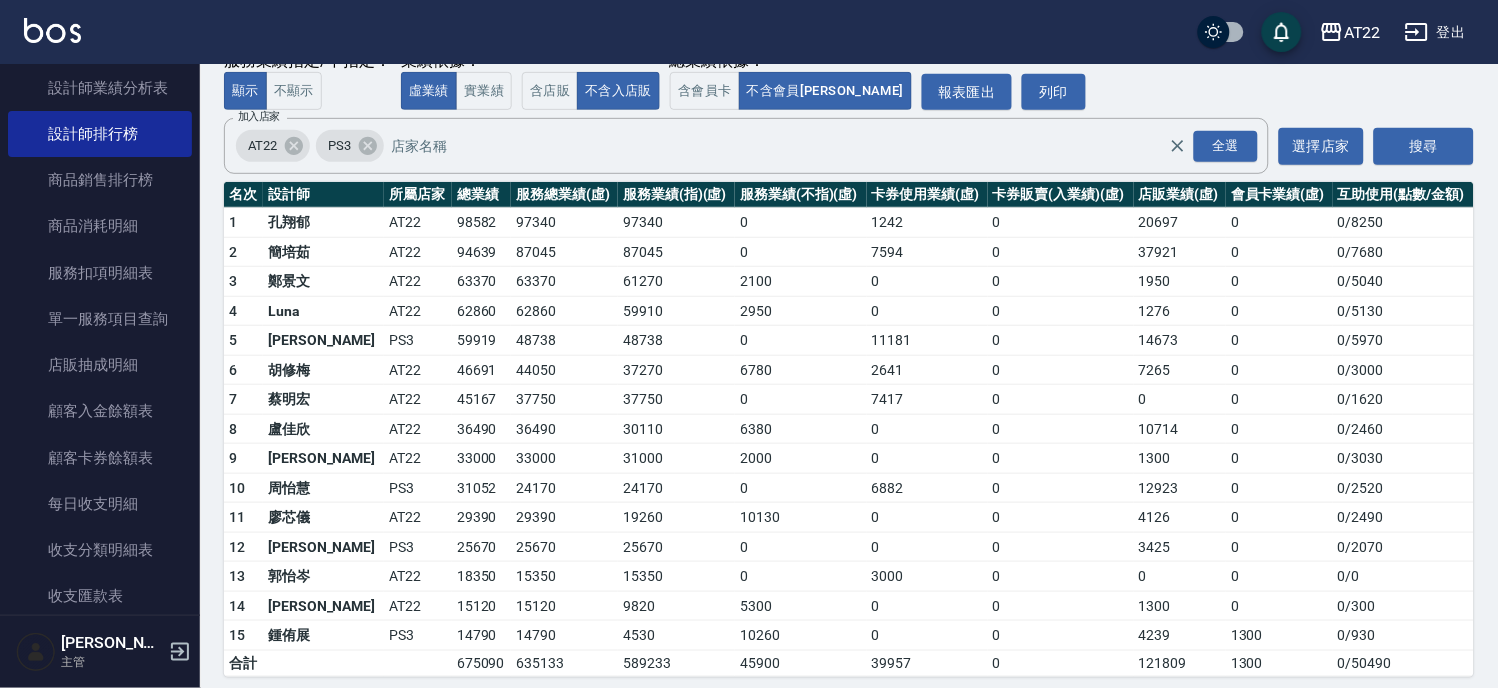 scroll, scrollTop: 163, scrollLeft: 0, axis: vertical 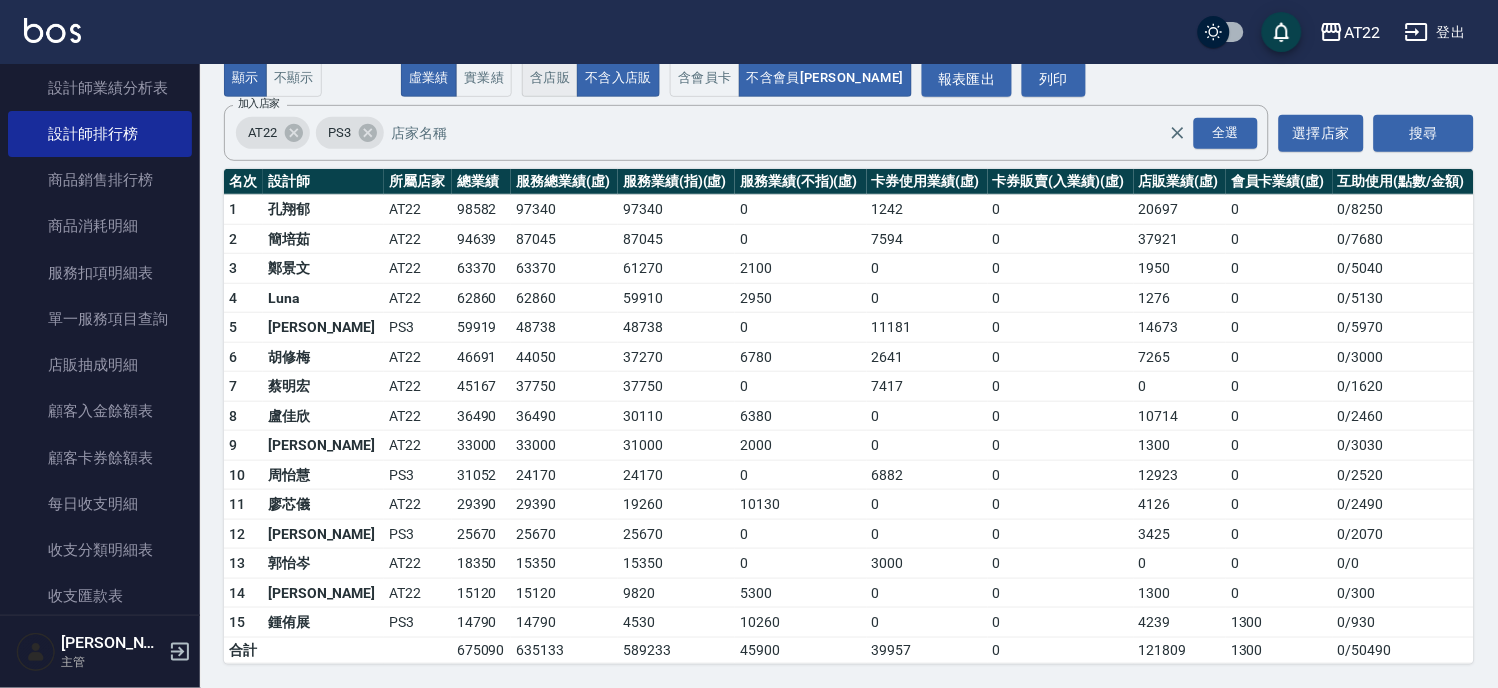 click on "含店販" at bounding box center [550, 78] 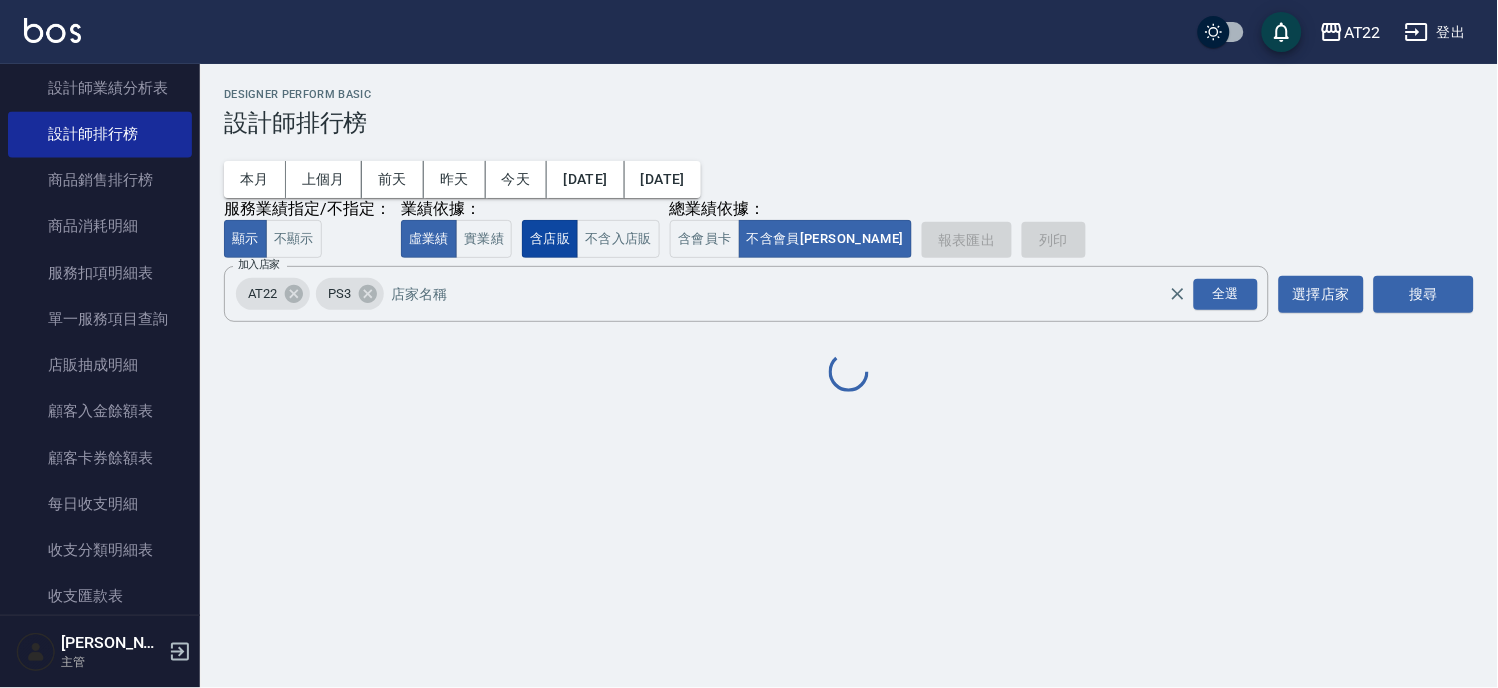 scroll, scrollTop: 0, scrollLeft: 0, axis: both 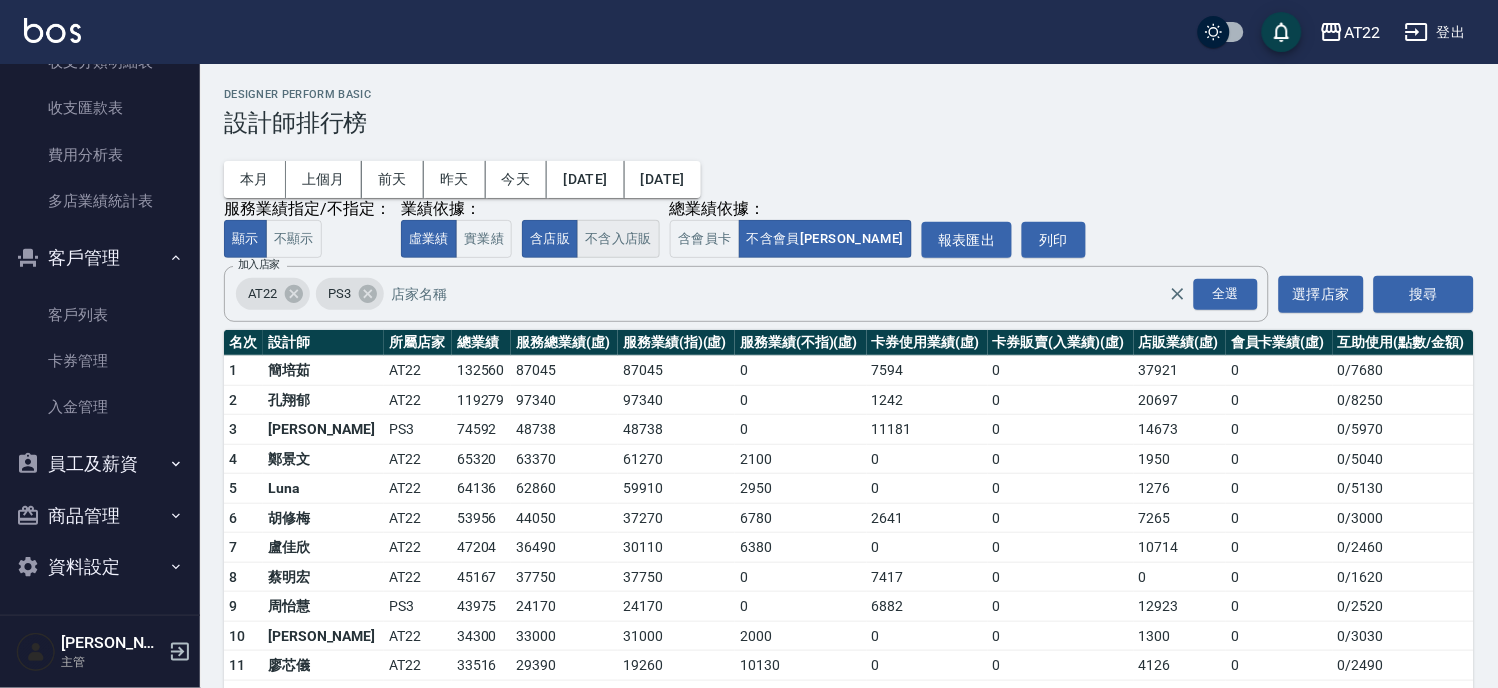click on "不含入店販" at bounding box center [618, 239] 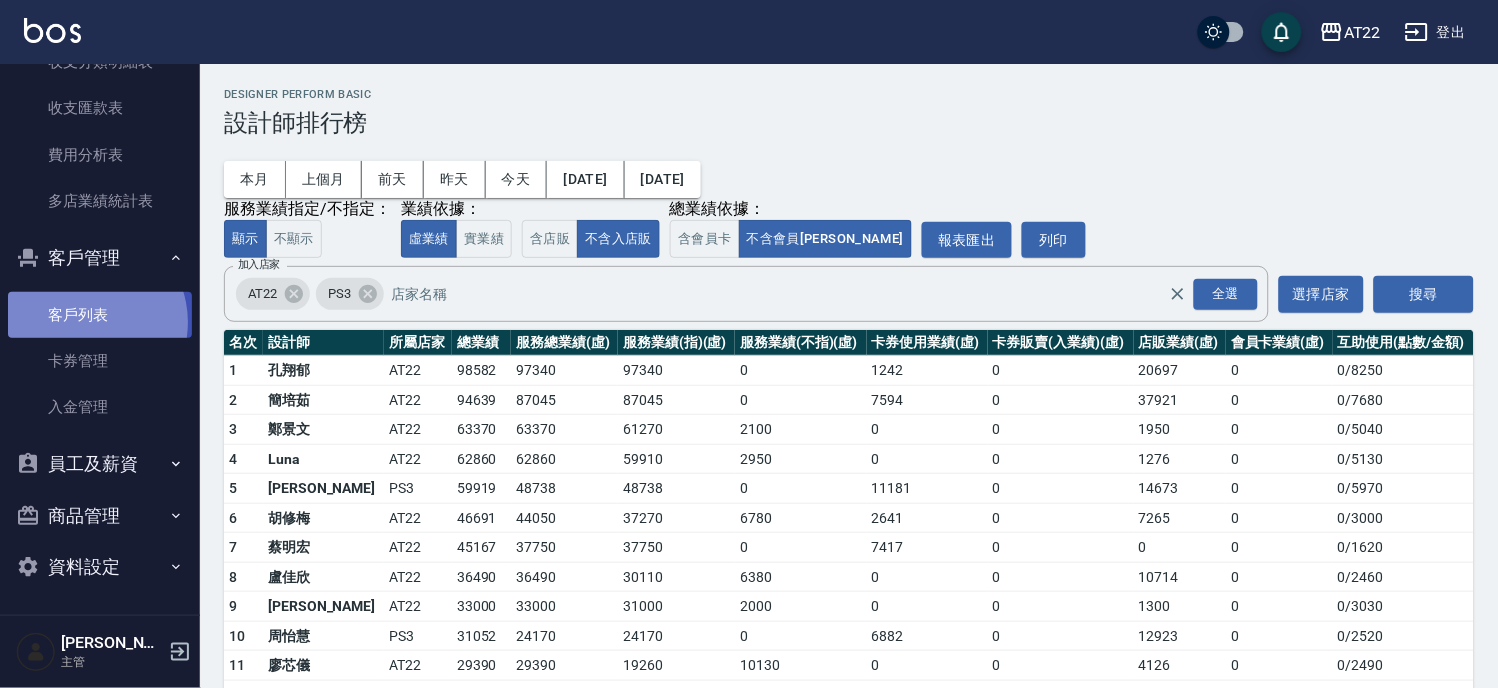 click on "客戶列表" at bounding box center [100, 315] 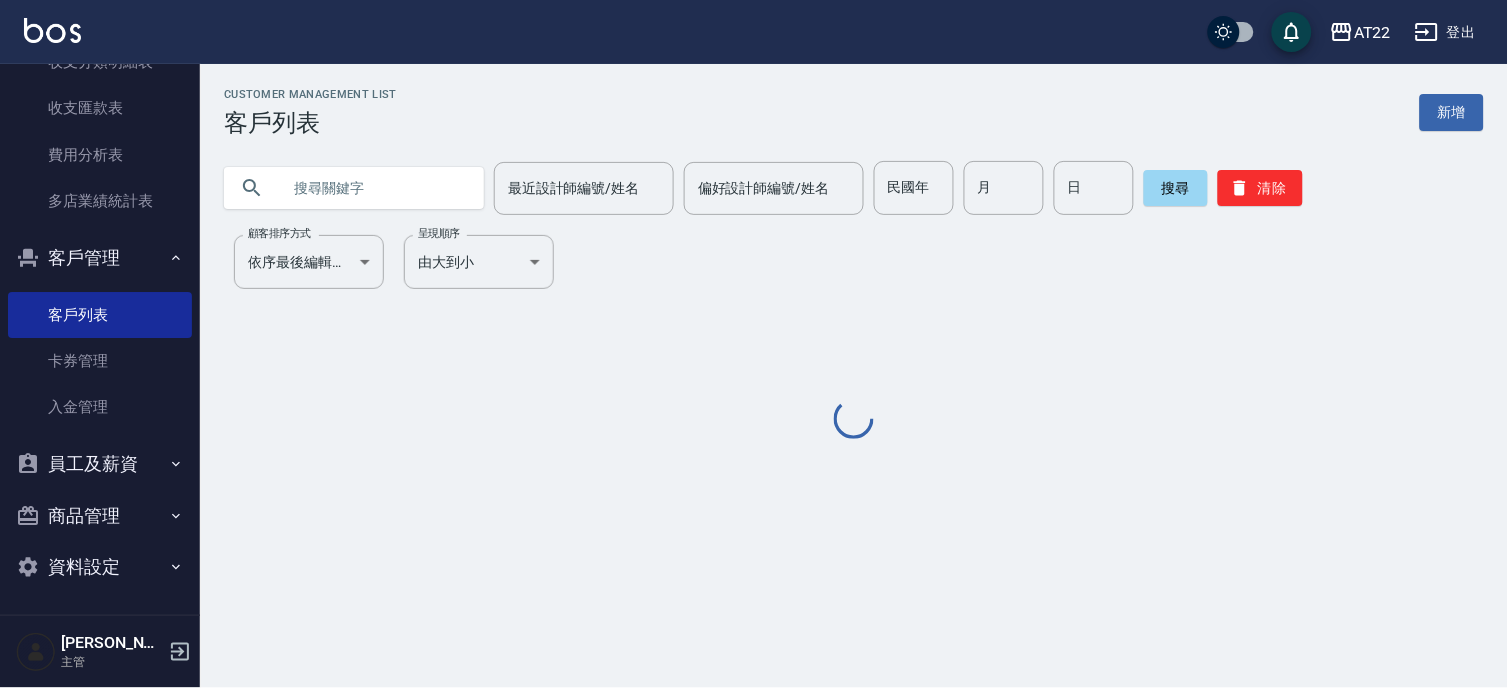 click at bounding box center (374, 188) 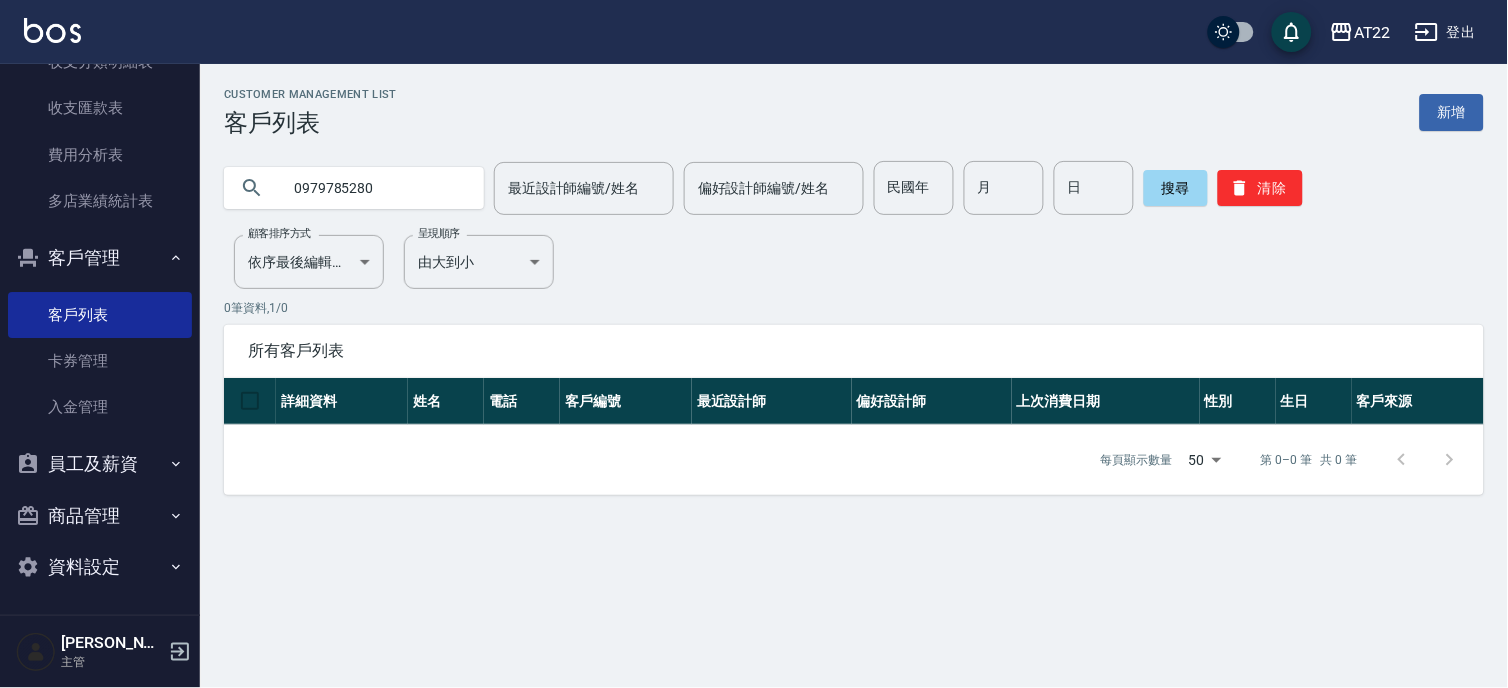 click on "0979785280" at bounding box center (374, 188) 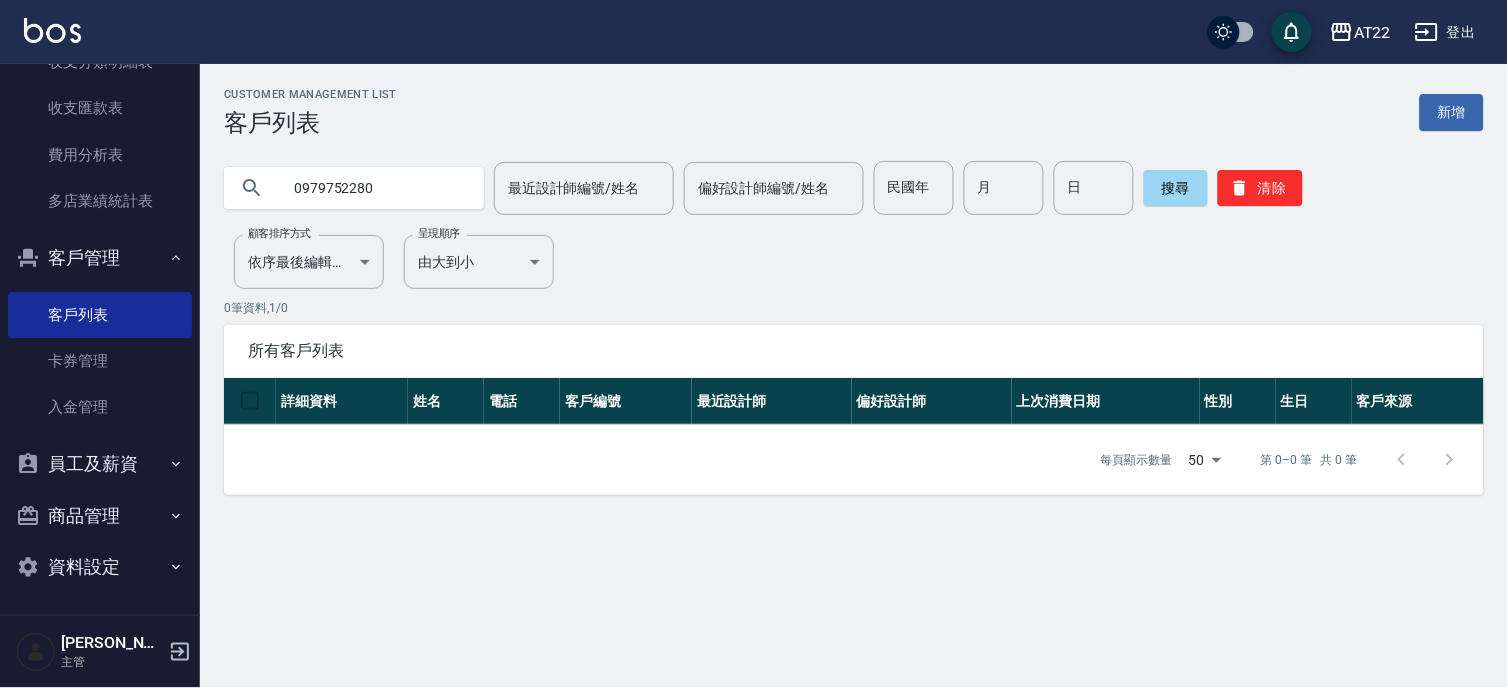 click on "0979752280" at bounding box center (374, 188) 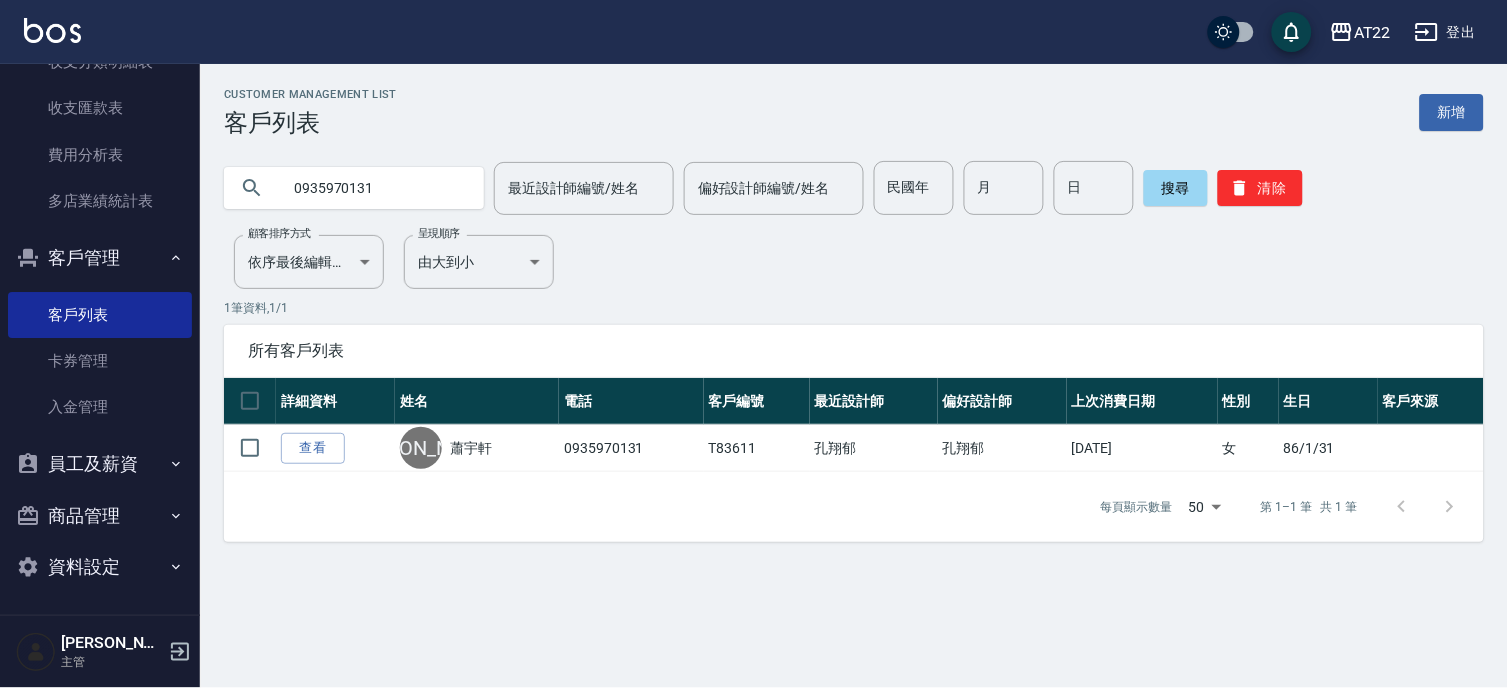 click on "0935970131" at bounding box center (374, 188) 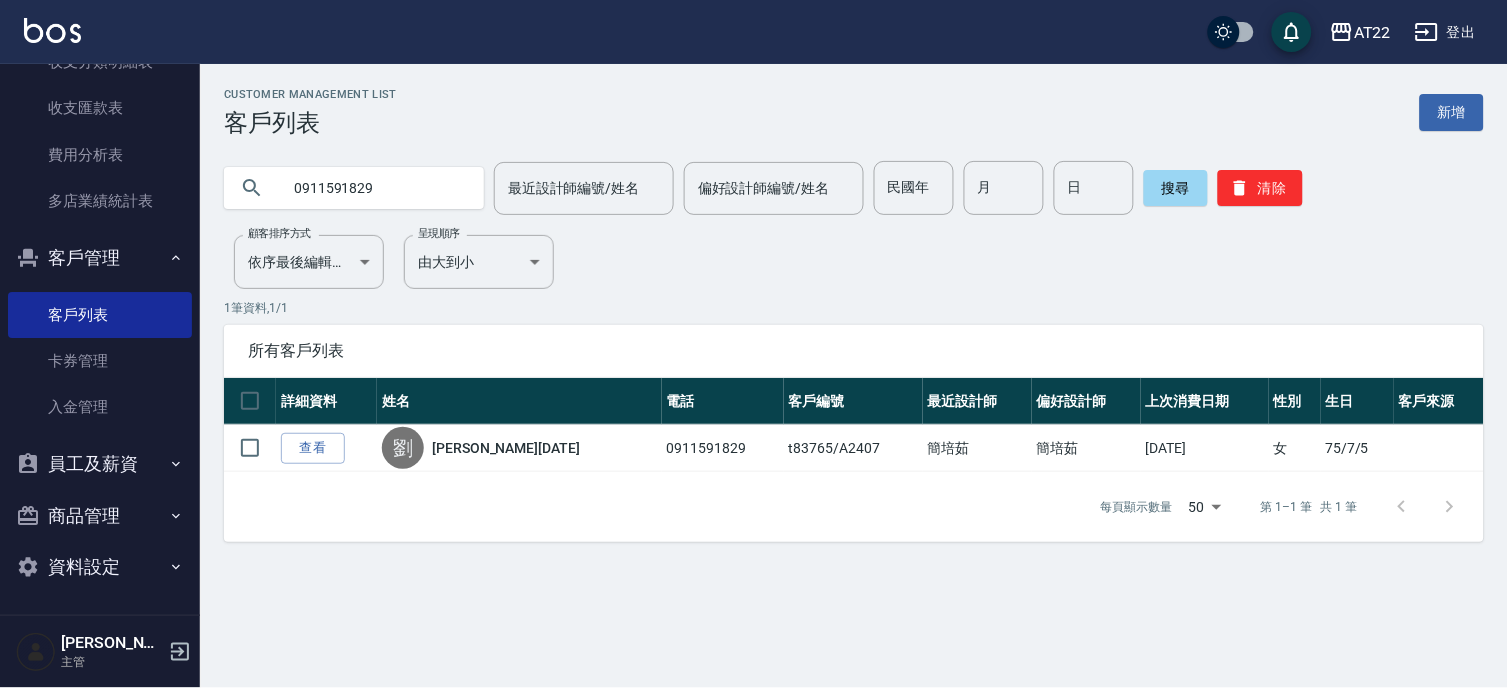 click on "0911591829" at bounding box center (374, 188) 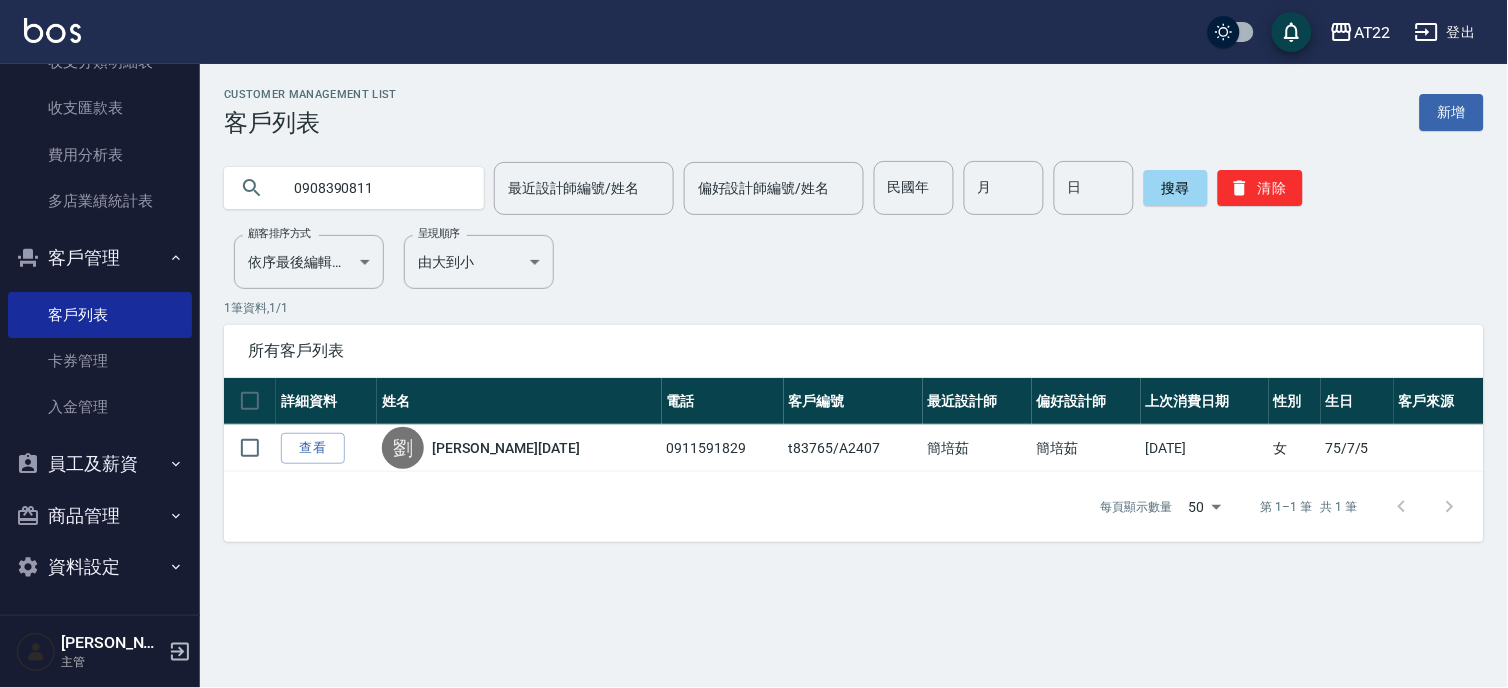 type on "0908390811" 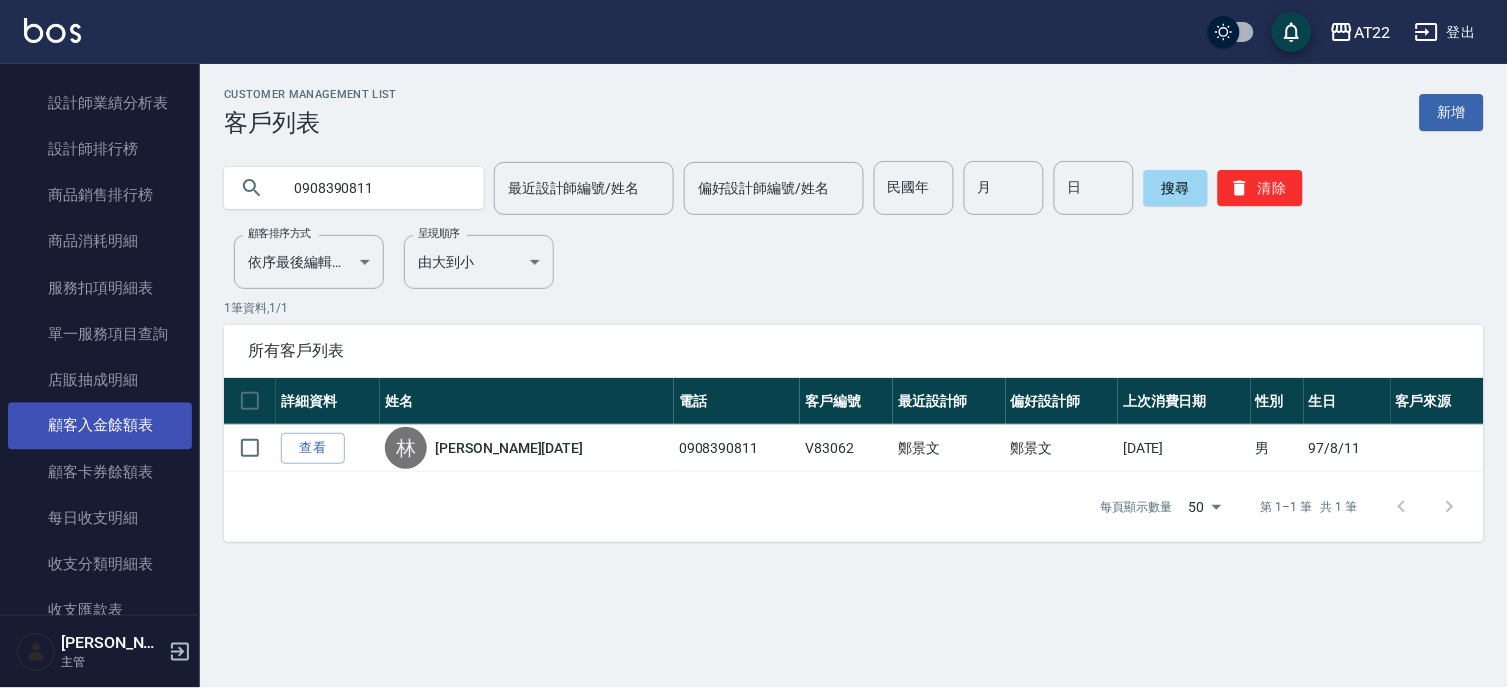 scroll, scrollTop: 747, scrollLeft: 0, axis: vertical 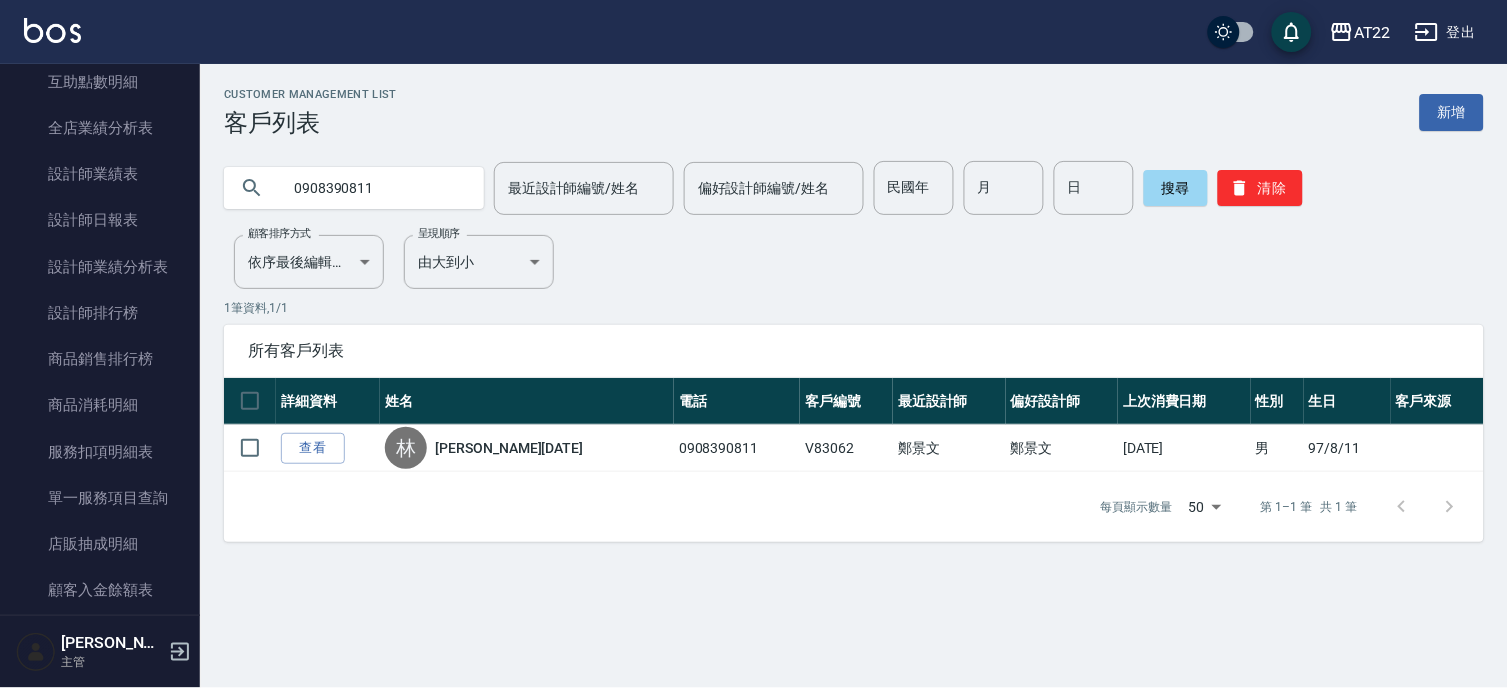 click 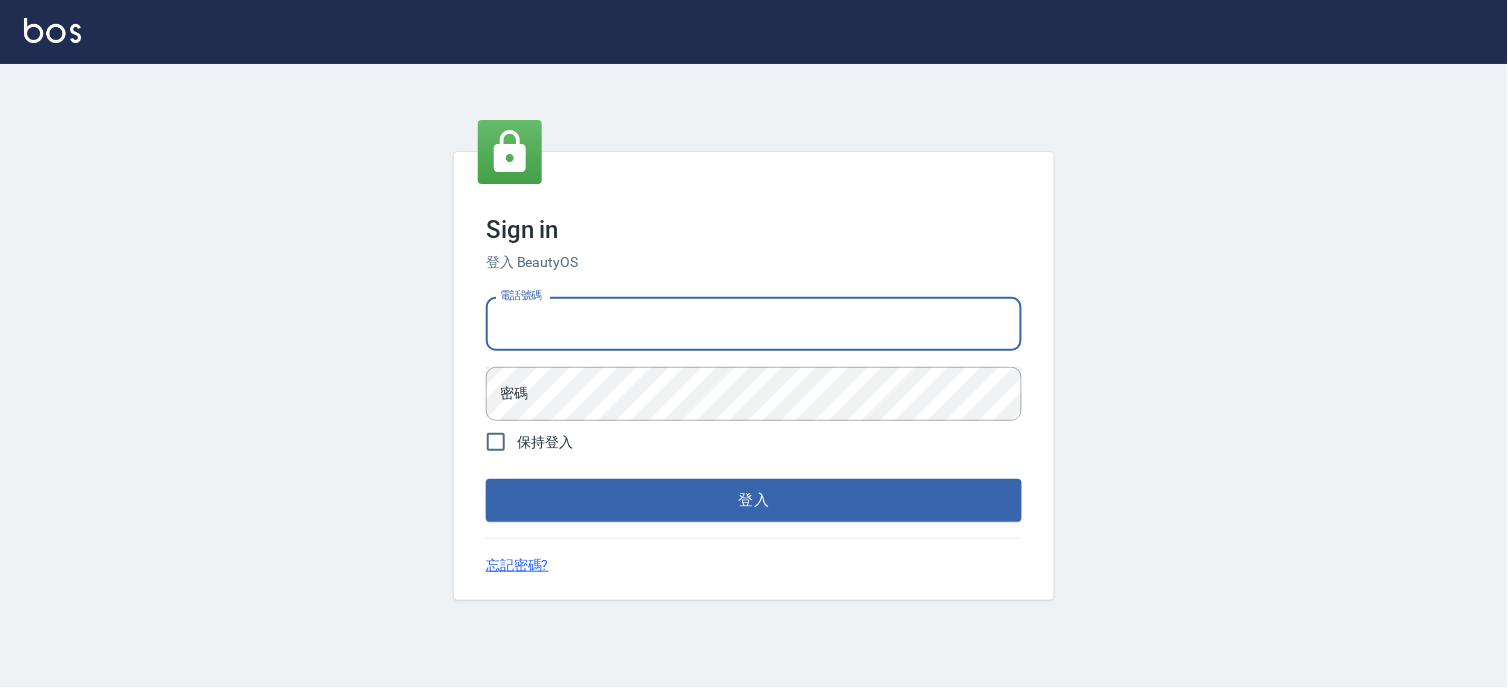 click on "電話號碼 電話號碼" at bounding box center [754, 324] 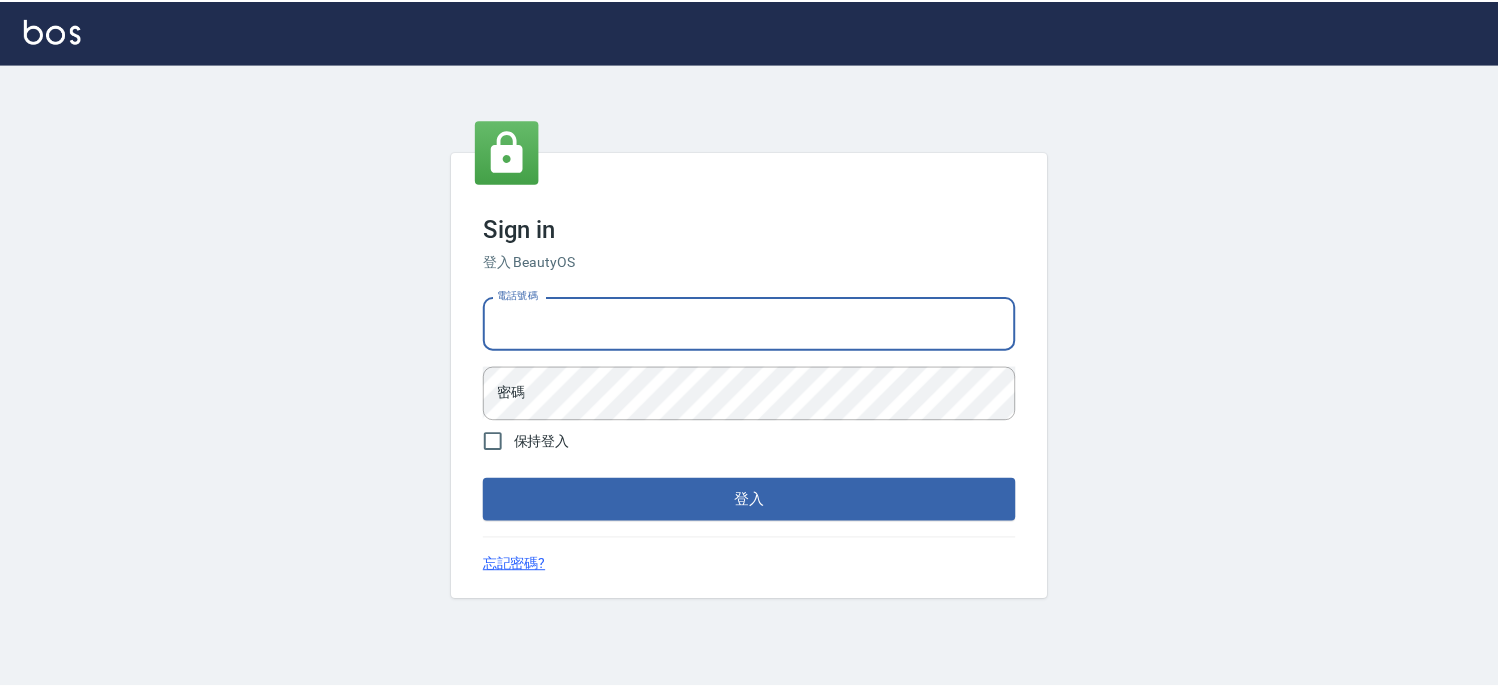 scroll, scrollTop: 0, scrollLeft: 0, axis: both 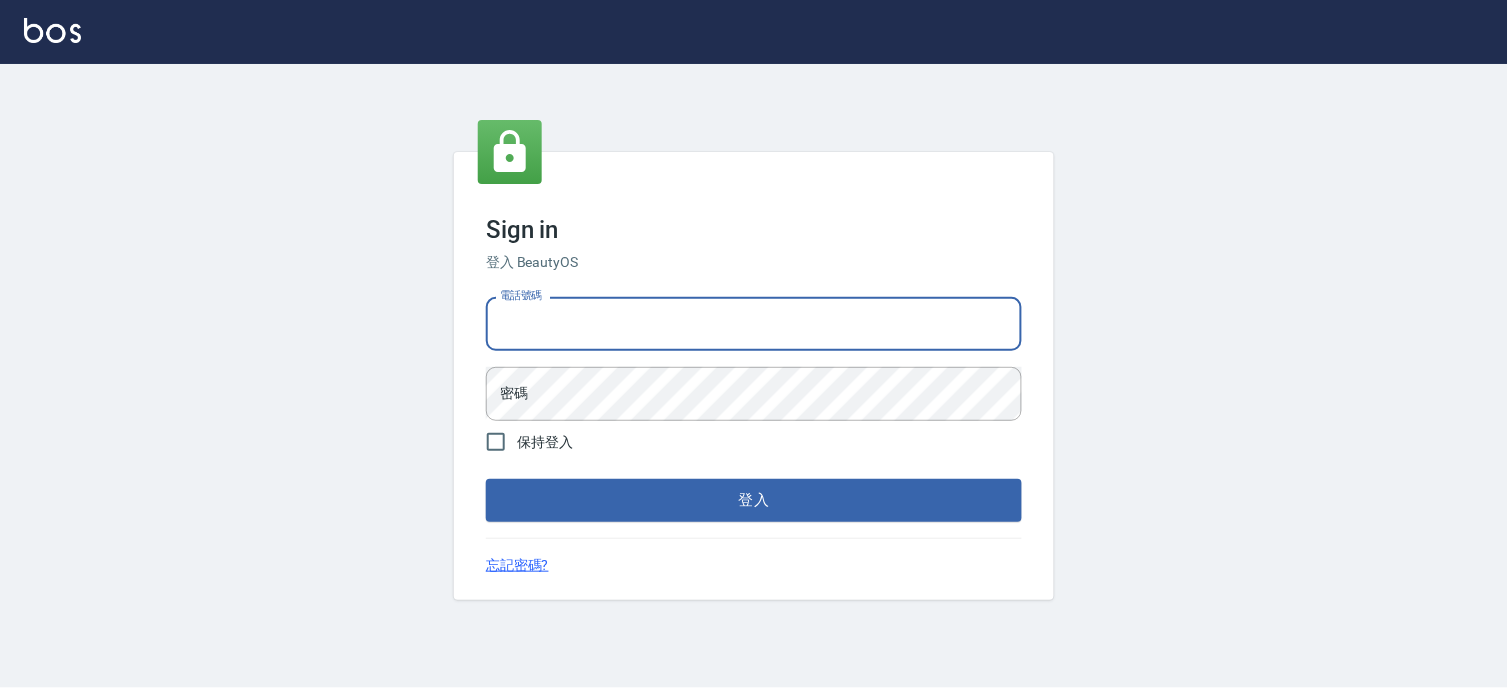 click on "電話號碼" at bounding box center [754, 324] 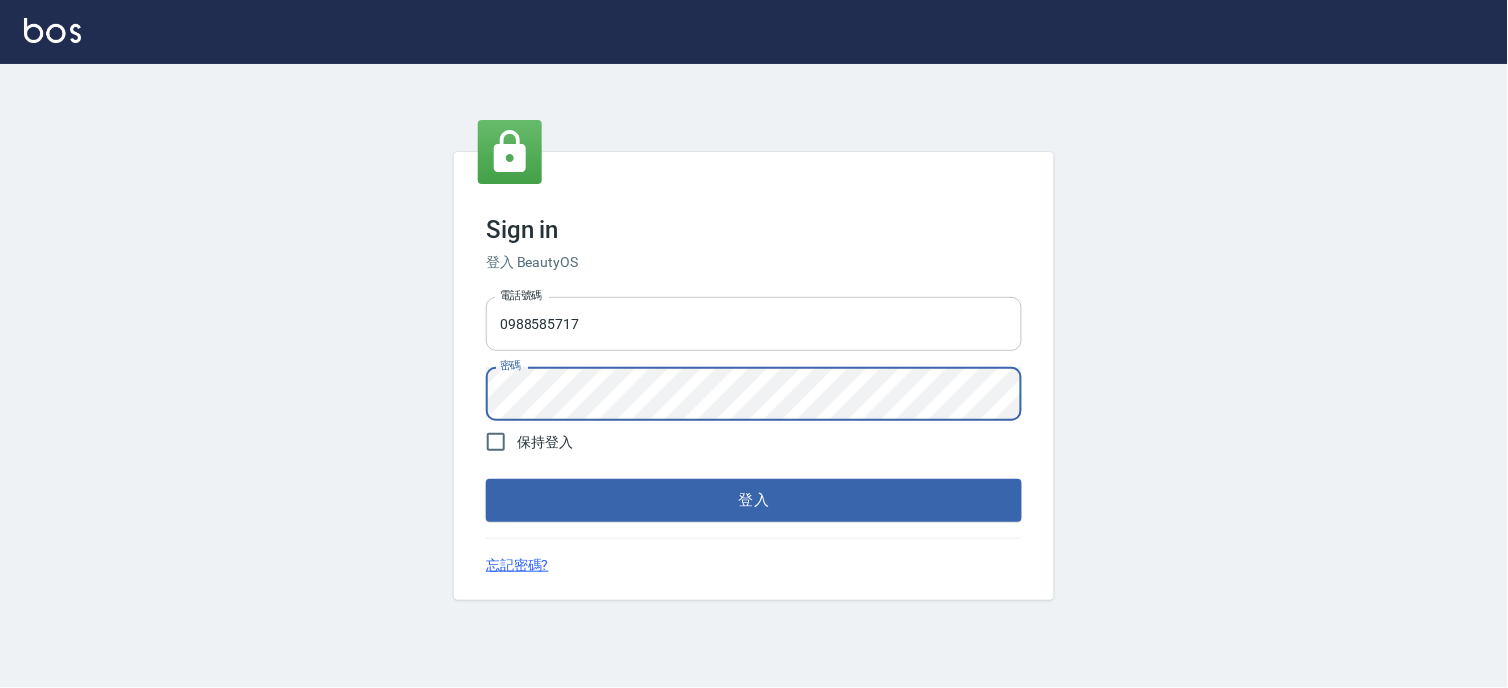 click on "登入" at bounding box center [754, 500] 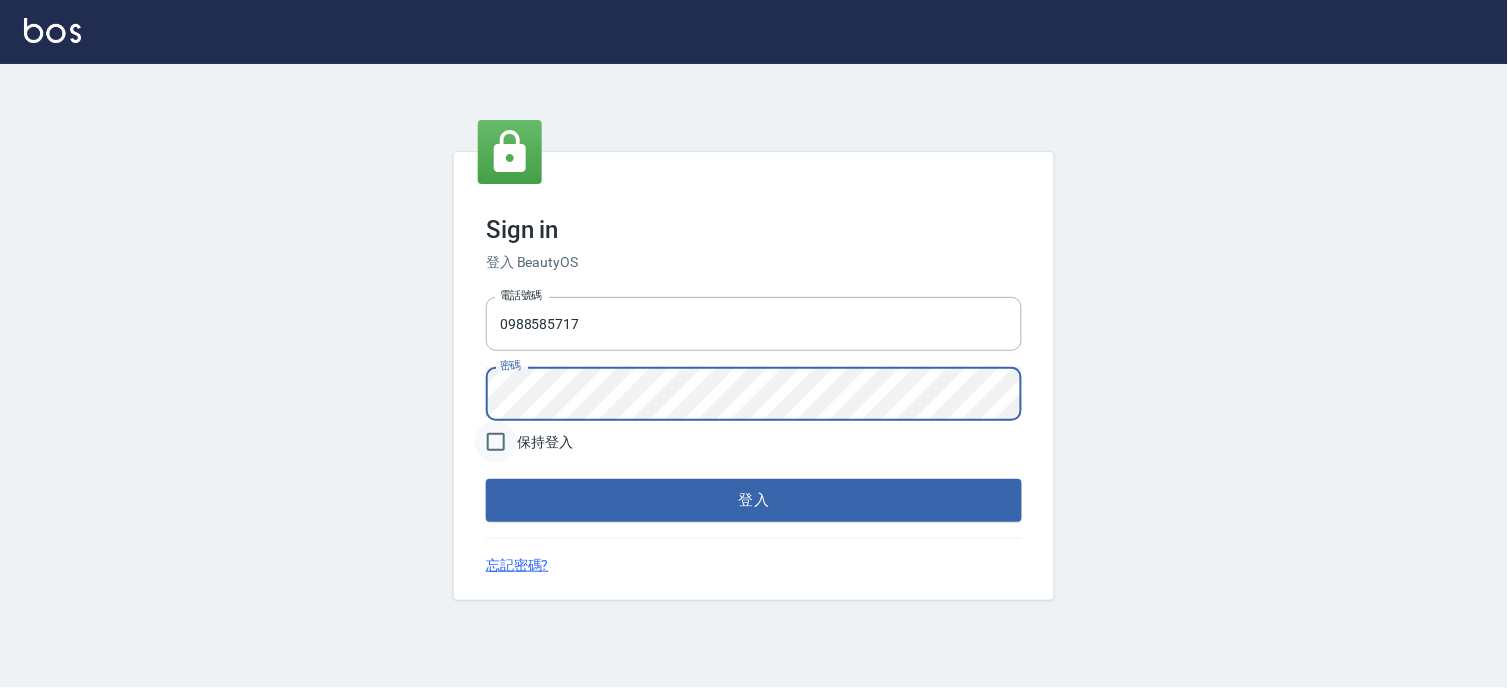 click on "登入" at bounding box center (754, 500) 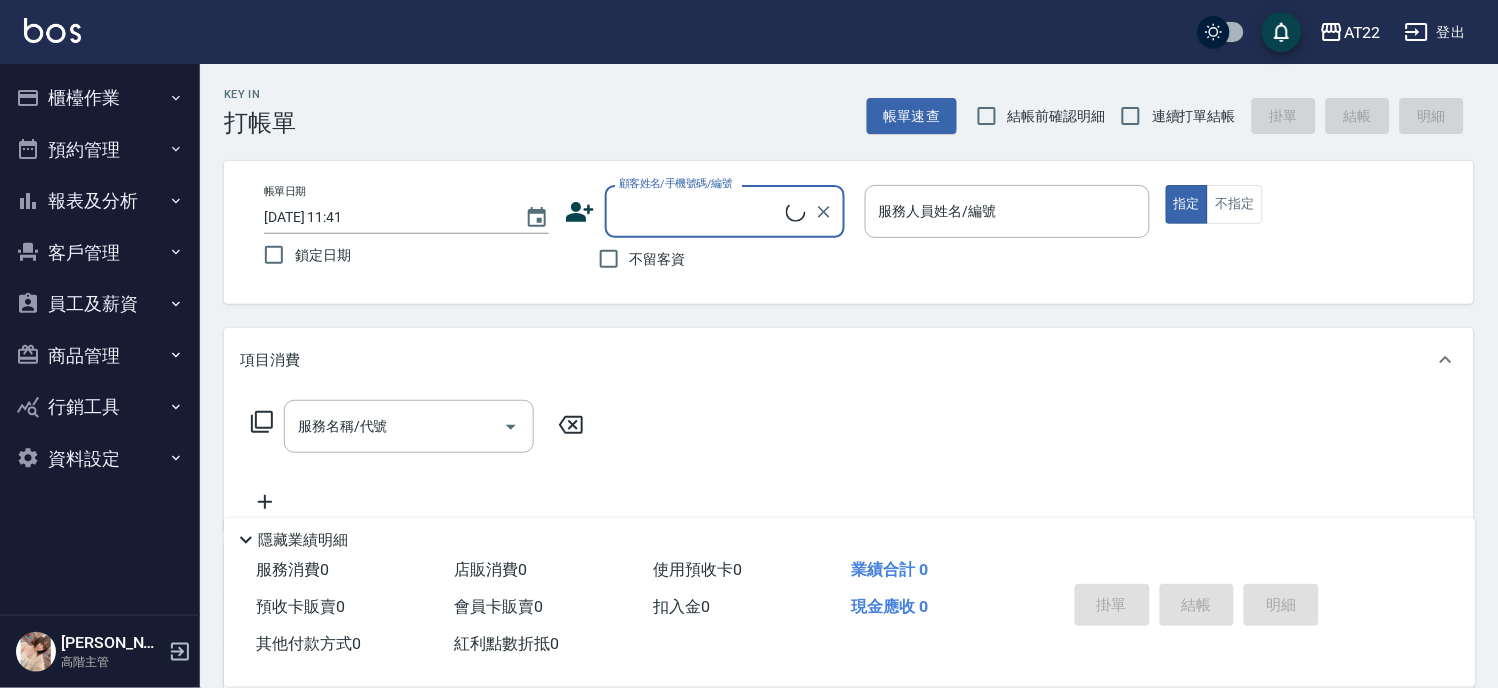 click on "資料設定" at bounding box center [100, 459] 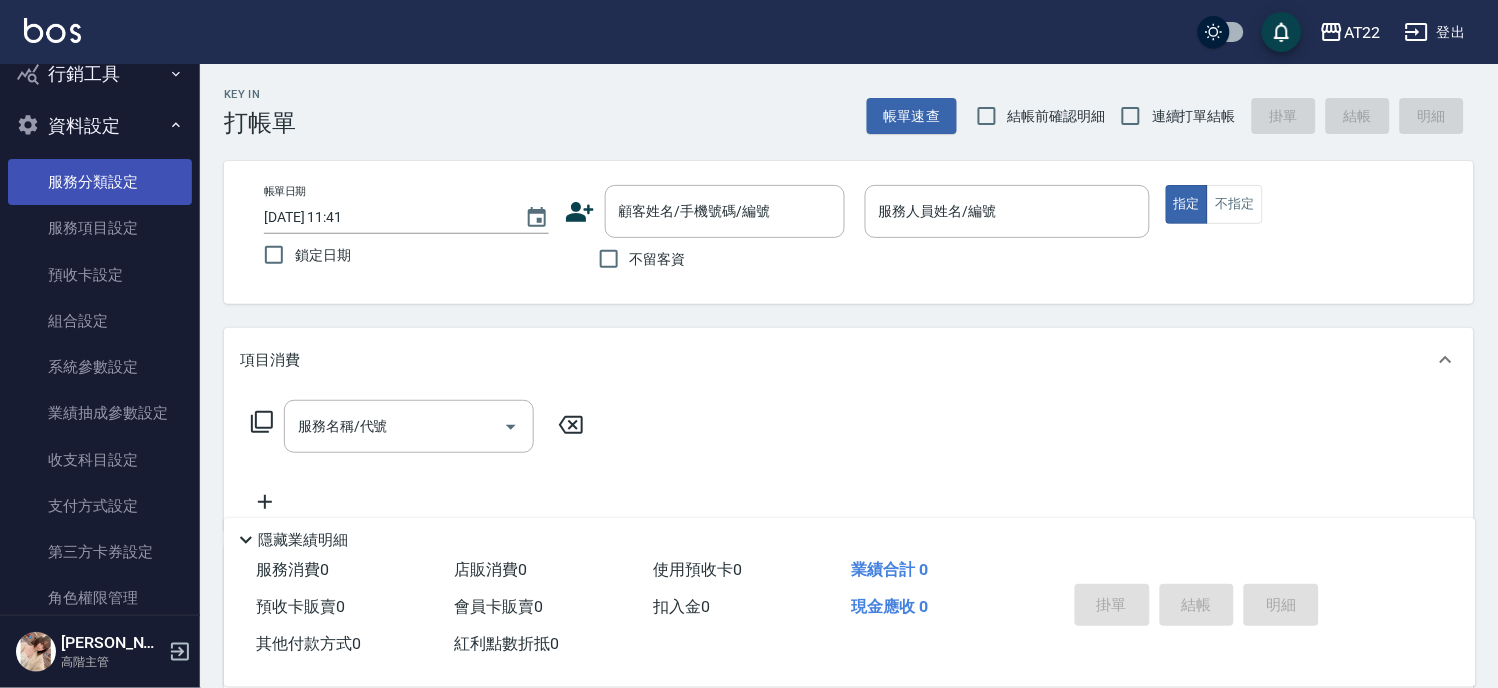 scroll, scrollTop: 370, scrollLeft: 0, axis: vertical 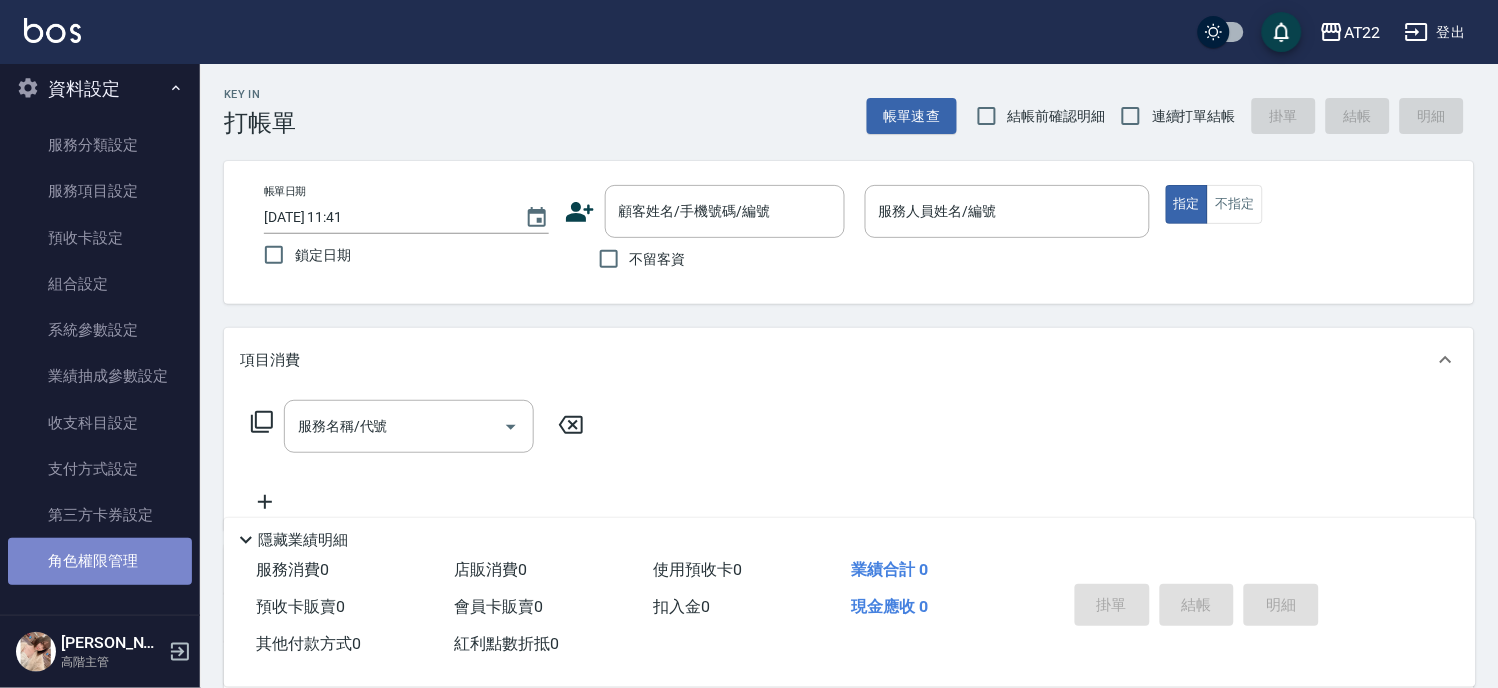 click on "角色權限管理" at bounding box center (100, 561) 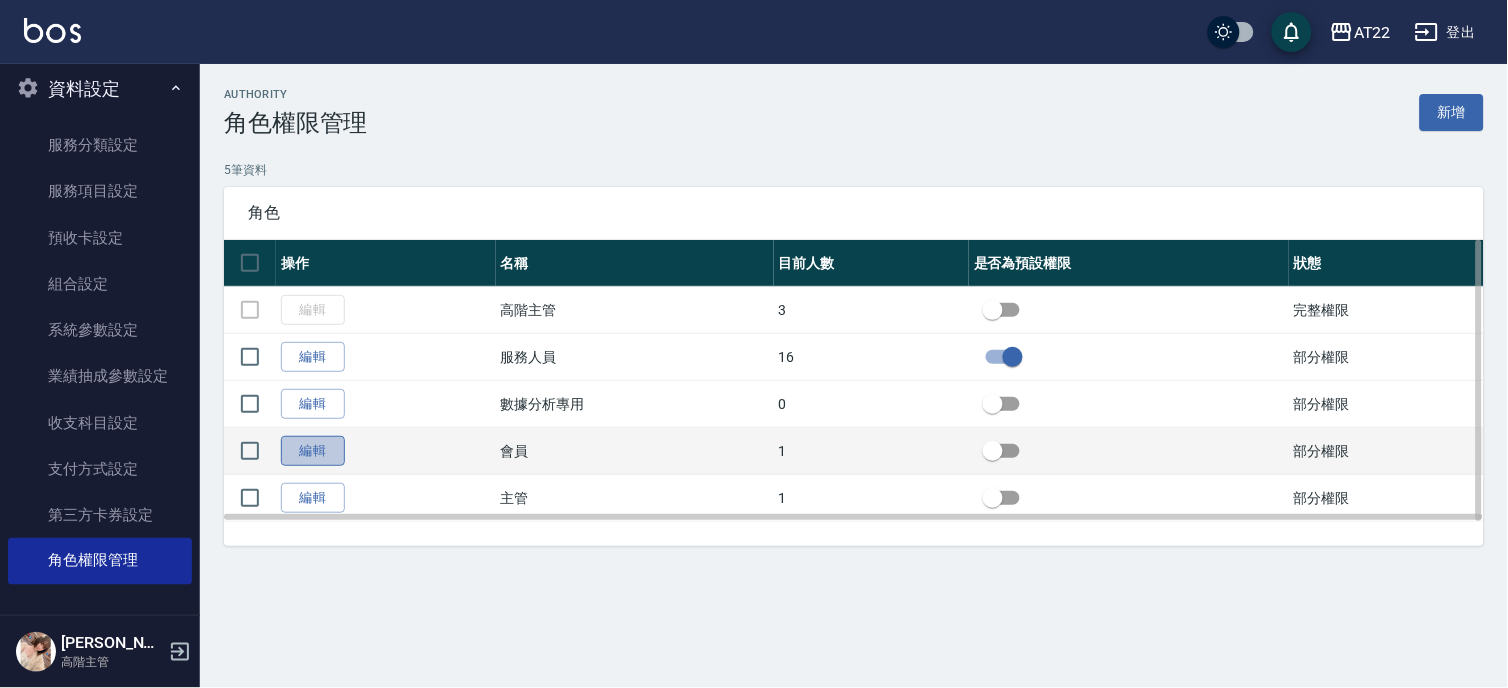 click on "編輯" at bounding box center [313, 451] 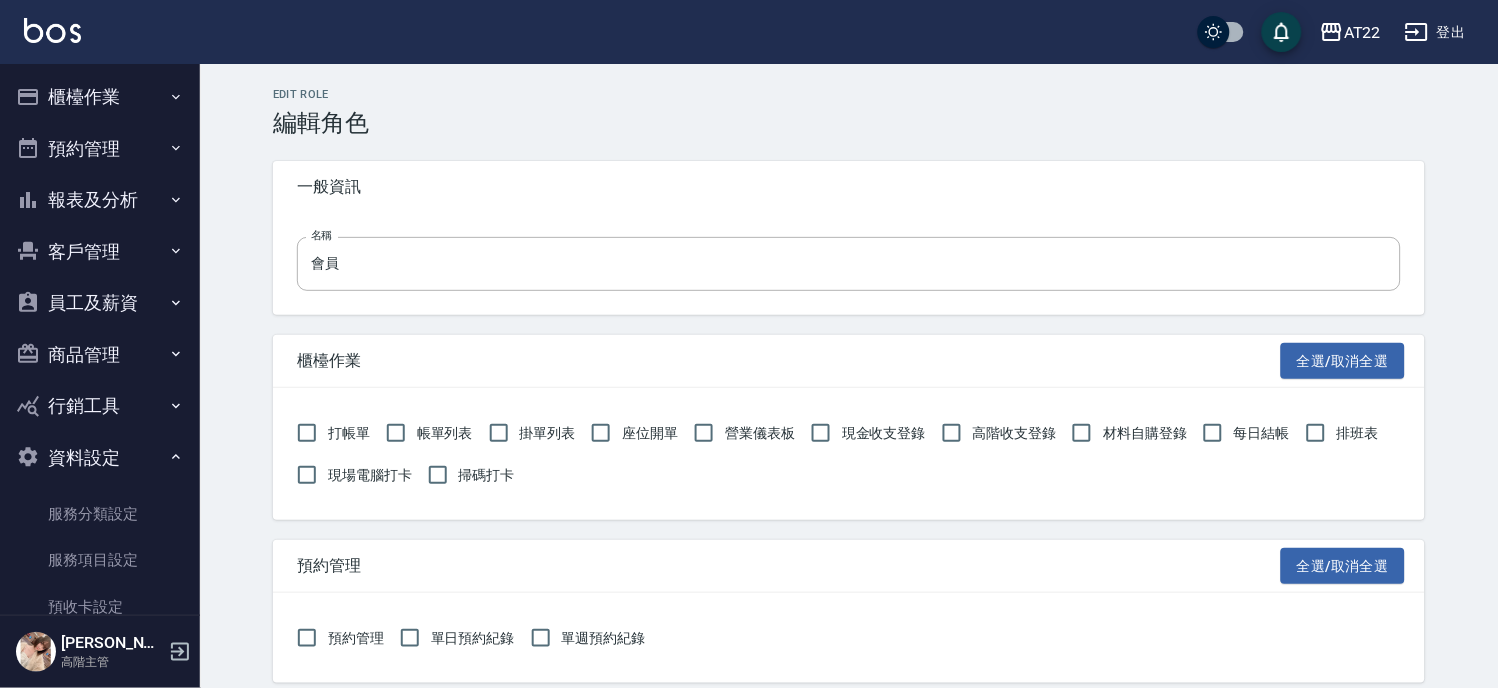 scroll, scrollTop: 0, scrollLeft: 0, axis: both 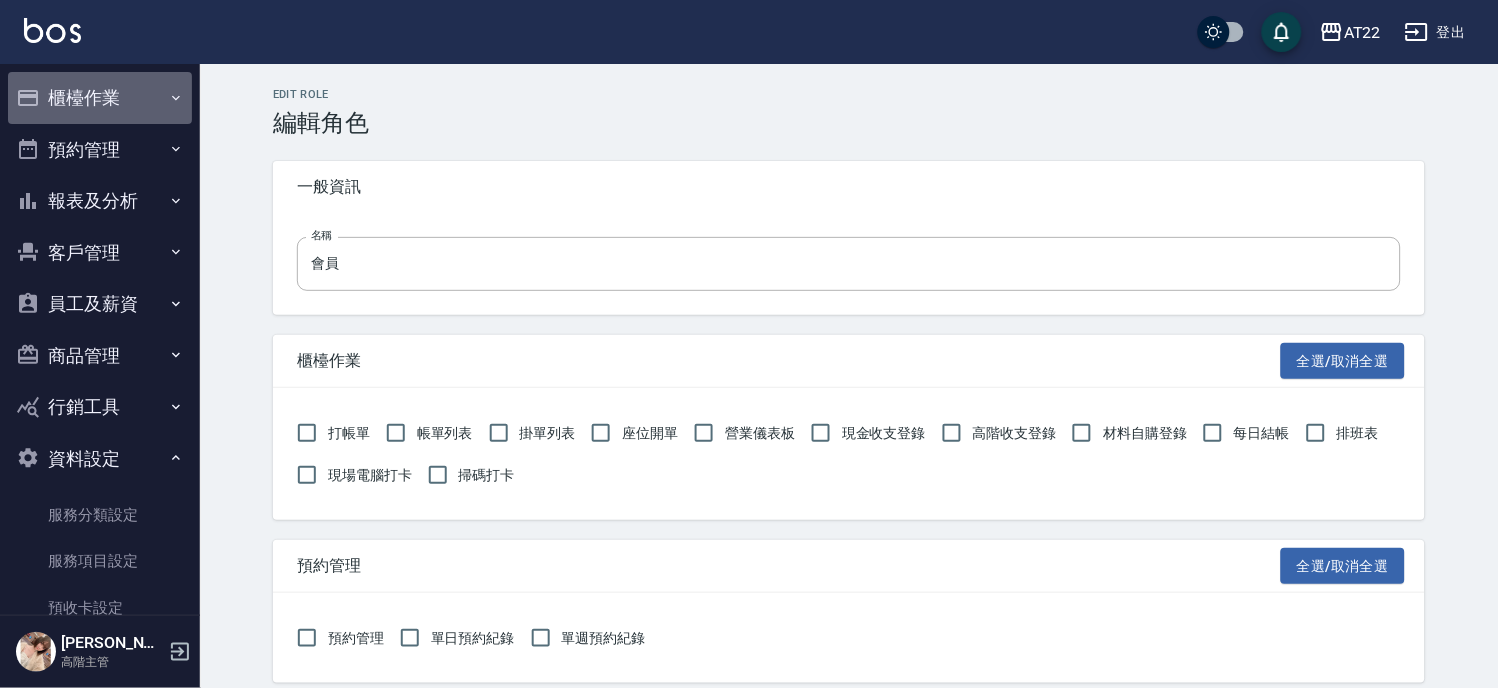 click on "櫃檯作業" at bounding box center (100, 98) 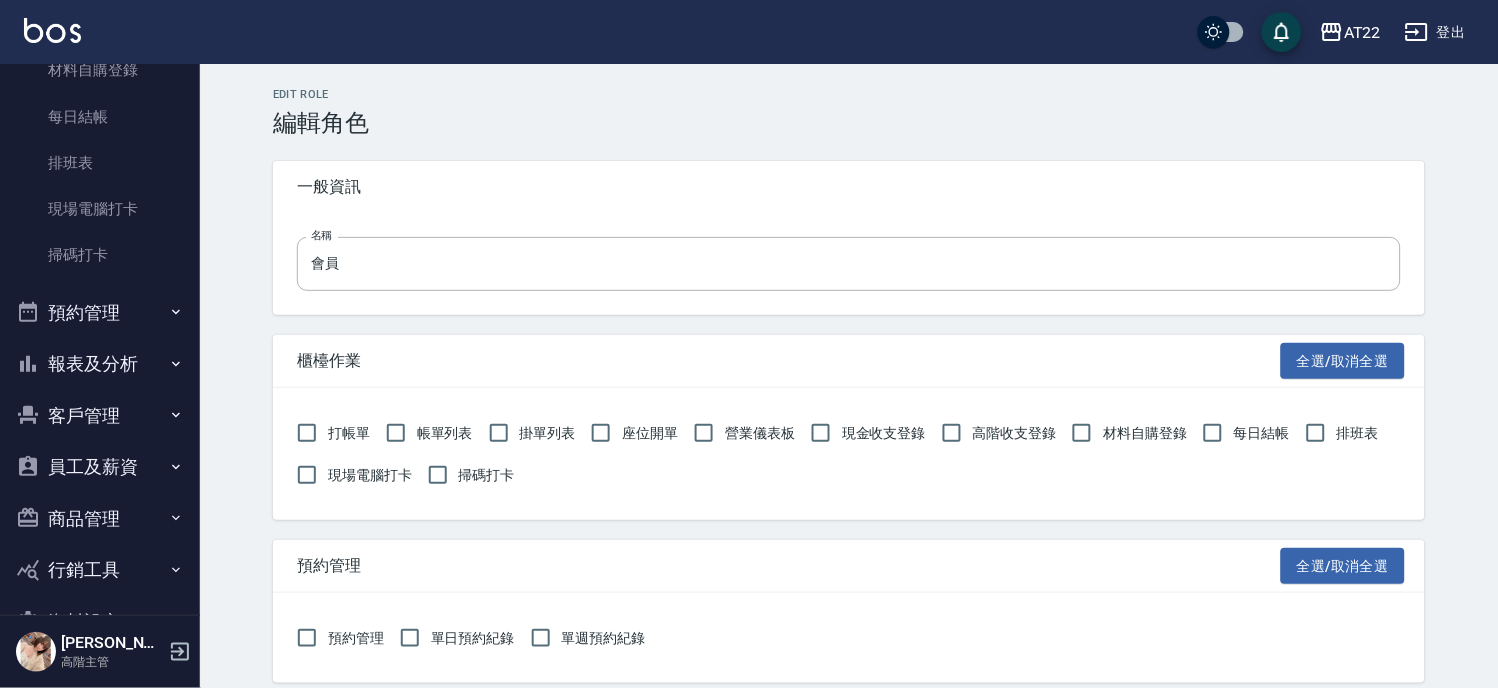 scroll, scrollTop: 555, scrollLeft: 0, axis: vertical 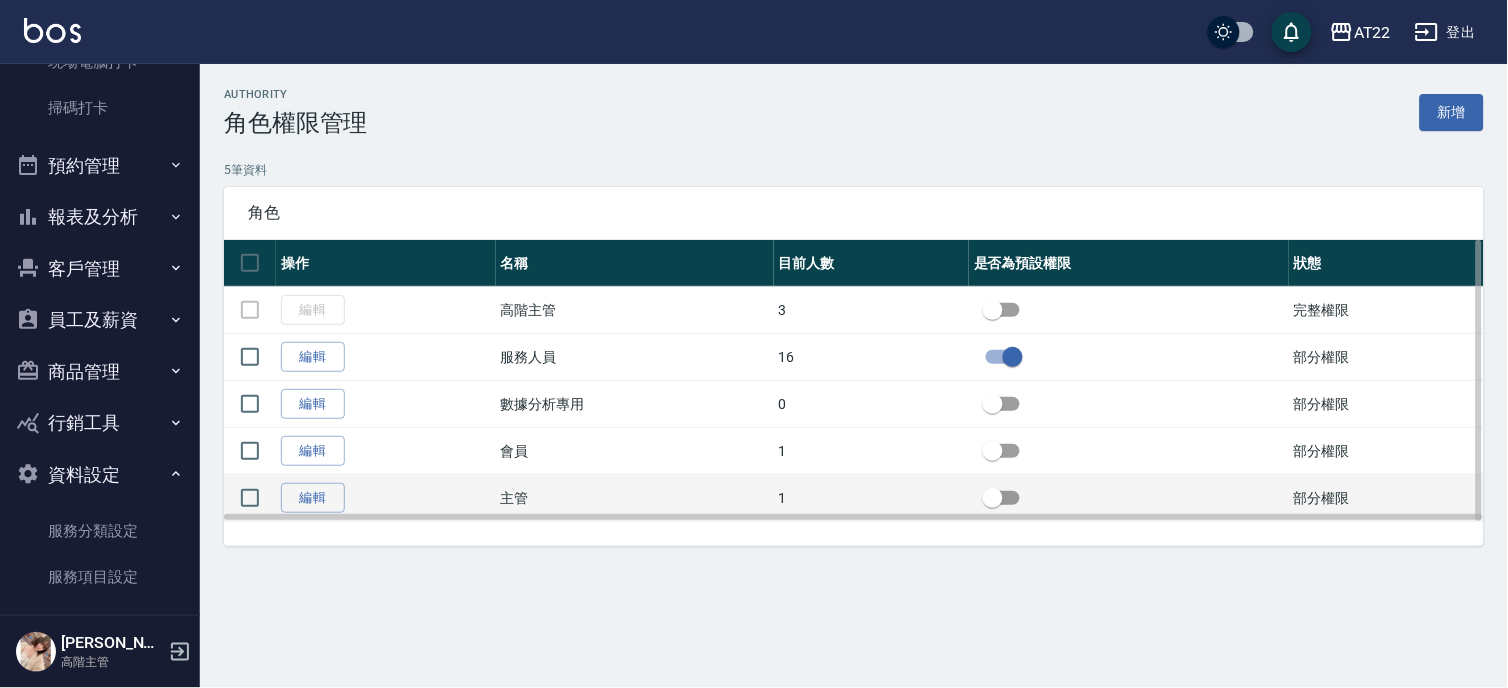 click on "1" at bounding box center [871, 498] 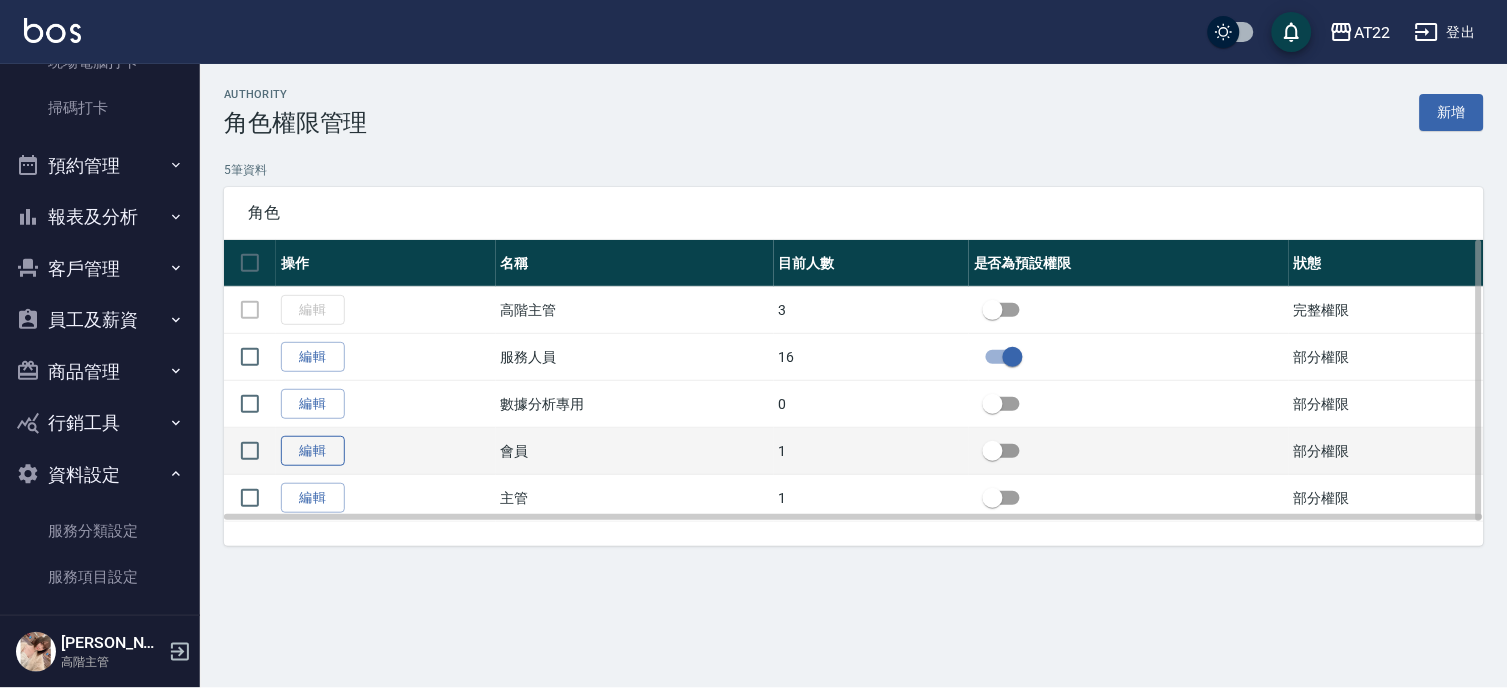 click on "編輯" at bounding box center (313, 451) 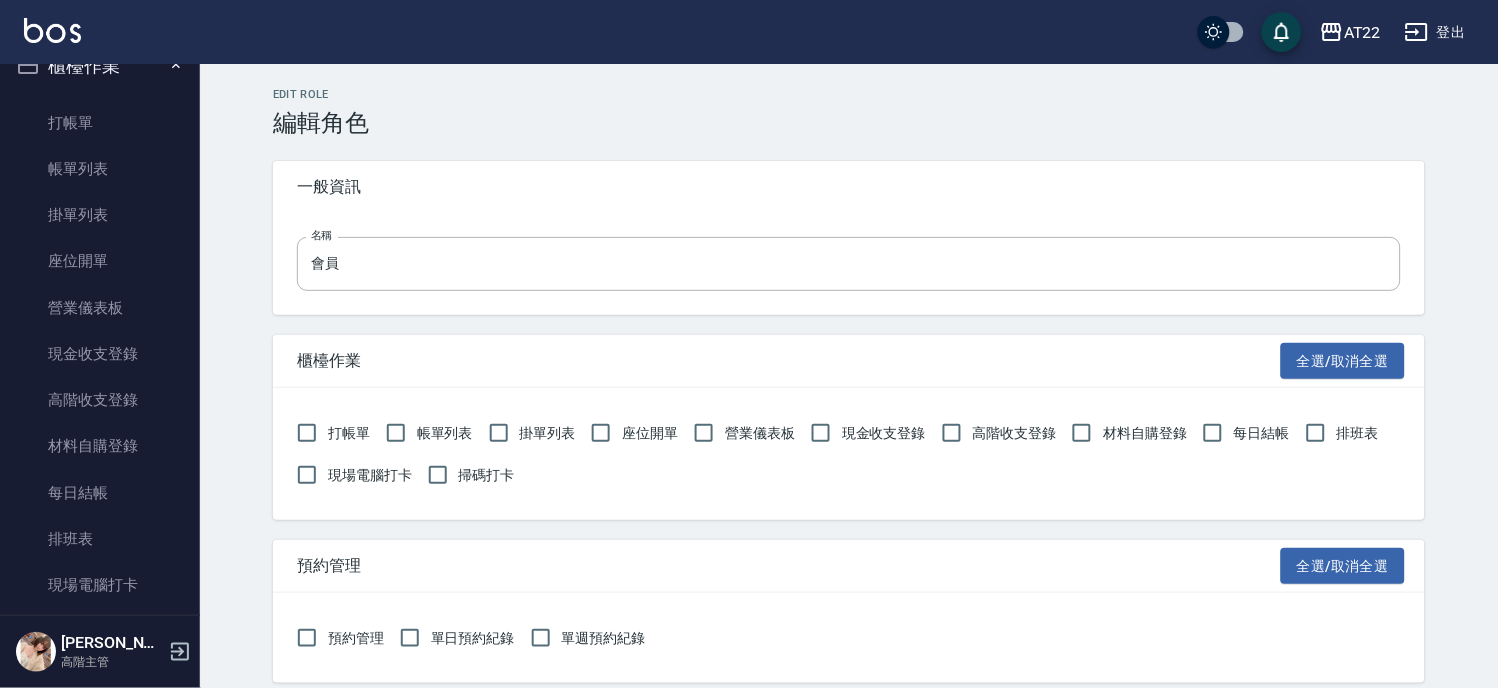 scroll, scrollTop: 0, scrollLeft: 0, axis: both 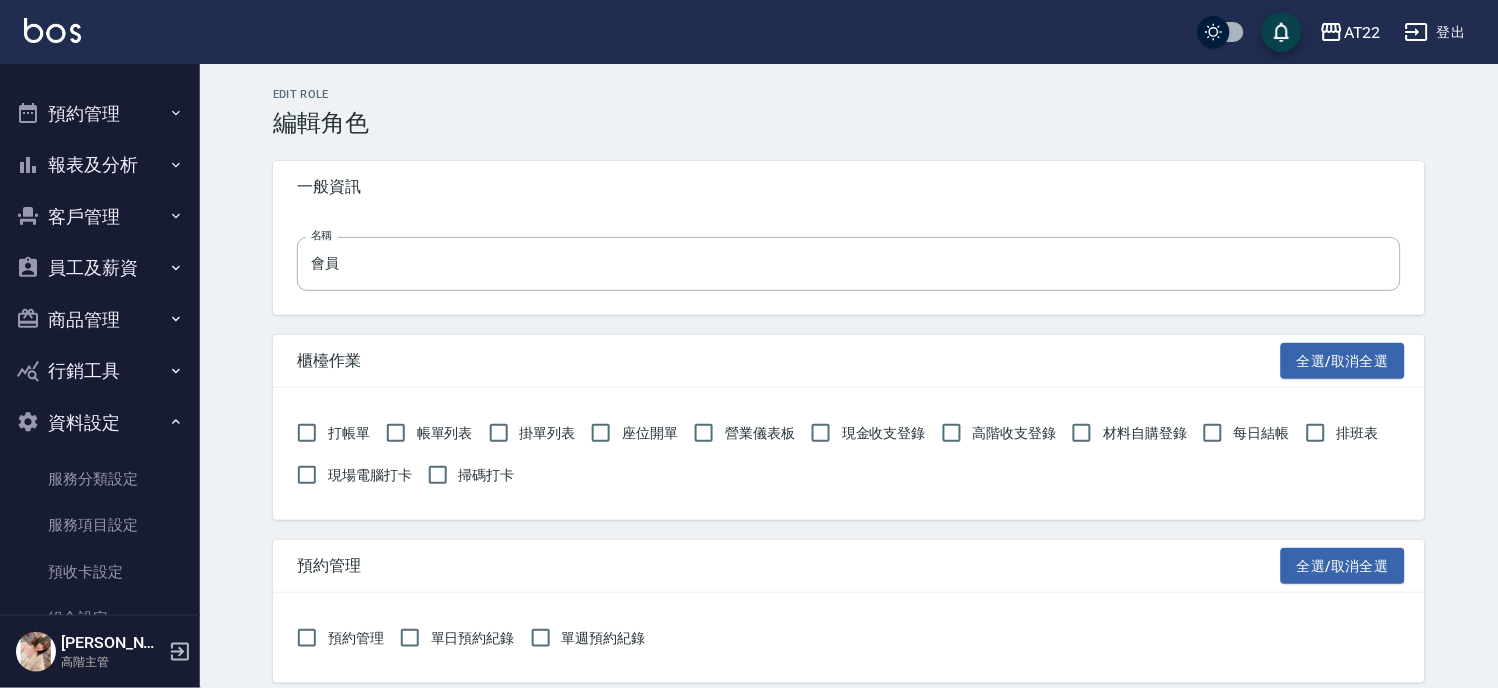 click on "資料設定" at bounding box center [100, 423] 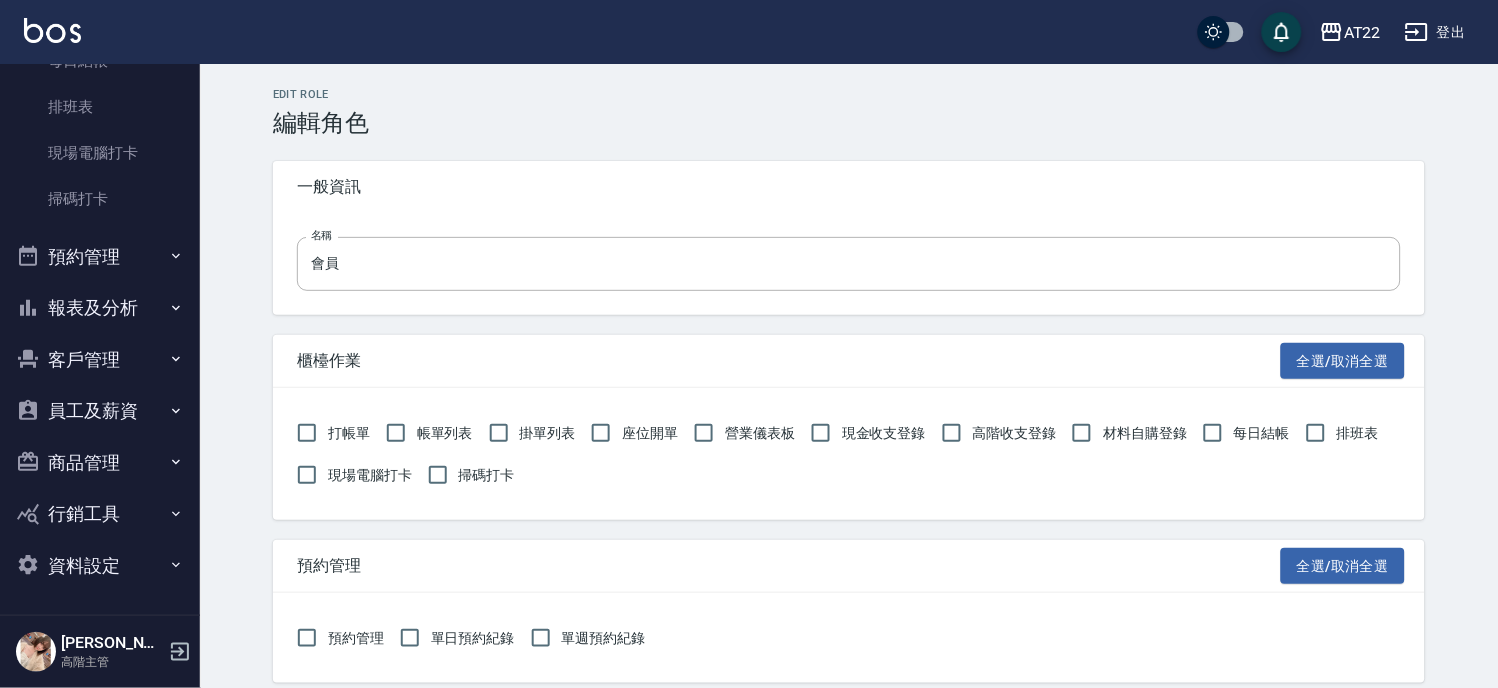 scroll, scrollTop: 462, scrollLeft: 0, axis: vertical 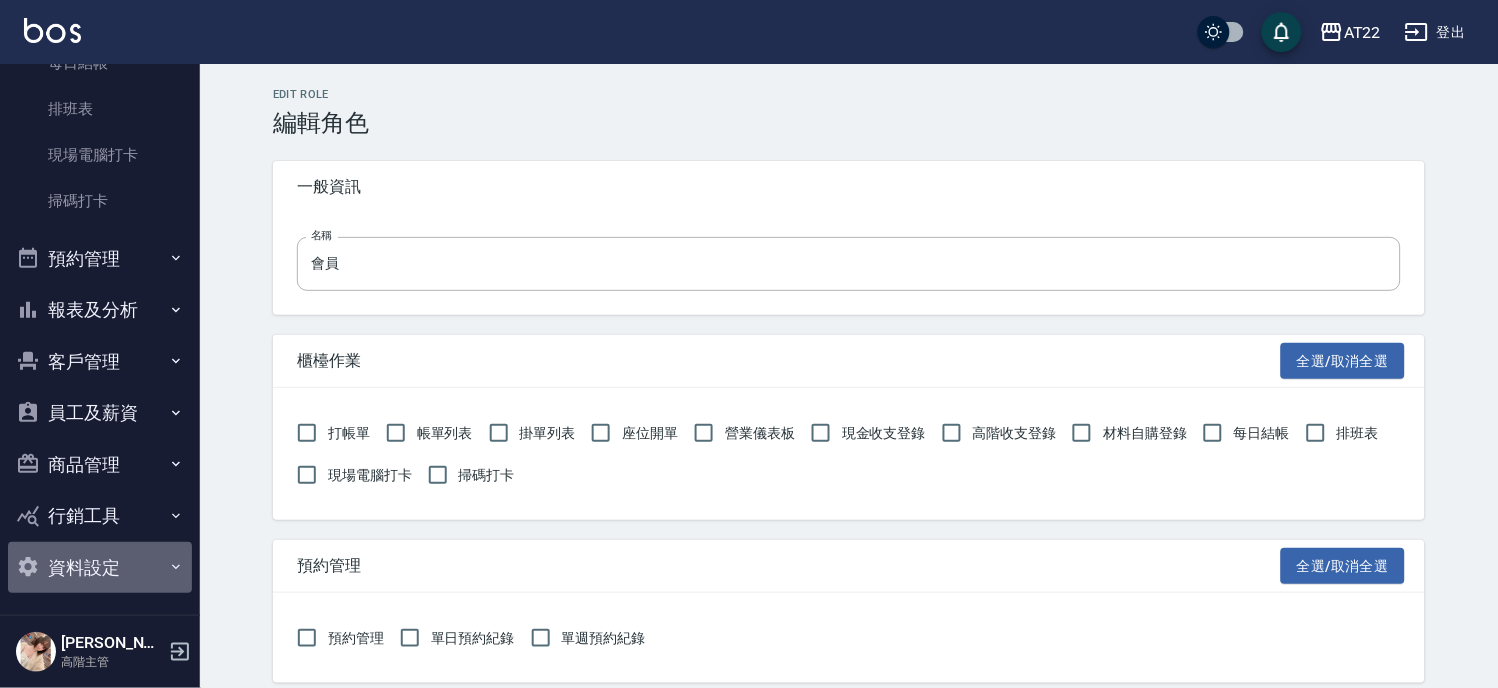 click on "資料設定" at bounding box center [100, 568] 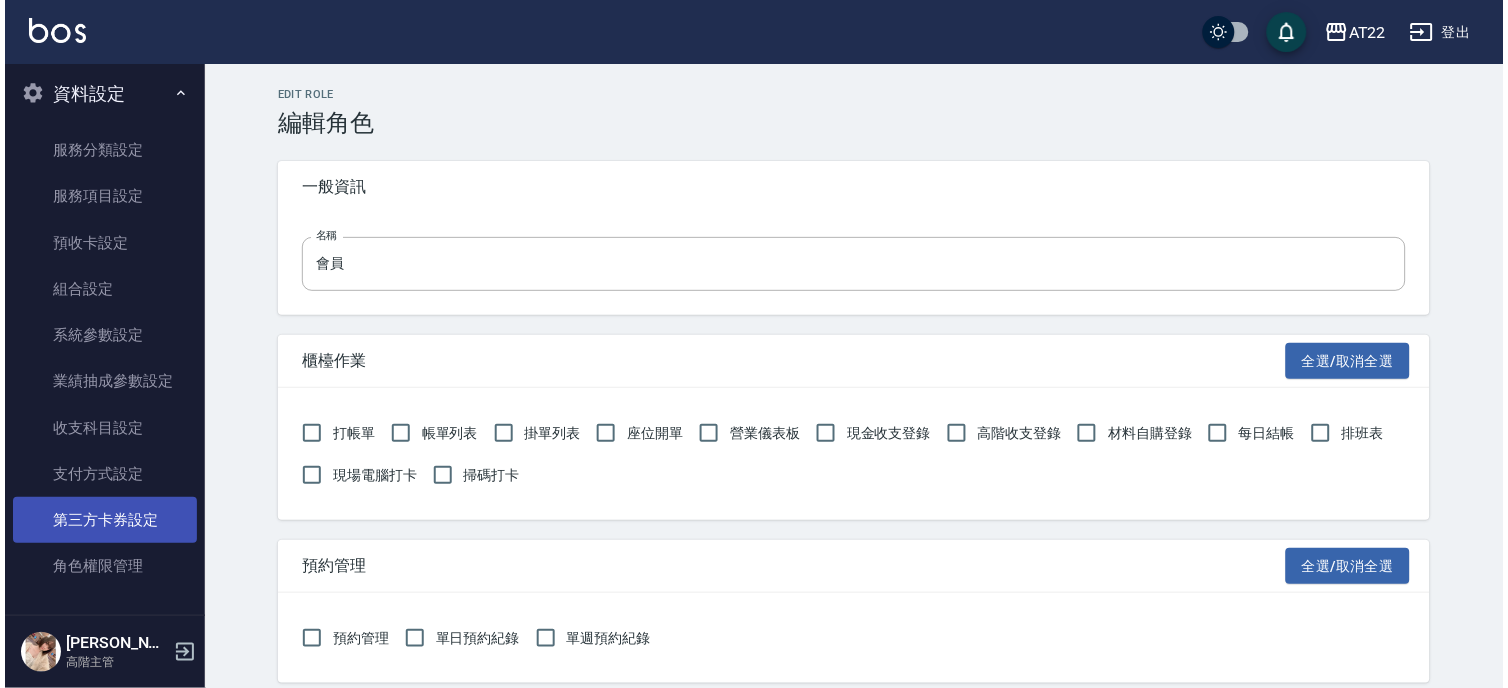 scroll, scrollTop: 941, scrollLeft: 0, axis: vertical 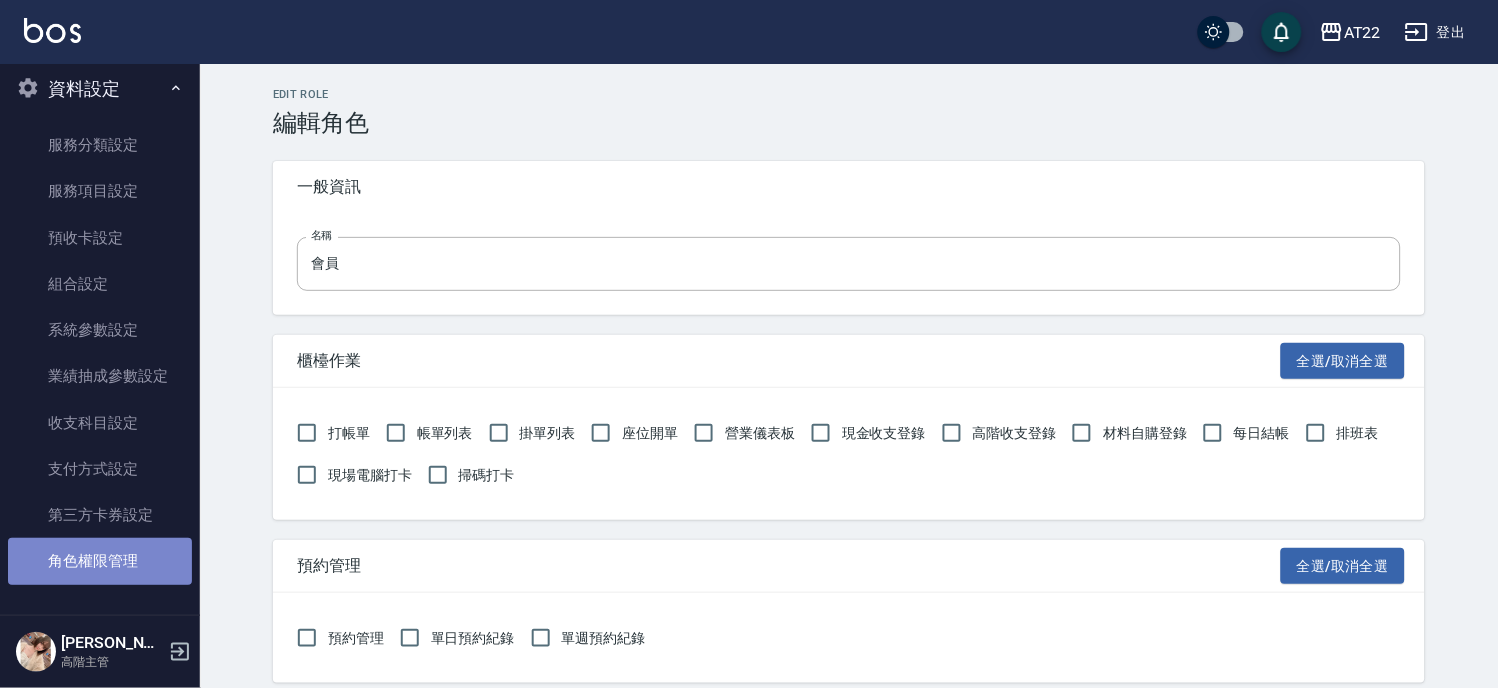 click on "角色權限管理" at bounding box center (100, 561) 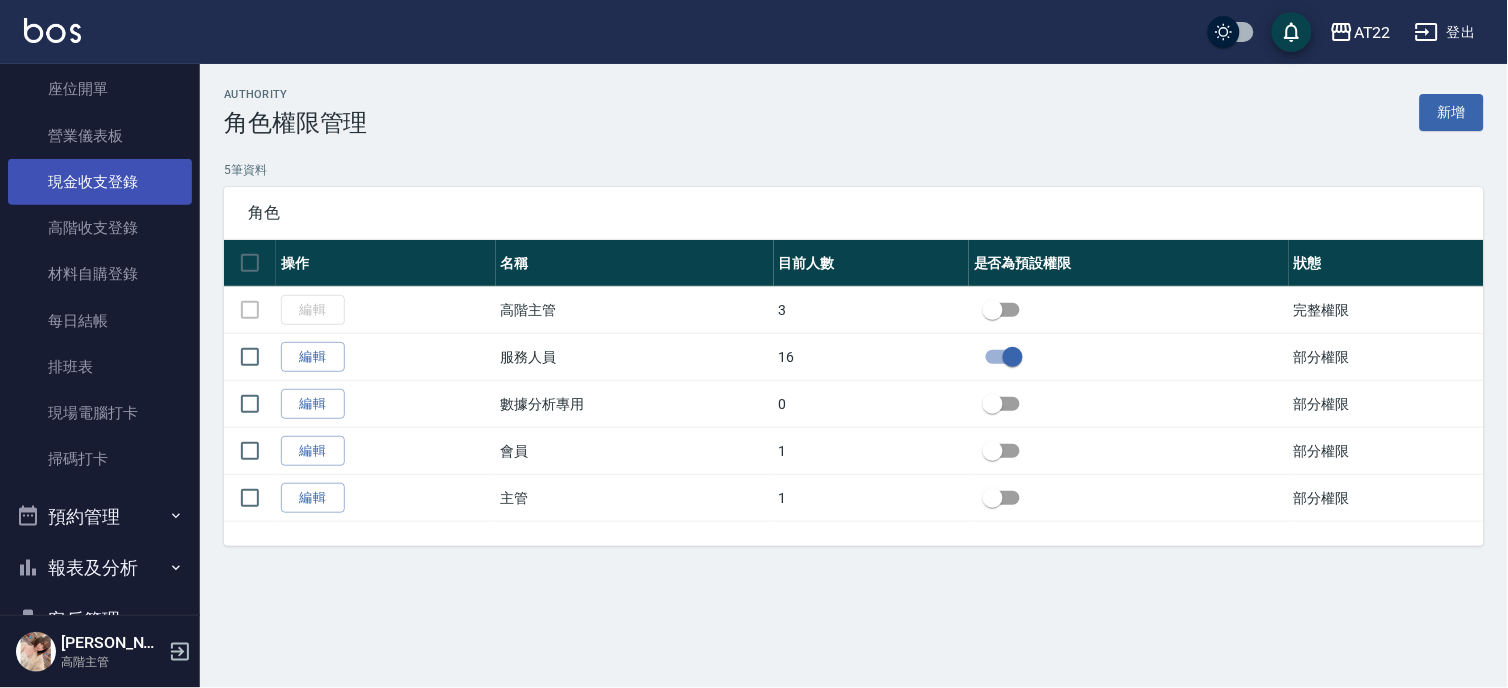 scroll, scrollTop: 0, scrollLeft: 0, axis: both 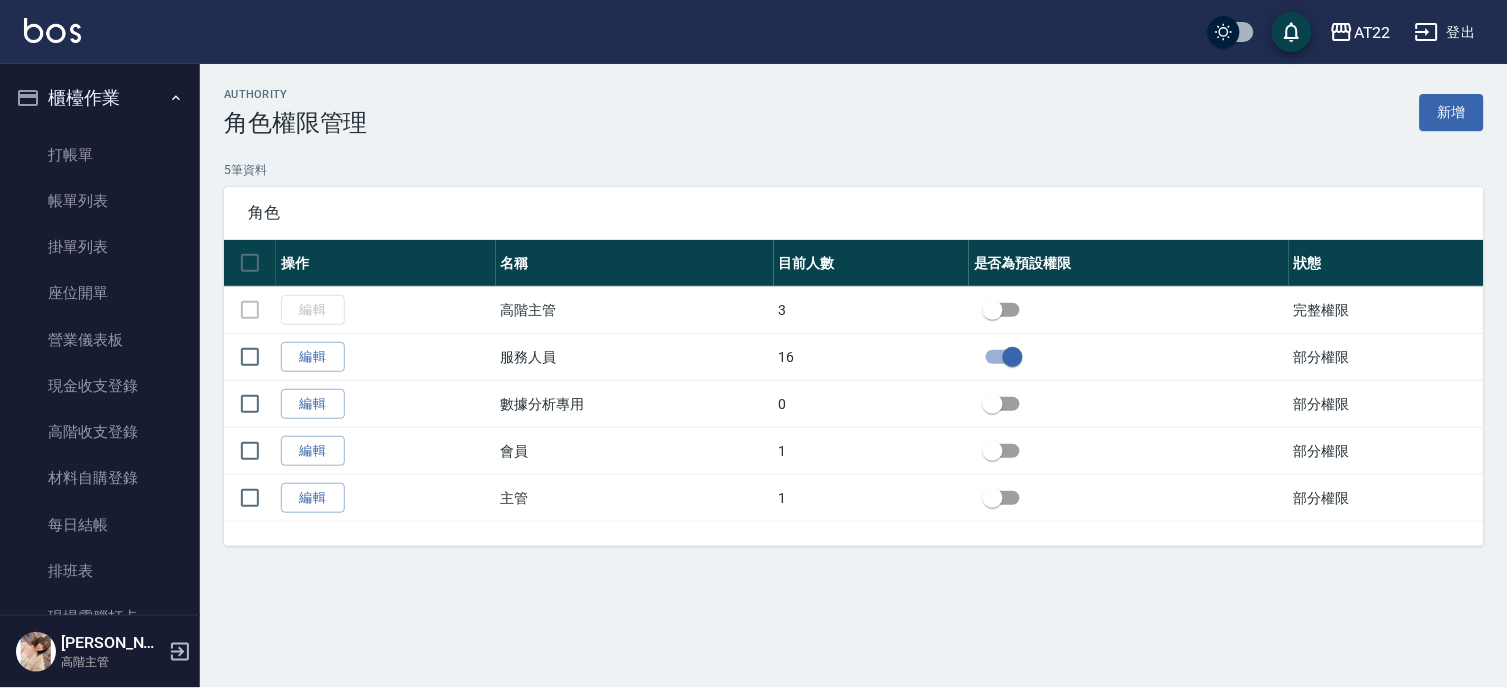click on "櫃檯作業" at bounding box center [100, 98] 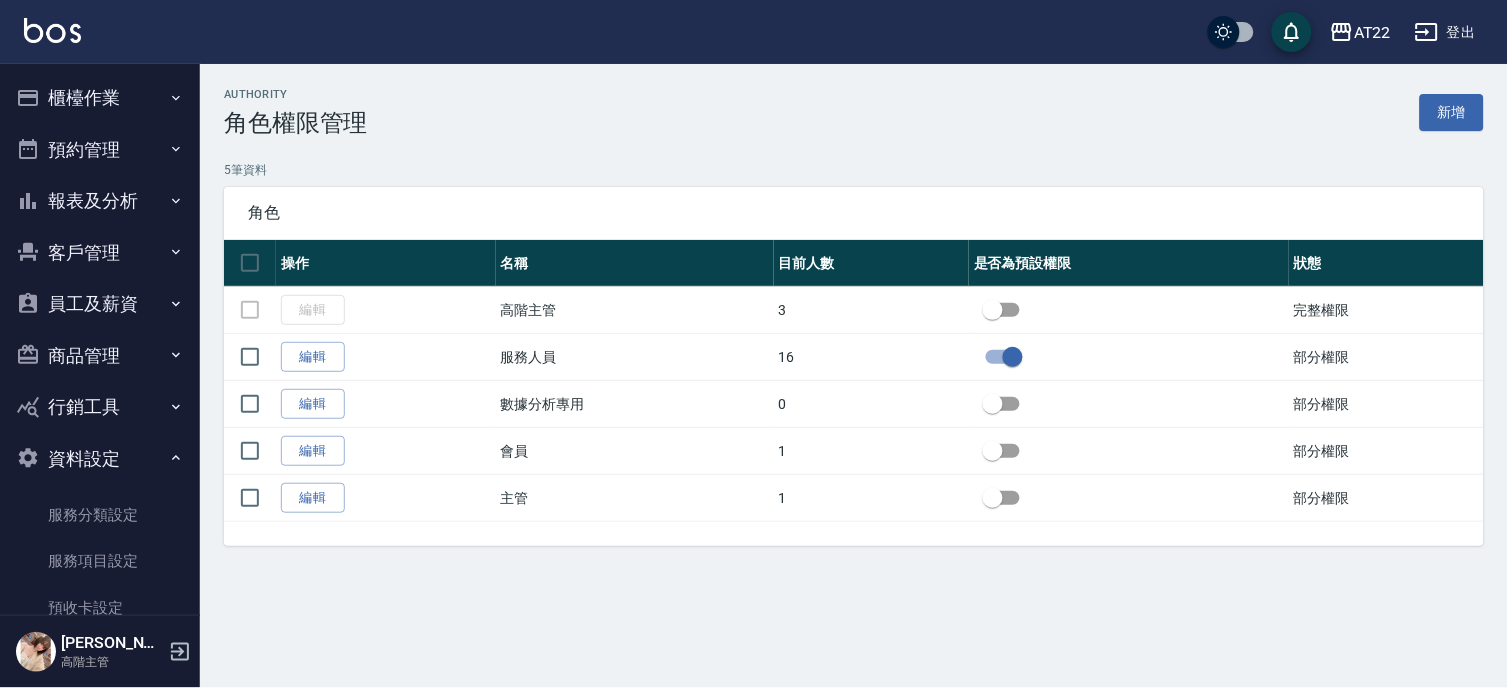 click on "員工及薪資" at bounding box center (100, 304) 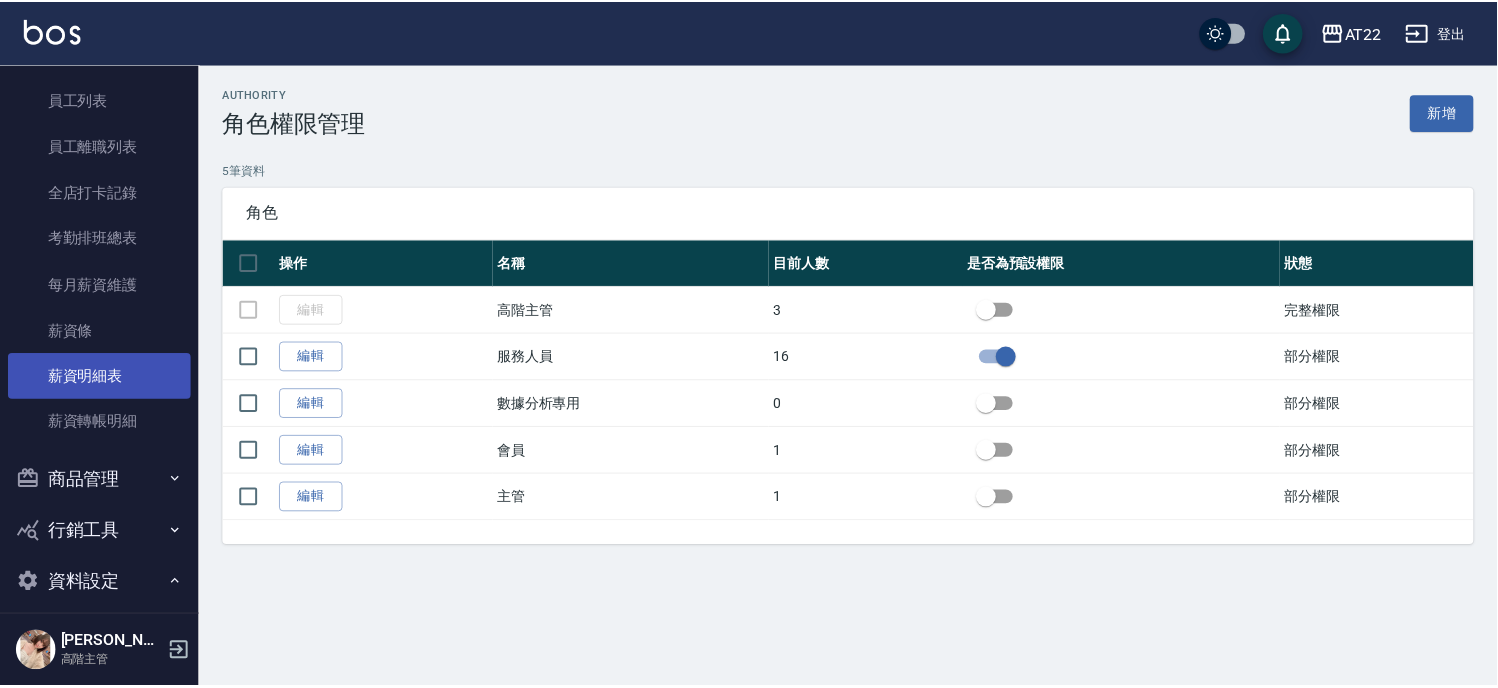 scroll, scrollTop: 222, scrollLeft: 0, axis: vertical 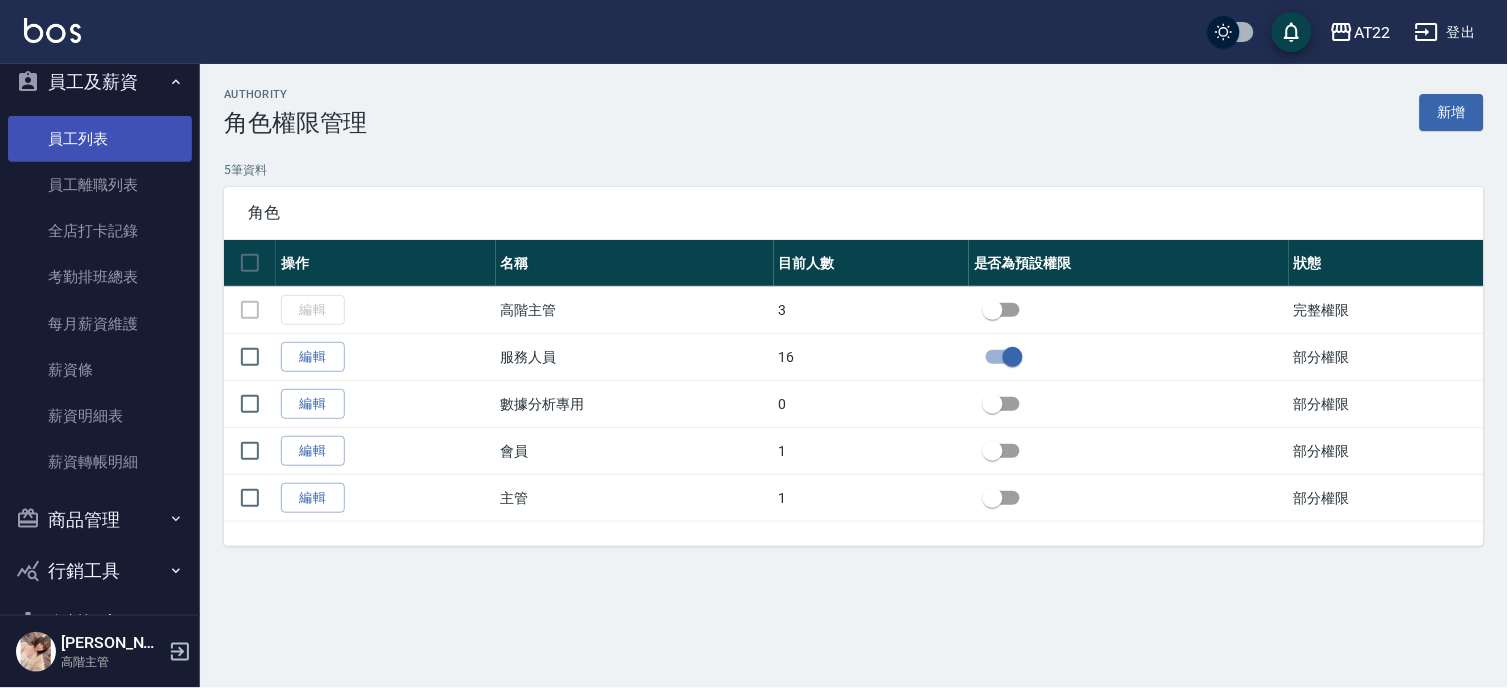 click on "員工列表" at bounding box center [100, 139] 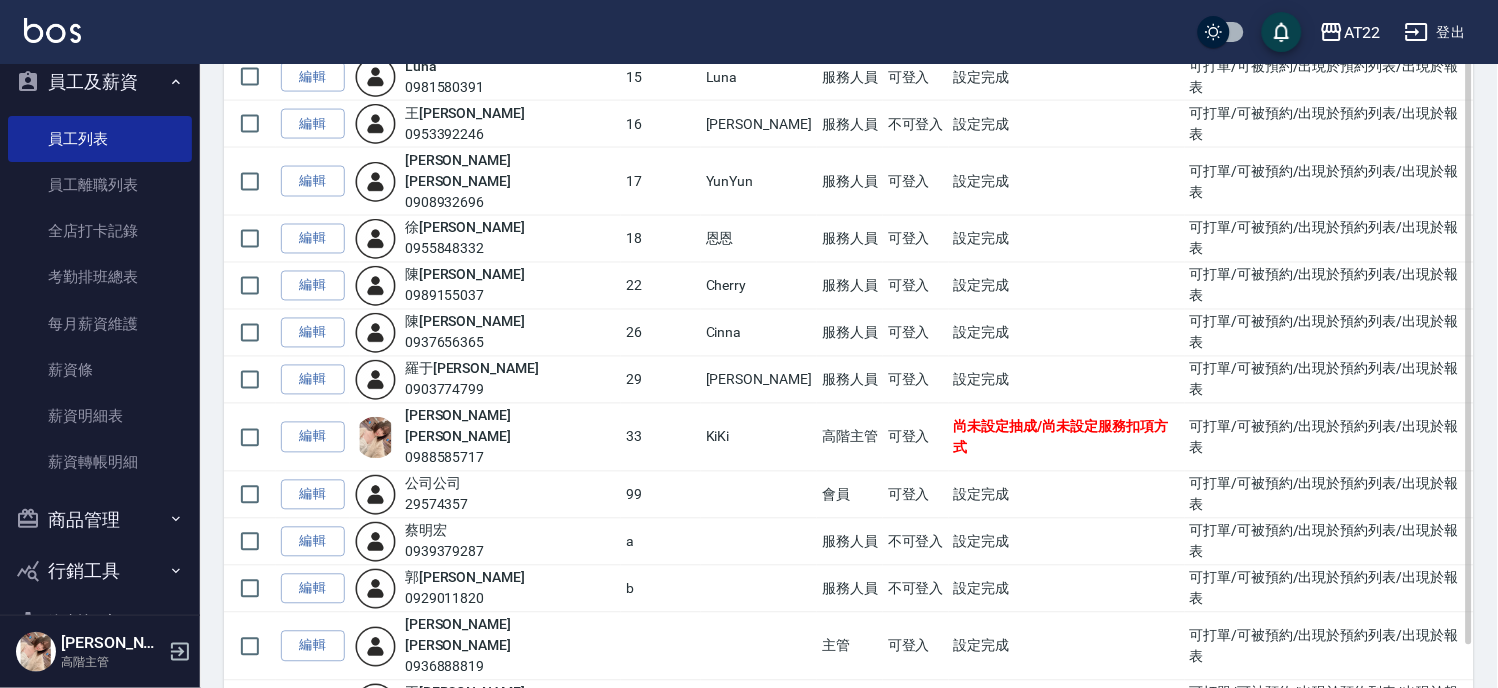 scroll, scrollTop: 657, scrollLeft: 0, axis: vertical 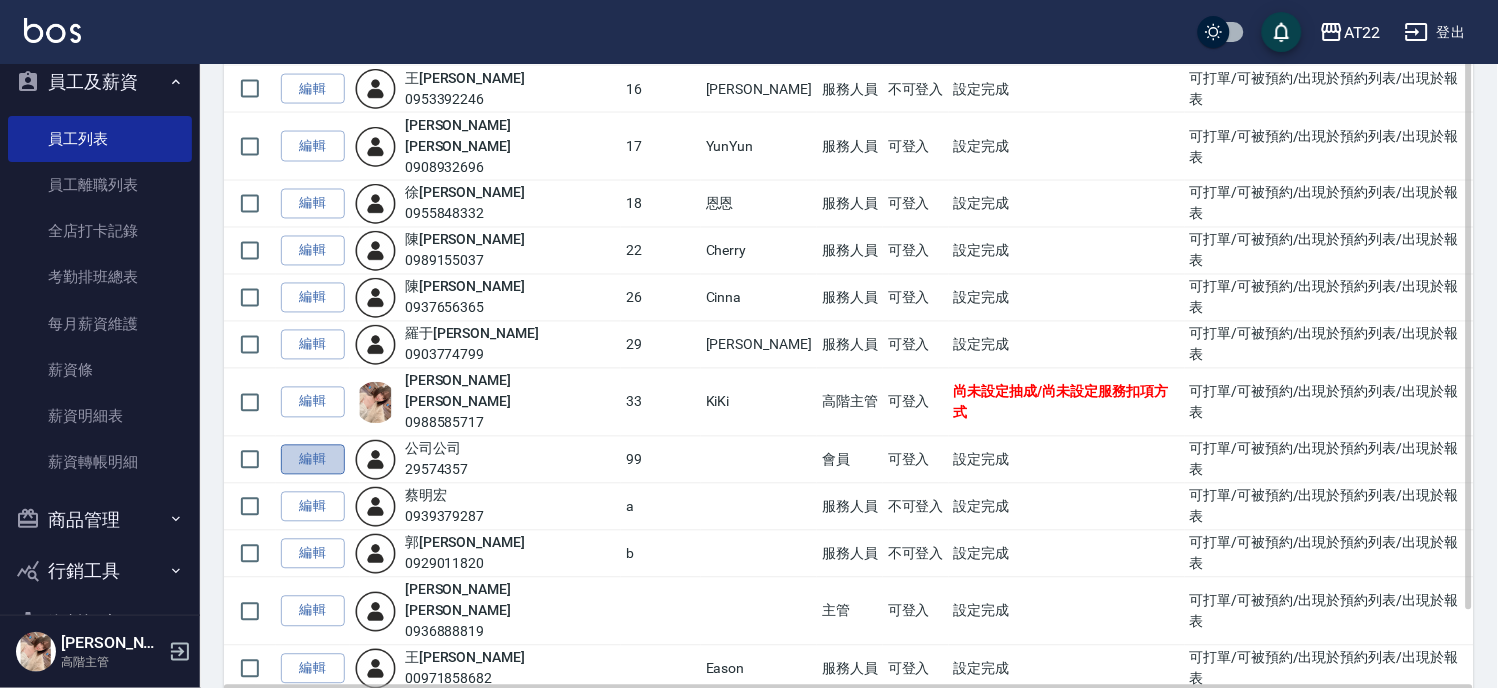 click on "編輯" at bounding box center [313, 460] 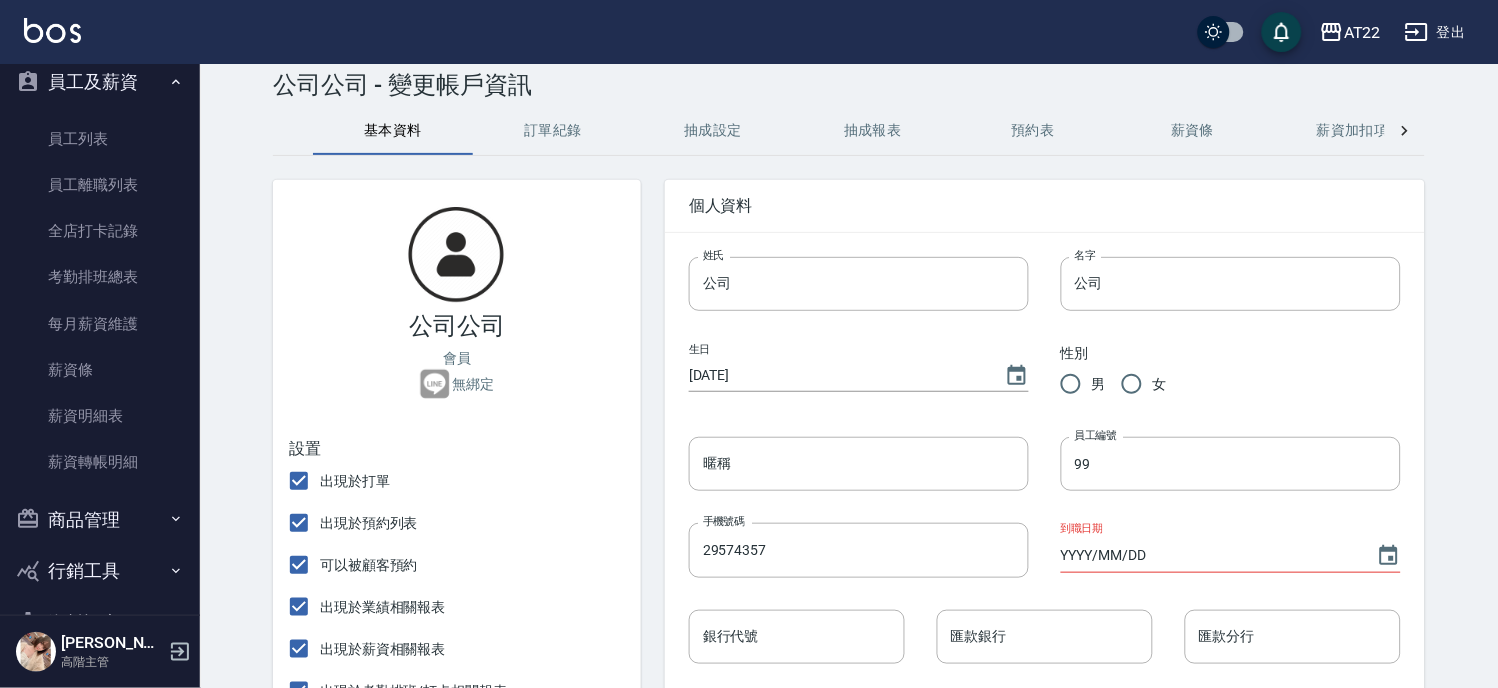 scroll, scrollTop: 0, scrollLeft: 0, axis: both 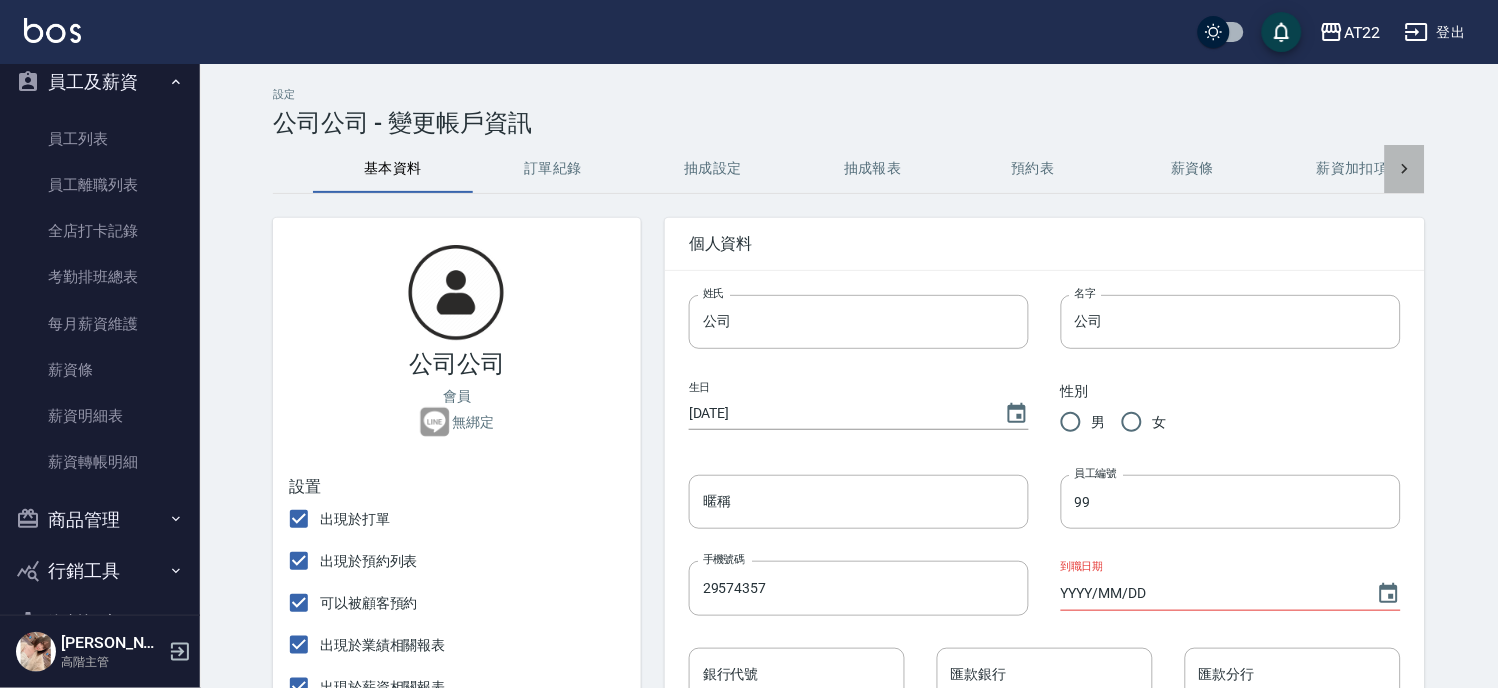 click 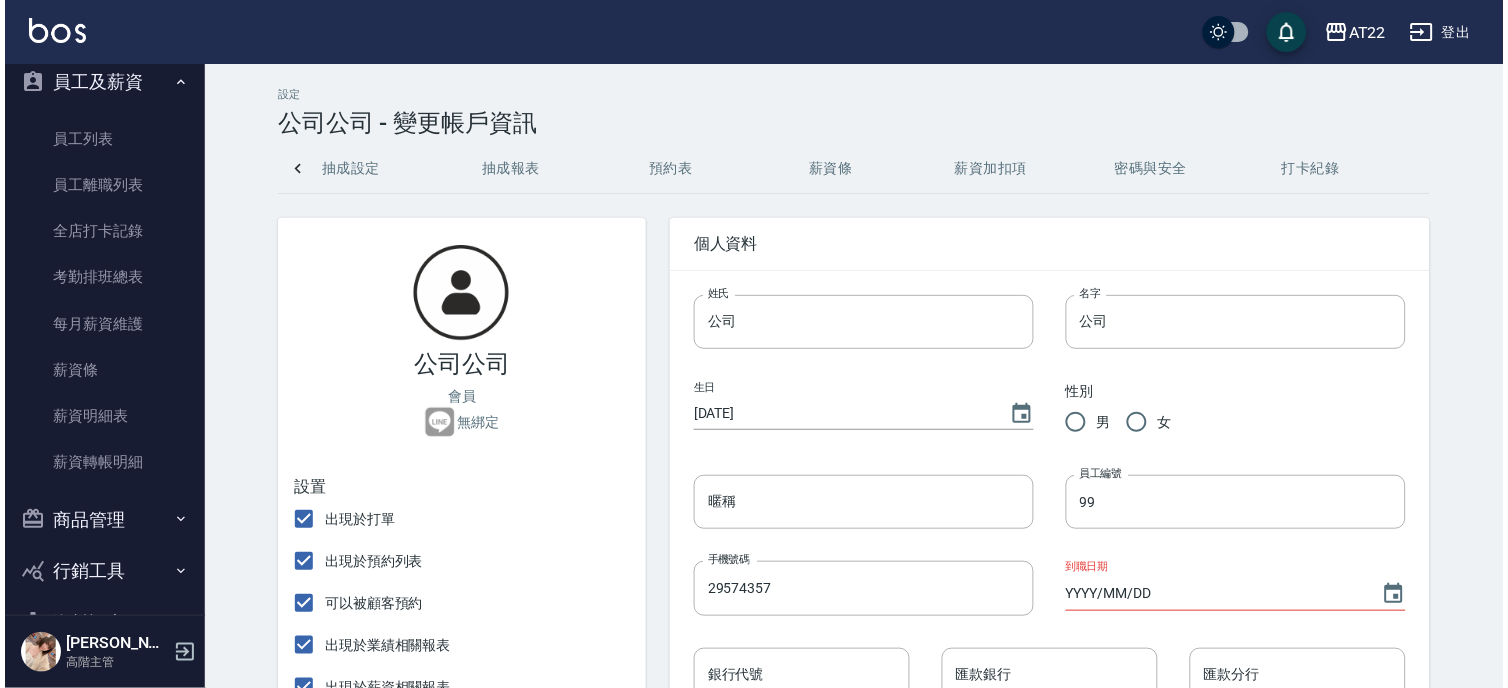 scroll, scrollTop: 0, scrollLeft: 367, axis: horizontal 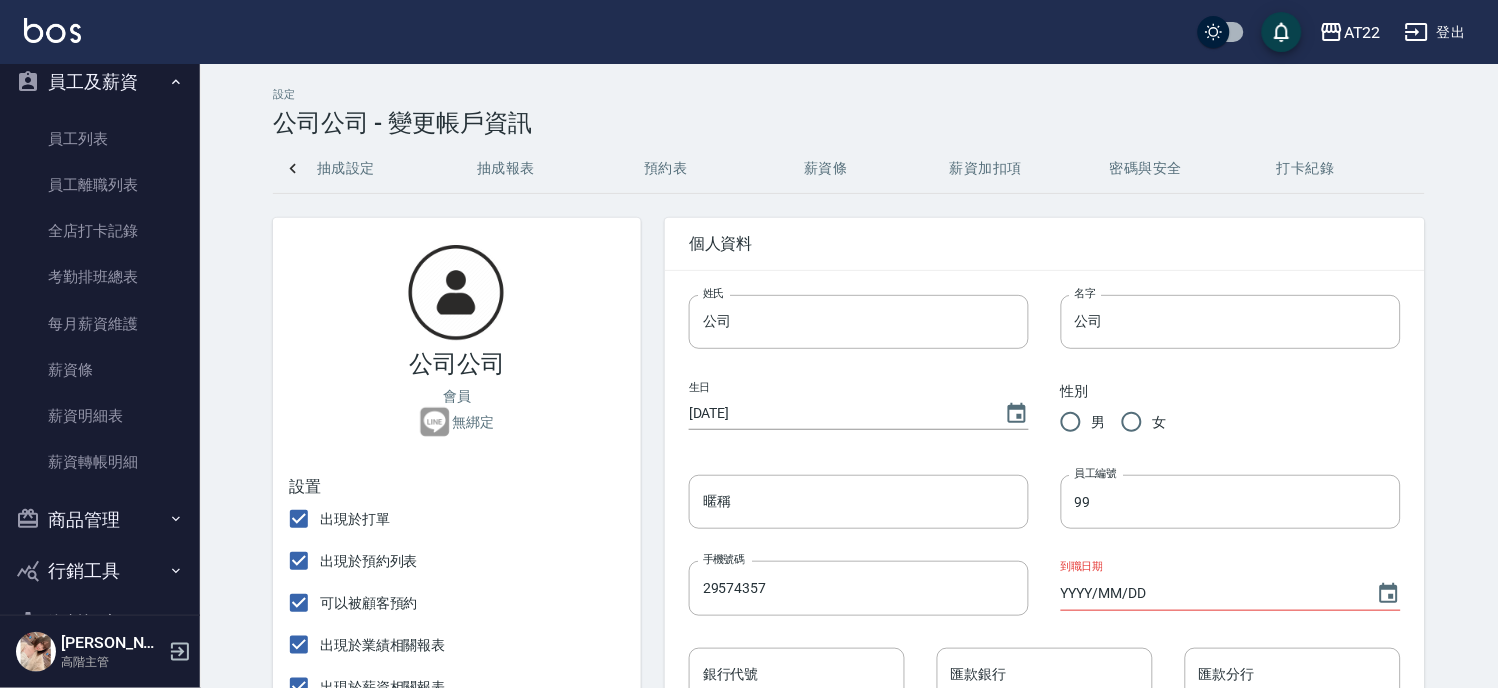 click on "基本資料 訂單紀錄 抽成設定 抽成報表 預約表 薪資條 薪資加扣項 密碼與安全 打卡紀錄" at bounding box center [849, 169] 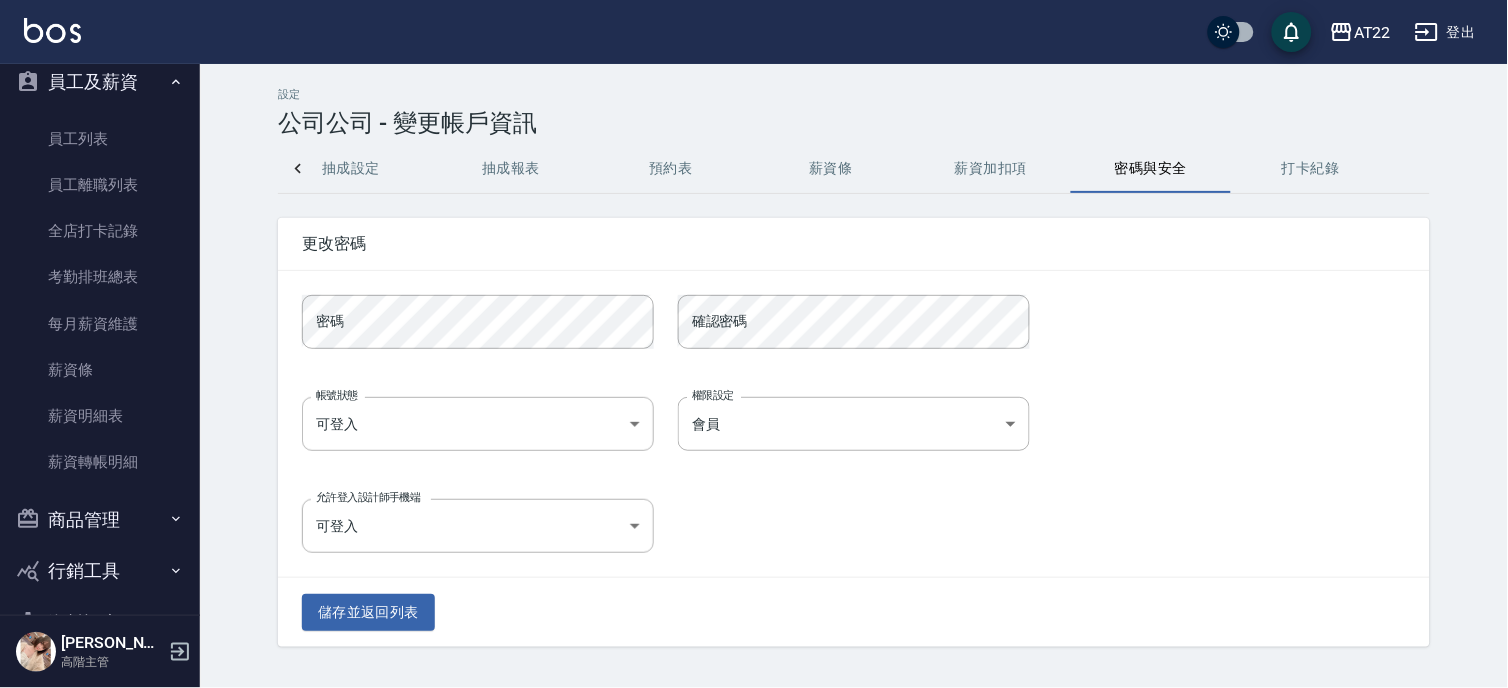 click on "登出" at bounding box center [1445, 32] 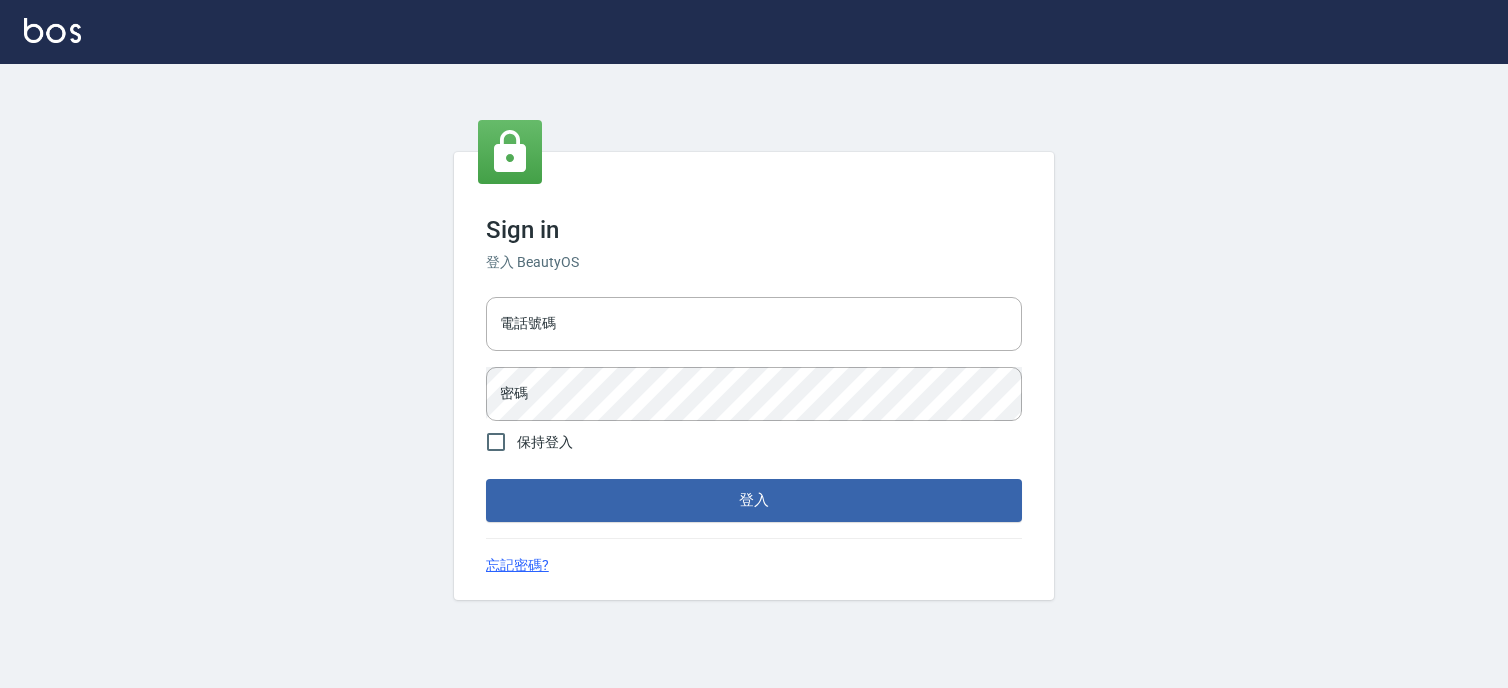 scroll, scrollTop: 0, scrollLeft: 0, axis: both 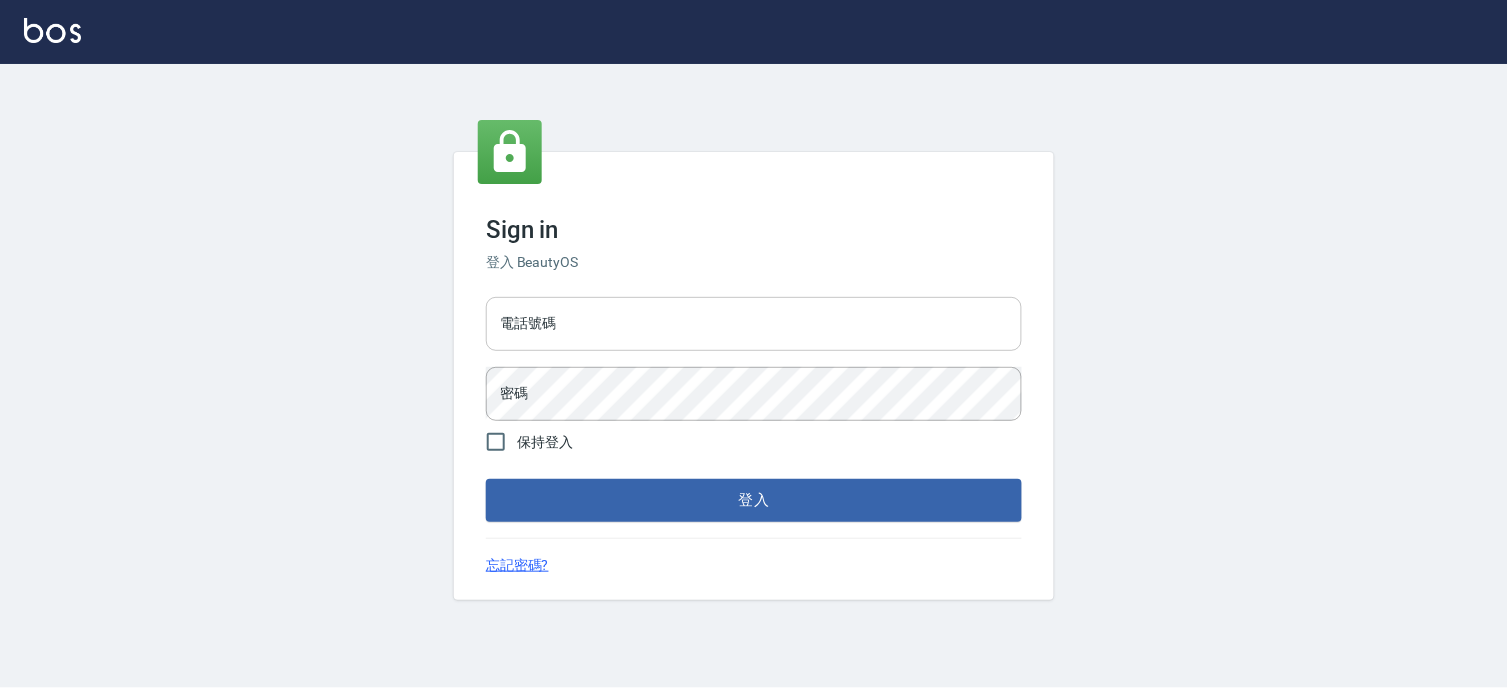 drag, startPoint x: 0, startPoint y: 0, endPoint x: 638, endPoint y: 346, distance: 725.78235 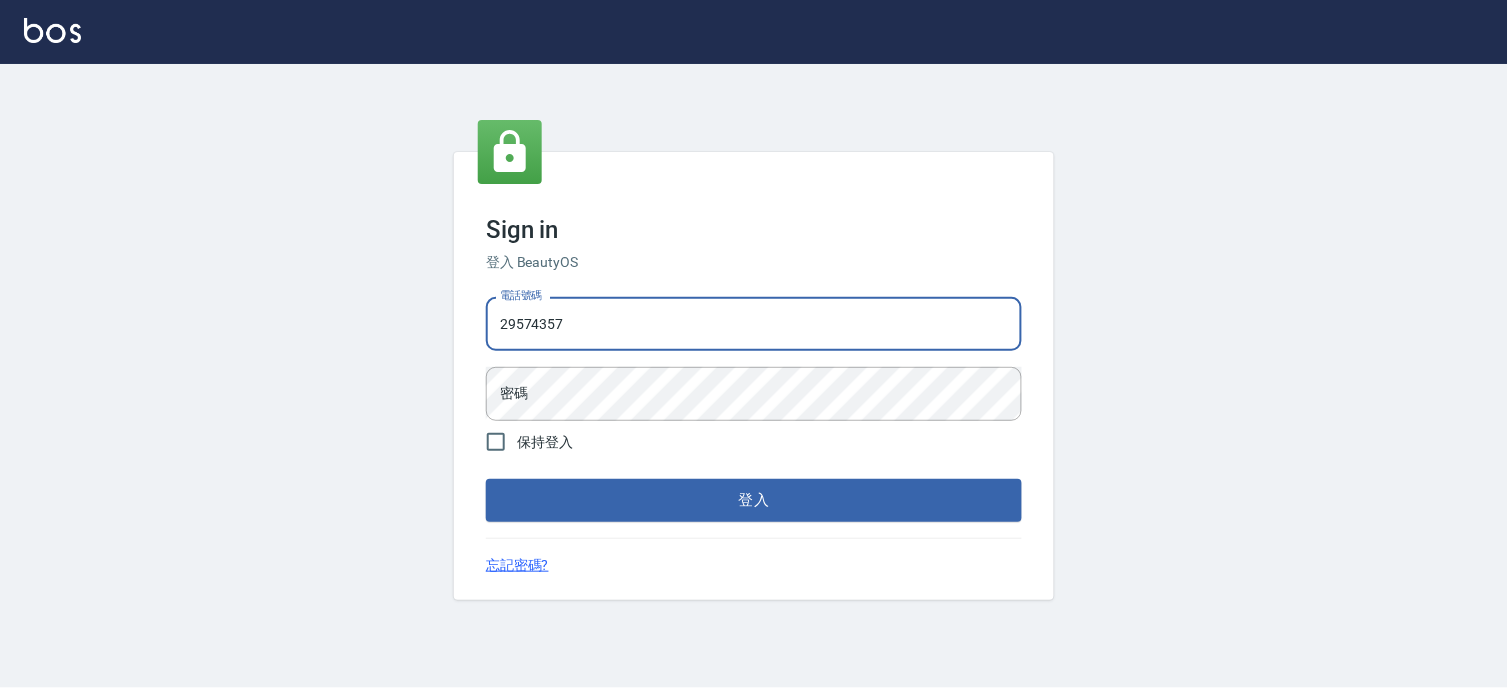 type on "29574357" 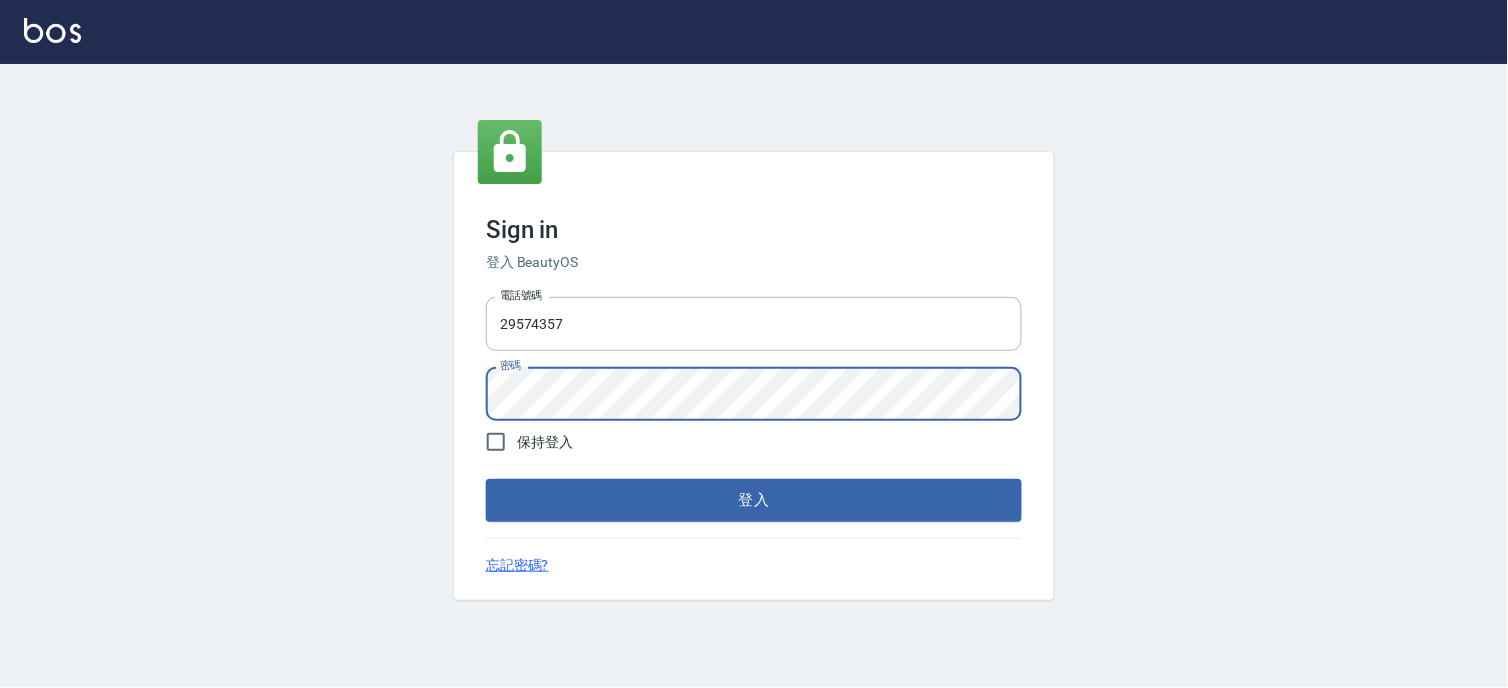 click on "登入" at bounding box center [754, 500] 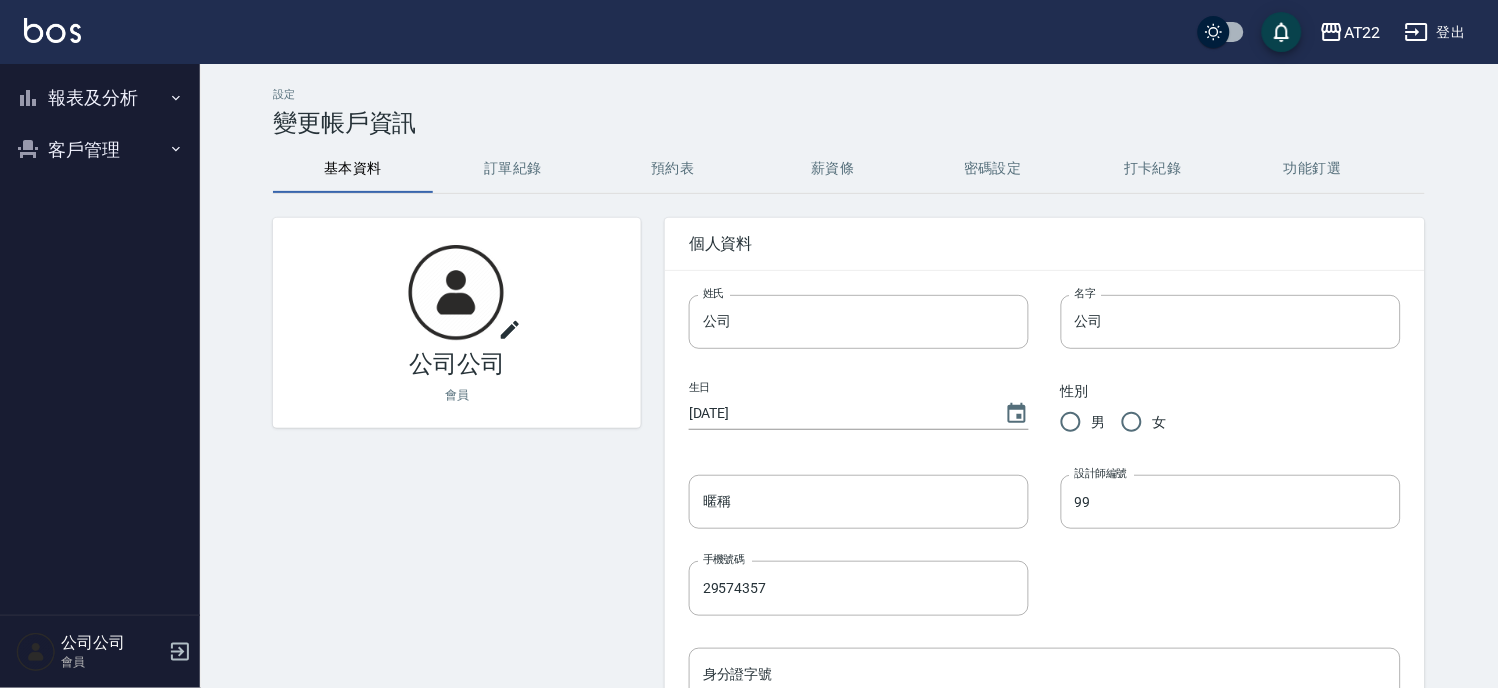 click on "登出" at bounding box center [1435, 32] 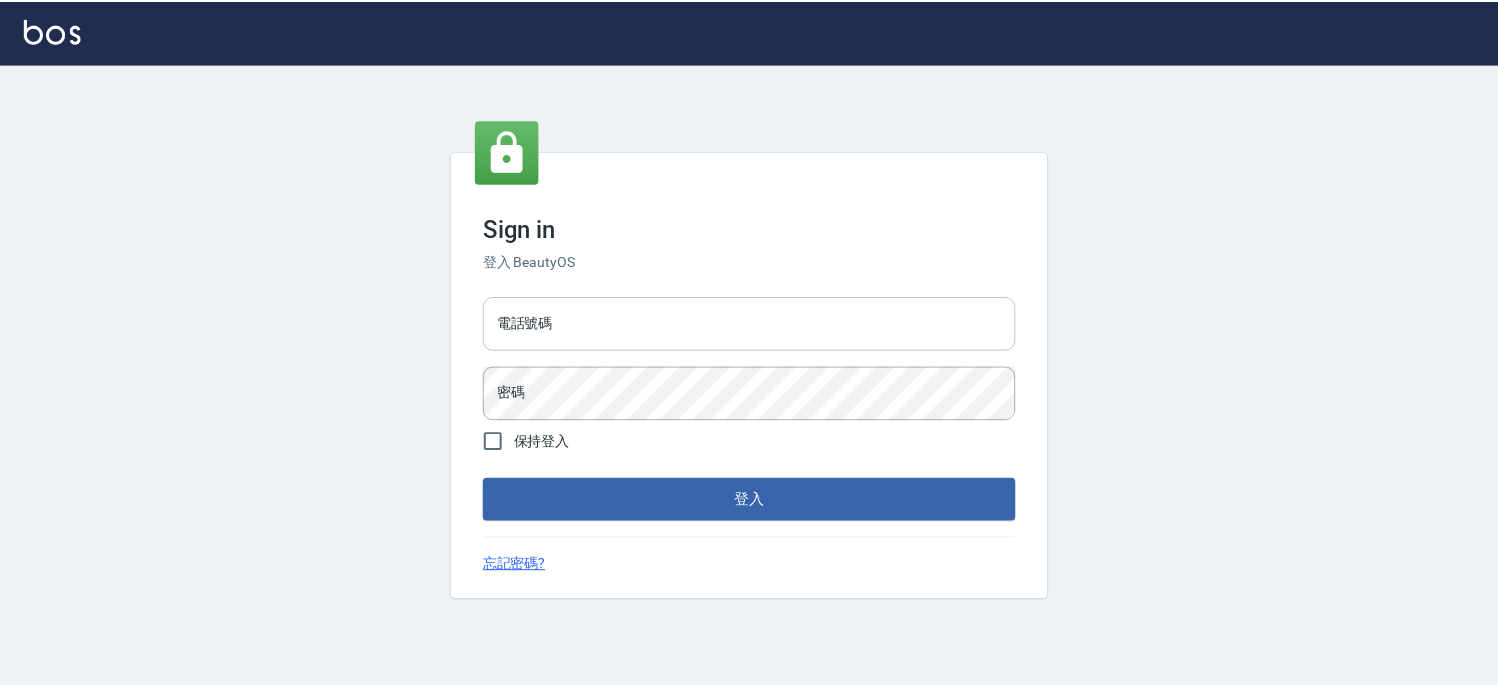 scroll, scrollTop: 0, scrollLeft: 0, axis: both 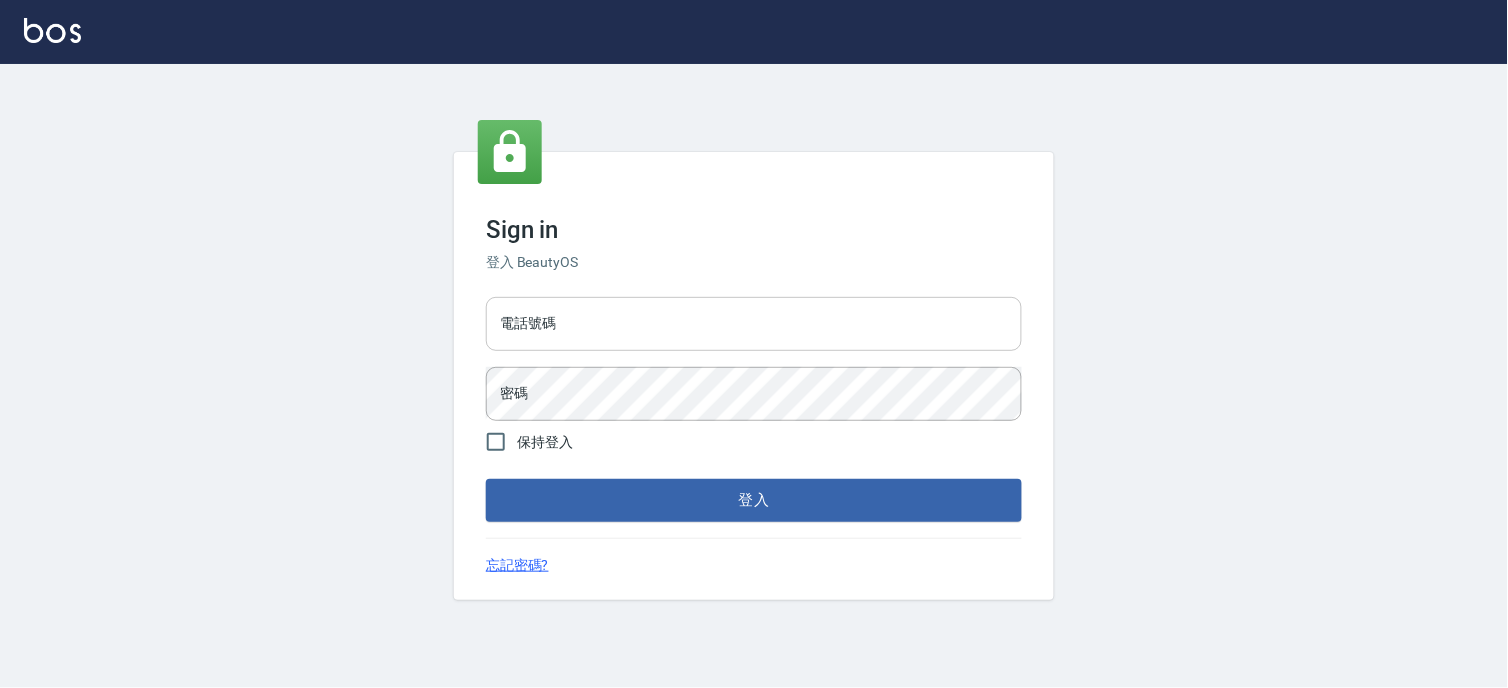click on "電話號碼" at bounding box center (754, 324) 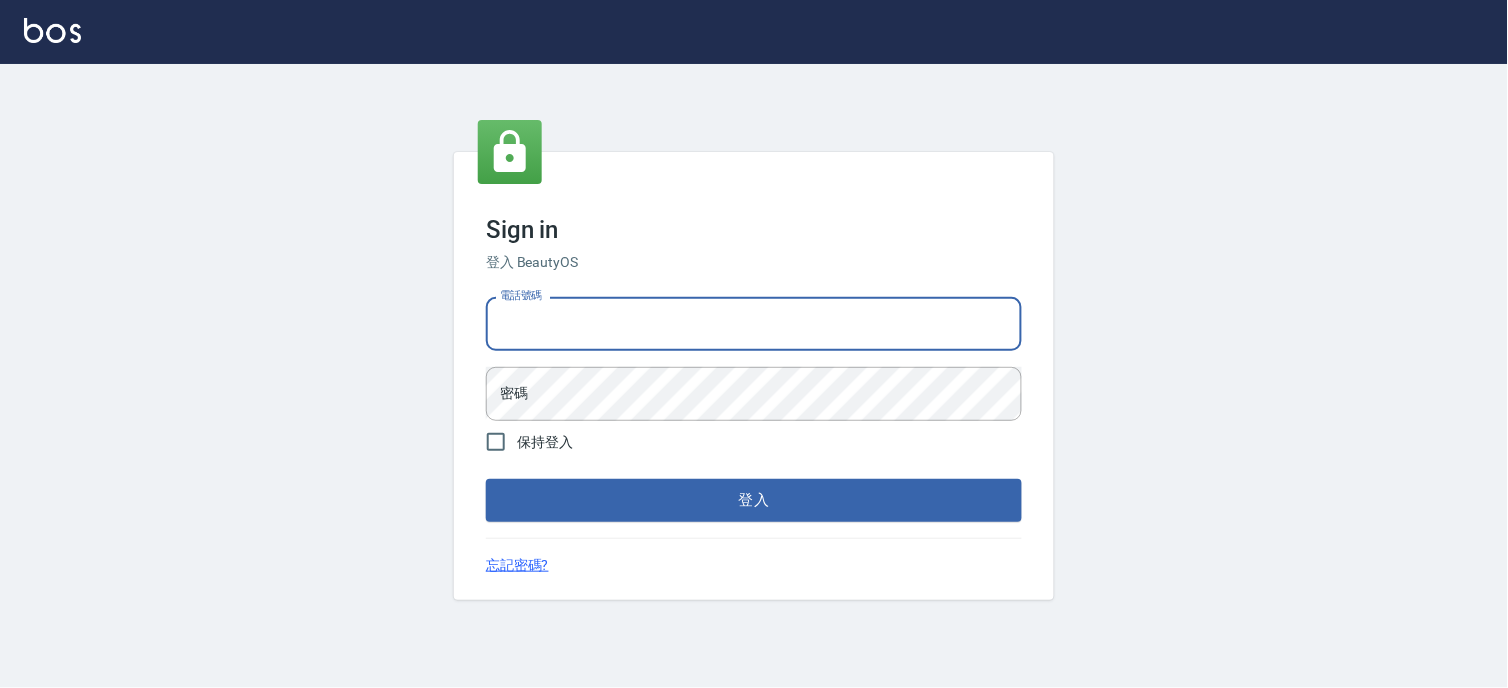 click on "電話號碼" at bounding box center [754, 324] 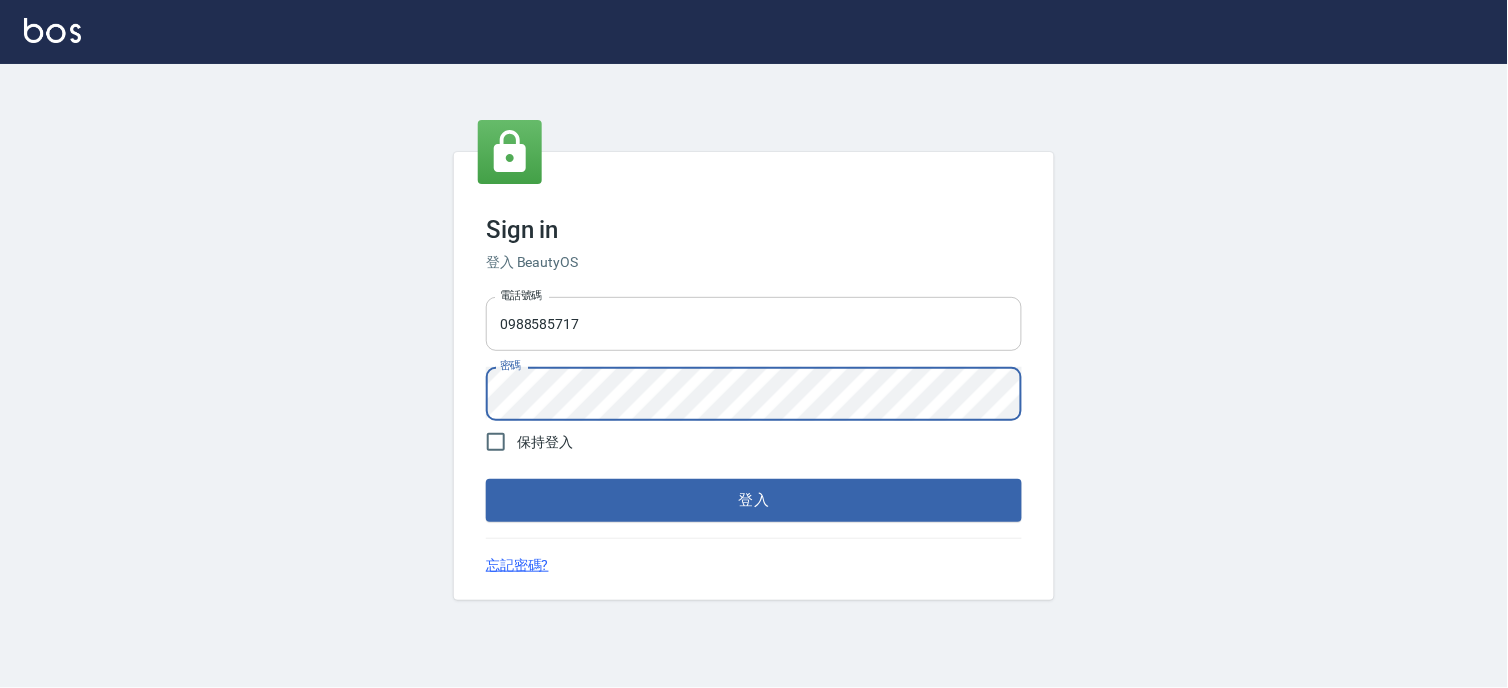 click on "登入" at bounding box center (754, 500) 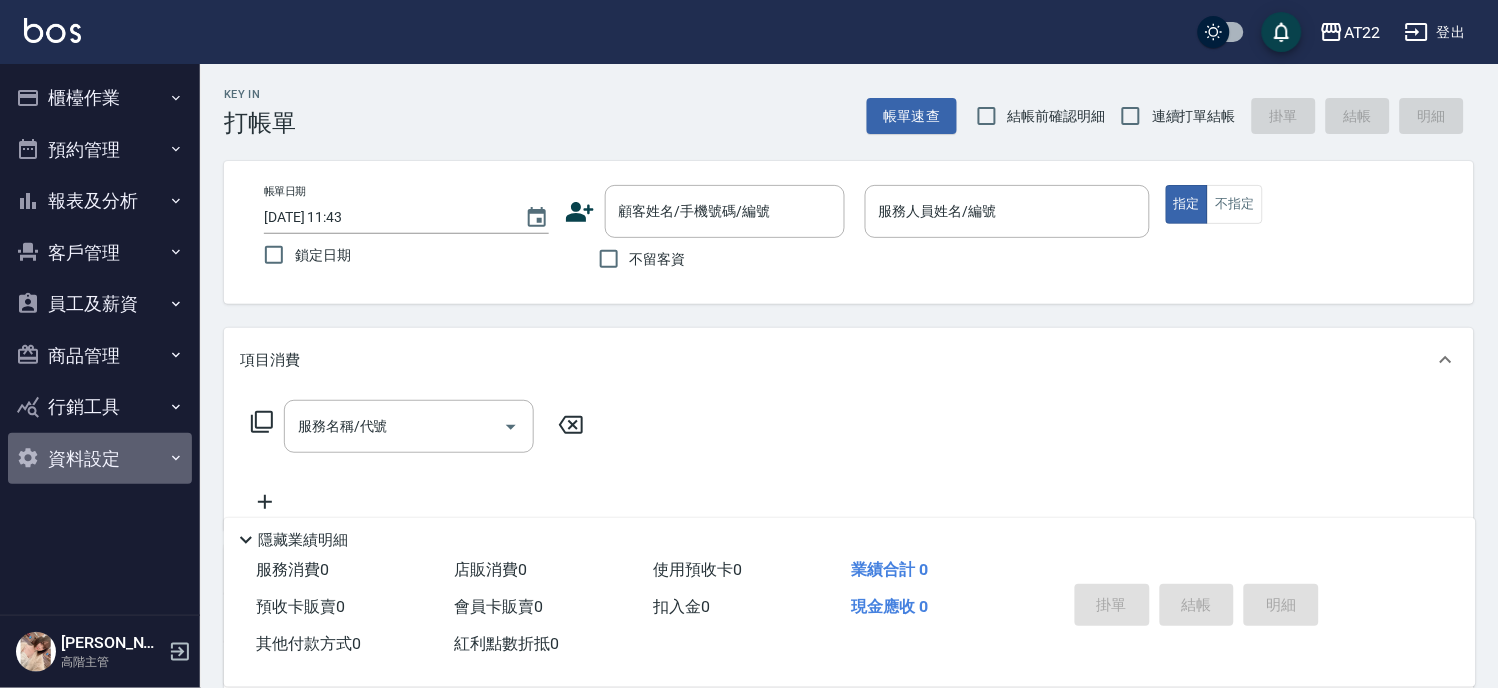 click on "資料設定" at bounding box center (100, 459) 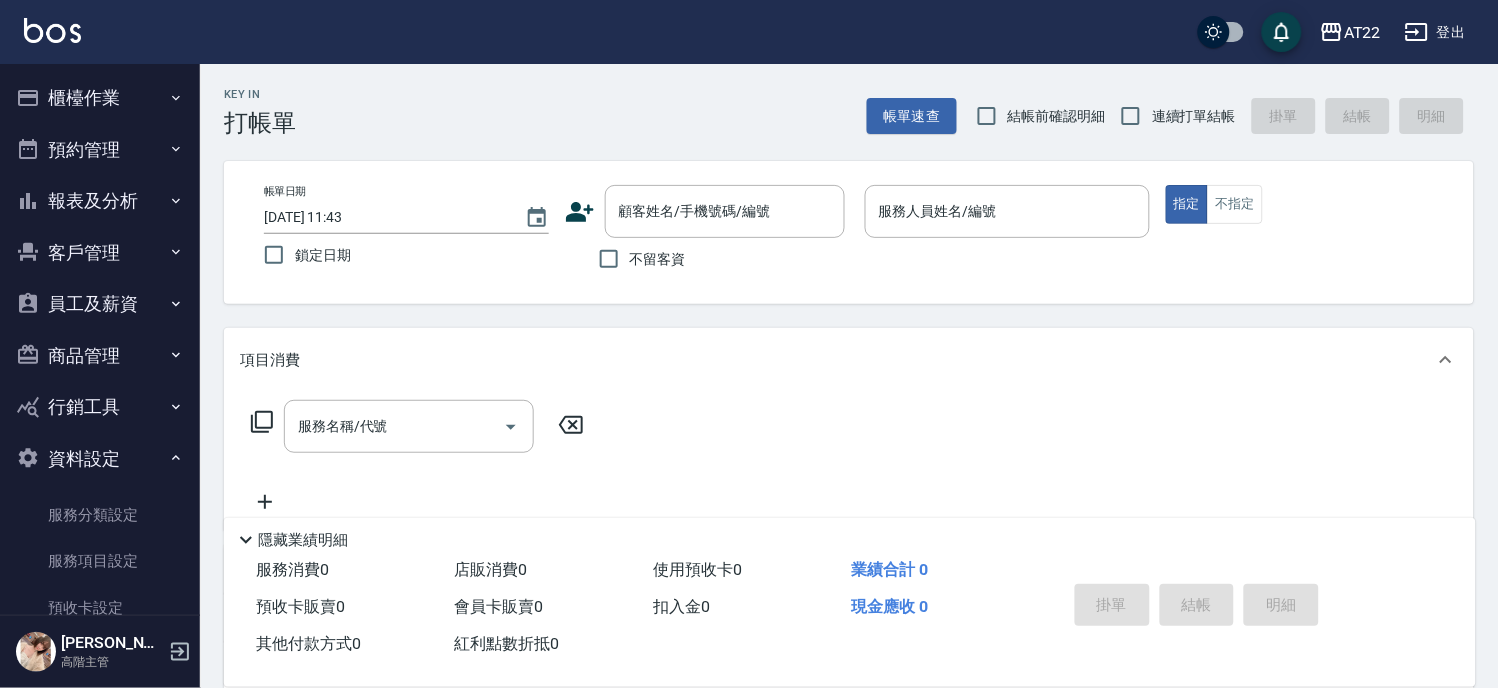 click on "客戶管理" at bounding box center (100, 253) 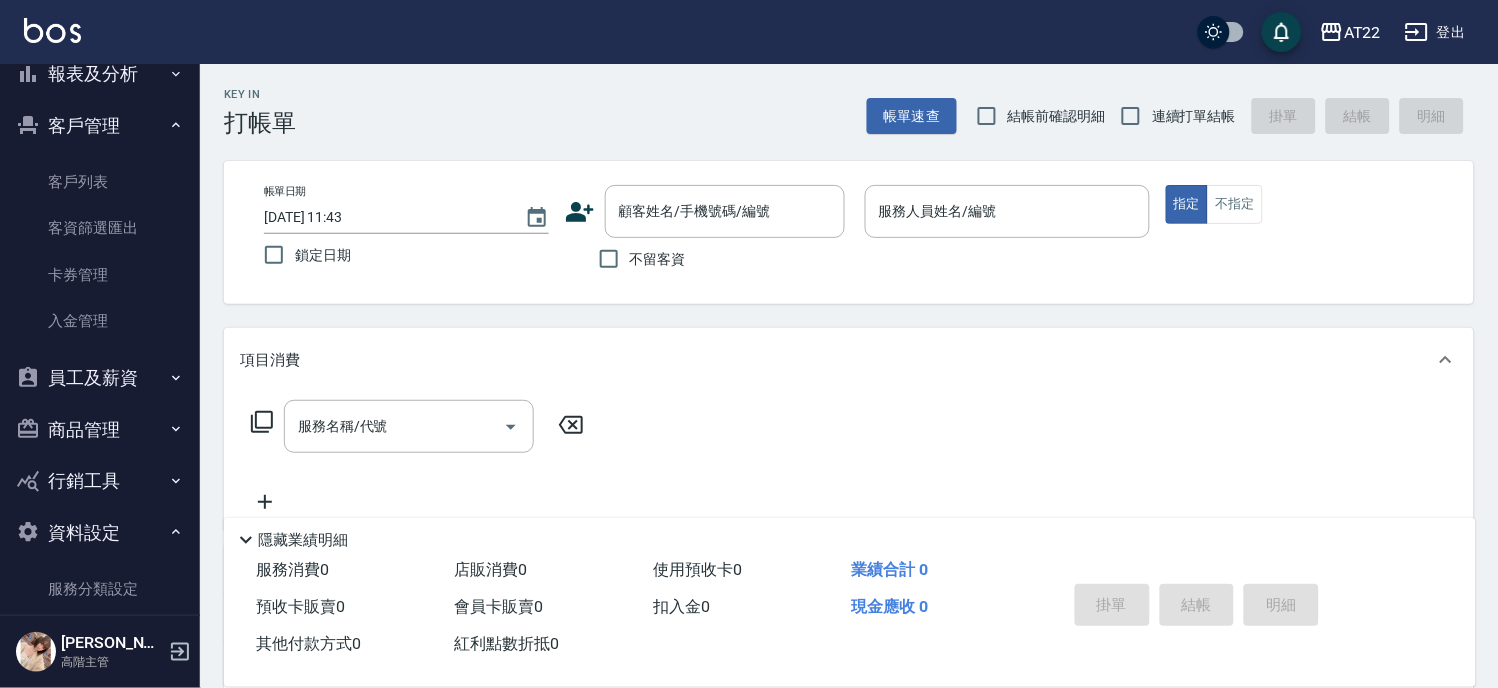 scroll, scrollTop: 0, scrollLeft: 0, axis: both 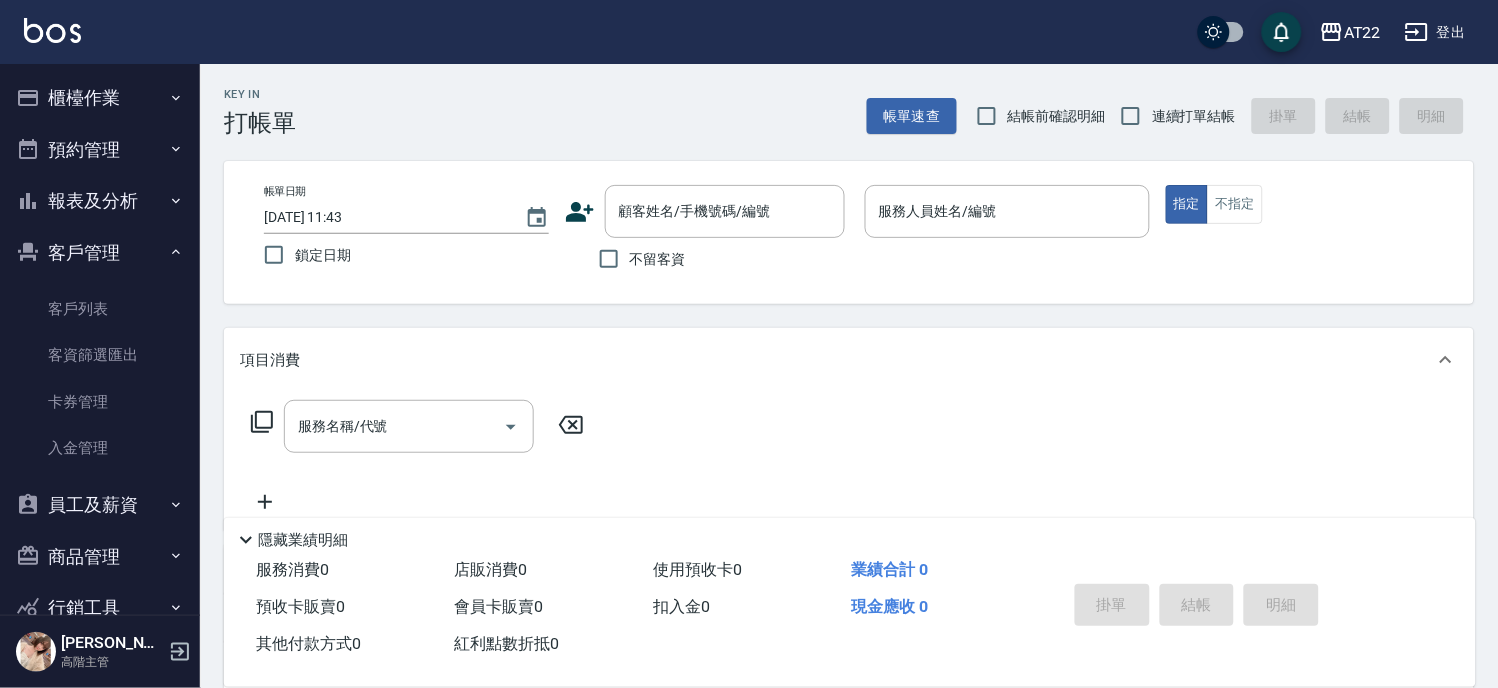 click on "客戶列表 客資篩選匯出 卡券管理 入金管理" at bounding box center (100, 378) 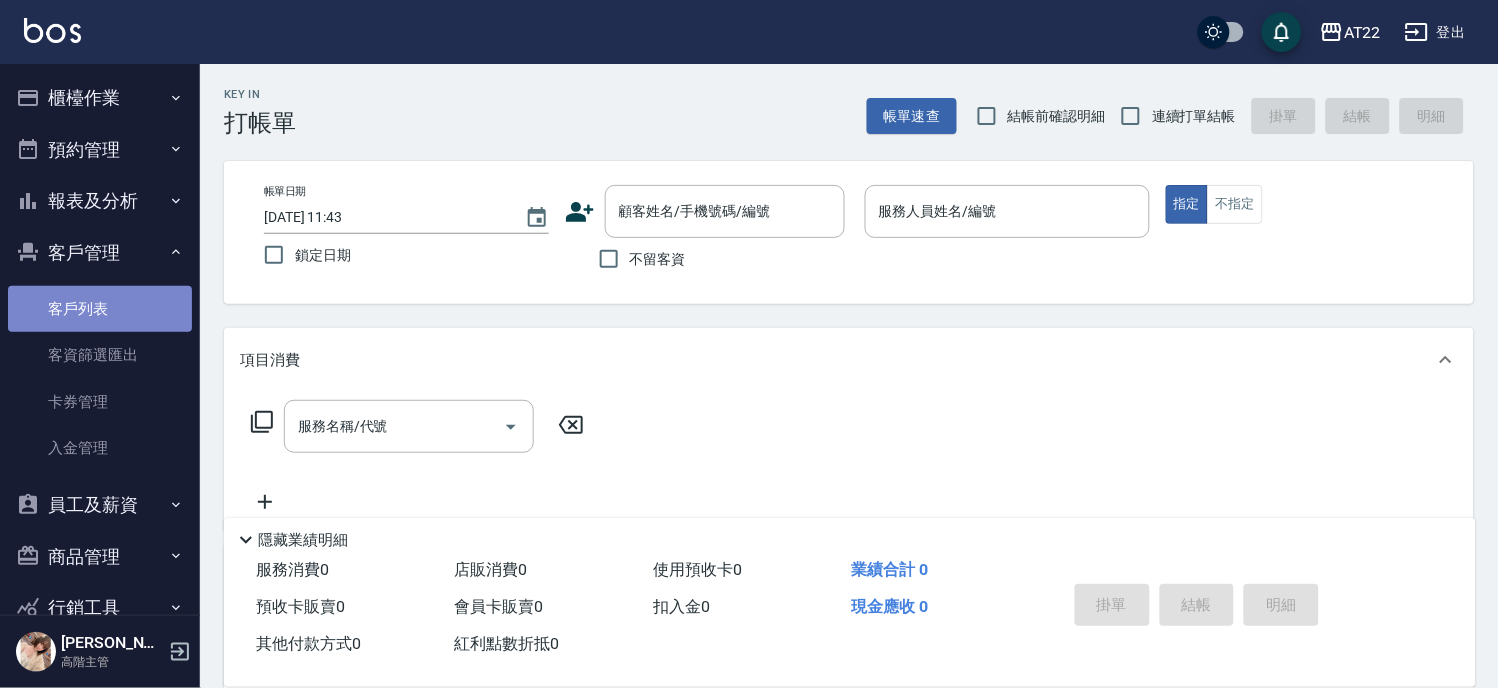 click on "客戶列表" at bounding box center [100, 309] 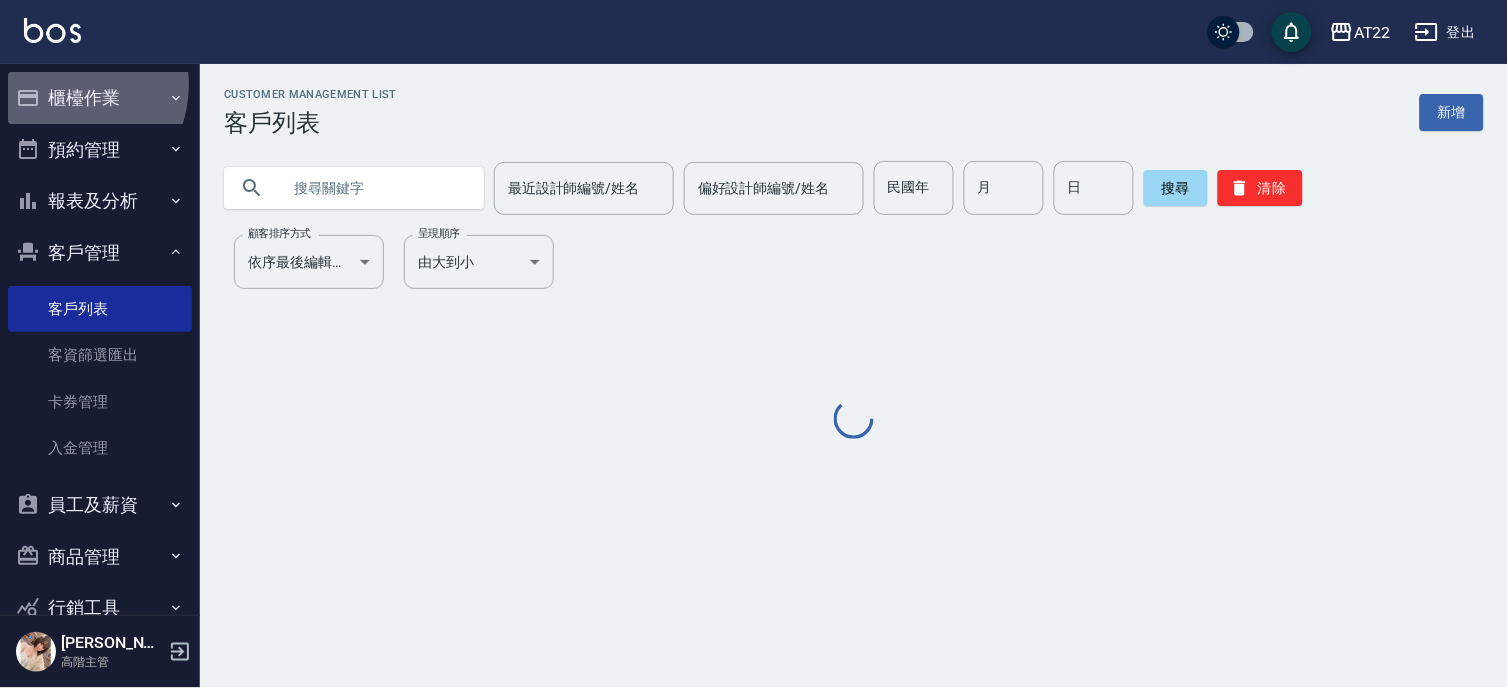 click on "櫃檯作業" at bounding box center (100, 98) 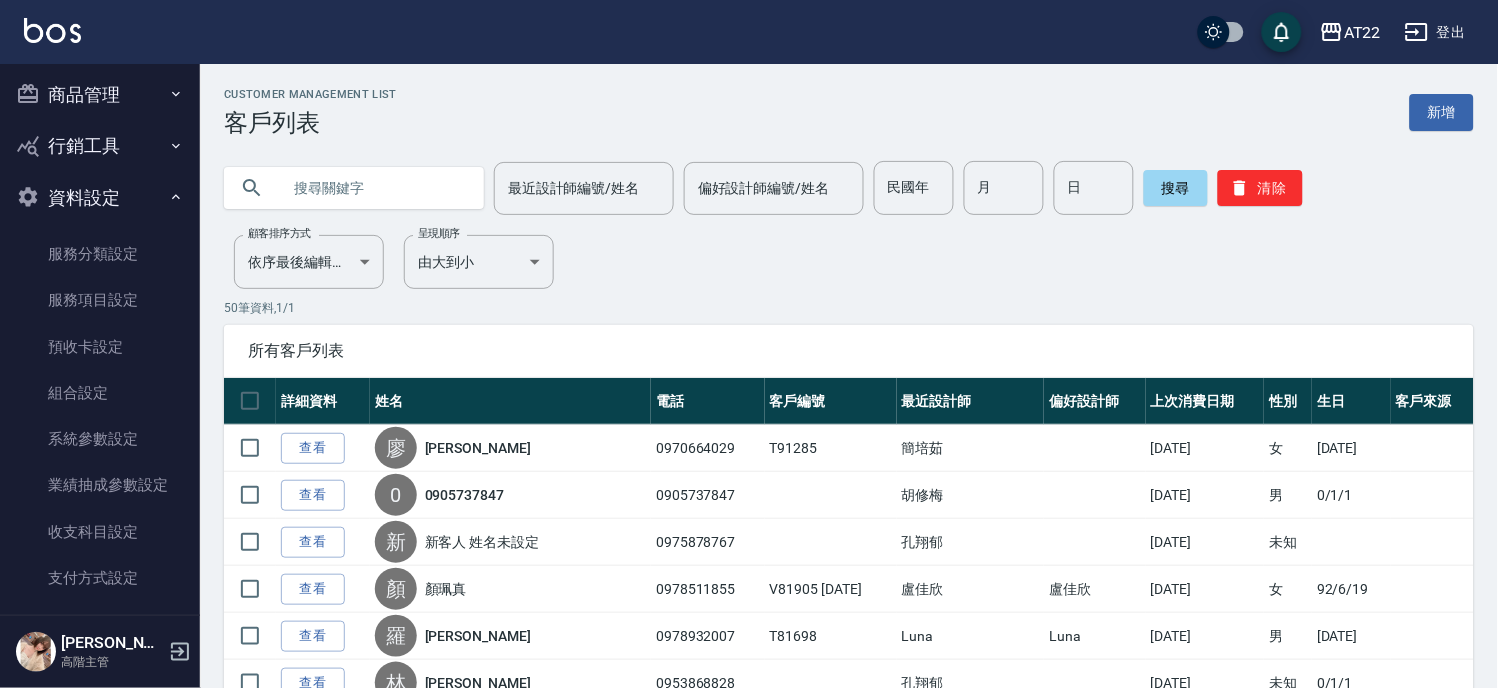 scroll, scrollTop: 1142, scrollLeft: 0, axis: vertical 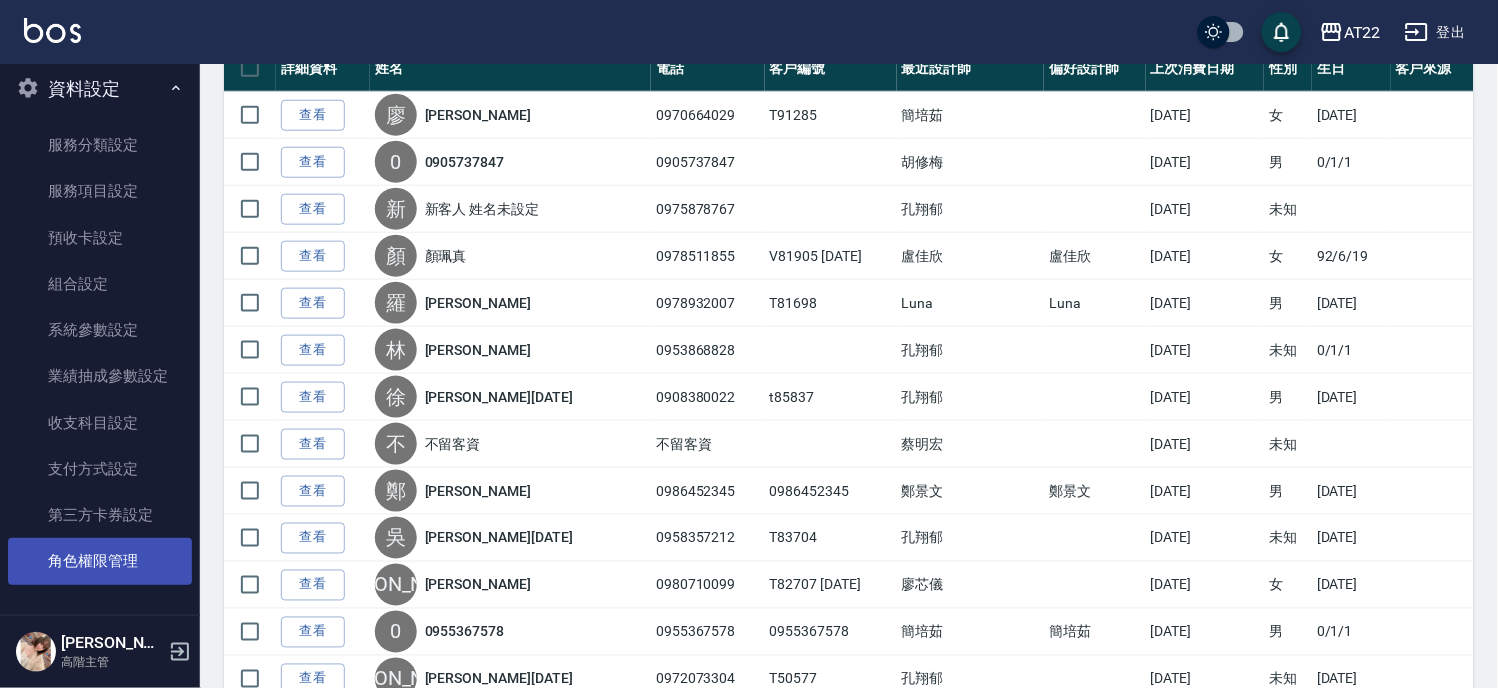 click on "角色權限管理" at bounding box center [100, 561] 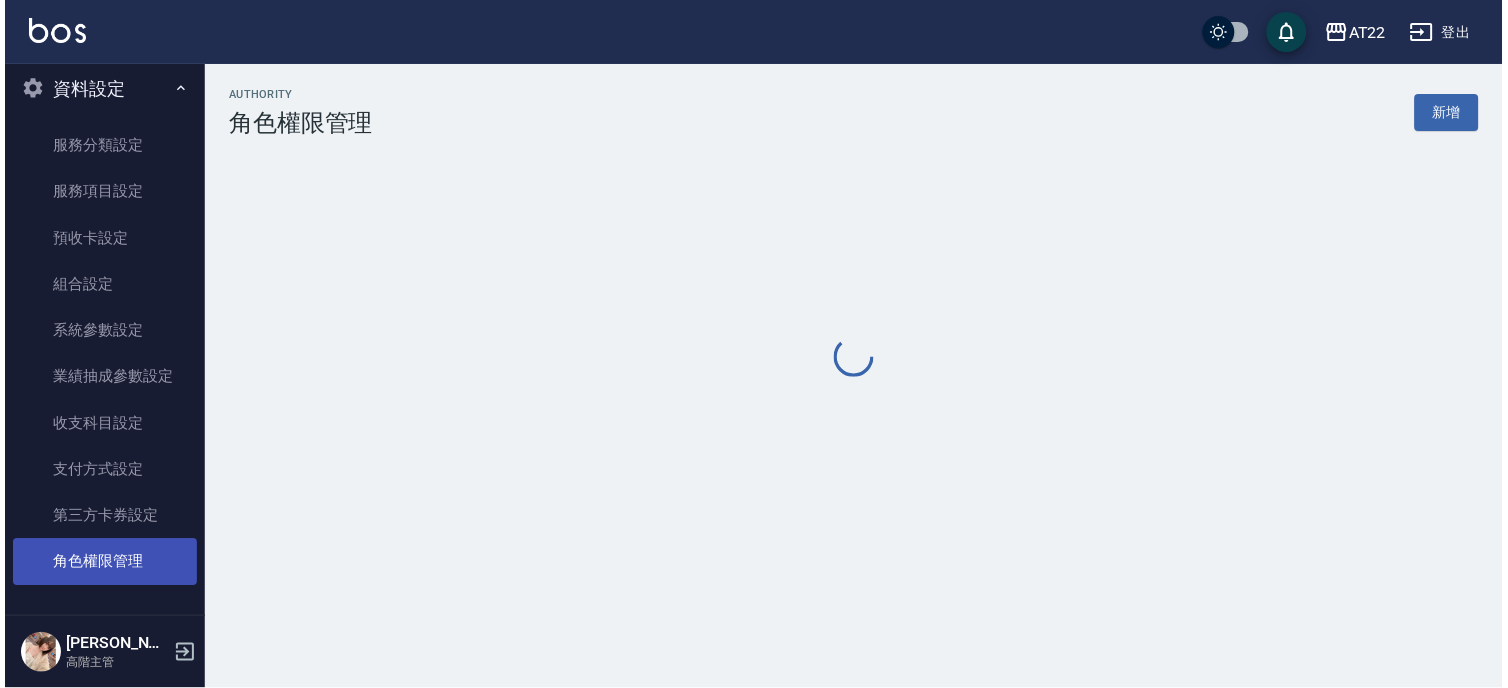 scroll, scrollTop: 0, scrollLeft: 0, axis: both 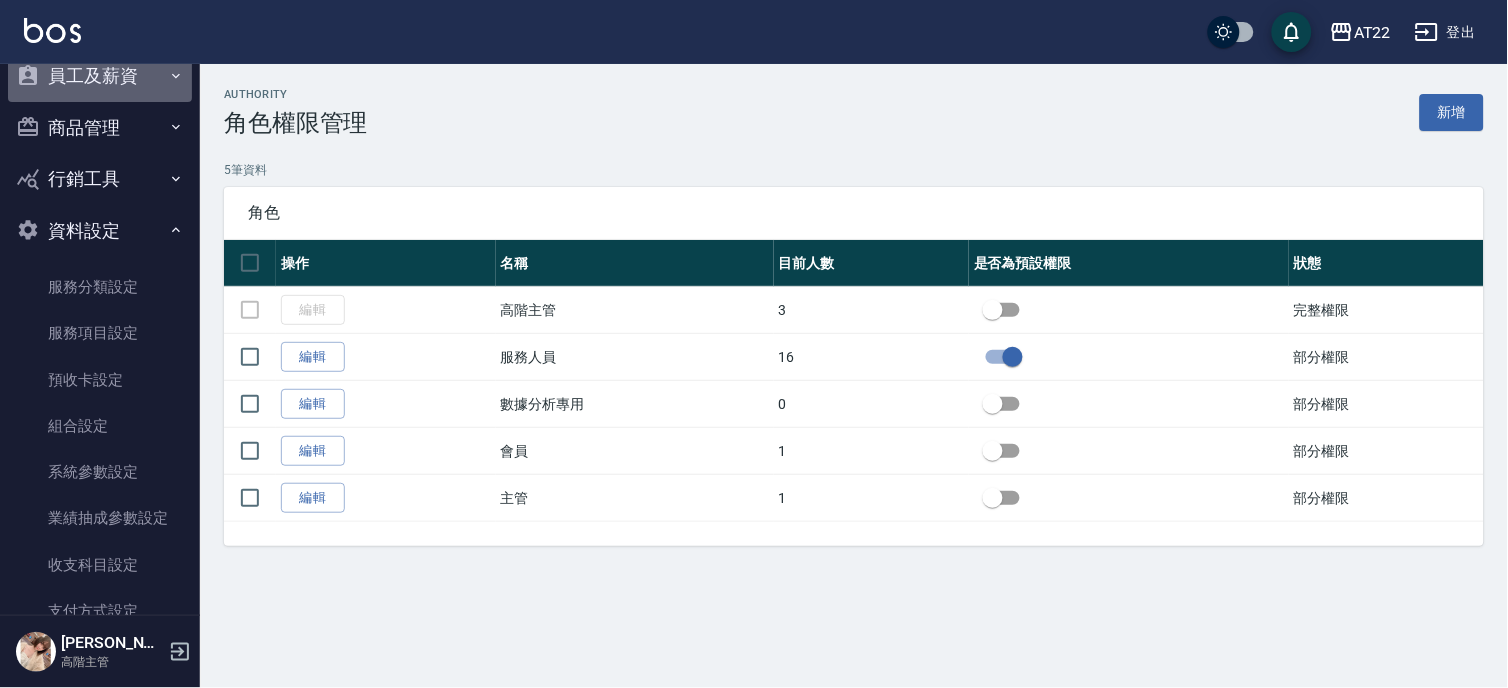 click on "員工及薪資" at bounding box center [100, 76] 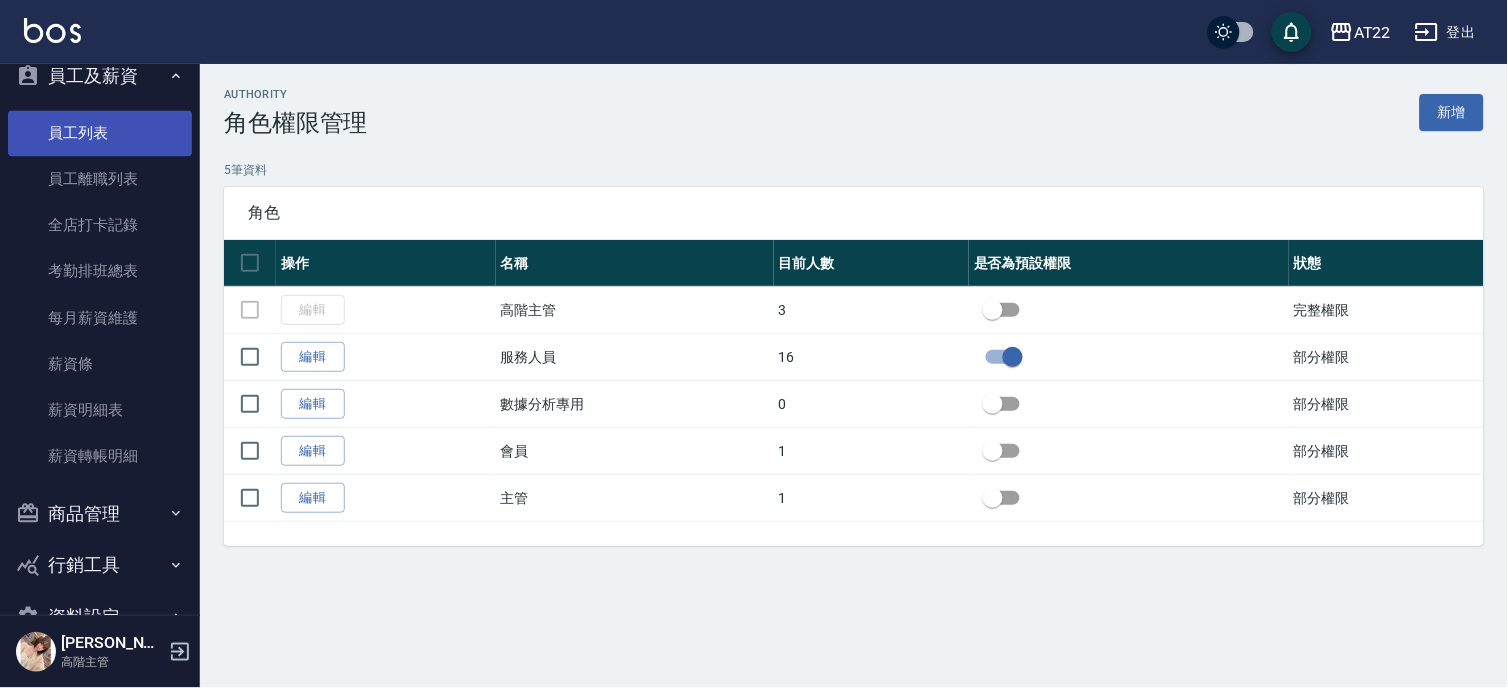 click on "員工列表" at bounding box center (100, 133) 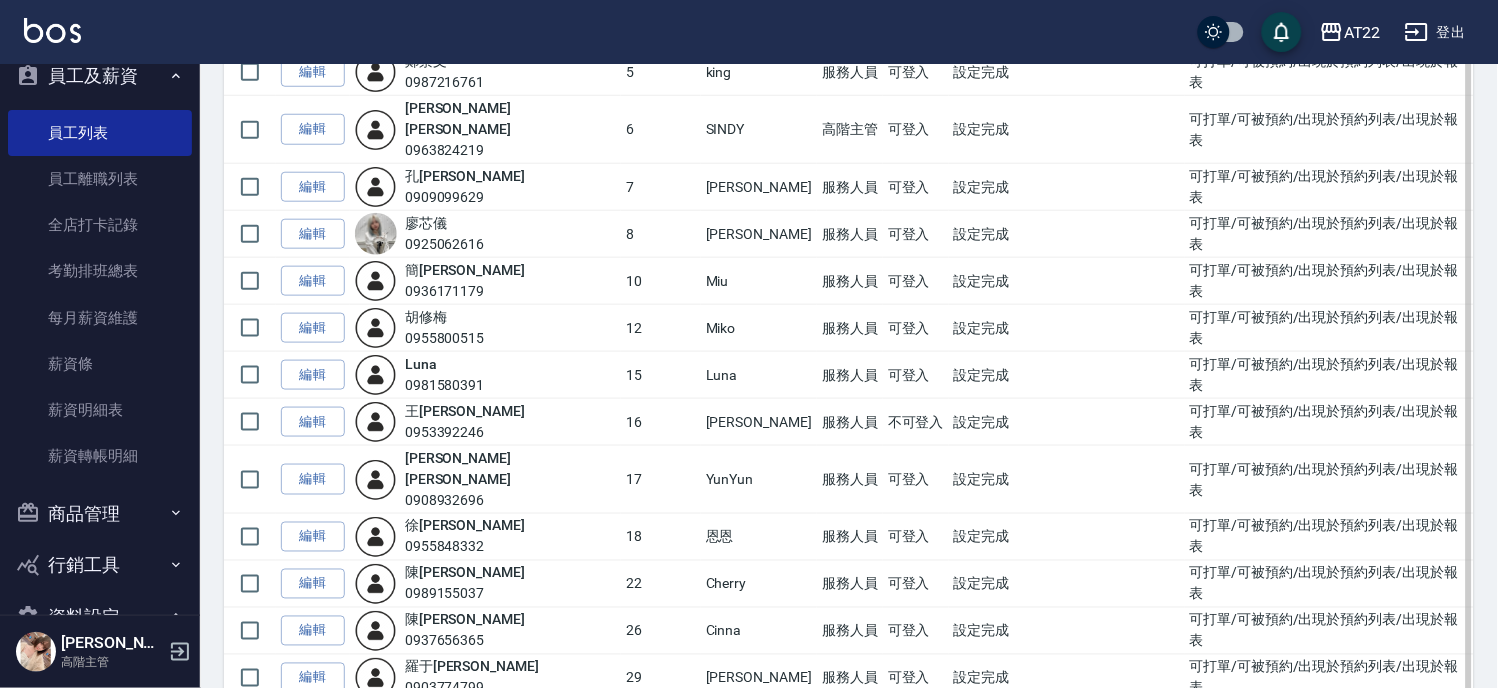 scroll, scrollTop: 546, scrollLeft: 0, axis: vertical 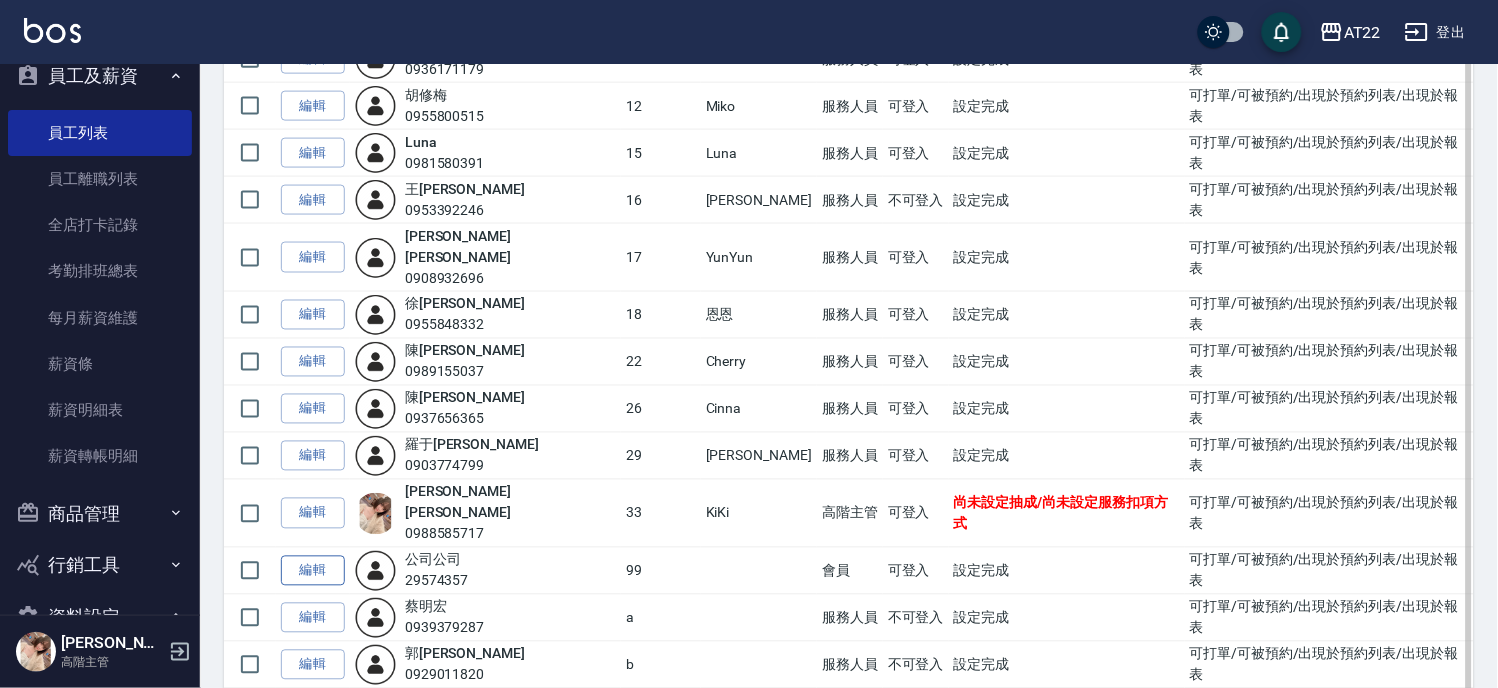 click on "編輯" at bounding box center (313, 571) 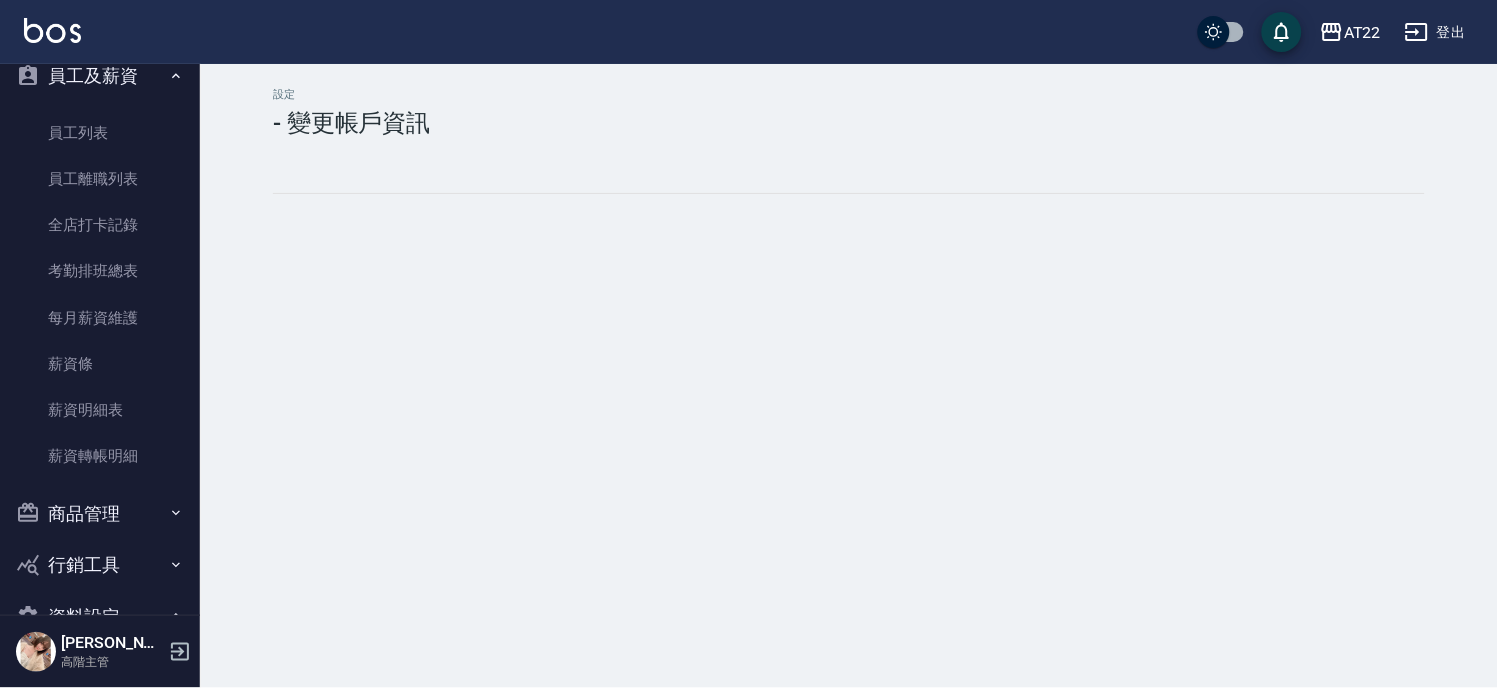 scroll, scrollTop: 0, scrollLeft: 0, axis: both 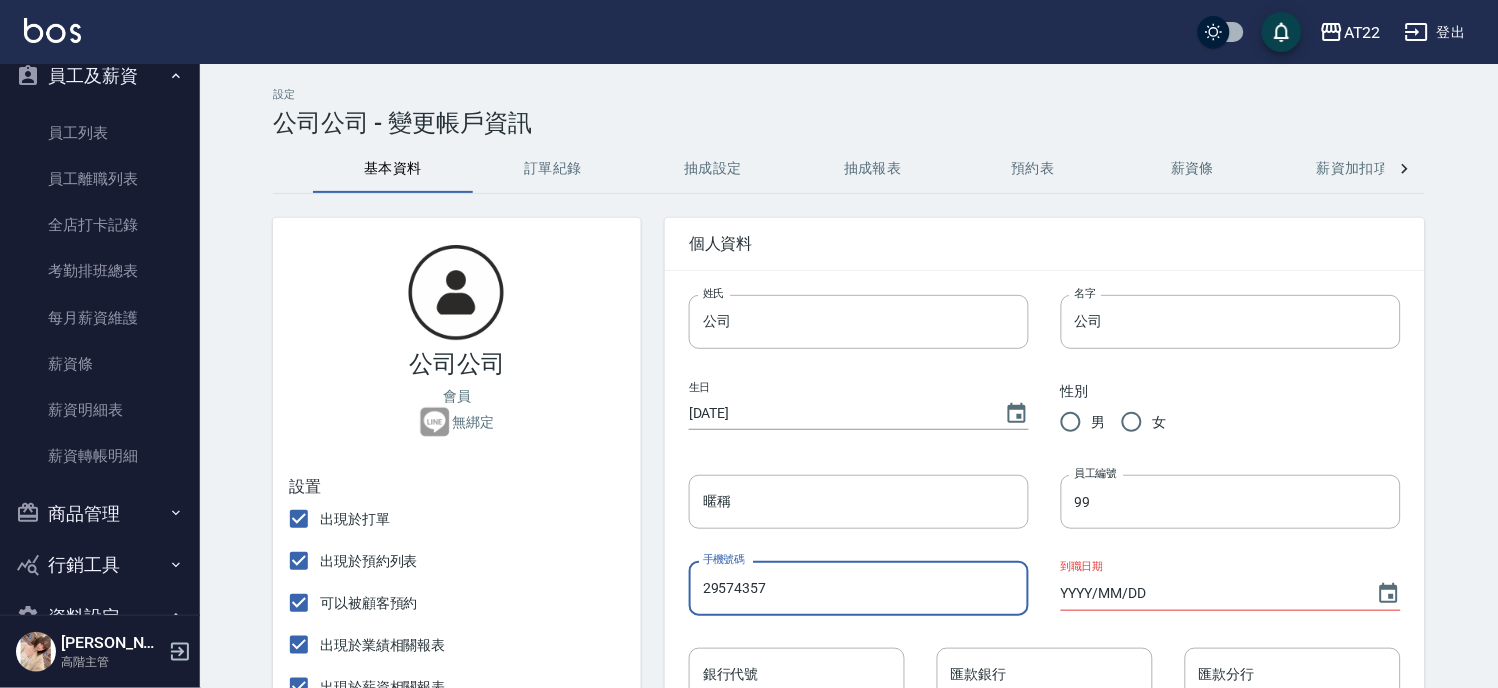 drag, startPoint x: 785, startPoint y: 588, endPoint x: 565, endPoint y: 563, distance: 221.4159 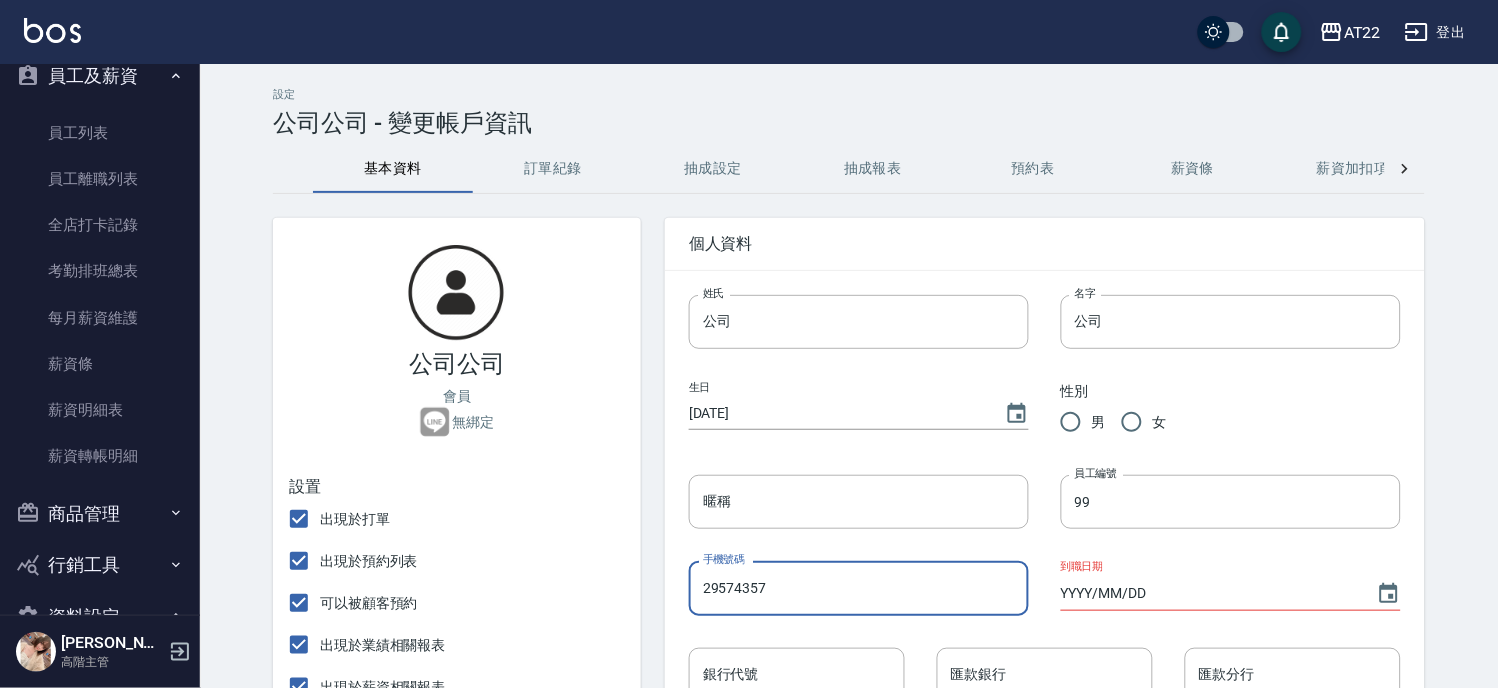 click on "公司公司 會員 無綁定 設置 出現於打單 出現於預約列表 可以被顧客預約 出現於業績相關報表 出現於薪資相關報表 出現於考勤排班/打卡相關報表 手機端設定 同時段預約人數上限 1 同時段預約人數上限 是否開啟預約審核 依店家設定 BYSTORE 是否開啟預約審核 待審核預約是否占用預約名額 個人資料 姓氏 公司 姓氏 名字 公司 名字 生日 1970/01/01 性別 男 女 暱稱 暱稱 員工編號 99 員工編號 手機號碼 29574357 手機號碼 到職日期 YYYY/MM/DD 銀行代號 銀行代號 匯款銀行 匯款銀行 匯款分行 匯款分行 匯款帳號 匯款帳號 身分證字號 身分證字號 電子信箱 電子信箱 通訊住址 通訊住址 戶籍住址 戶籍住址 自我介紹 自我介紹 自介連結 自介連結 備註 備註 家屬姓名 家屬姓名 關係 關係 電話 電話 住址 住址 員工離職 儲存並返回列表" at bounding box center [837, 882] 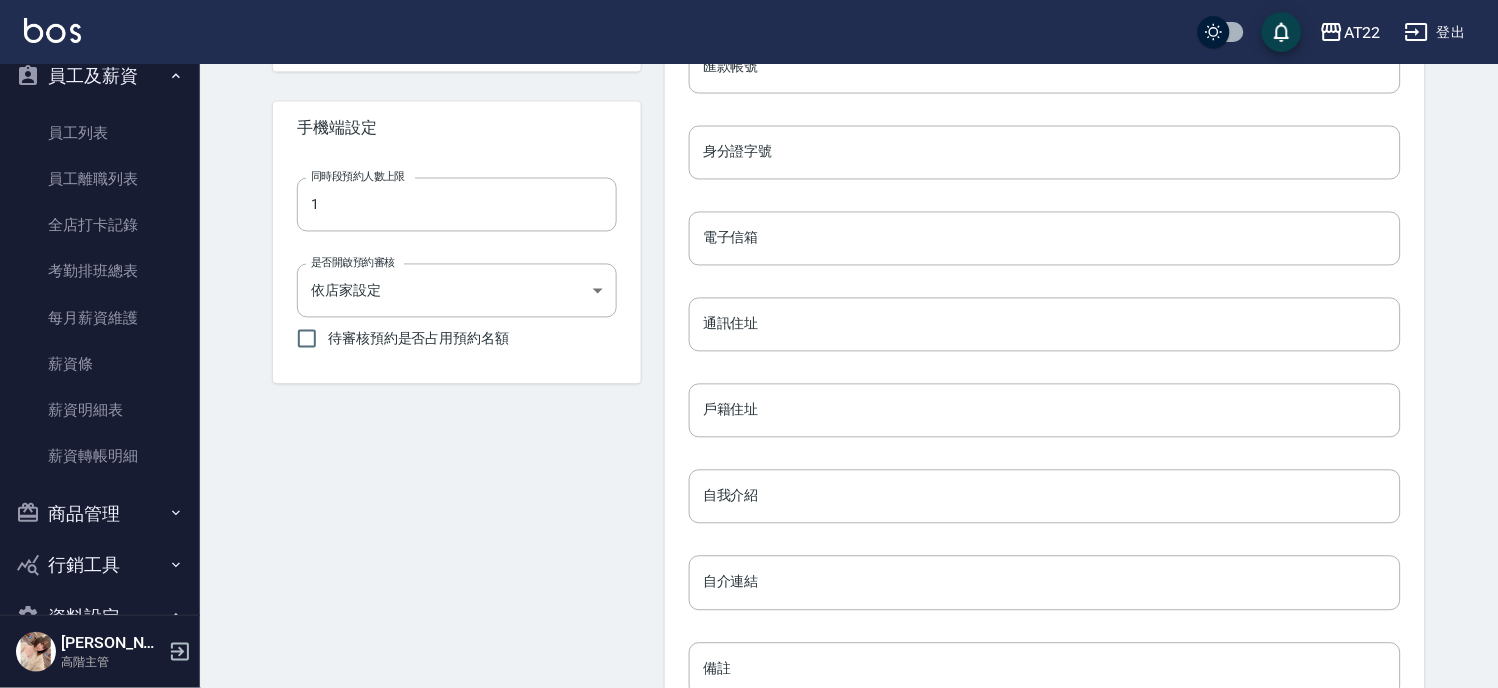scroll, scrollTop: 888, scrollLeft: 0, axis: vertical 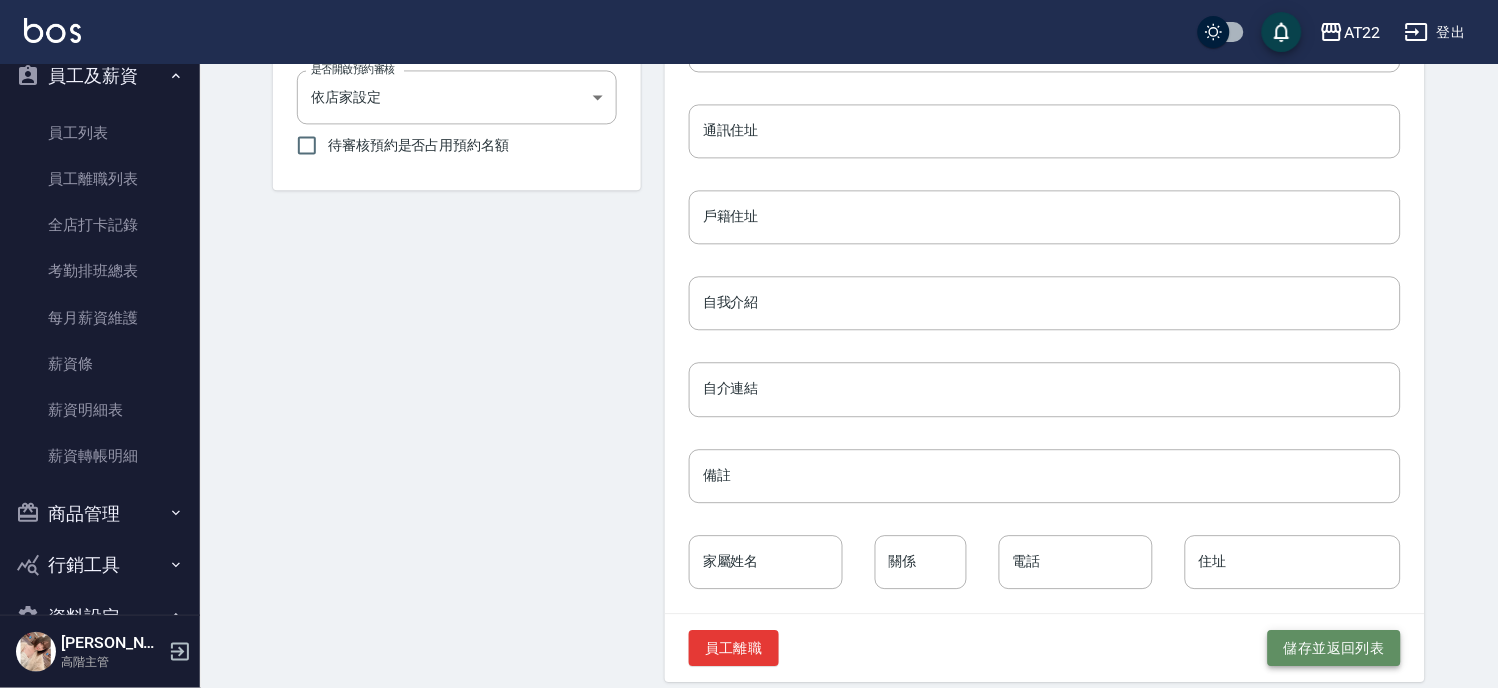 click on "儲存並返回列表" at bounding box center [1334, 648] 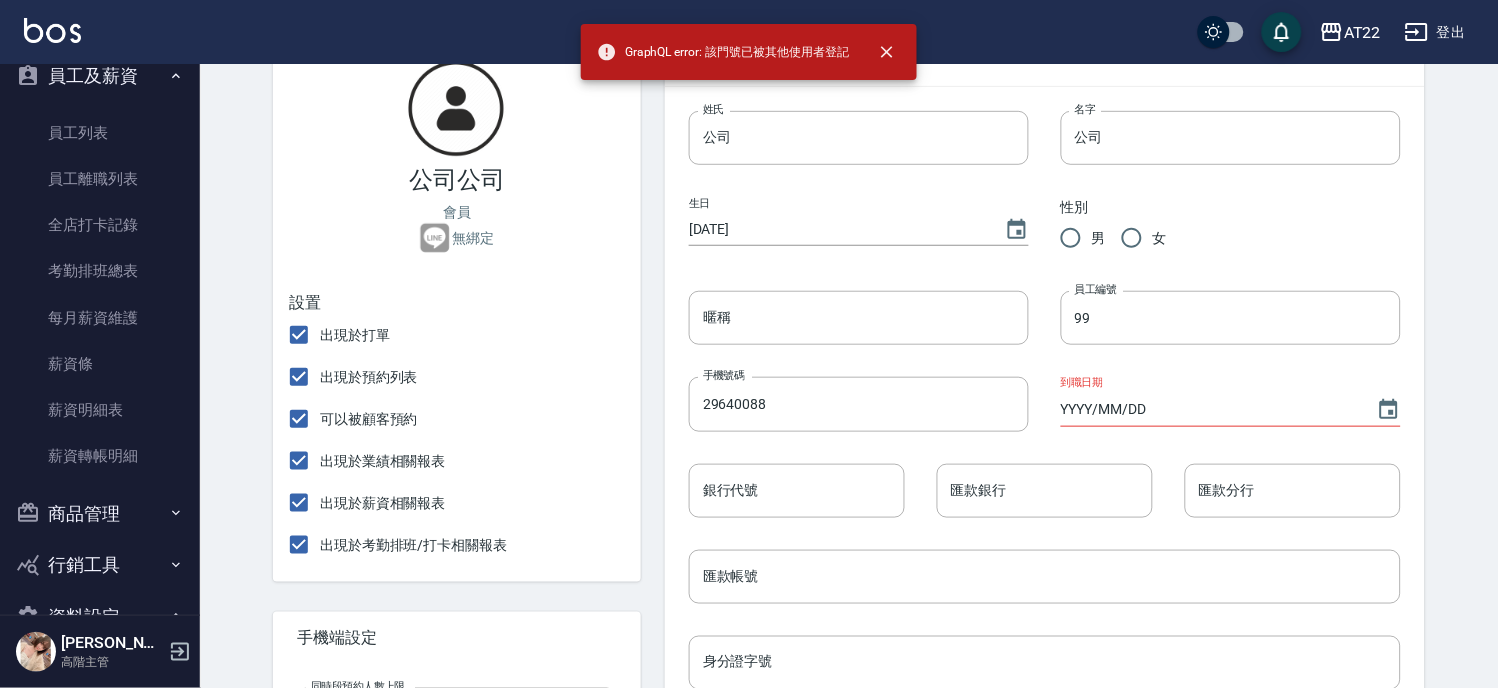 scroll, scrollTop: 0, scrollLeft: 0, axis: both 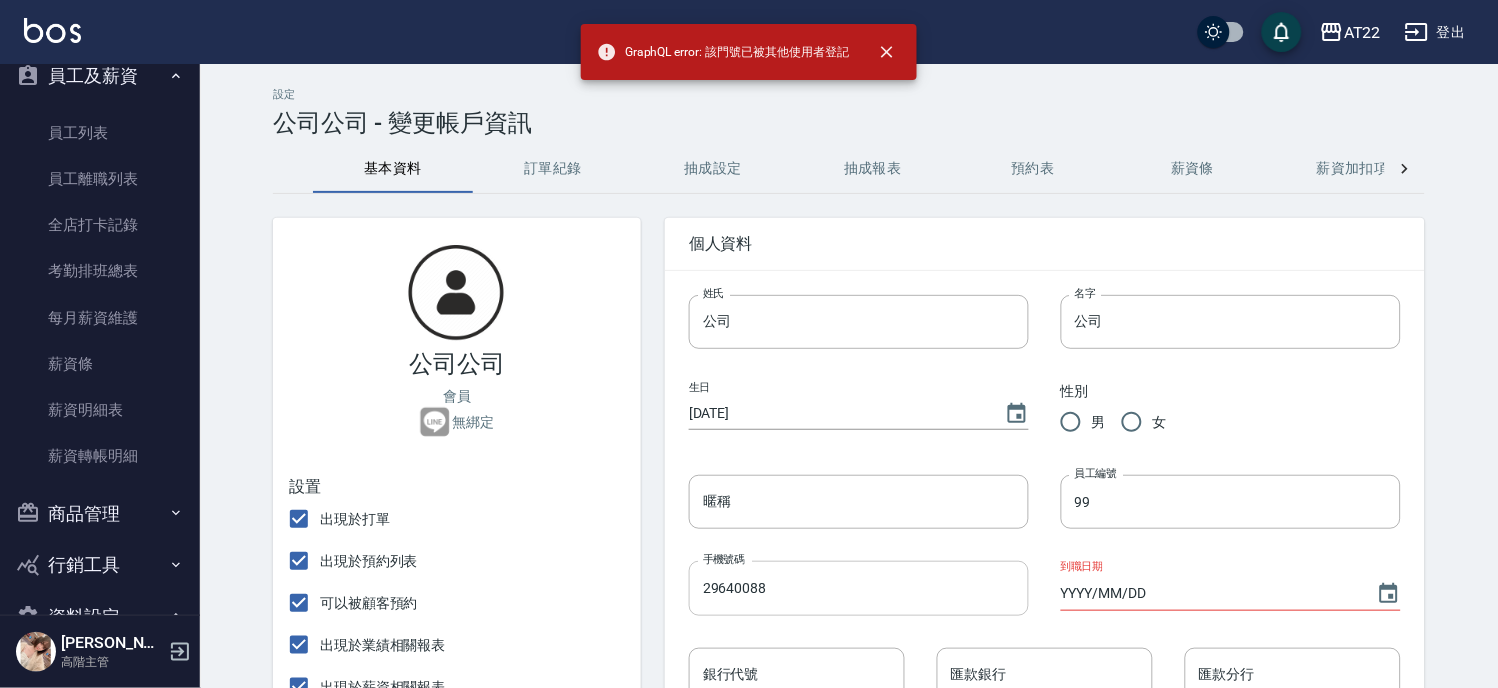 click on "29640088" at bounding box center (859, 588) 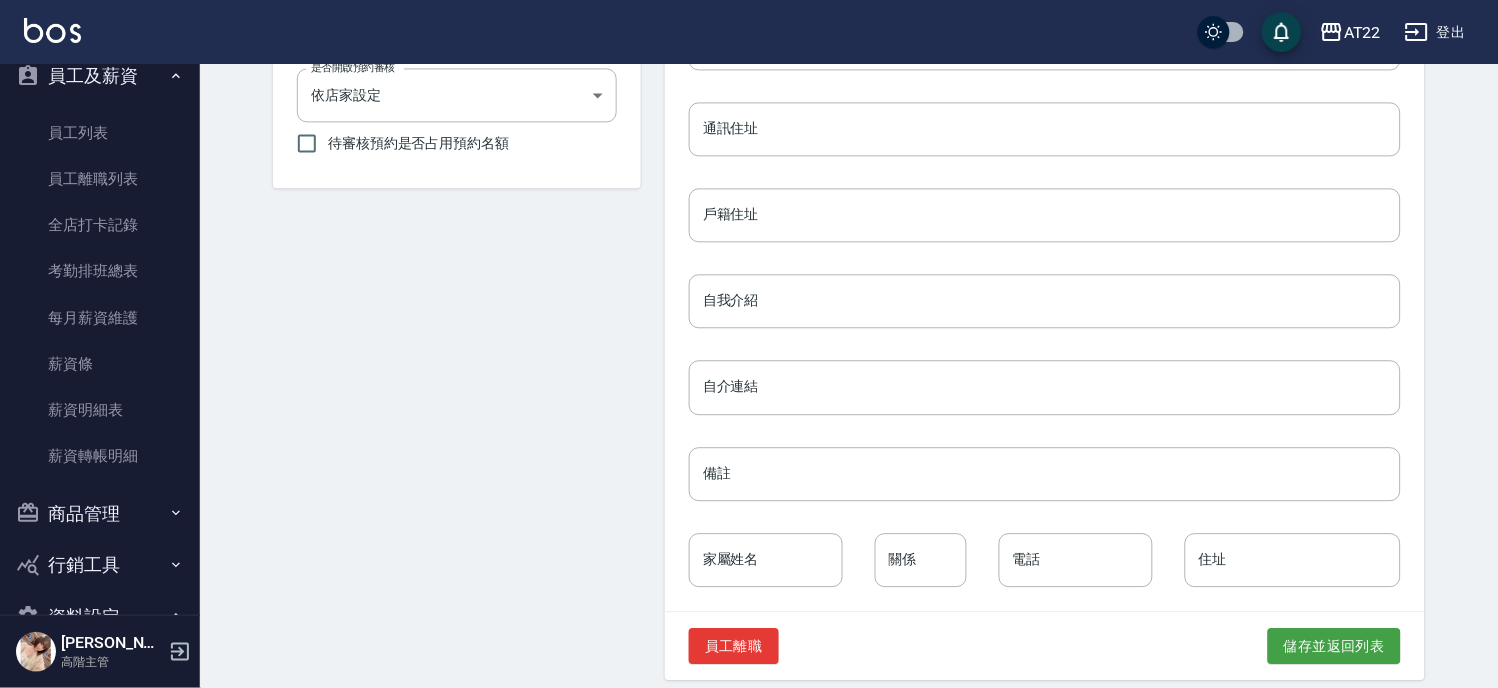 scroll, scrollTop: 906, scrollLeft: 0, axis: vertical 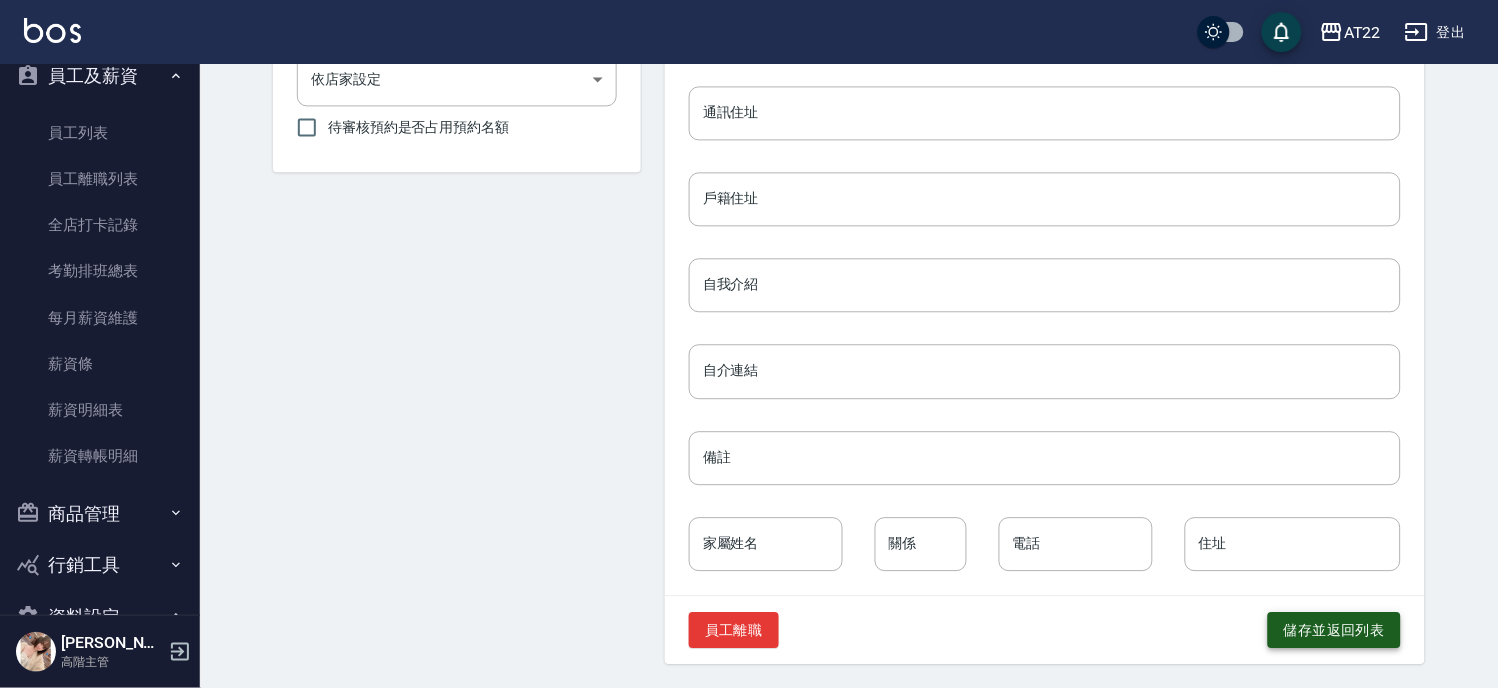 type on "0229640088" 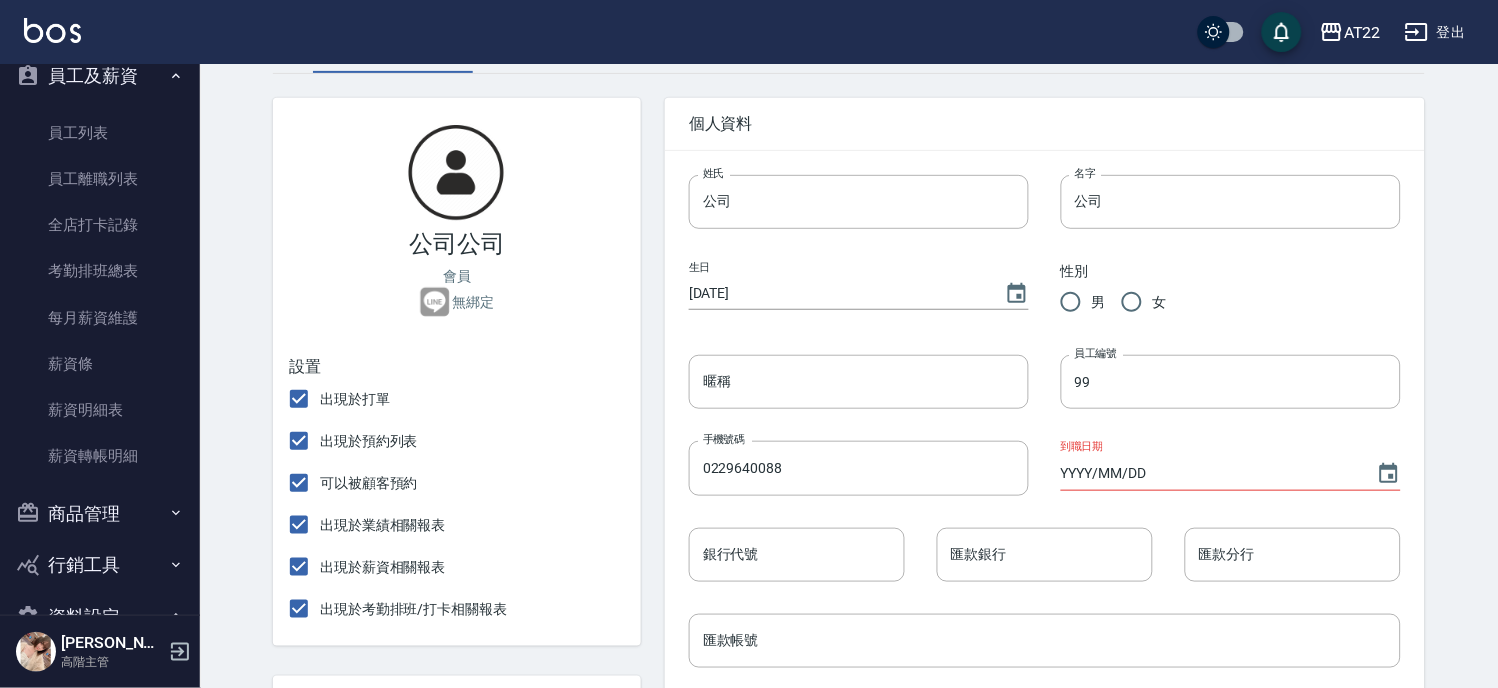 scroll, scrollTop: 0, scrollLeft: 0, axis: both 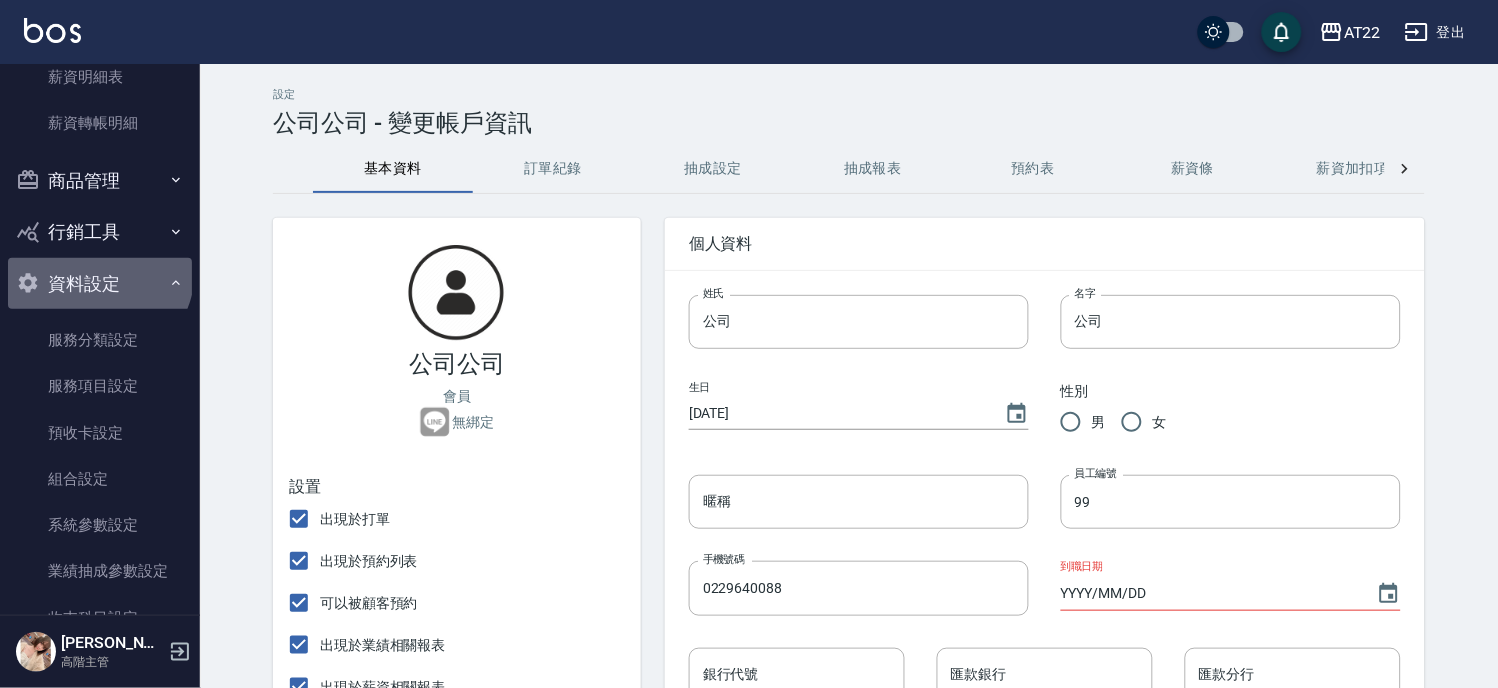 click on "資料設定" at bounding box center [100, 284] 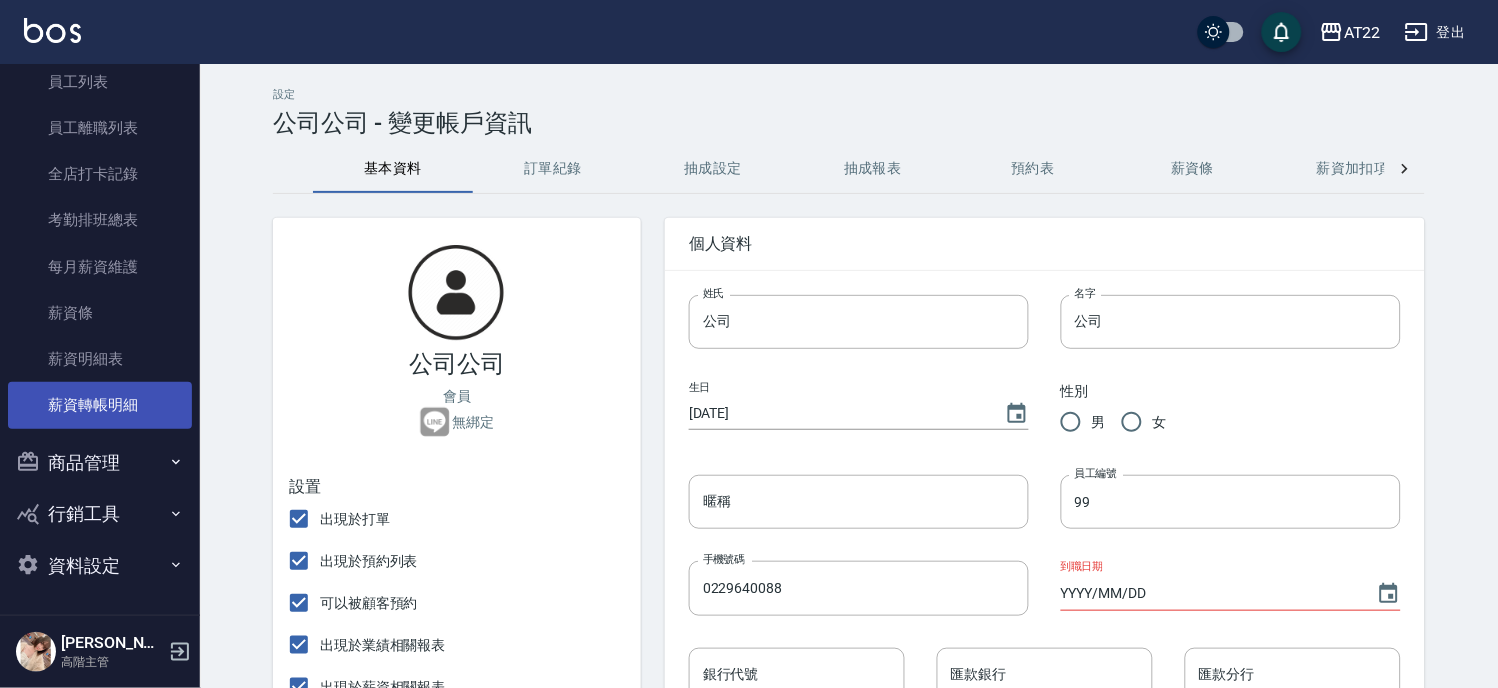 scroll, scrollTop: 1050, scrollLeft: 0, axis: vertical 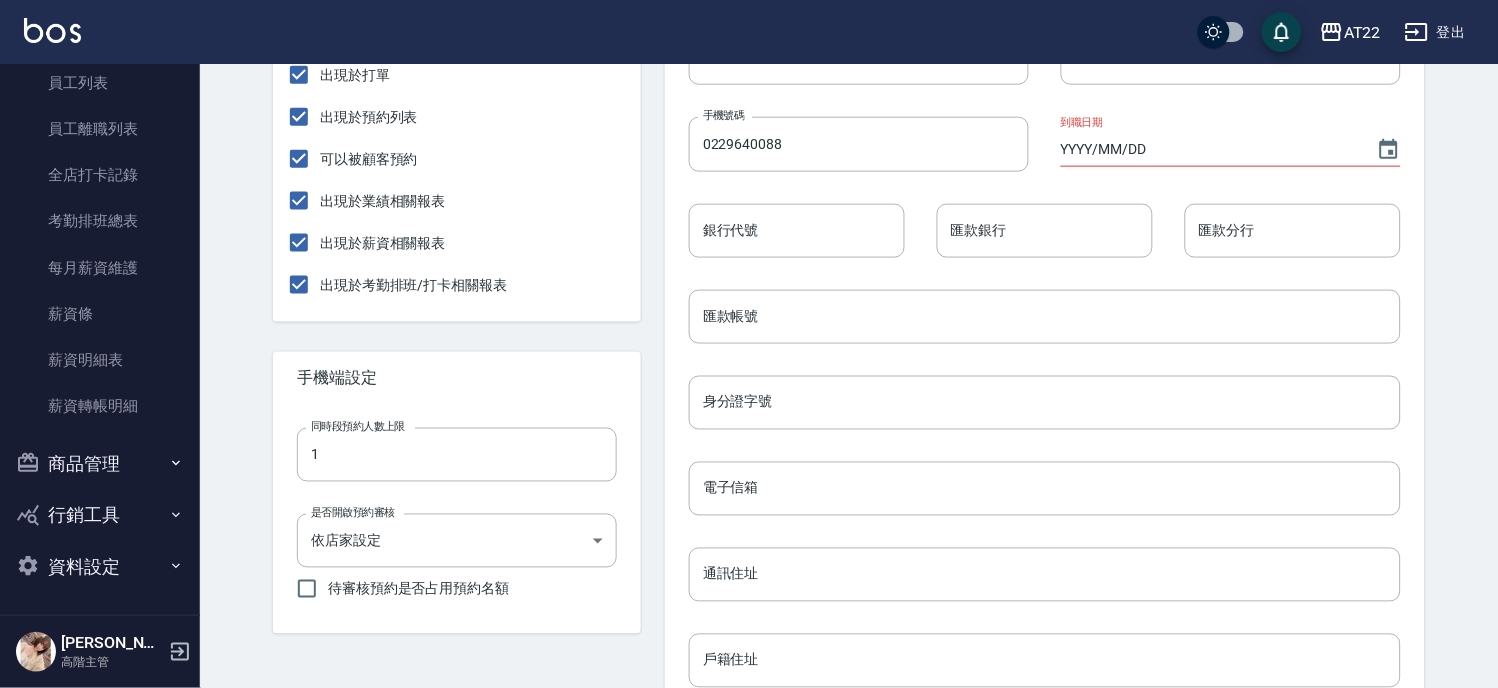 click on "資料設定" at bounding box center [100, 567] 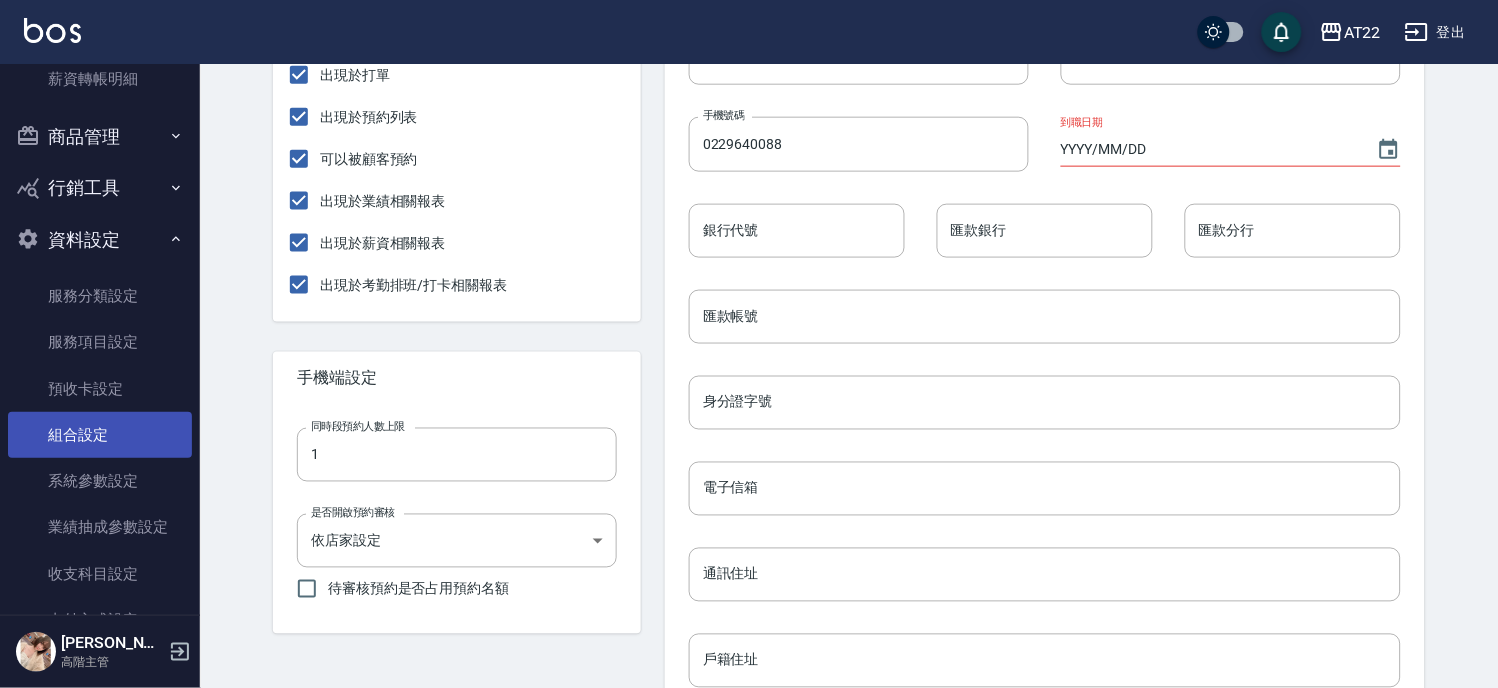 scroll, scrollTop: 1402, scrollLeft: 0, axis: vertical 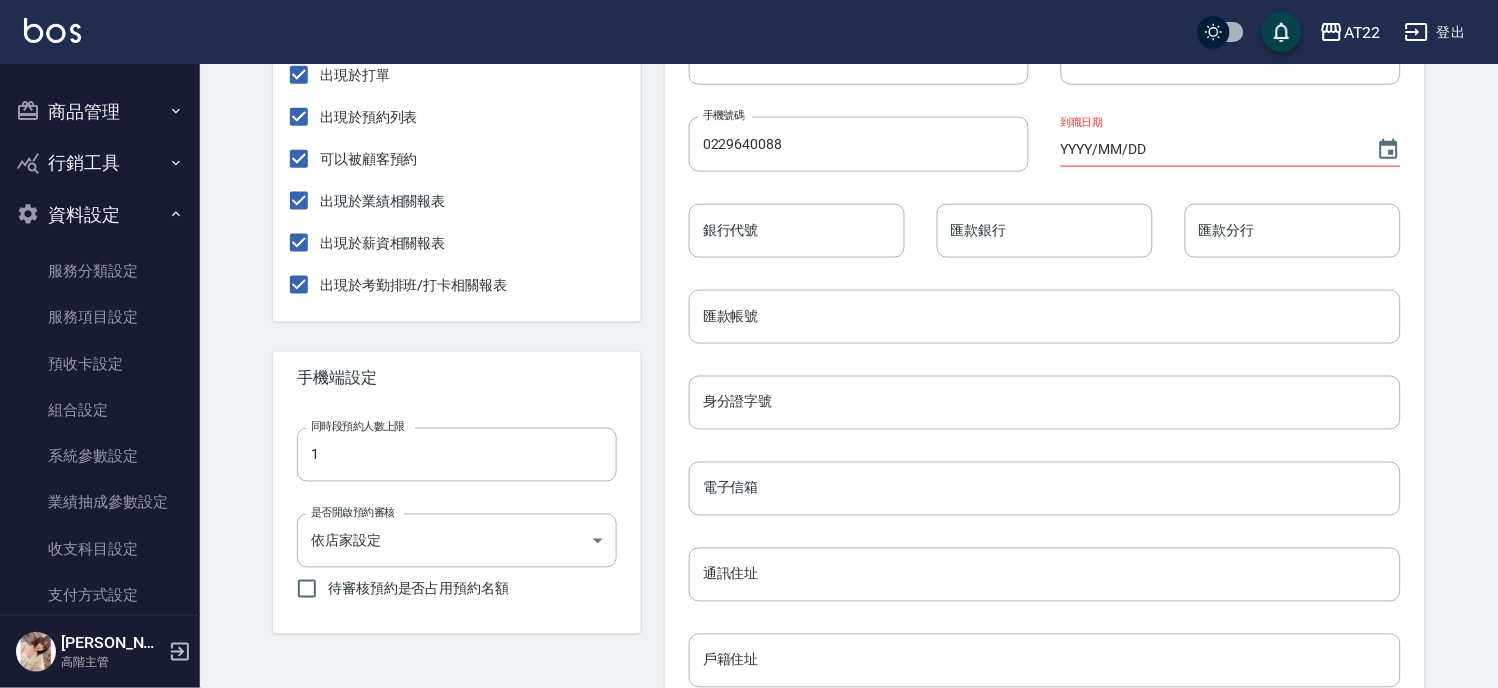 click on "資料設定" at bounding box center [100, 215] 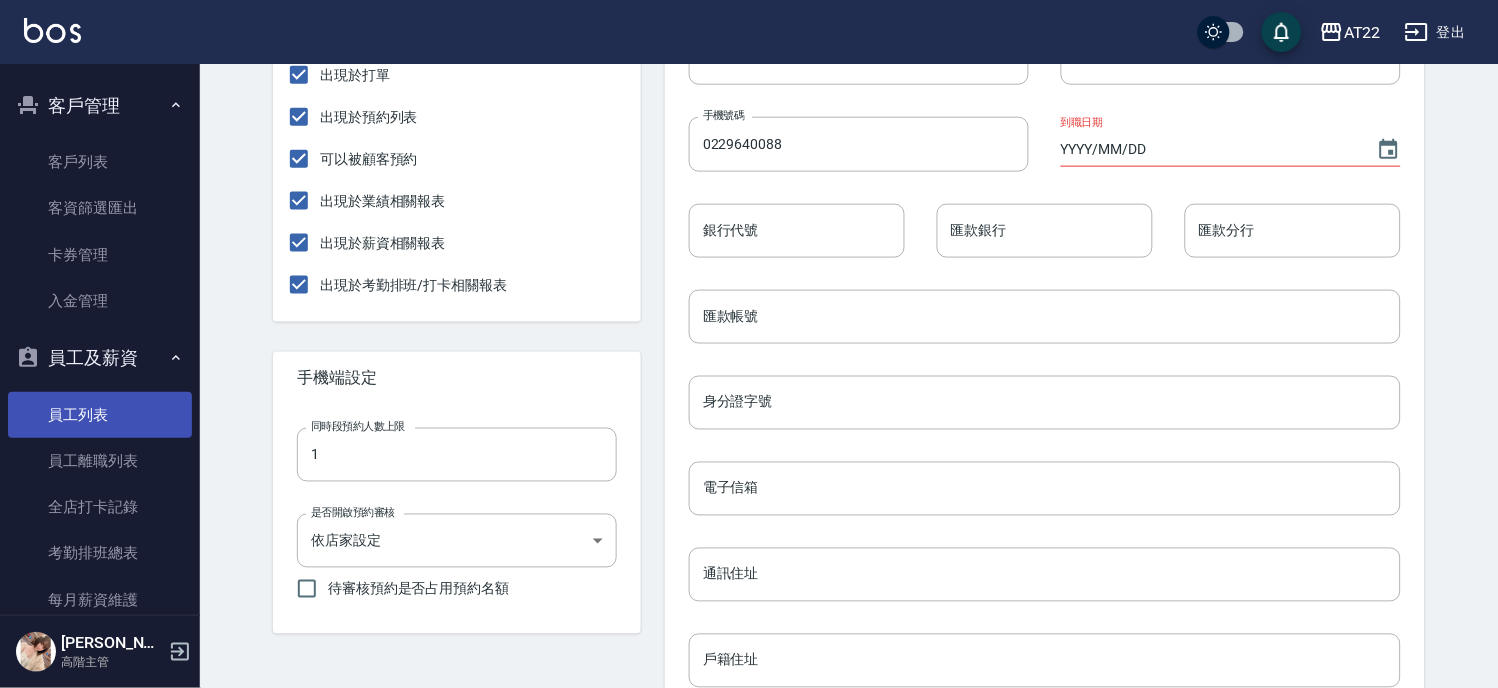 scroll, scrollTop: 1050, scrollLeft: 0, axis: vertical 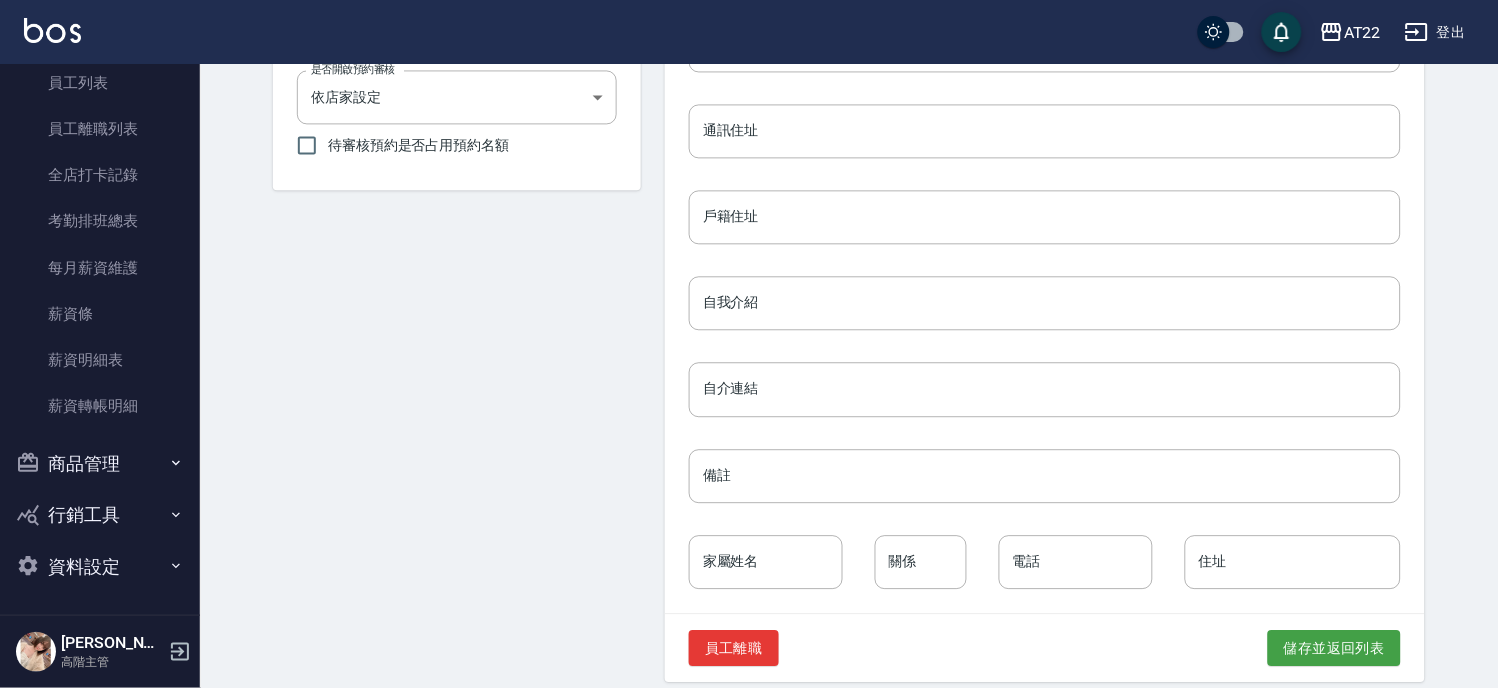 click on "資料設定" at bounding box center [100, 567] 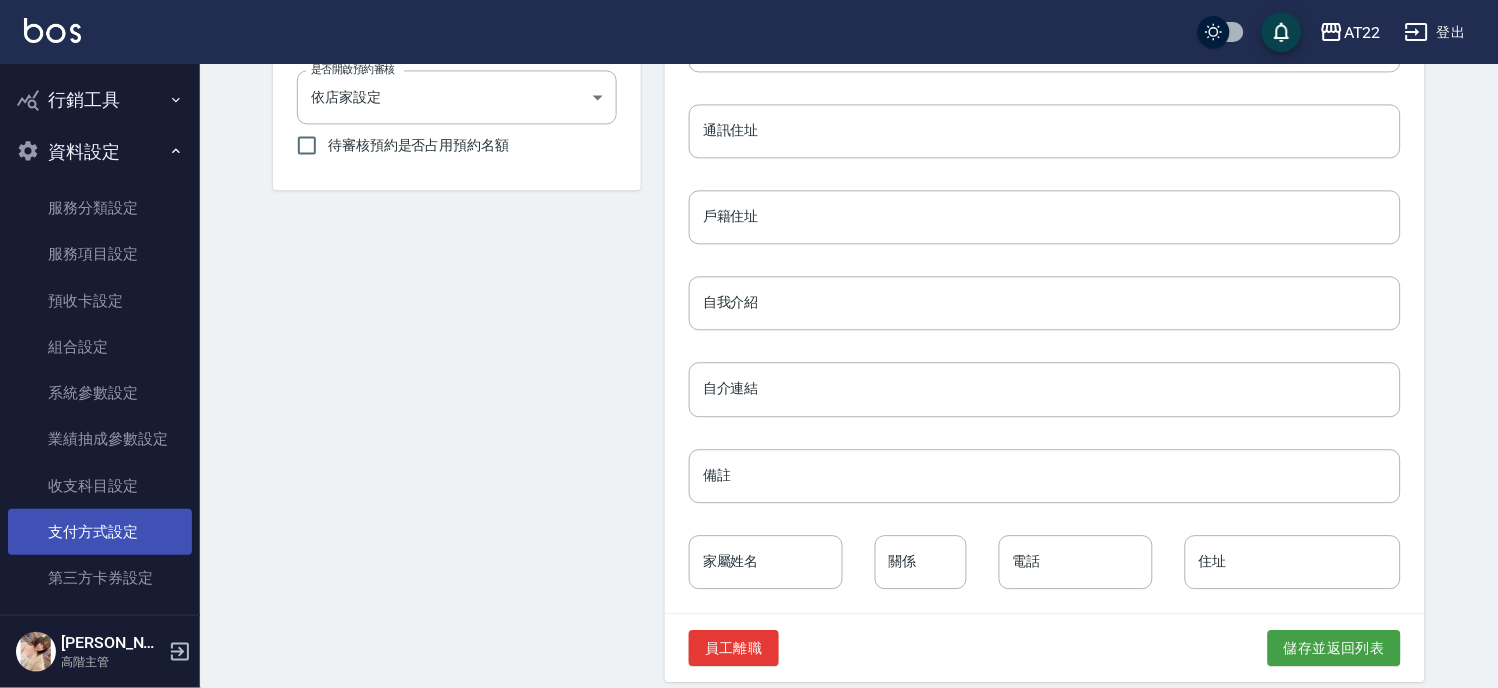 scroll, scrollTop: 1527, scrollLeft: 0, axis: vertical 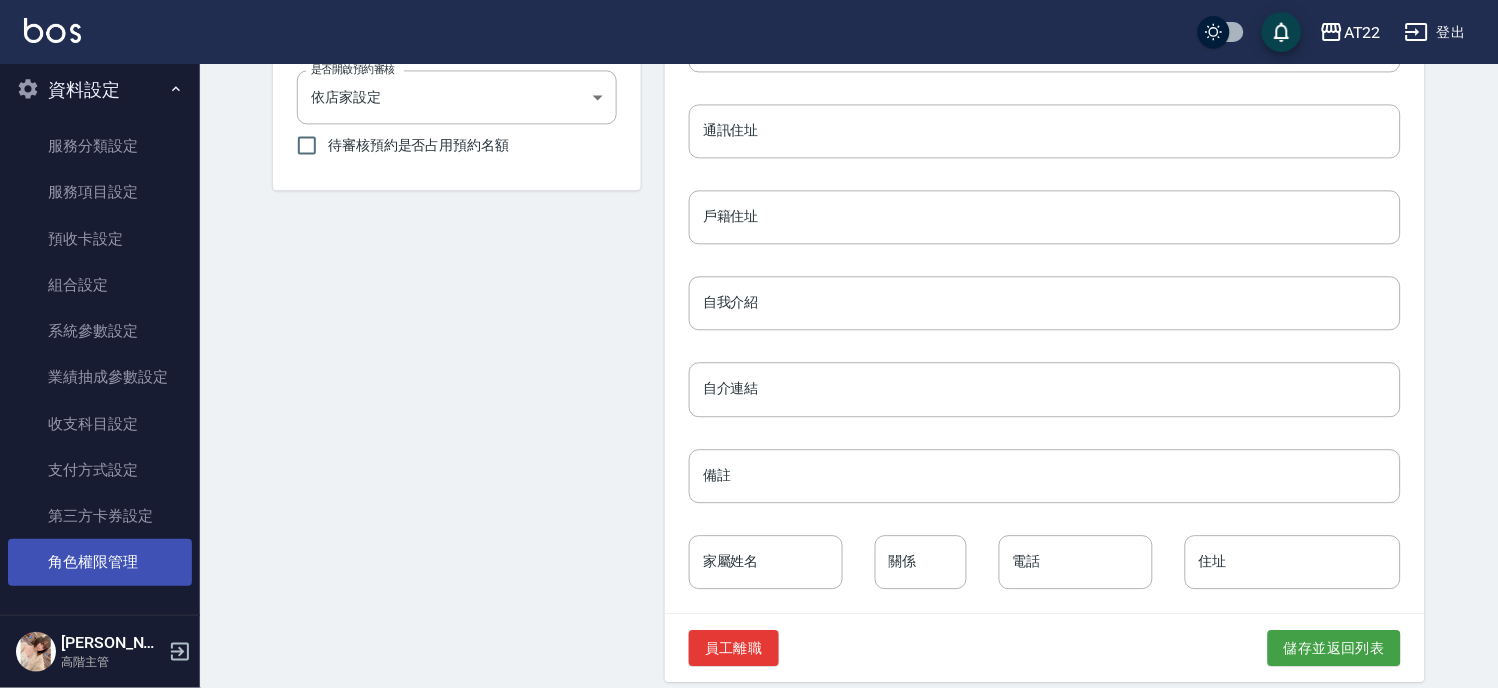 click on "角色權限管理" at bounding box center (100, 562) 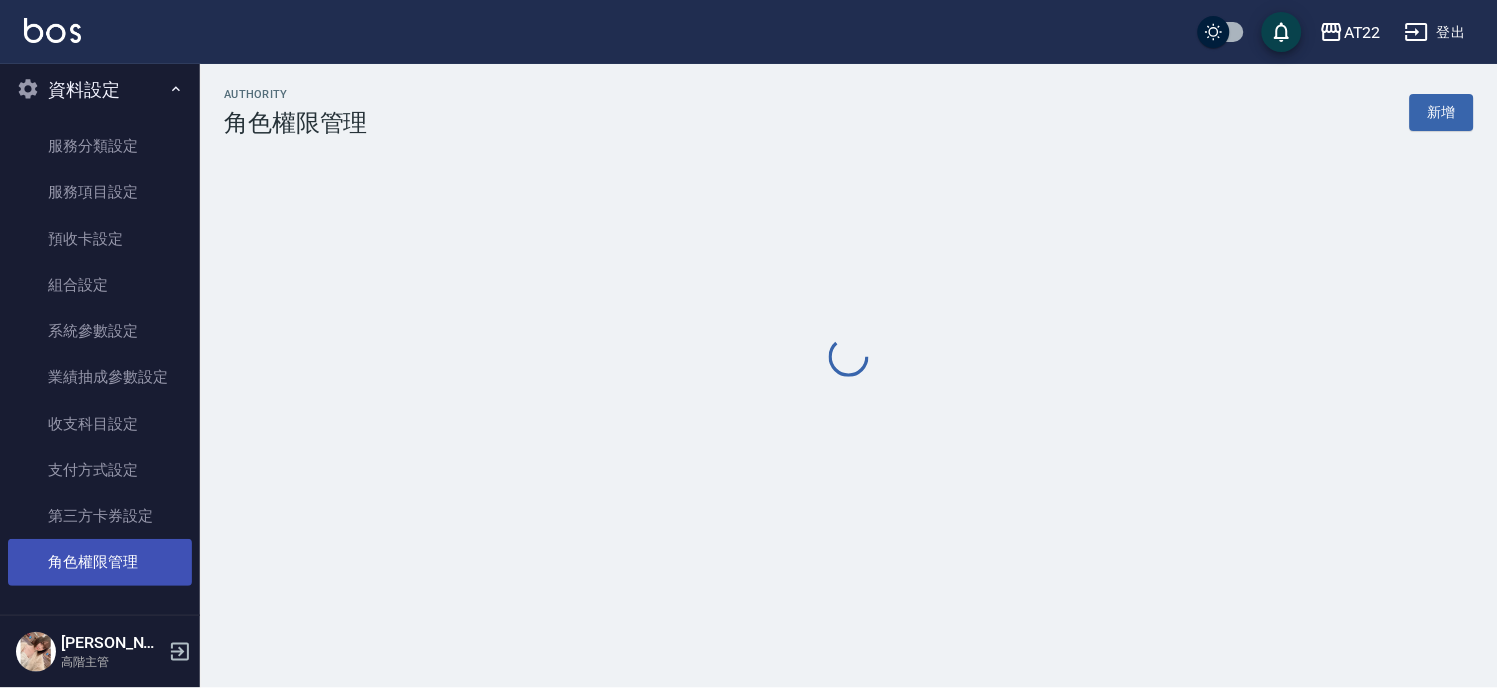scroll, scrollTop: 0, scrollLeft: 0, axis: both 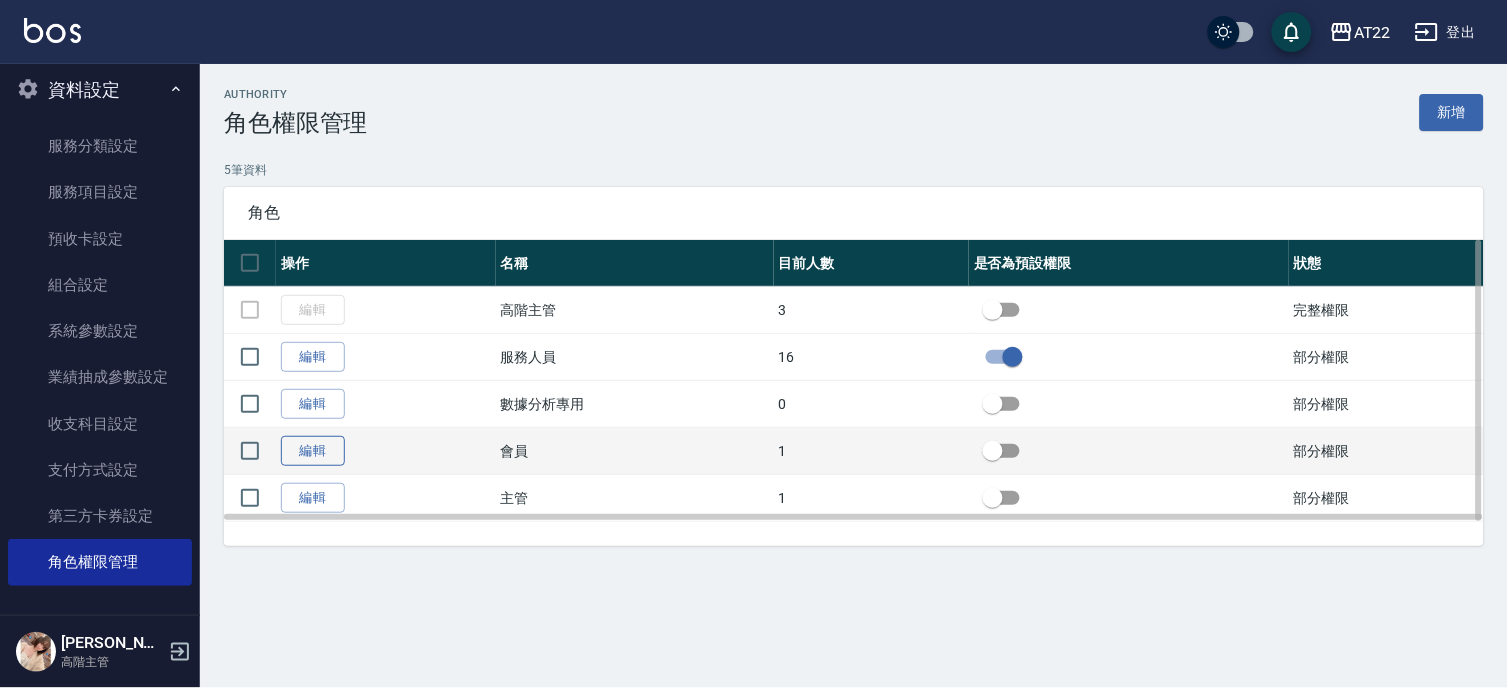 click on "編輯" at bounding box center (313, 451) 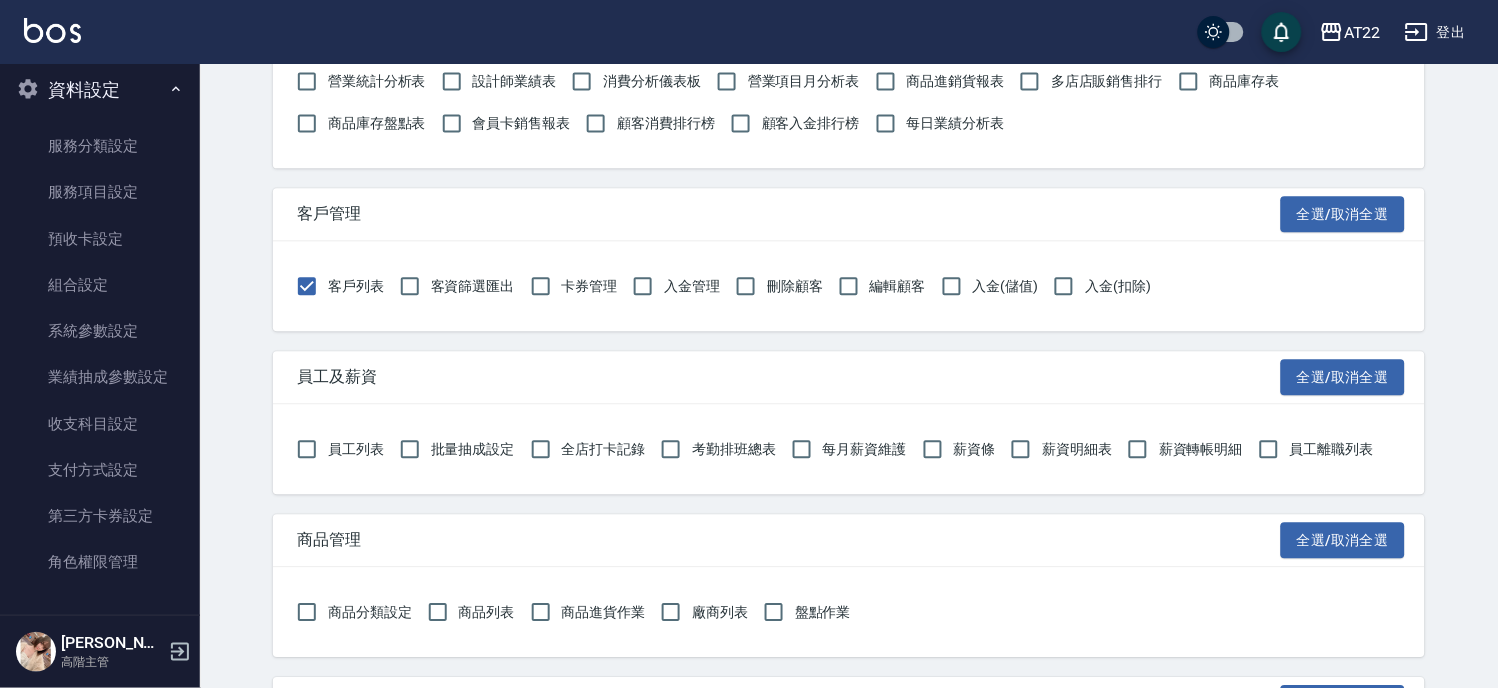 scroll, scrollTop: 666, scrollLeft: 0, axis: vertical 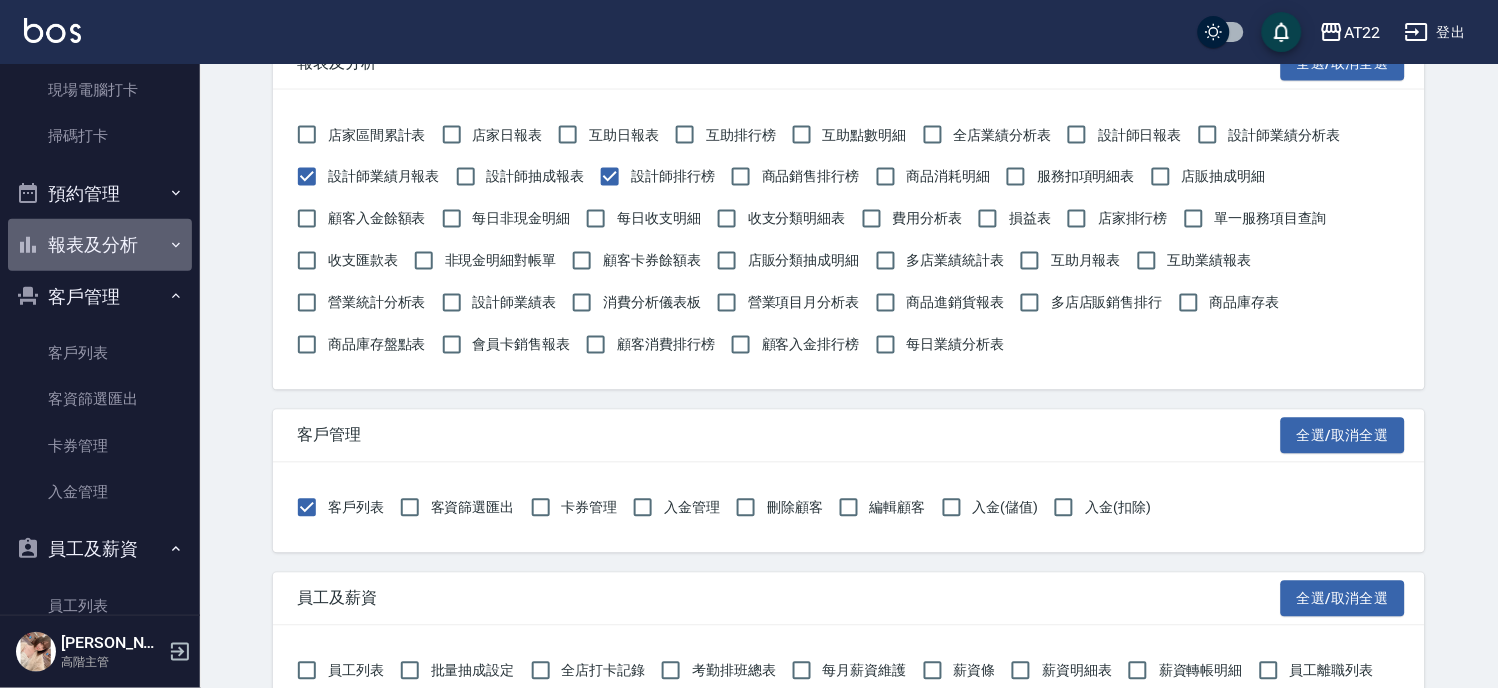 click on "報表及分析" at bounding box center [100, 245] 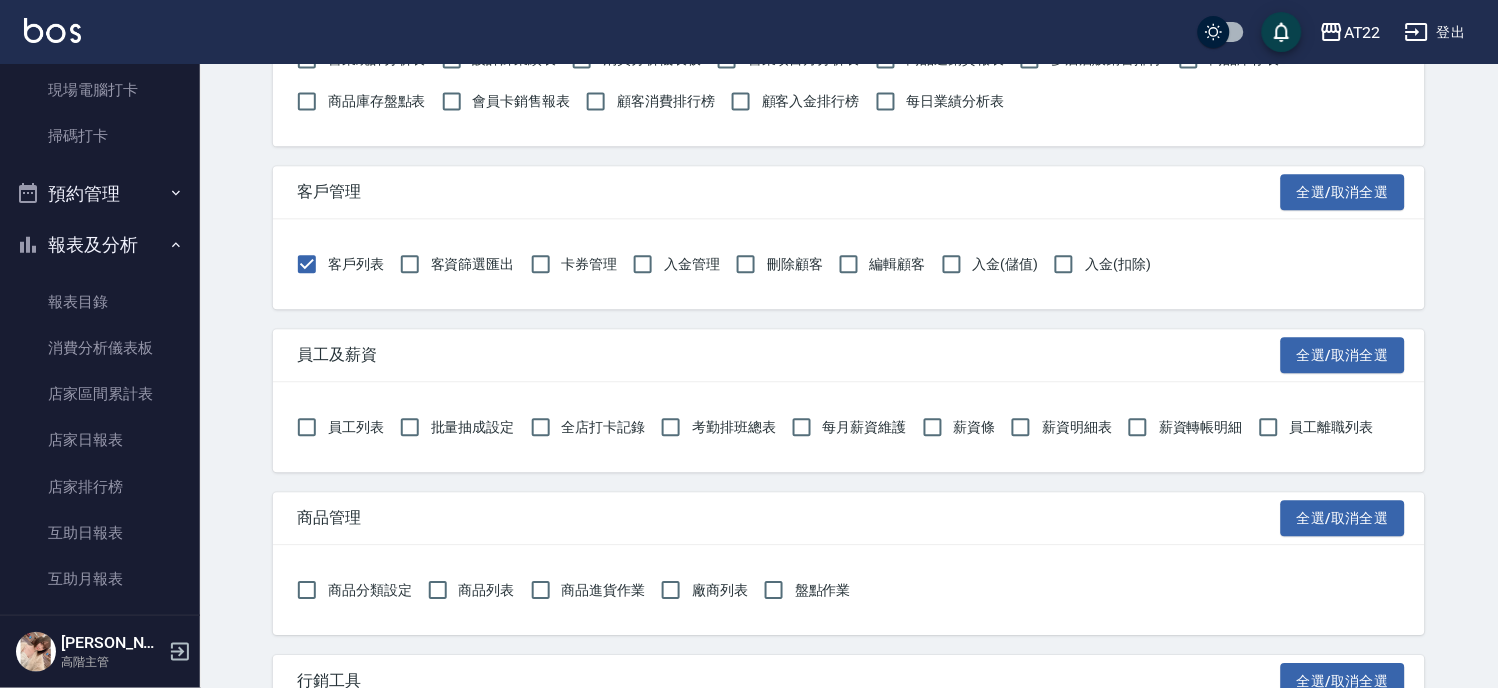 scroll, scrollTop: 1111, scrollLeft: 0, axis: vertical 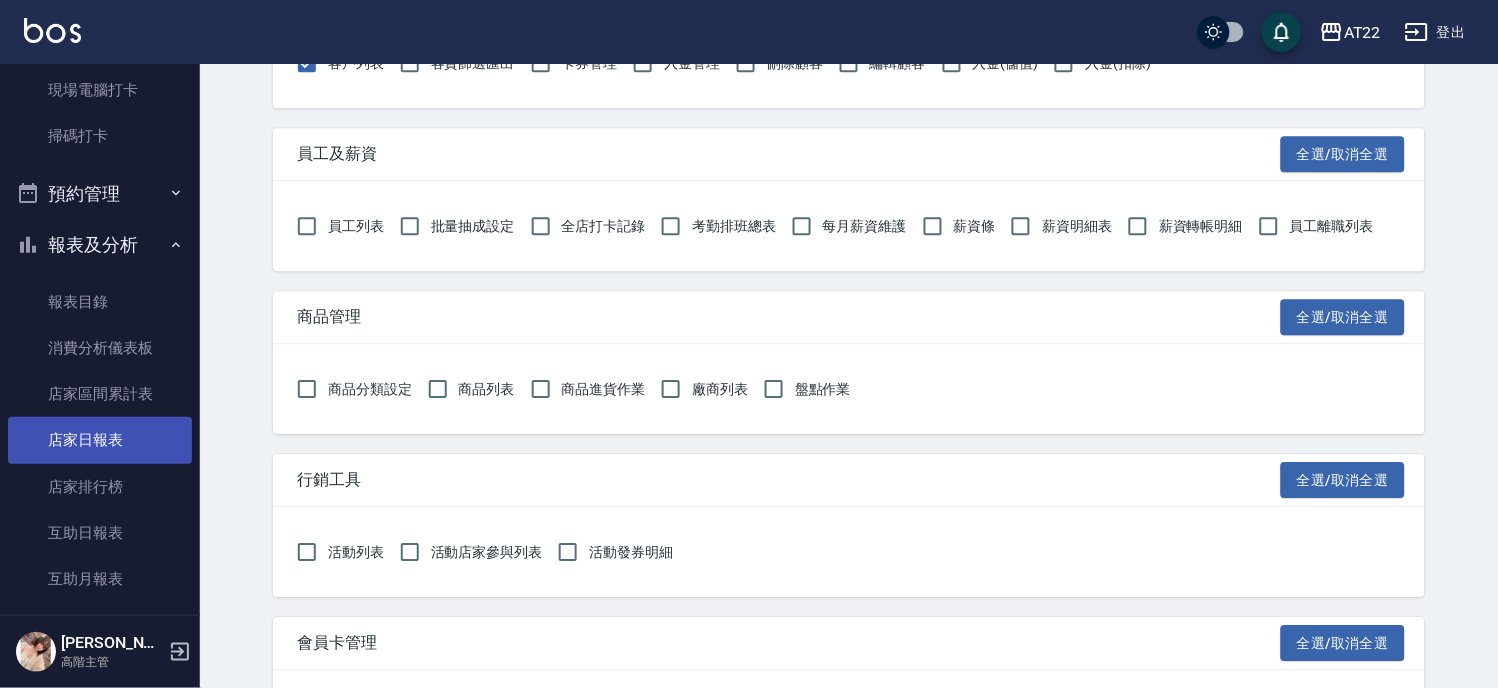 type 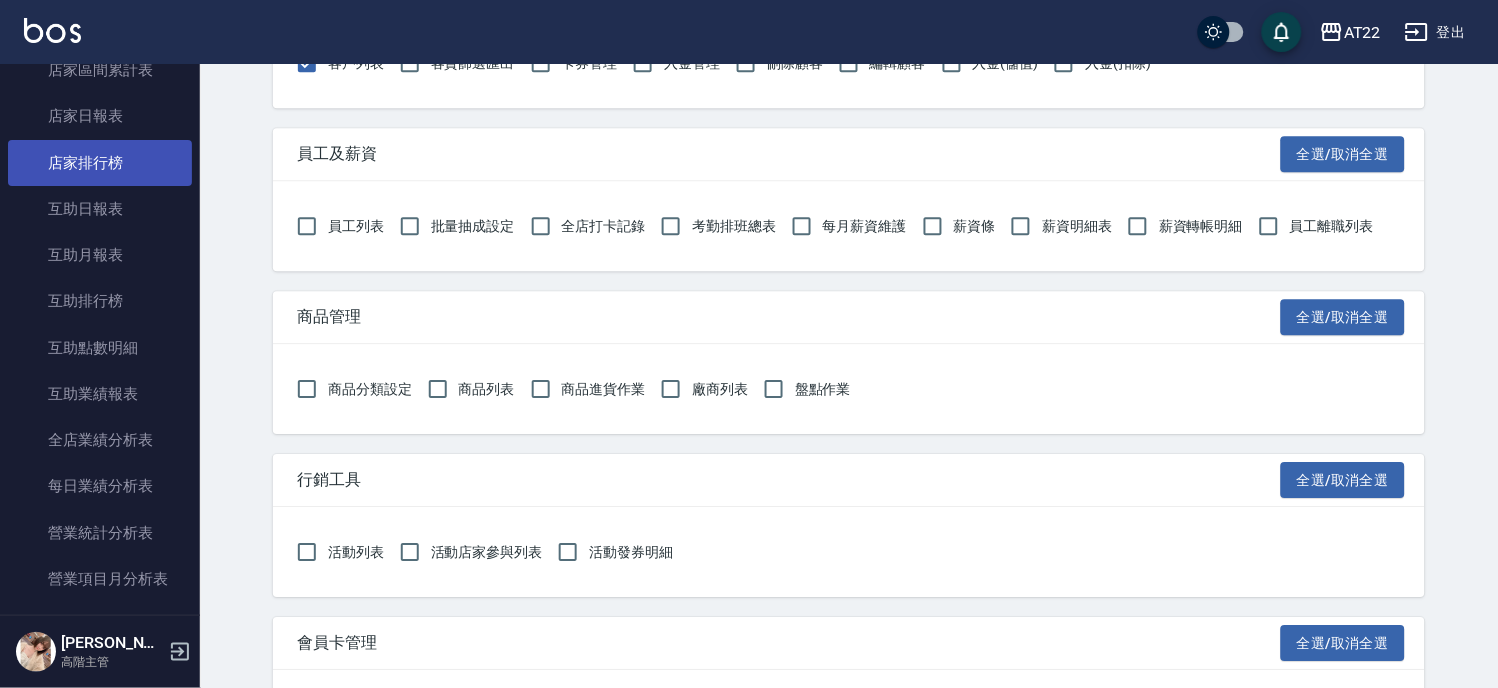 scroll, scrollTop: 972, scrollLeft: 0, axis: vertical 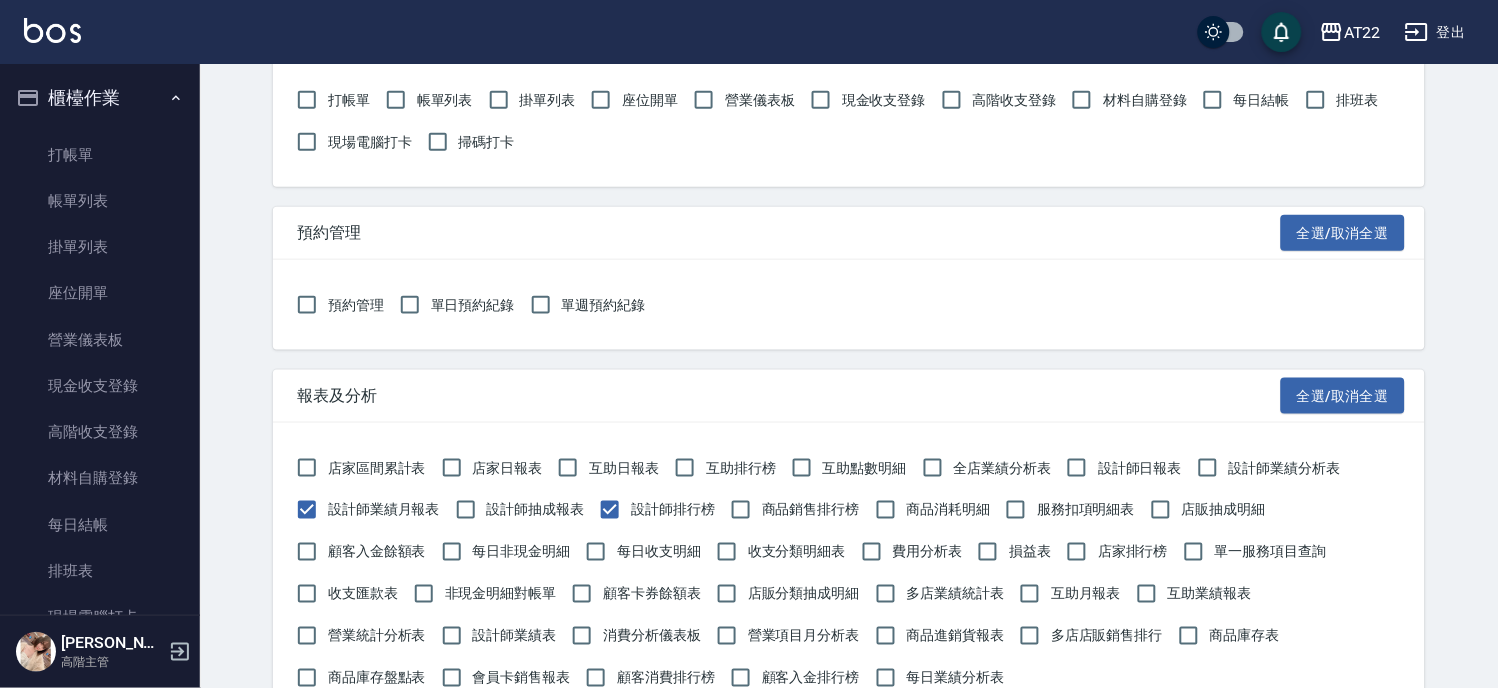 click on "櫃檯作業" at bounding box center [100, 98] 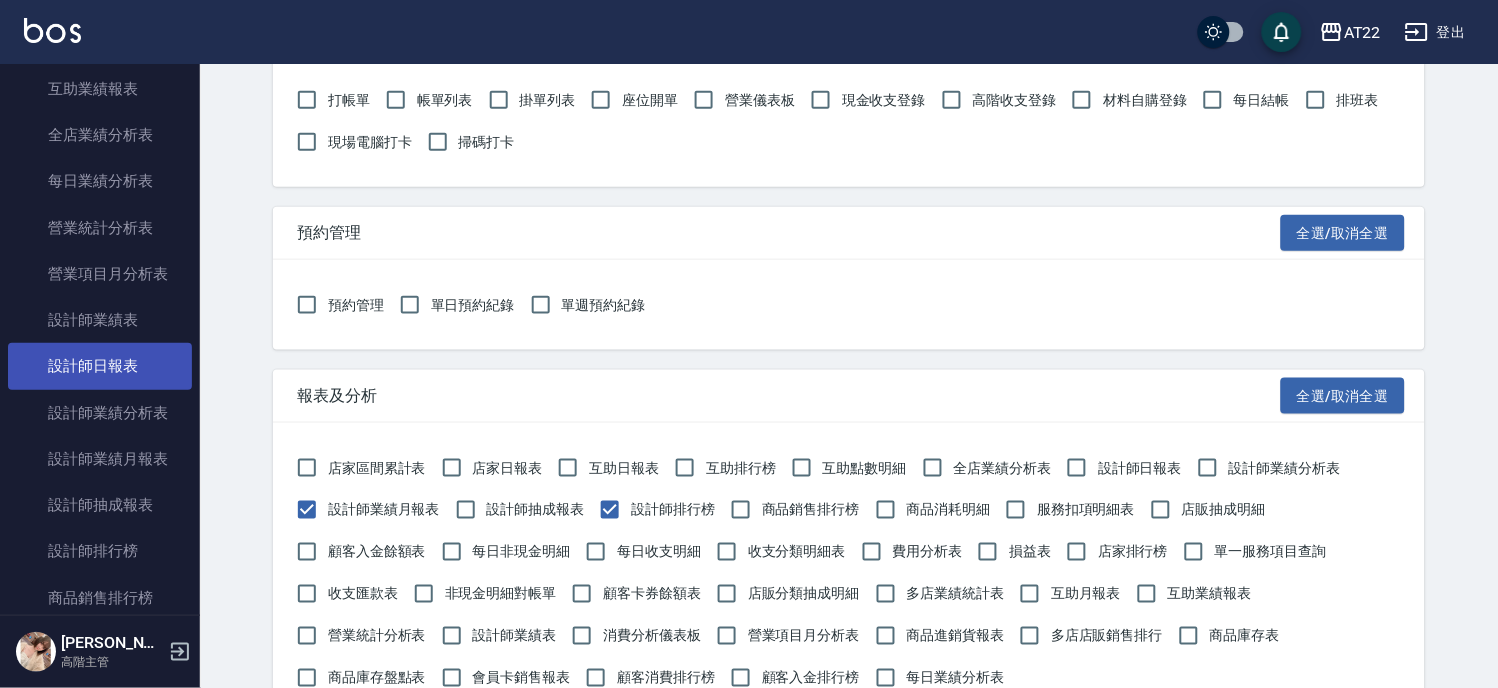 scroll, scrollTop: 666, scrollLeft: 0, axis: vertical 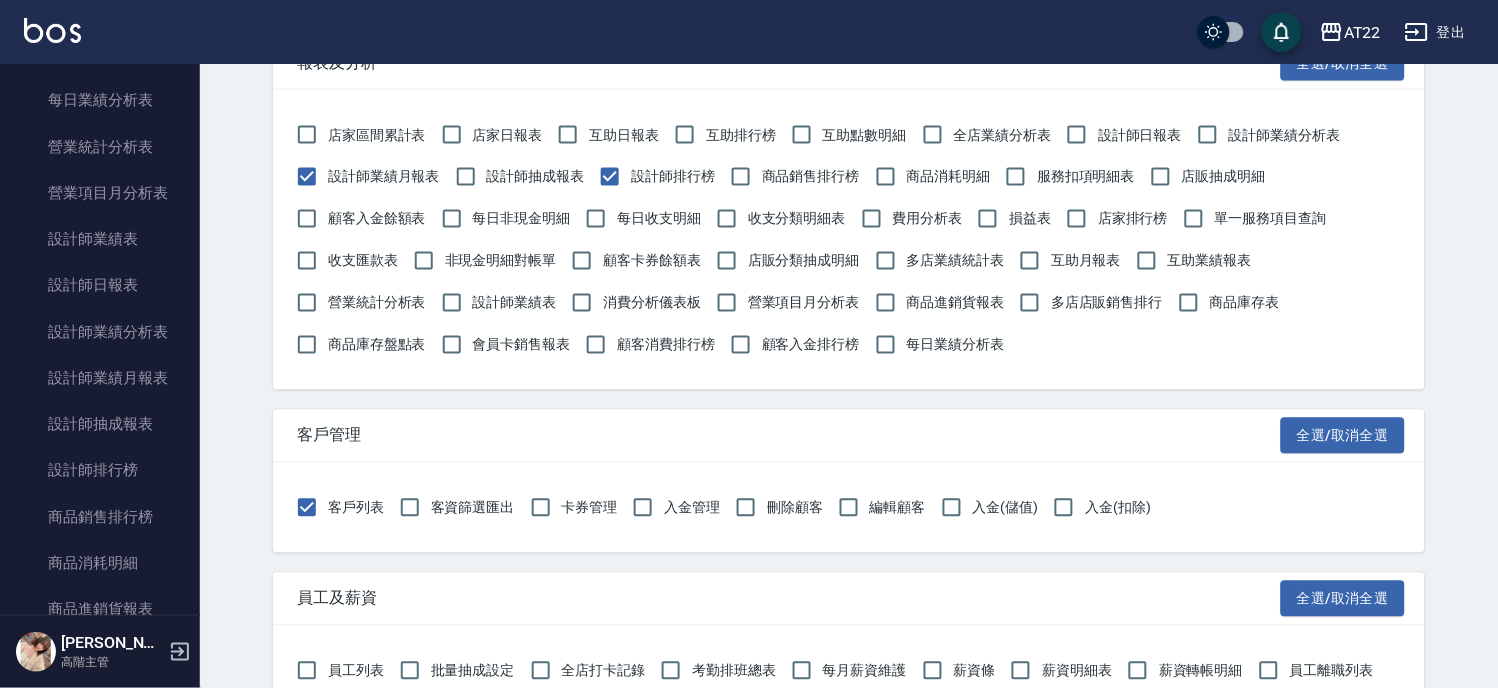 click on "設計師業績表" at bounding box center [515, 303] 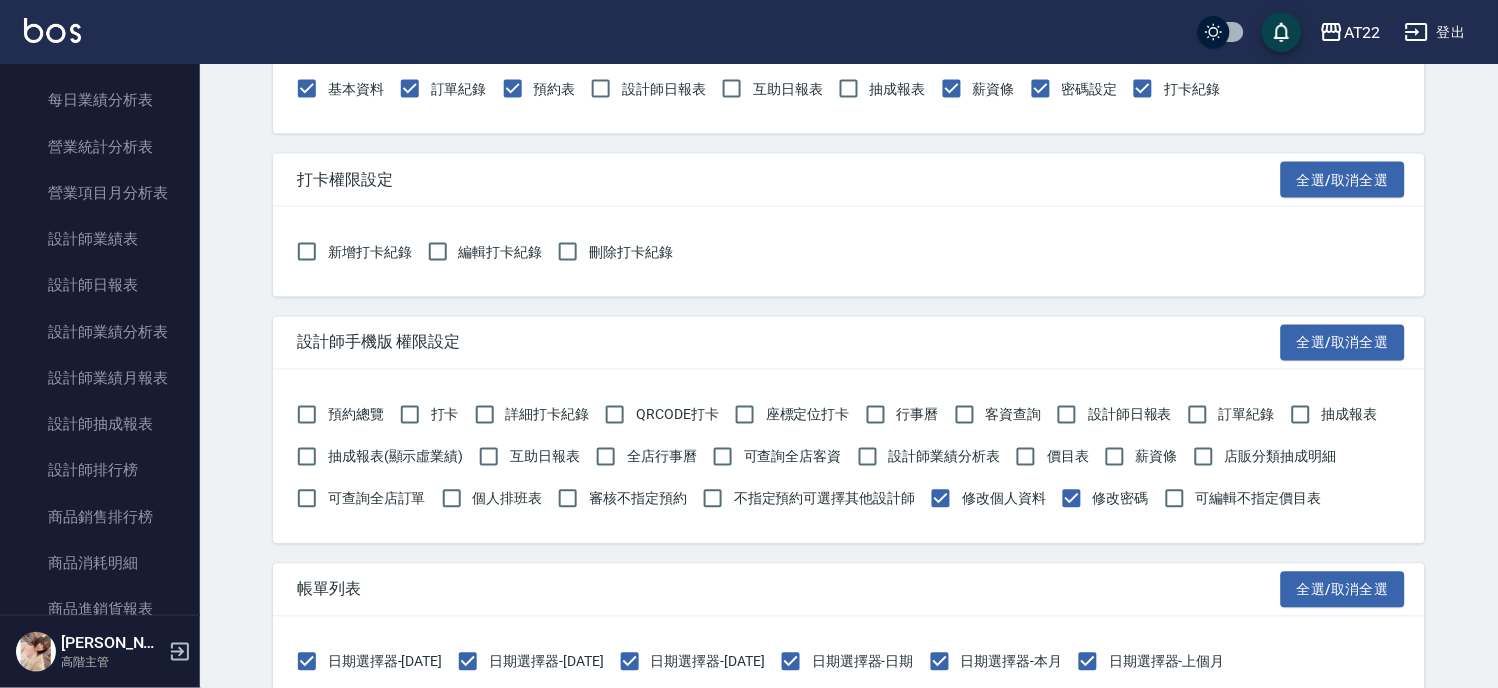 scroll, scrollTop: 2371, scrollLeft: 0, axis: vertical 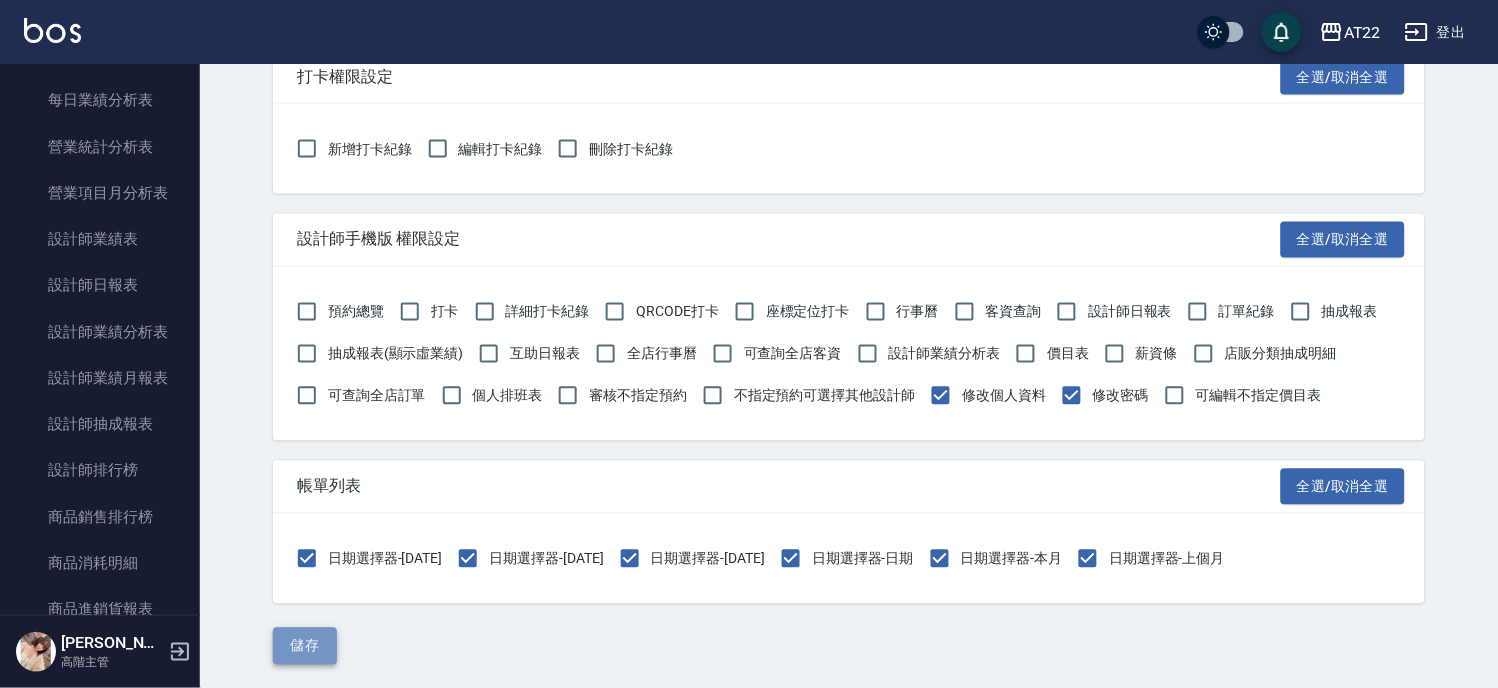 click on "儲存" at bounding box center (305, 646) 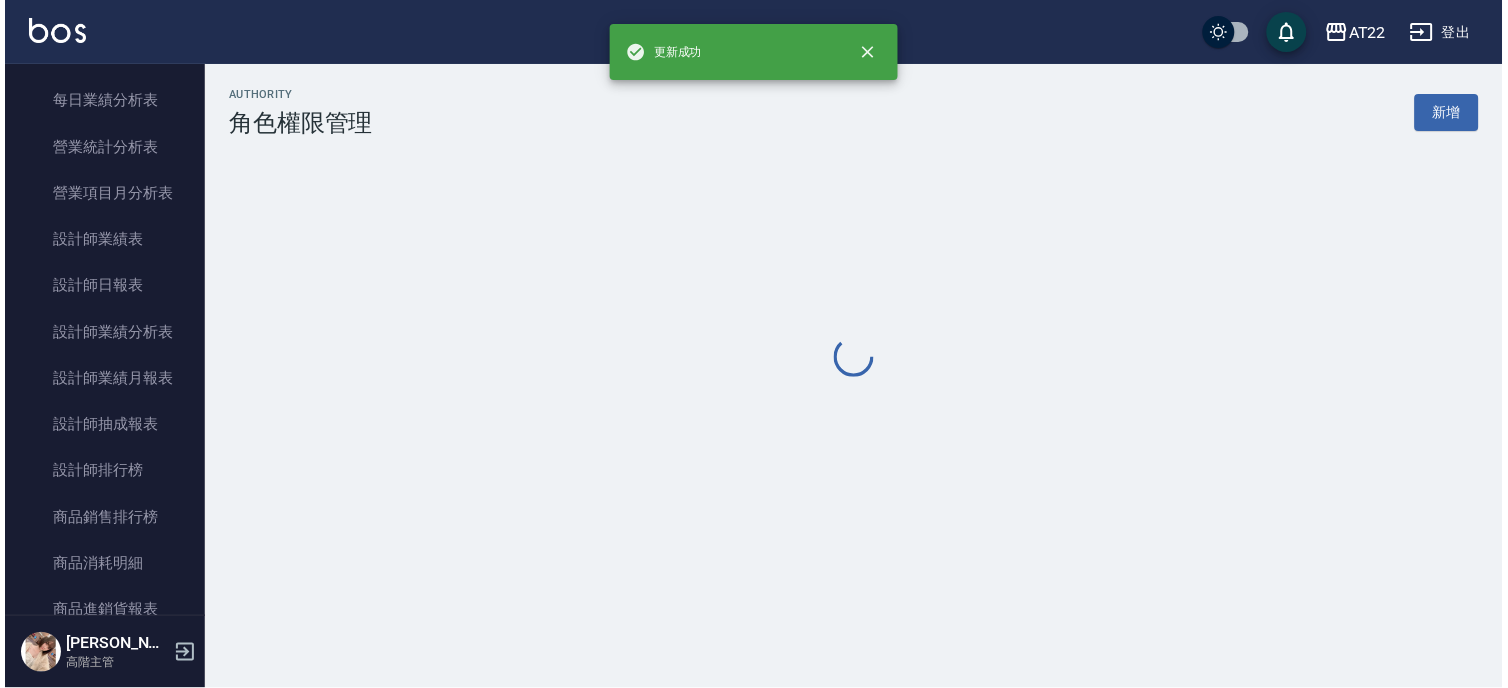 scroll, scrollTop: 0, scrollLeft: 0, axis: both 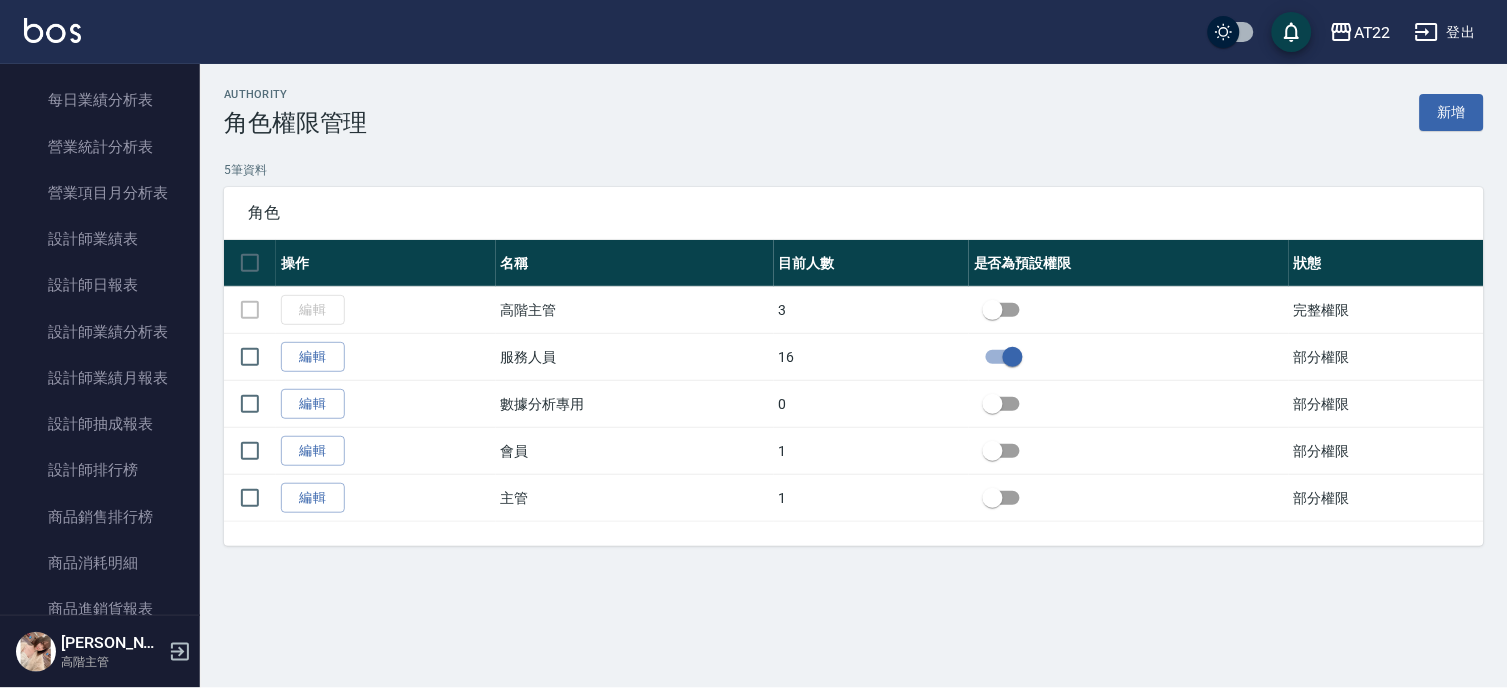 click 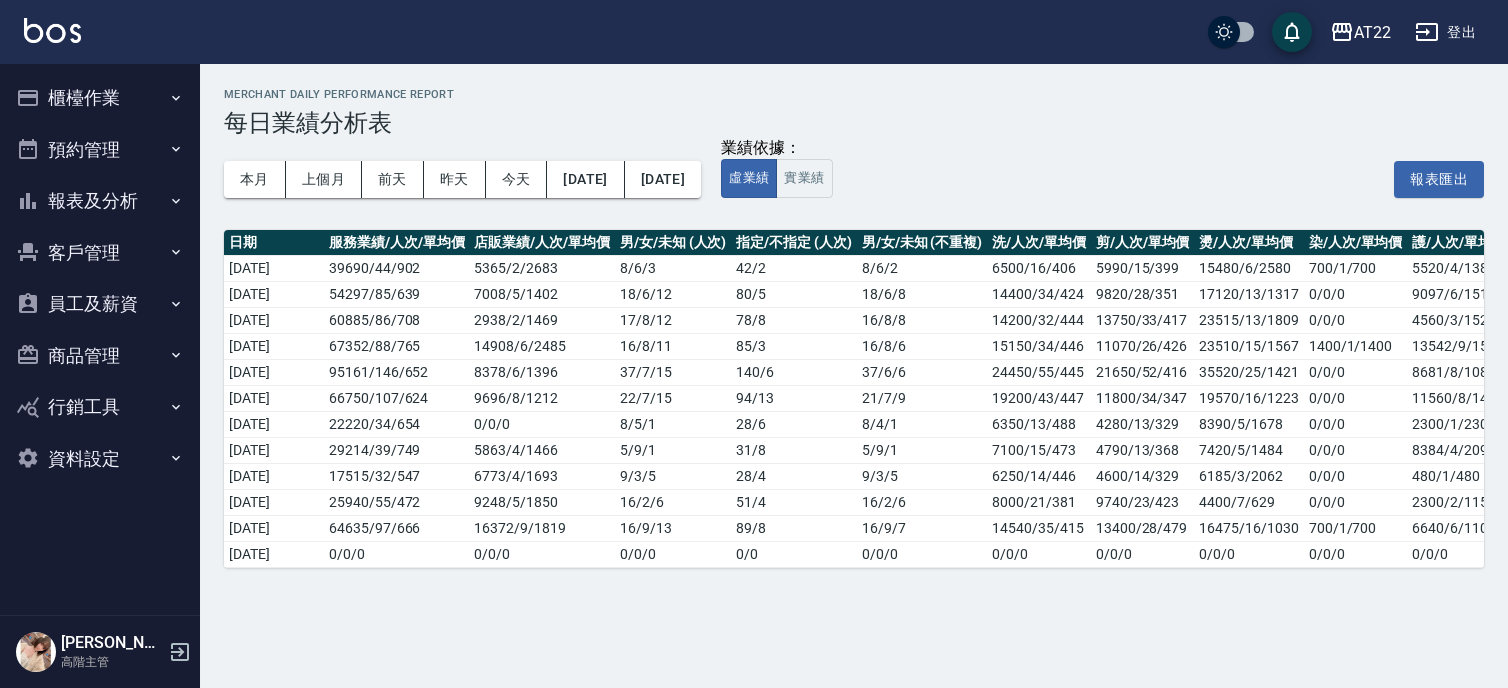 scroll, scrollTop: 0, scrollLeft: 0, axis: both 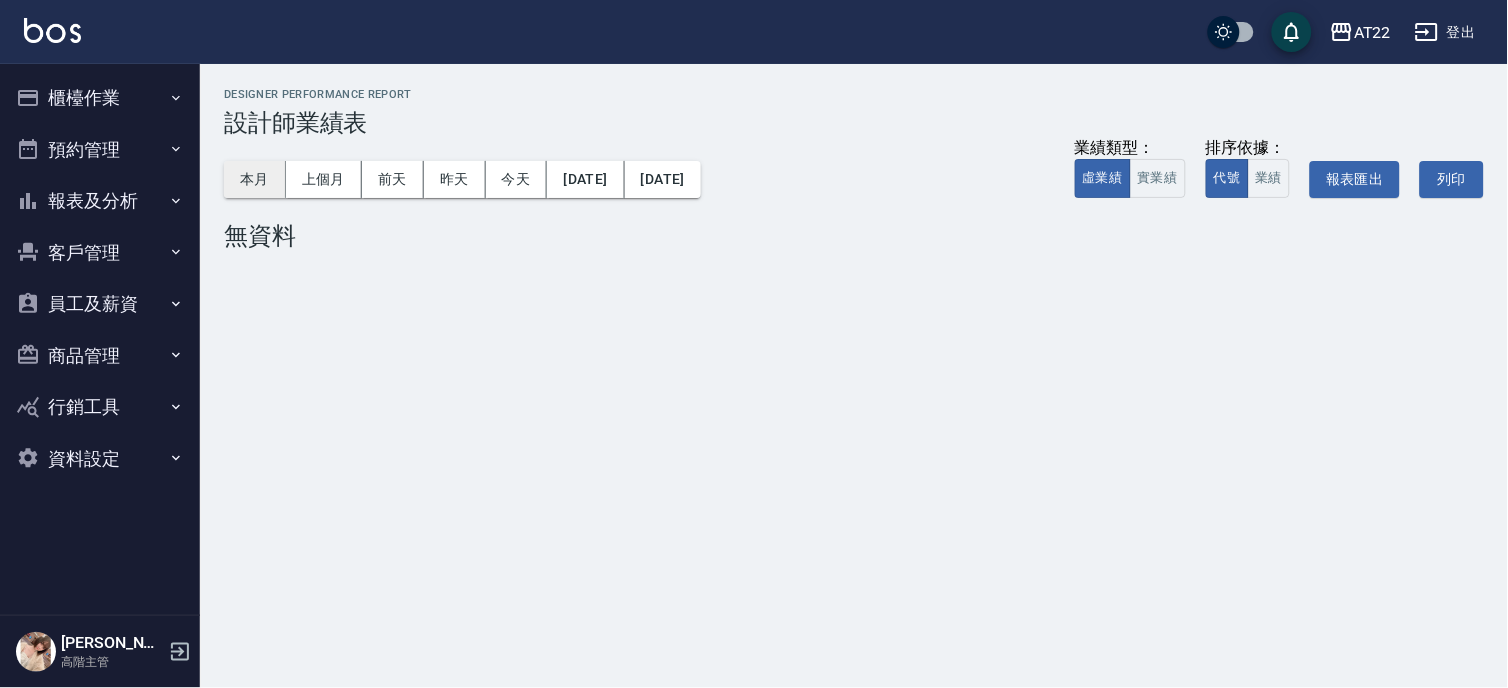 click on "本月" at bounding box center (255, 179) 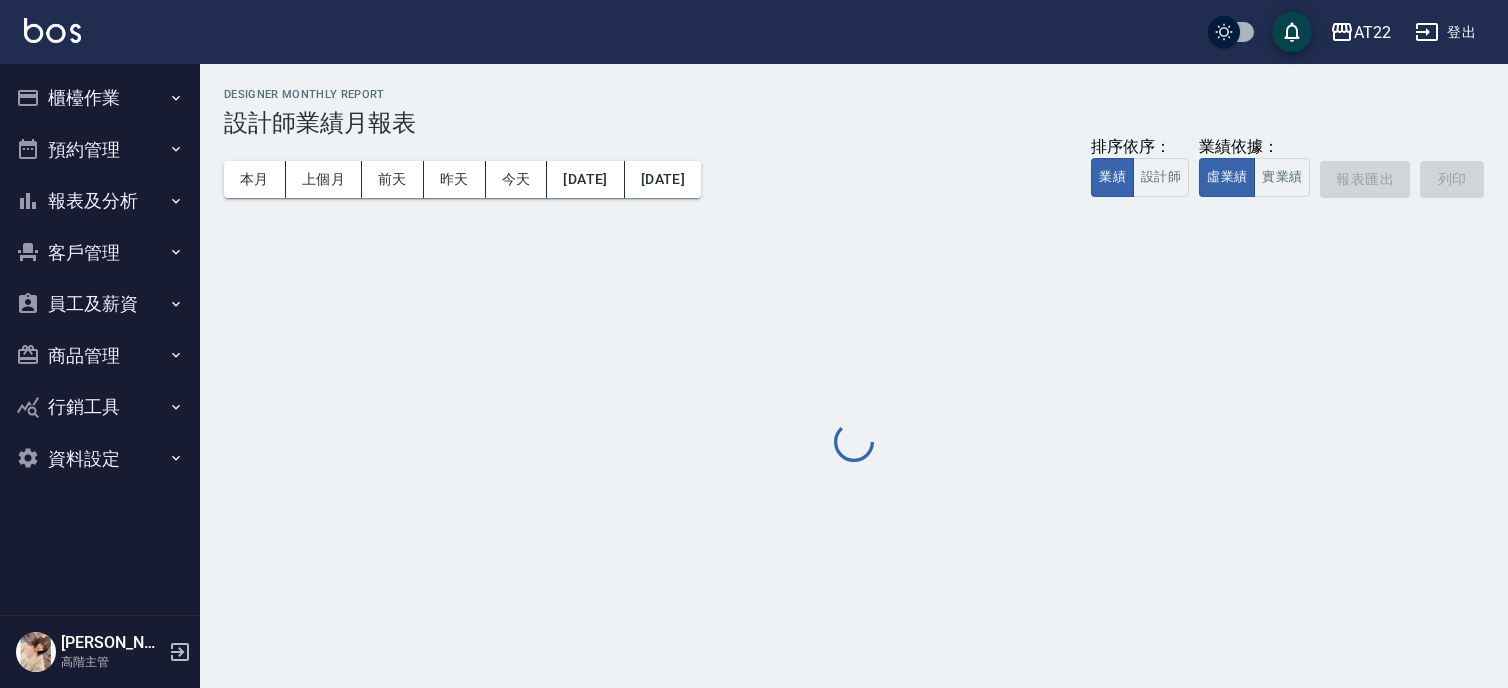 scroll, scrollTop: 0, scrollLeft: 0, axis: both 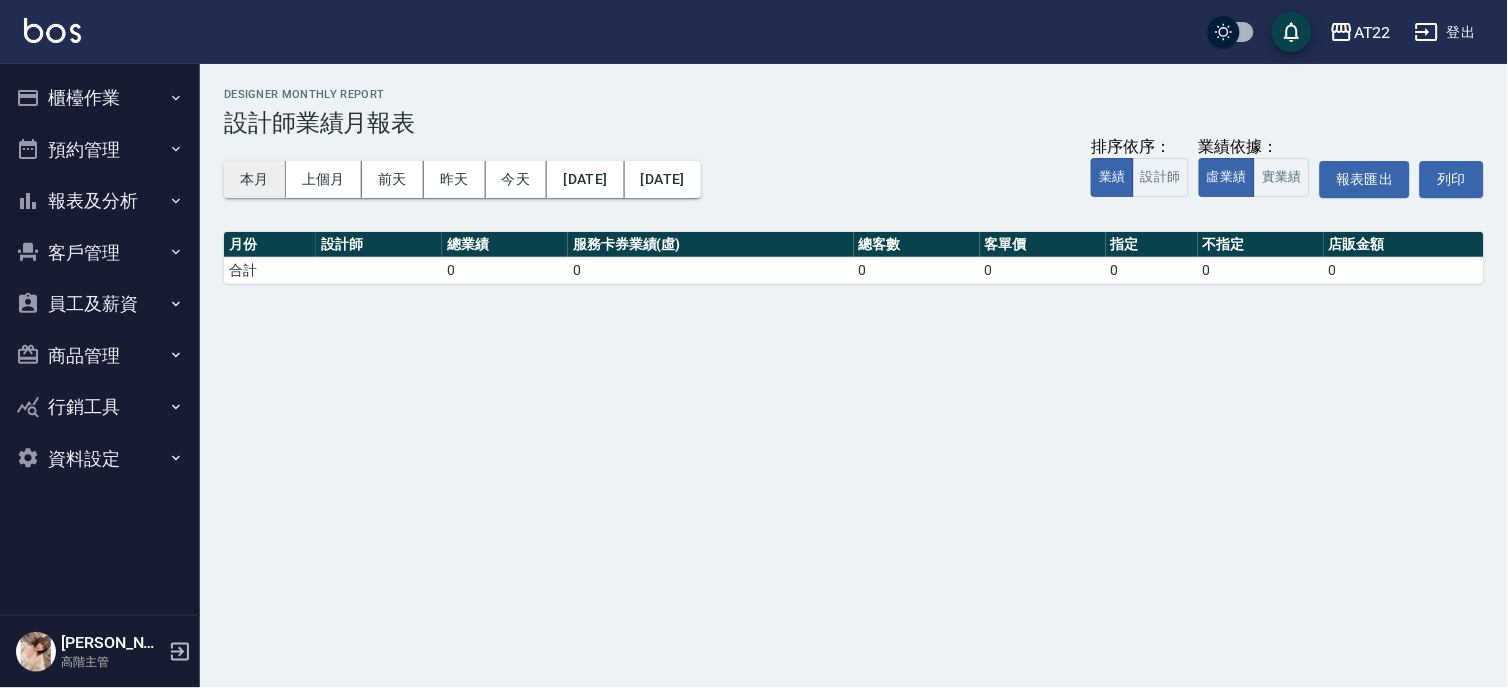 click on "本月" at bounding box center (255, 179) 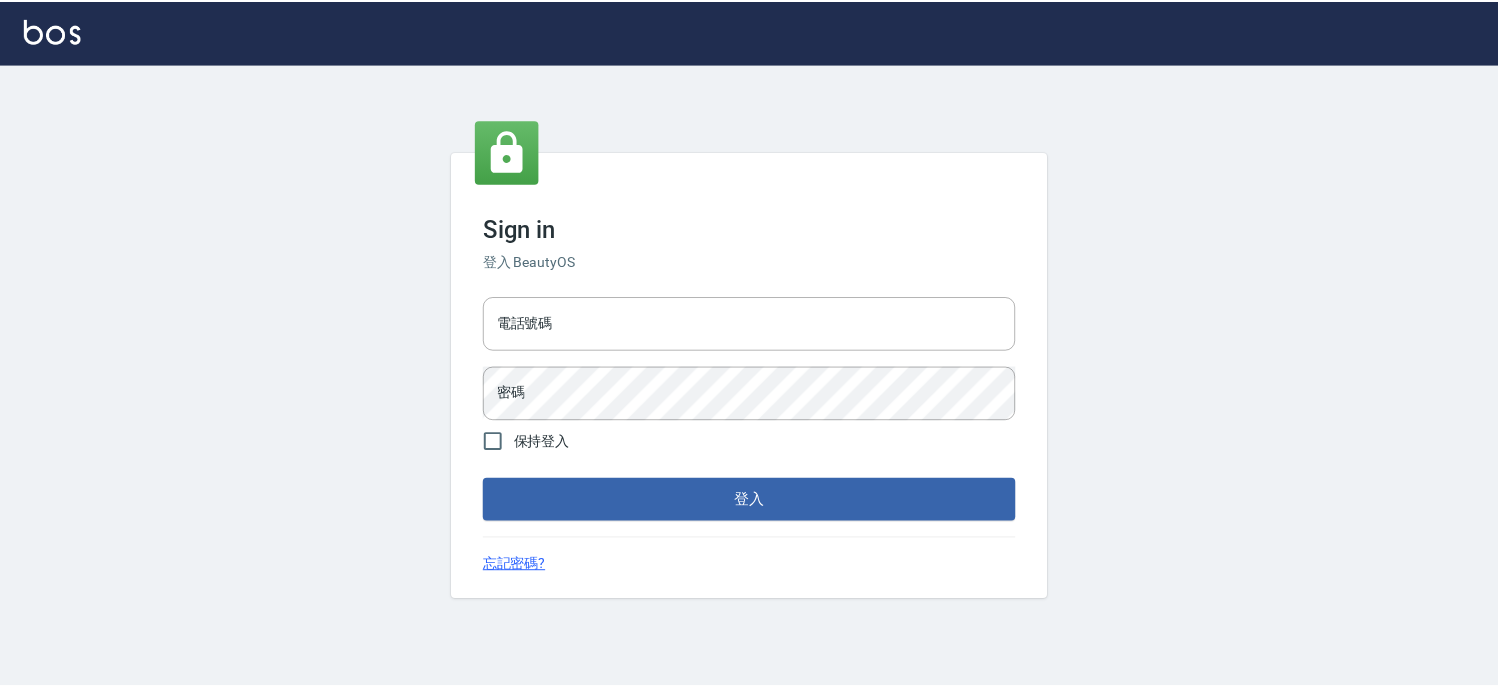 scroll, scrollTop: 0, scrollLeft: 0, axis: both 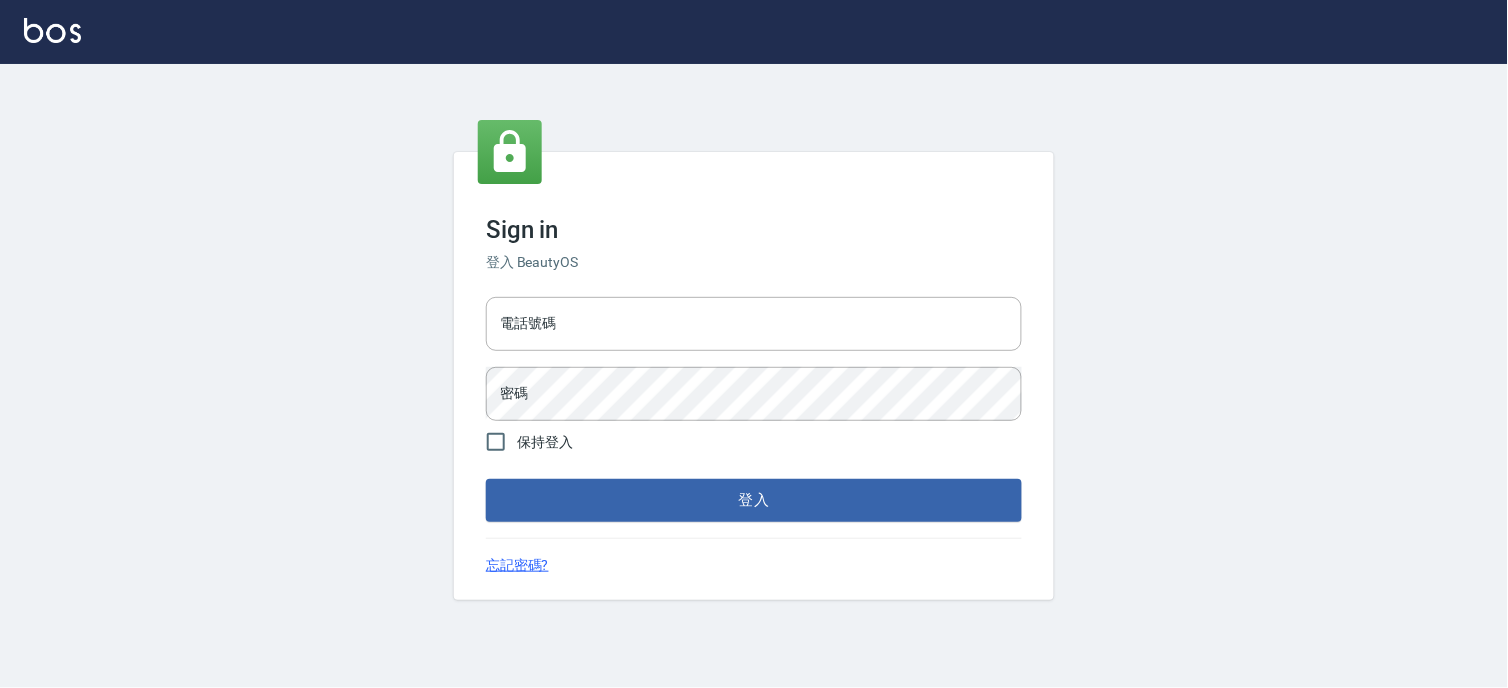 click on "電話號碼" at bounding box center (754, 324) 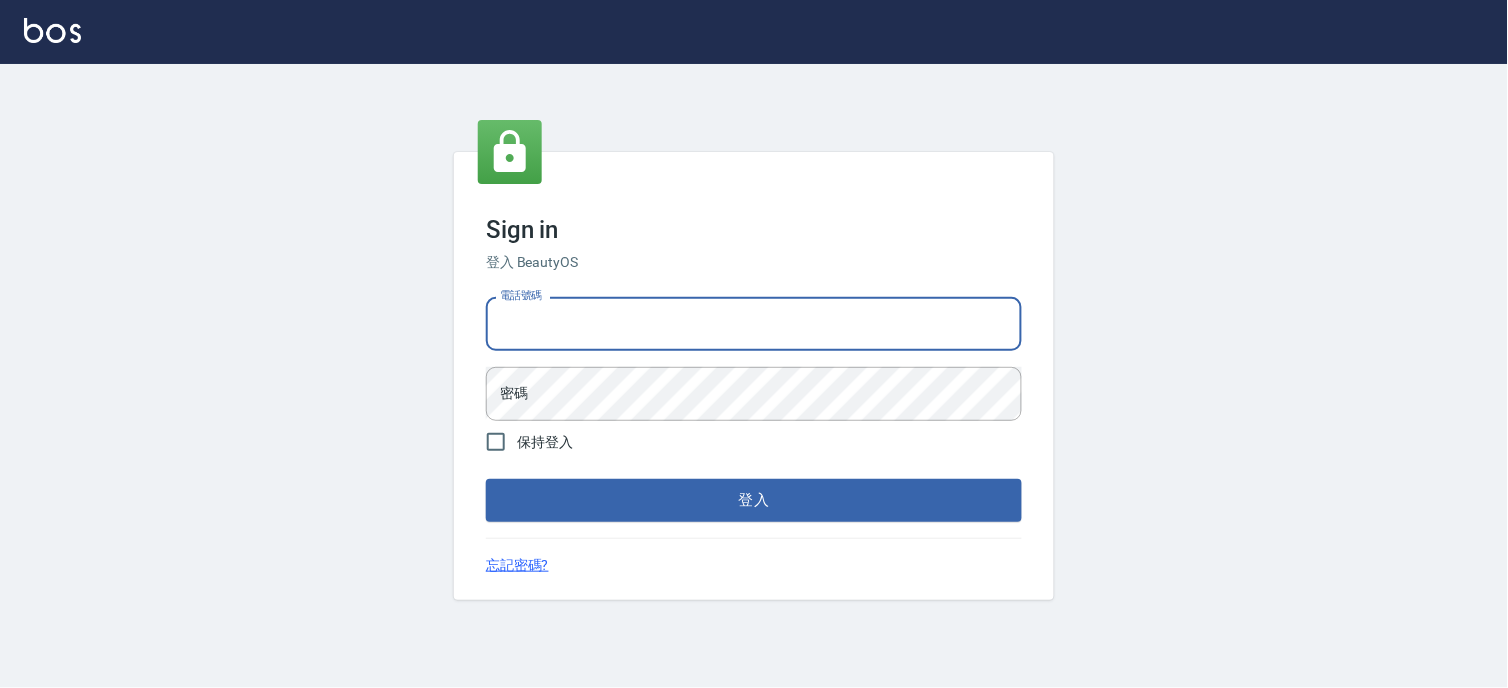 click on "電話號碼" at bounding box center [754, 324] 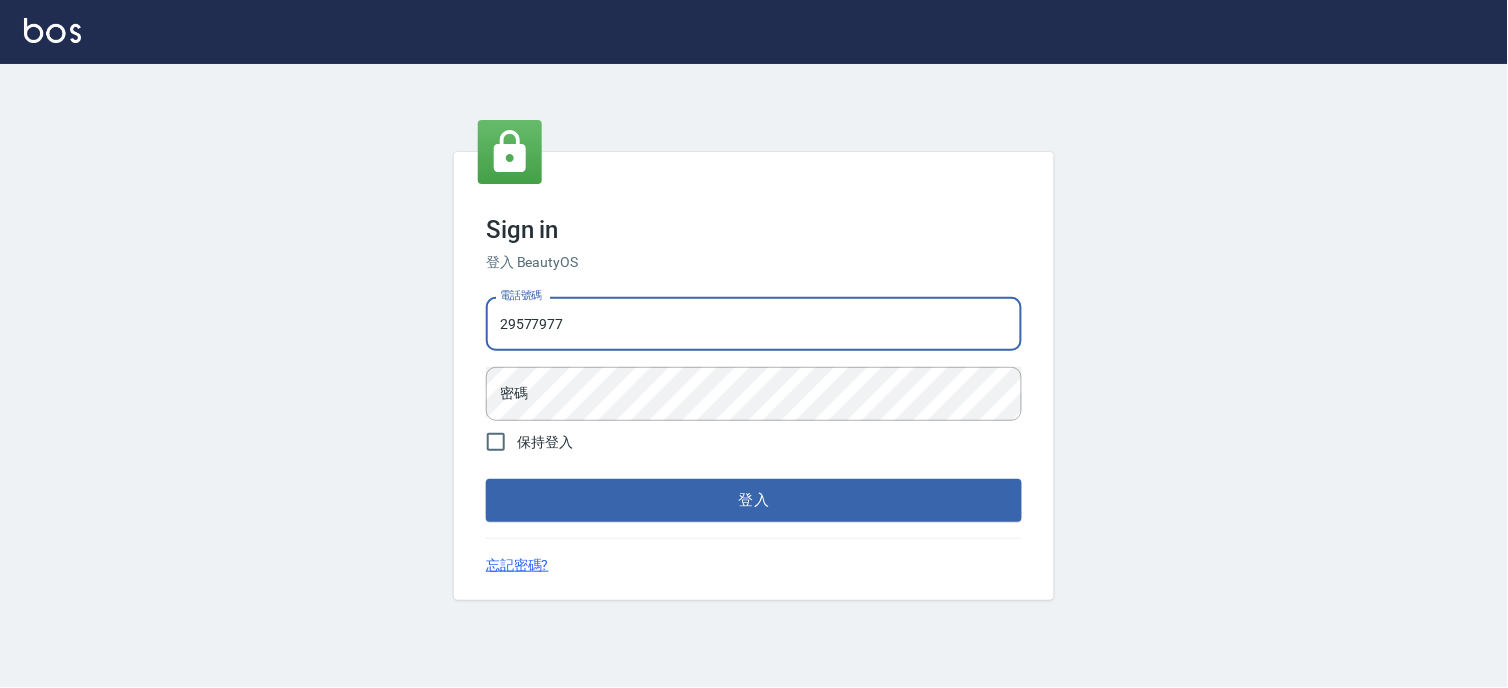 click on "29577977" at bounding box center (754, 324) 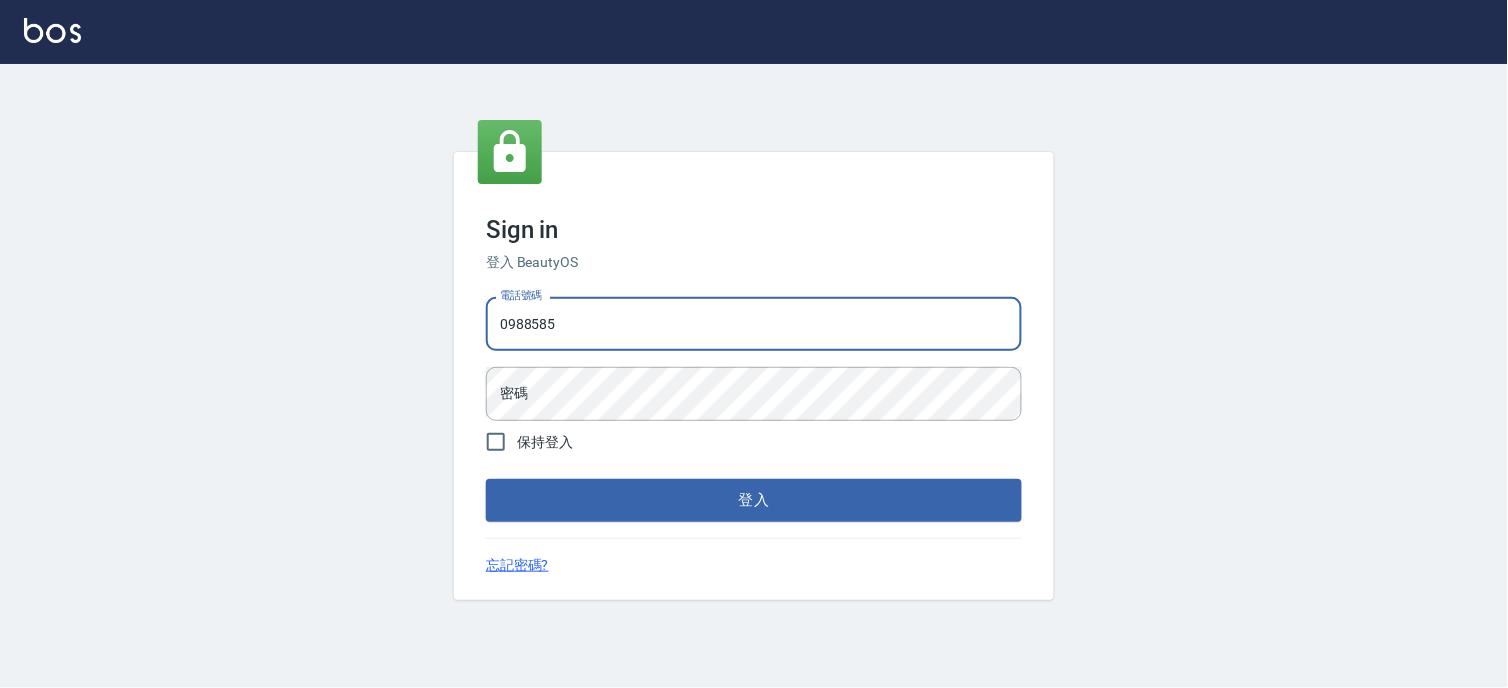 type on "0988585717" 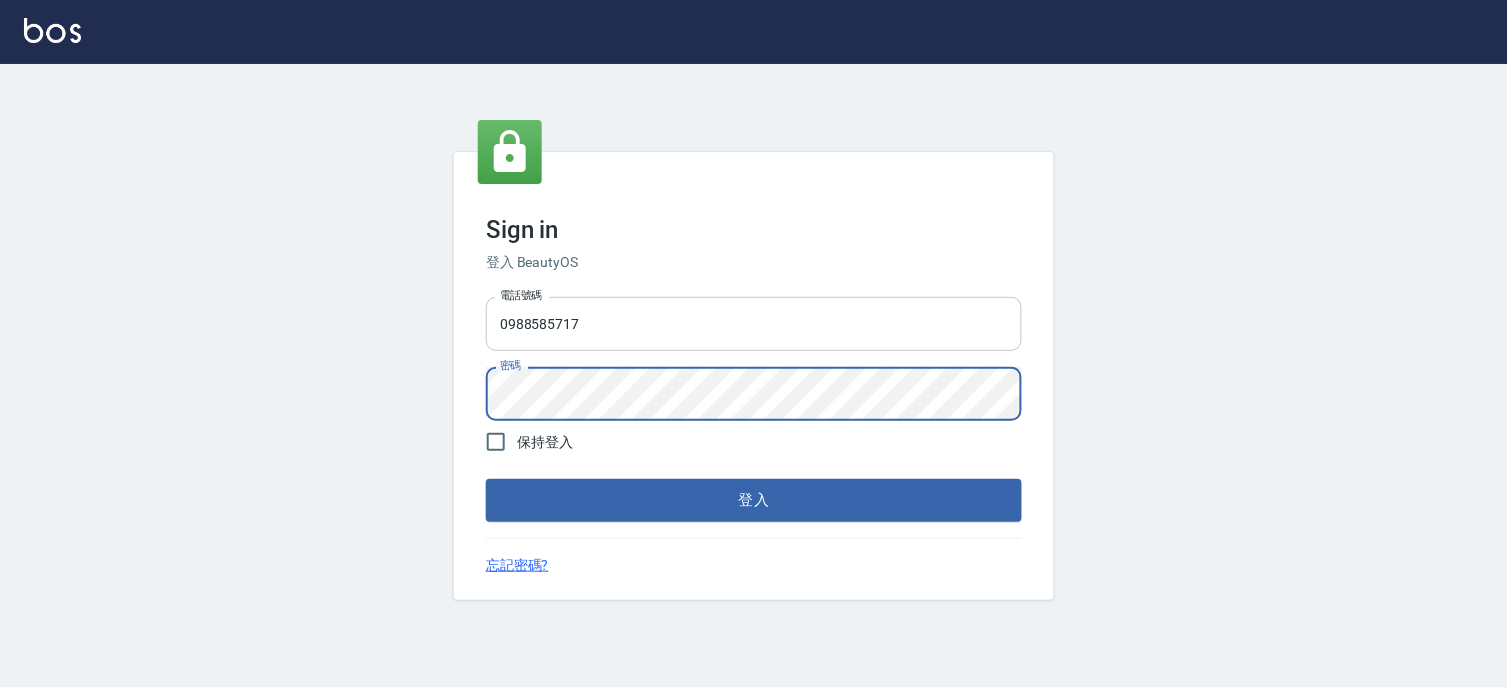 click on "登入" at bounding box center [754, 500] 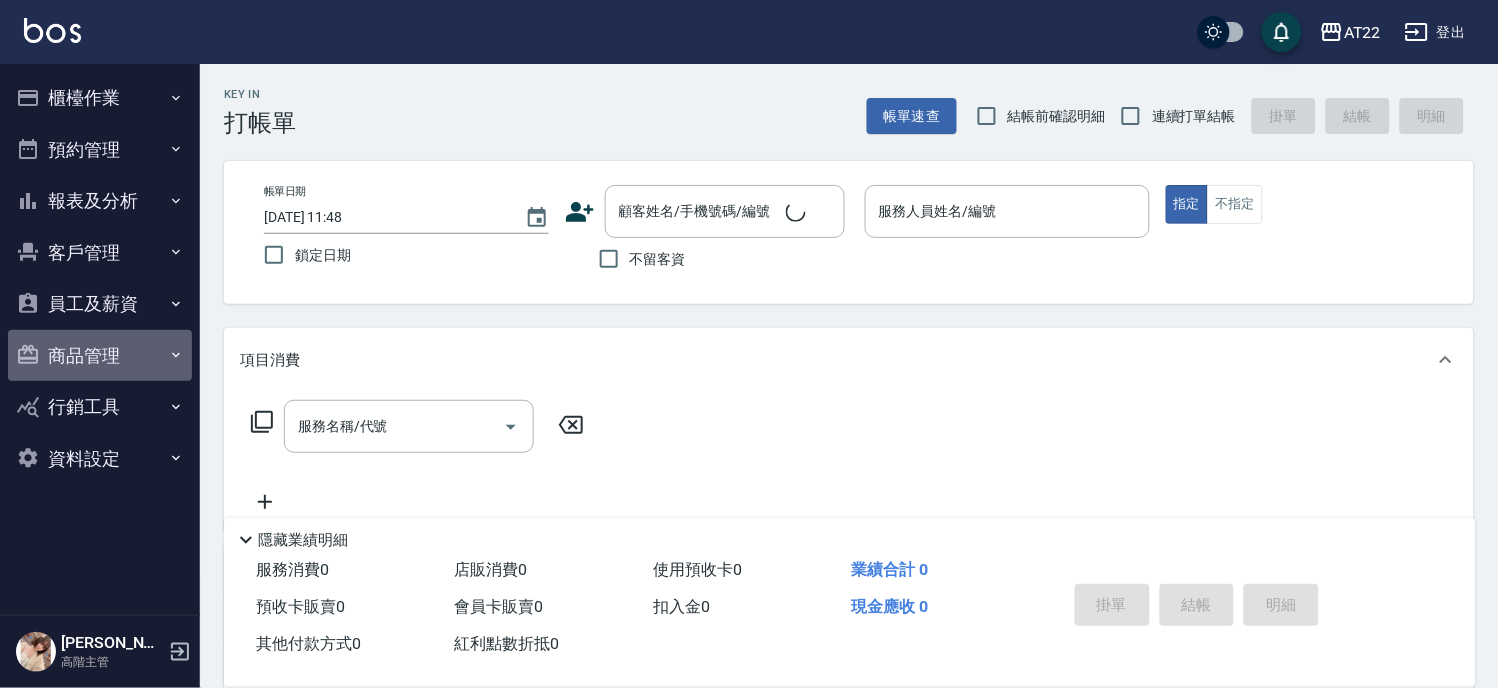 click on "商品管理" at bounding box center [100, 356] 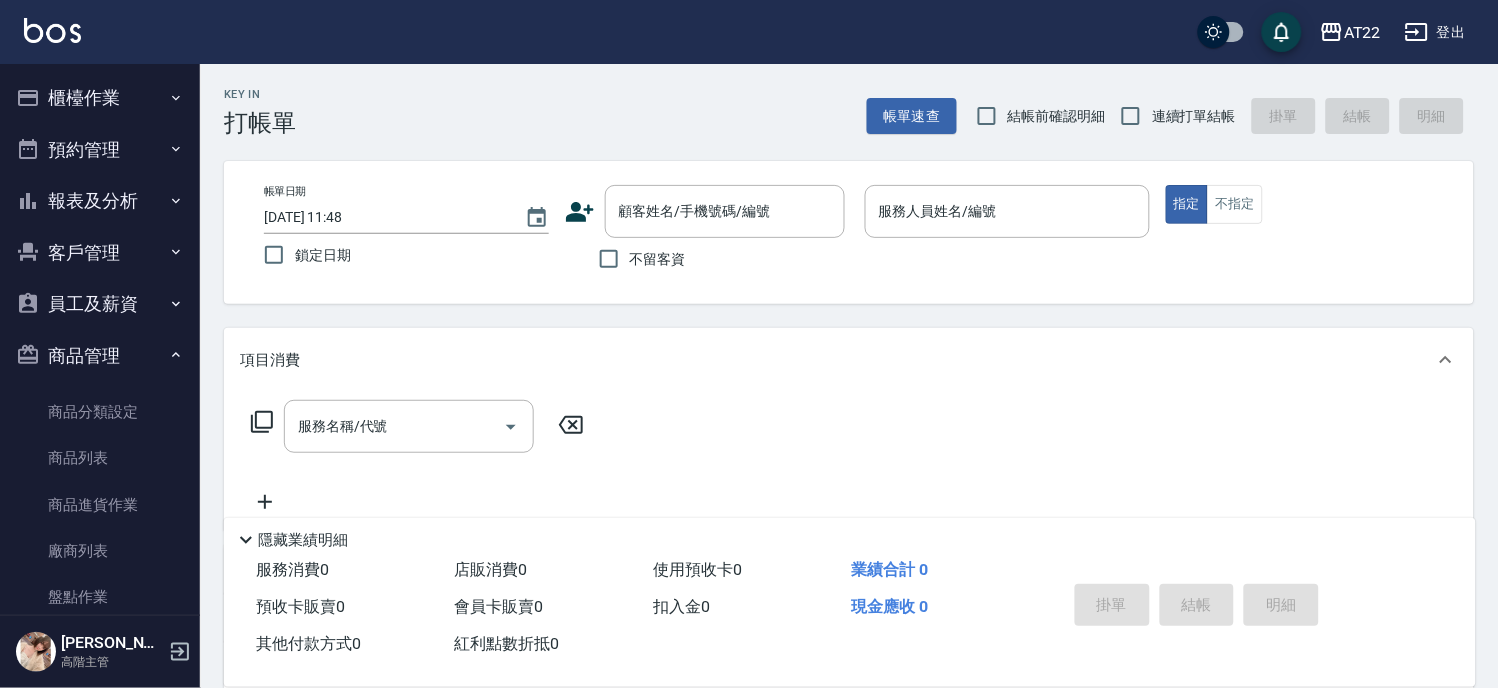 click on "員工及薪資" at bounding box center [100, 304] 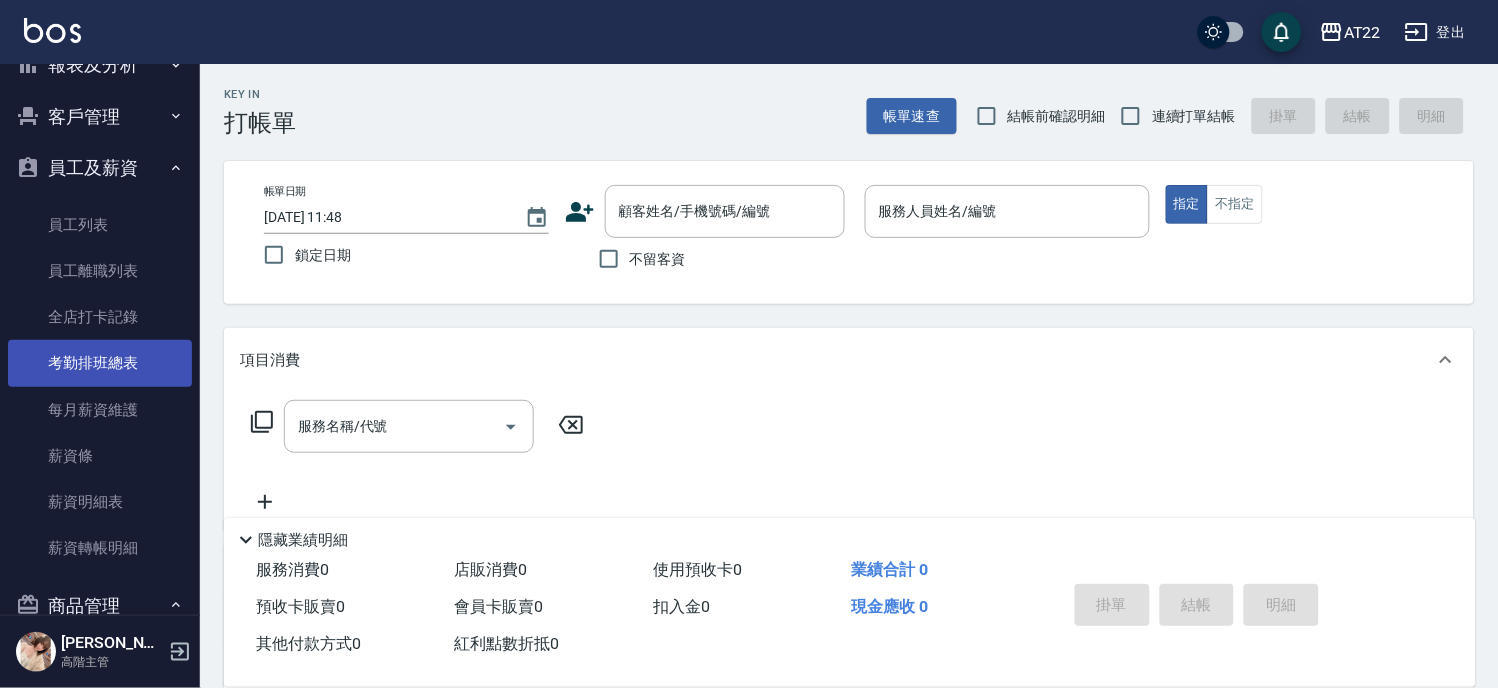 scroll, scrollTop: 222, scrollLeft: 0, axis: vertical 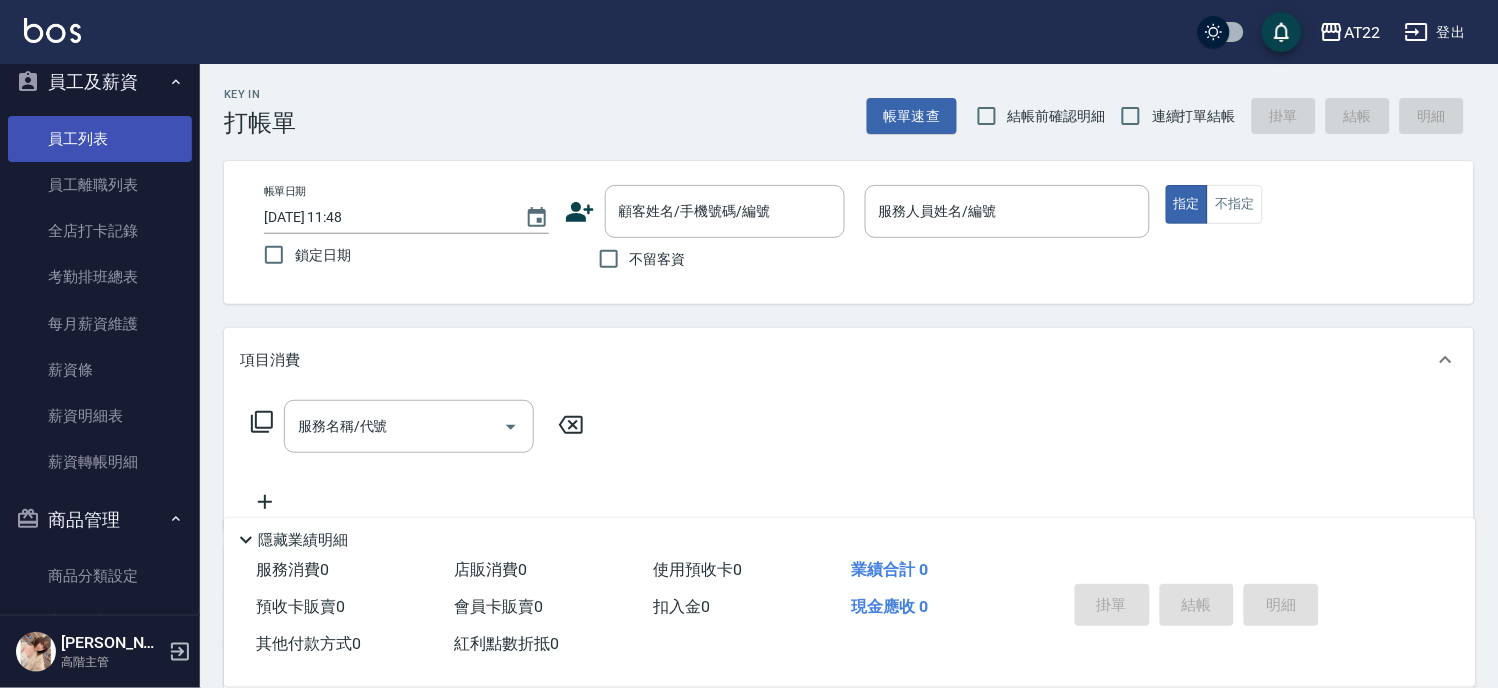 click on "員工列表" at bounding box center [100, 139] 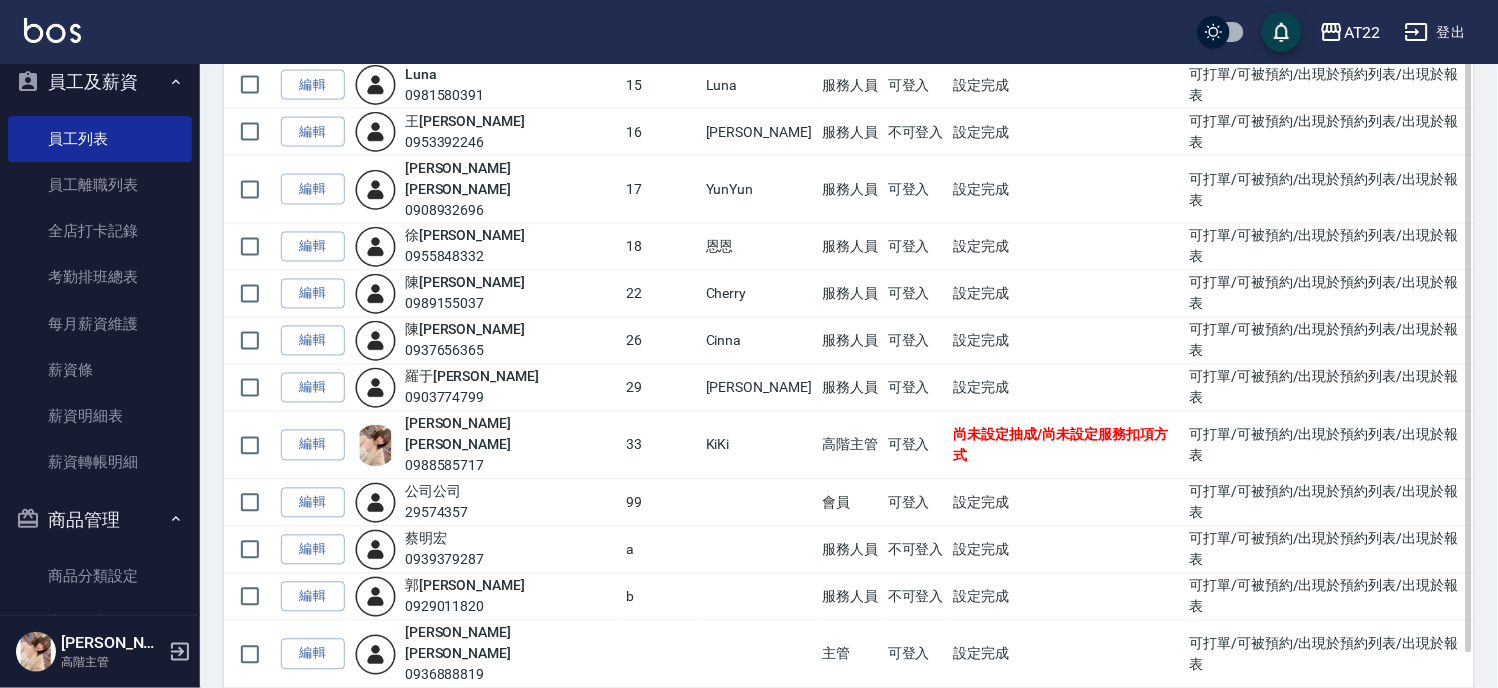 scroll, scrollTop: 657, scrollLeft: 0, axis: vertical 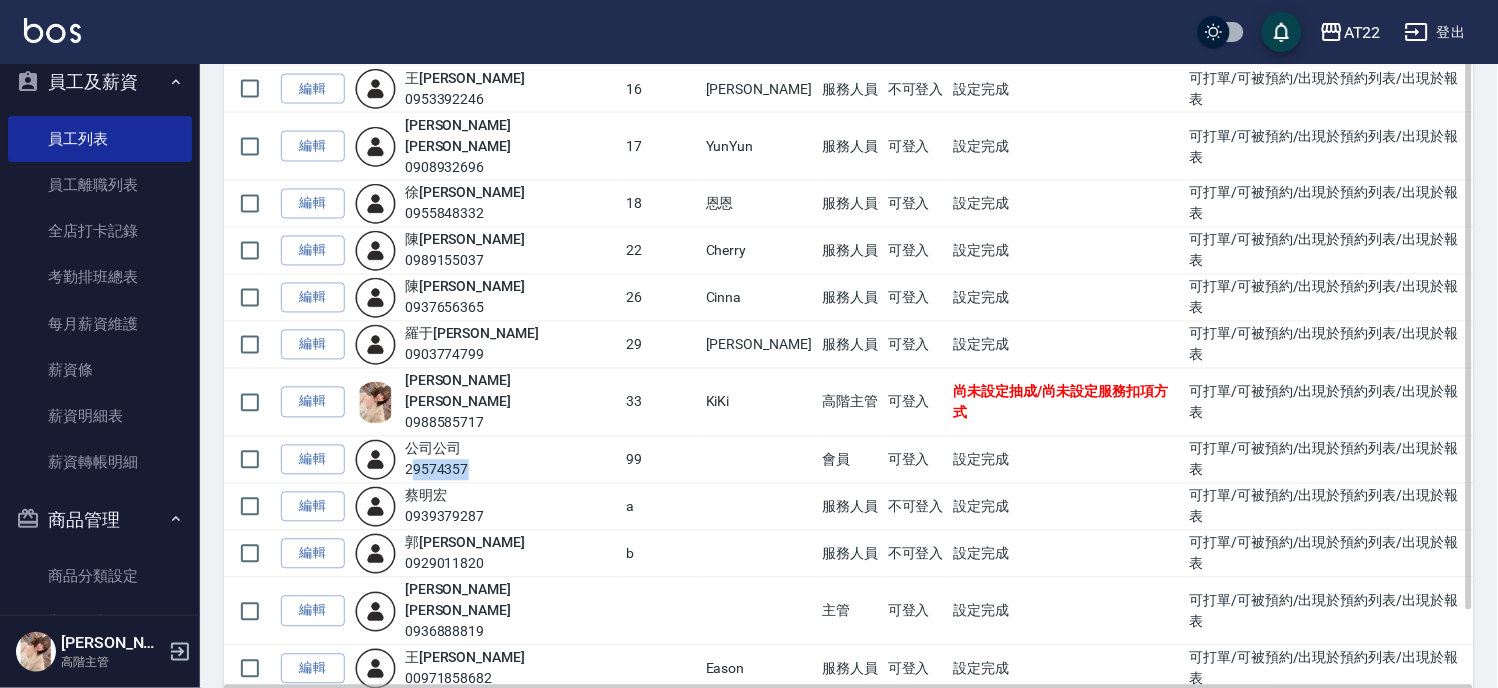 drag, startPoint x: 424, startPoint y: 412, endPoint x: 490, endPoint y: 403, distance: 66.61081 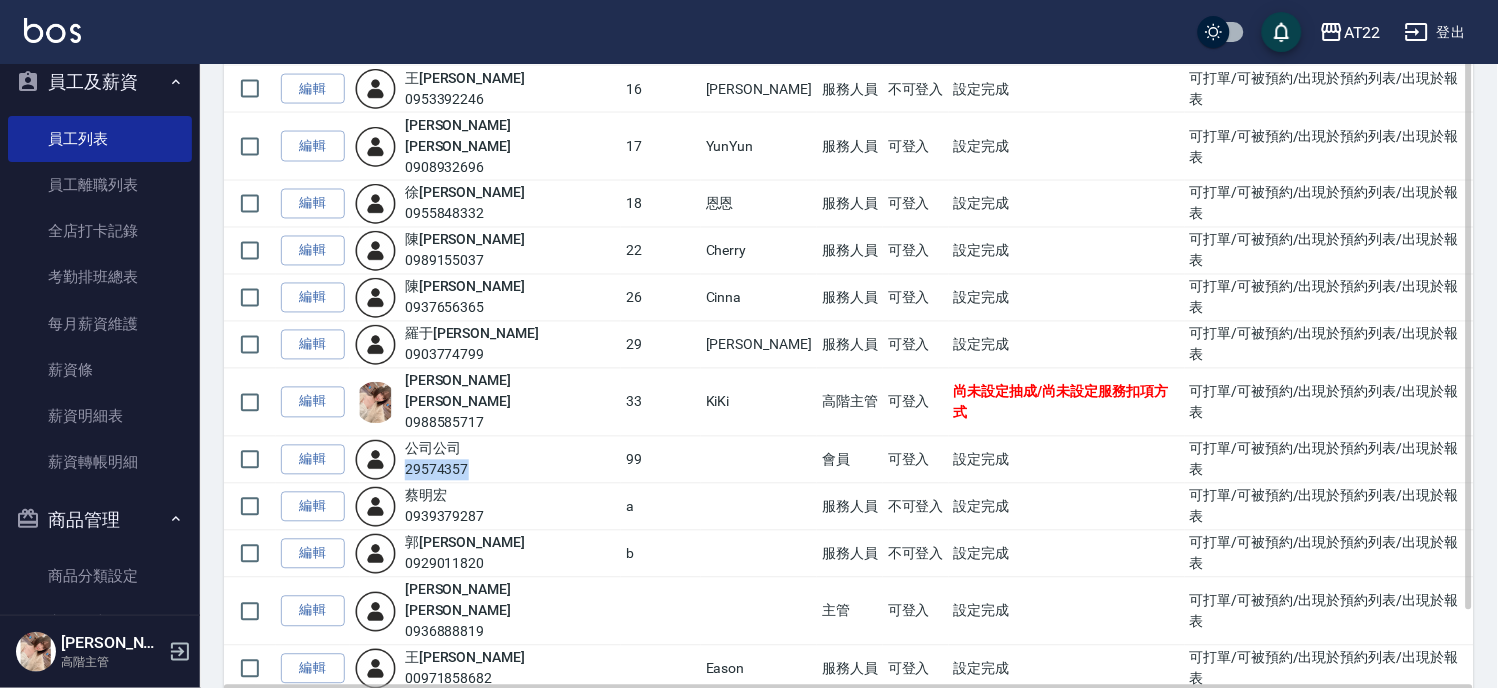 drag, startPoint x: 486, startPoint y: 414, endPoint x: 414, endPoint y: 416, distance: 72.02777 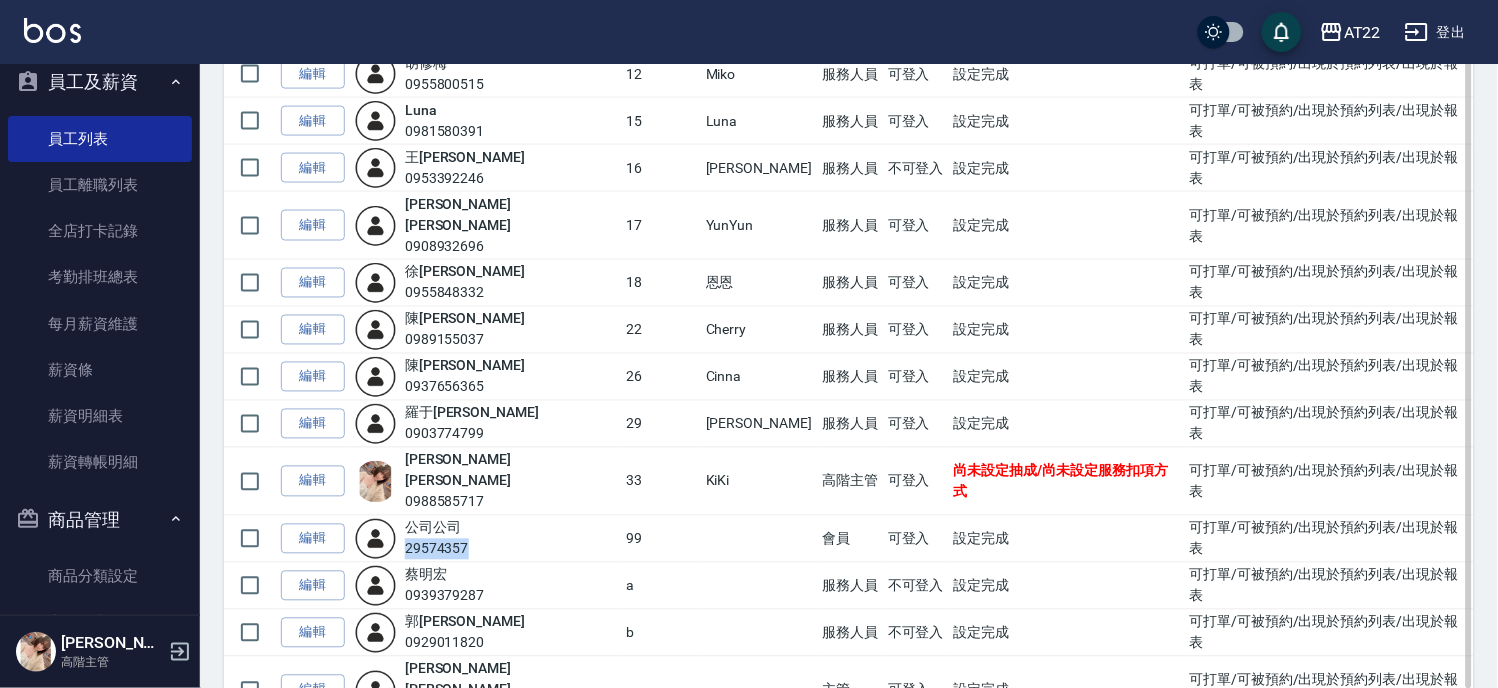 scroll, scrollTop: 546, scrollLeft: 0, axis: vertical 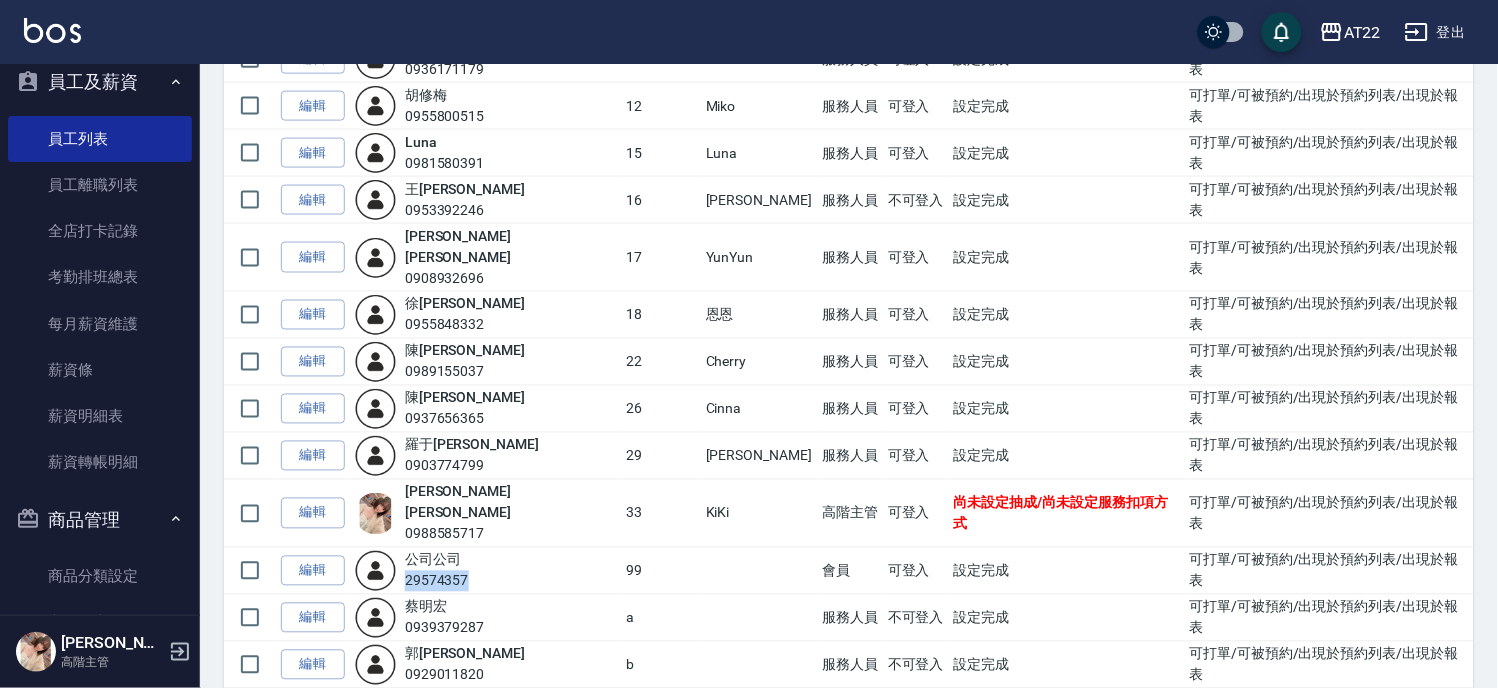 click 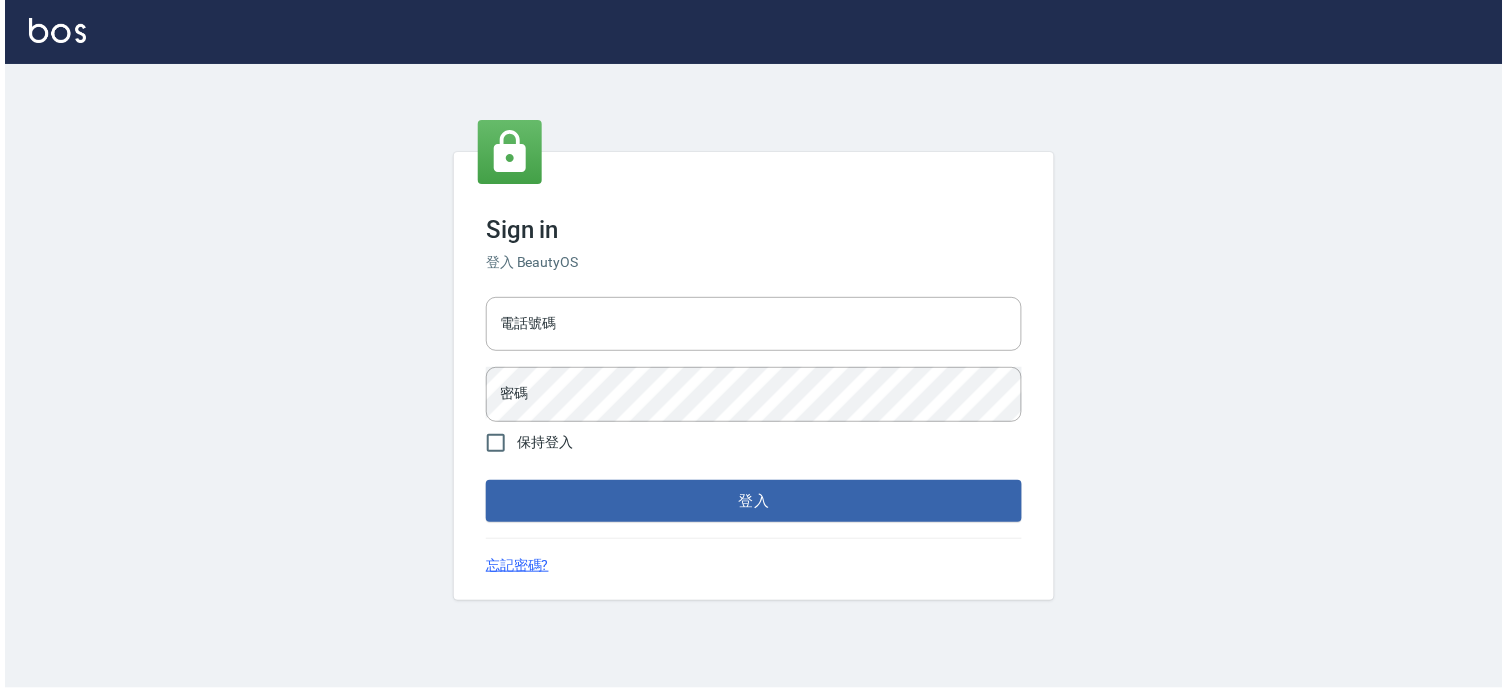 scroll, scrollTop: 0, scrollLeft: 0, axis: both 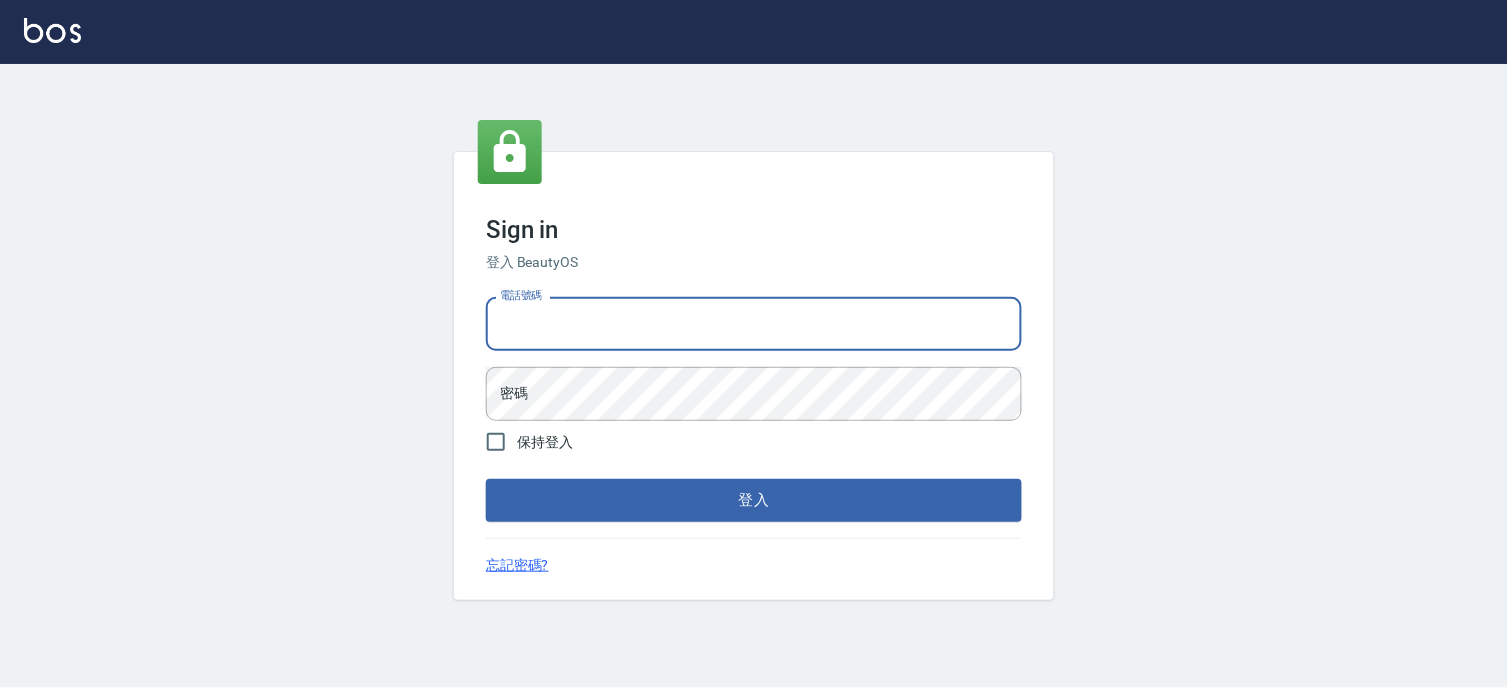 click on "電話號碼" at bounding box center [754, 324] 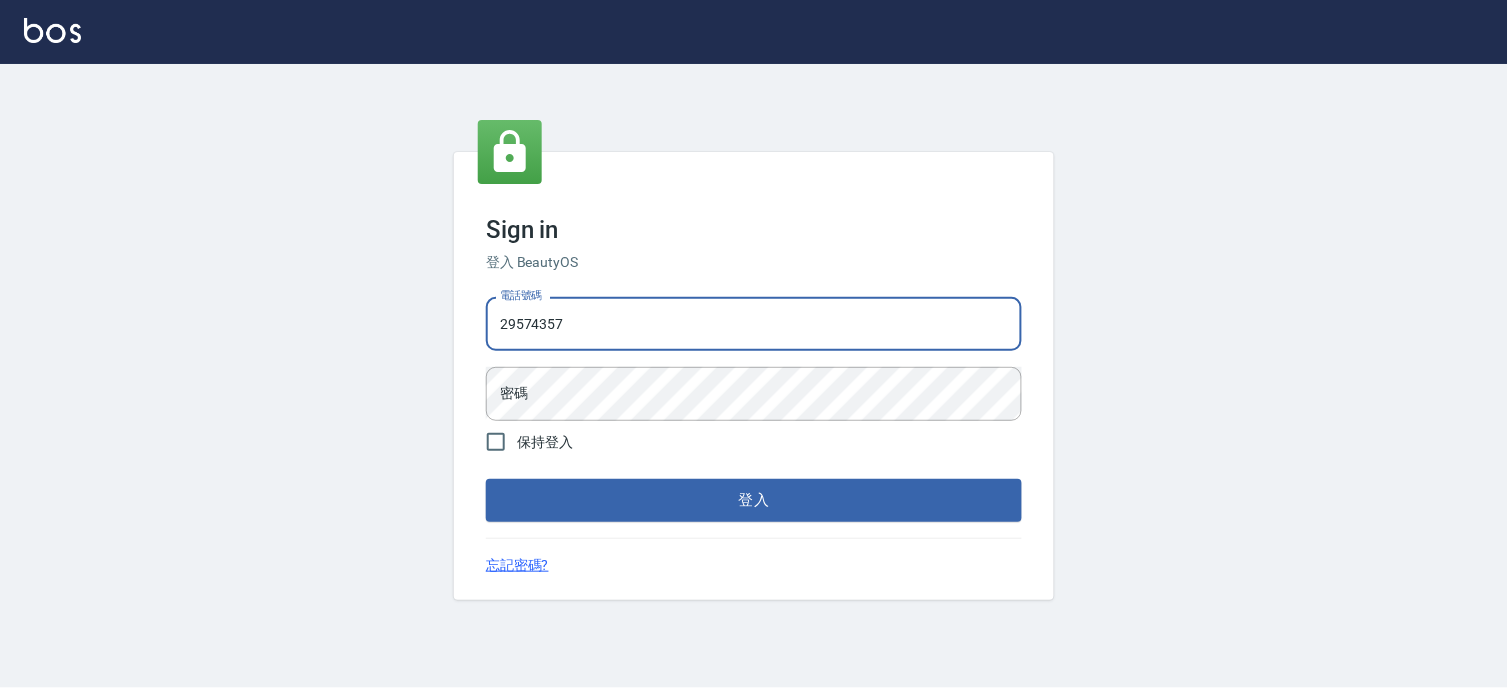 type on "29574357" 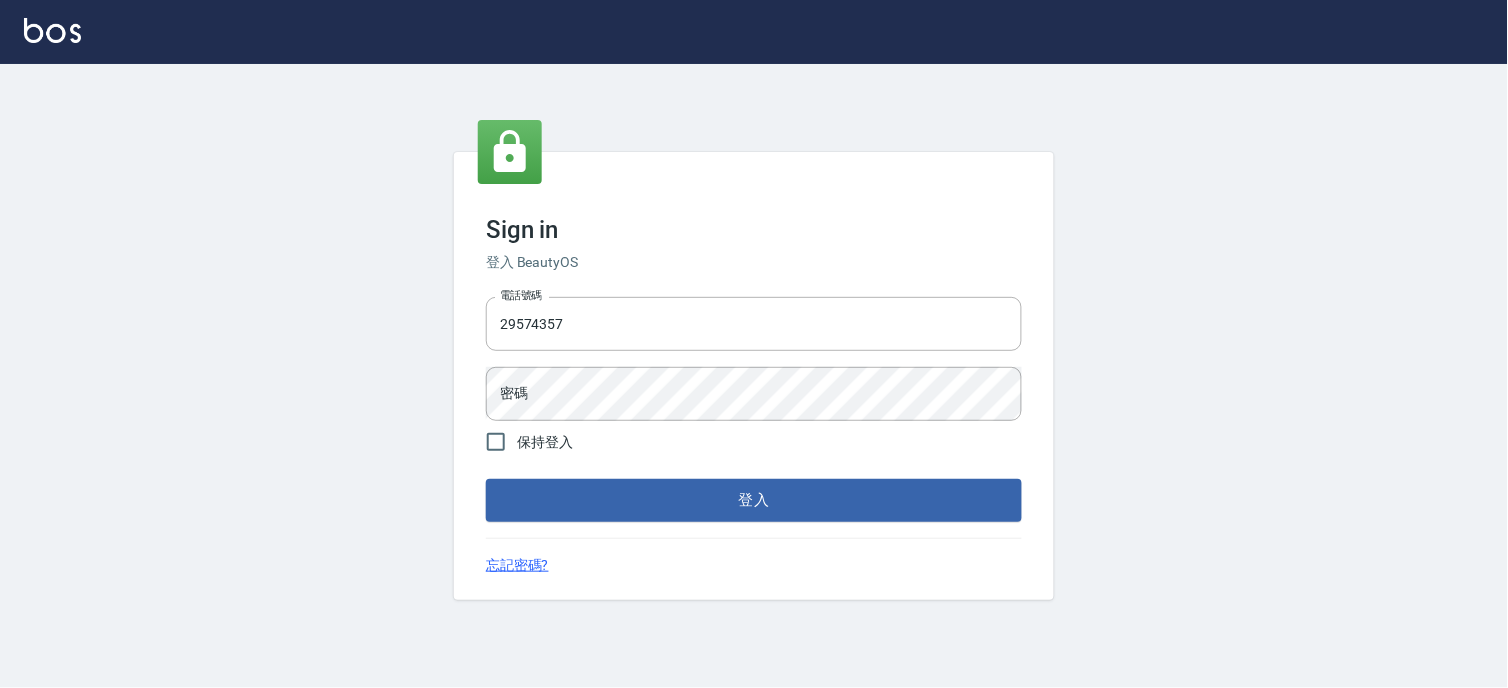click on "電話號碼 [PHONE_NUMBER] 電話號碼 密碼 密碼 保持登入 登入" at bounding box center [754, 405] 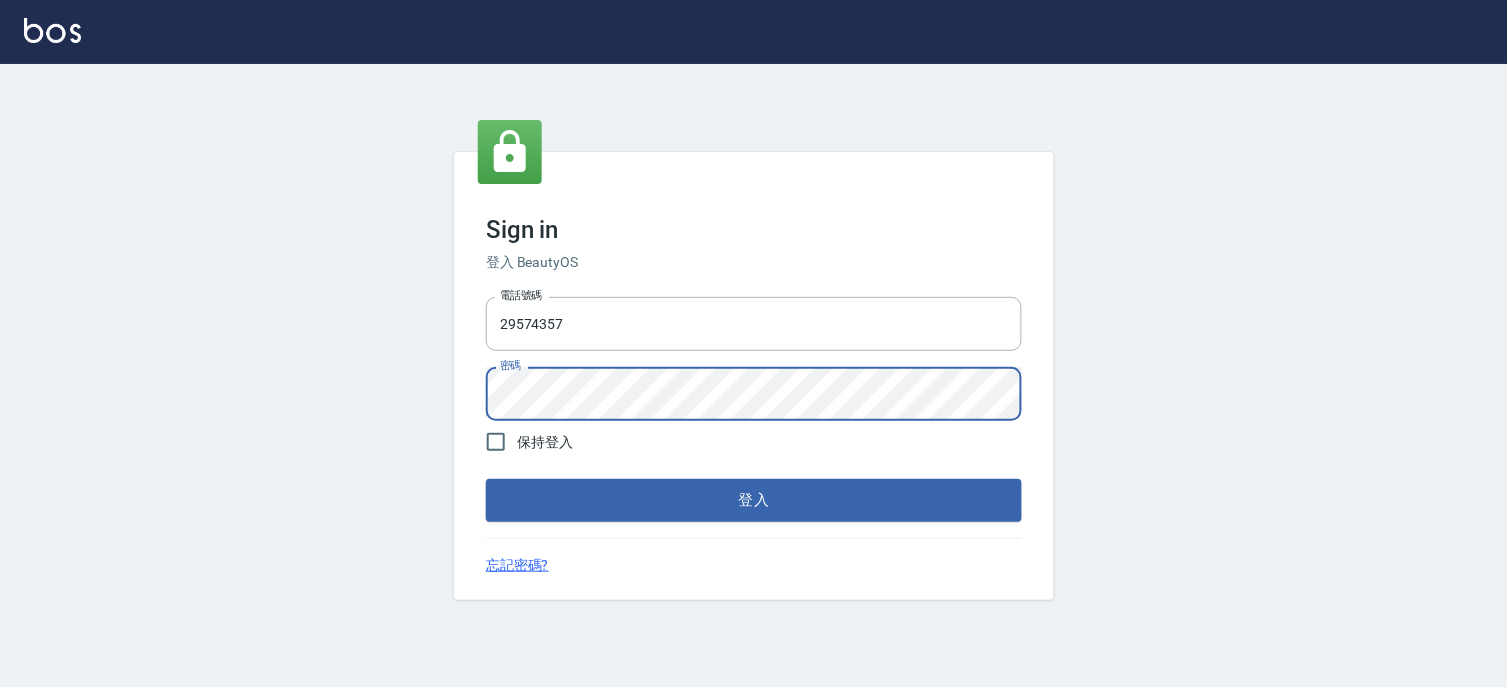 click on "登入" at bounding box center [754, 500] 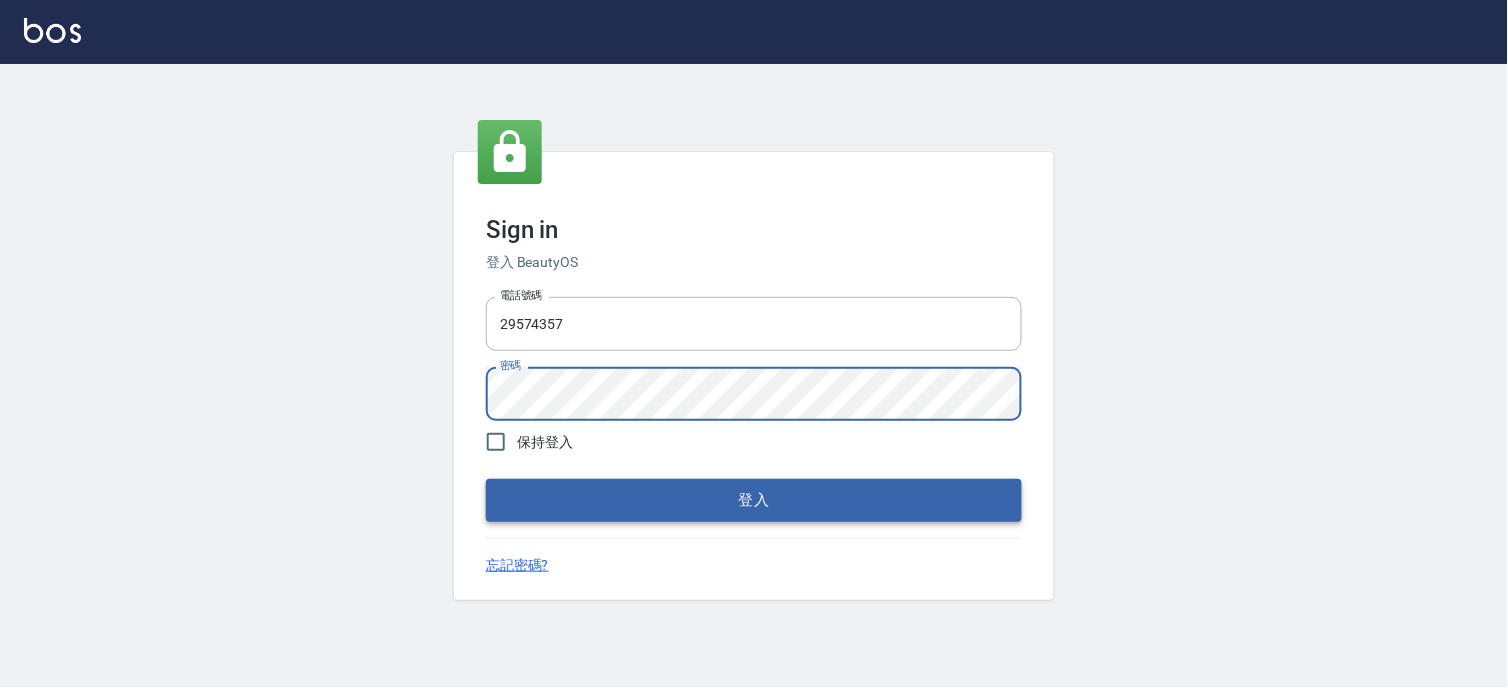 click on "登入" at bounding box center (754, 500) 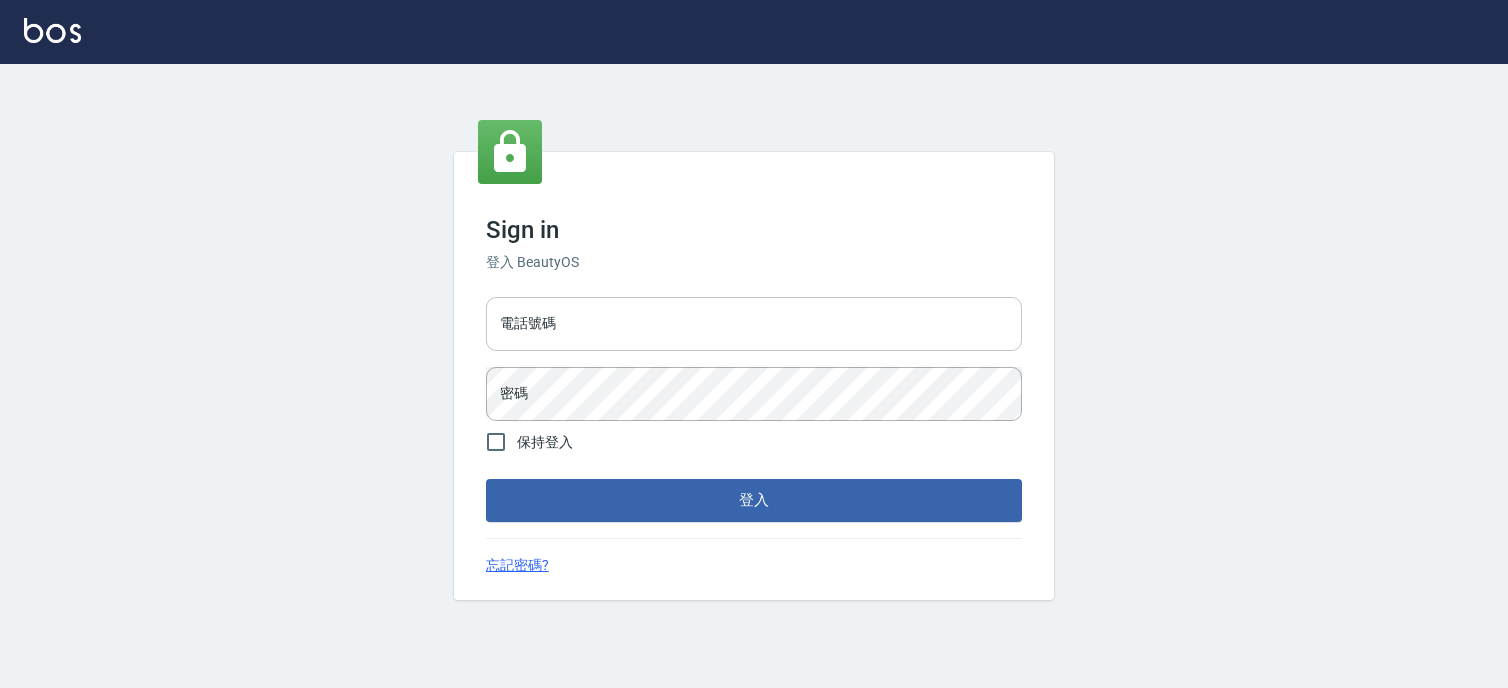 scroll, scrollTop: 0, scrollLeft: 0, axis: both 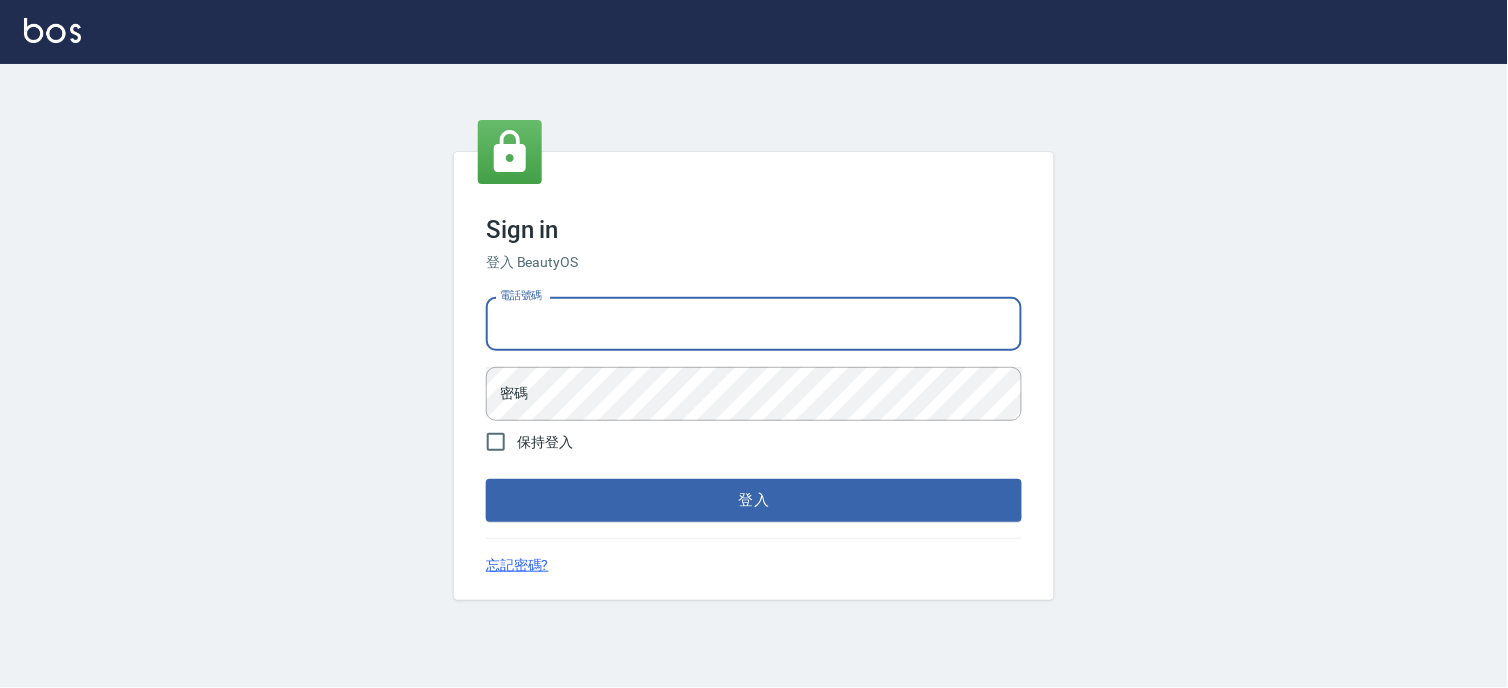 click on "電話號碼" at bounding box center [754, 324] 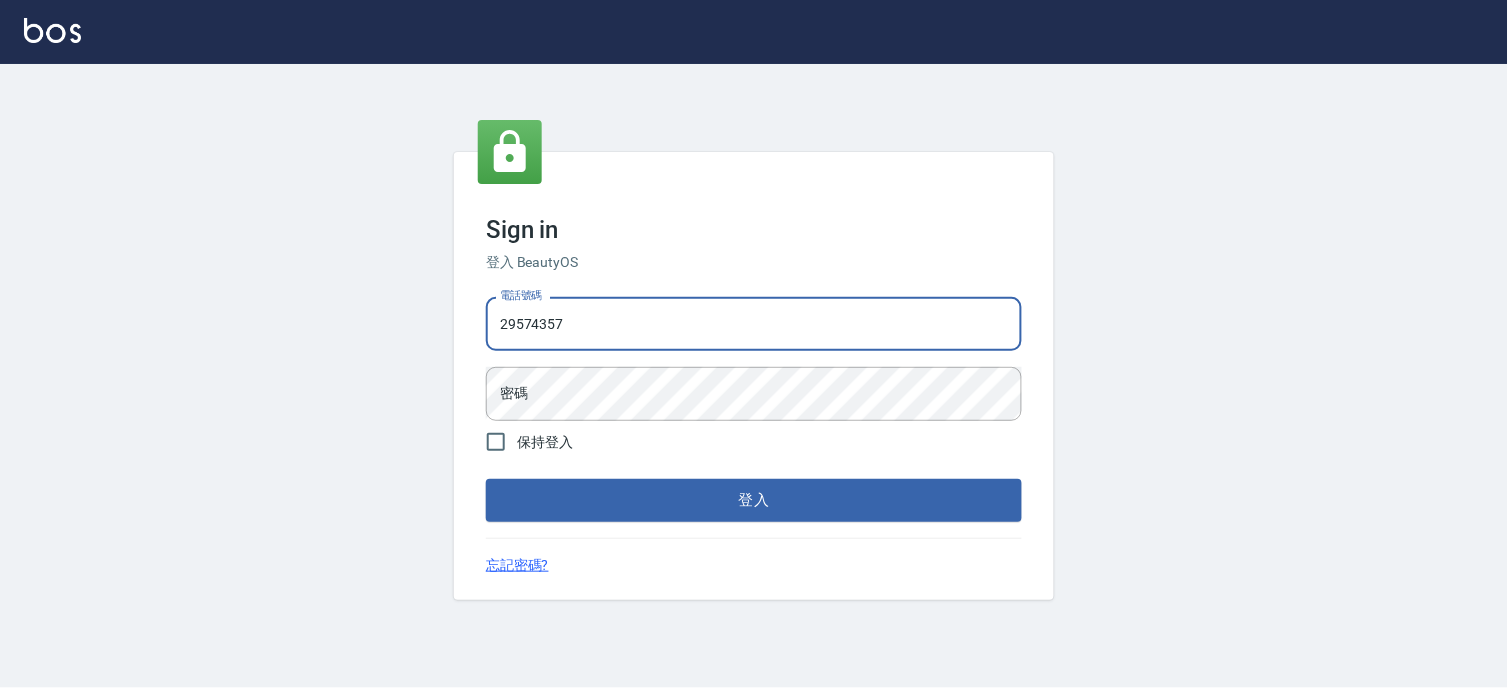 type on "29574357" 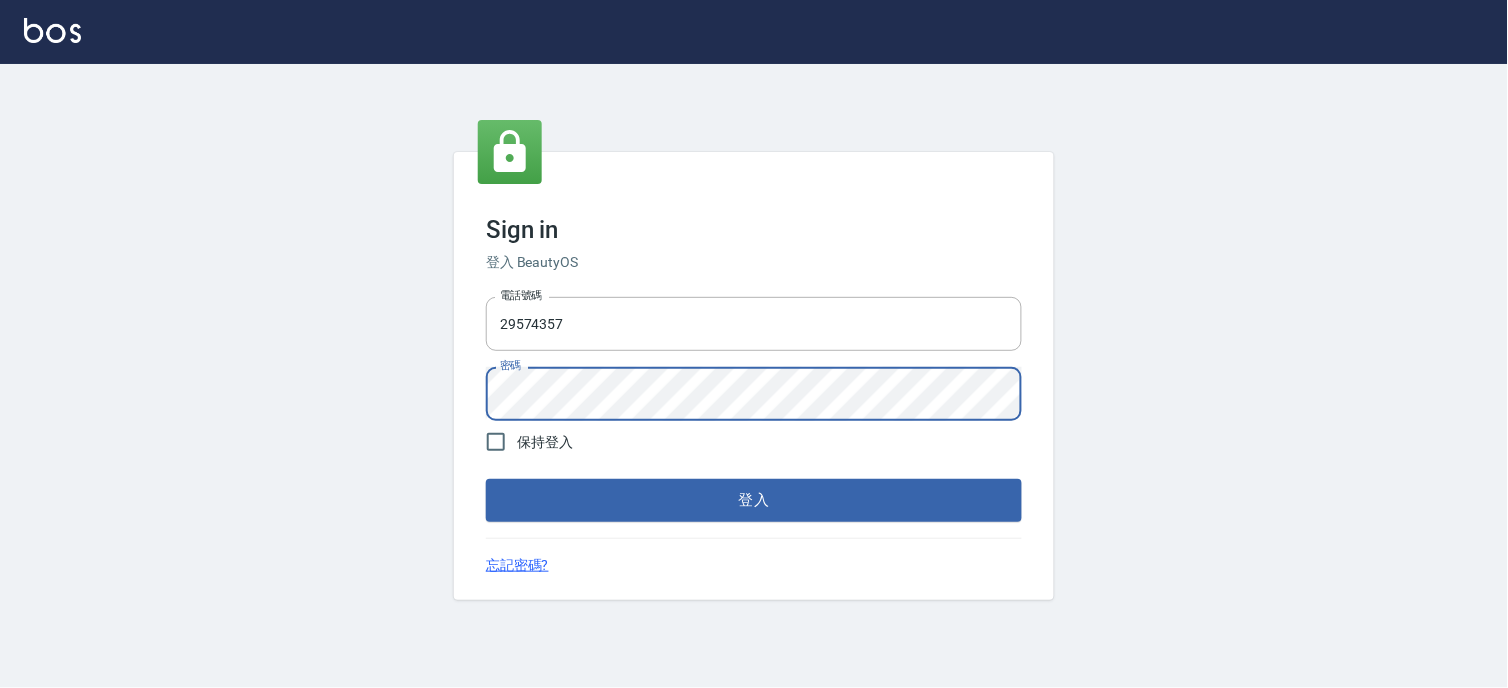 click on "登入" at bounding box center (754, 500) 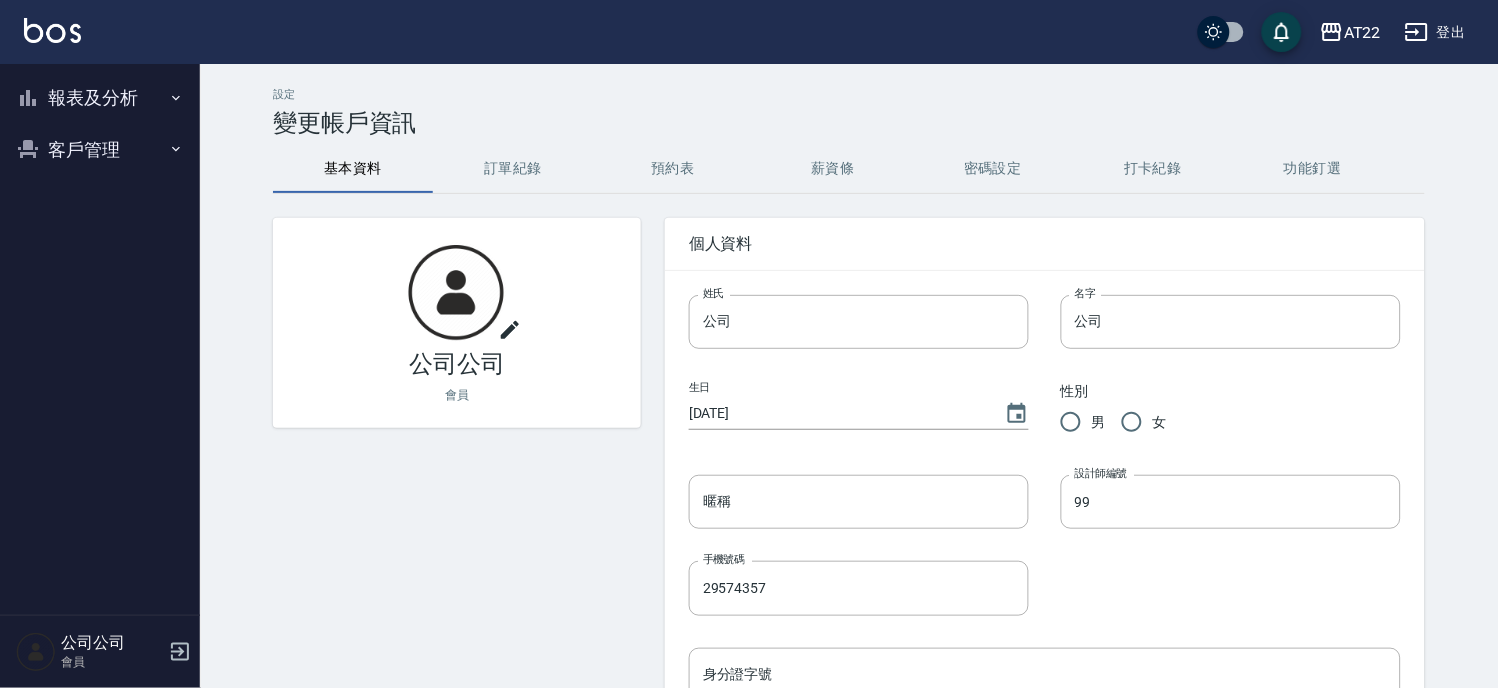 click on "報表及分析" at bounding box center [100, 98] 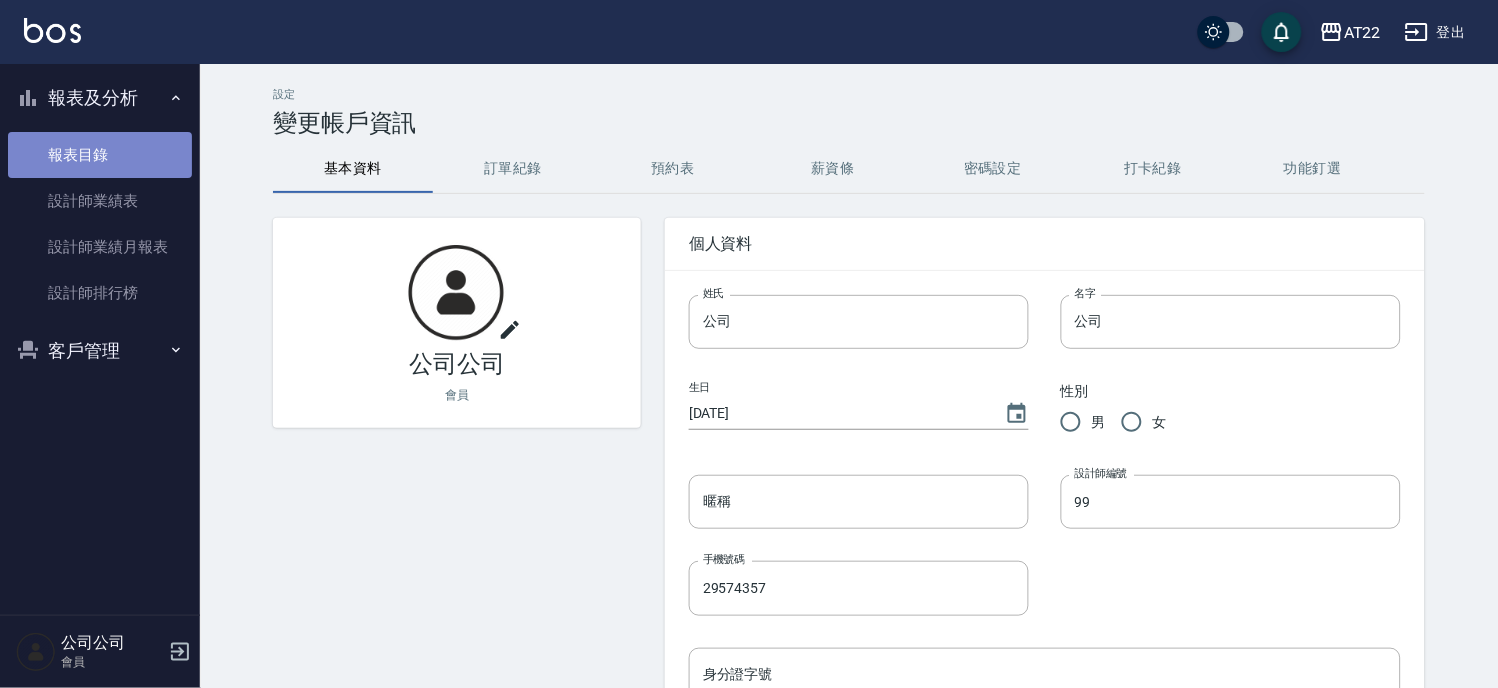 click on "報表目錄" at bounding box center [100, 155] 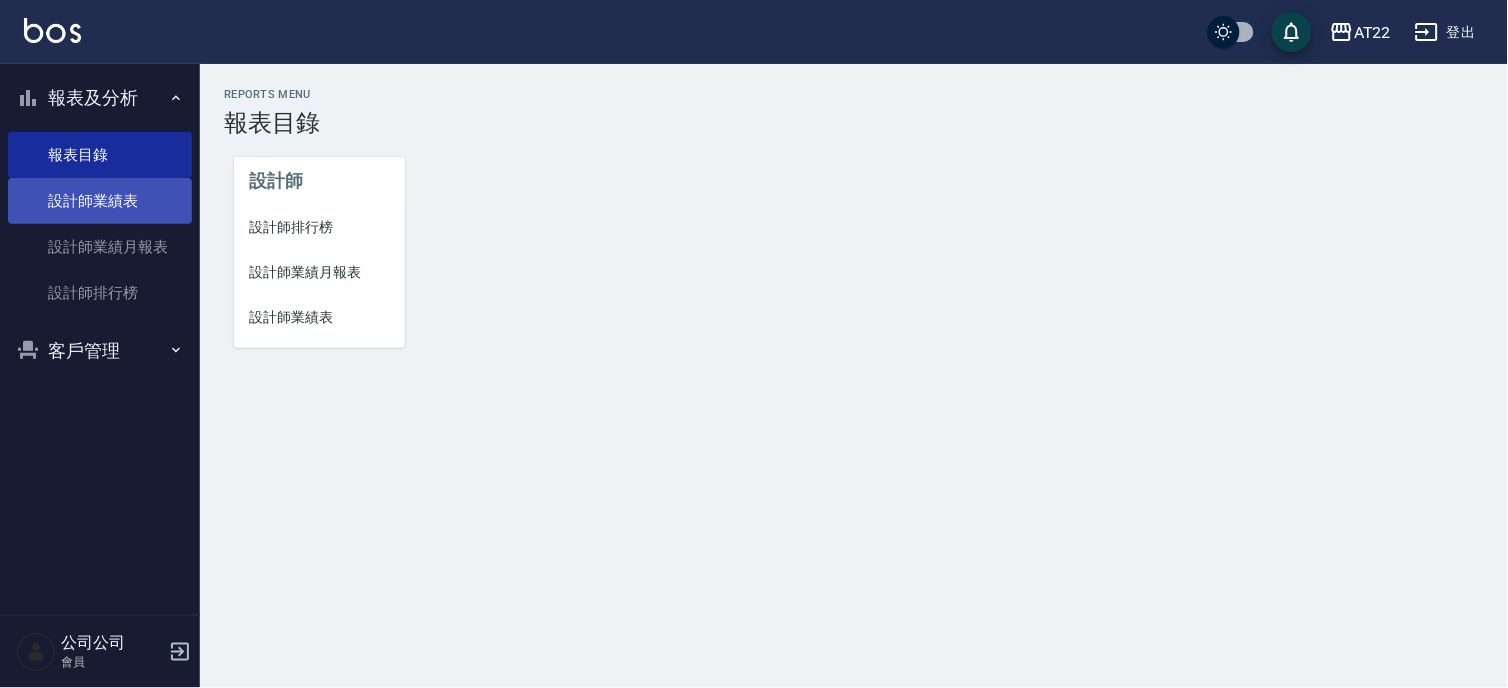 click on "設計師業績表" at bounding box center [100, 201] 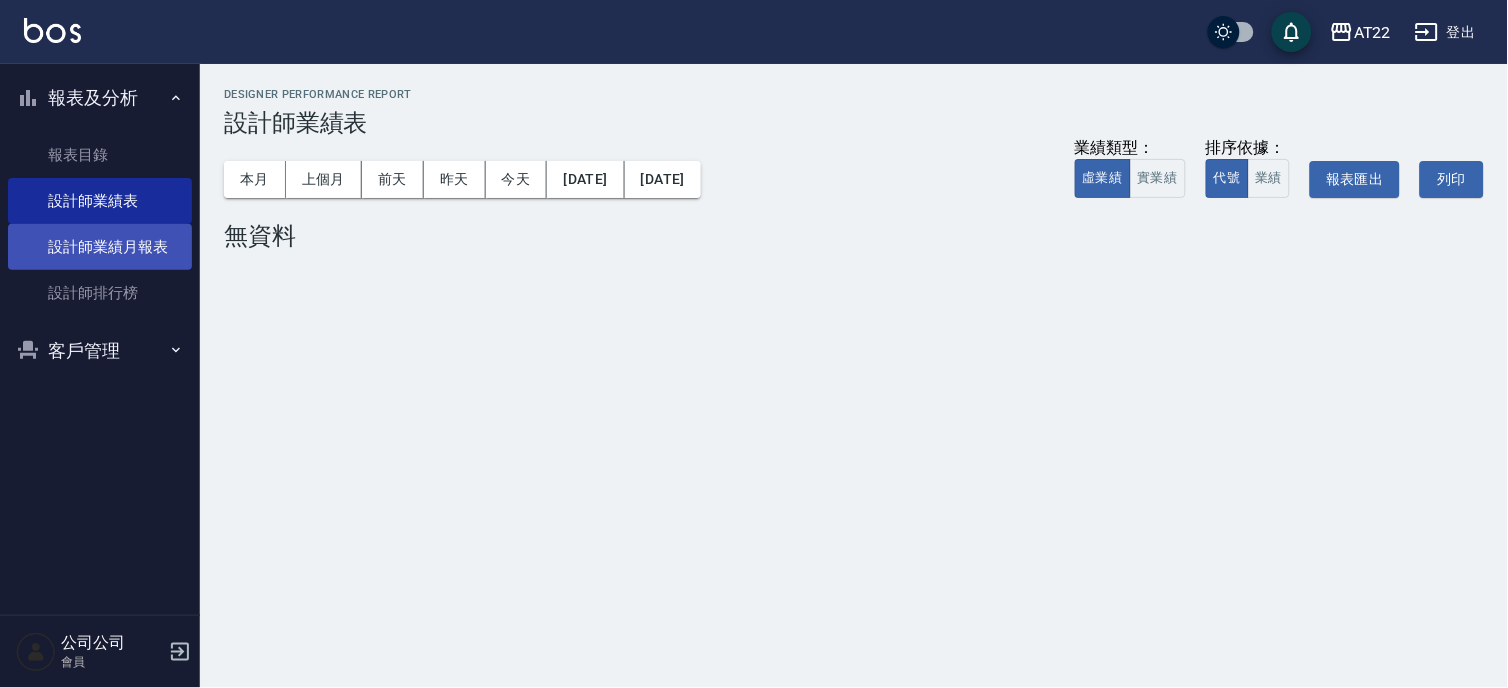 click on "設計師業績月報表" at bounding box center [100, 247] 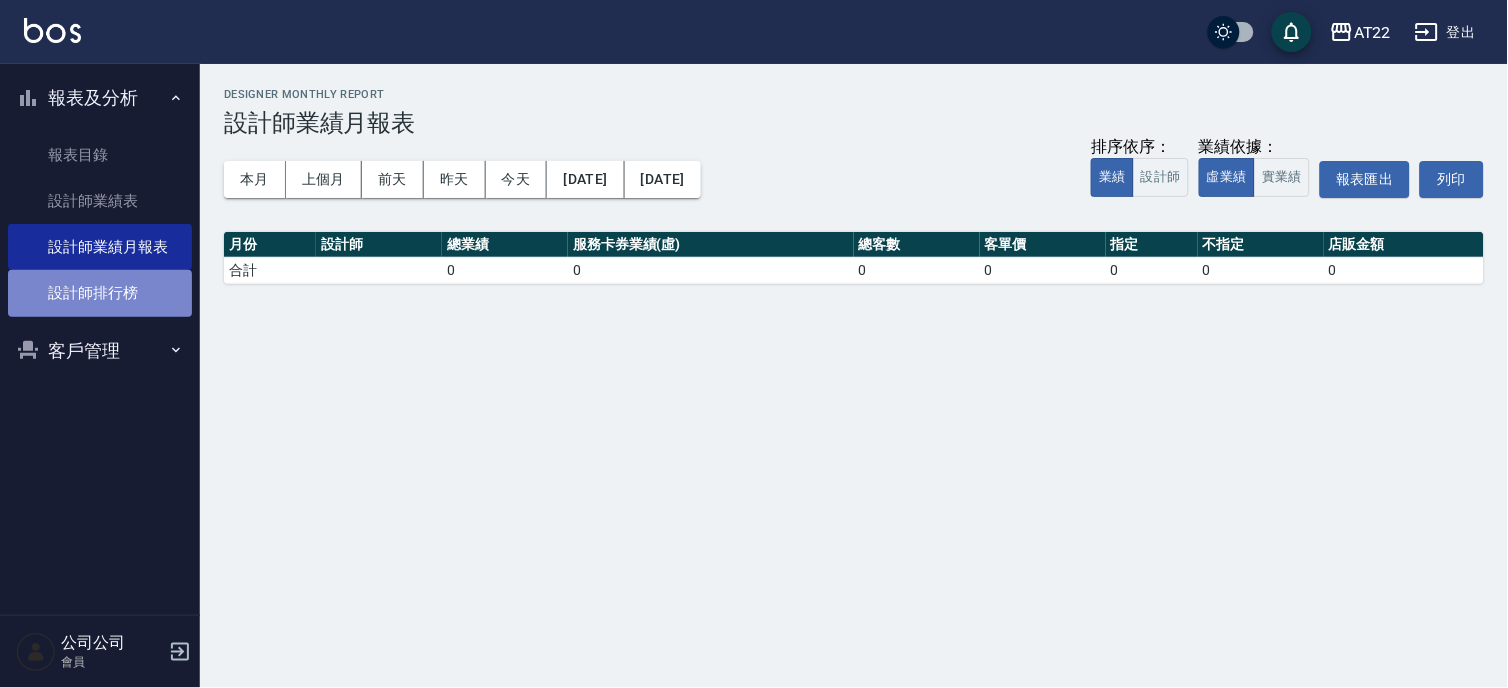 click on "設計師排行榜" at bounding box center (100, 293) 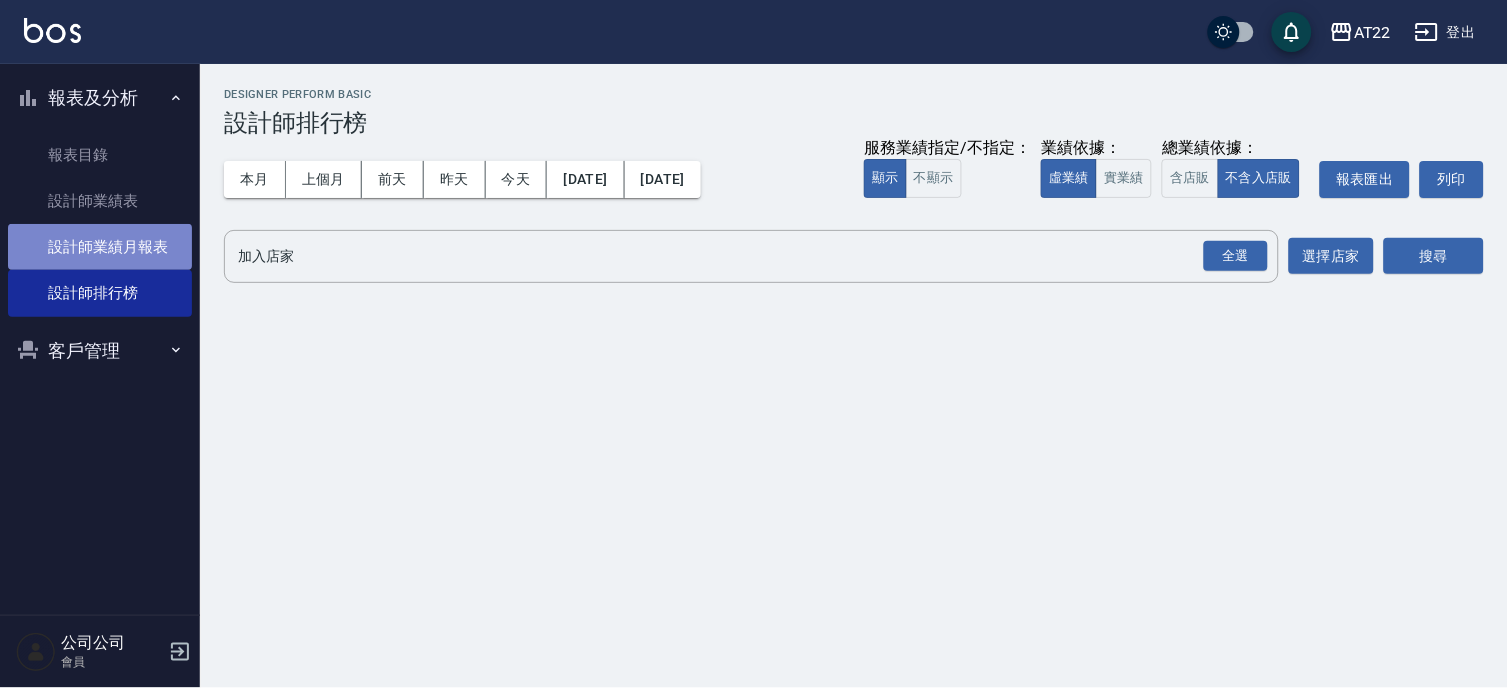 click on "設計師業績月報表" at bounding box center [100, 247] 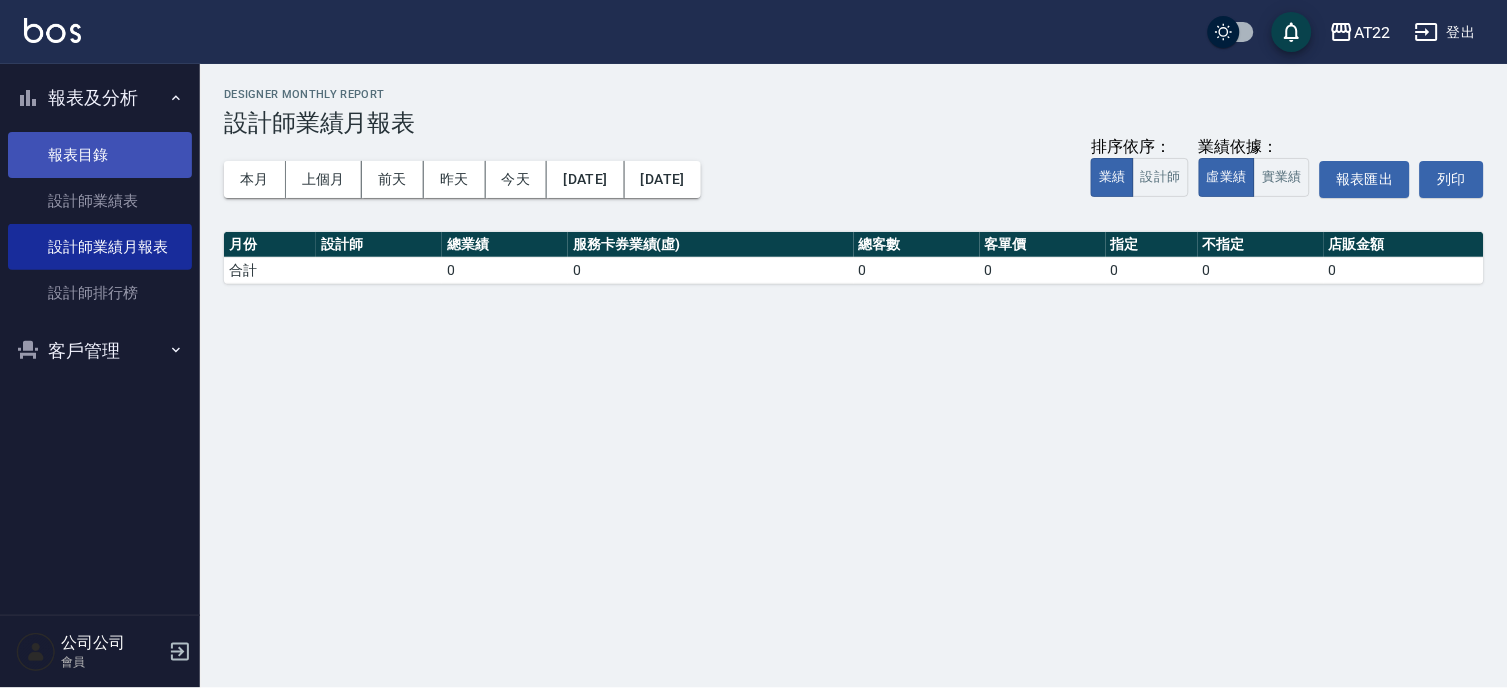 click on "報表目錄" at bounding box center [100, 155] 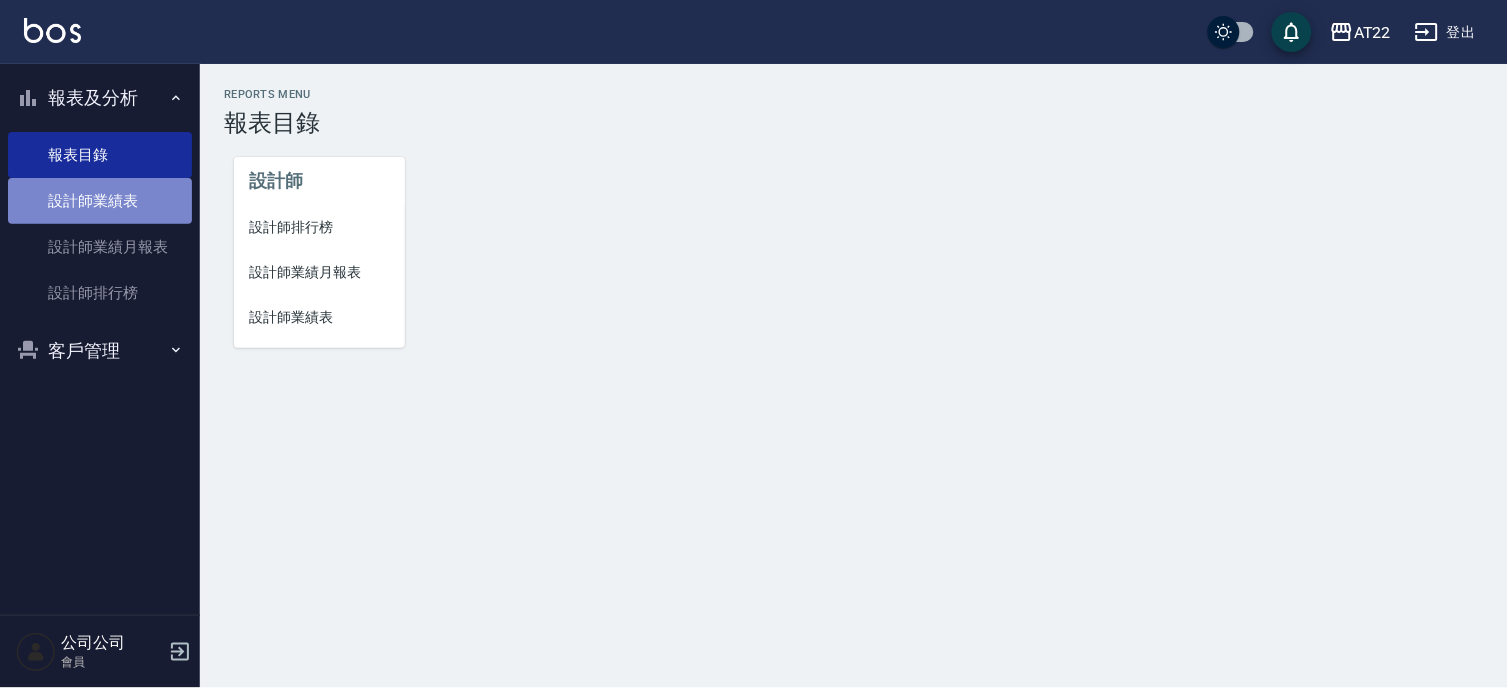 click on "設計師業績表" at bounding box center (100, 201) 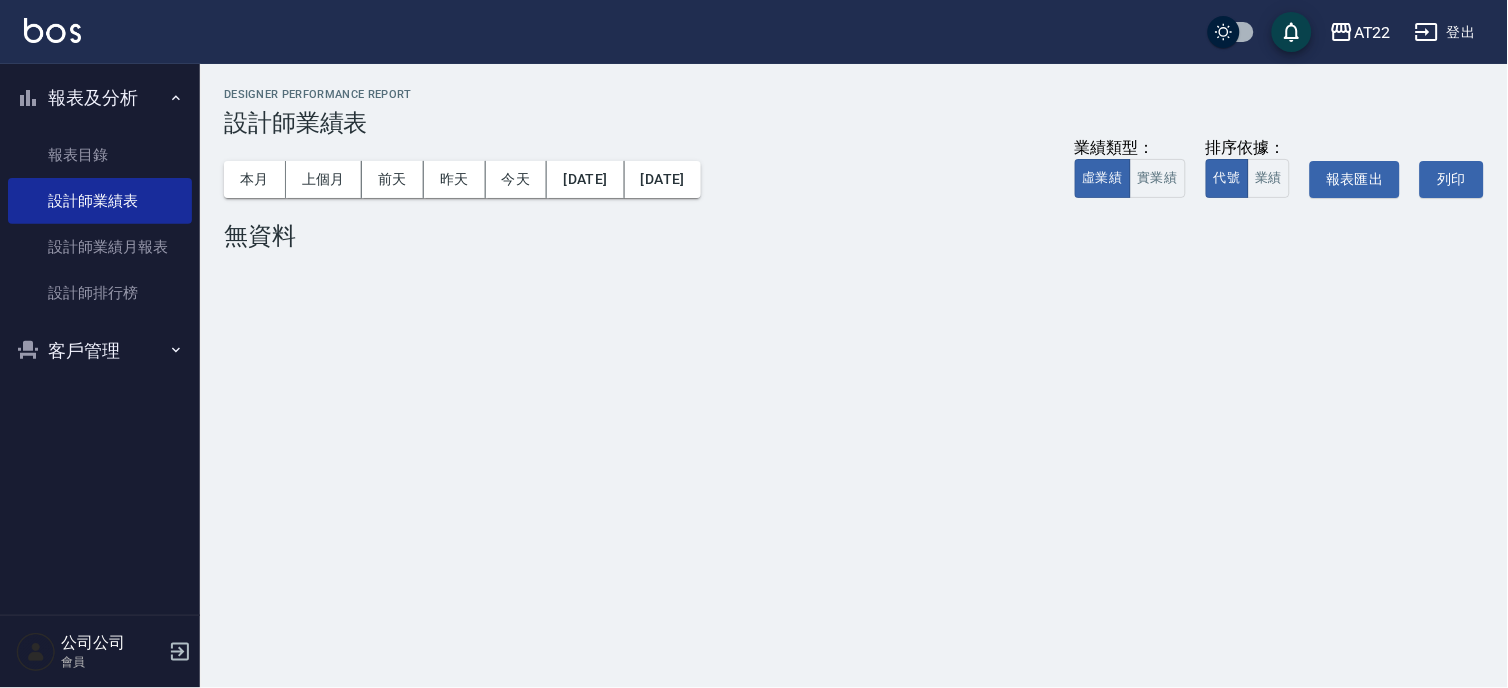 click on "客戶管理" at bounding box center [100, 351] 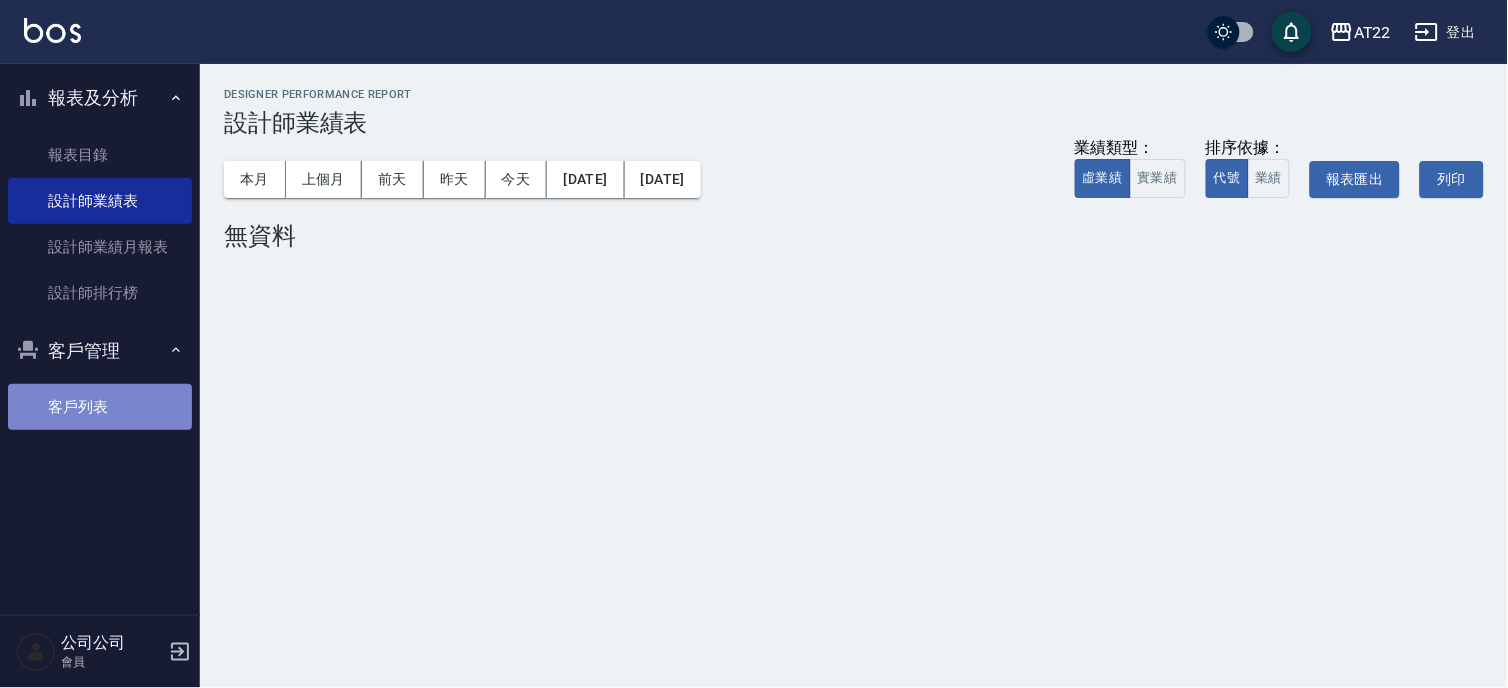 click on "客戶列表" at bounding box center (100, 407) 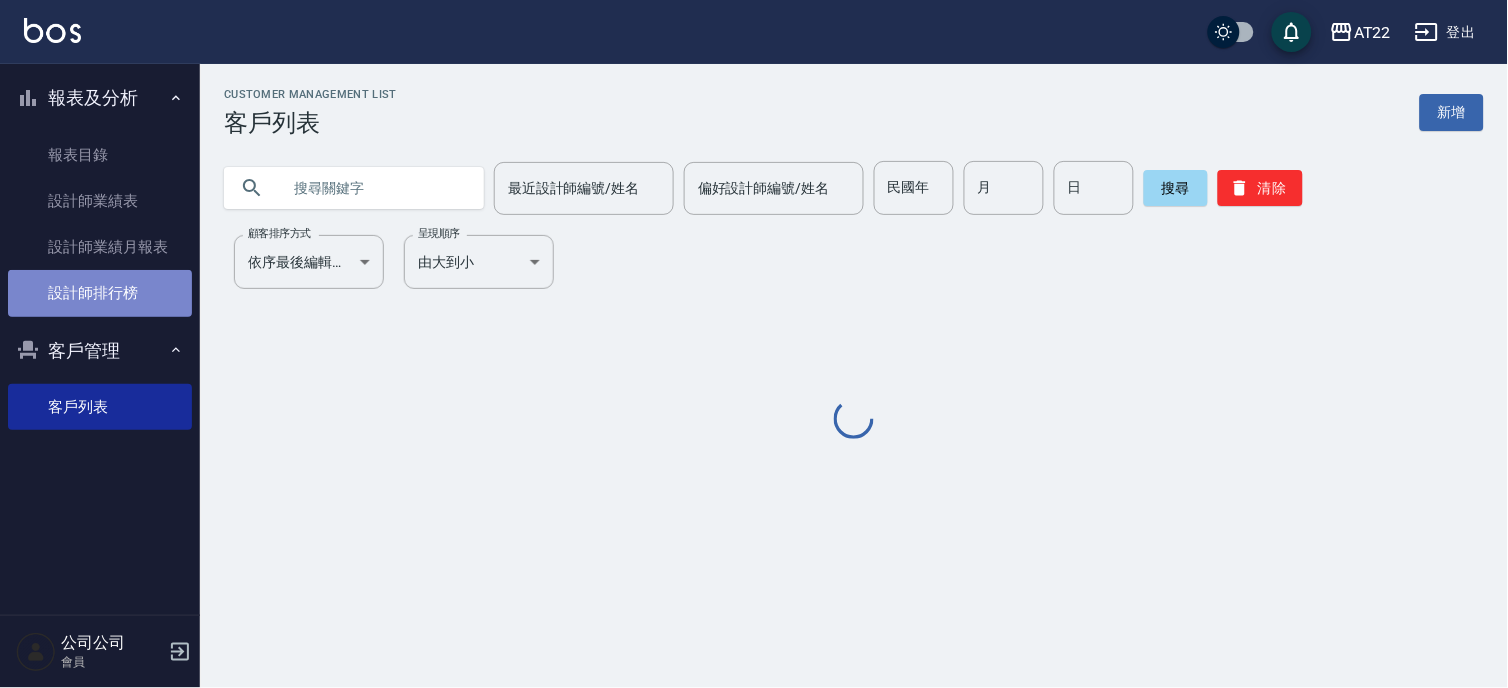 click on "設計師排行榜" at bounding box center [100, 293] 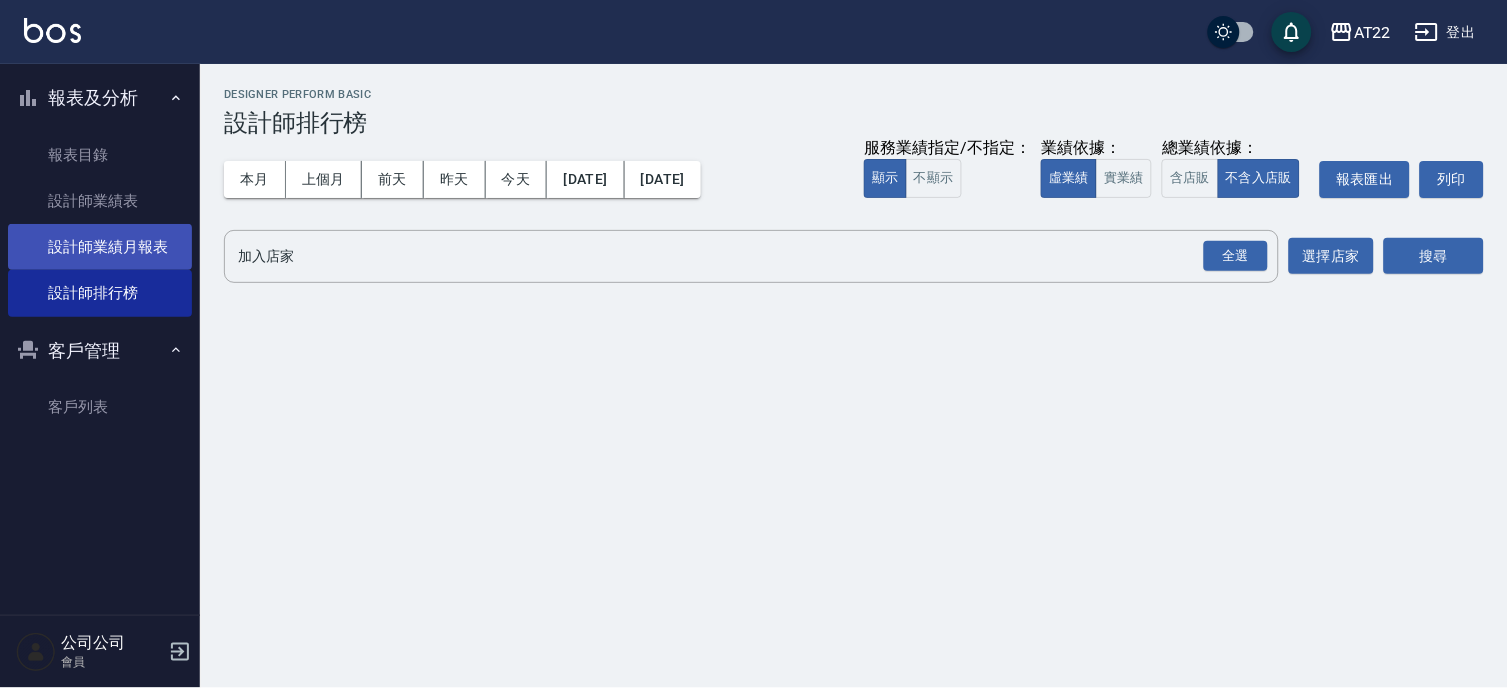 click on "設計師業績月報表" at bounding box center [100, 247] 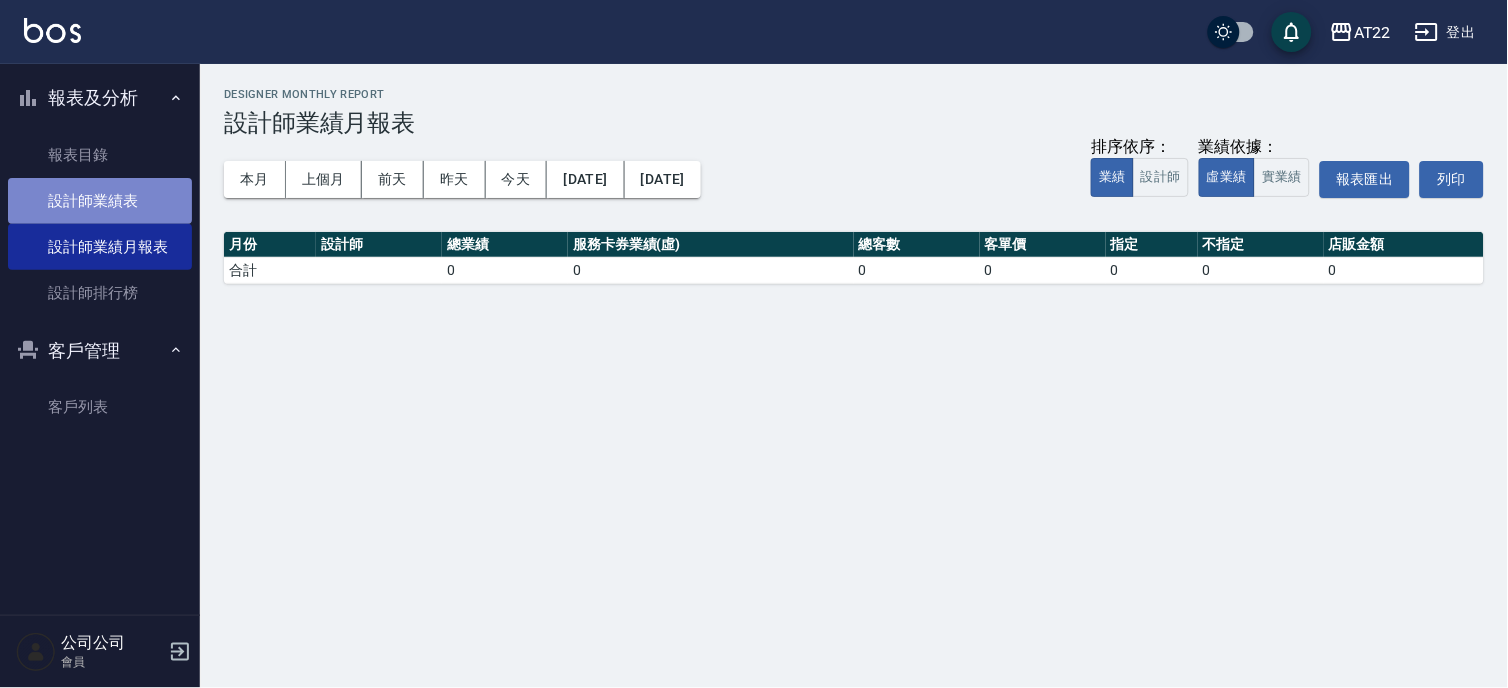 click on "設計師業績表" at bounding box center [100, 201] 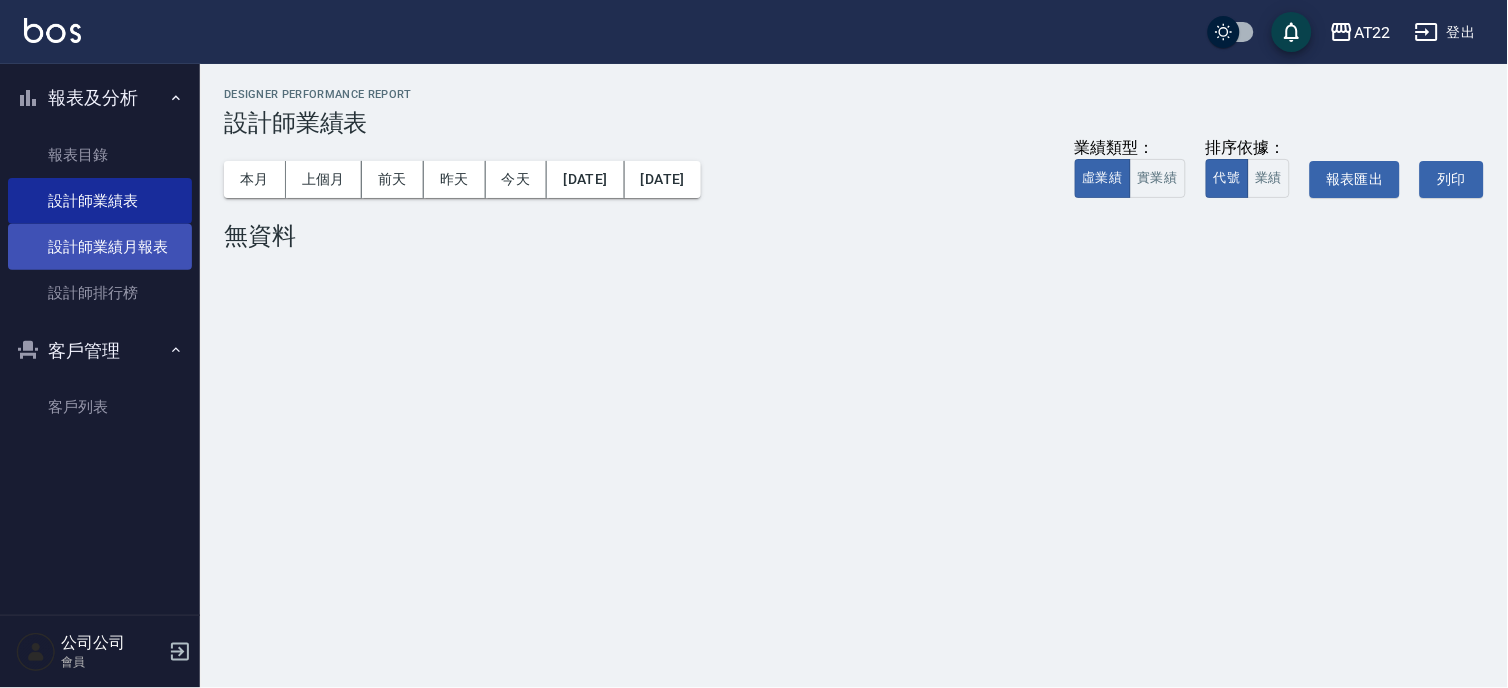 click on "設計師業績月報表" at bounding box center [100, 247] 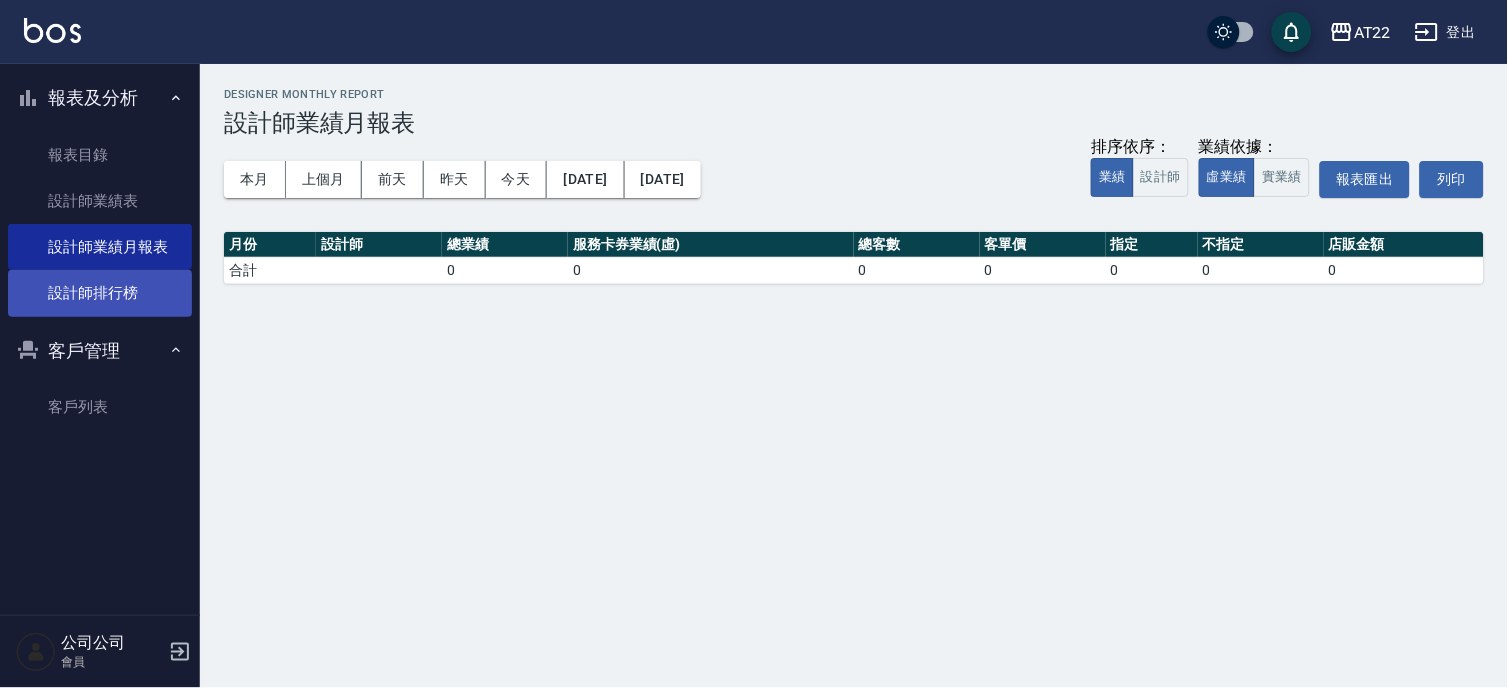 click on "設計師排行榜" at bounding box center [100, 293] 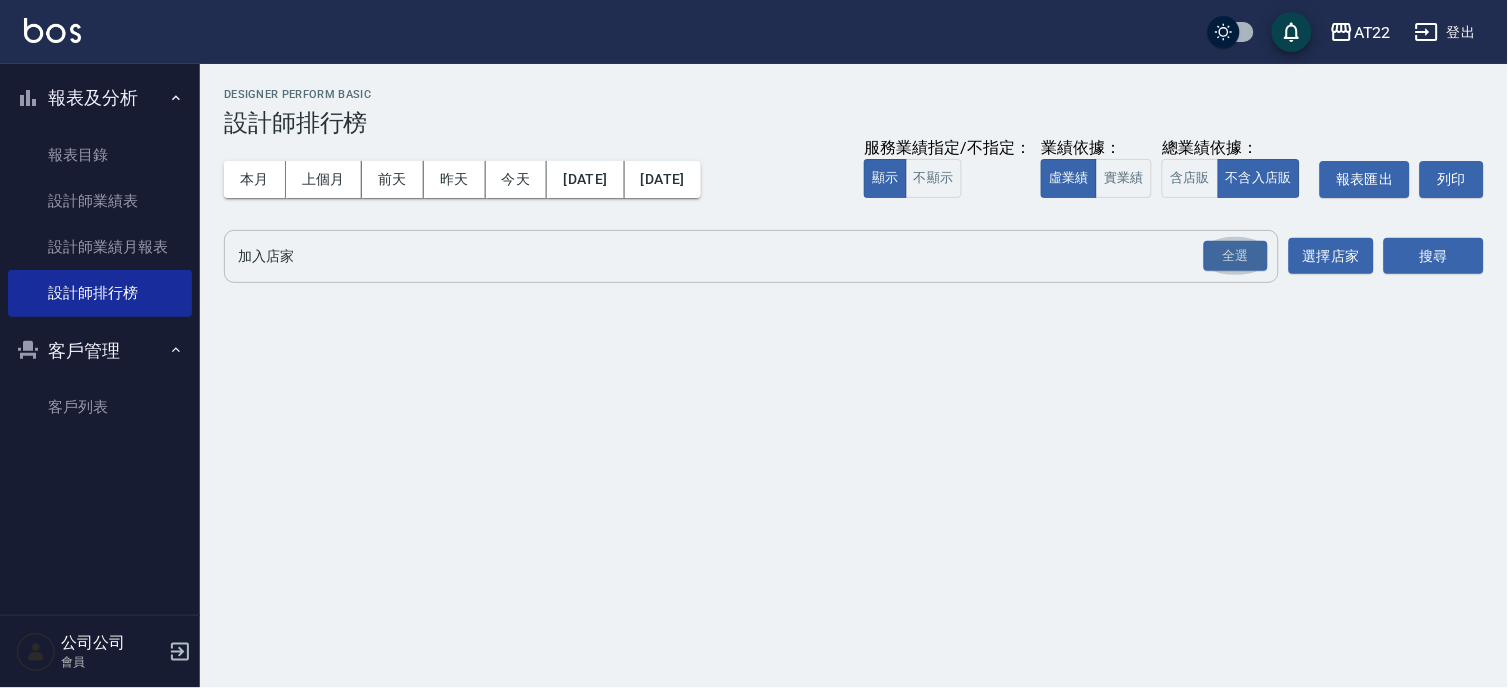 click on "全選" at bounding box center [1236, 256] 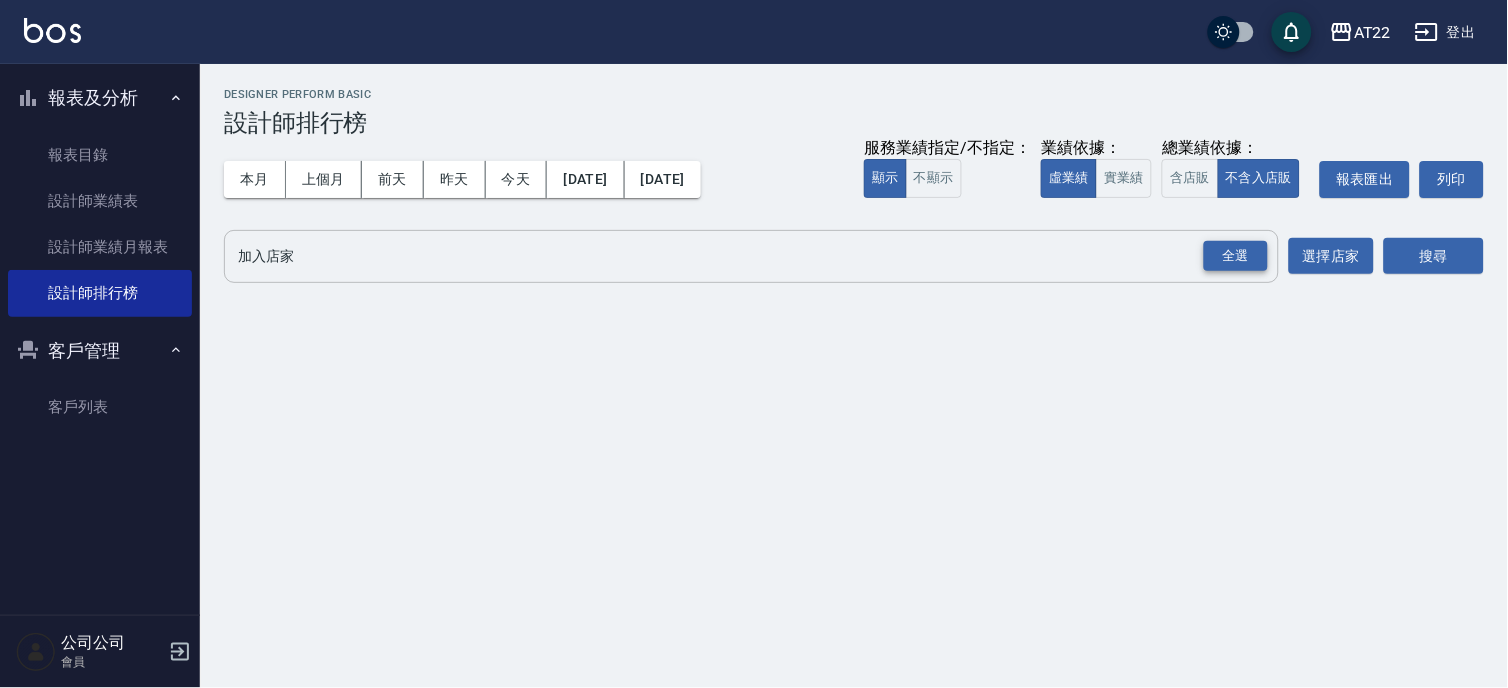 click on "全選" at bounding box center [1236, 256] 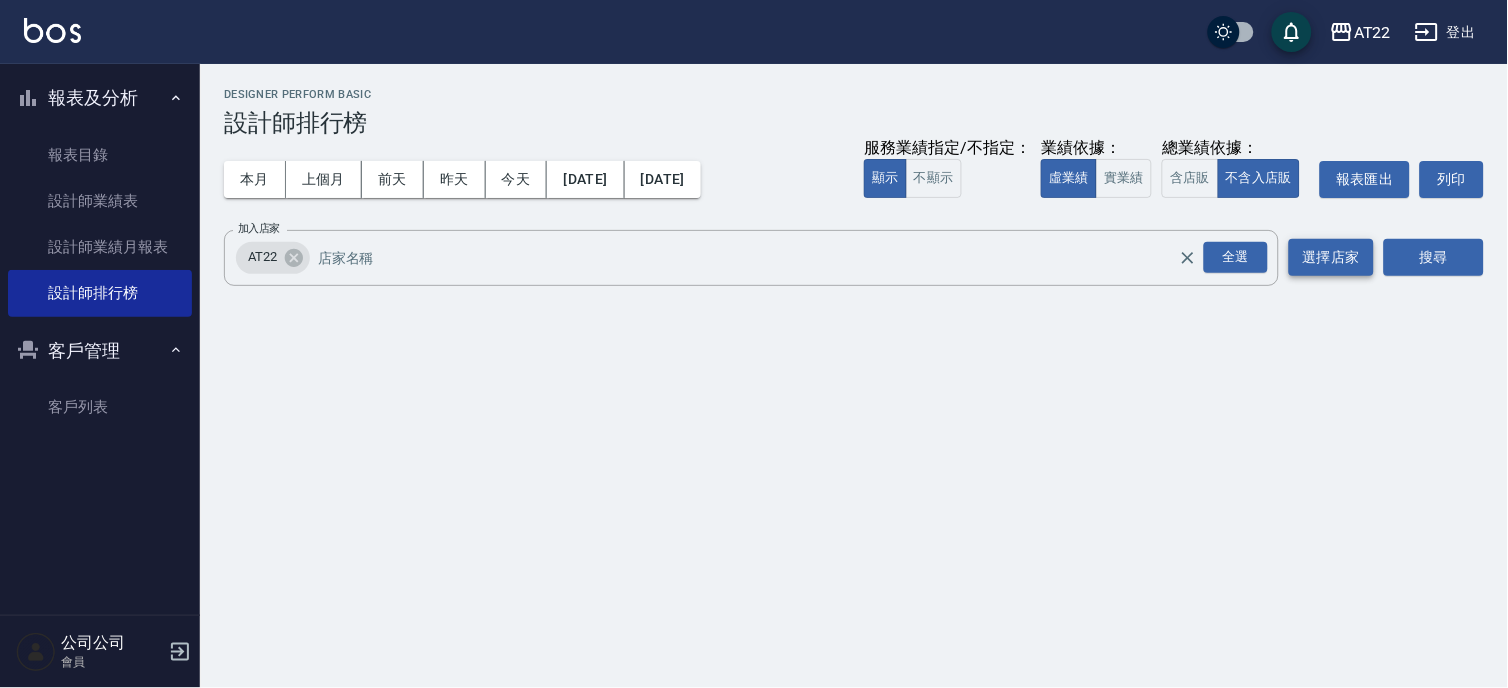 click on "選擇店家" at bounding box center (1331, 257) 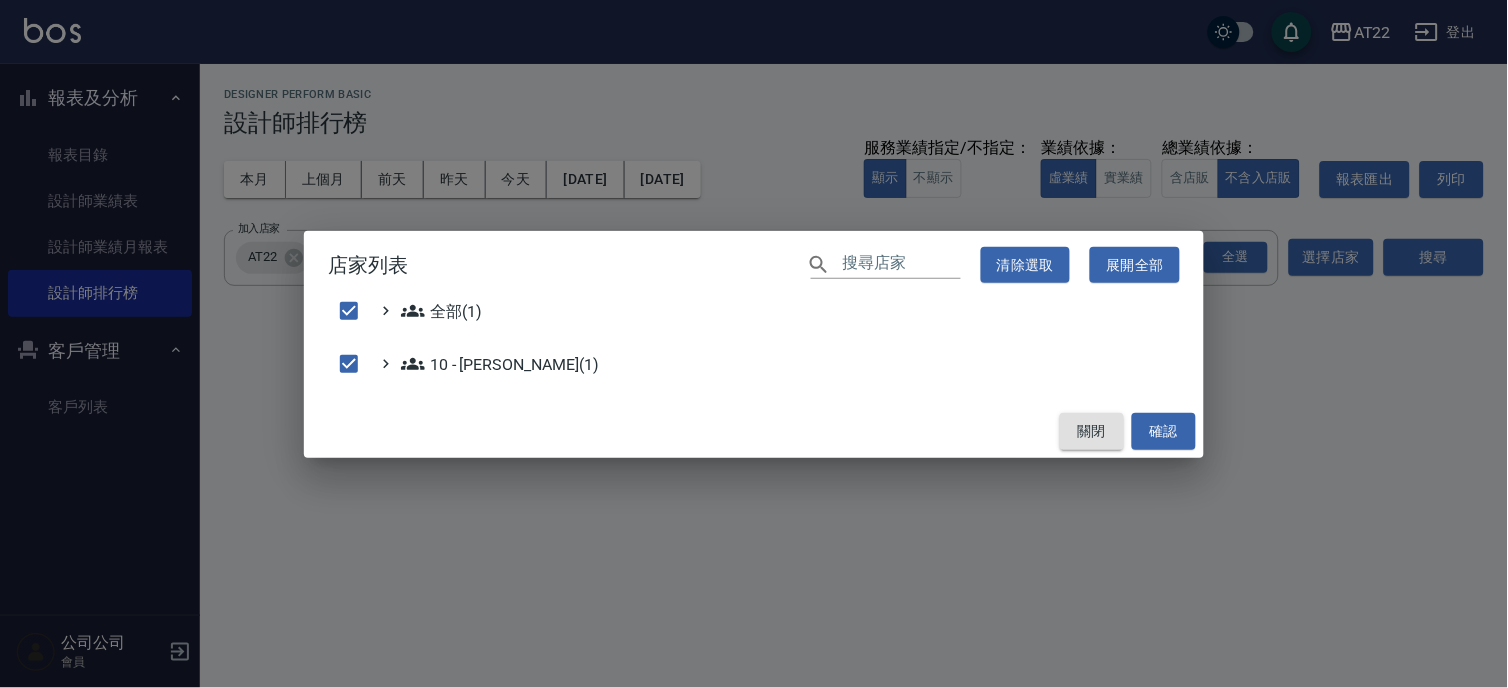 click on "關閉" at bounding box center (1092, 431) 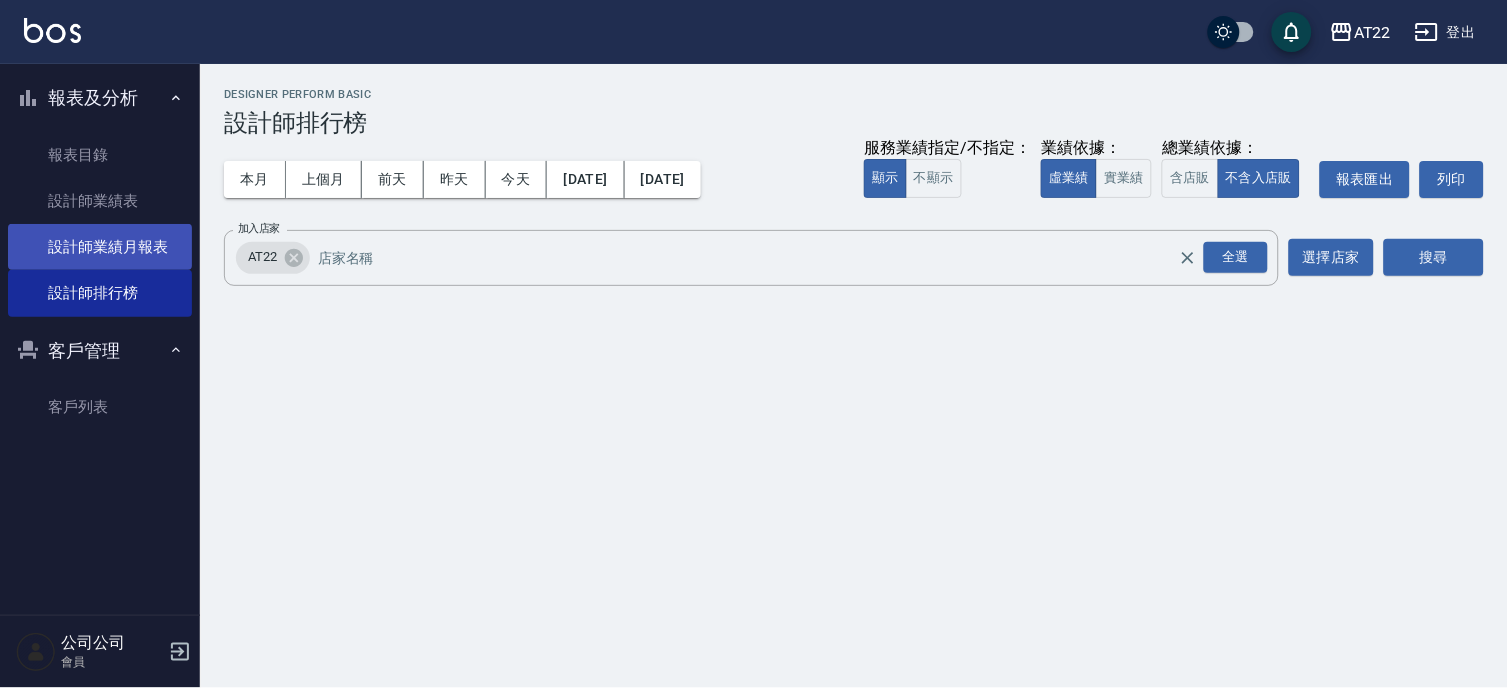 click on "設計師業績月報表" at bounding box center (100, 247) 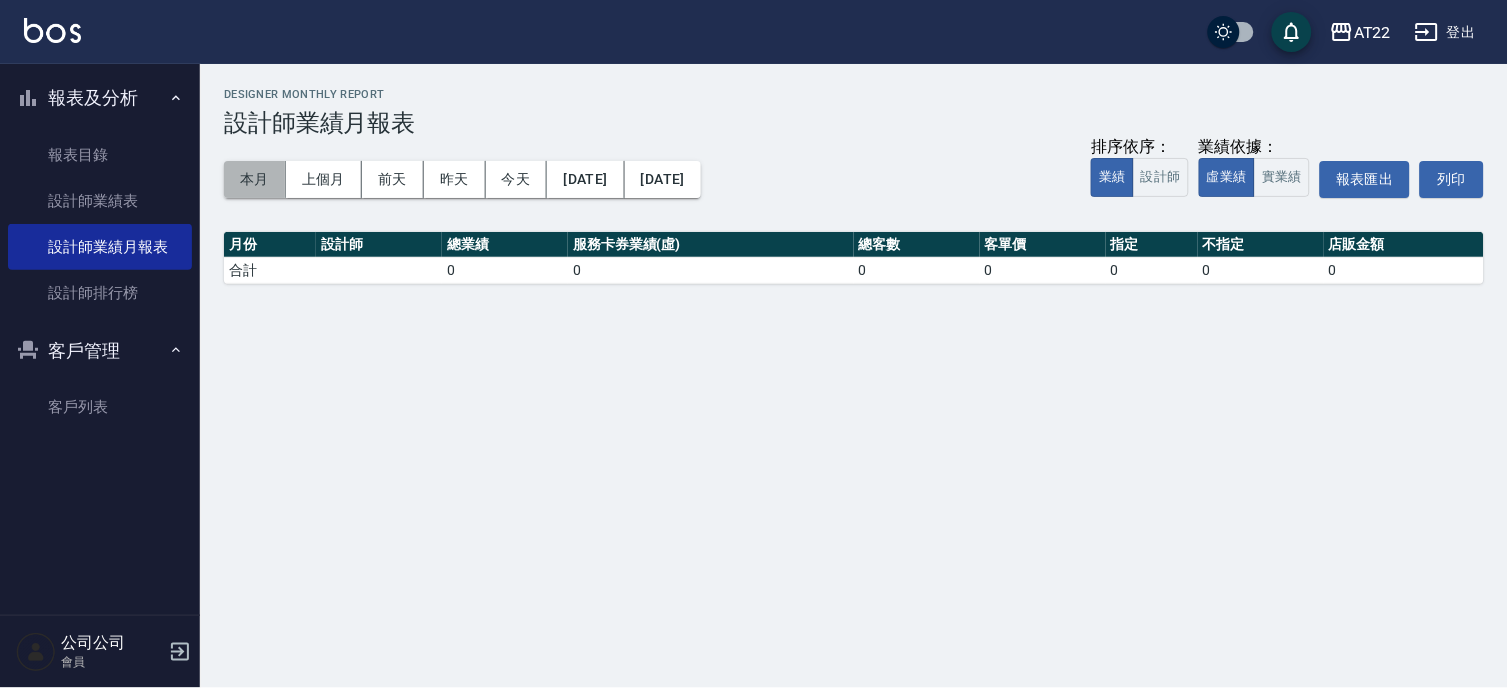 click on "本月" at bounding box center (255, 179) 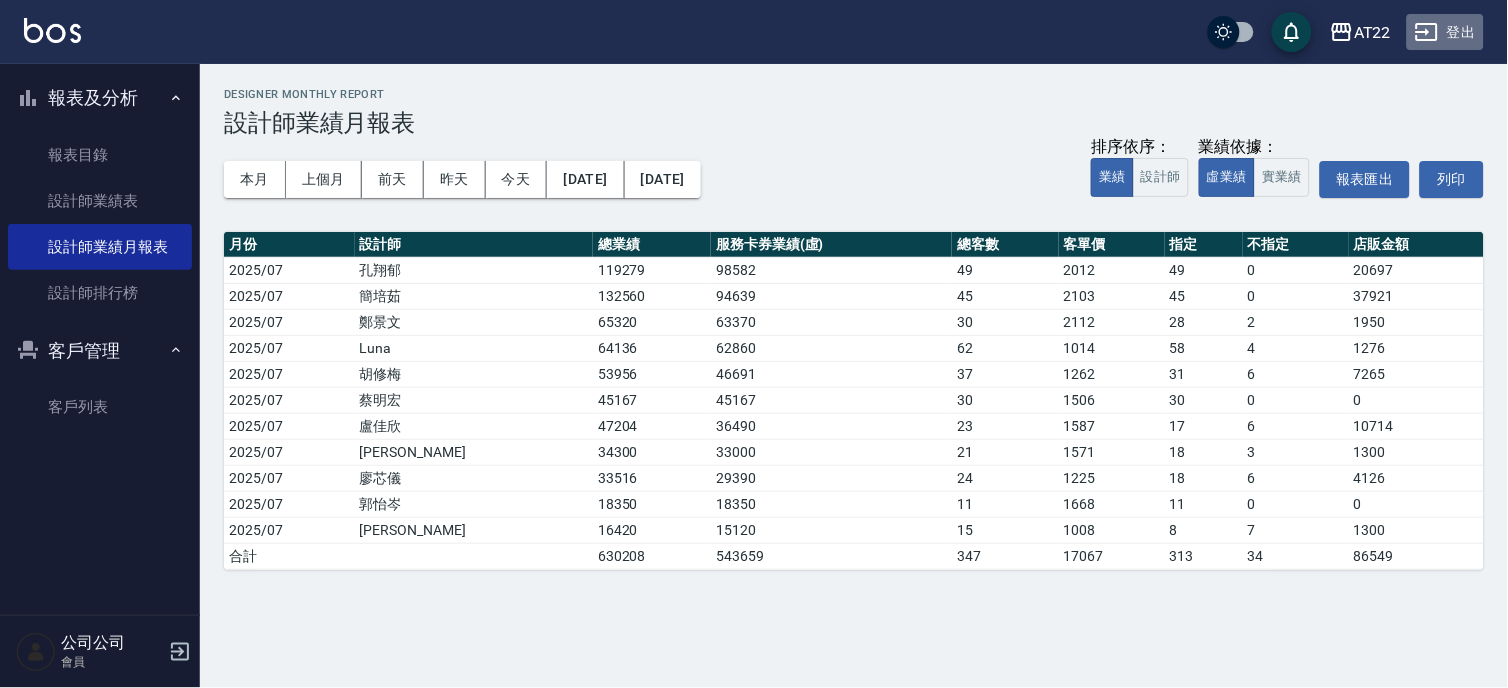 click on "登出" at bounding box center [1445, 32] 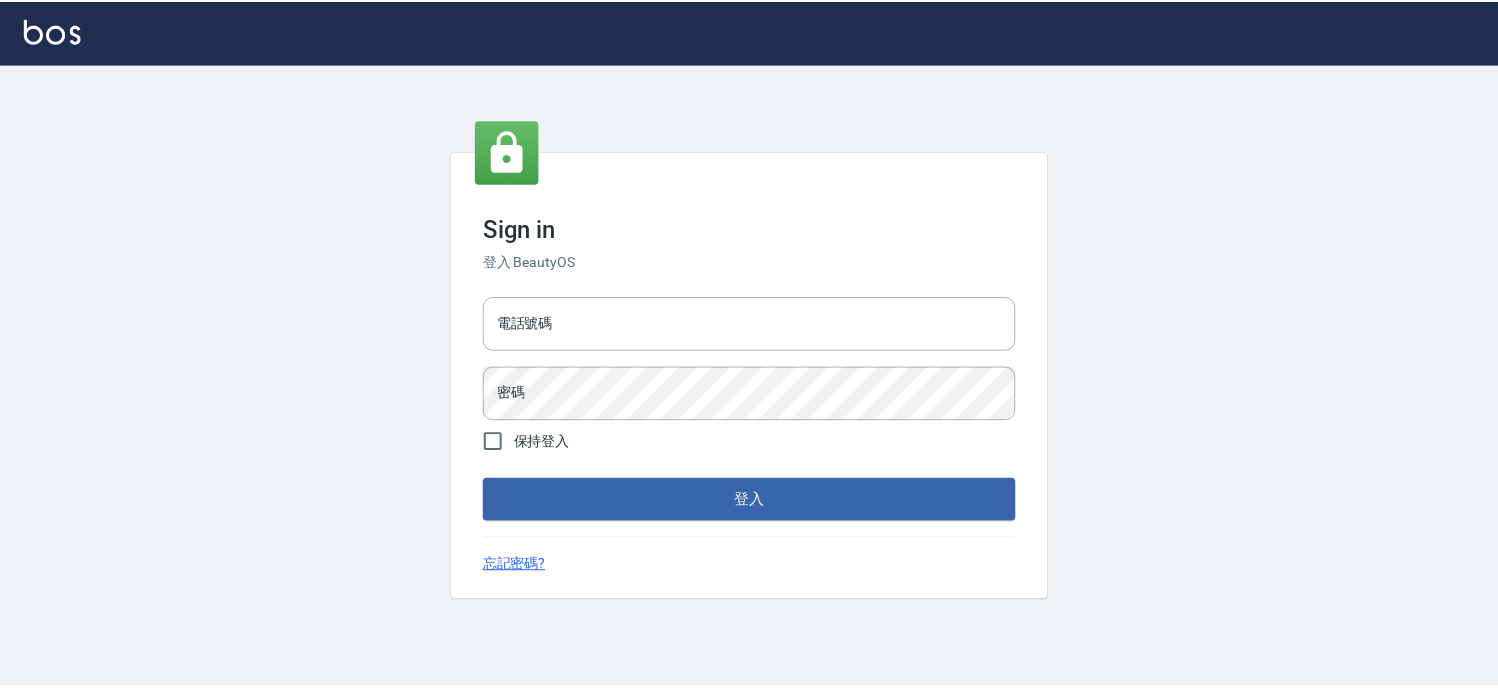 scroll, scrollTop: 0, scrollLeft: 0, axis: both 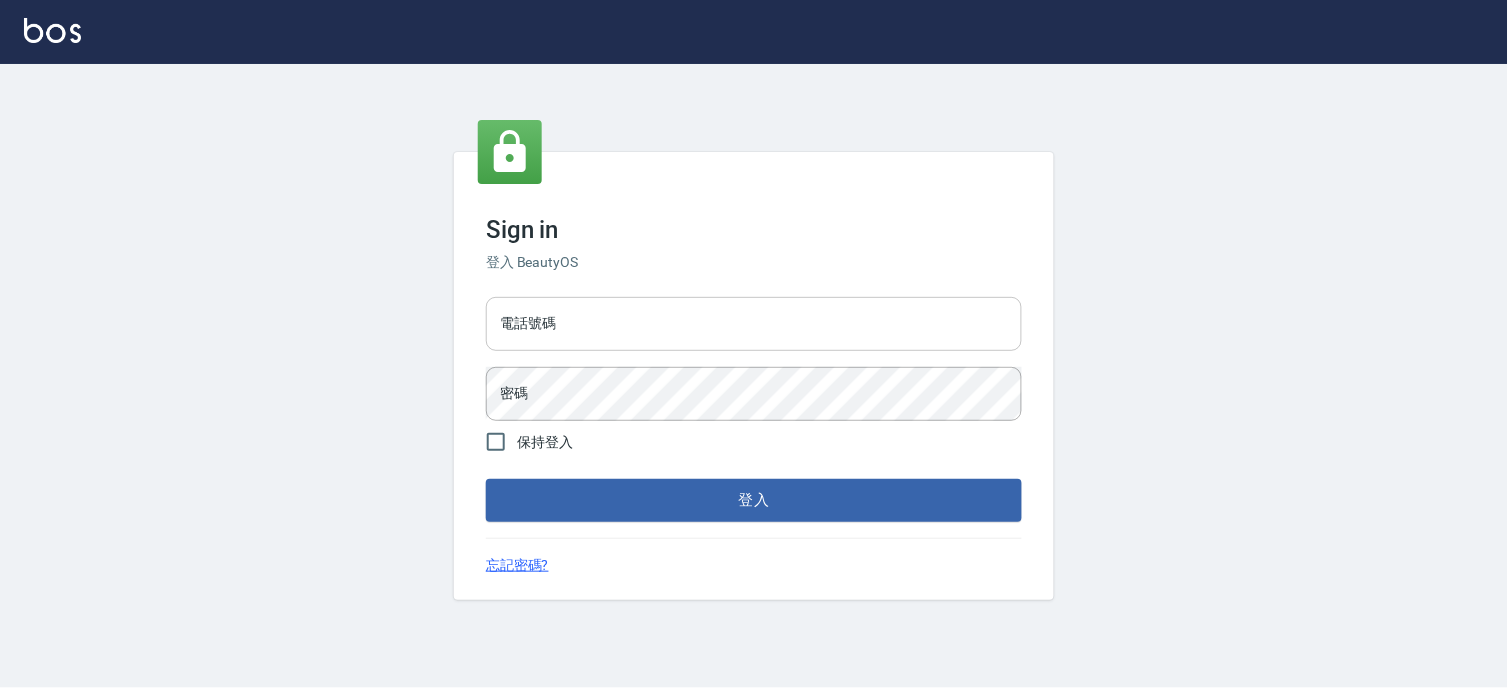 click on "電話號碼" at bounding box center [754, 324] 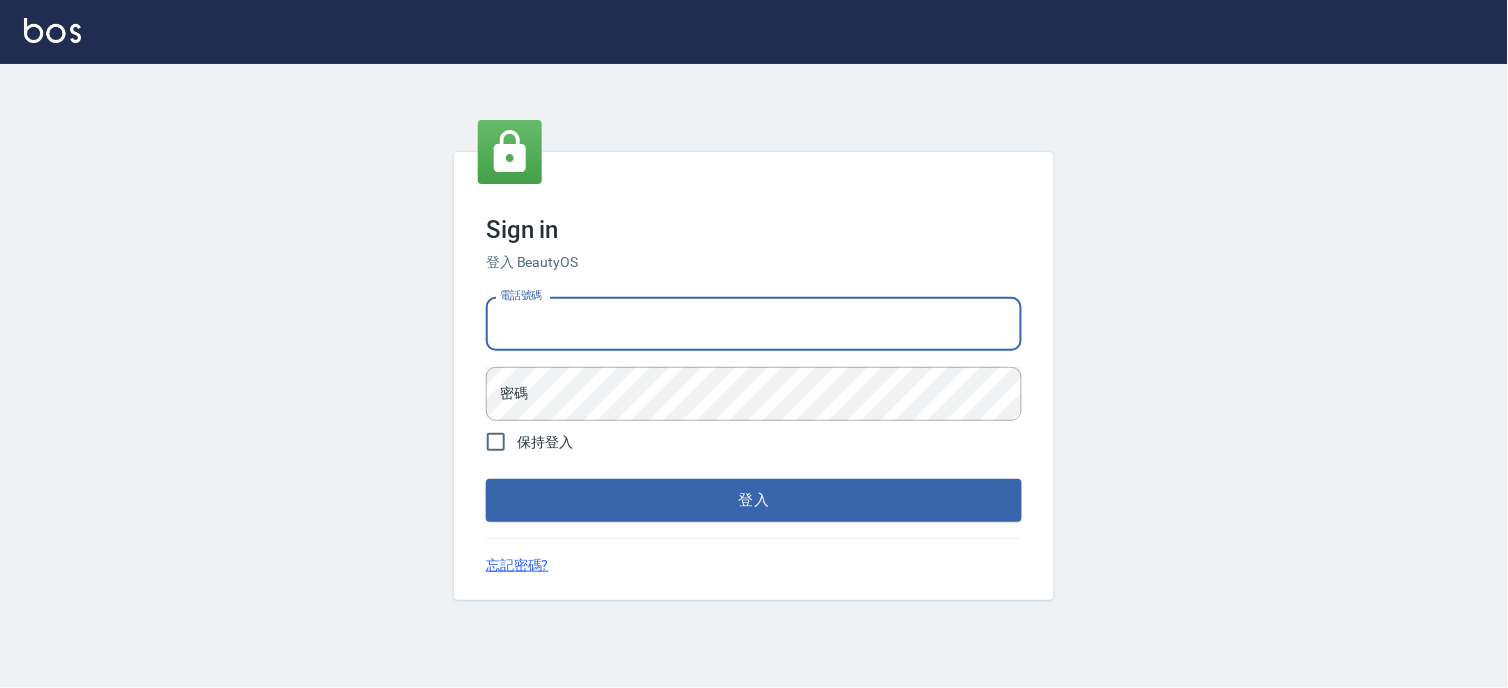 type on "0936888819" 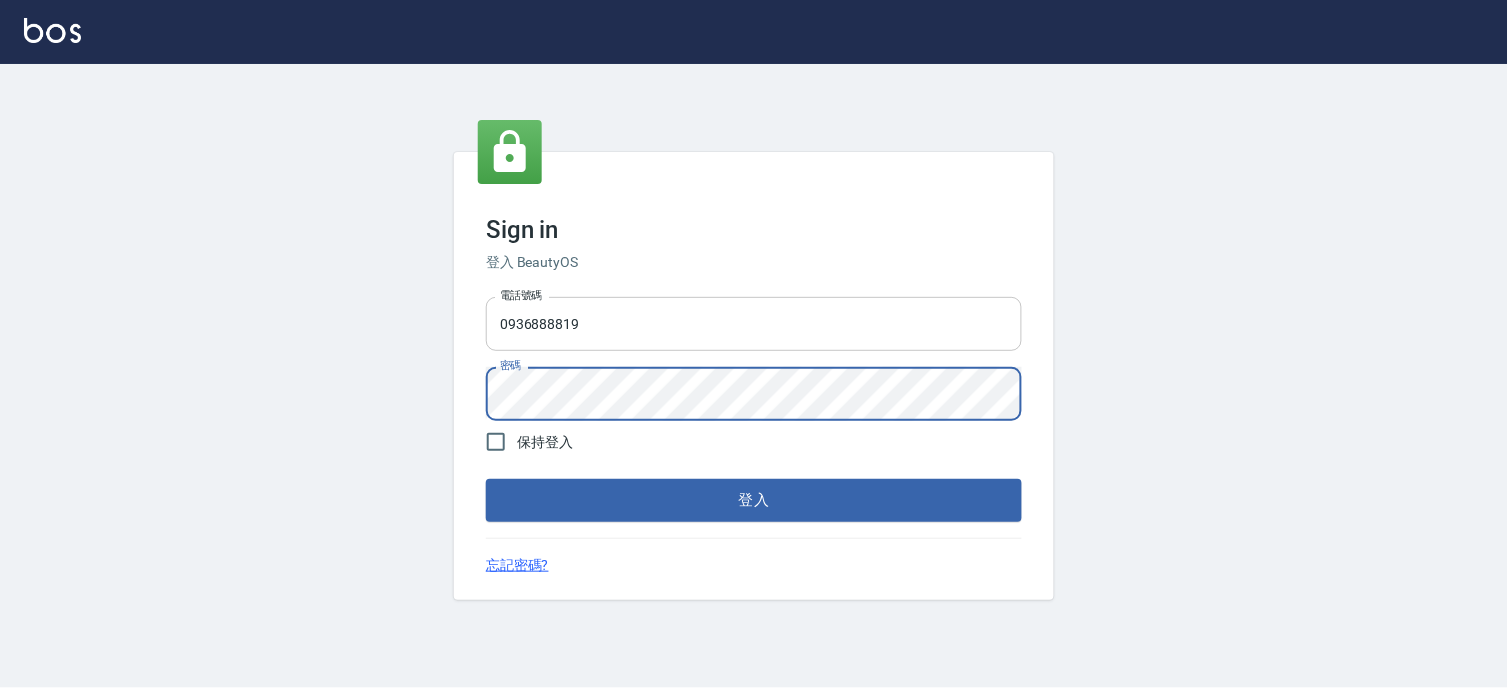 click on "登入" at bounding box center [754, 500] 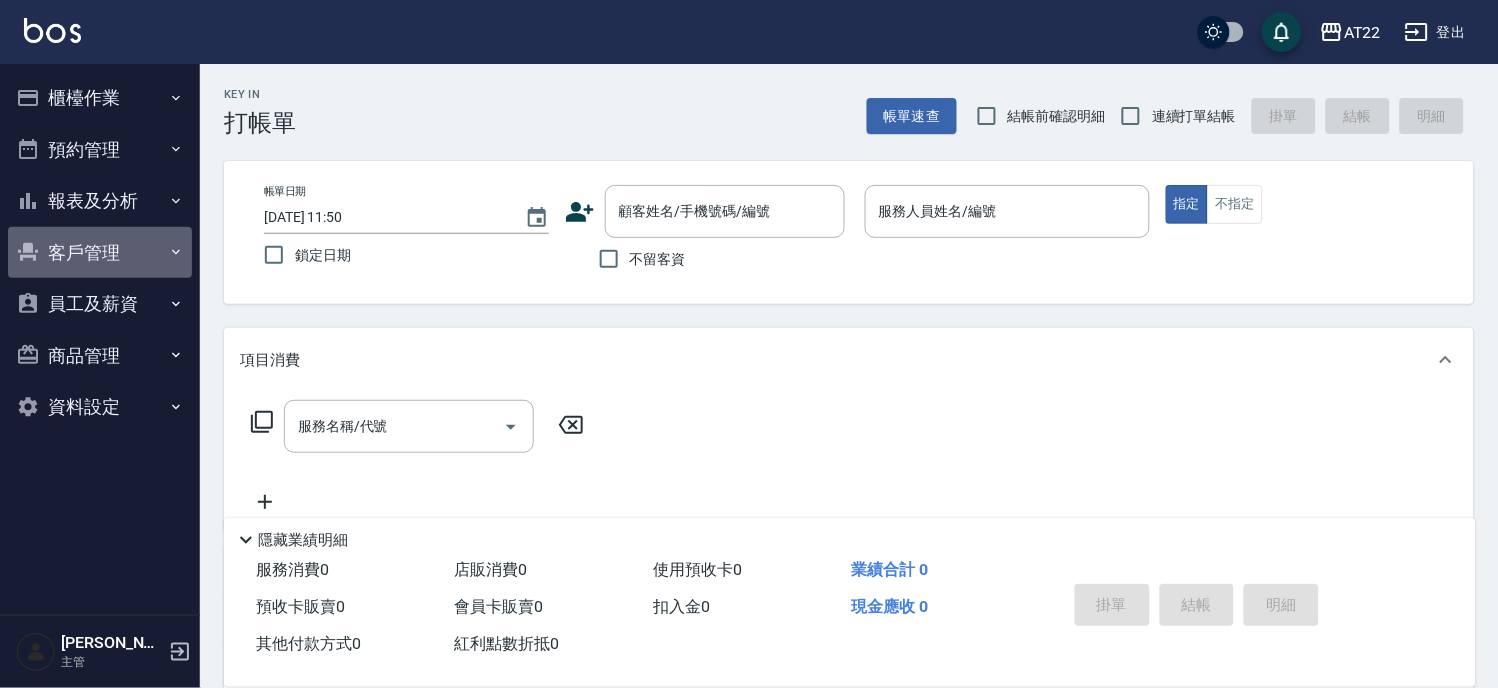 click on "客戶管理" at bounding box center (100, 253) 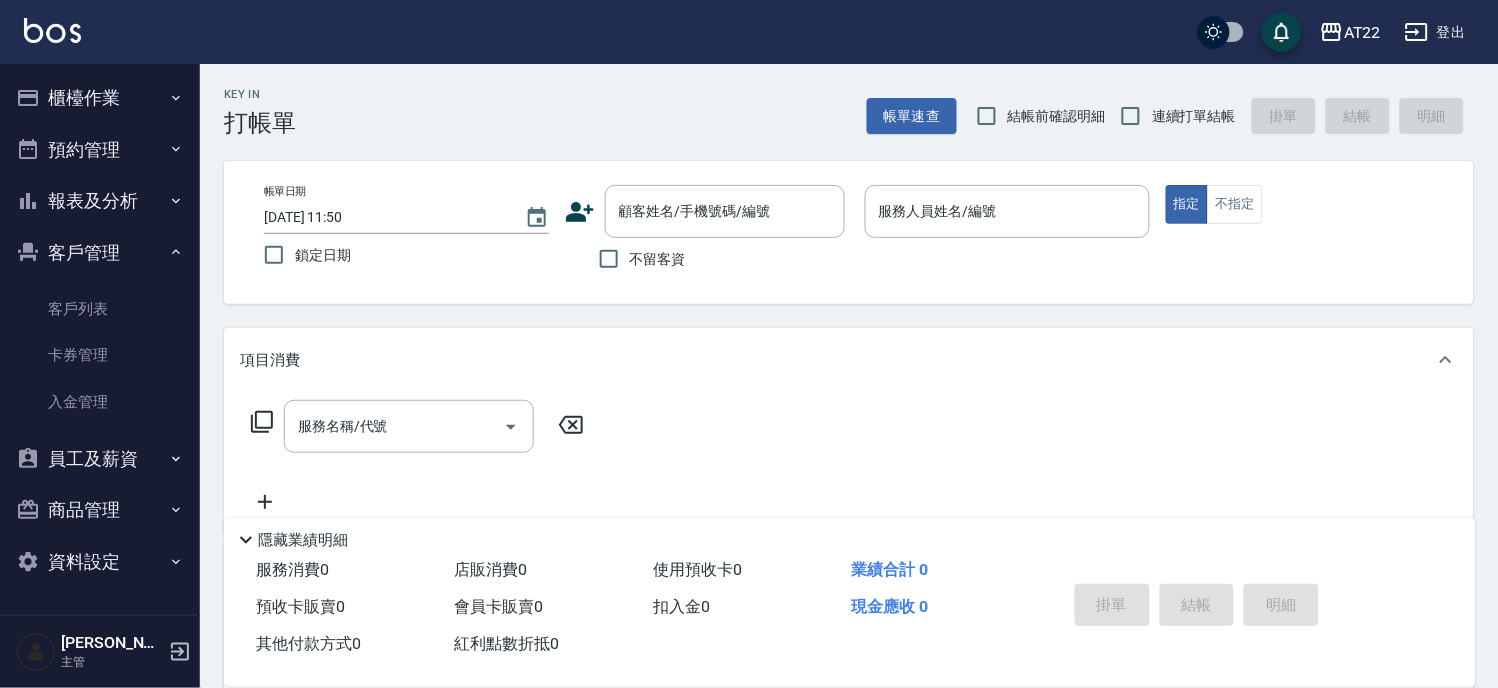 drag, startPoint x: 132, startPoint y: 305, endPoint x: 194, endPoint y: 283, distance: 65.78754 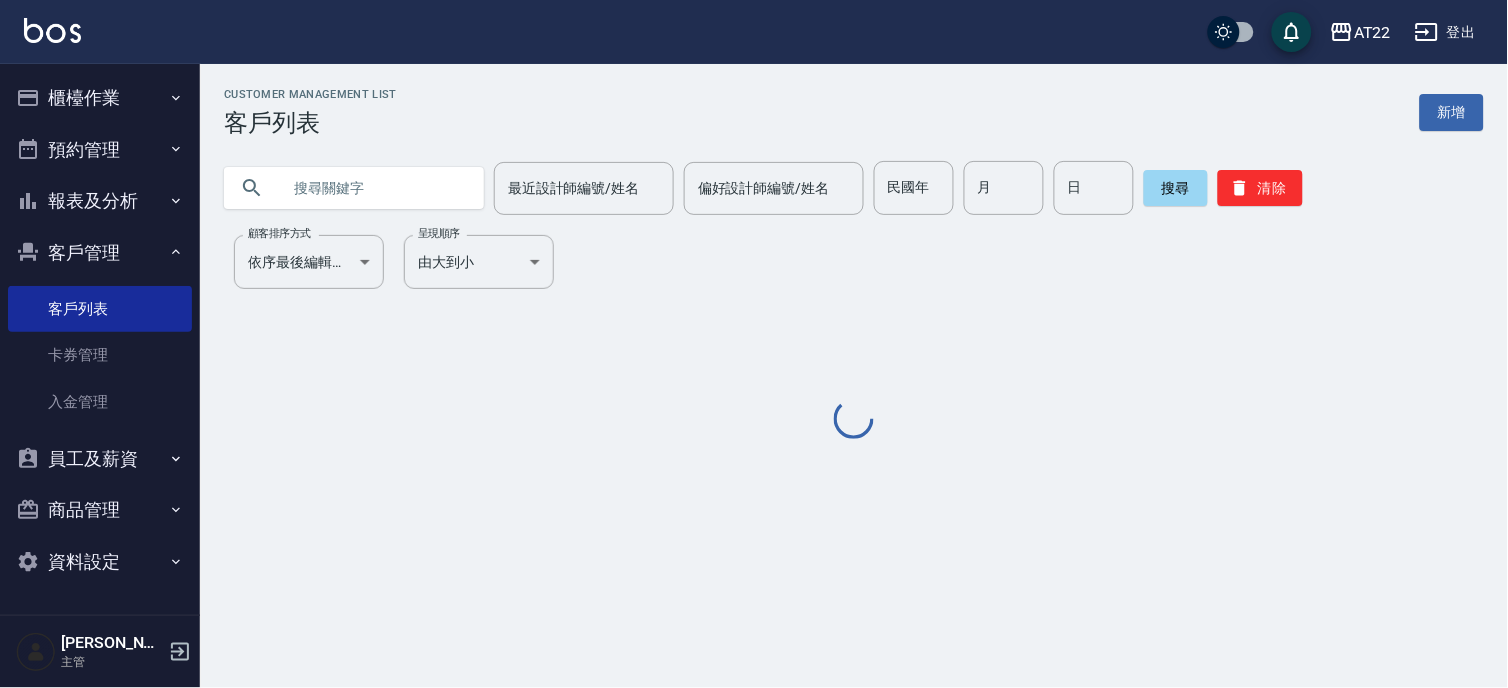 click at bounding box center [374, 188] 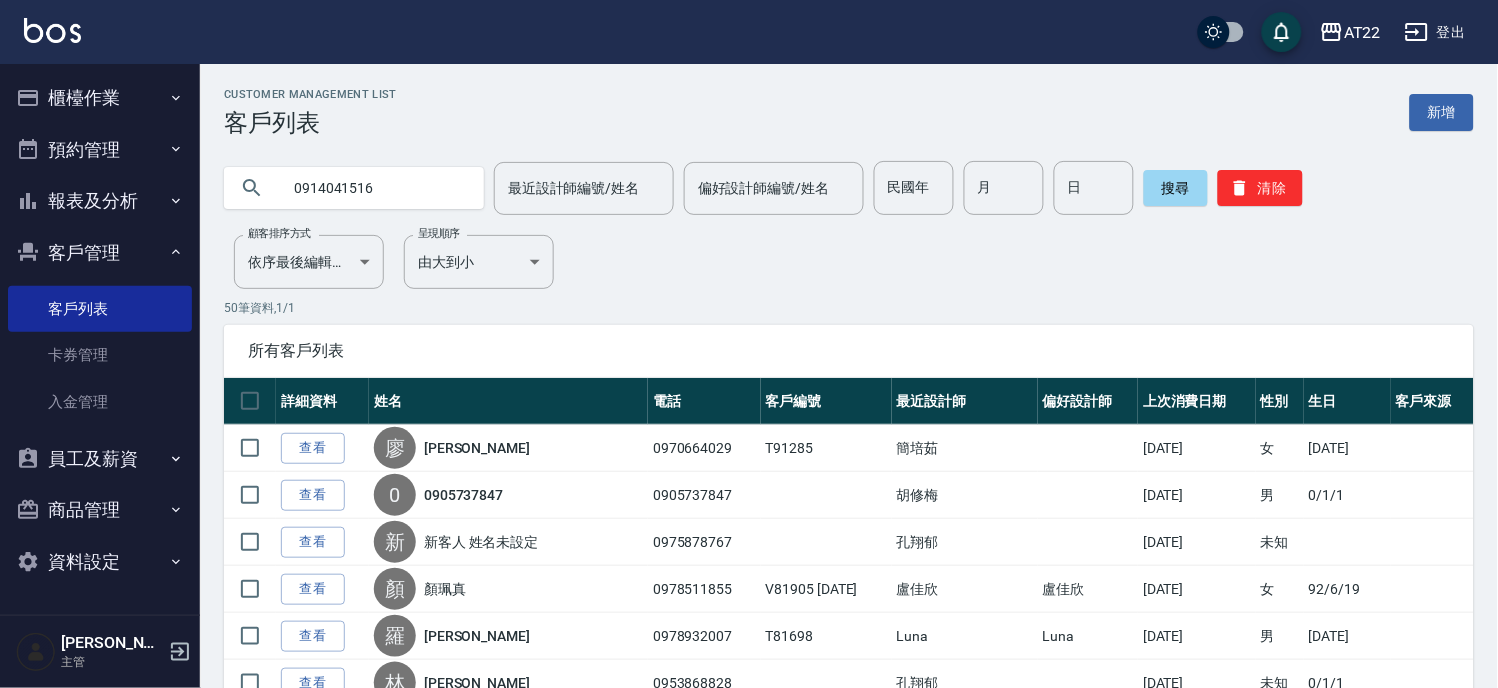 type on "0914041516" 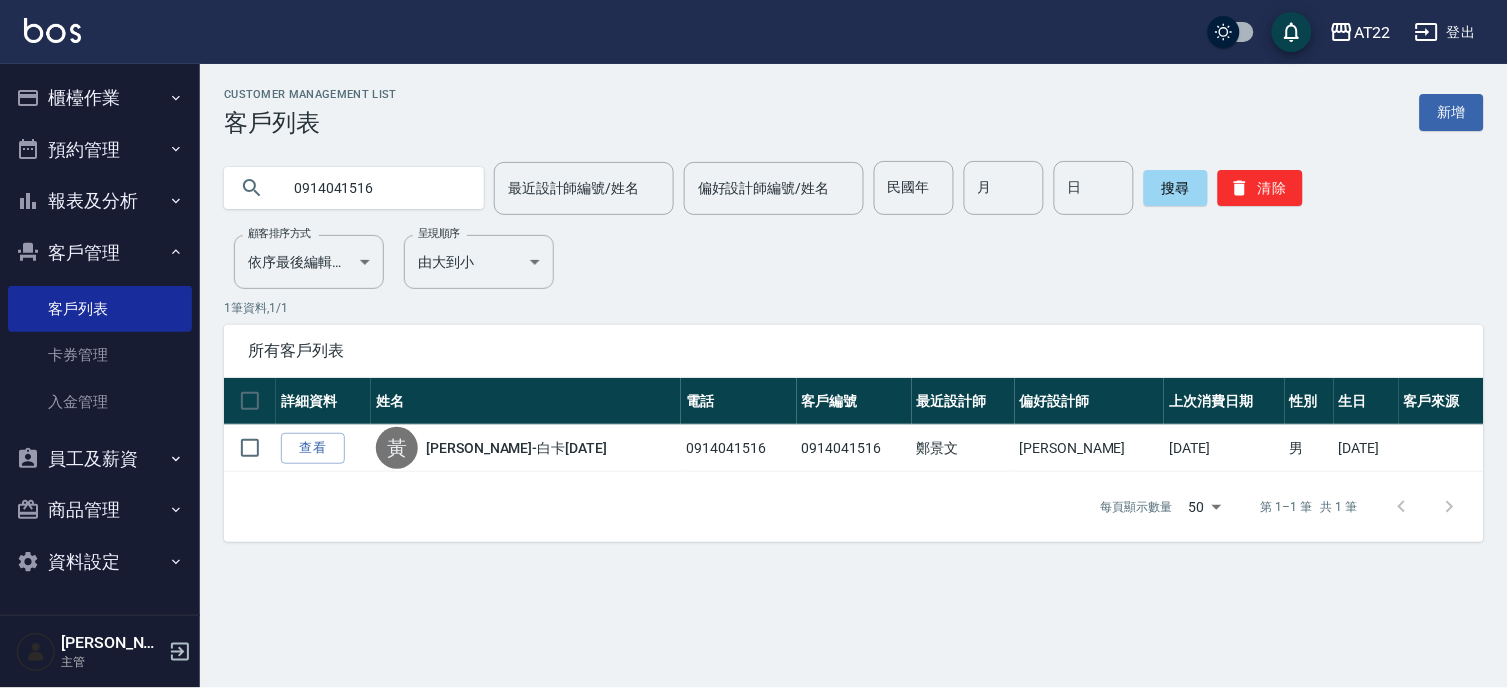 click on "0914041516" at bounding box center (374, 188) 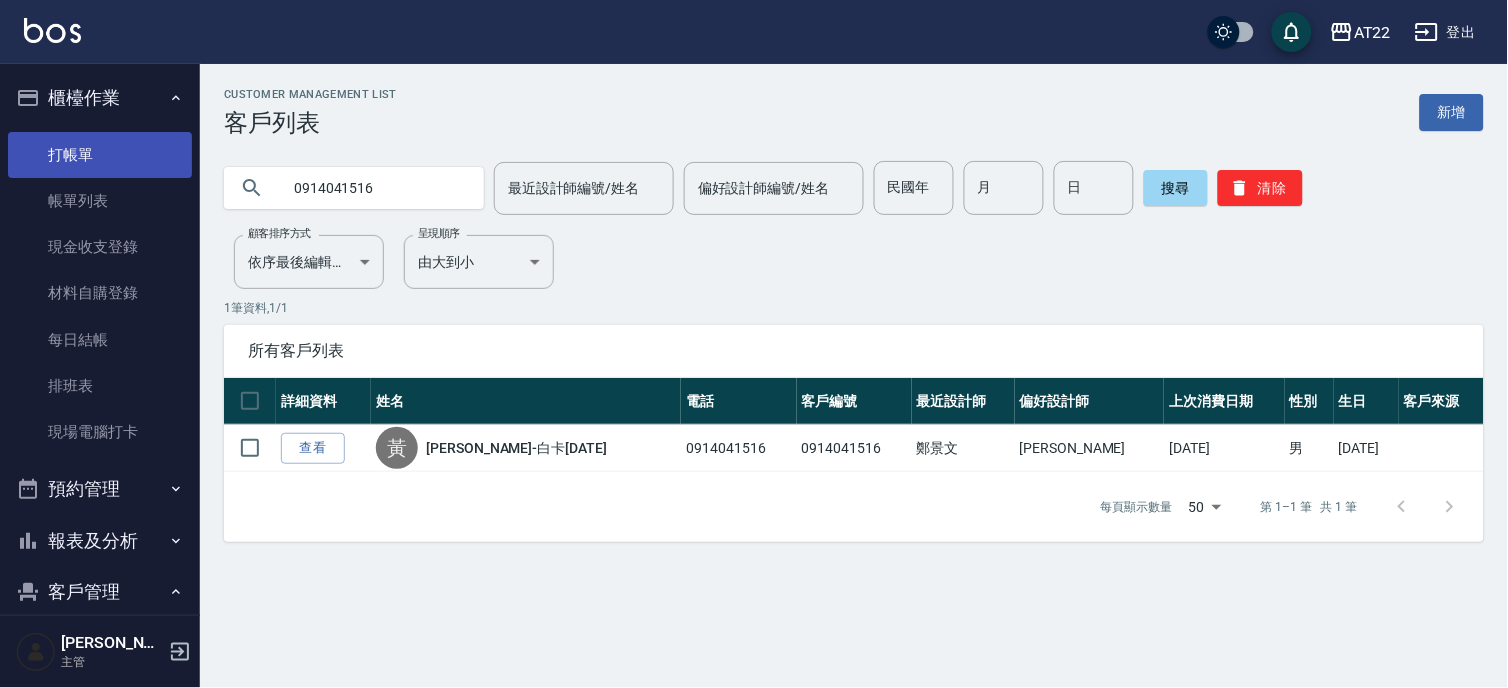 click on "打帳單" at bounding box center (100, 155) 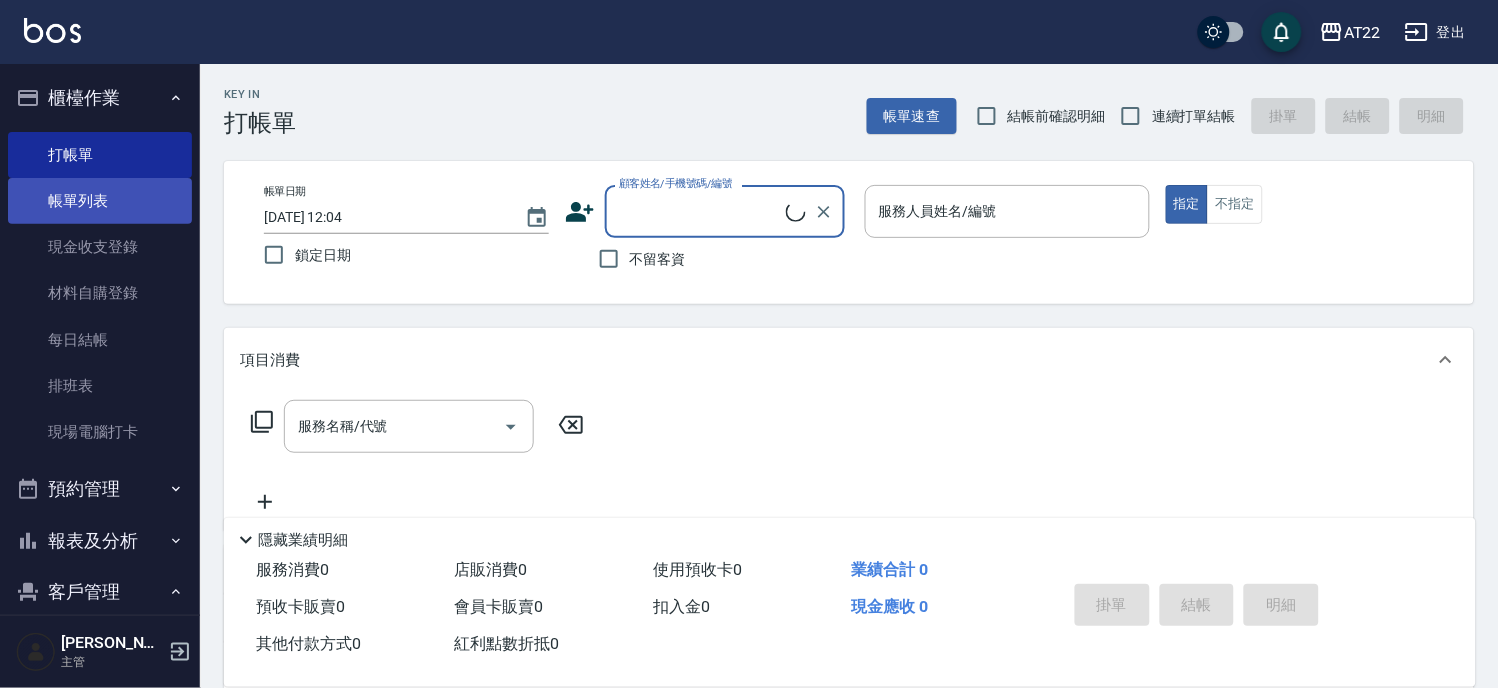 click on "帳單列表" at bounding box center [100, 201] 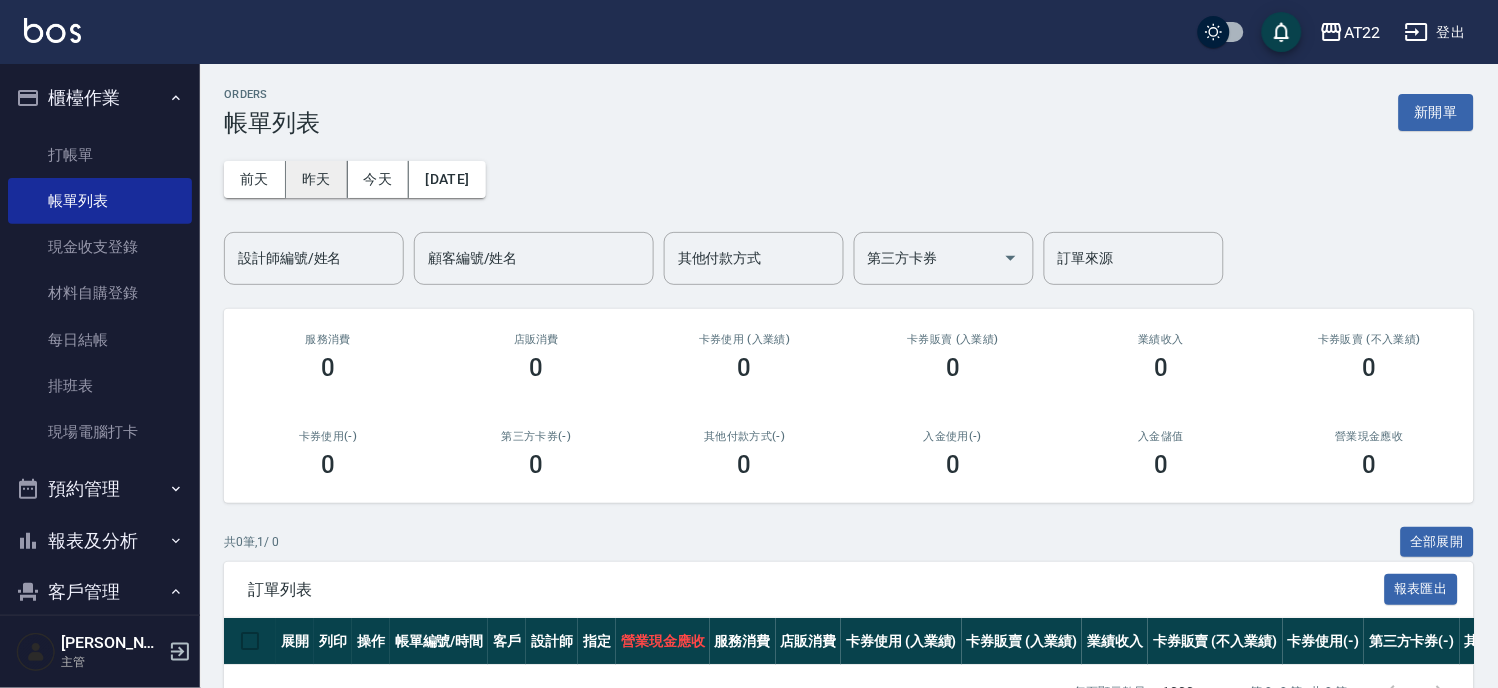 click on "昨天" at bounding box center (317, 179) 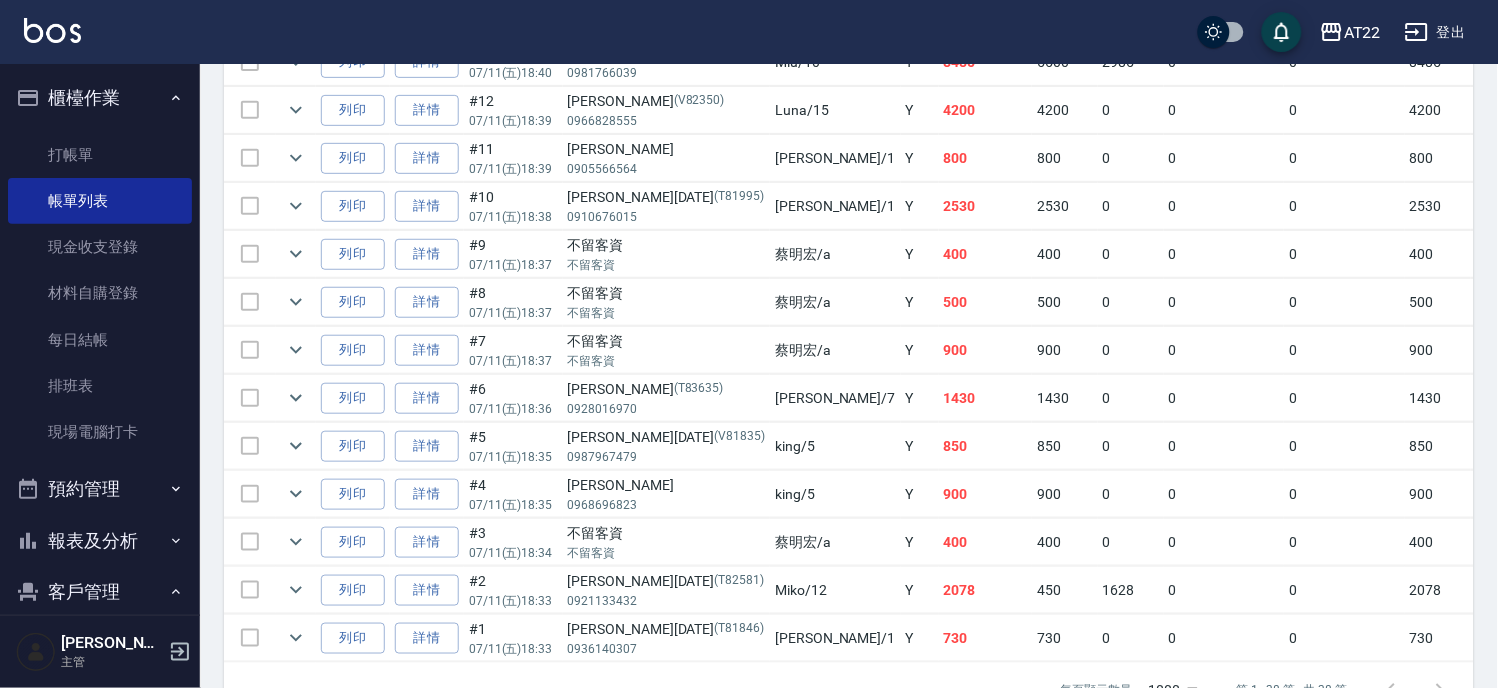 scroll, scrollTop: 1791, scrollLeft: 0, axis: vertical 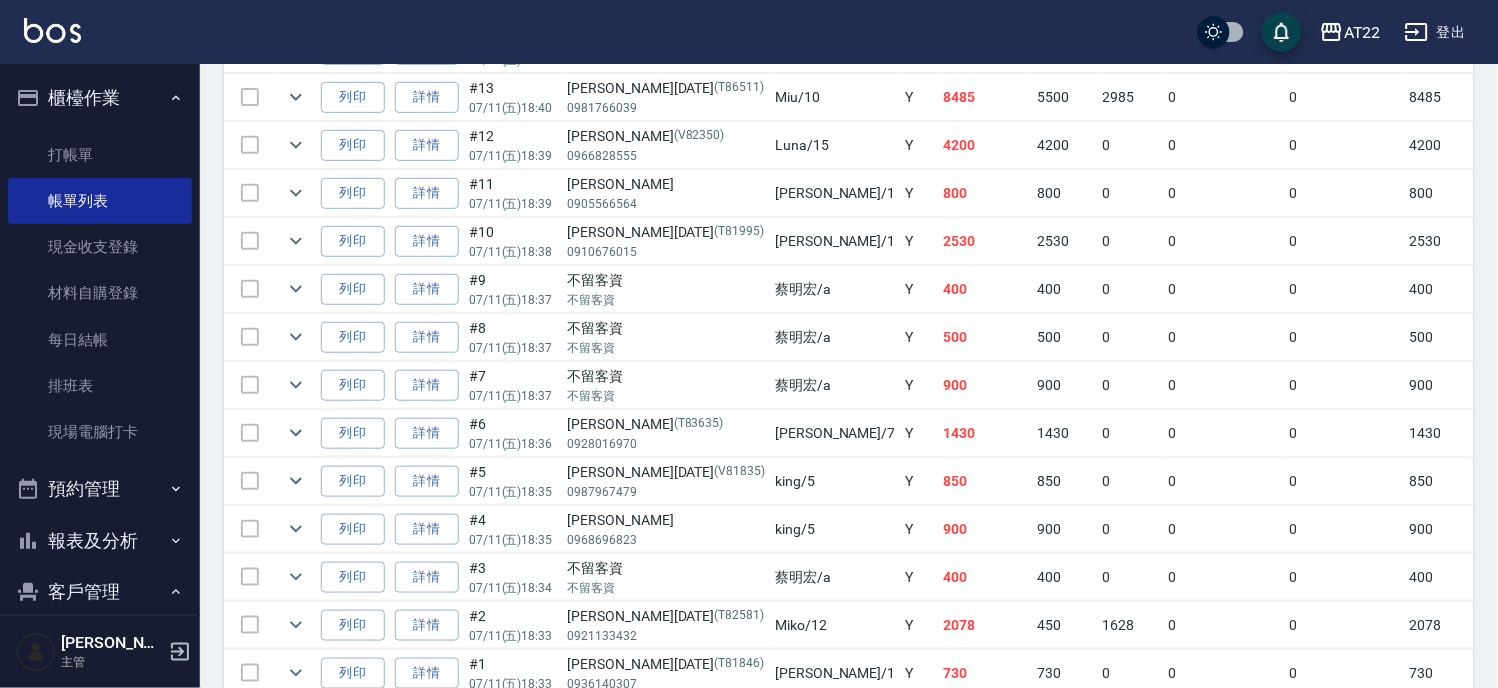 click at bounding box center (296, 97) 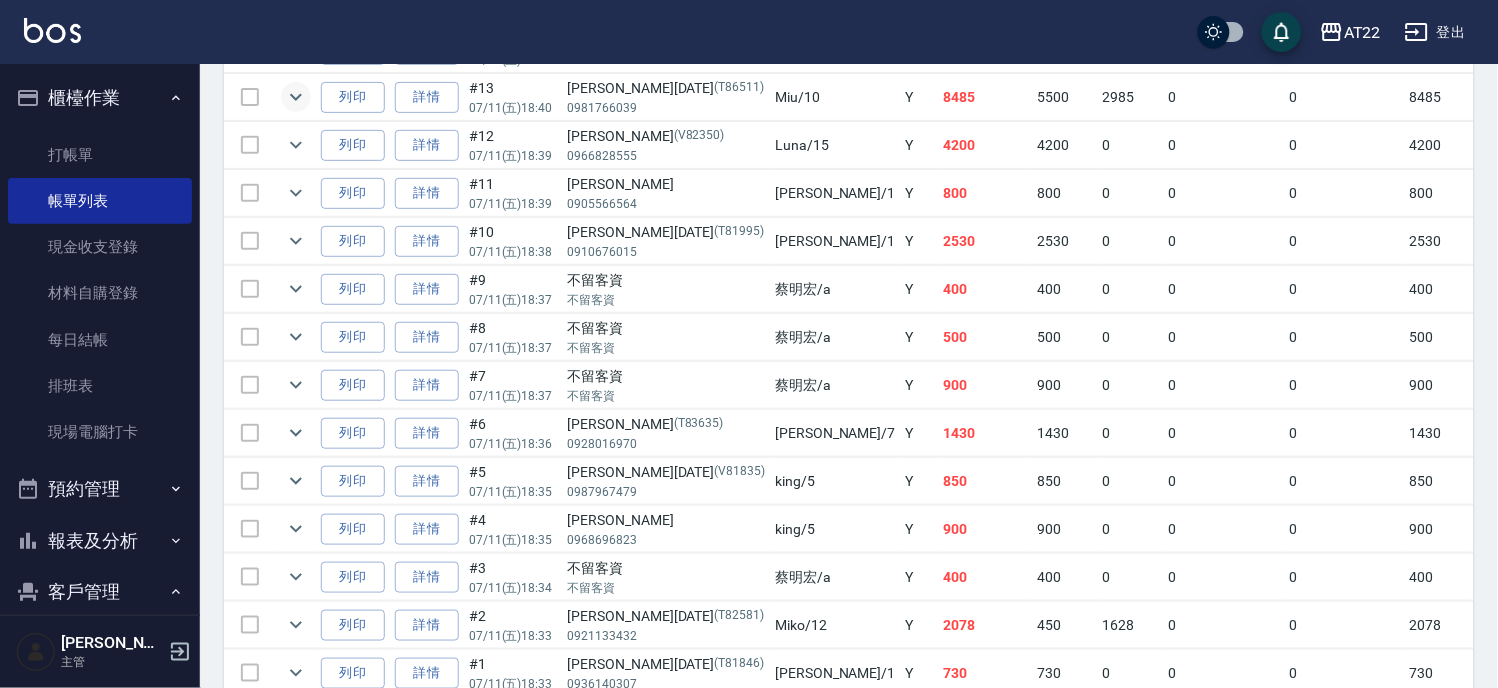 click at bounding box center [296, 97] 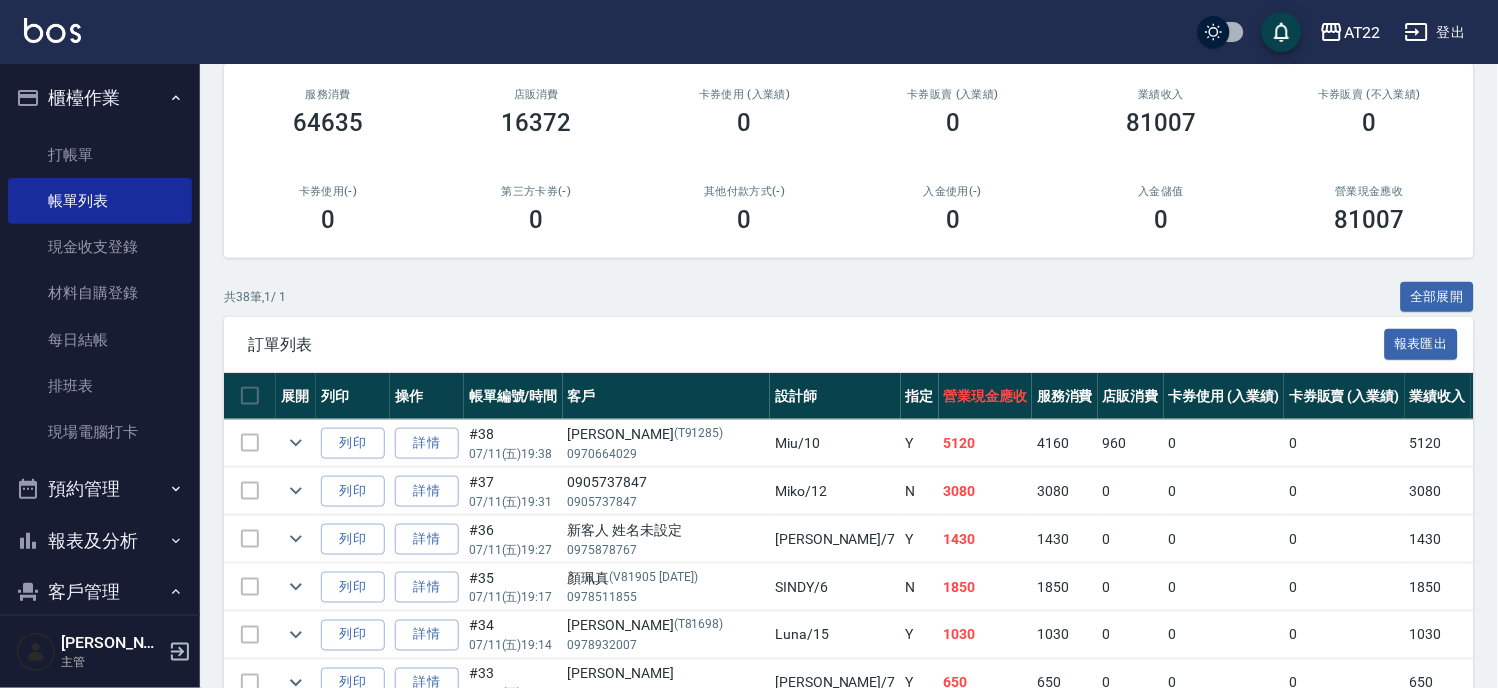scroll, scrollTop: 124, scrollLeft: 0, axis: vertical 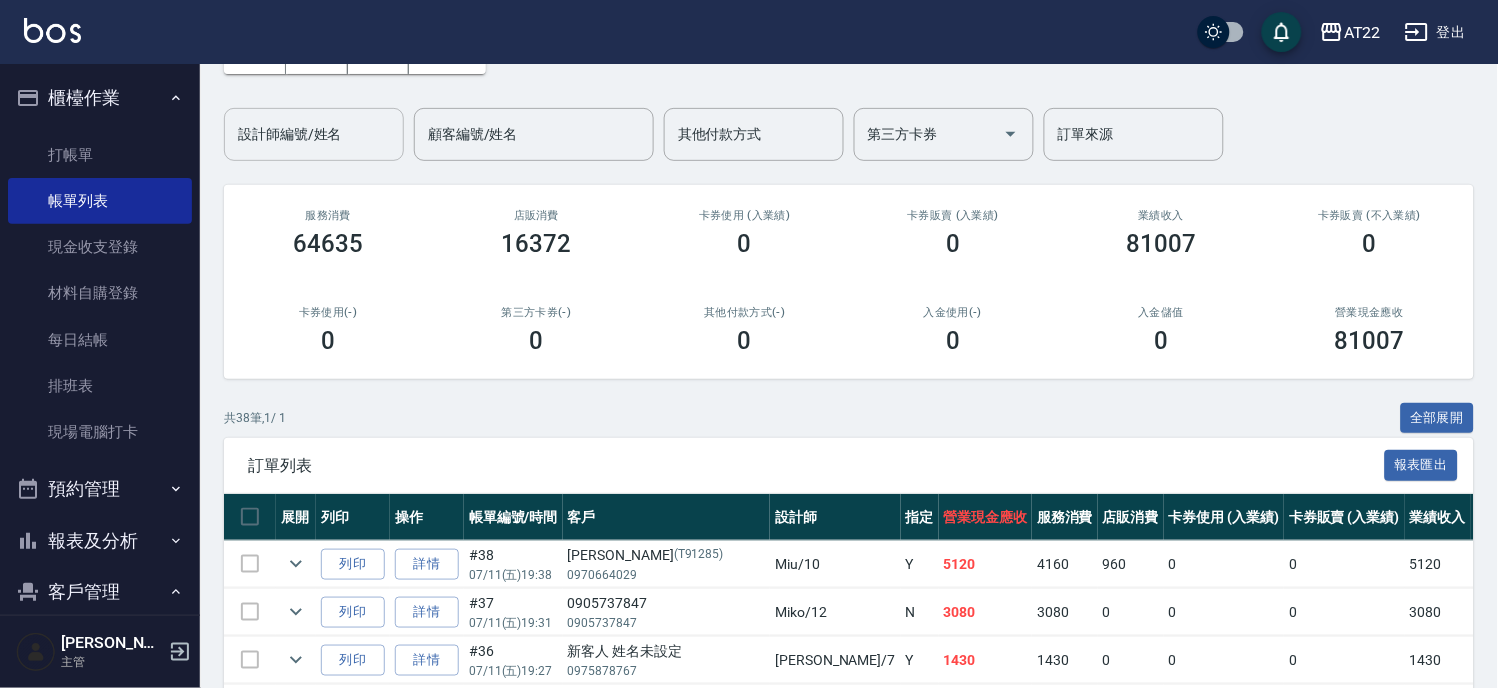 click on "設計師編號/姓名" at bounding box center (314, 134) 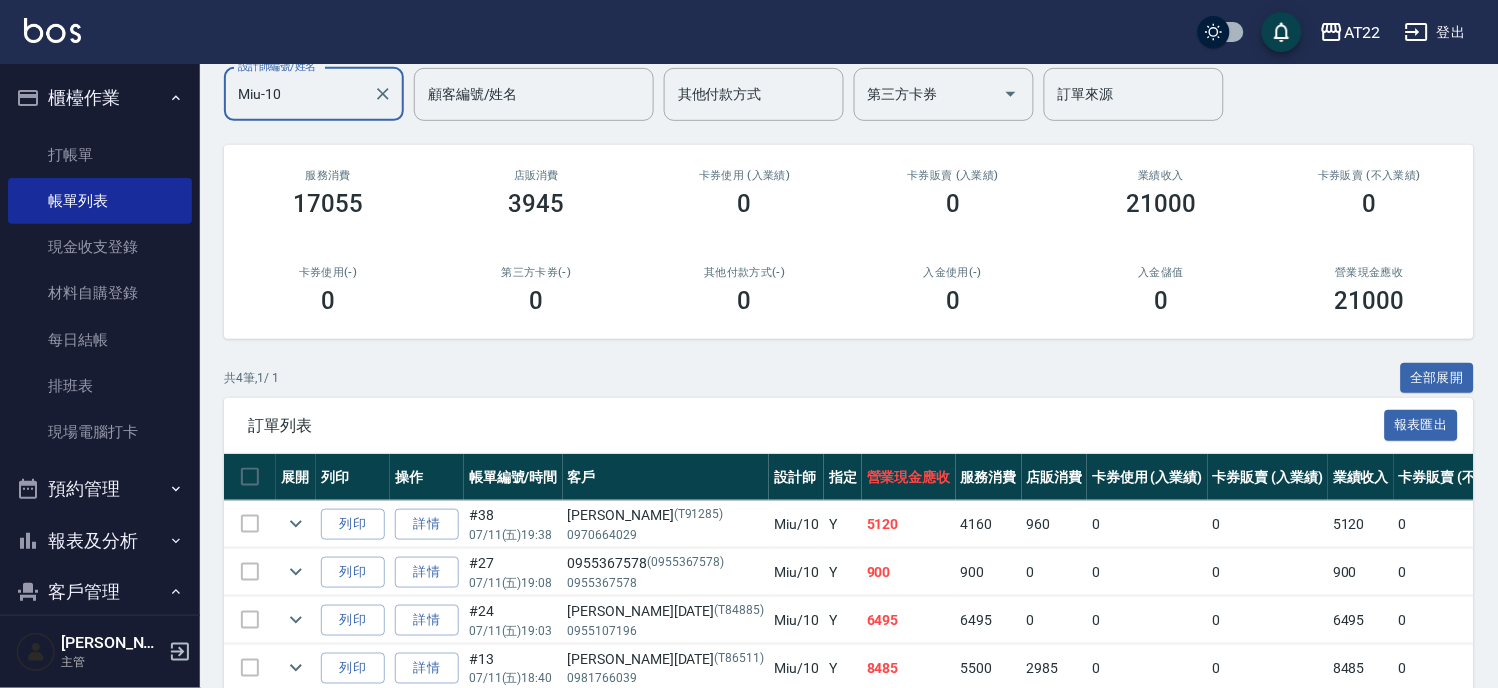 scroll, scrollTop: 263, scrollLeft: 0, axis: vertical 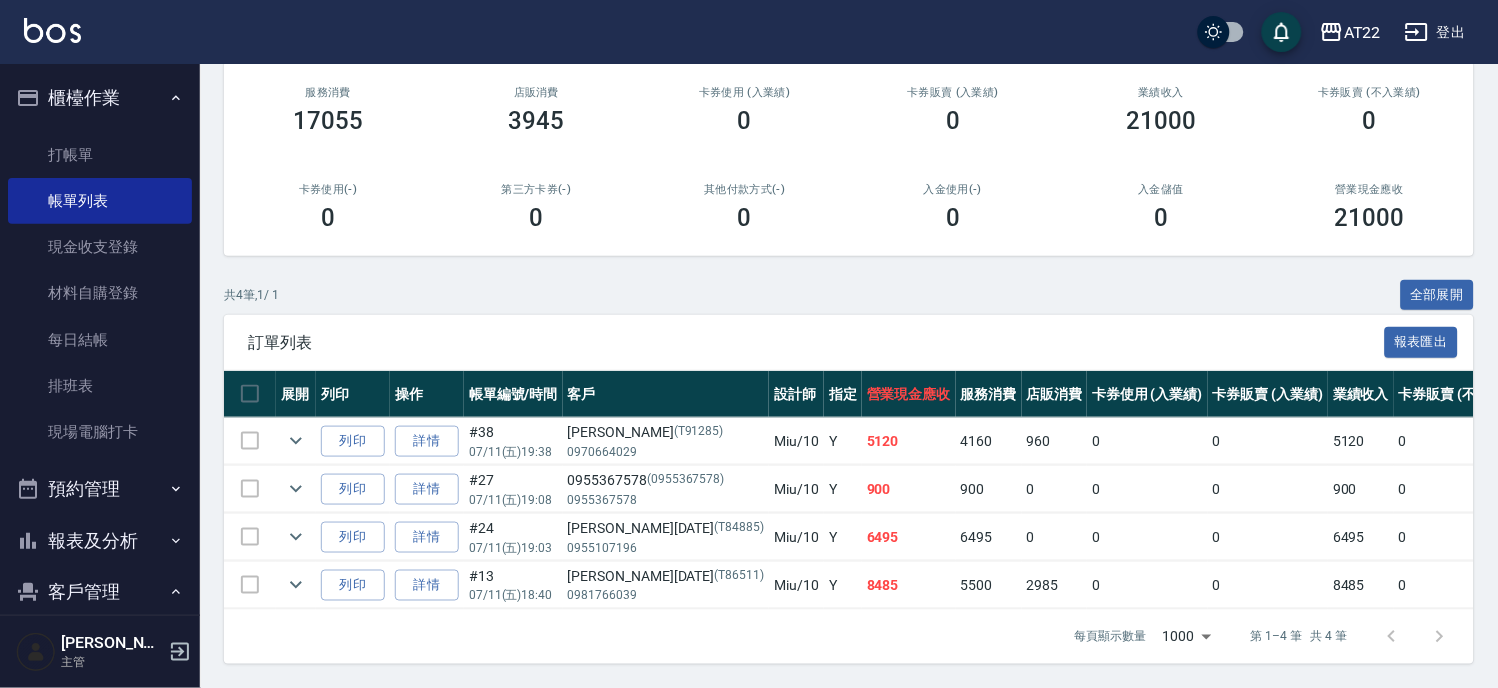 type on "Miu-10" 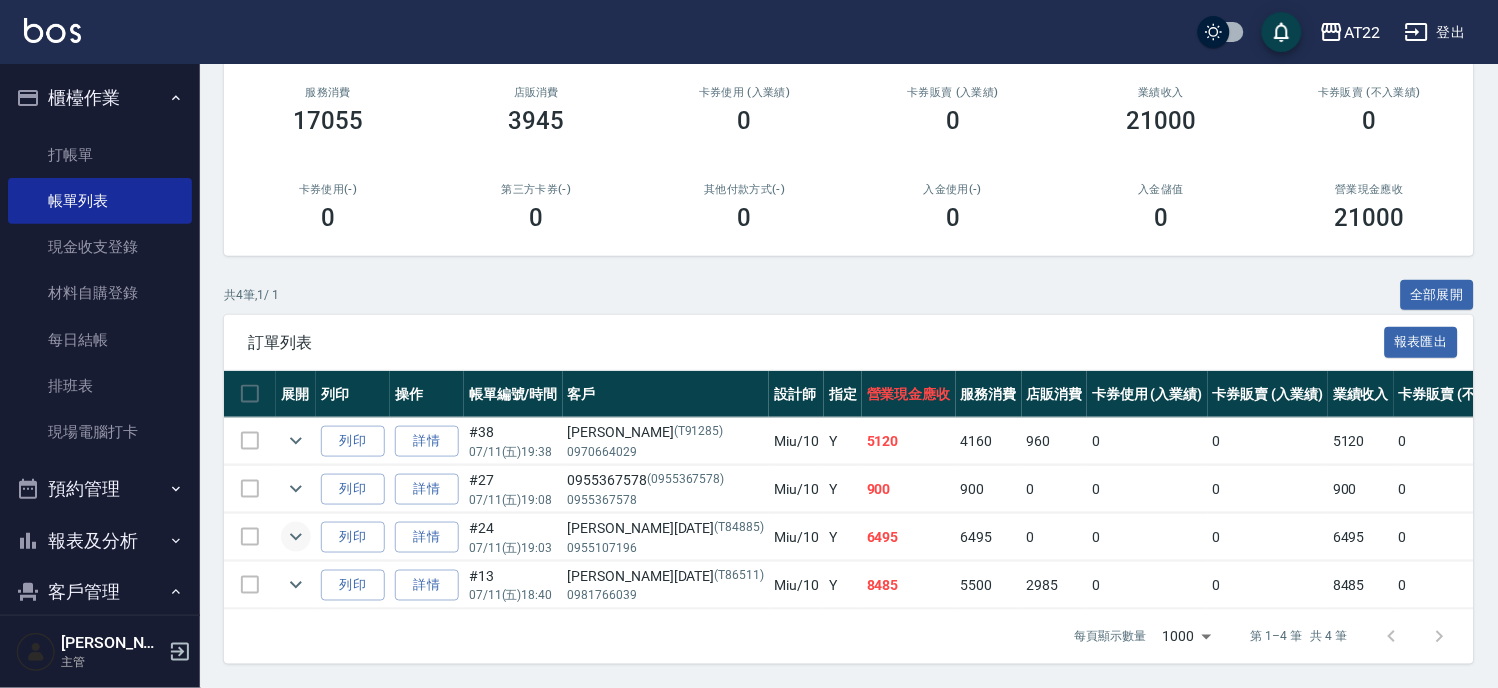 click at bounding box center [296, 537] 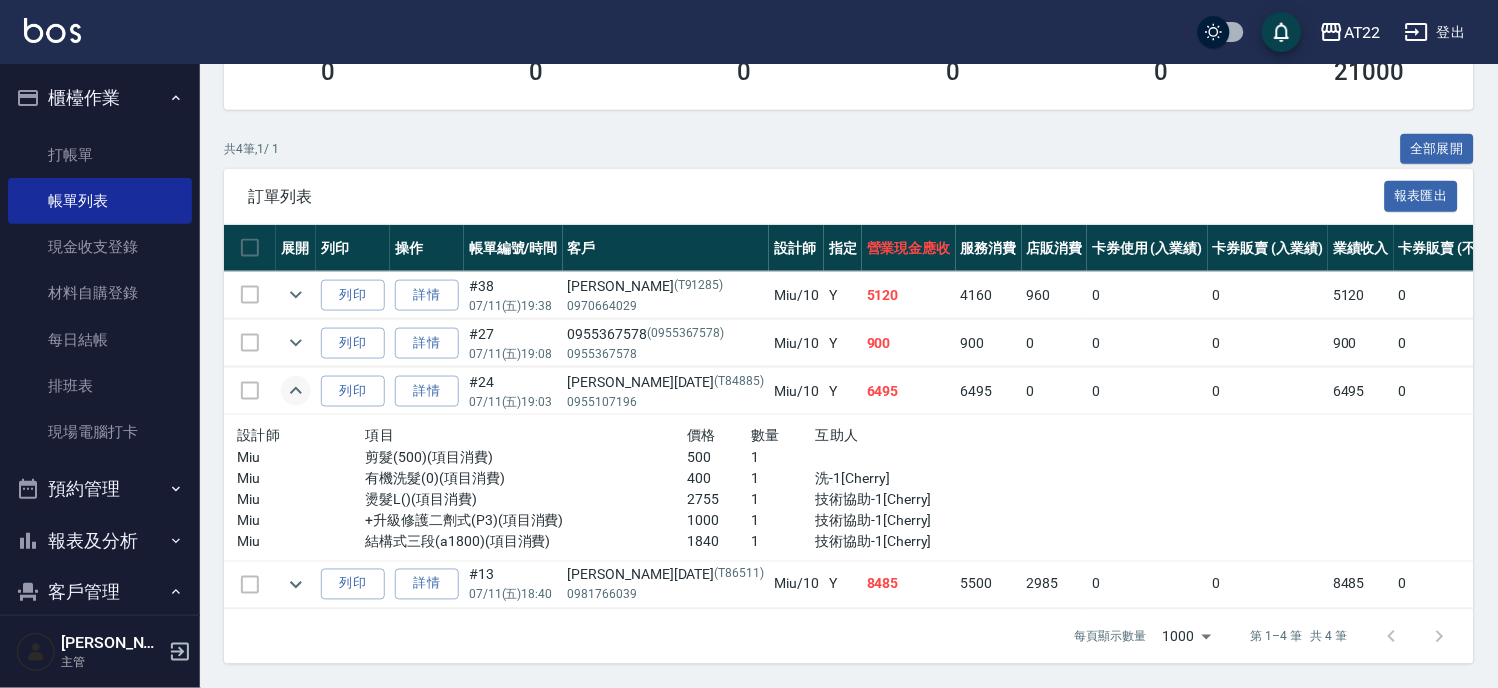 scroll, scrollTop: 75, scrollLeft: 0, axis: vertical 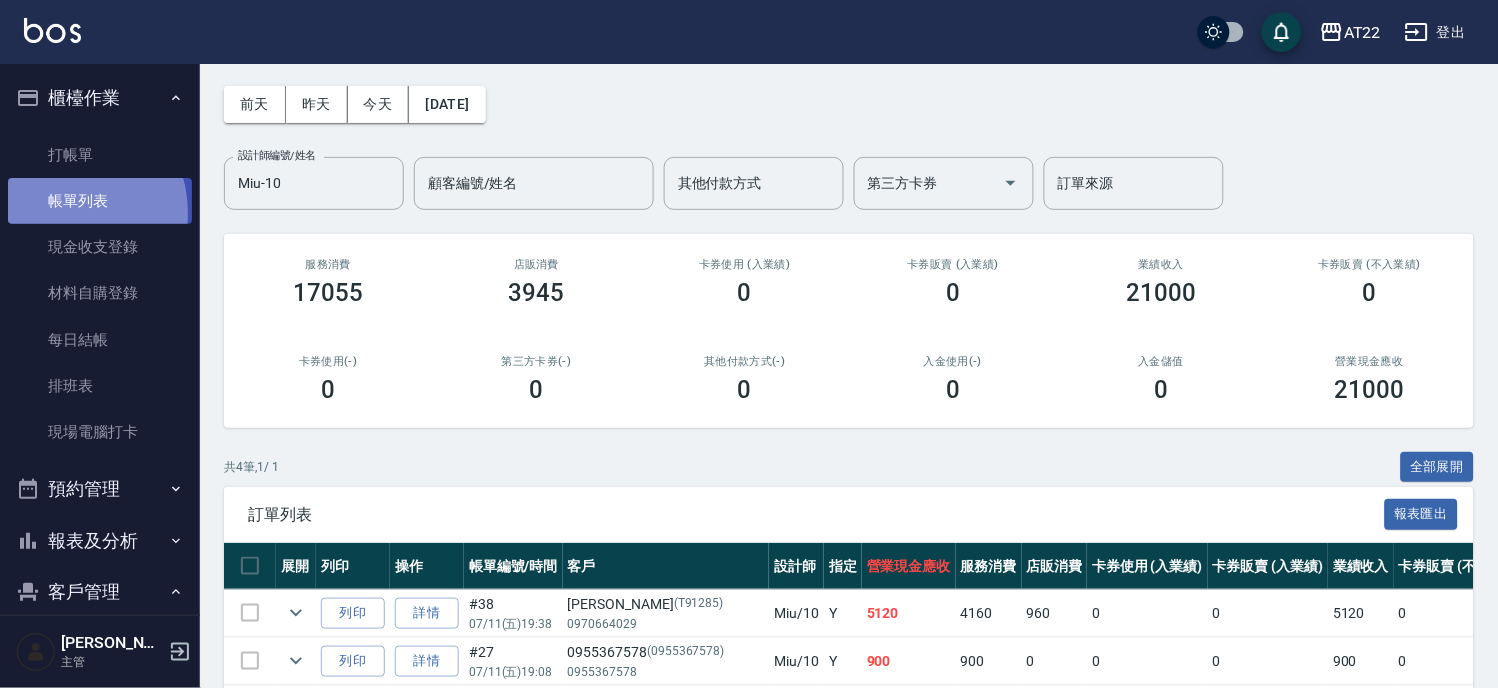 click on "帳單列表" at bounding box center [100, 201] 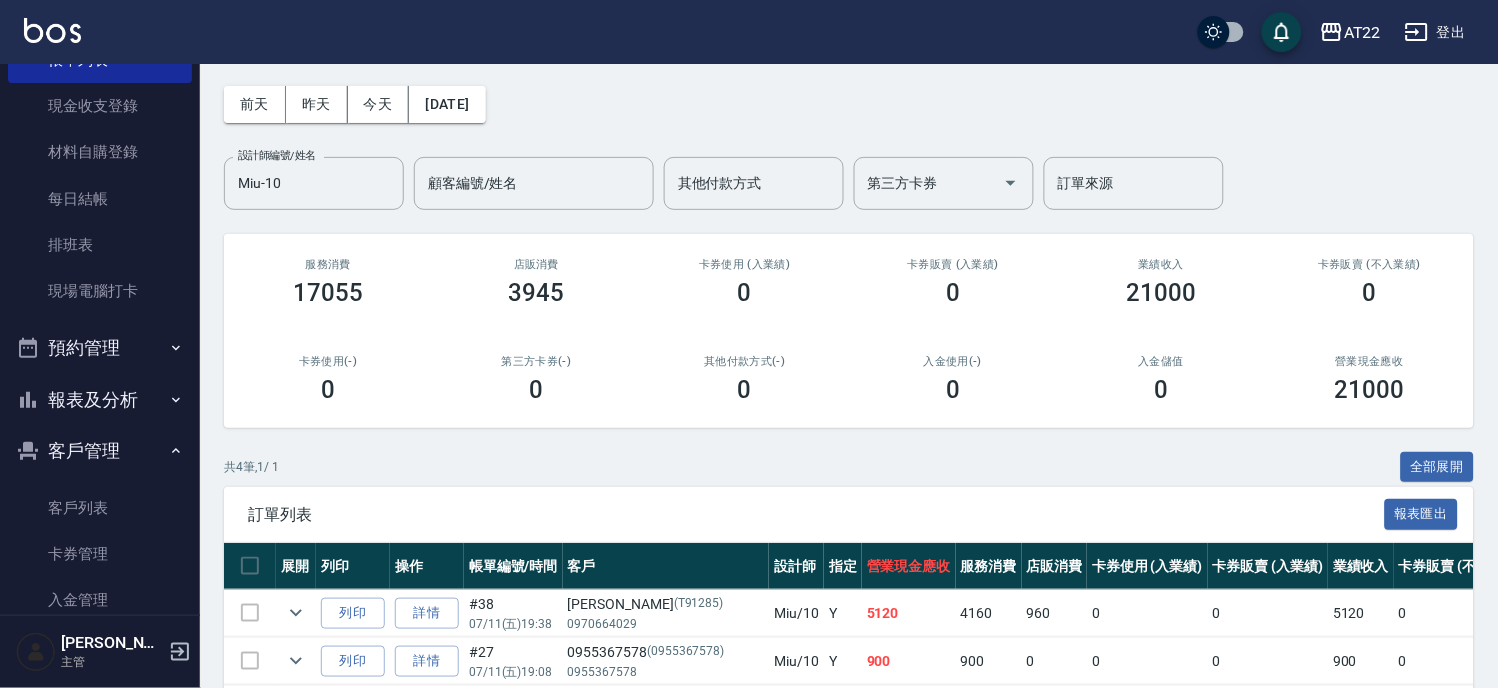 scroll, scrollTop: 222, scrollLeft: 0, axis: vertical 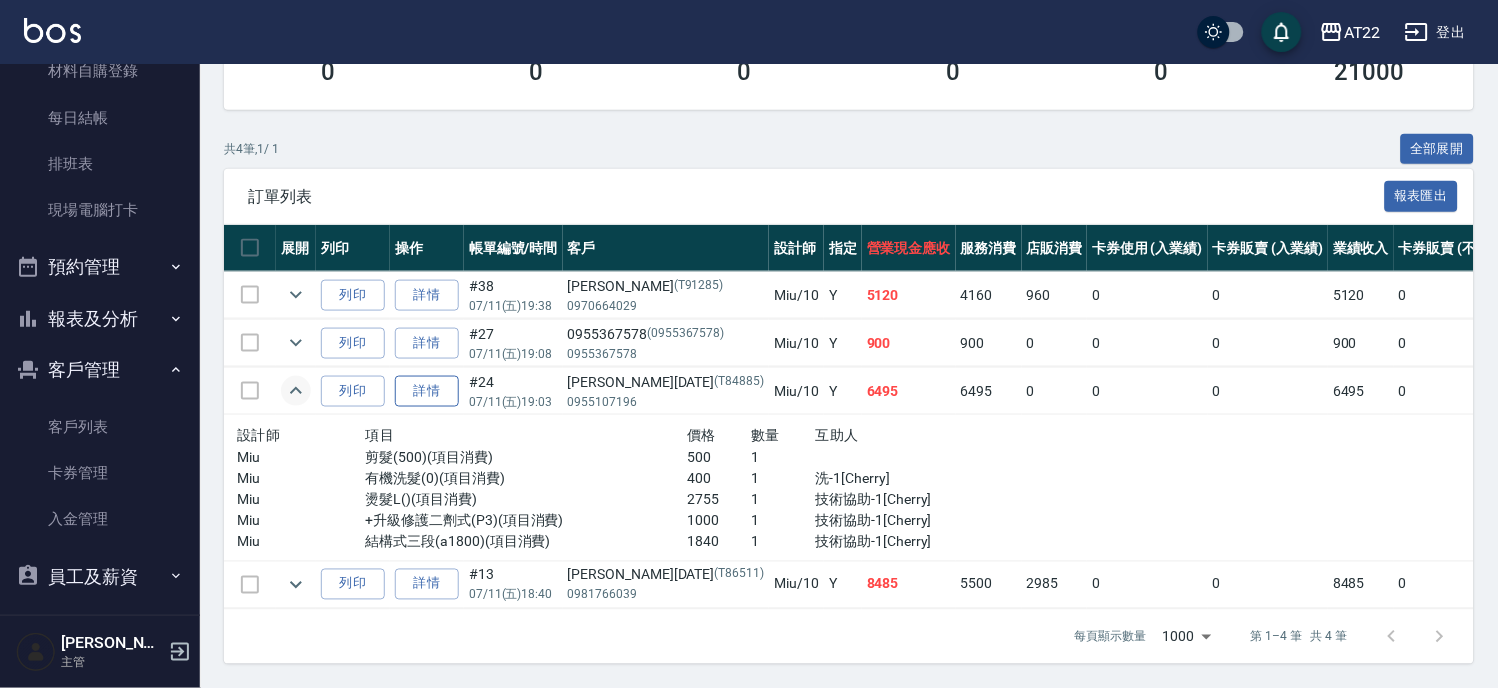click on "詳情" at bounding box center [427, 391] 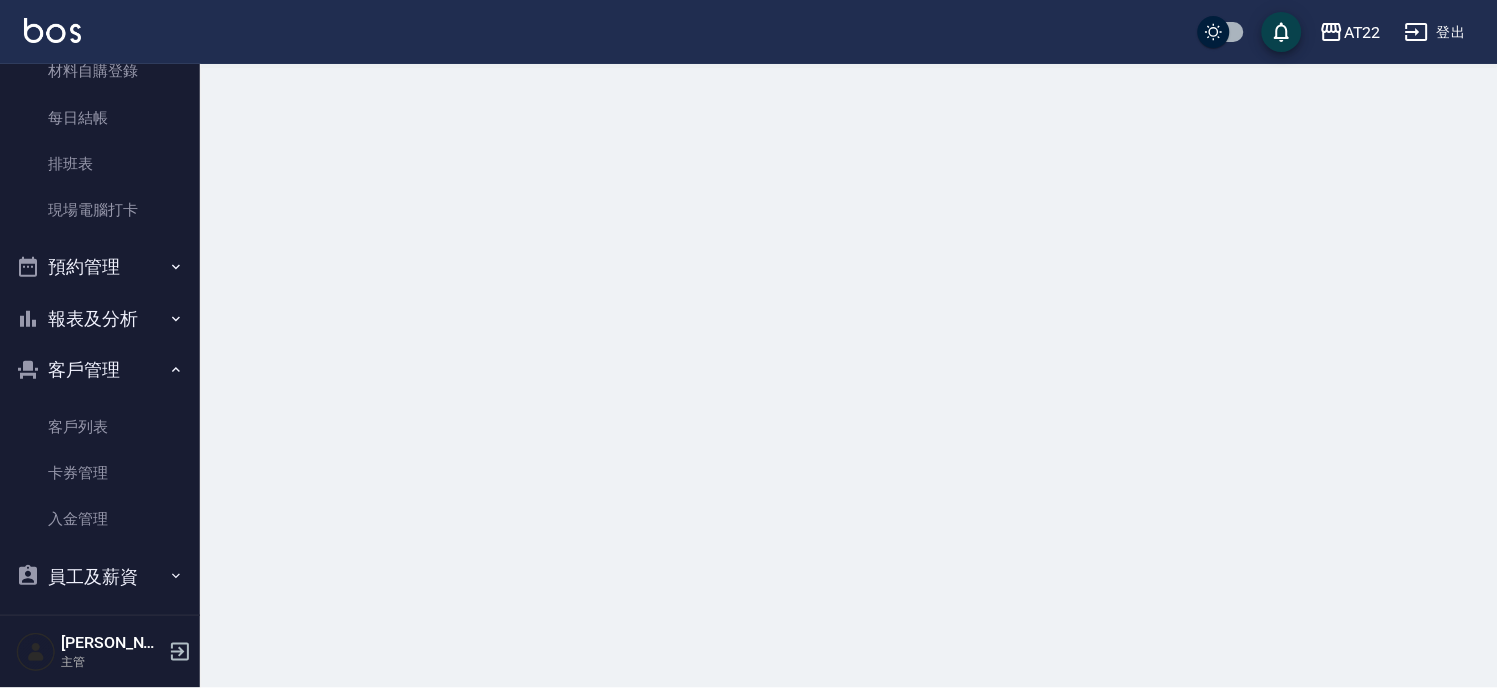 scroll, scrollTop: 0, scrollLeft: 0, axis: both 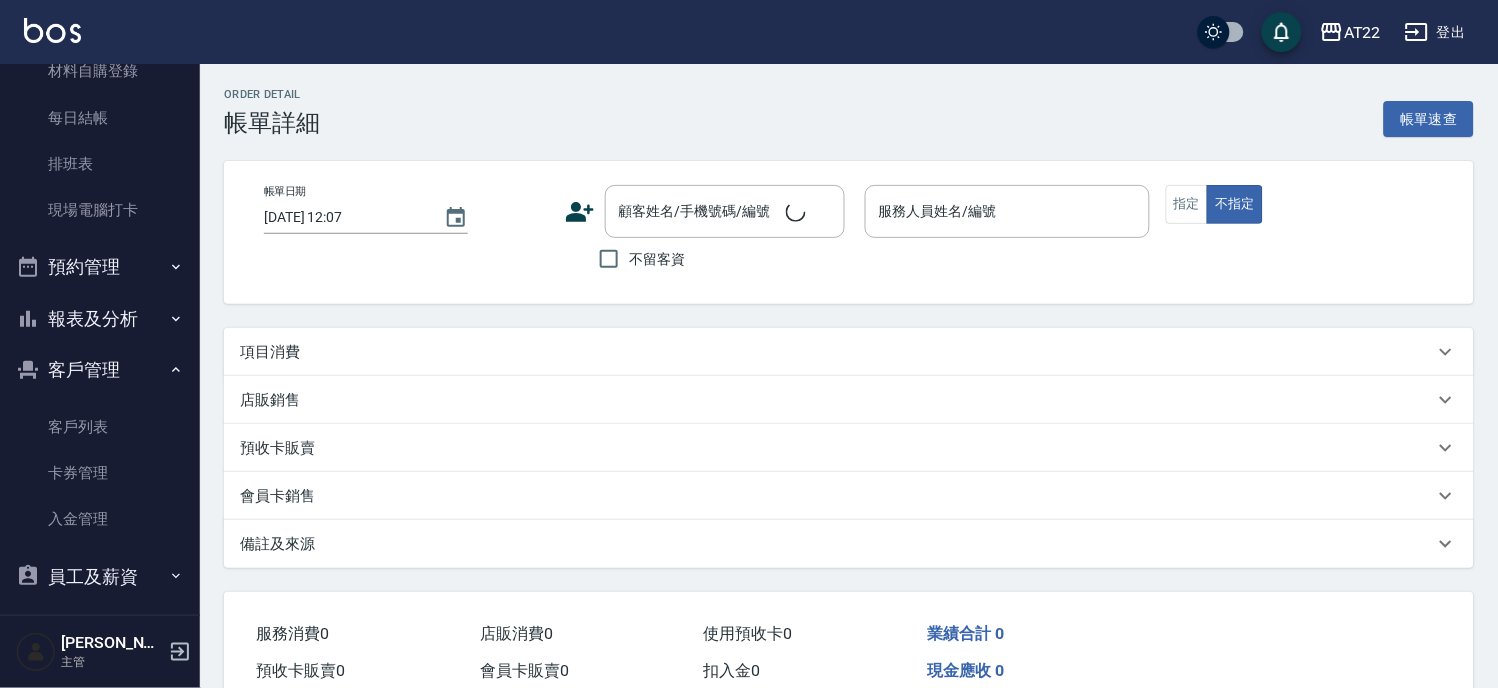 type on "2025/07/11 19:03" 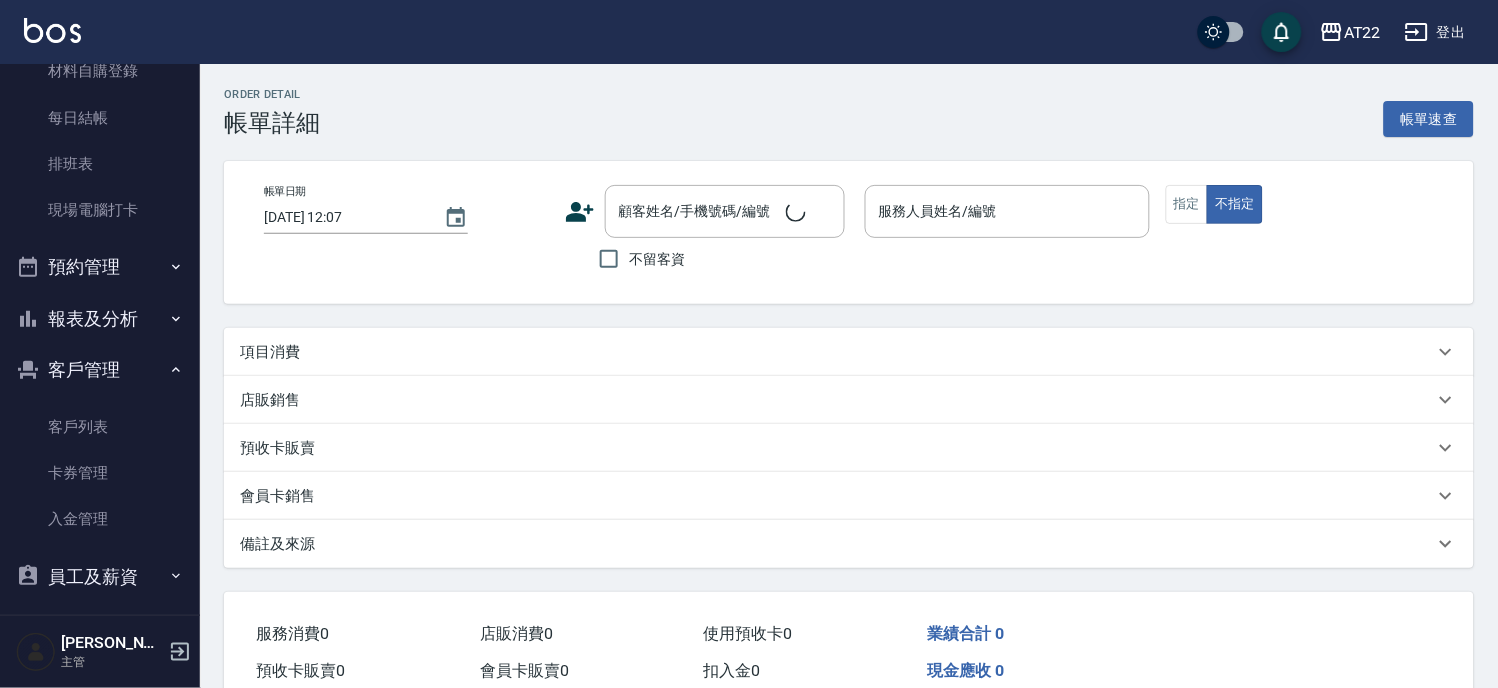 type on "Miu-10" 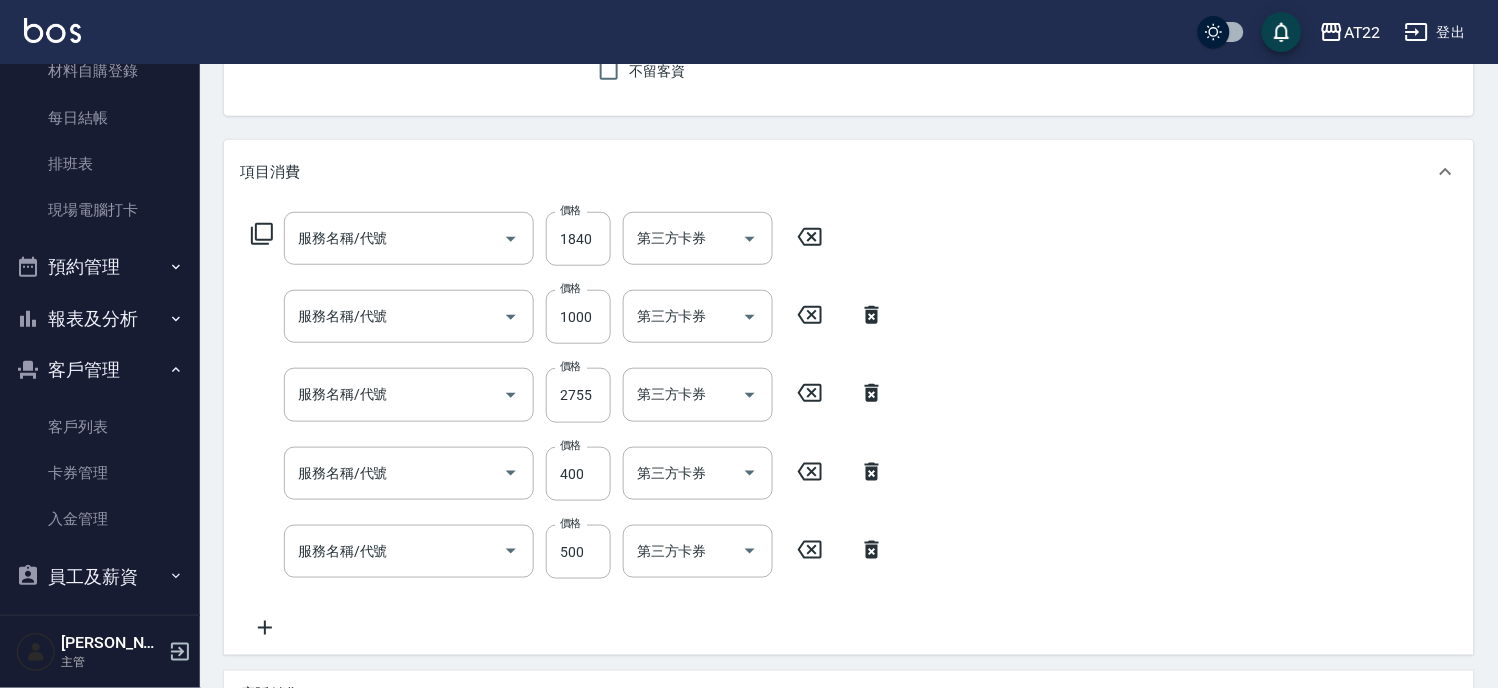 type on "林思蘋25.3.31/0955107196/T84885" 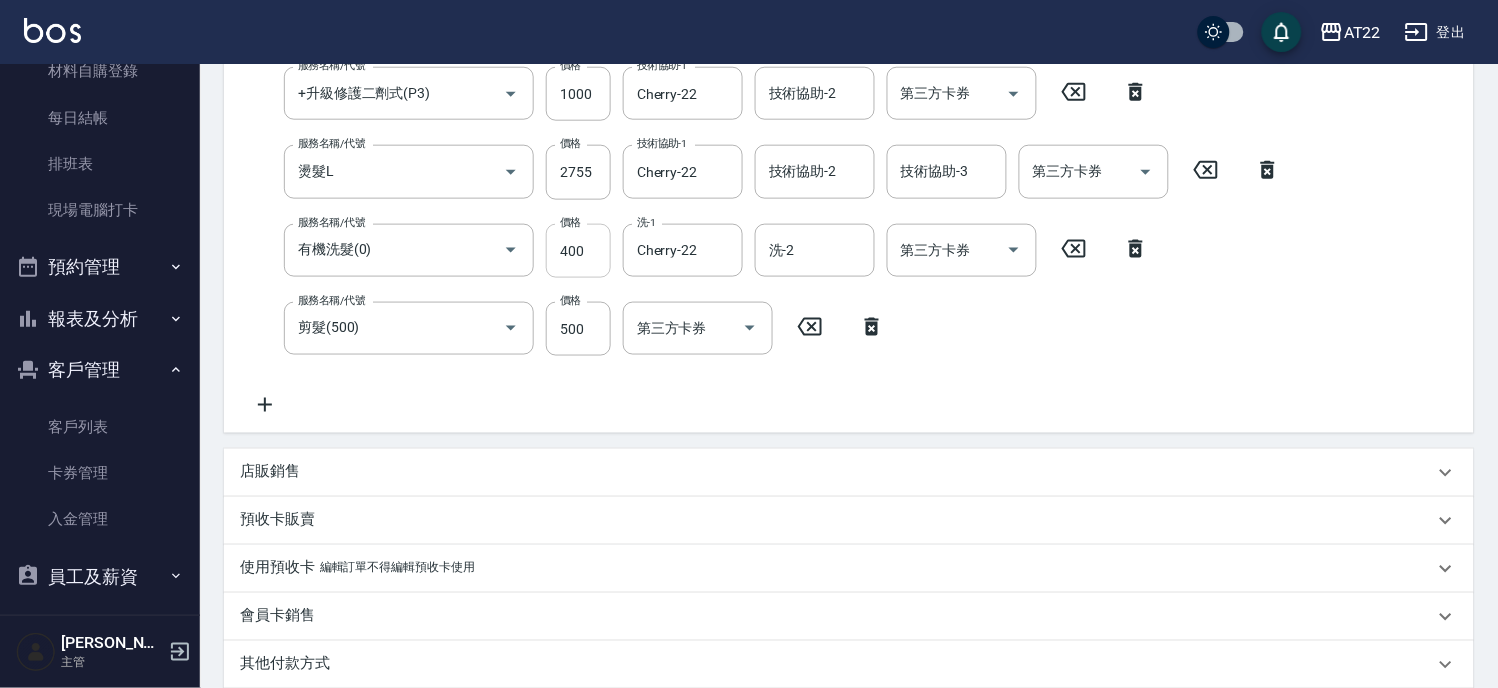 scroll, scrollTop: 188, scrollLeft: 0, axis: vertical 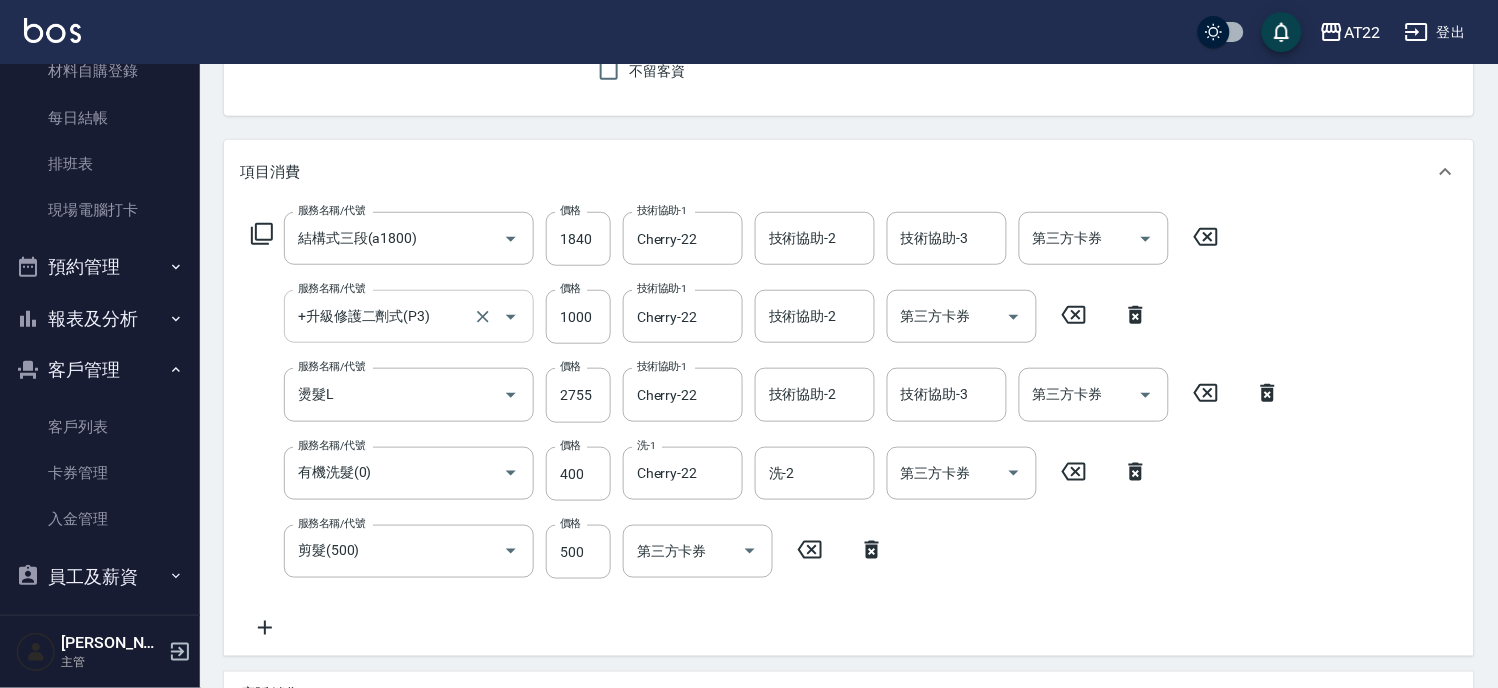 click 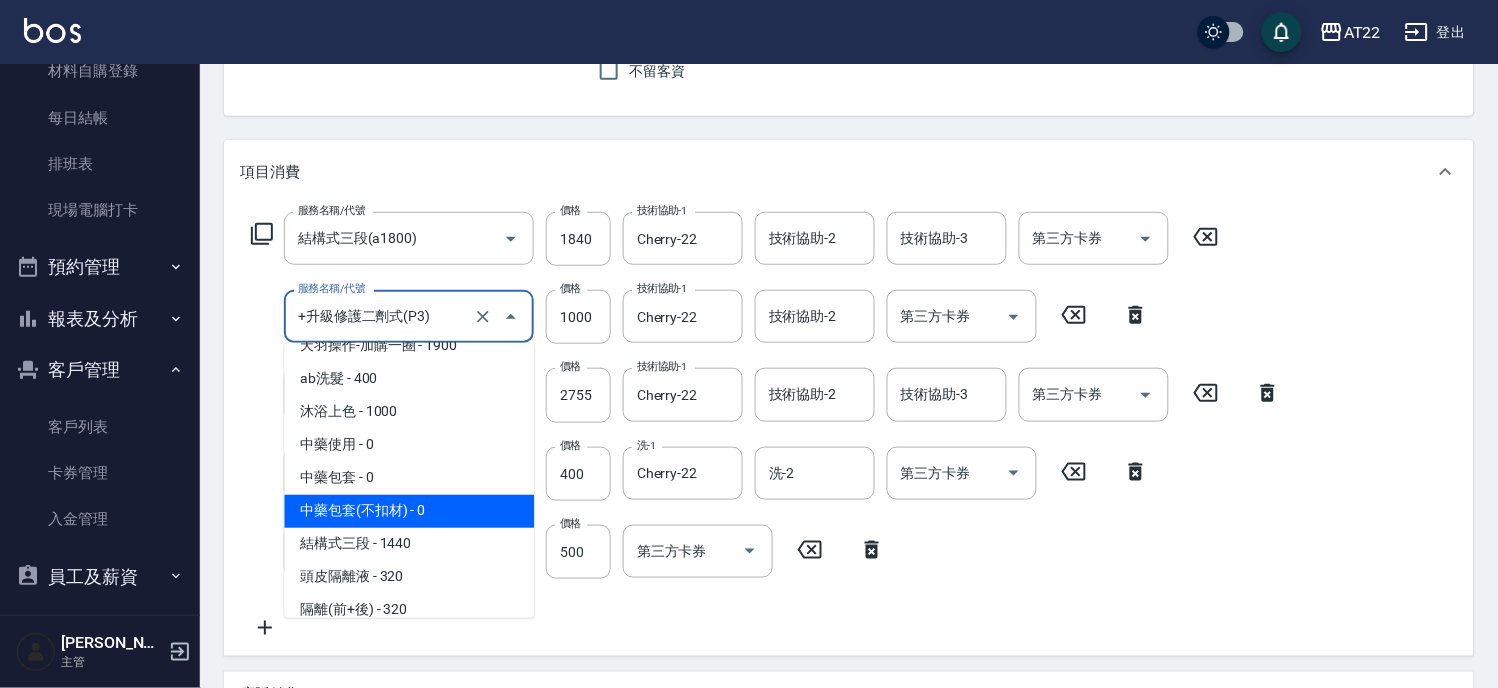 scroll, scrollTop: 4322, scrollLeft: 0, axis: vertical 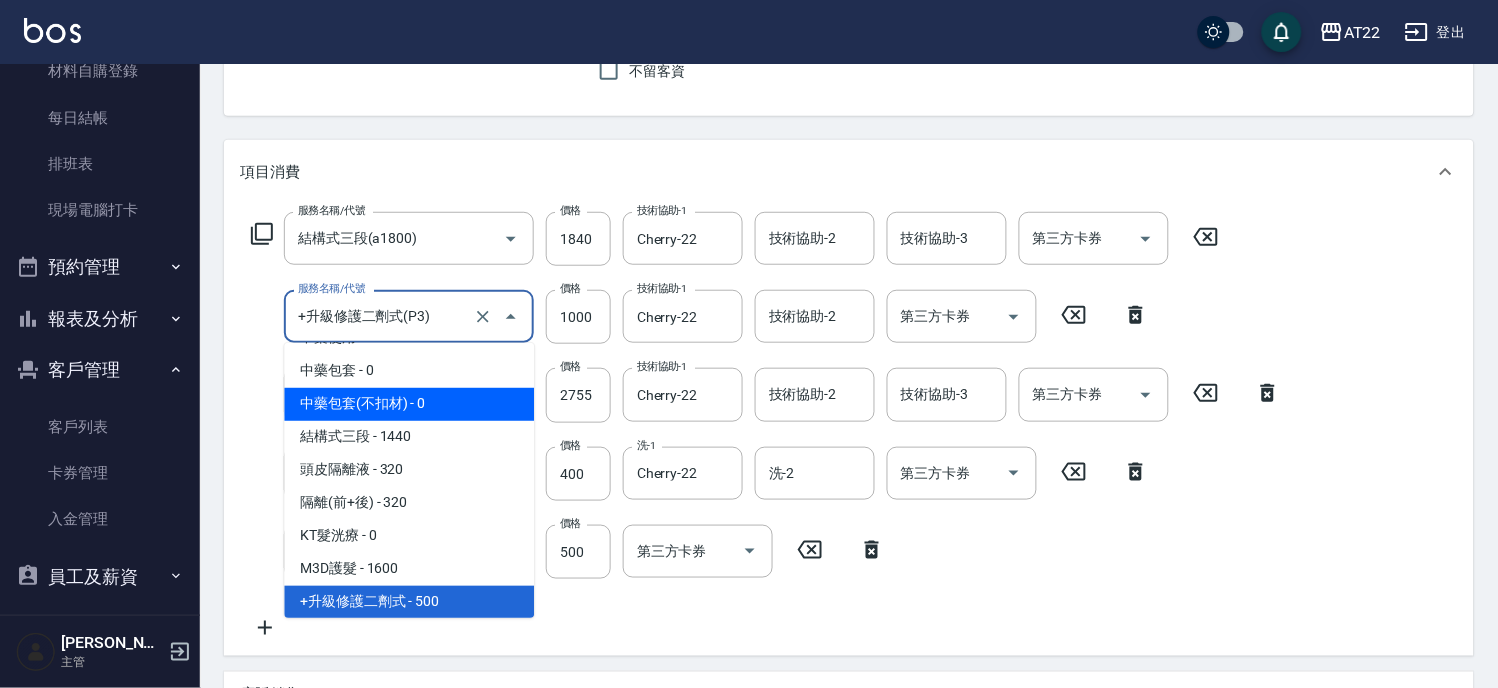 type on "中藥包套(不扣材)(a15000-1)" 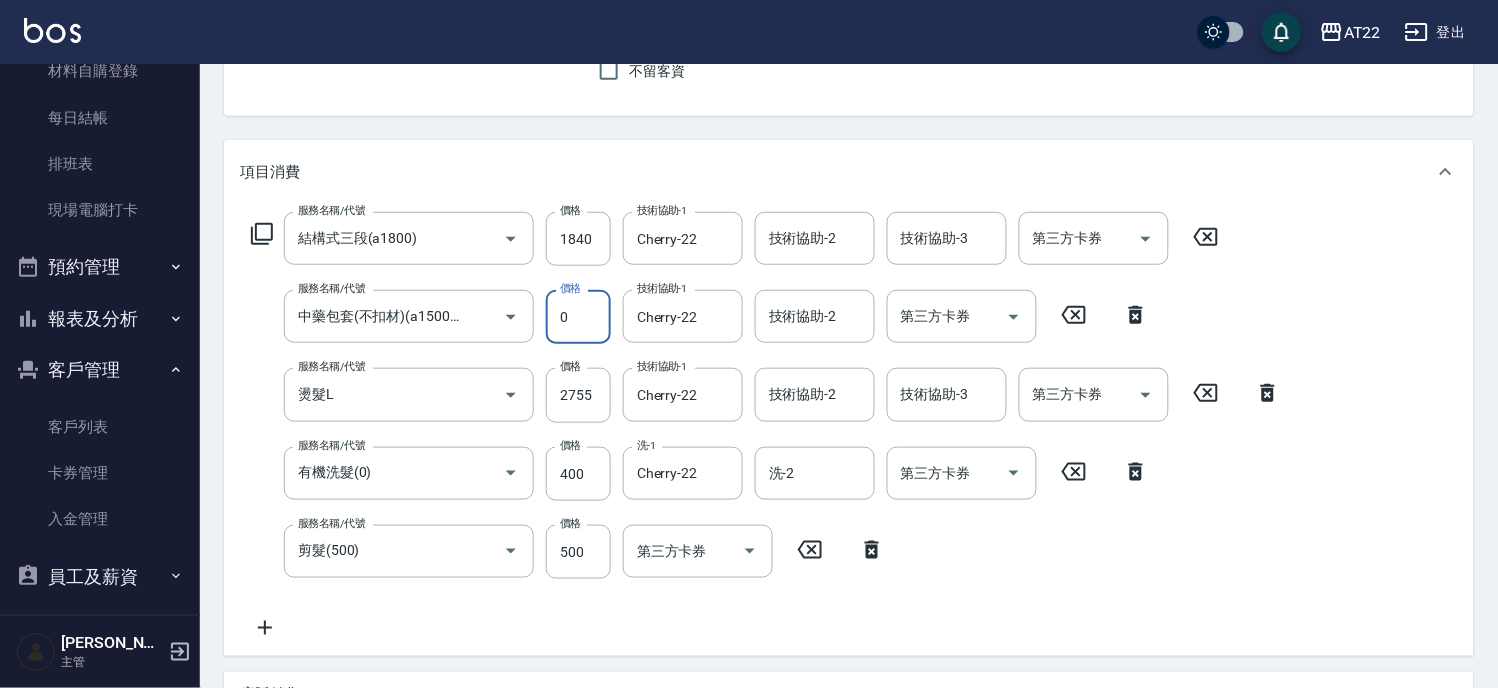 type on "0" 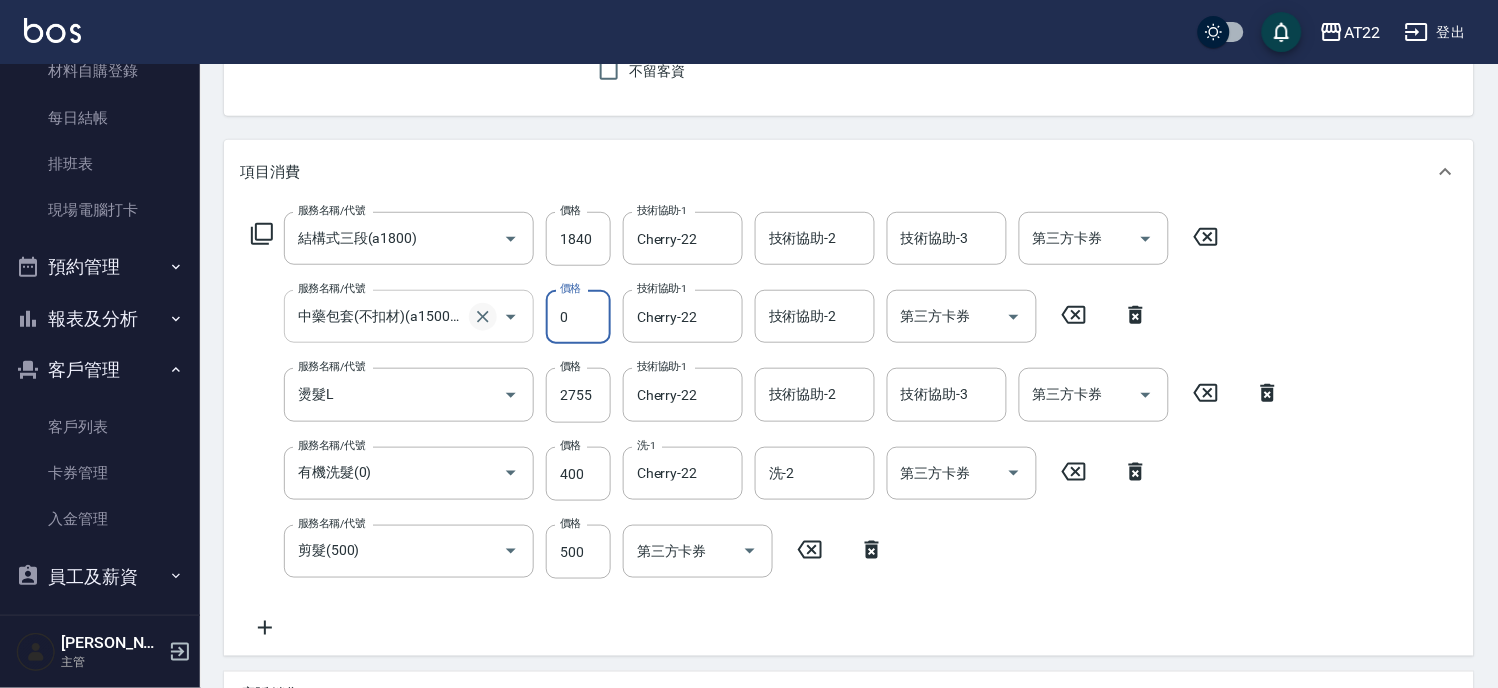 click 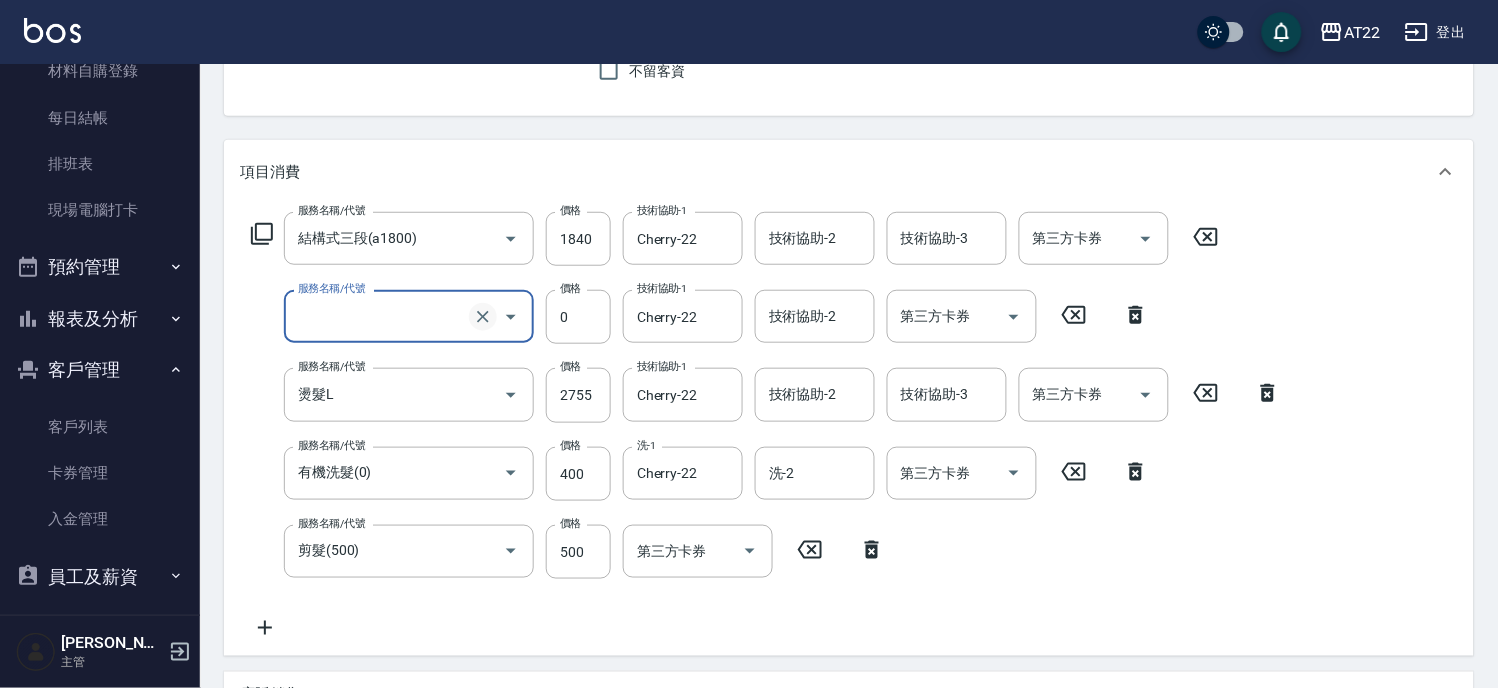 scroll, scrollTop: 0, scrollLeft: 0, axis: both 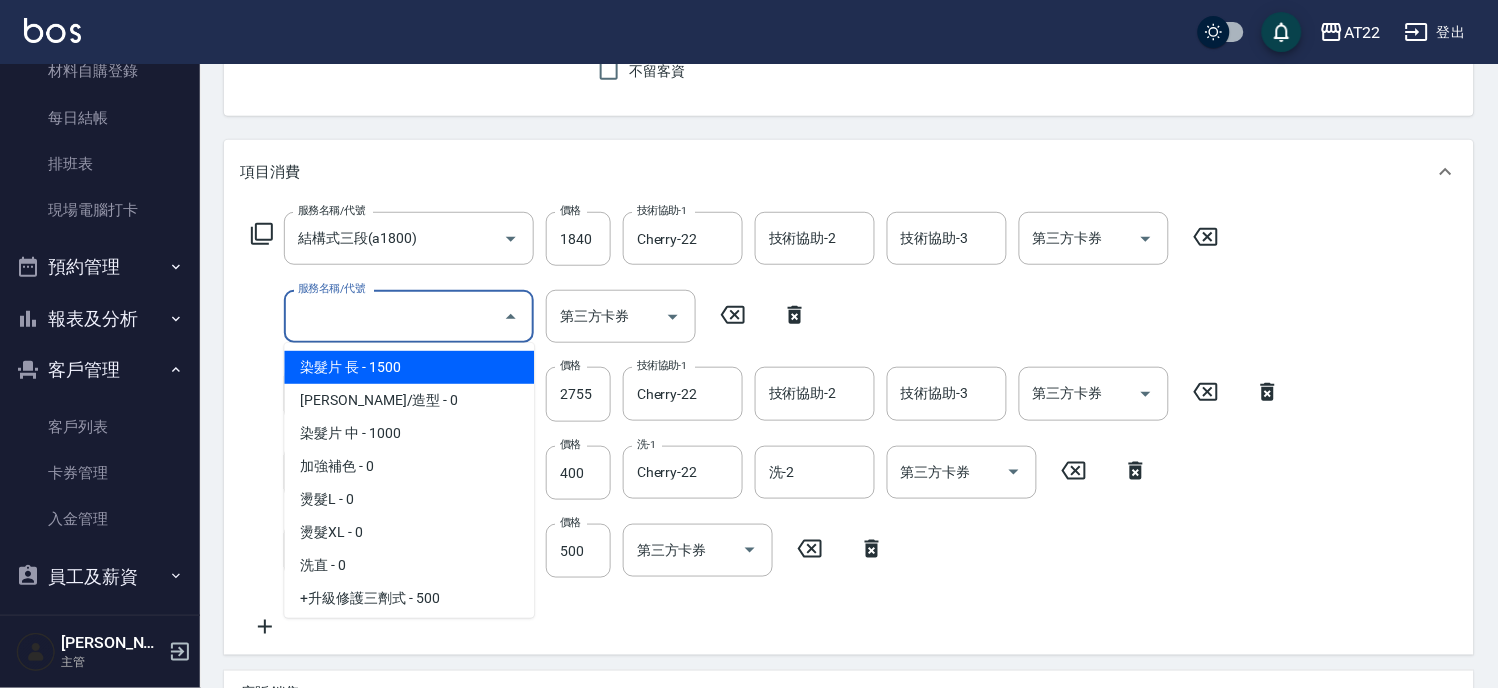 type on "h" 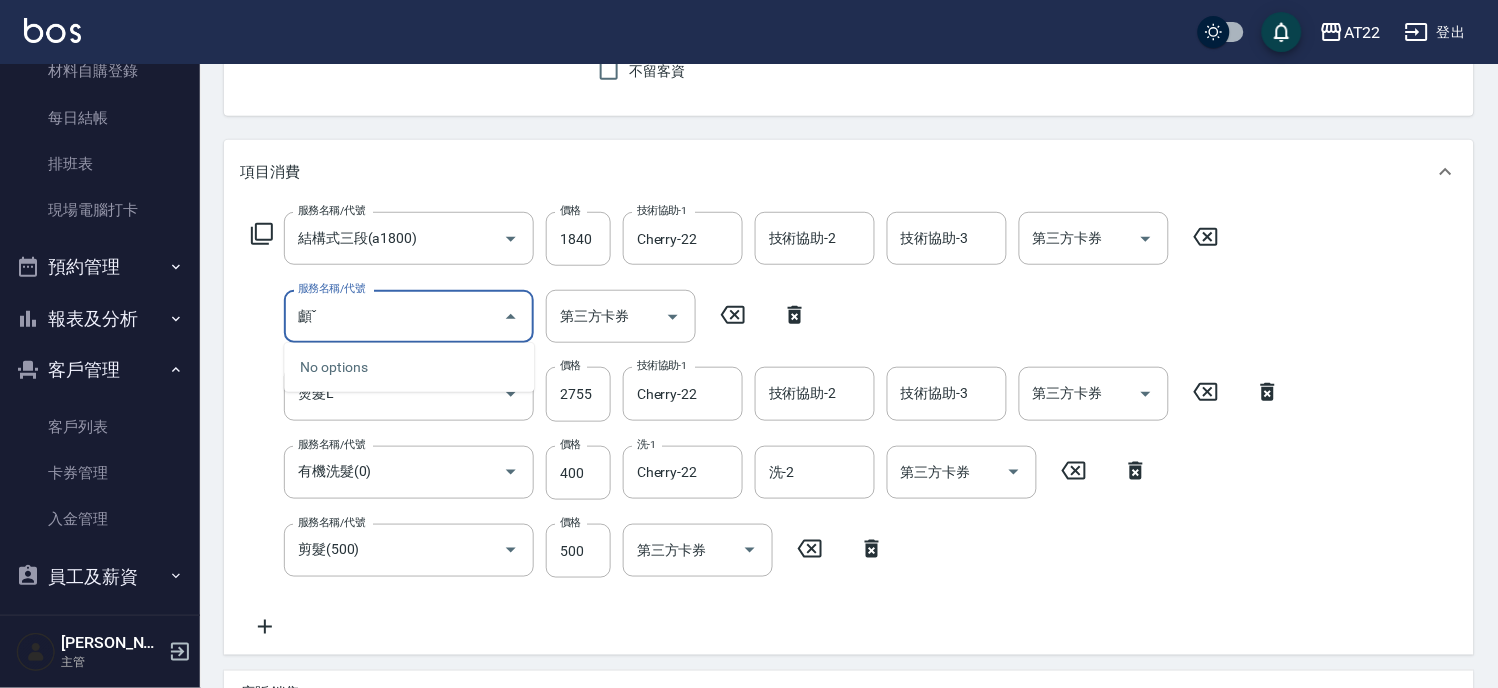 type on "顱" 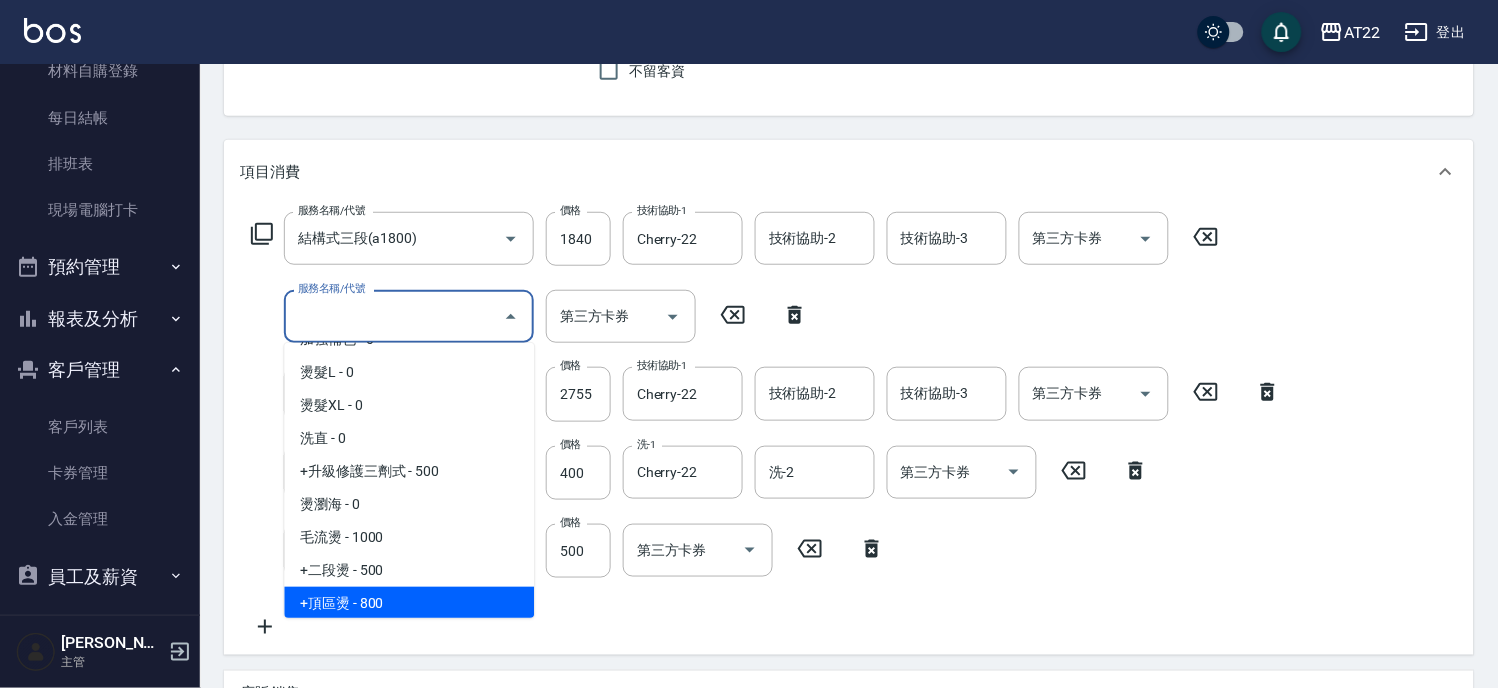 scroll, scrollTop: 161, scrollLeft: 0, axis: vertical 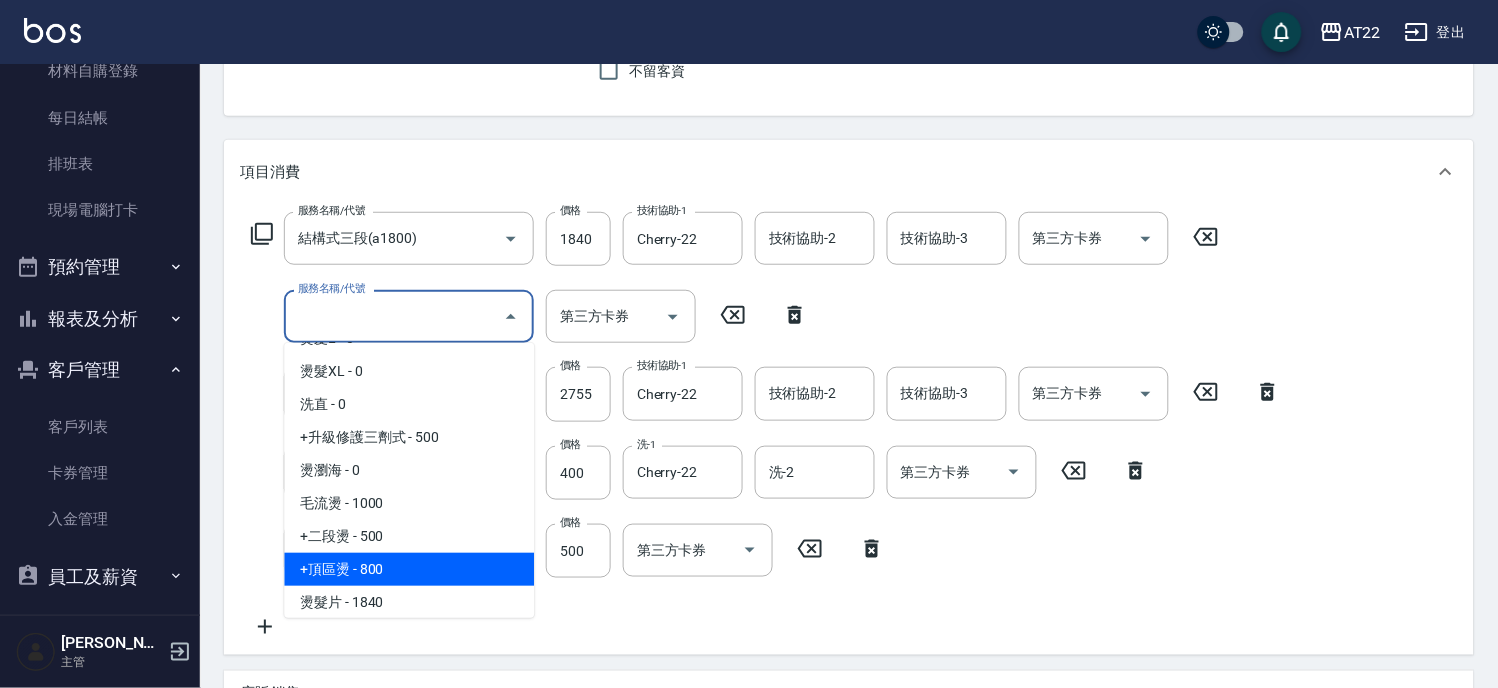 type on "+頂區燙" 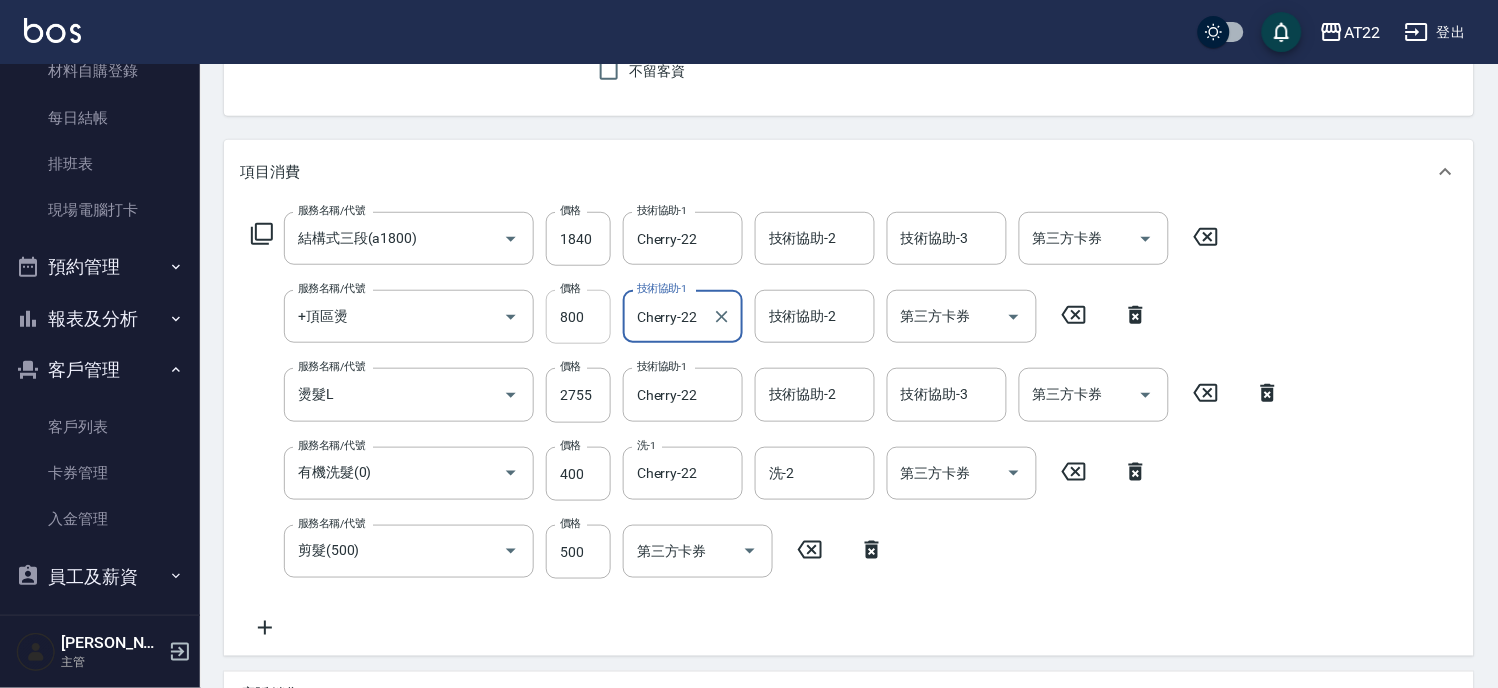 click on "800" at bounding box center (578, 317) 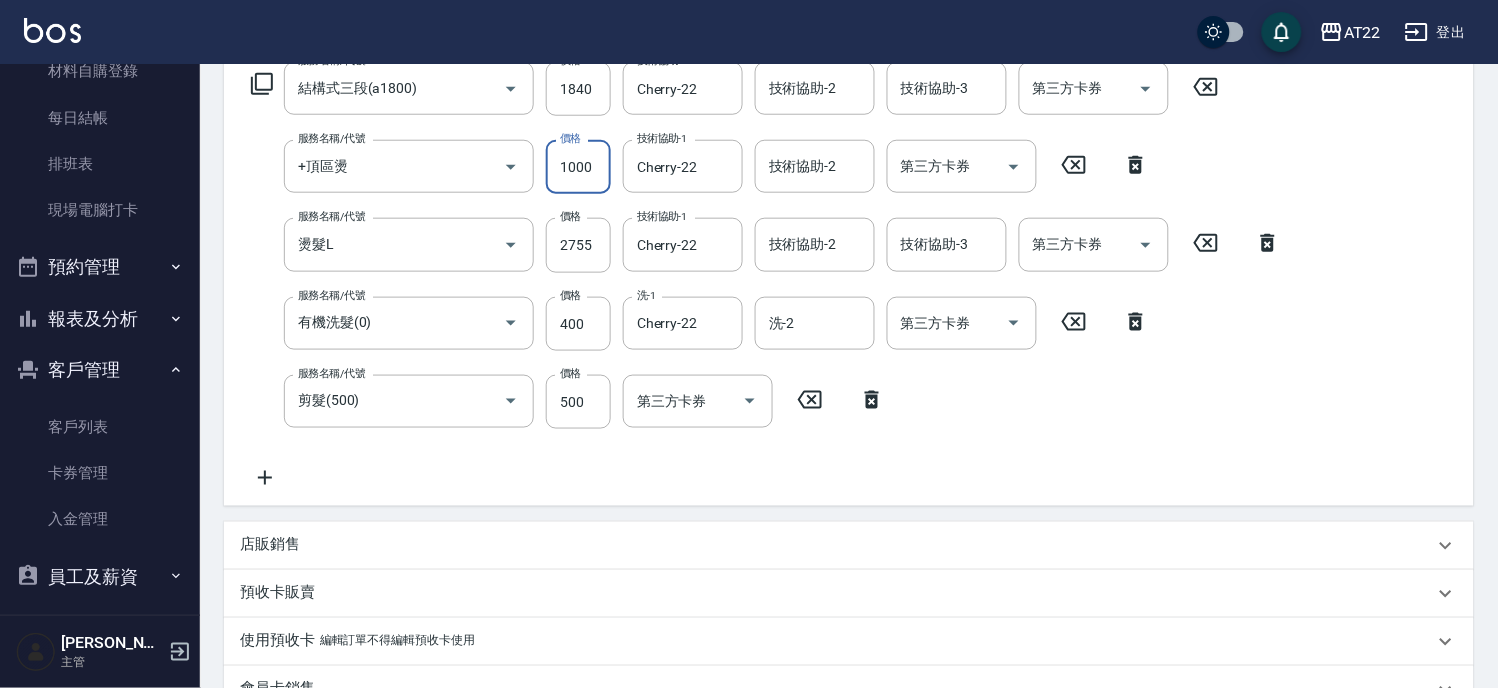 scroll, scrollTop: 0, scrollLeft: 0, axis: both 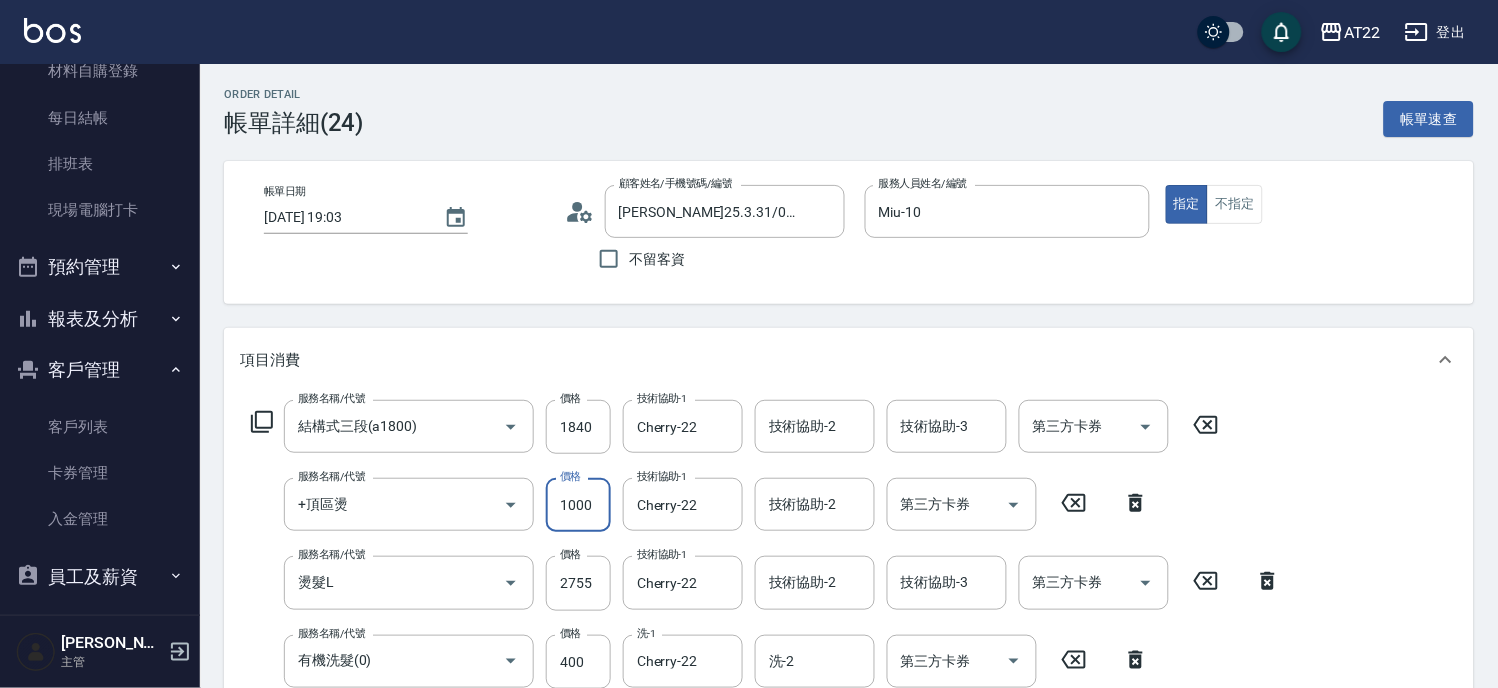 type on "1000" 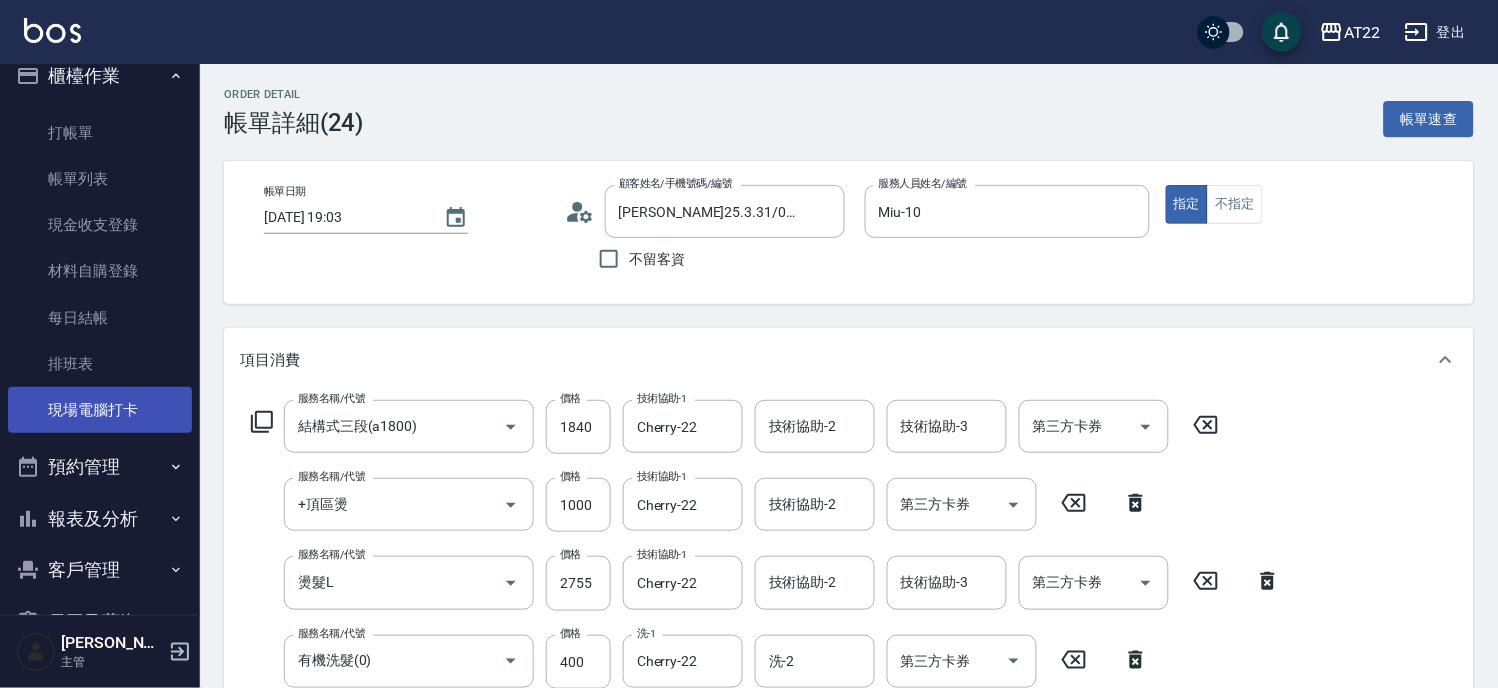 scroll, scrollTop: 0, scrollLeft: 0, axis: both 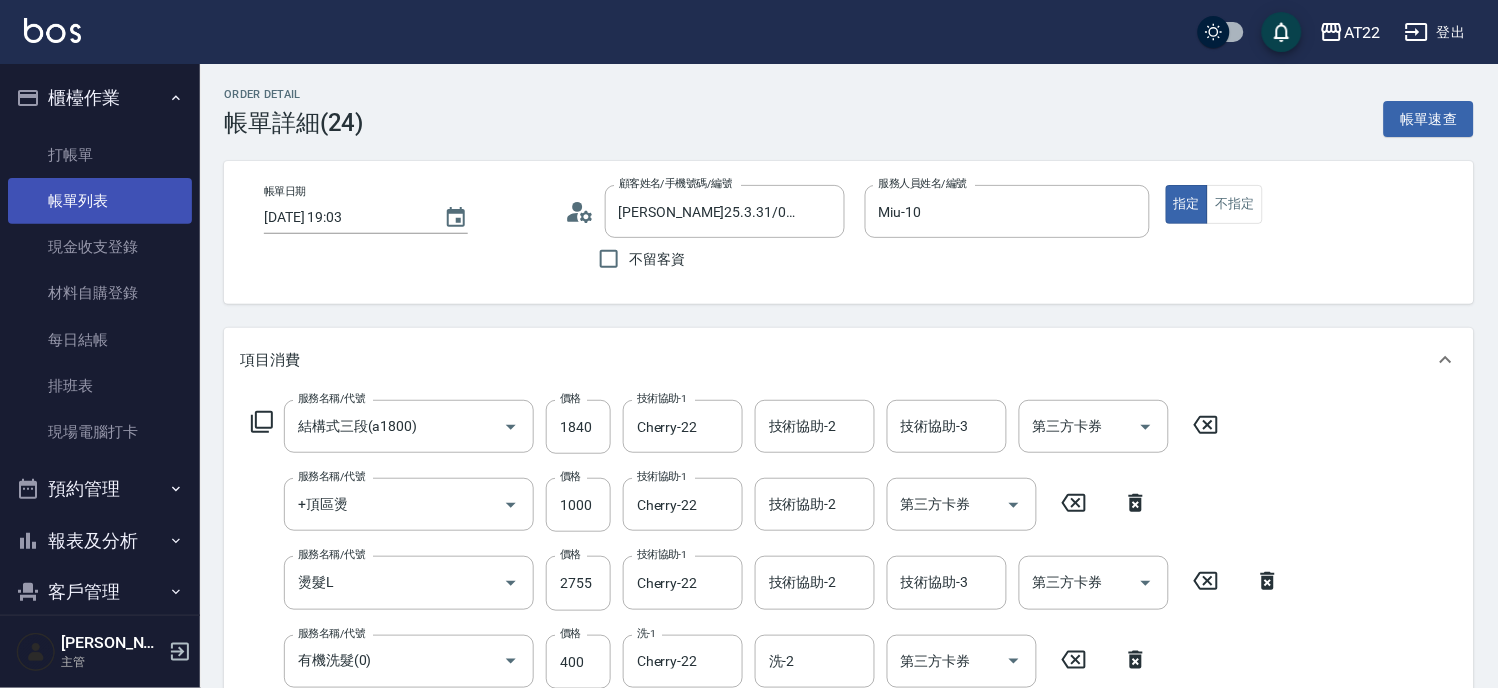 click on "帳單列表" at bounding box center (100, 201) 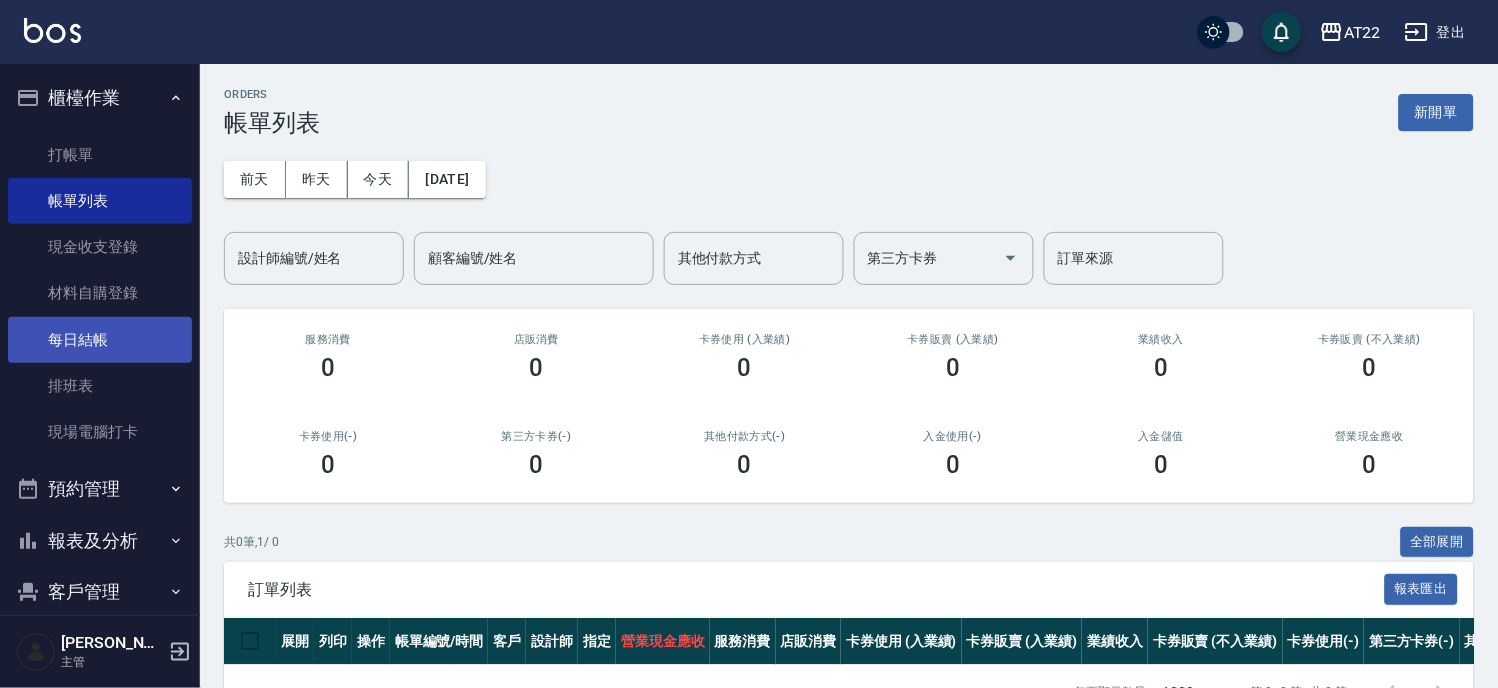 click on "每日結帳" at bounding box center [100, 340] 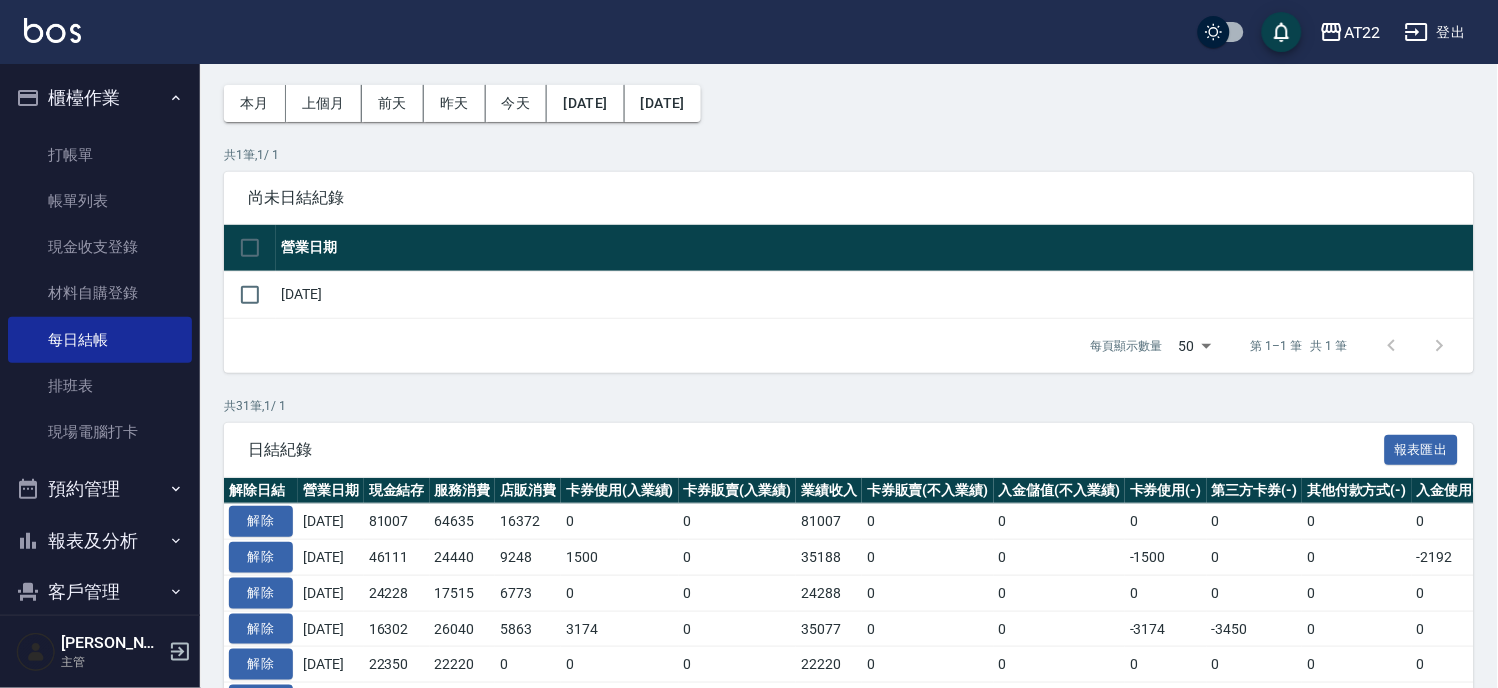 scroll, scrollTop: 111, scrollLeft: 0, axis: vertical 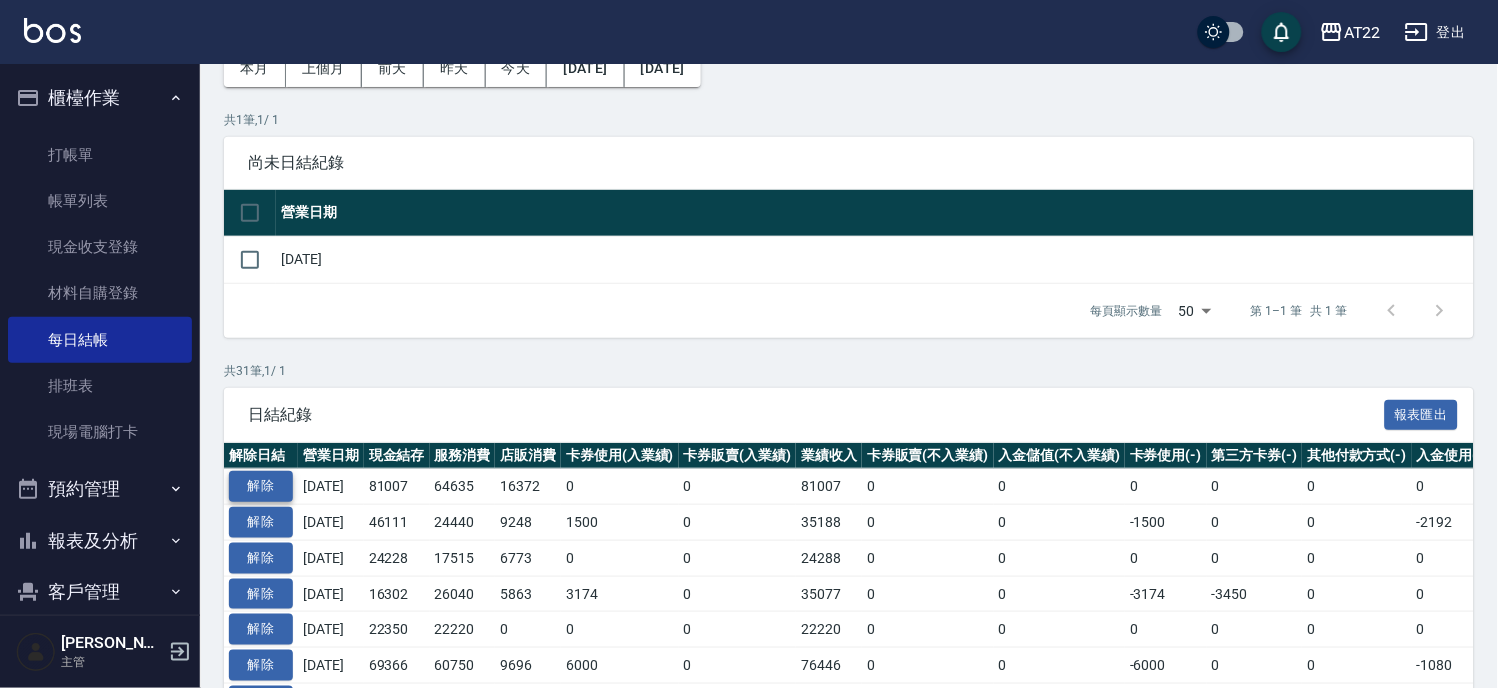 click on "解除" at bounding box center [261, 486] 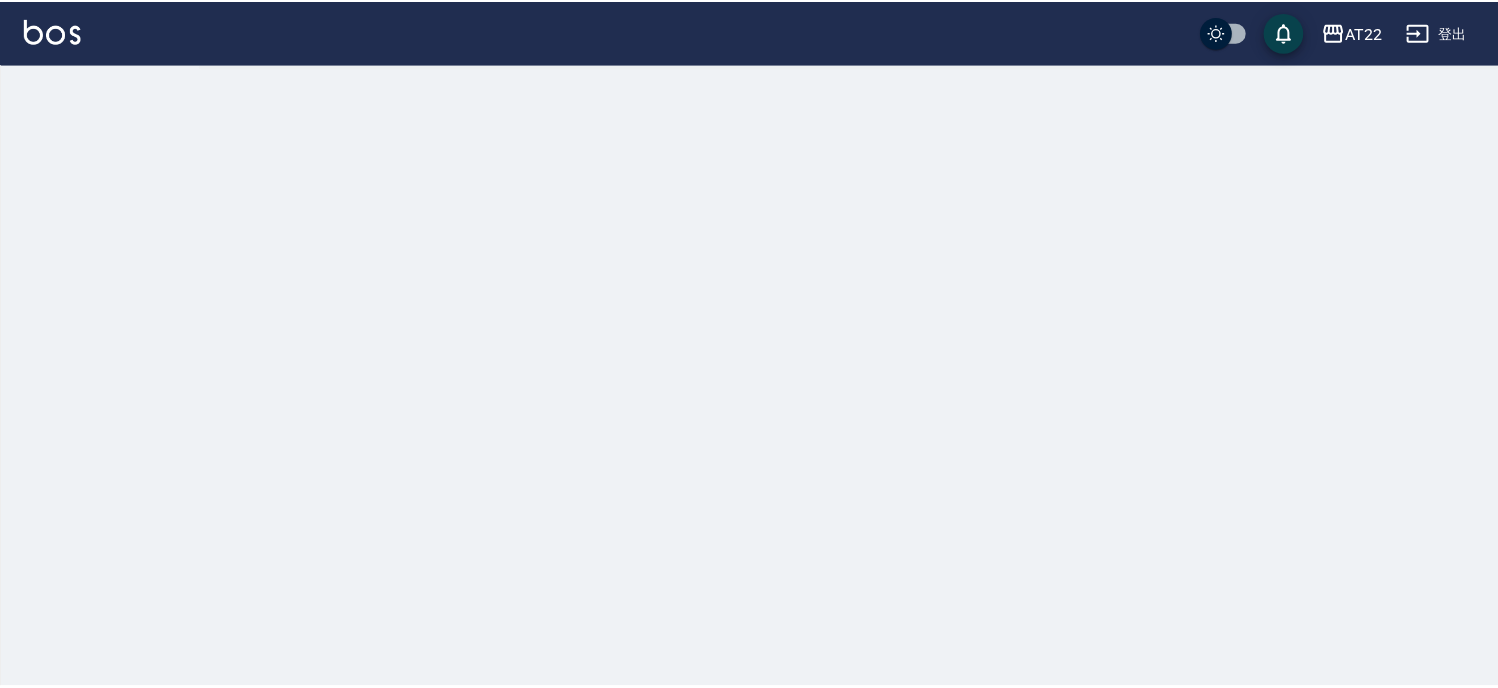 scroll, scrollTop: 0, scrollLeft: 0, axis: both 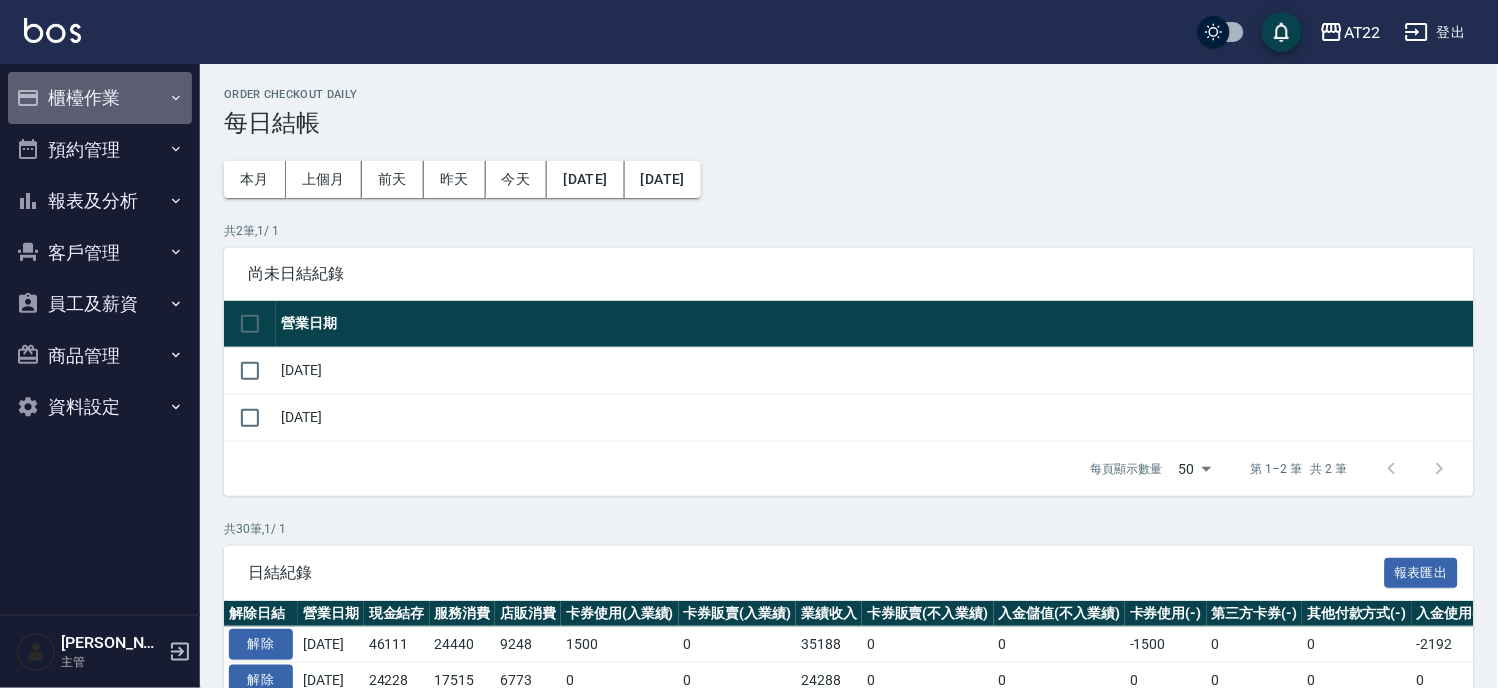click on "櫃檯作業" at bounding box center [100, 98] 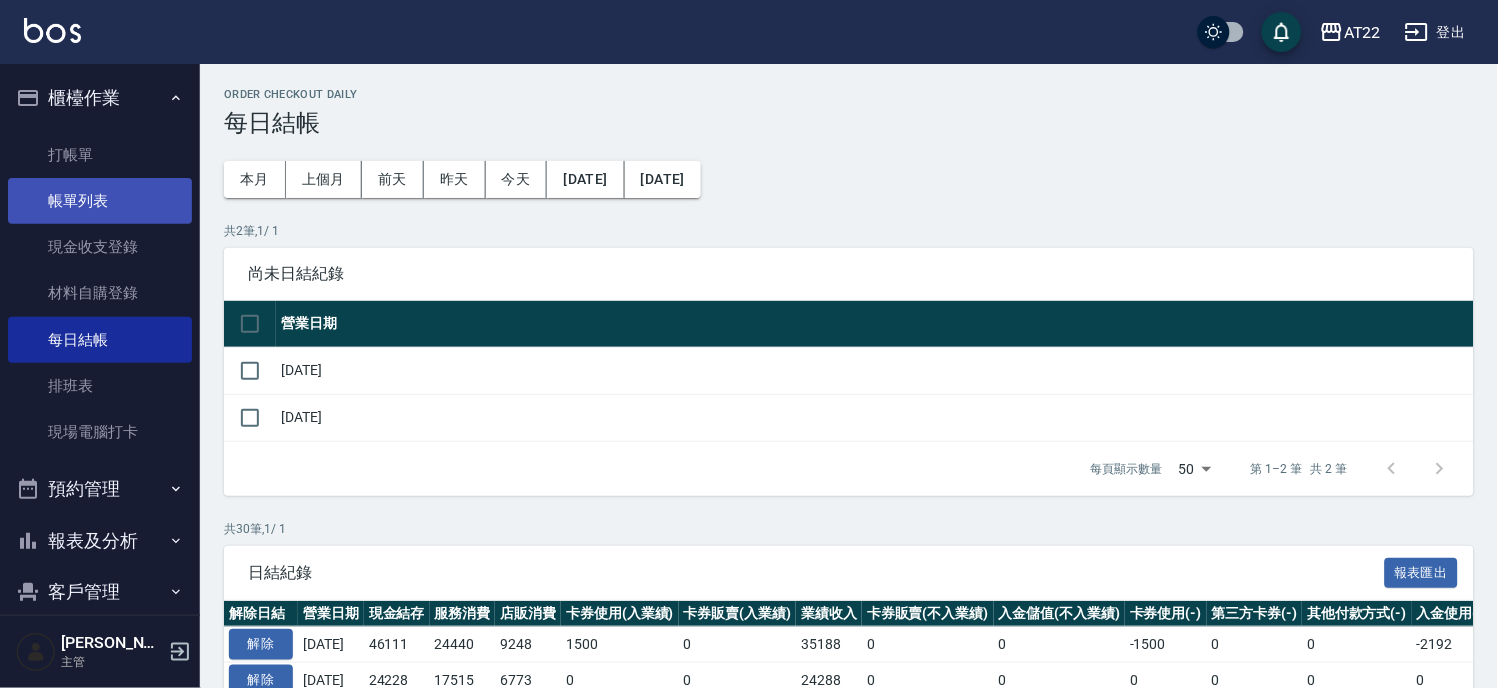click on "帳單列表" at bounding box center (100, 201) 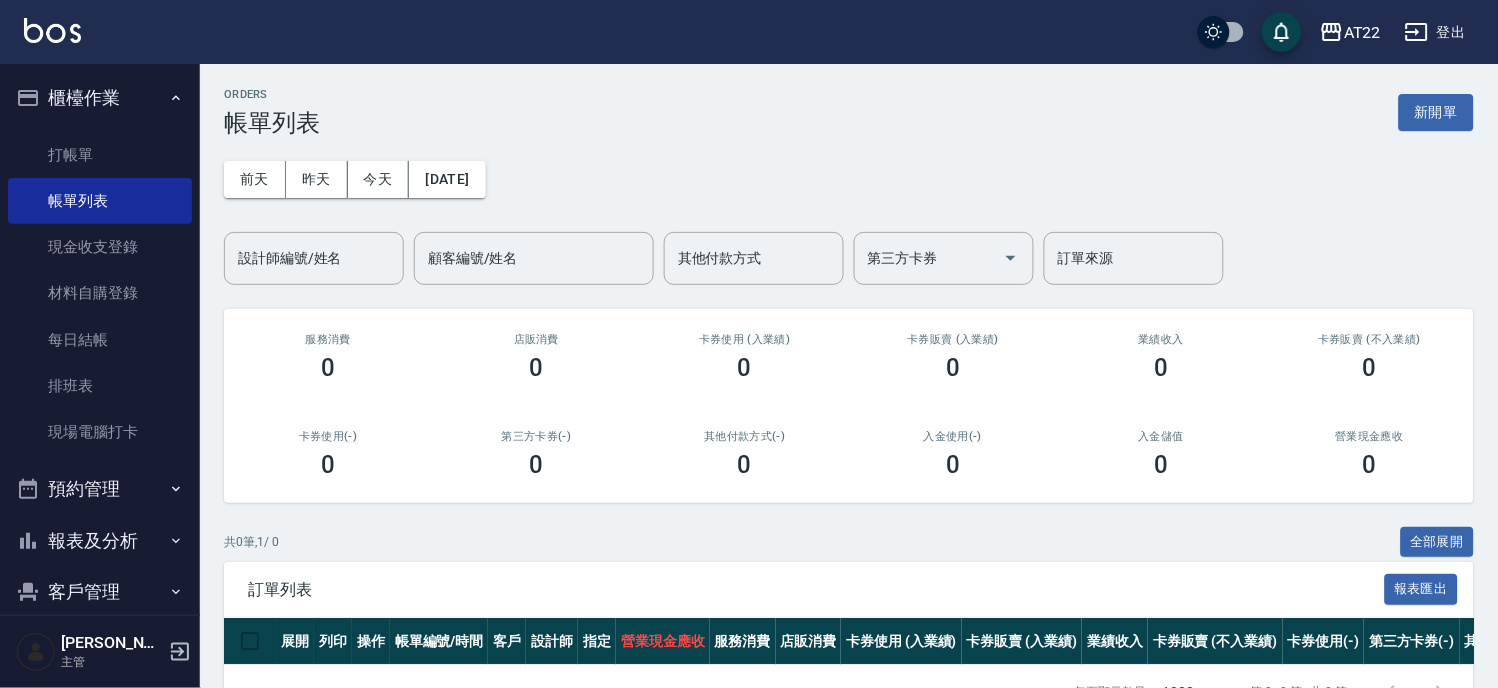 click on "[DATE] [DATE] [DATE] [DATE] 設計師編號/姓名 設計師編號/姓名 顧客編號/姓名 顧客編號/姓名 其他付款方式 其他付款方式 第三方卡券 第三方卡券 訂單來源 訂單來源" at bounding box center [849, 211] 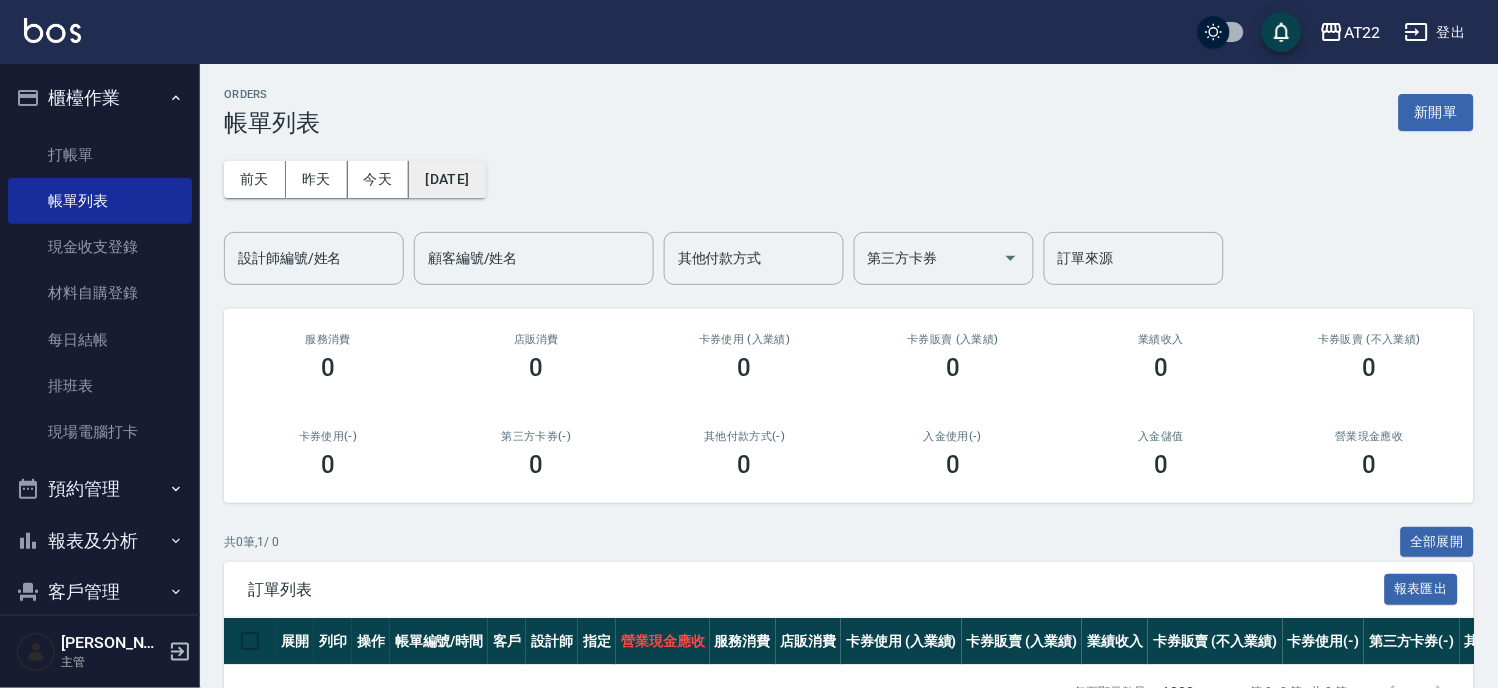 click on "[DATE]" at bounding box center [447, 179] 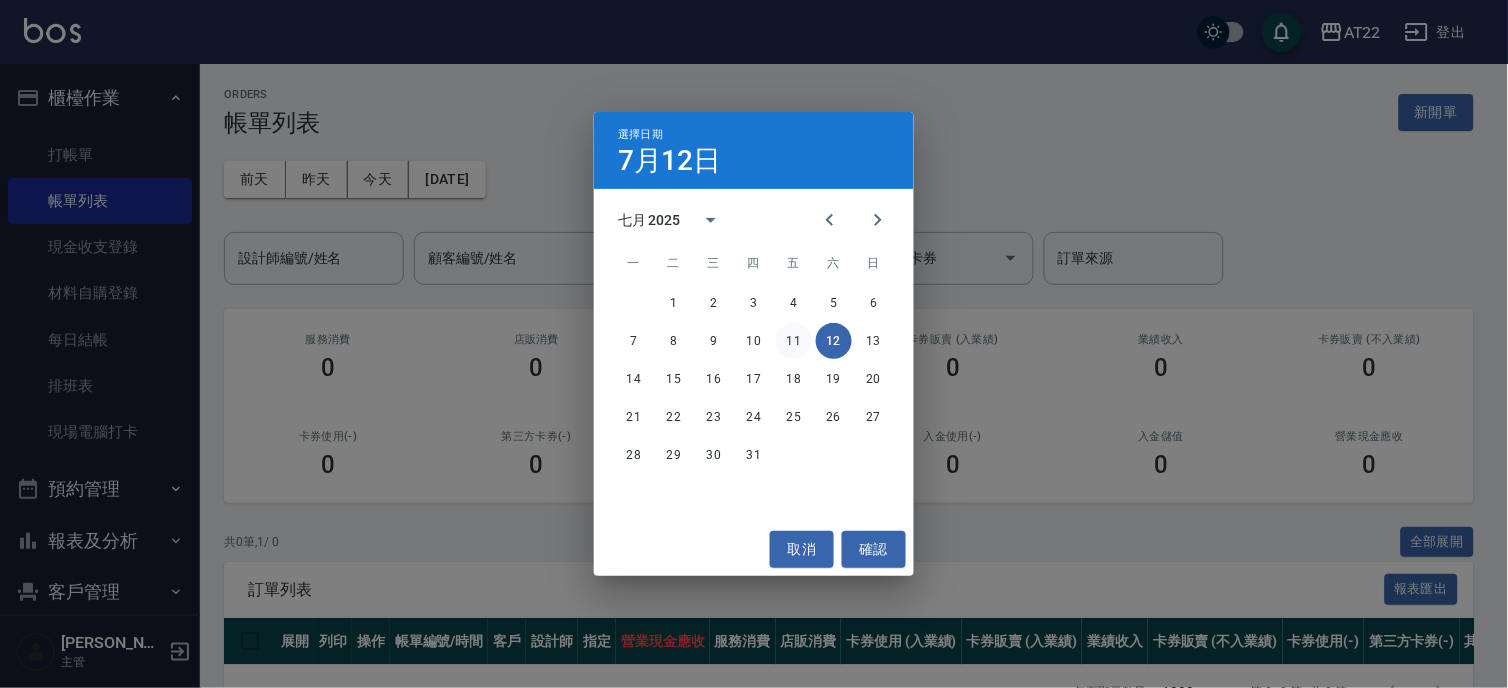 click on "11" at bounding box center [794, 341] 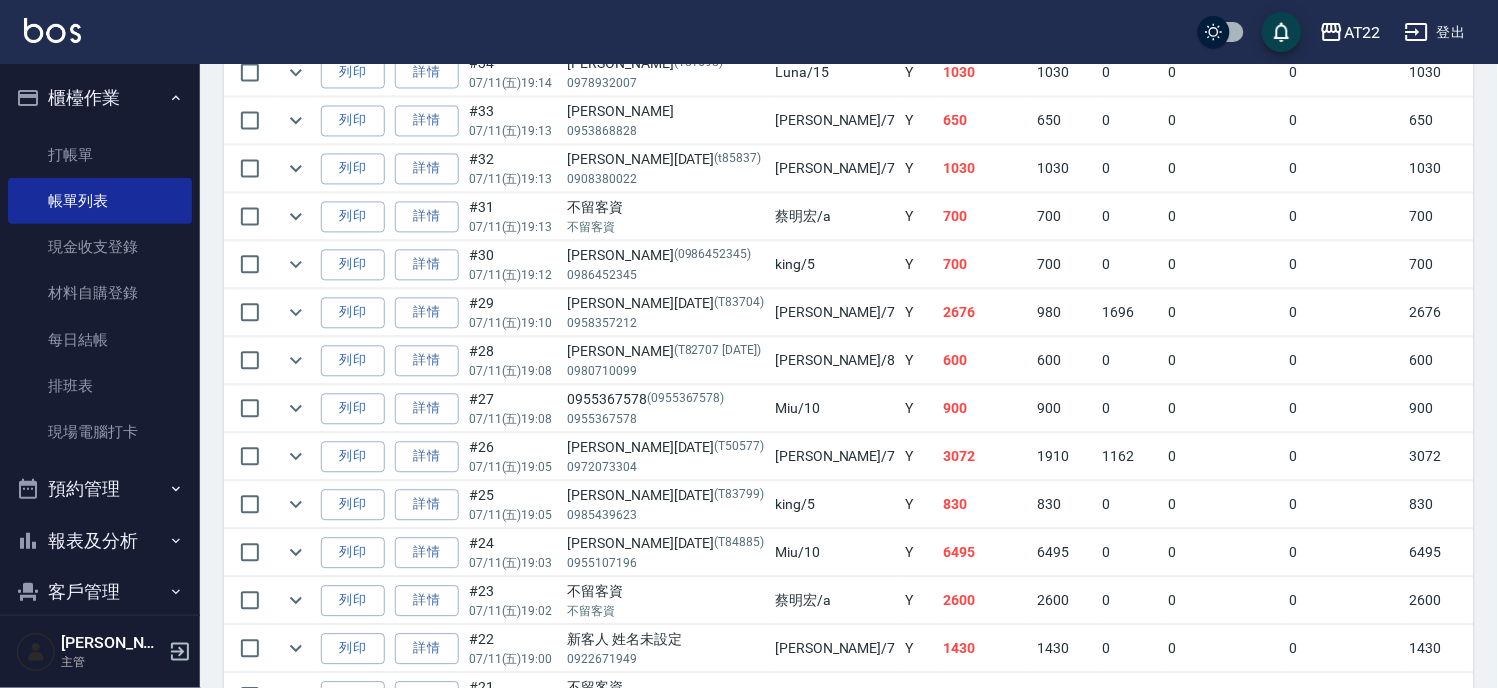 scroll, scrollTop: 888, scrollLeft: 0, axis: vertical 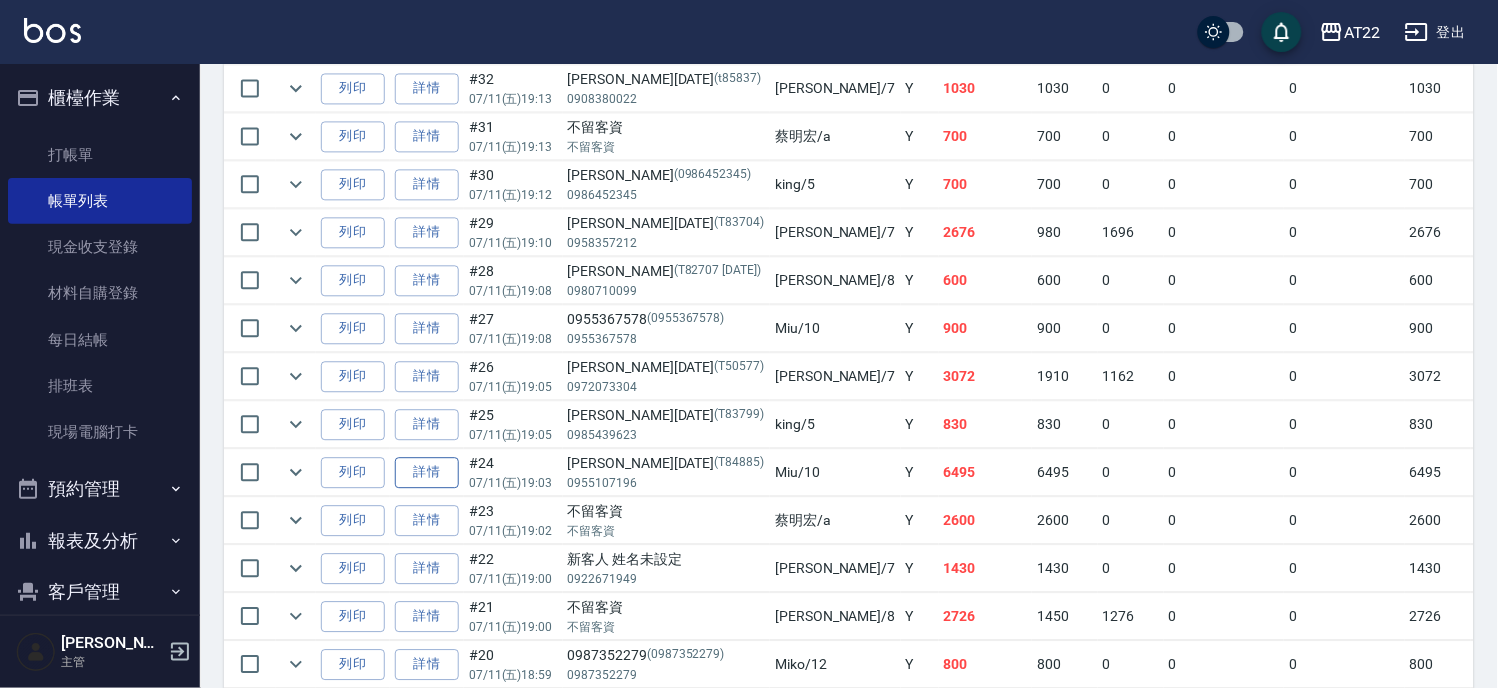 click on "詳情" at bounding box center (427, 472) 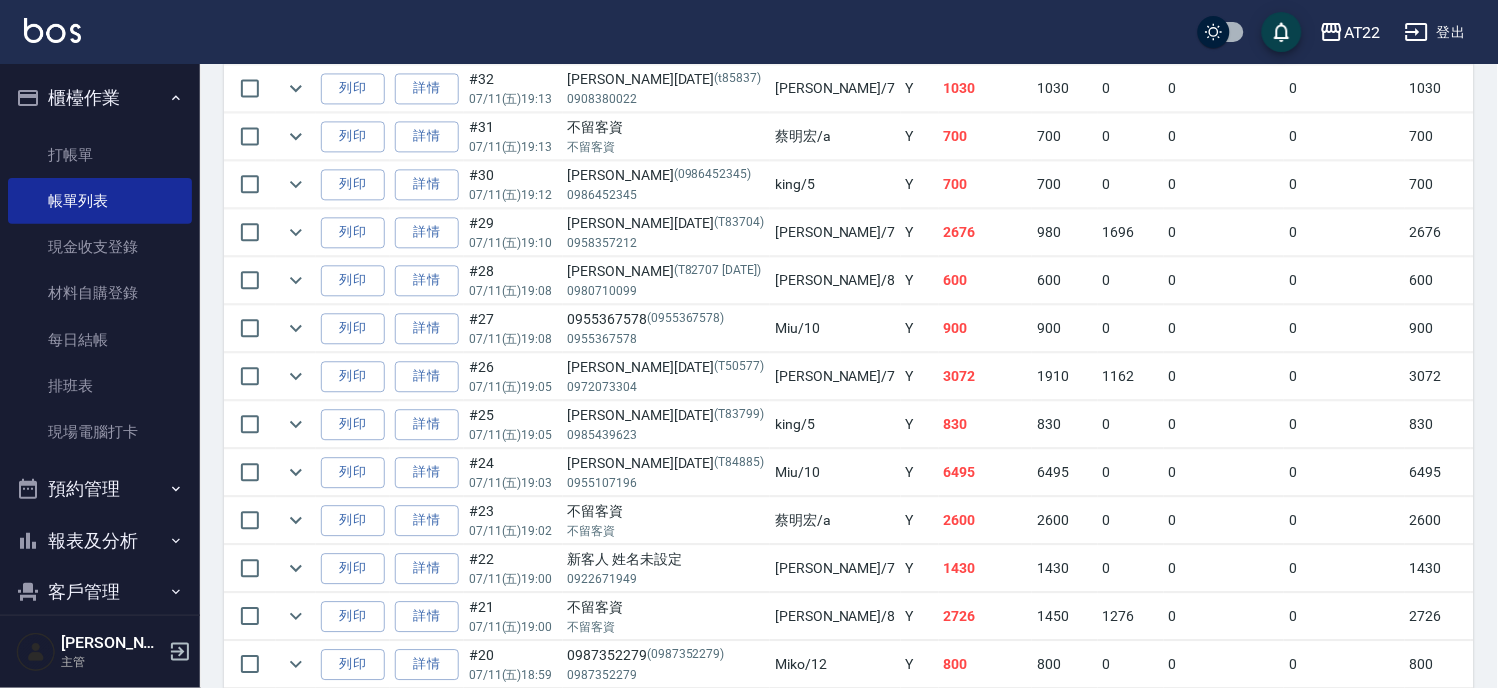 scroll, scrollTop: 0, scrollLeft: 0, axis: both 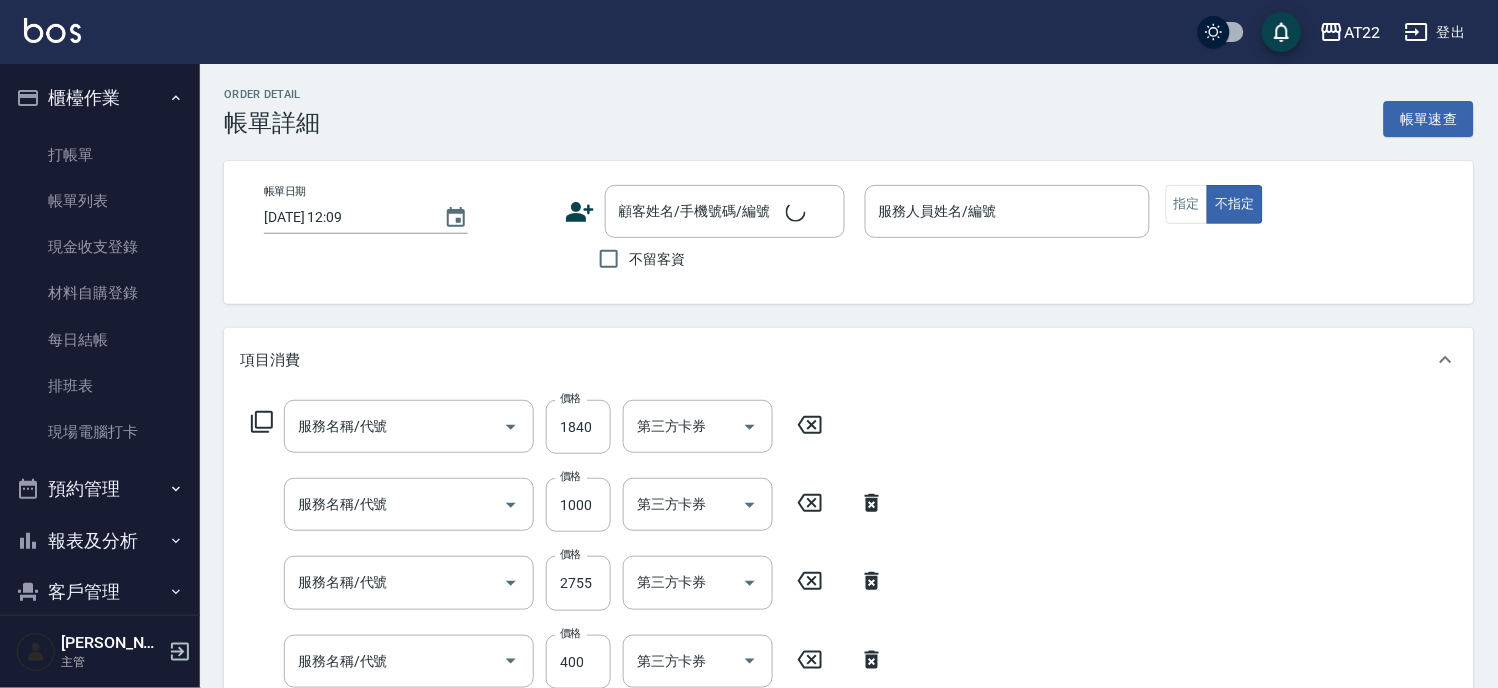 type on "2025/07/11 19:03" 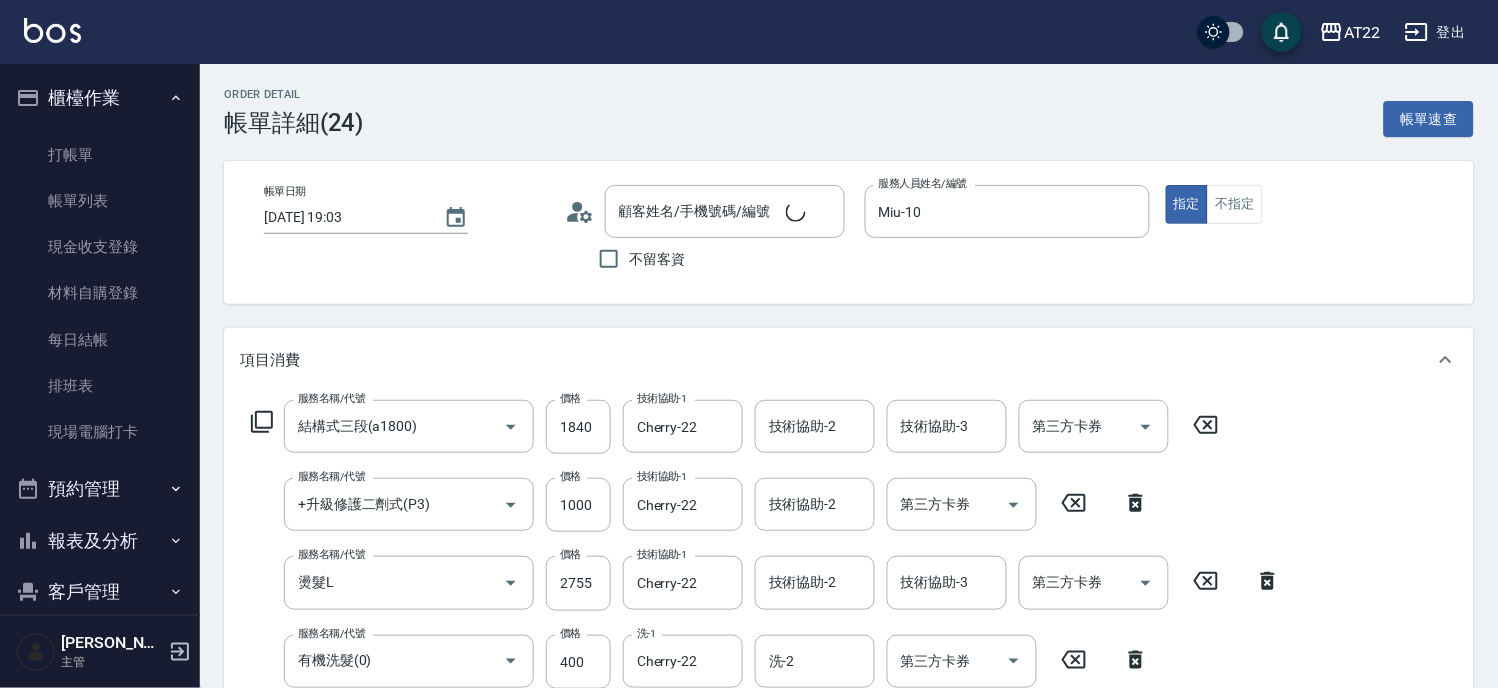 scroll, scrollTop: 111, scrollLeft: 0, axis: vertical 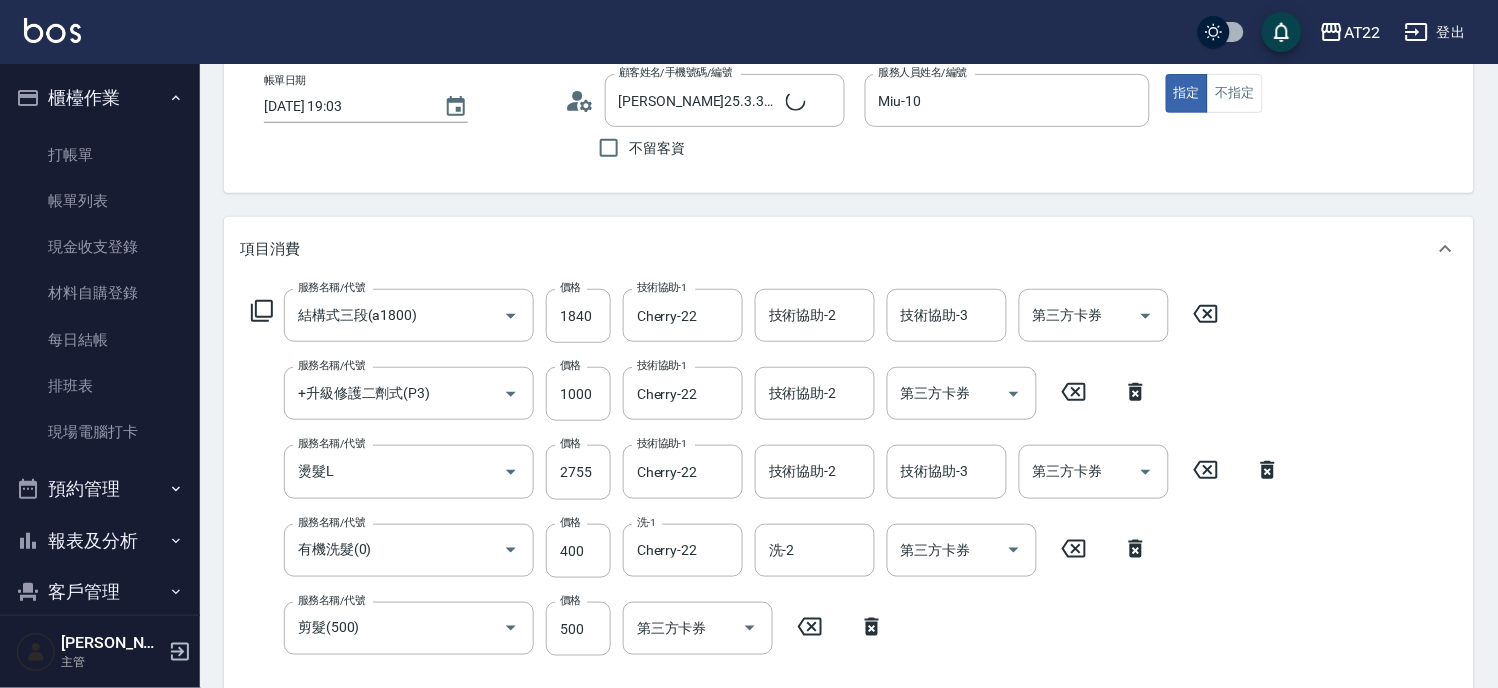 type on "林思蘋25.3.31/0955107196/T84885" 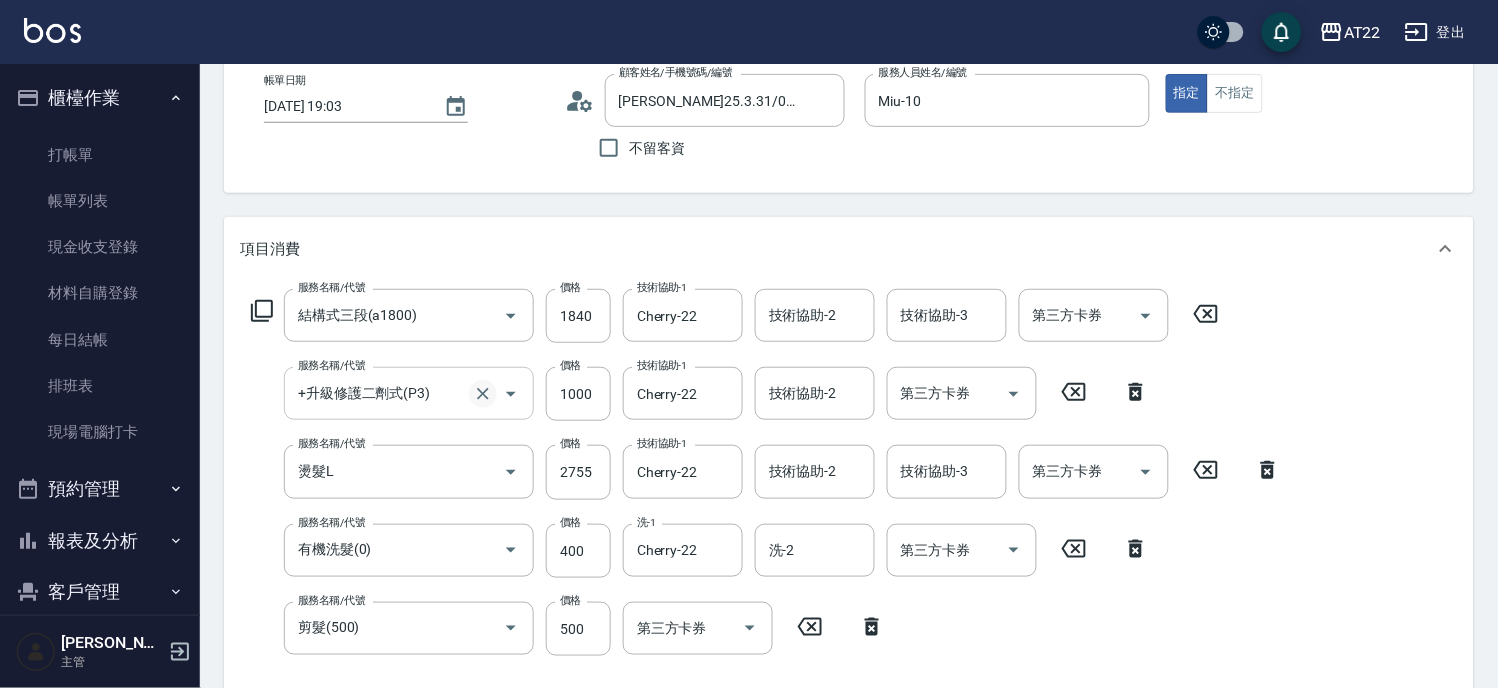 click at bounding box center [483, 394] 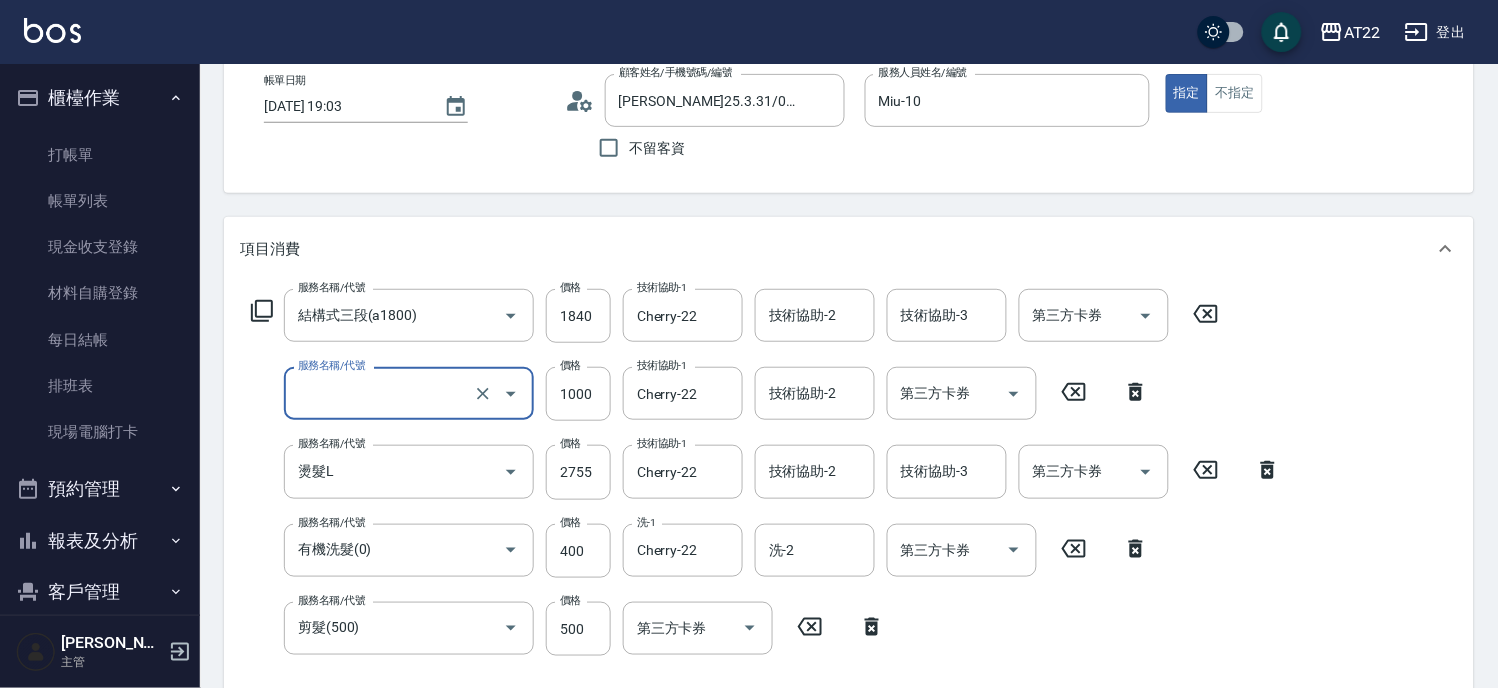 click 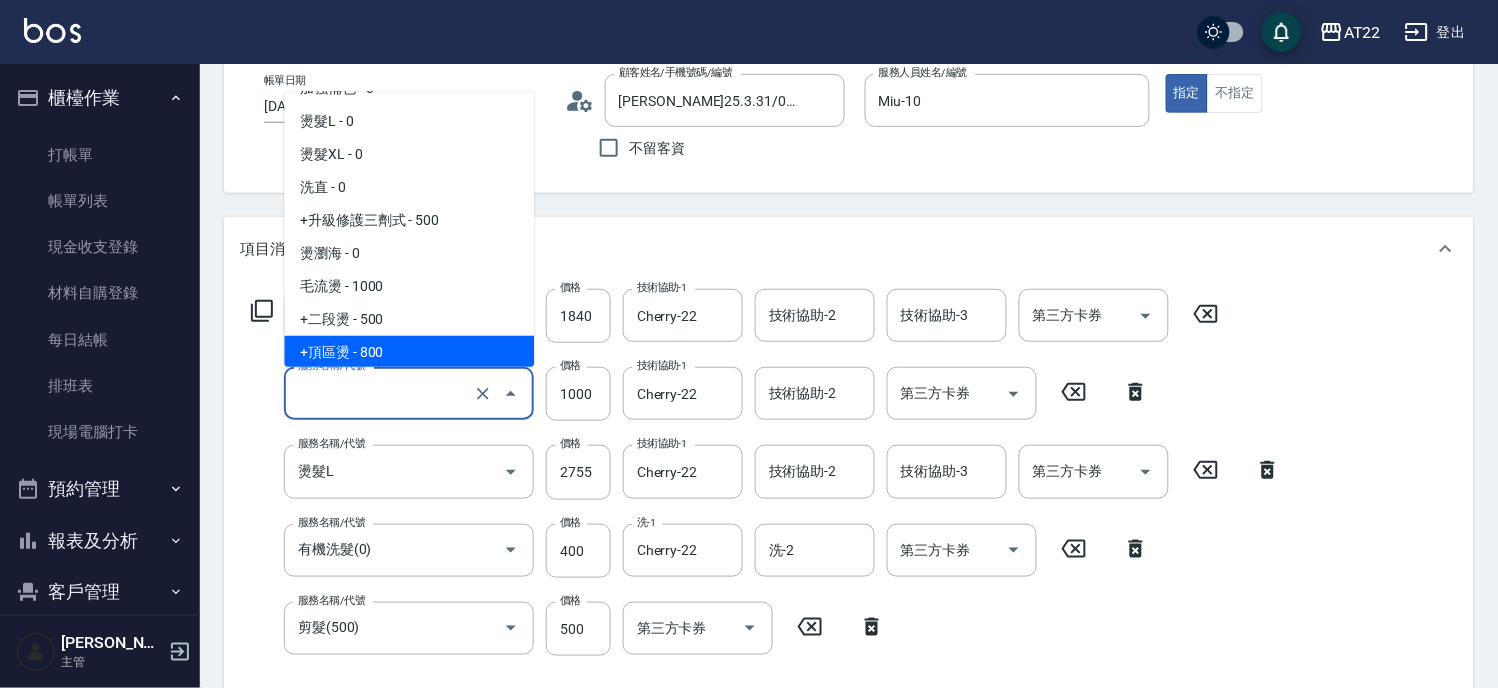 scroll, scrollTop: 161, scrollLeft: 0, axis: vertical 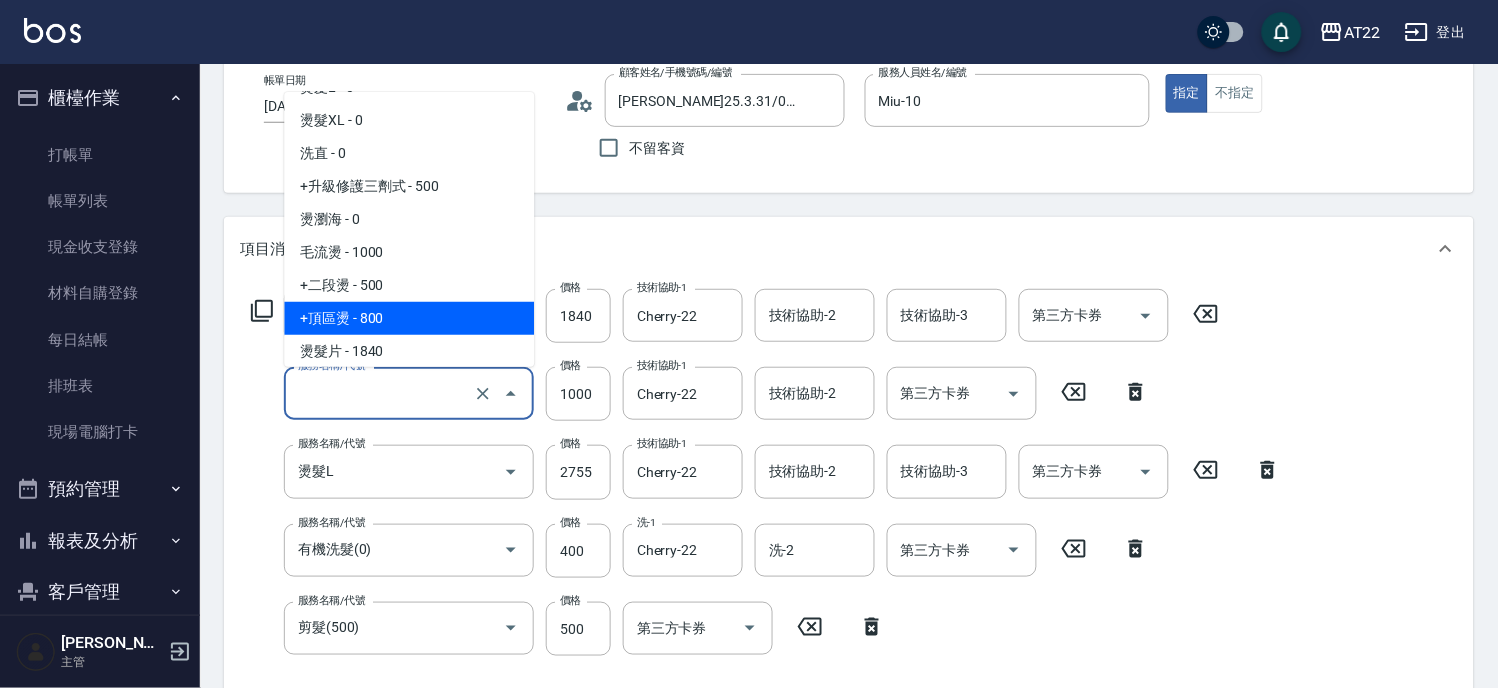 type on "800" 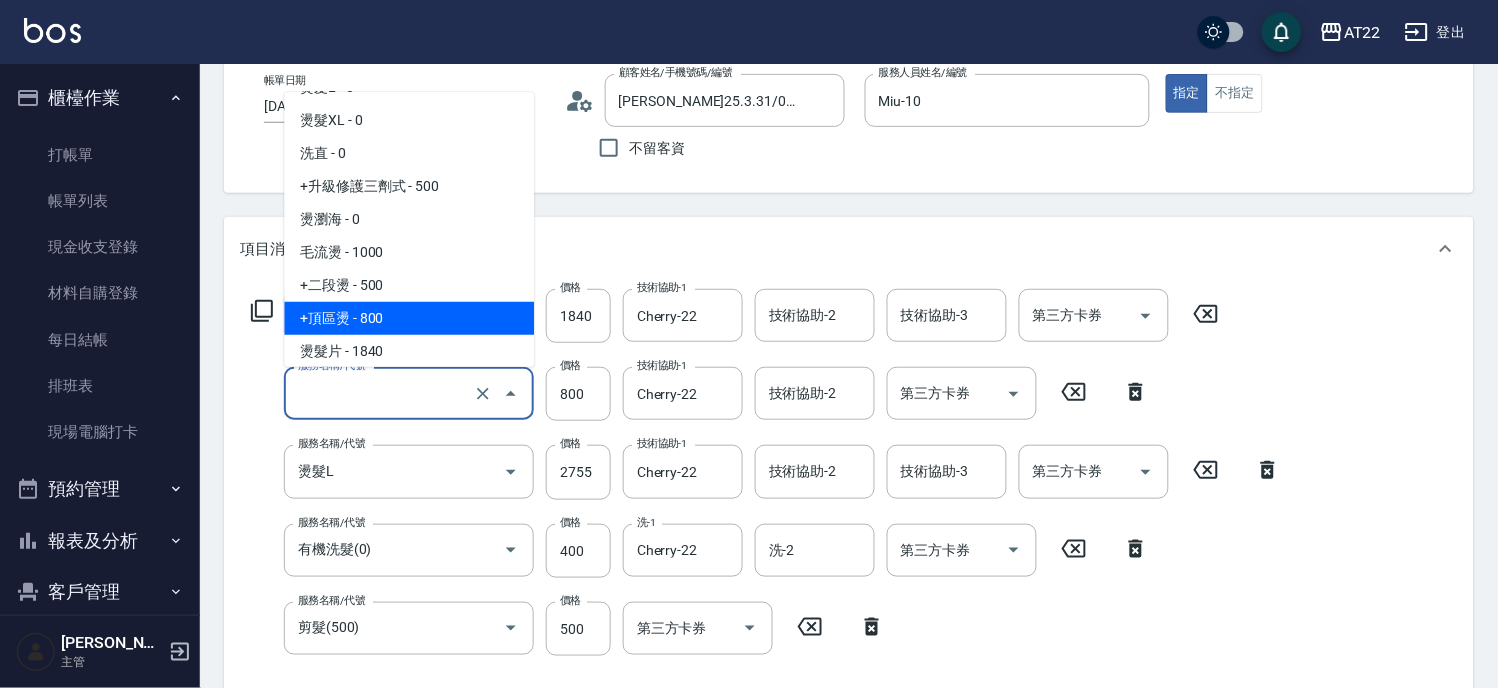 type on "+頂區燙" 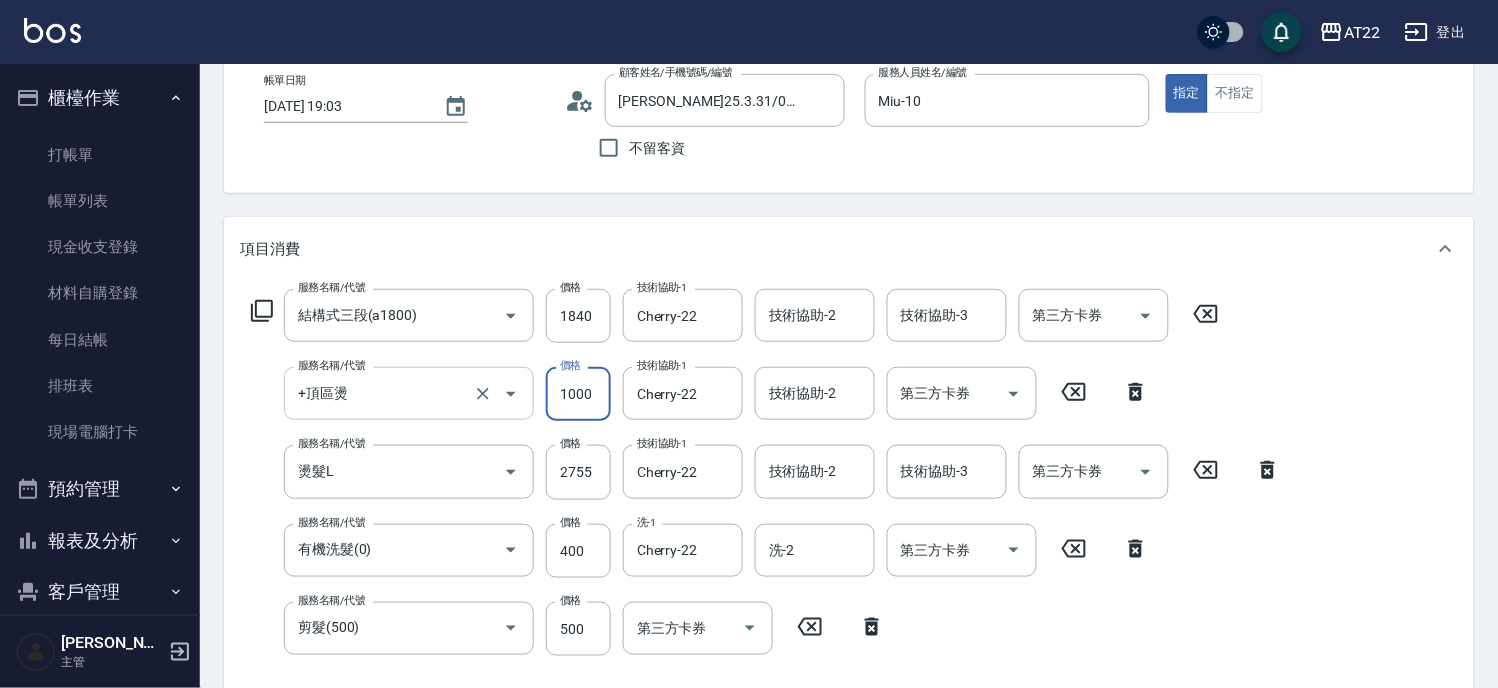 type on "1000" 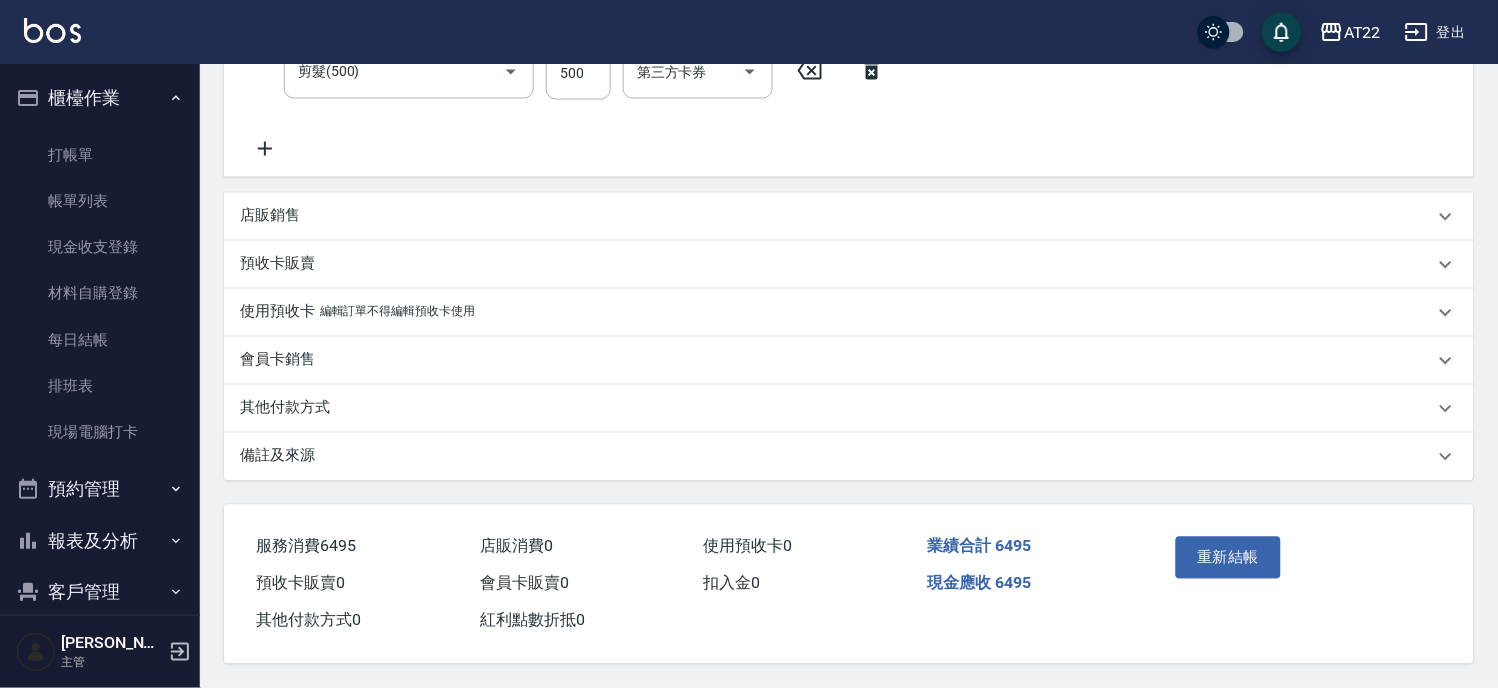 scroll, scrollTop: 672, scrollLeft: 0, axis: vertical 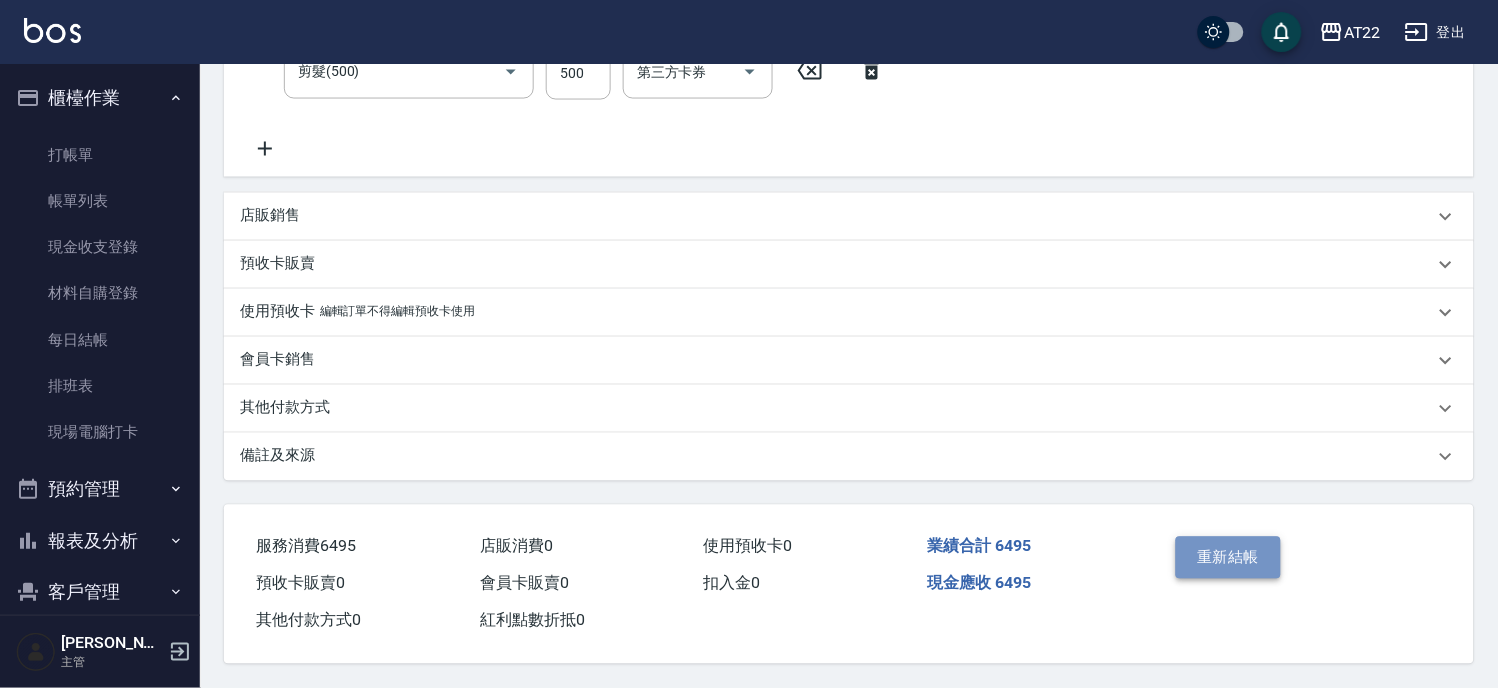 click on "重新結帳" at bounding box center (1229, 558) 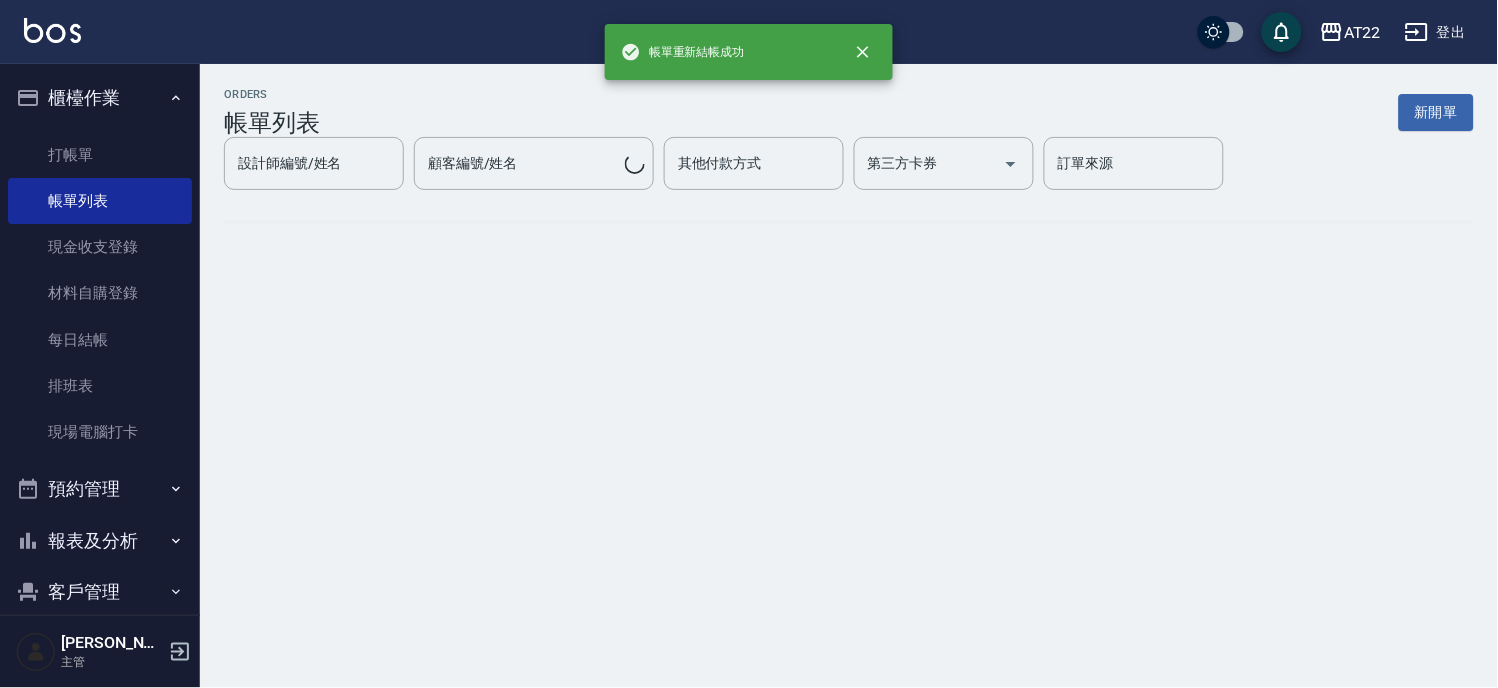 scroll, scrollTop: 0, scrollLeft: 0, axis: both 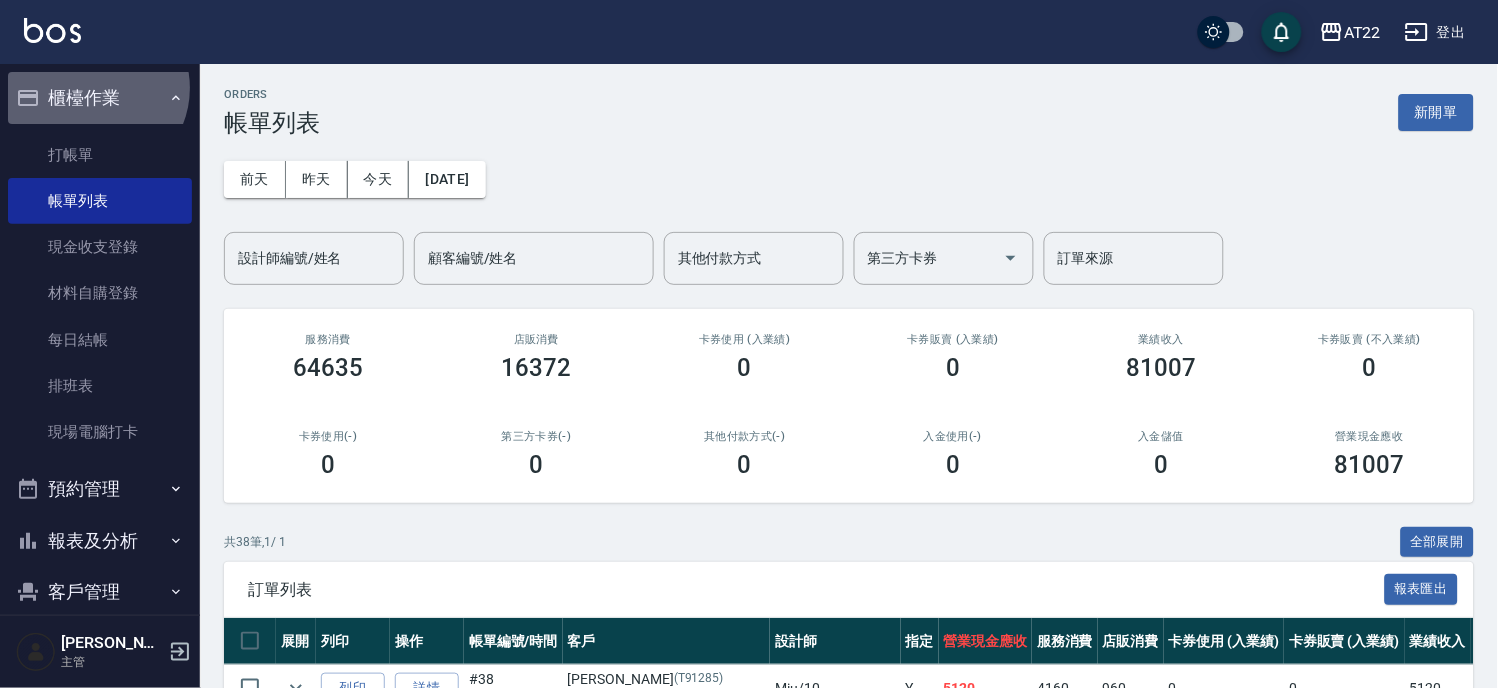 click on "櫃檯作業" at bounding box center [100, 98] 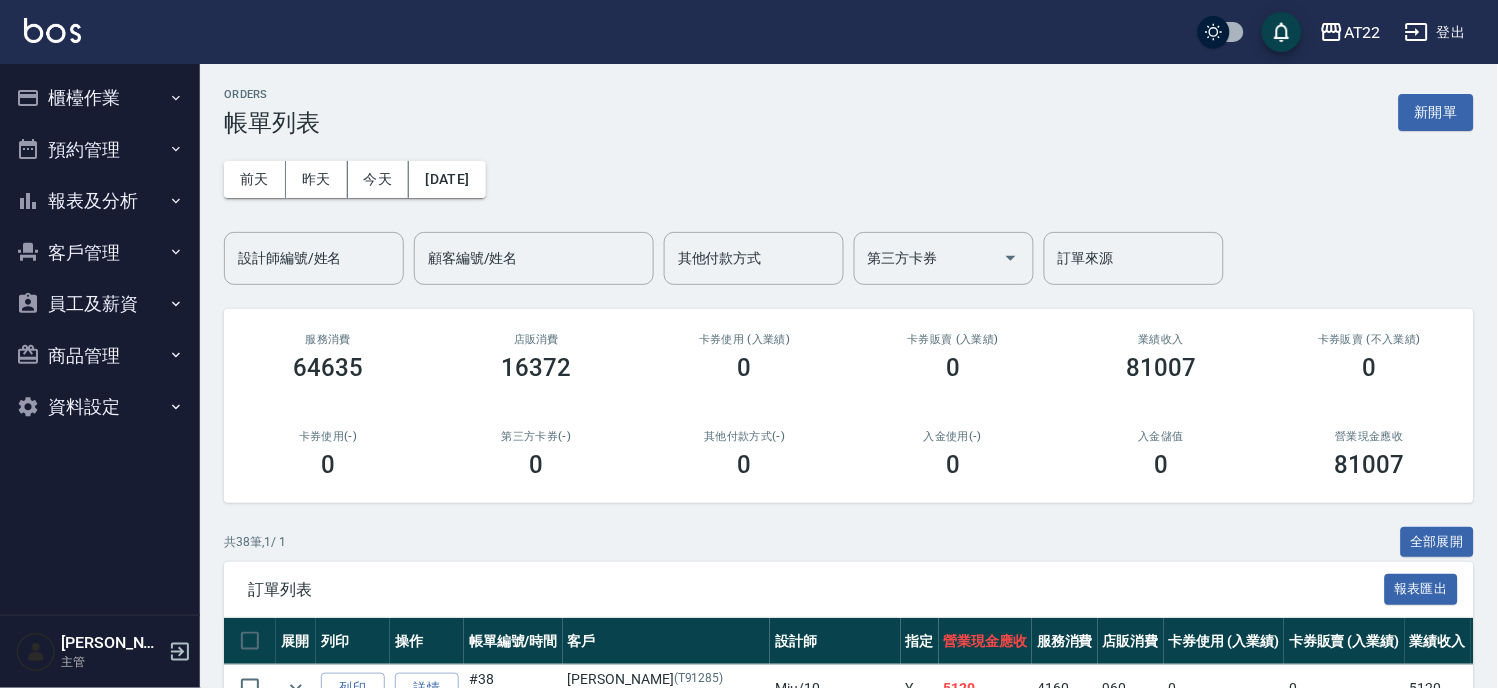 click on "櫃檯作業" at bounding box center (100, 98) 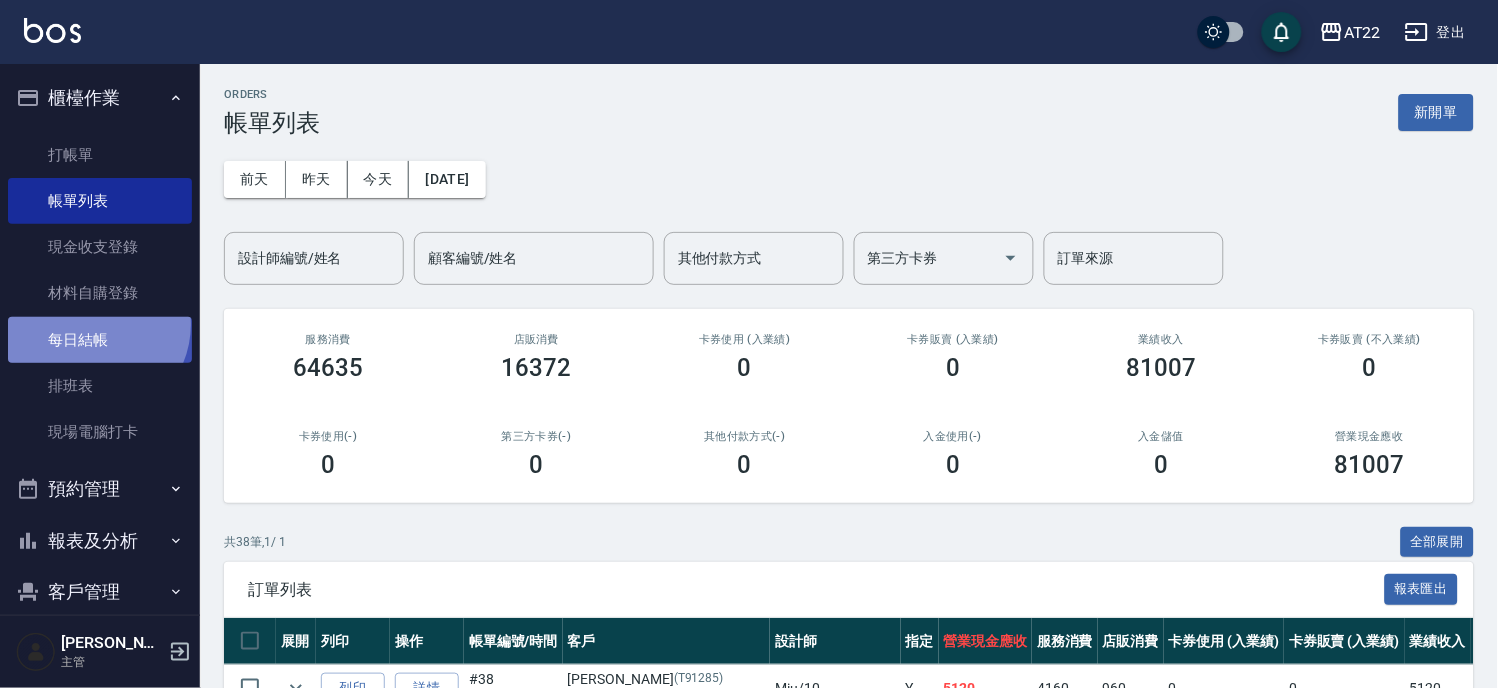 click on "每日結帳" at bounding box center (100, 340) 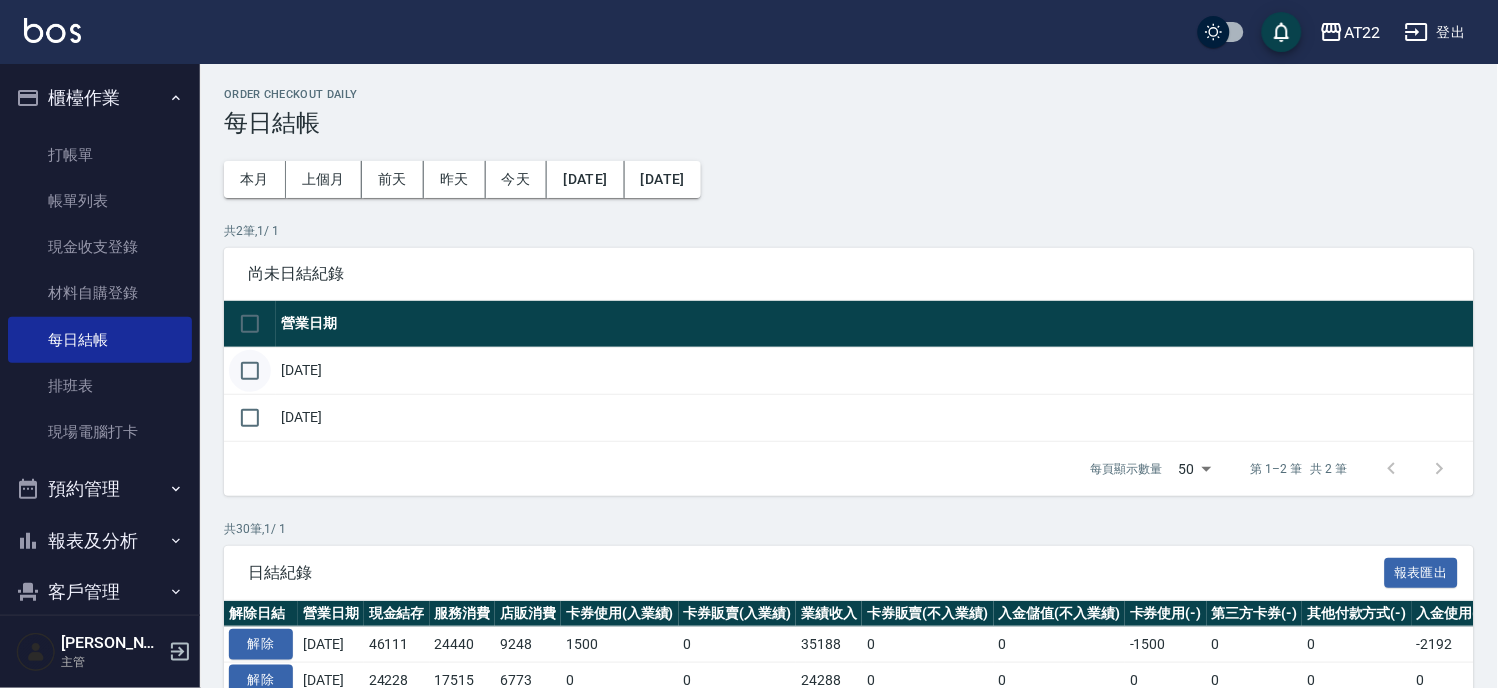 click at bounding box center [250, 371] 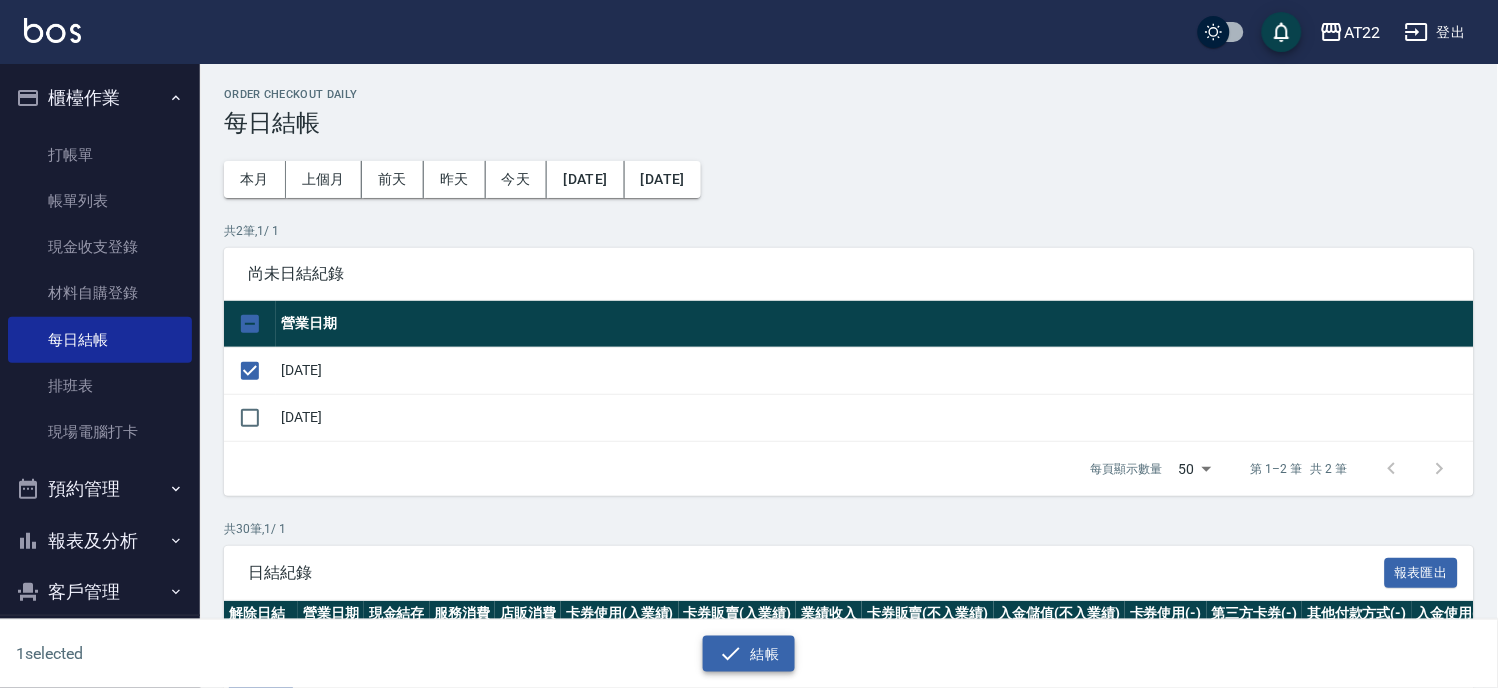 click 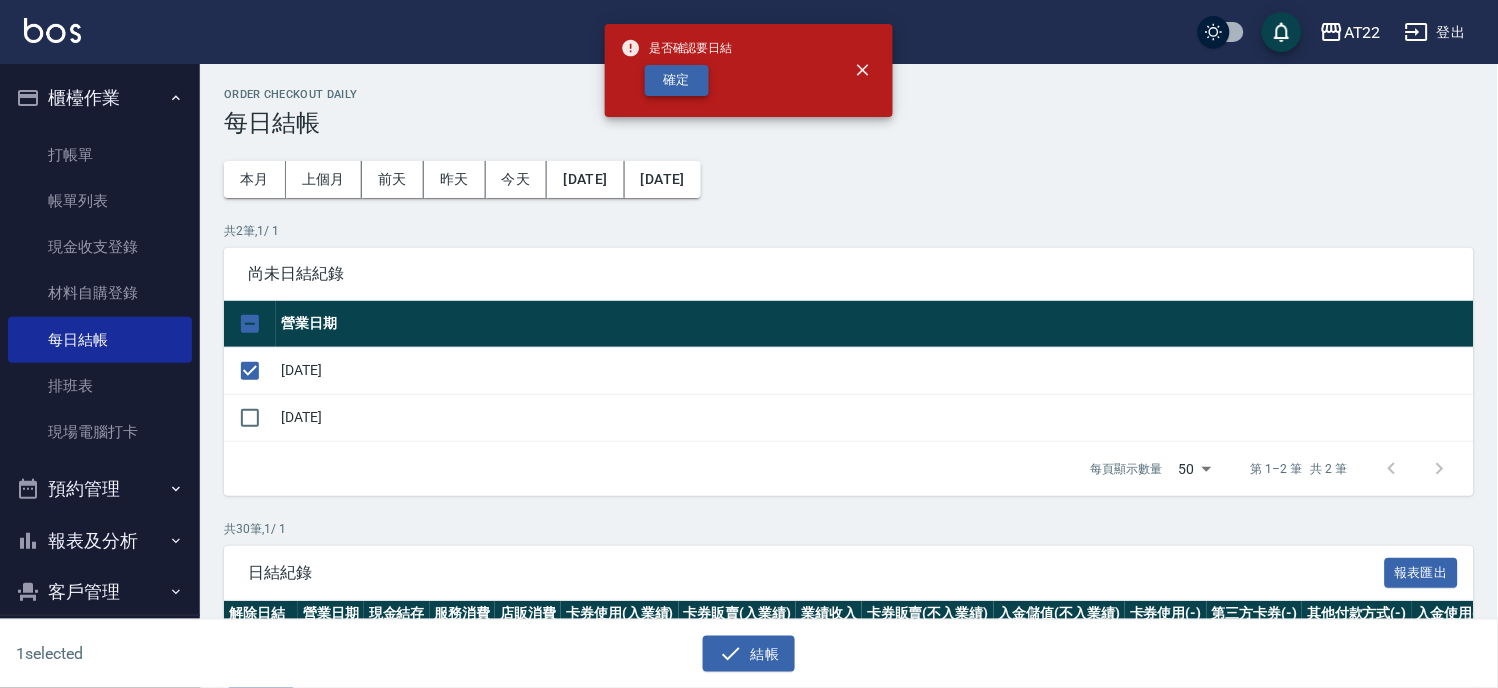 click on "確定" at bounding box center [677, 80] 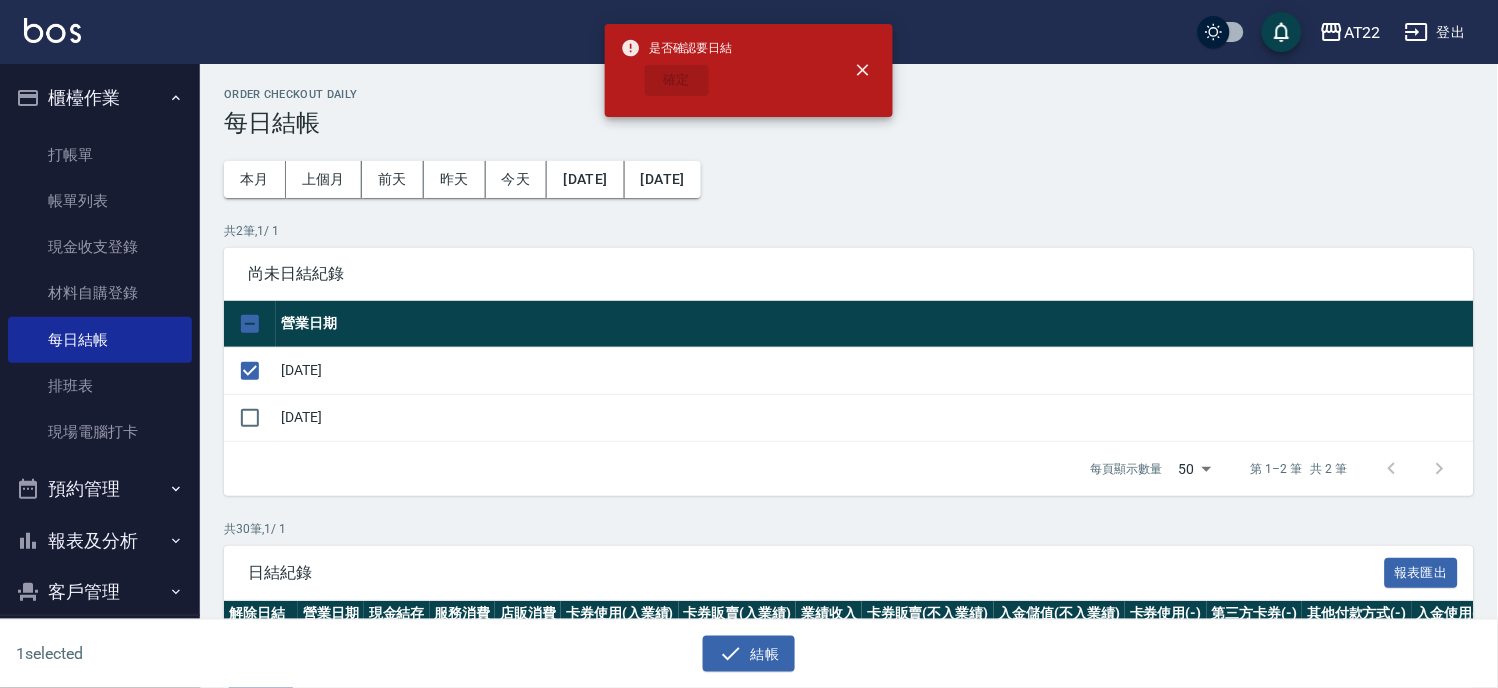 checkbox on "false" 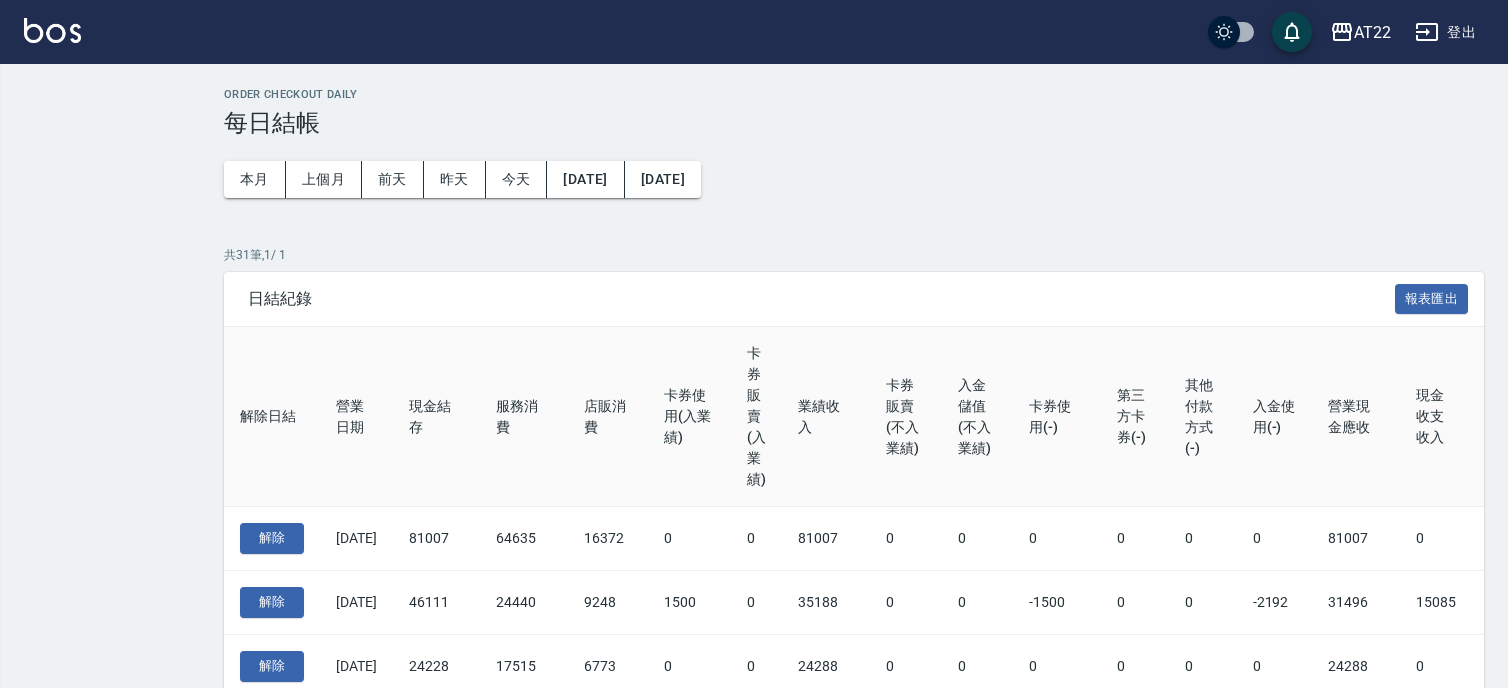 scroll, scrollTop: 0, scrollLeft: 0, axis: both 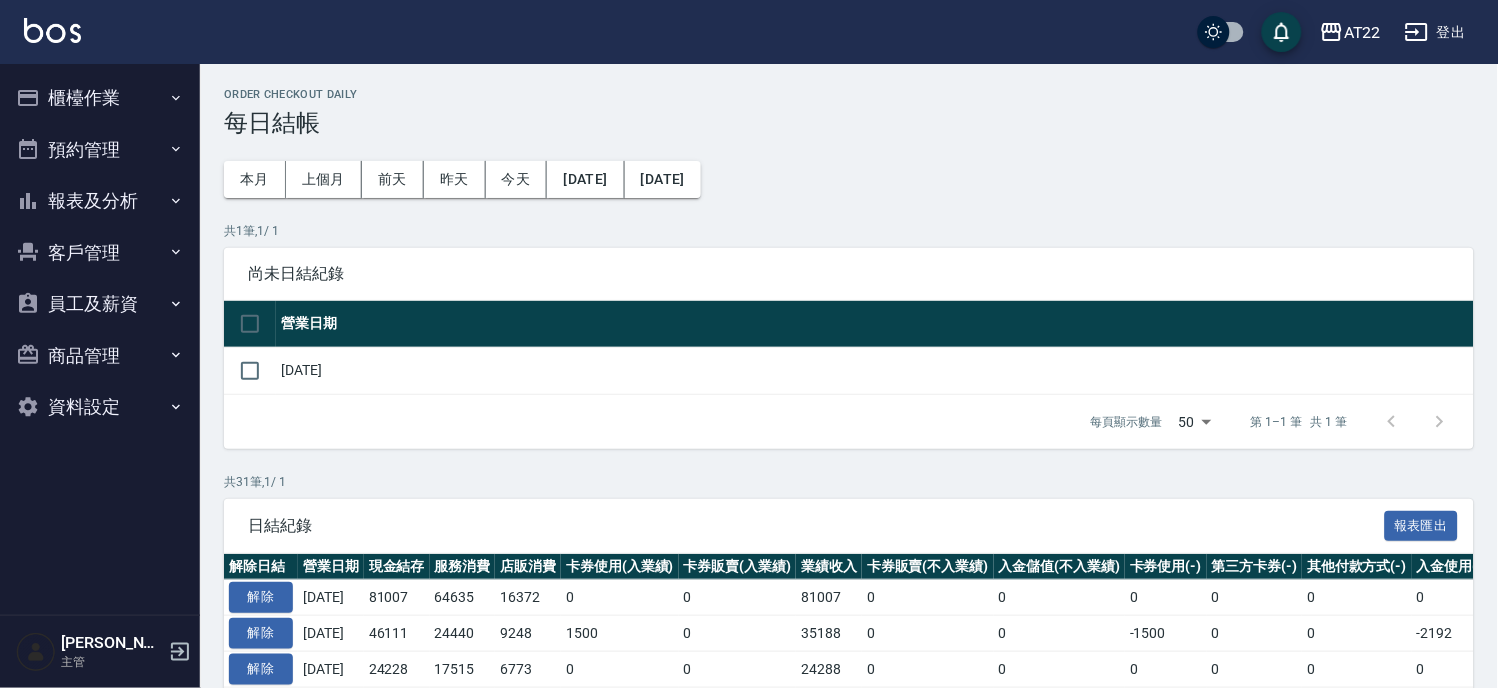 click on "登出" at bounding box center [1435, 32] 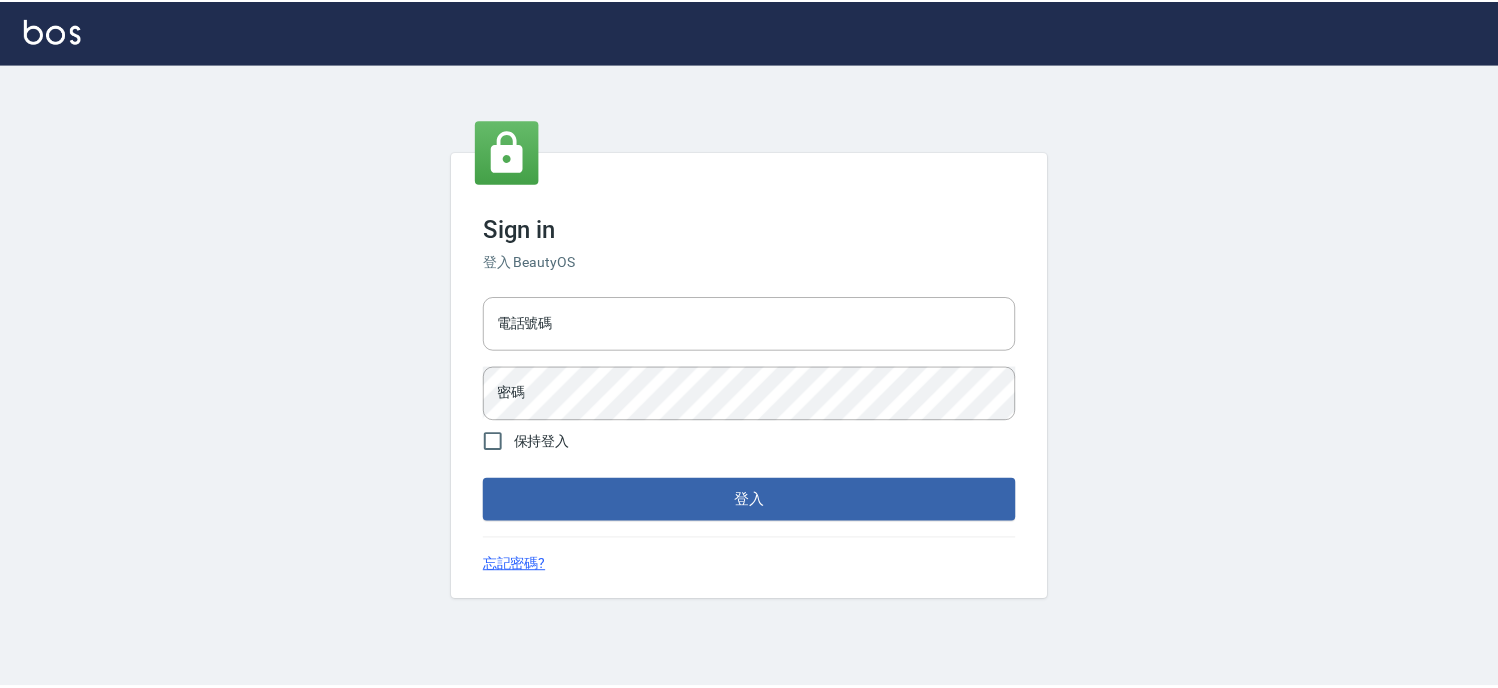 scroll, scrollTop: 0, scrollLeft: 0, axis: both 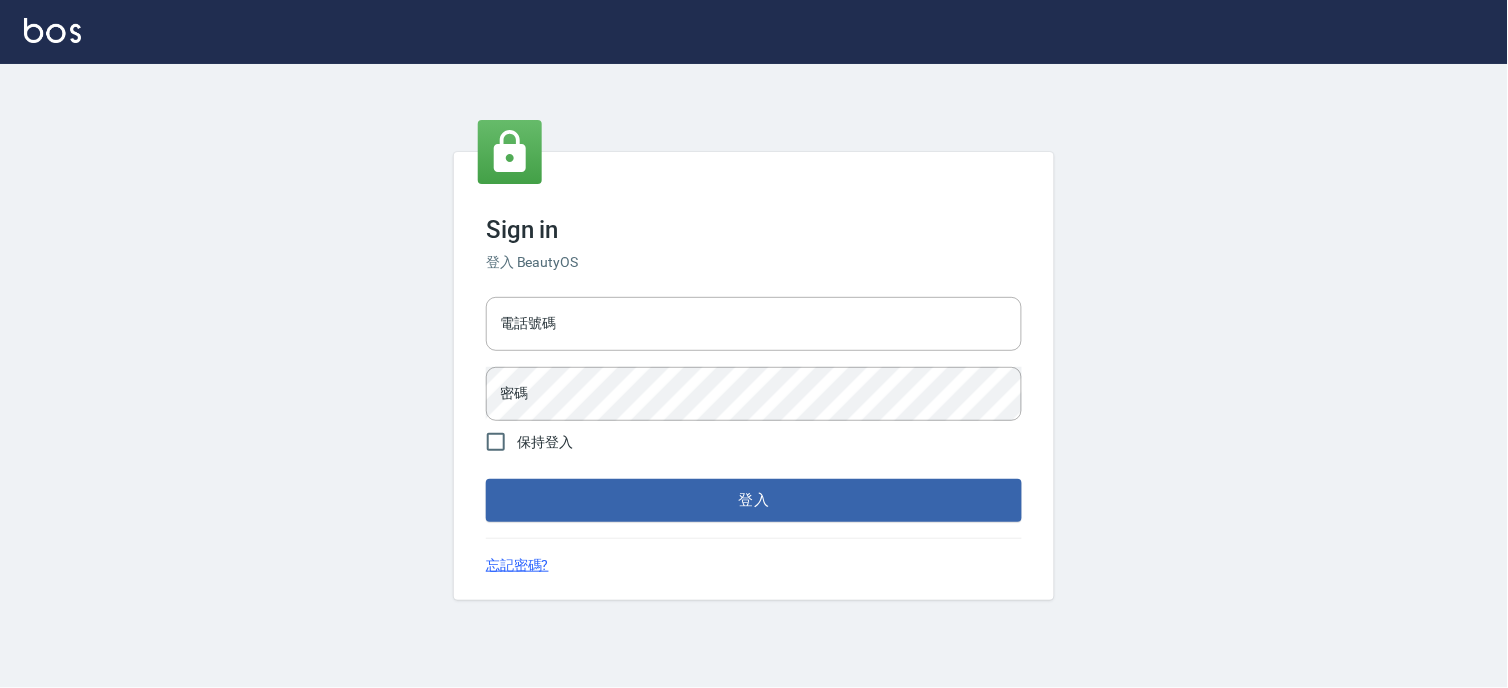 click on "電話號碼 電話號碼 密碼 密碼" at bounding box center (754, 359) 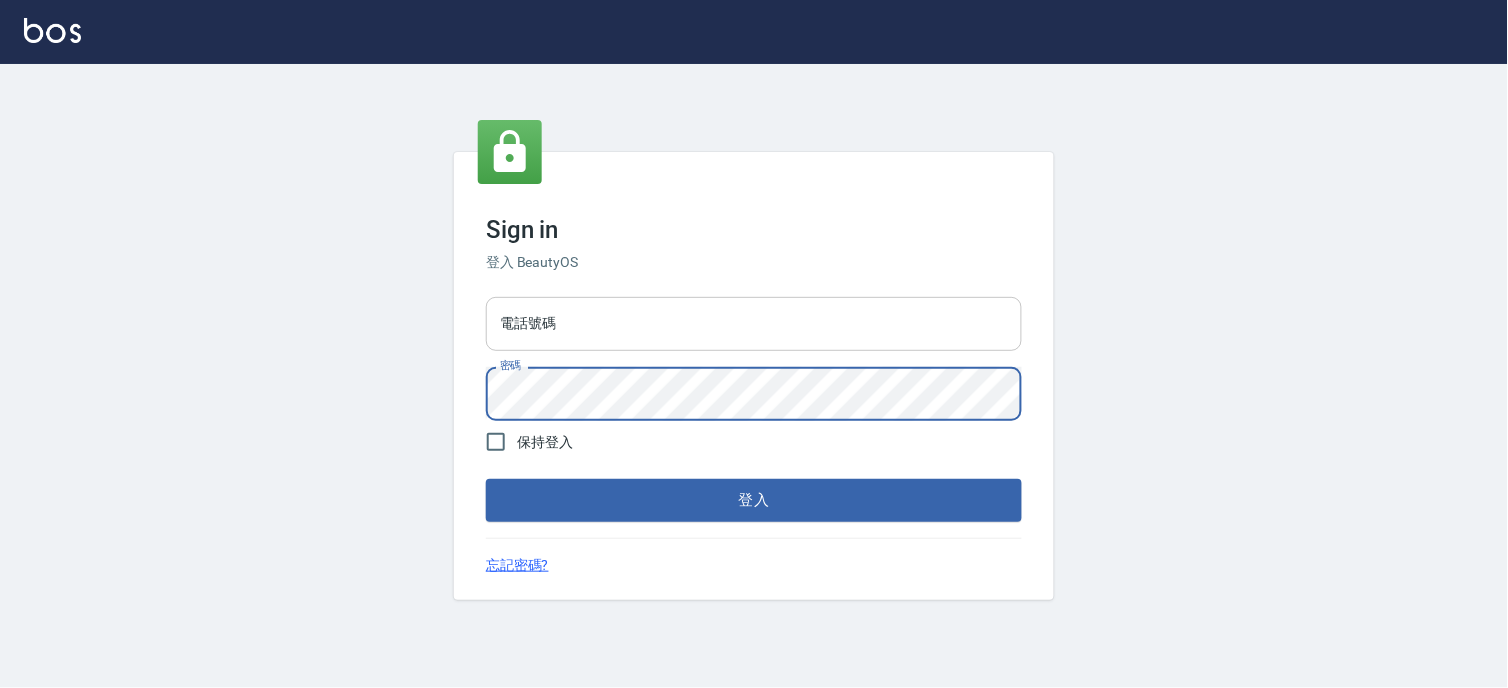 click on "電話號碼" at bounding box center [754, 324] 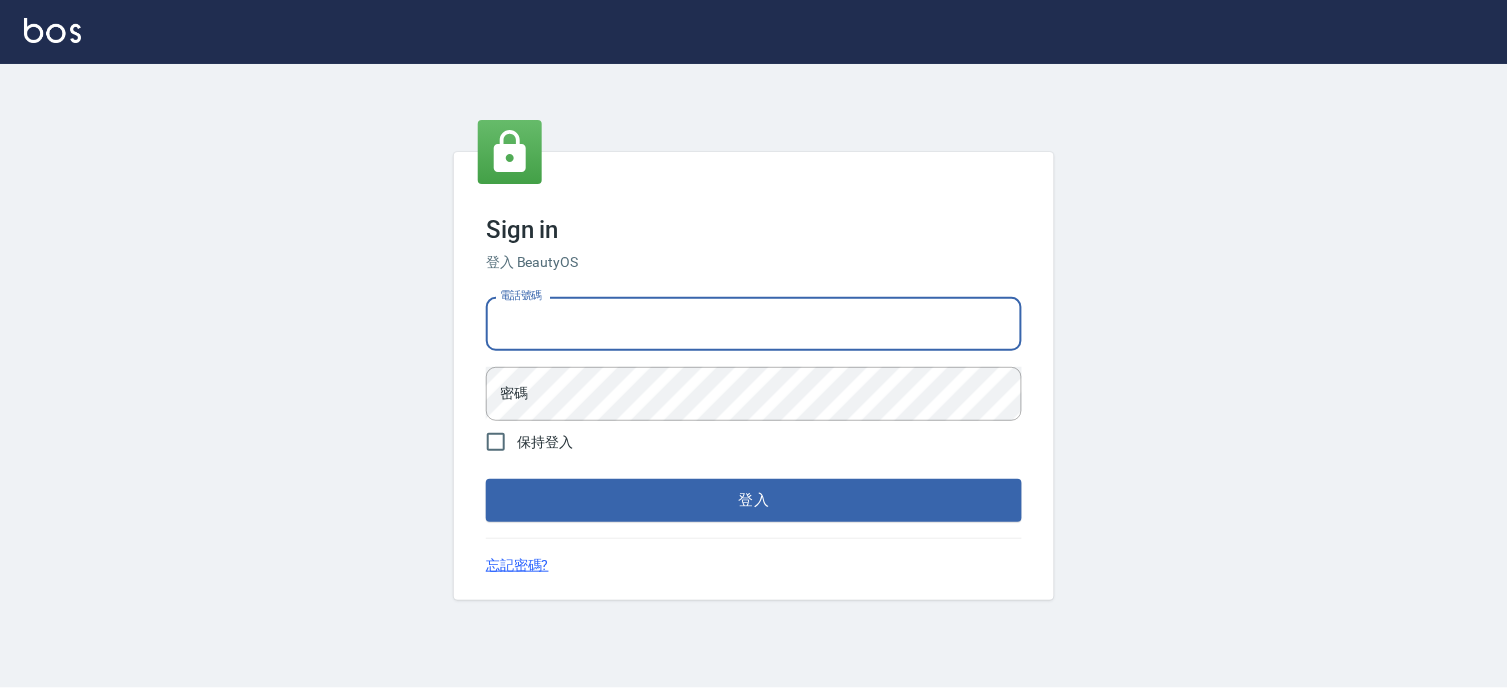 type on "0988585717" 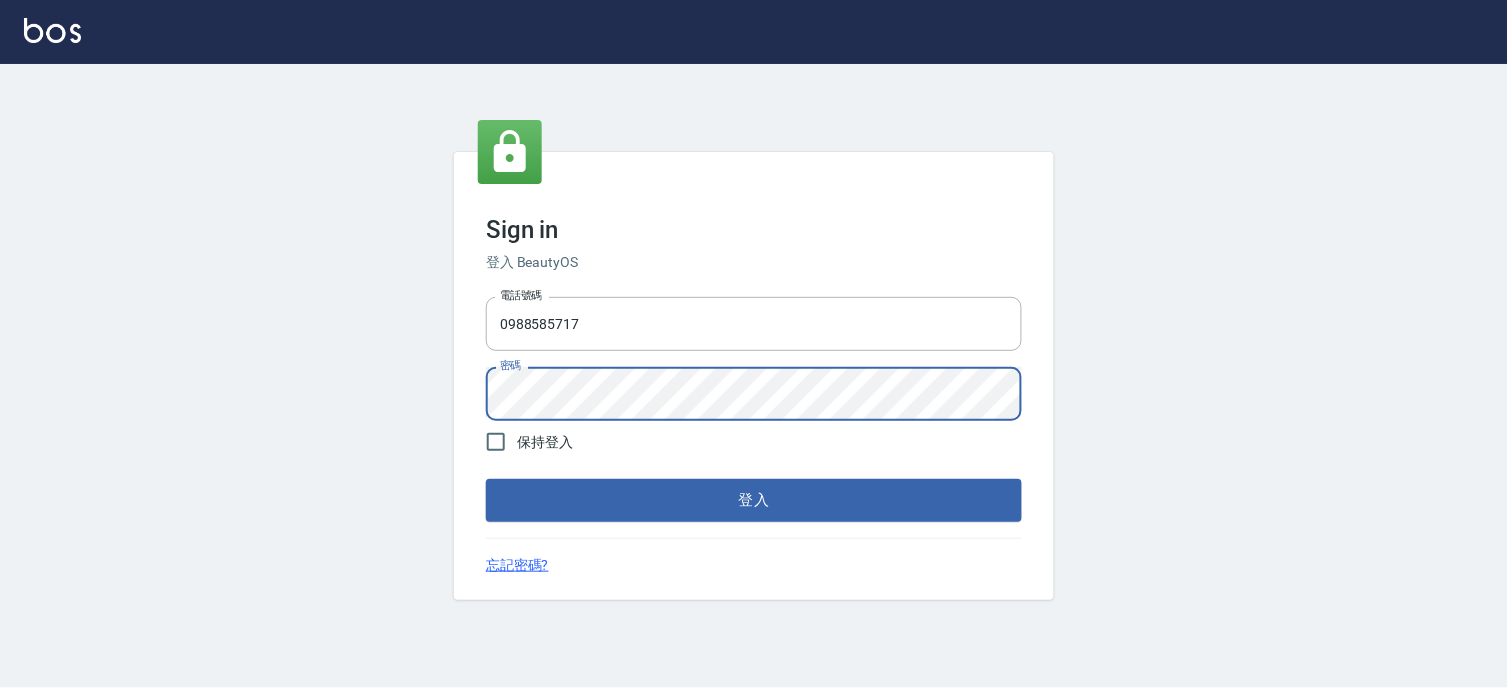 click on "登入" at bounding box center (754, 500) 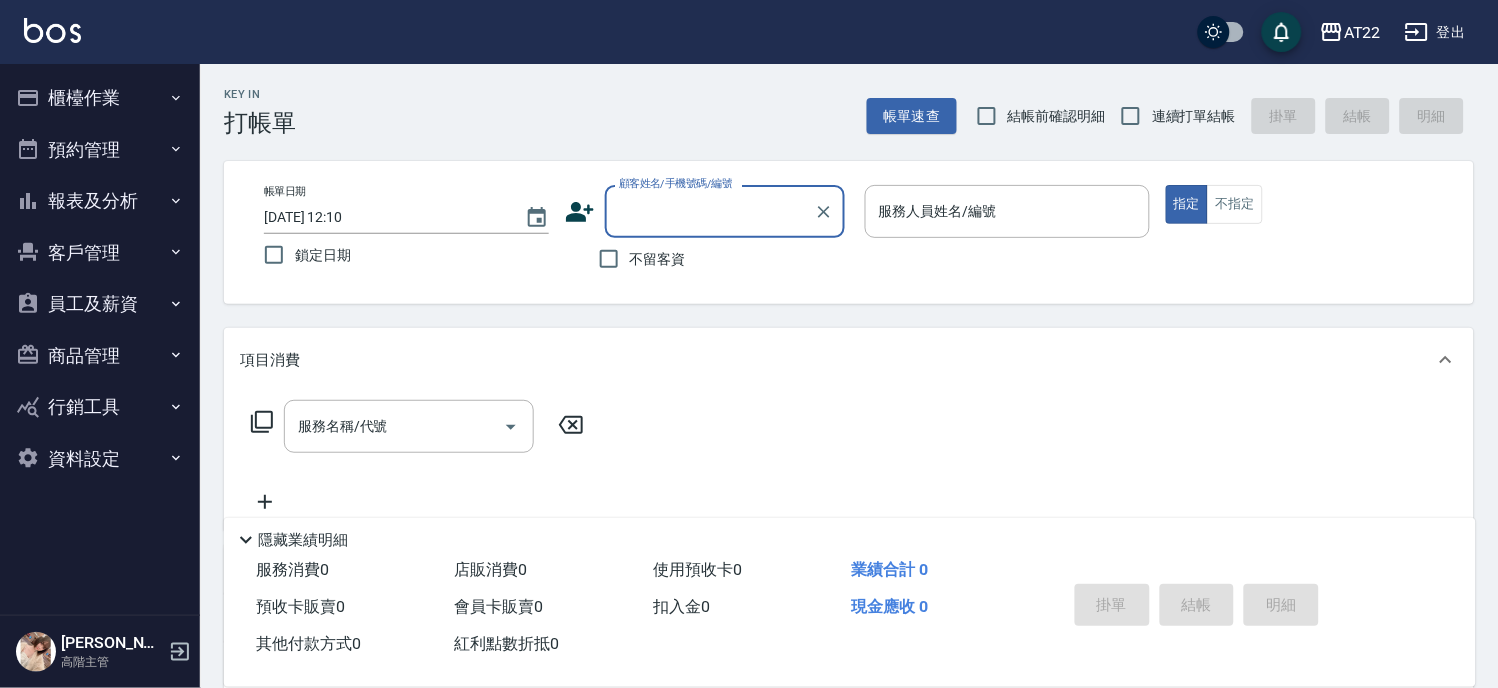 click on "資料設定" at bounding box center [100, 459] 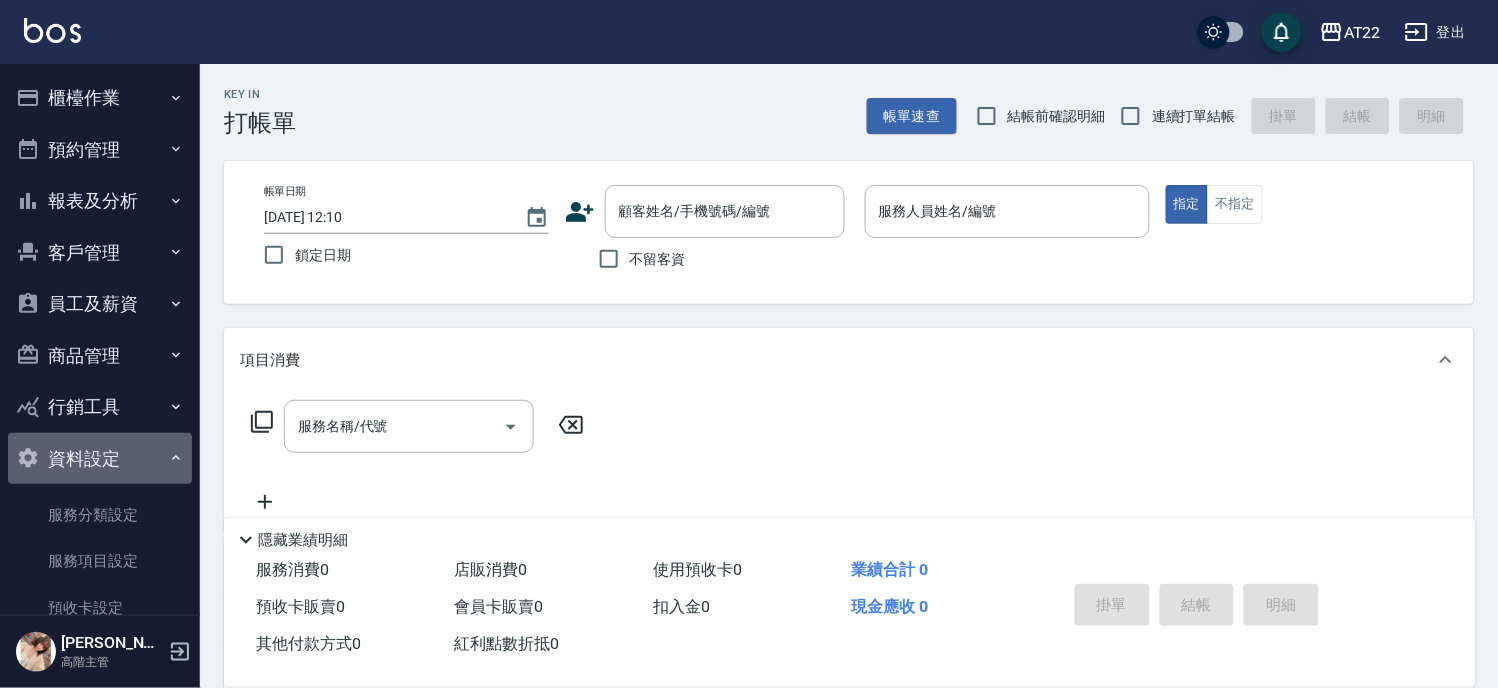 click on "資料設定" at bounding box center (100, 459) 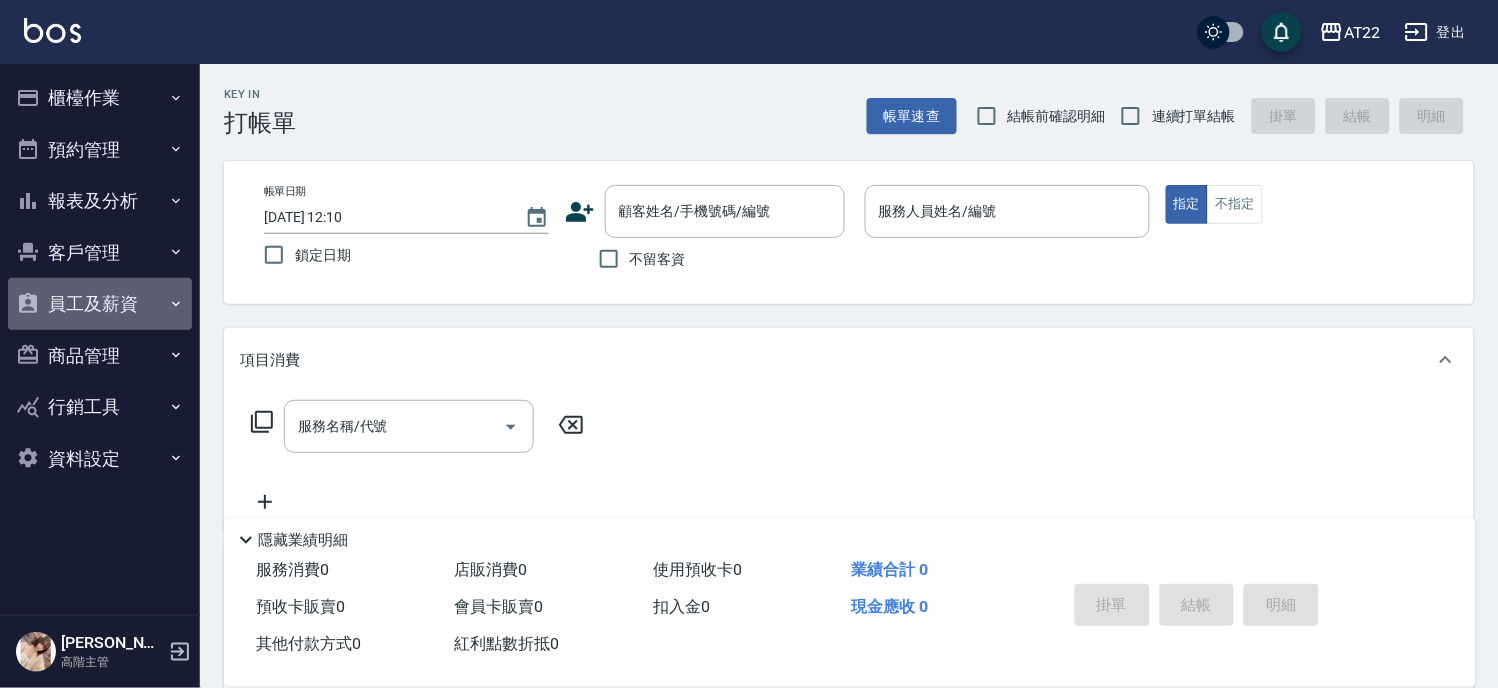 click on "員工及薪資" at bounding box center (100, 304) 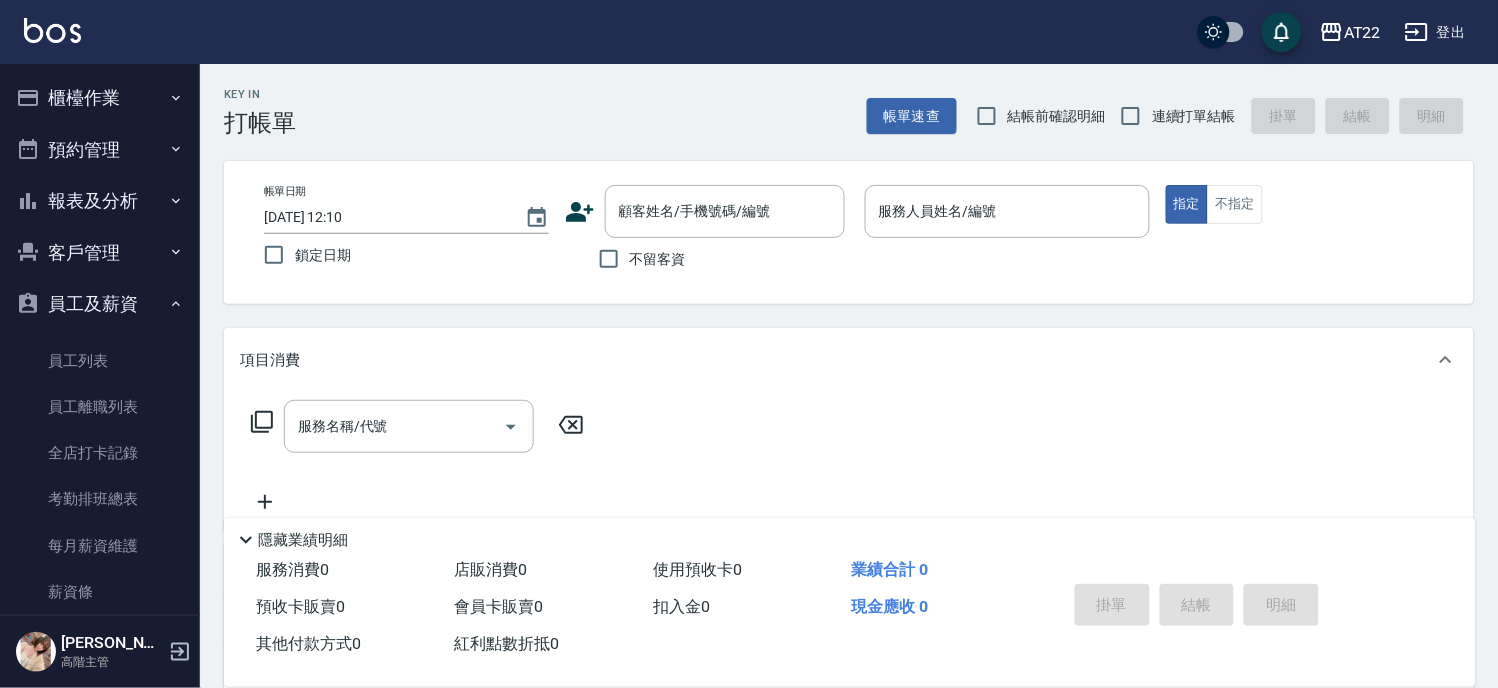 click on "員工及薪資" at bounding box center (100, 304) 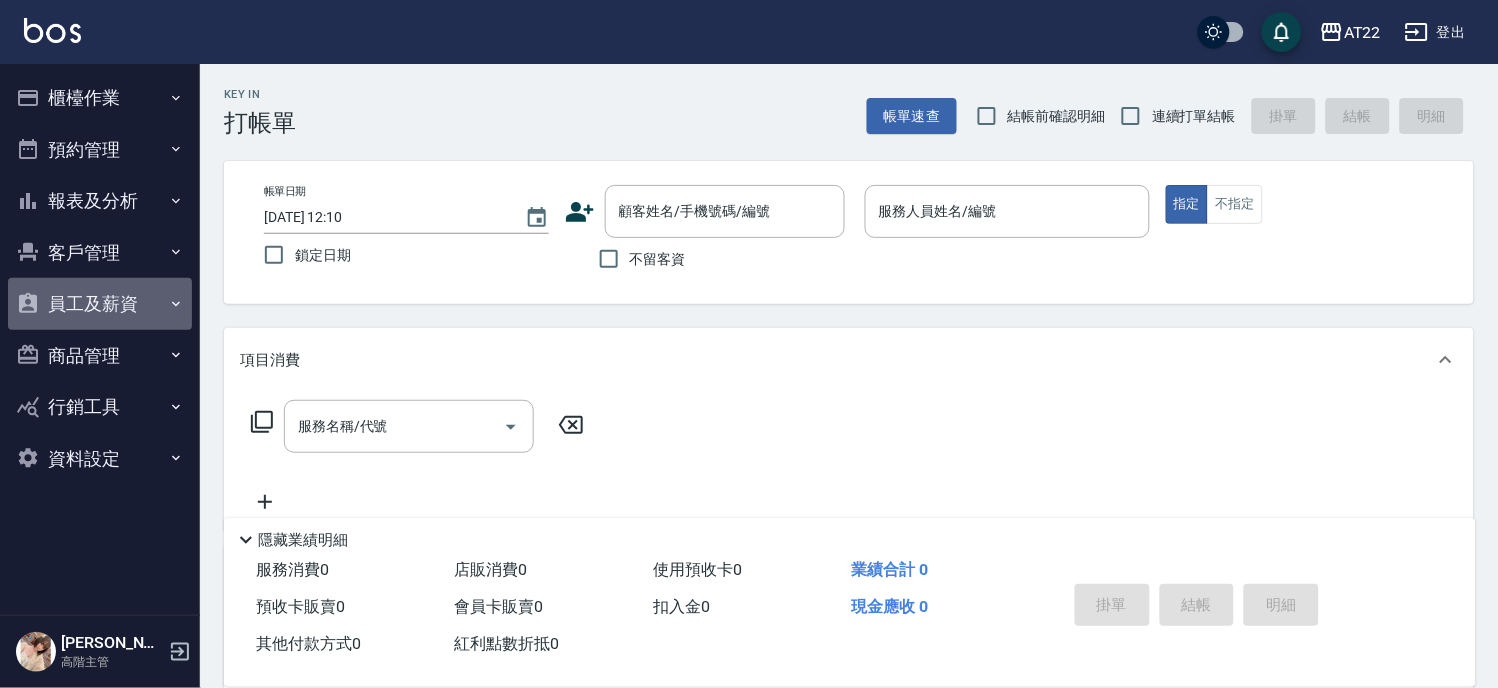 click on "員工及薪資" at bounding box center [100, 304] 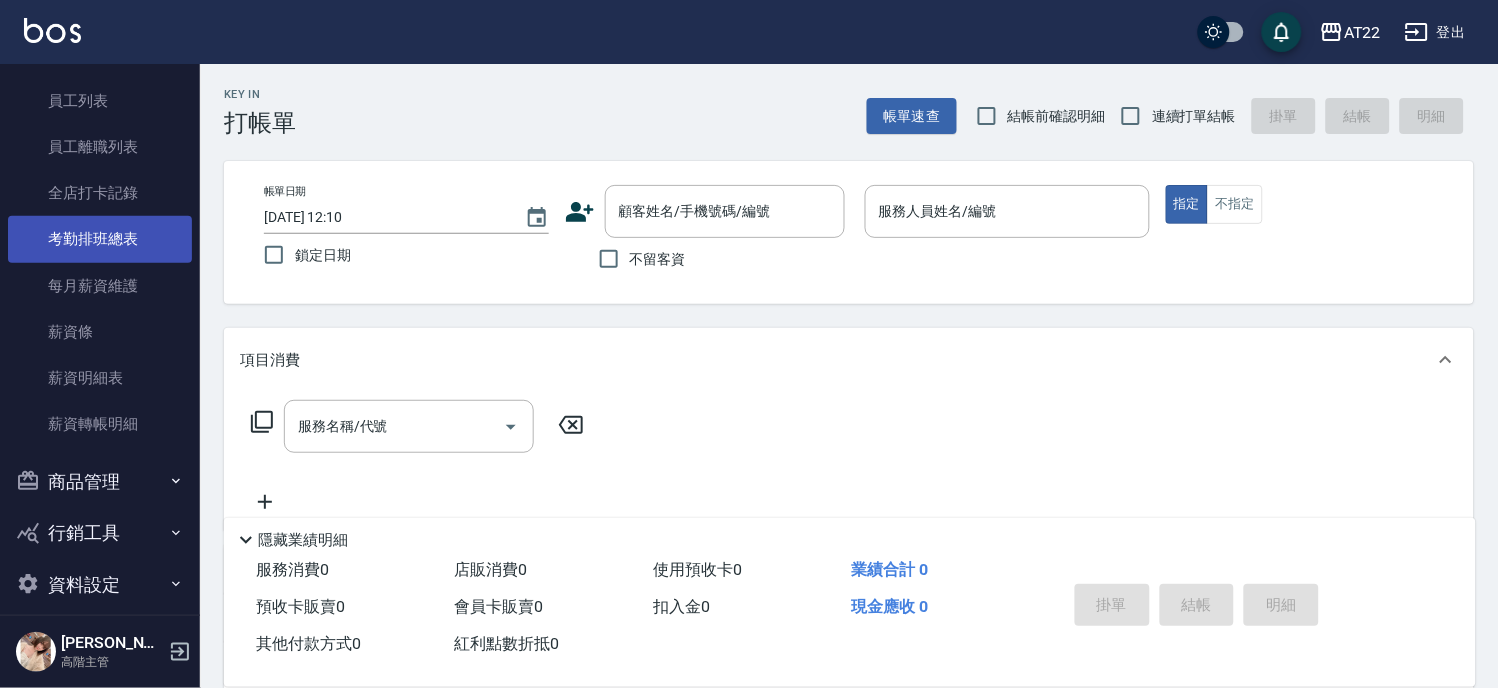 scroll, scrollTop: 277, scrollLeft: 0, axis: vertical 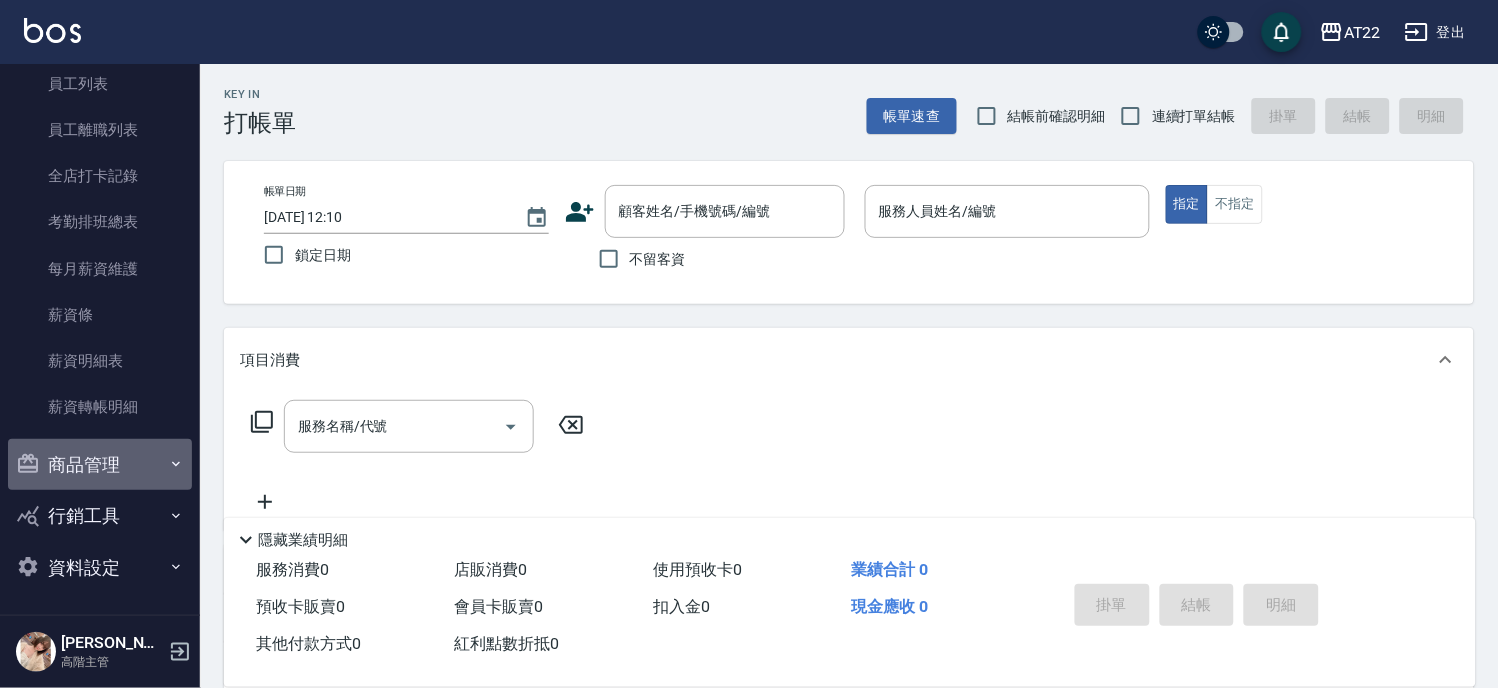 click 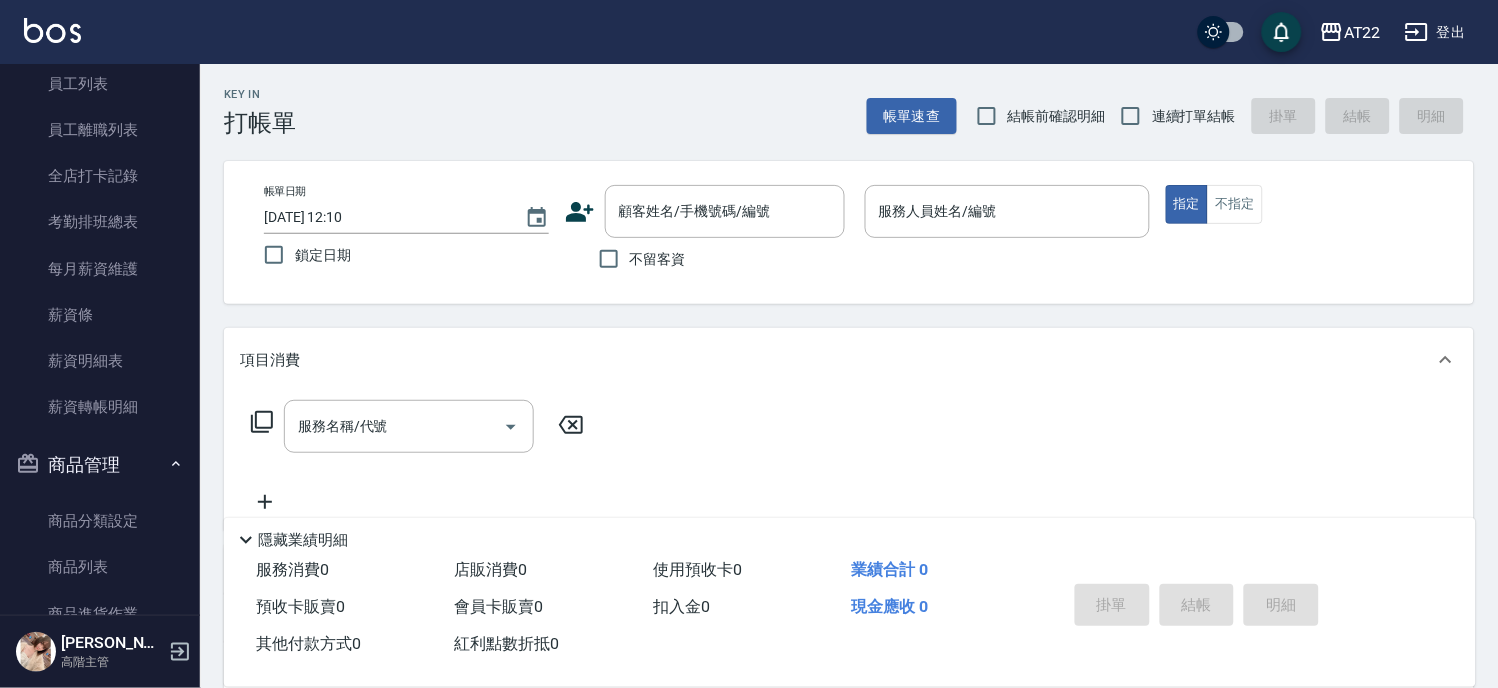 click 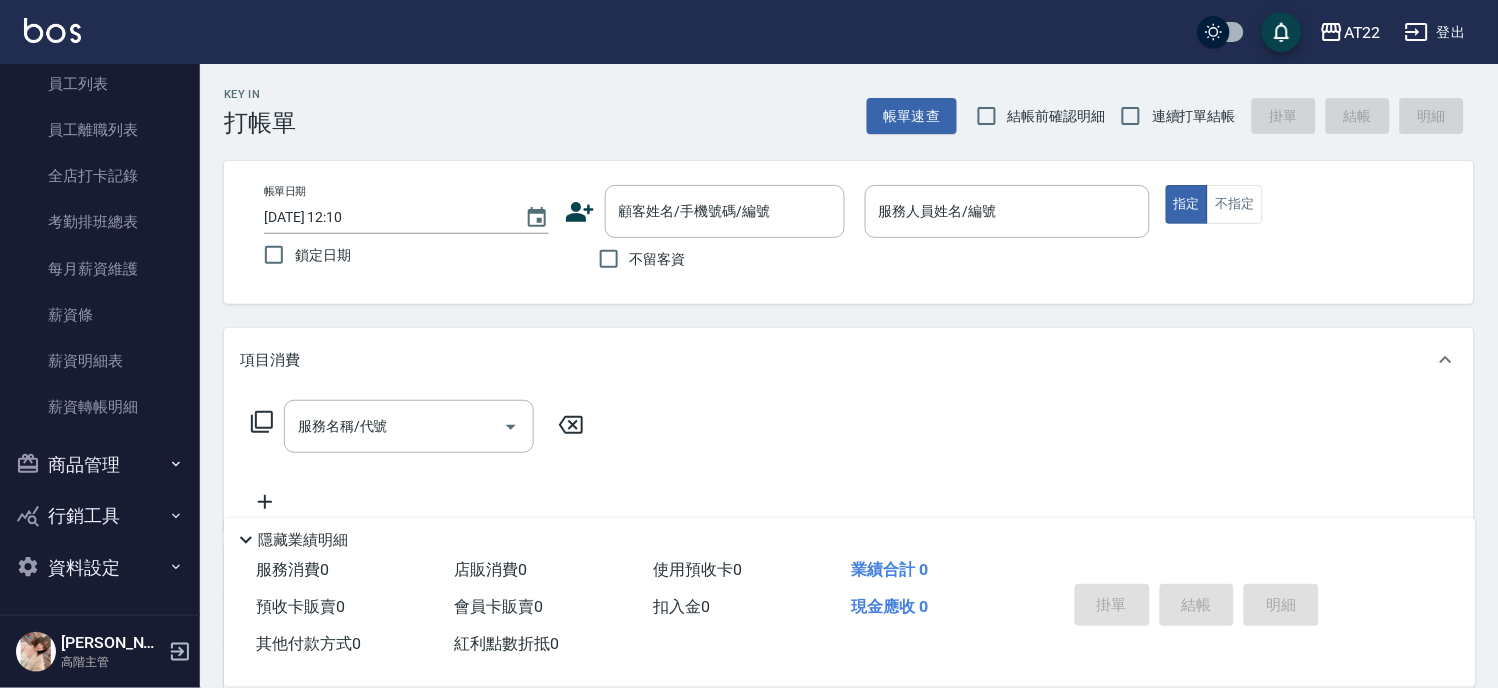 click on "資料設定" at bounding box center [100, 568] 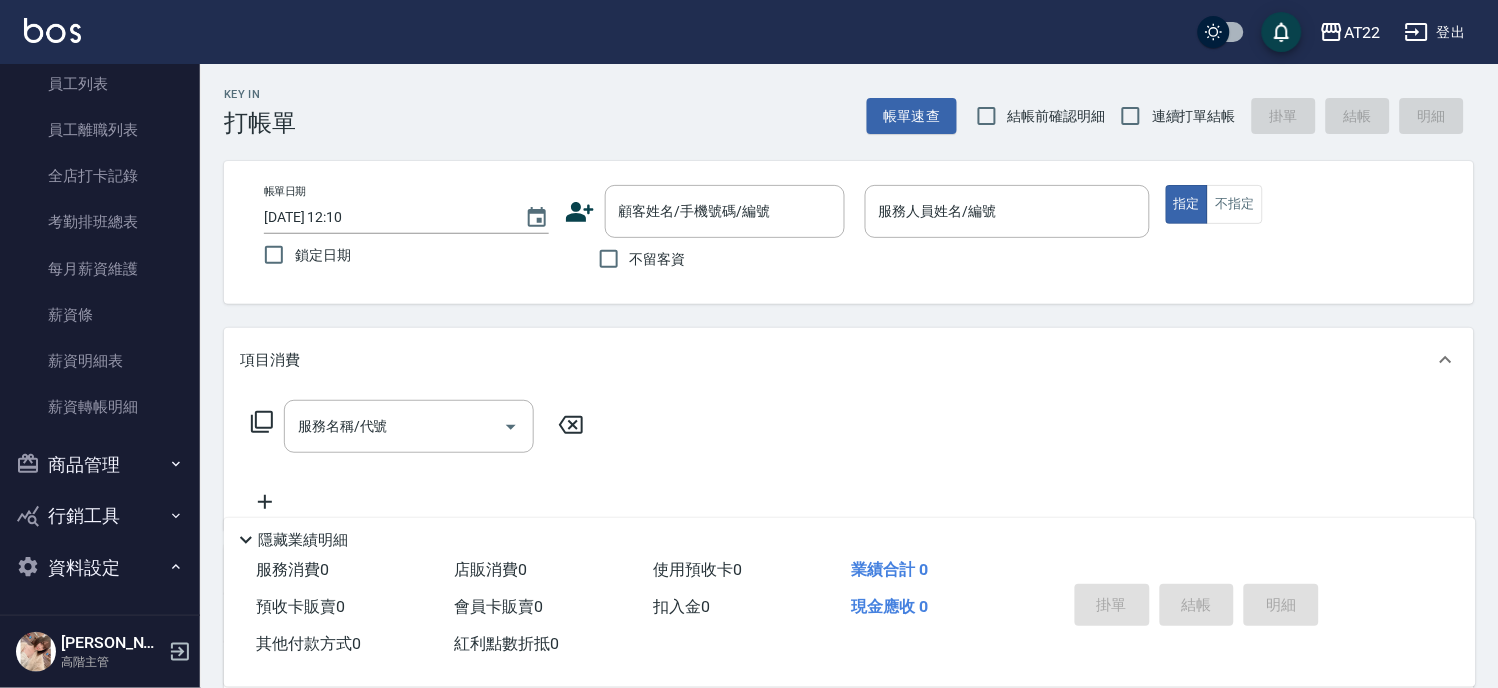 click on "商品管理" at bounding box center (100, 465) 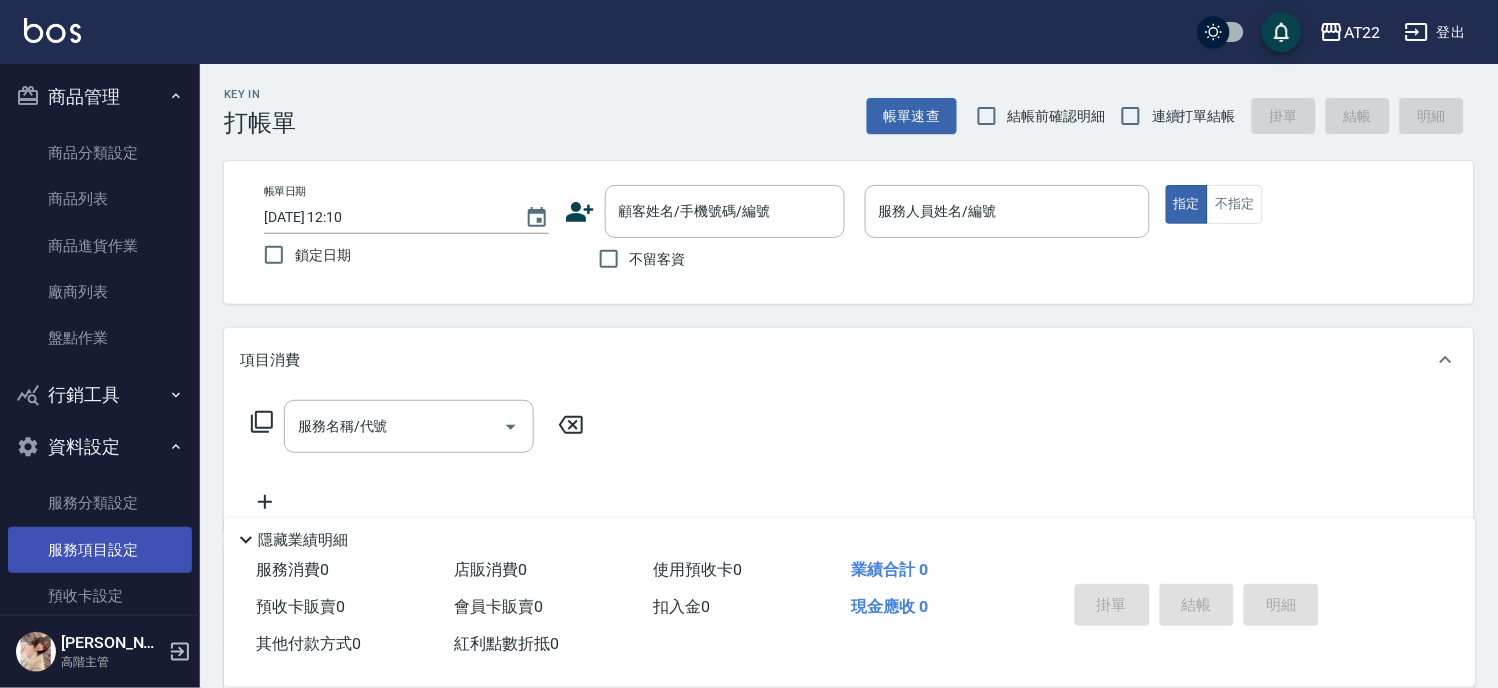 scroll, scrollTop: 722, scrollLeft: 0, axis: vertical 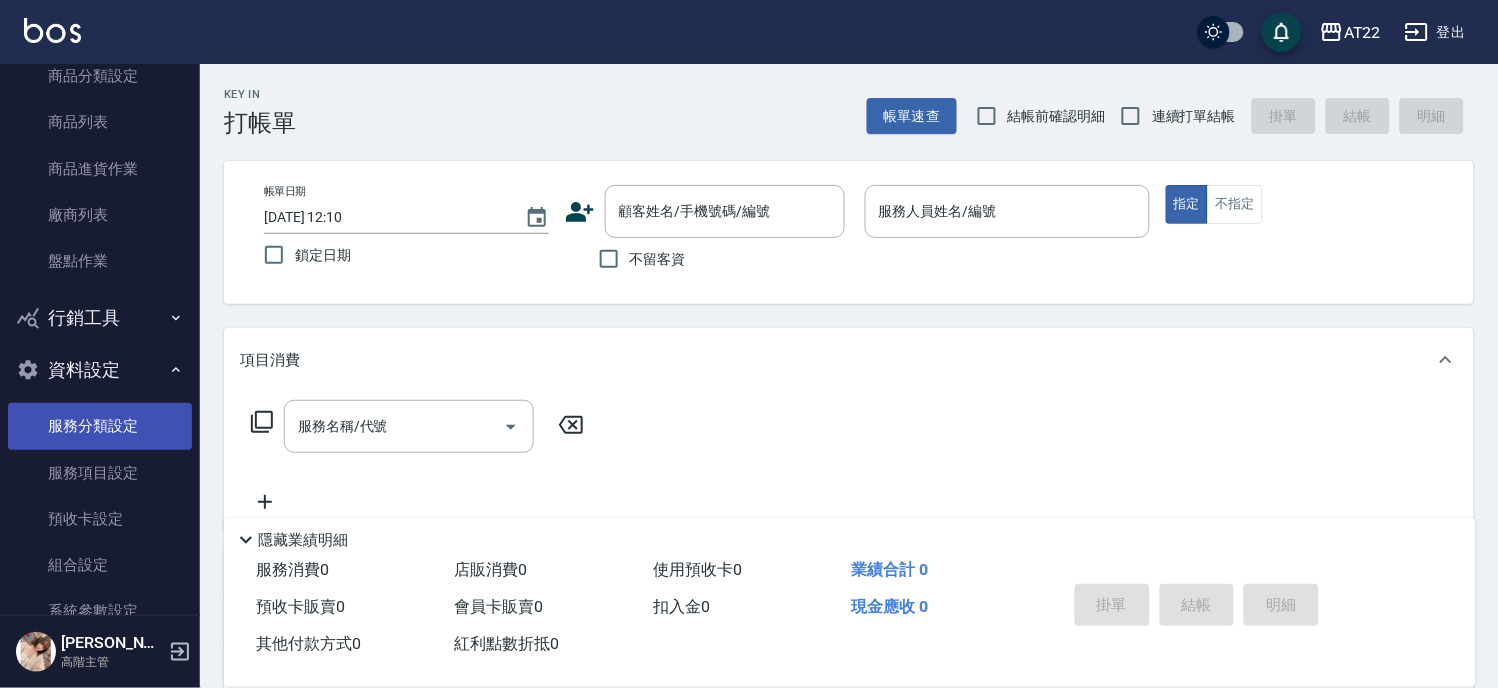 click on "服務分類設定" at bounding box center (100, 426) 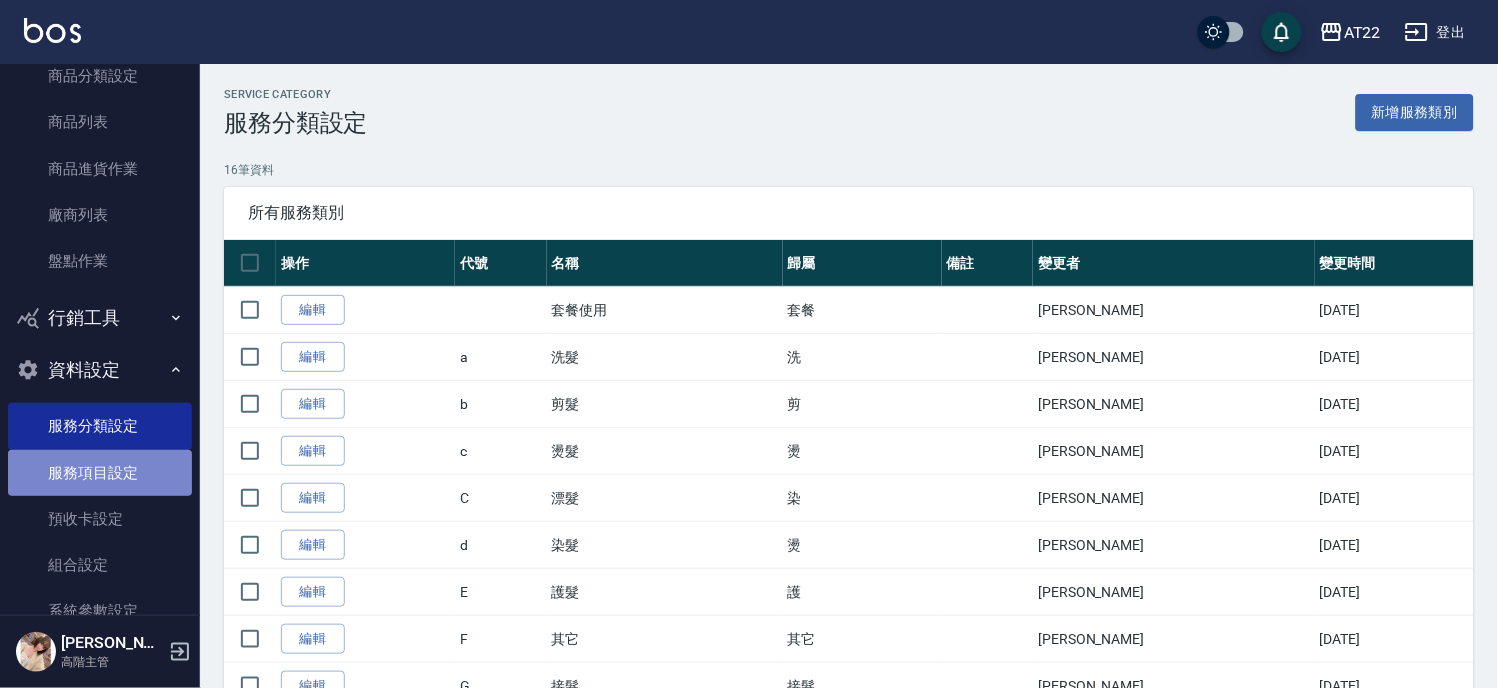 click on "服務項目設定" at bounding box center (100, 473) 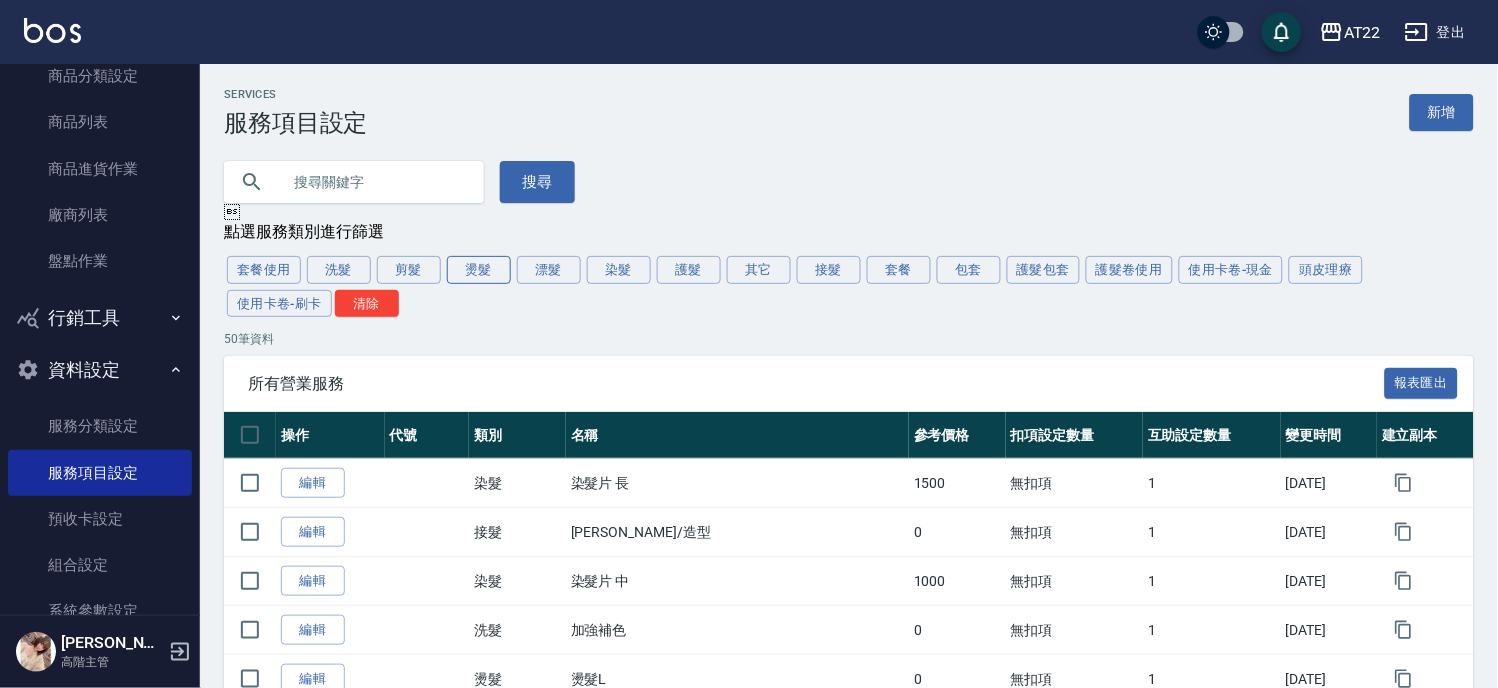 click on "燙髮" at bounding box center [479, 270] 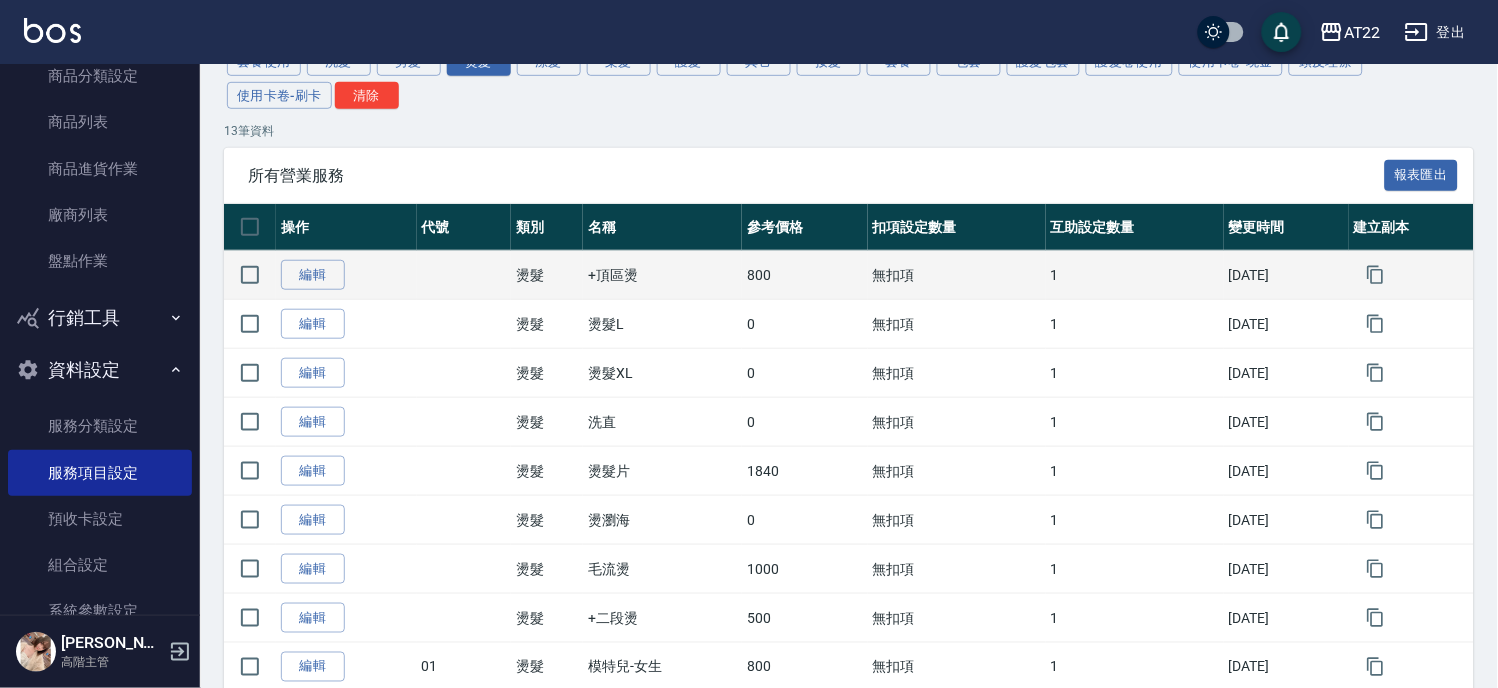 scroll, scrollTop: 333, scrollLeft: 0, axis: vertical 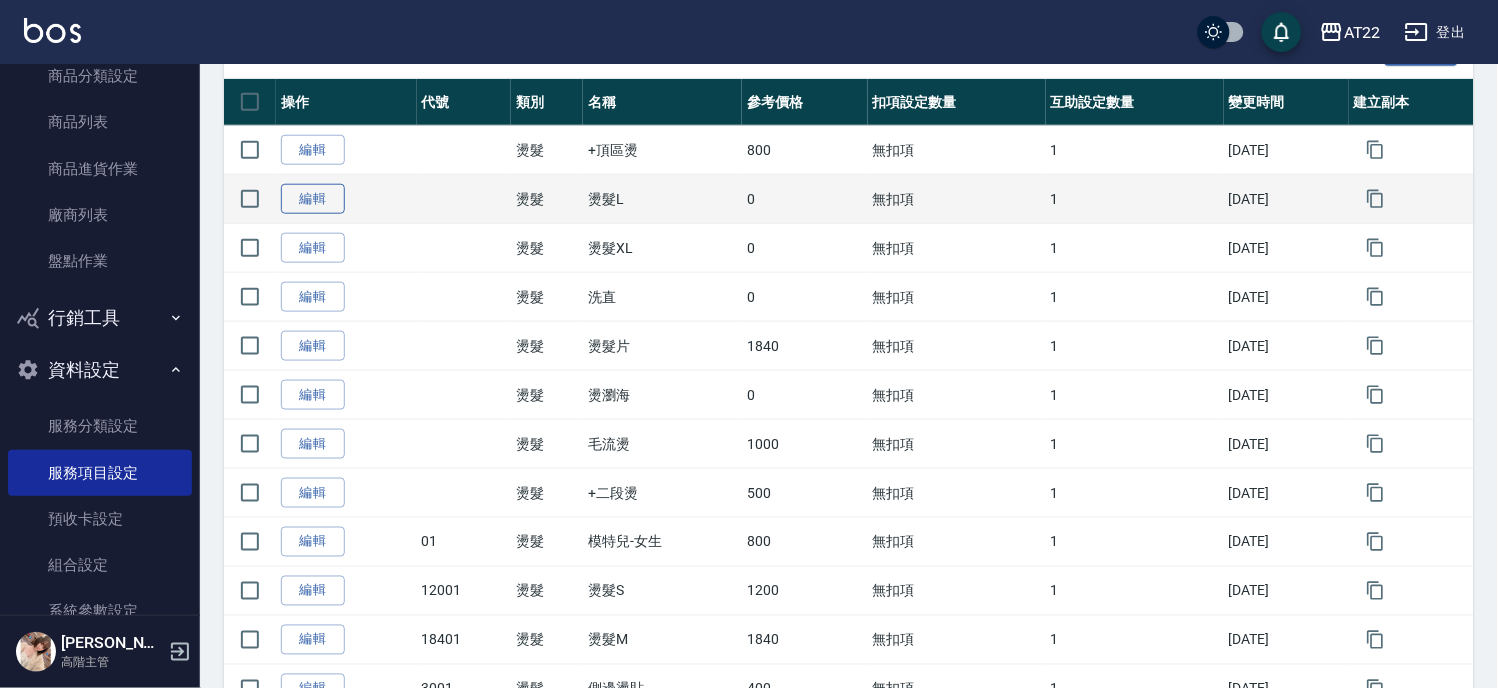 click on "編輯" at bounding box center [313, 199] 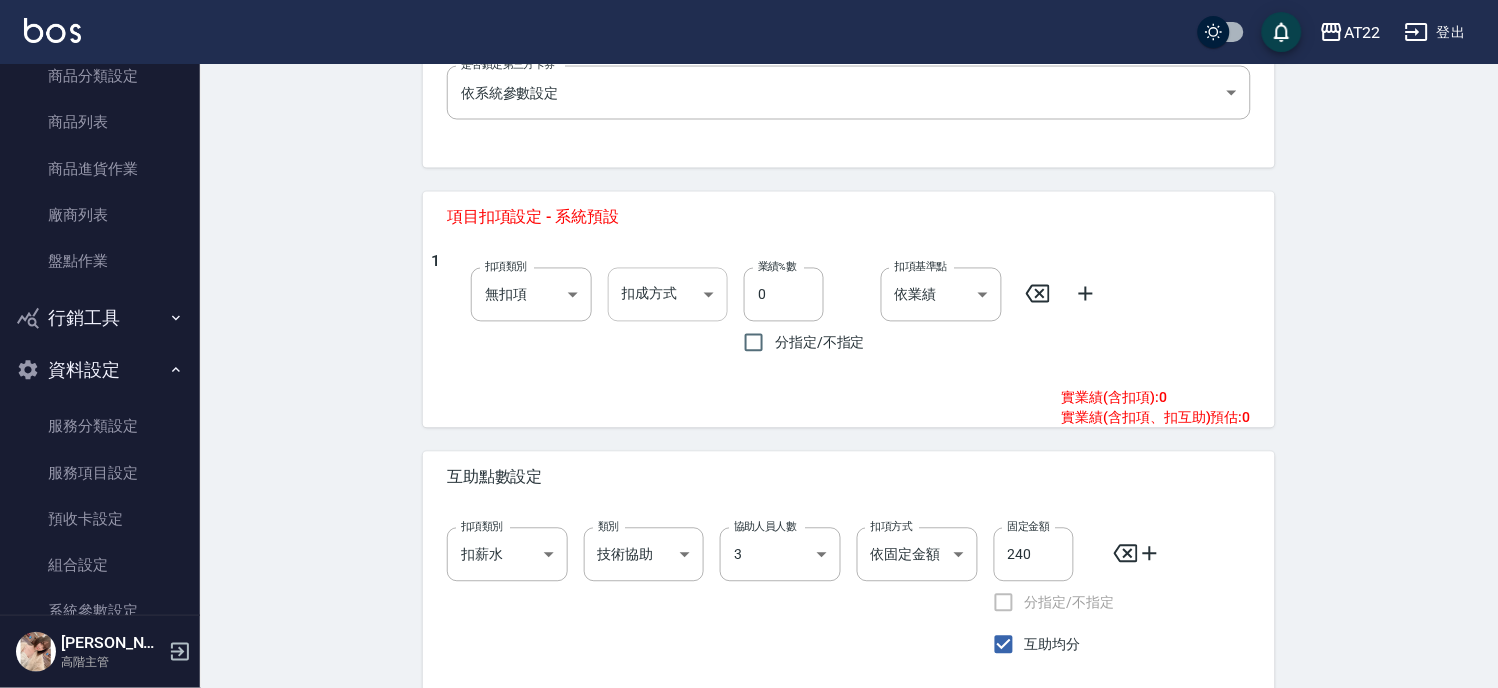 scroll, scrollTop: 801, scrollLeft: 0, axis: vertical 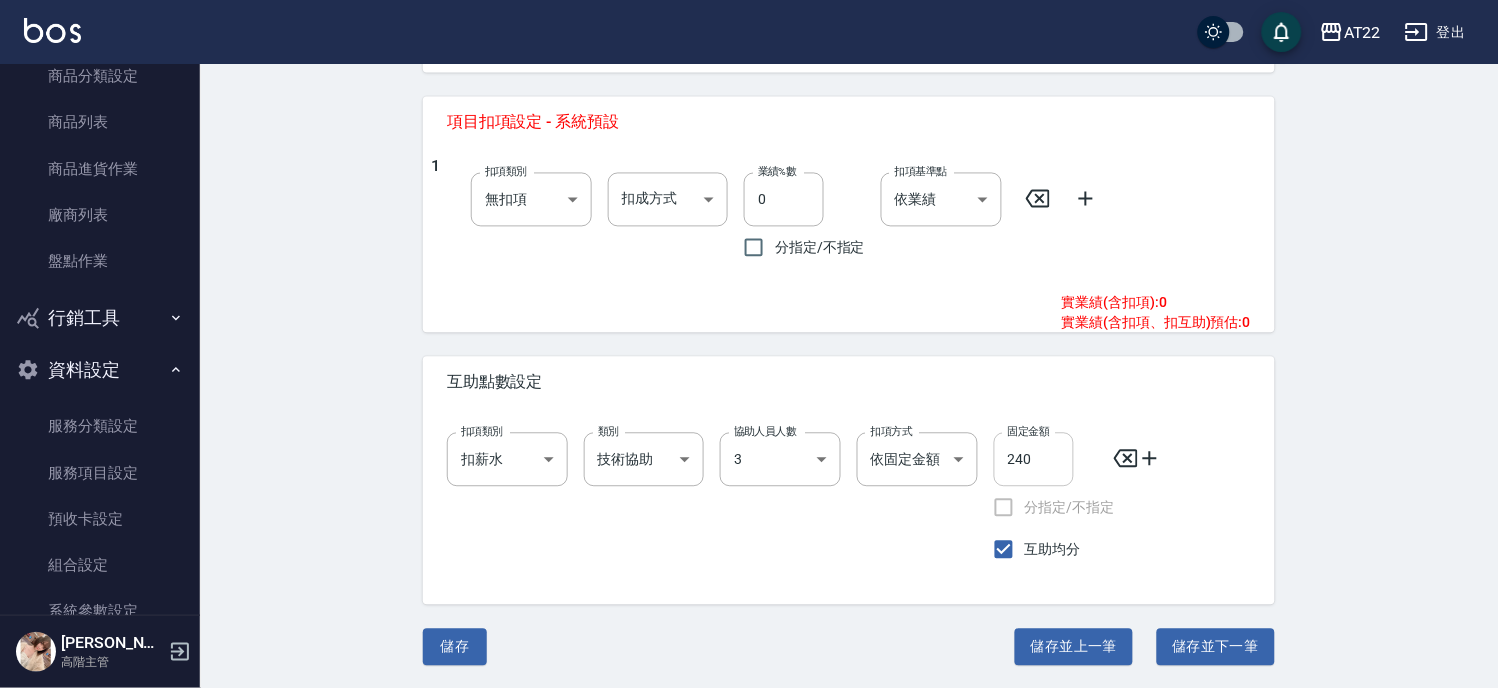 click on "240" at bounding box center (1034, 460) 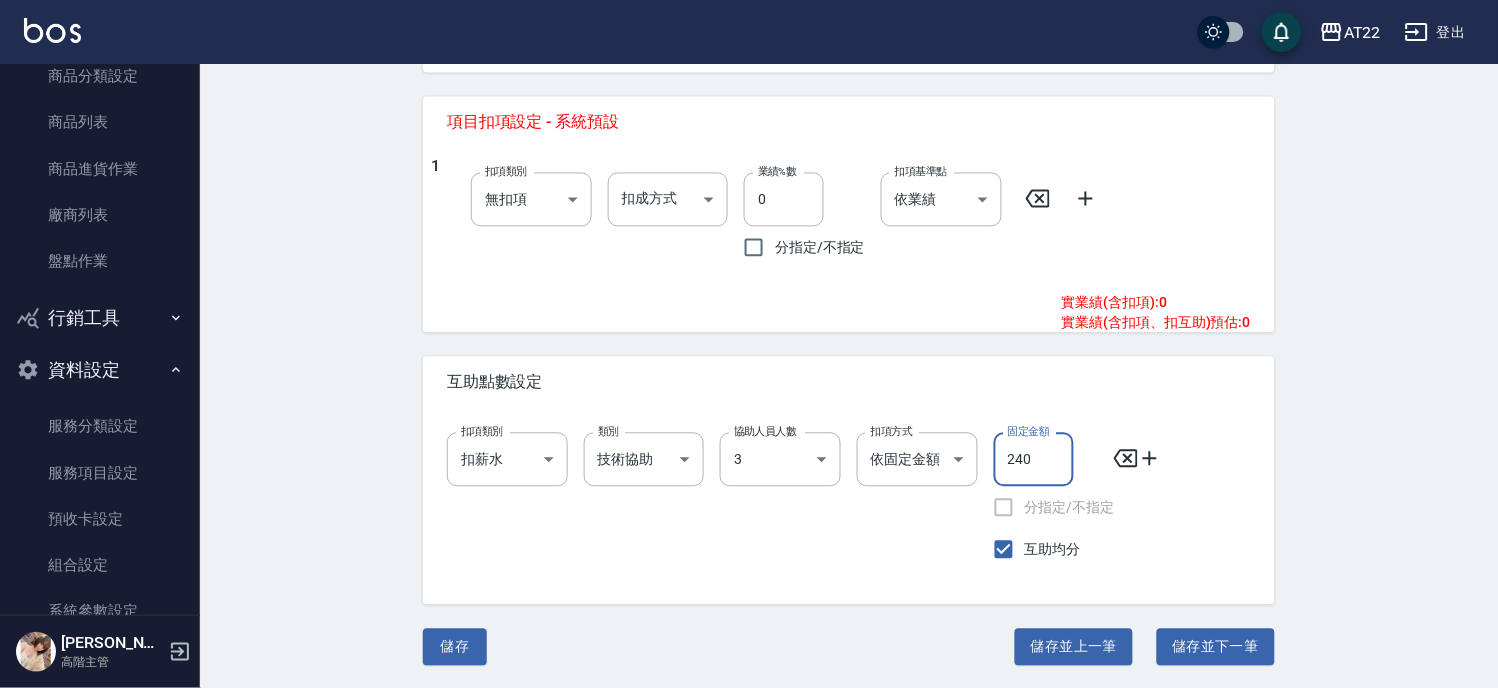 click on "240" at bounding box center [1034, 460] 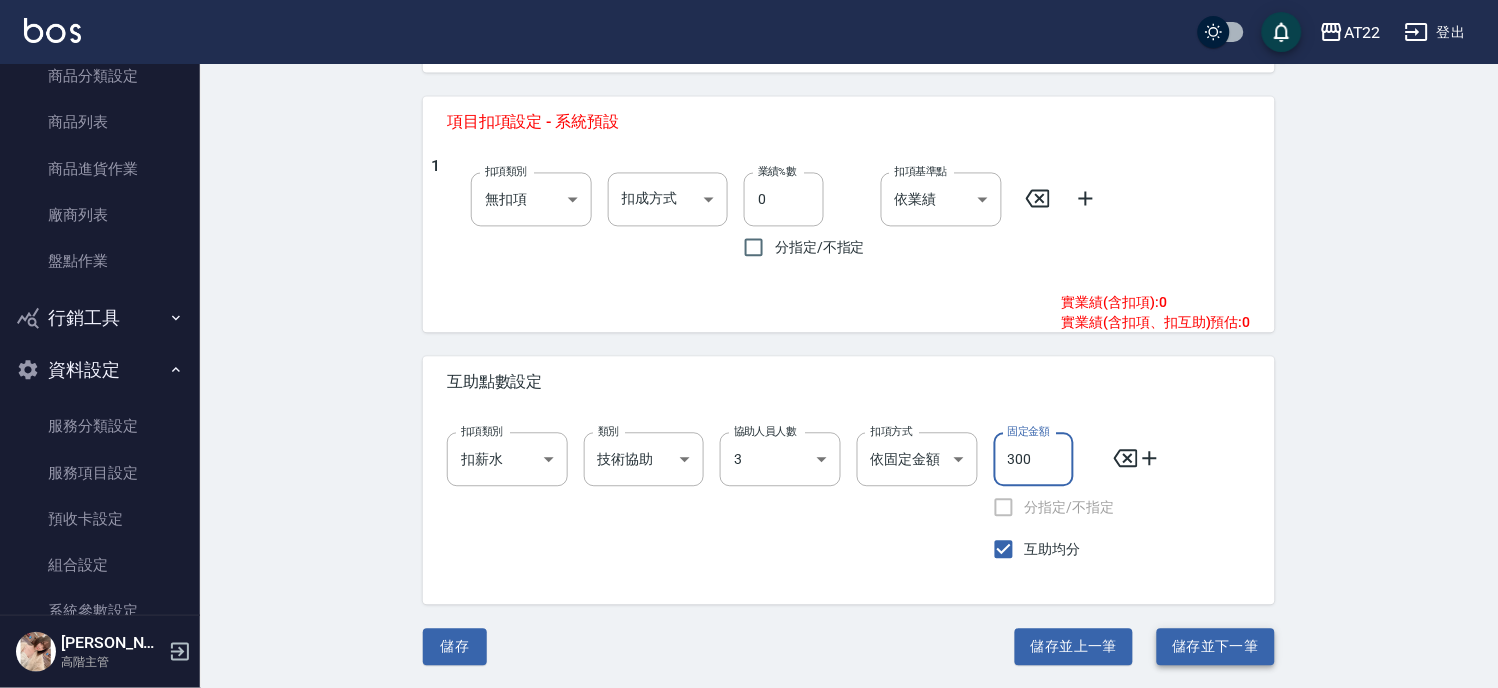 type on "300" 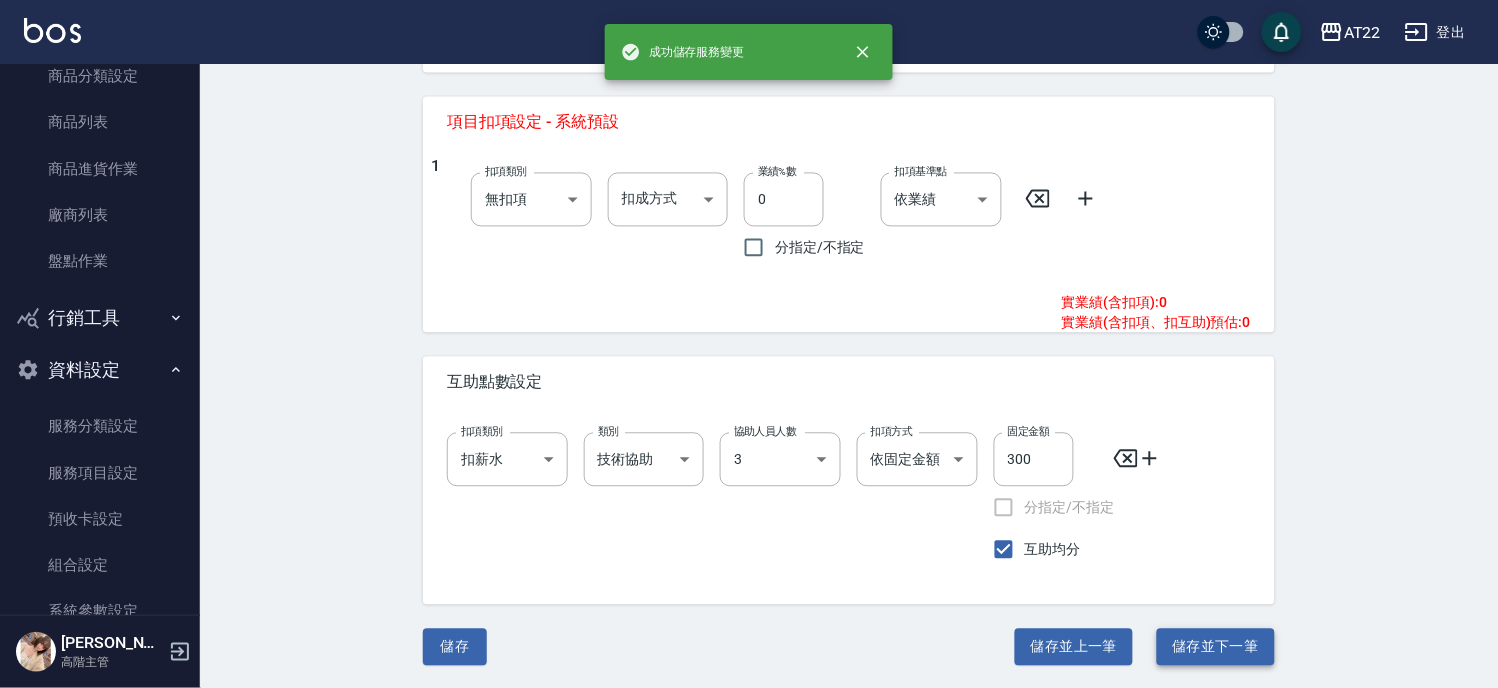 type on "燙髮XL" 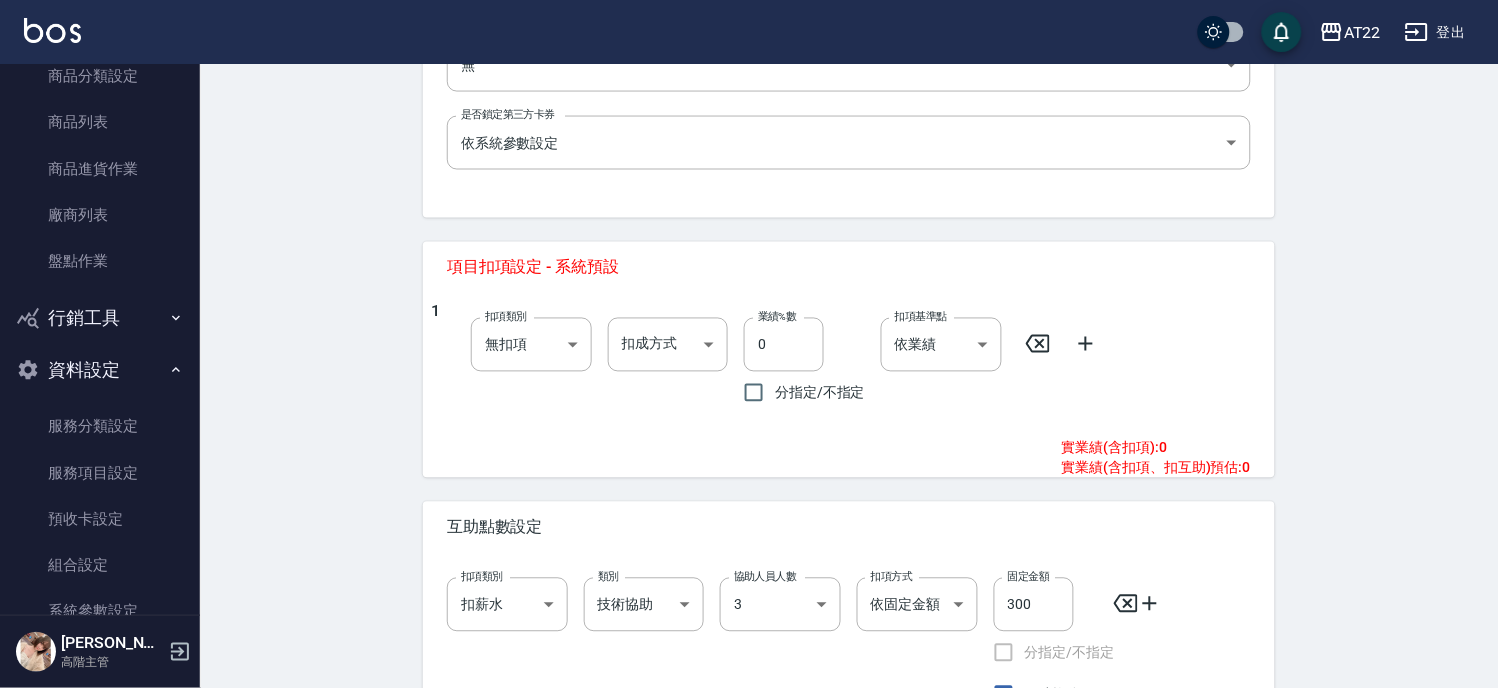 scroll, scrollTop: 801, scrollLeft: 0, axis: vertical 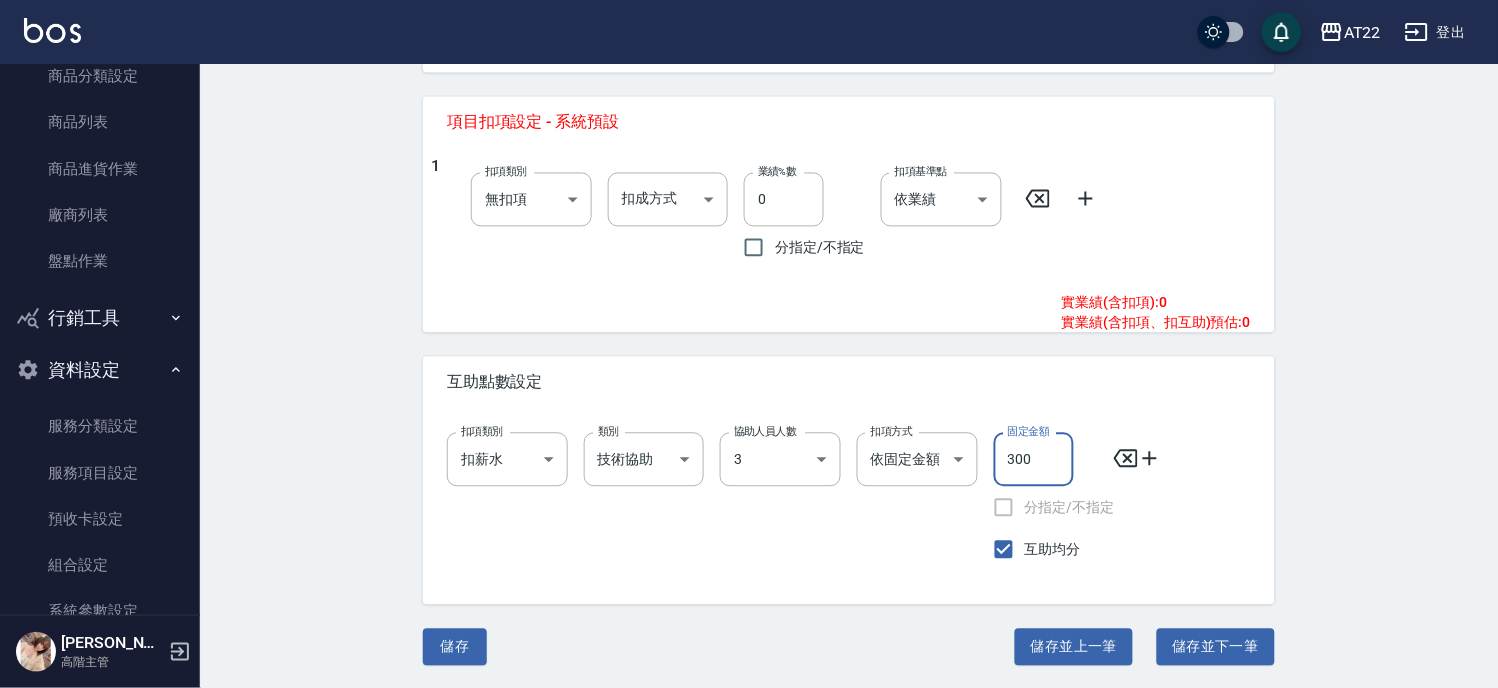 click on "300" at bounding box center (1034, 460) 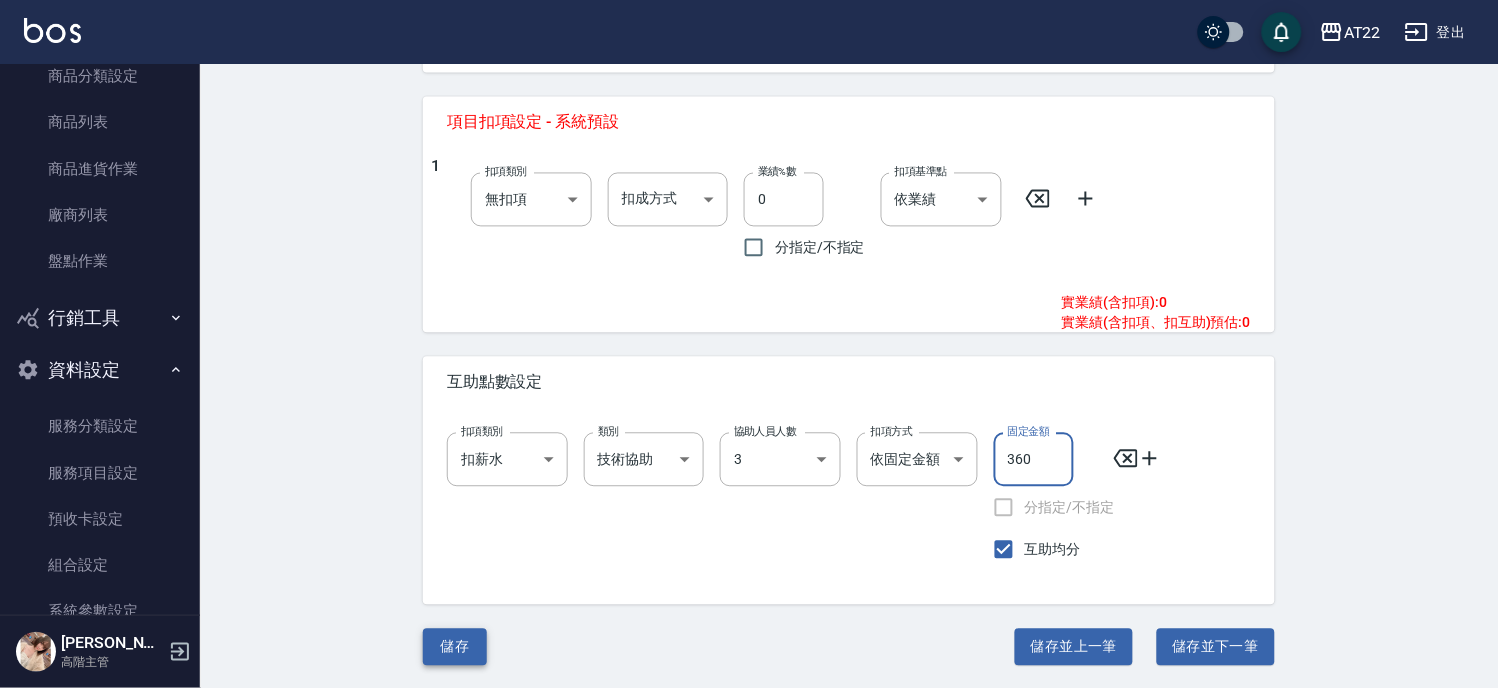 type on "360" 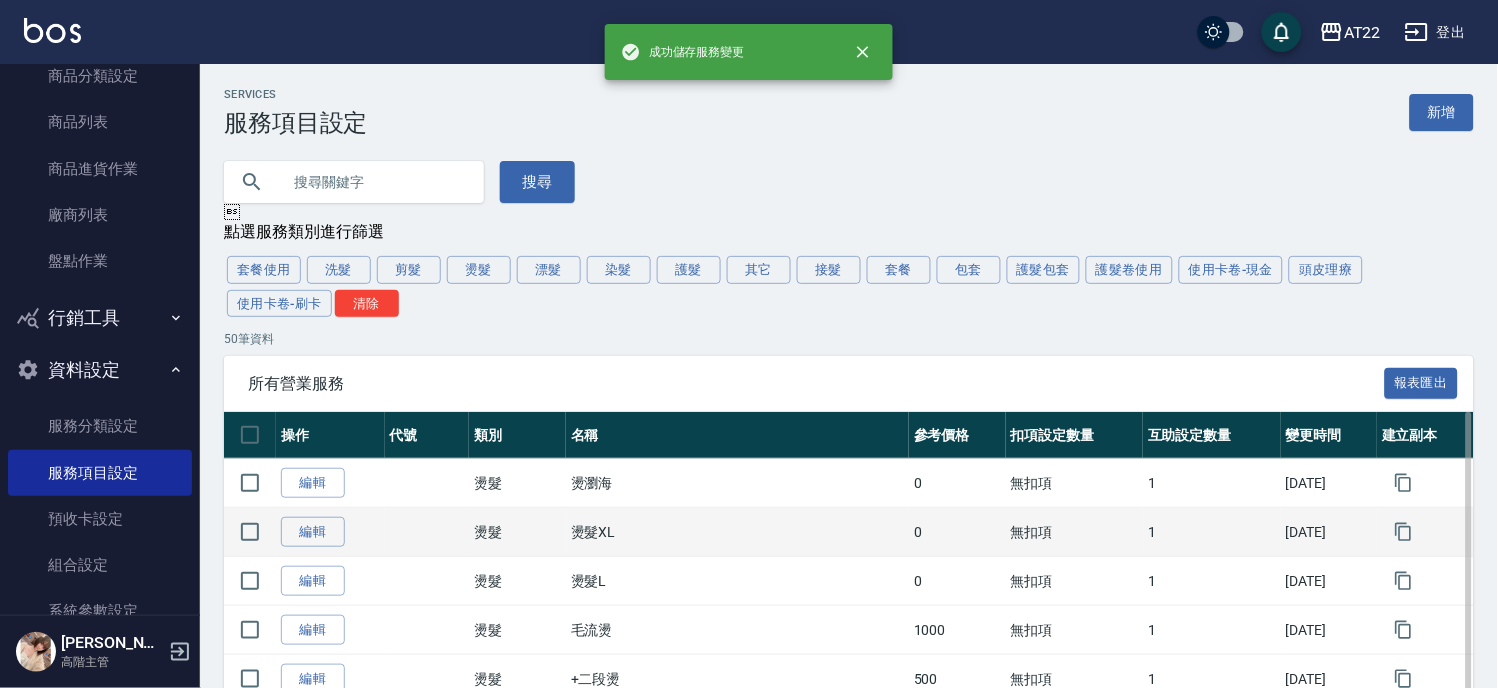 scroll, scrollTop: 444, scrollLeft: 0, axis: vertical 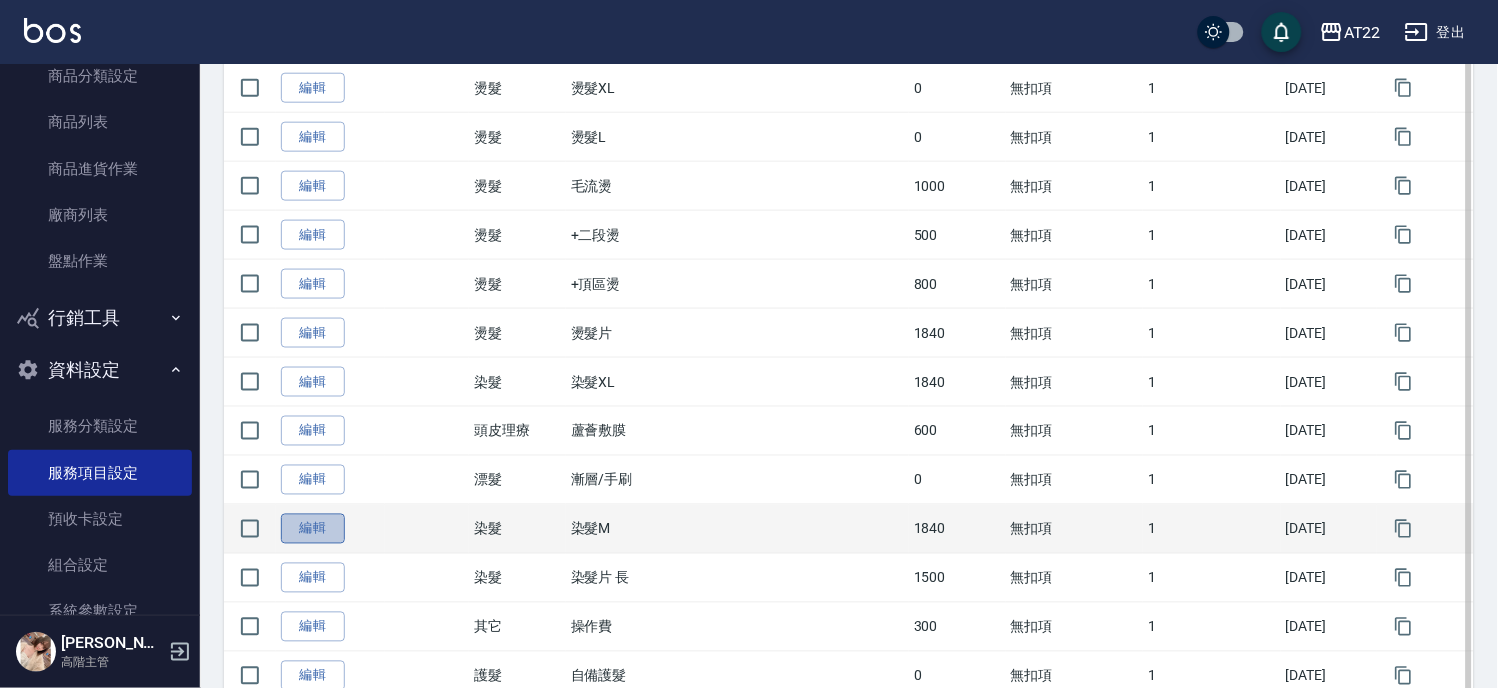 click on "編輯" at bounding box center (313, 529) 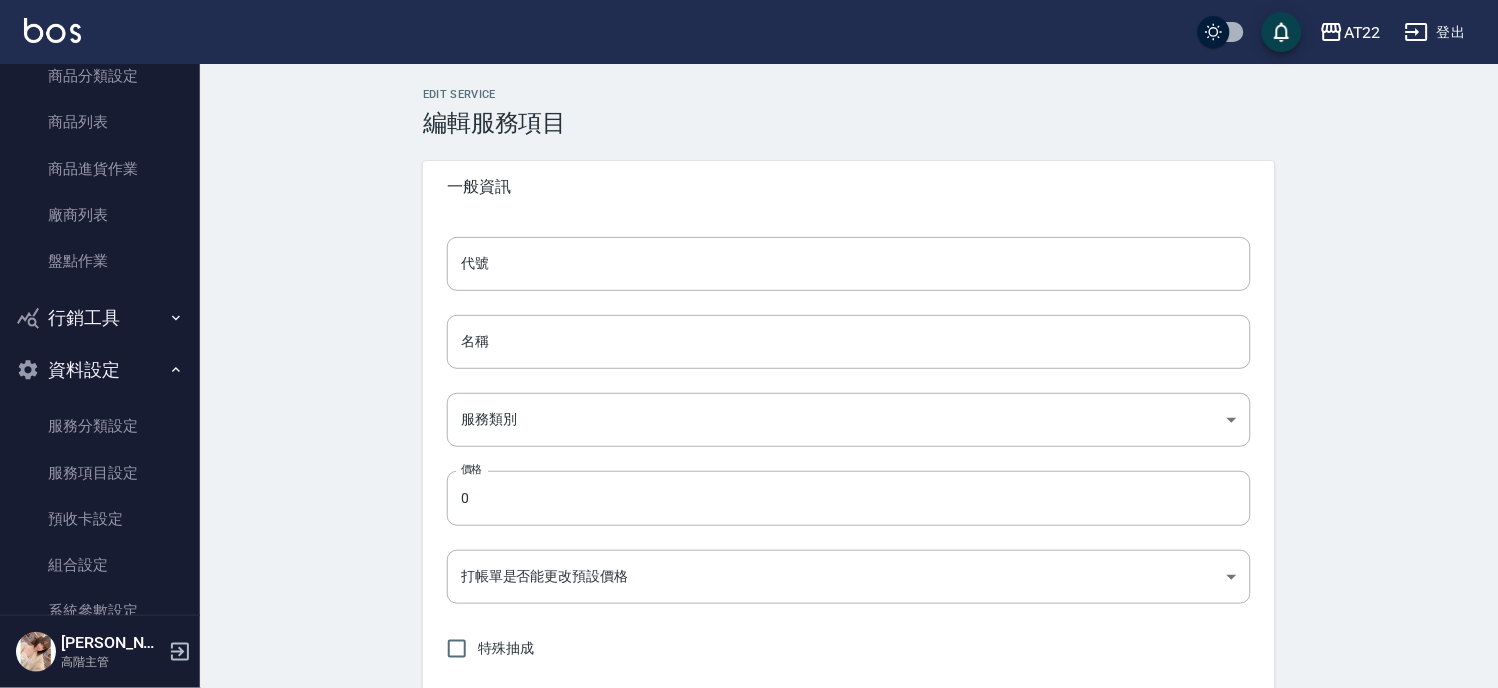 type on "染髮M" 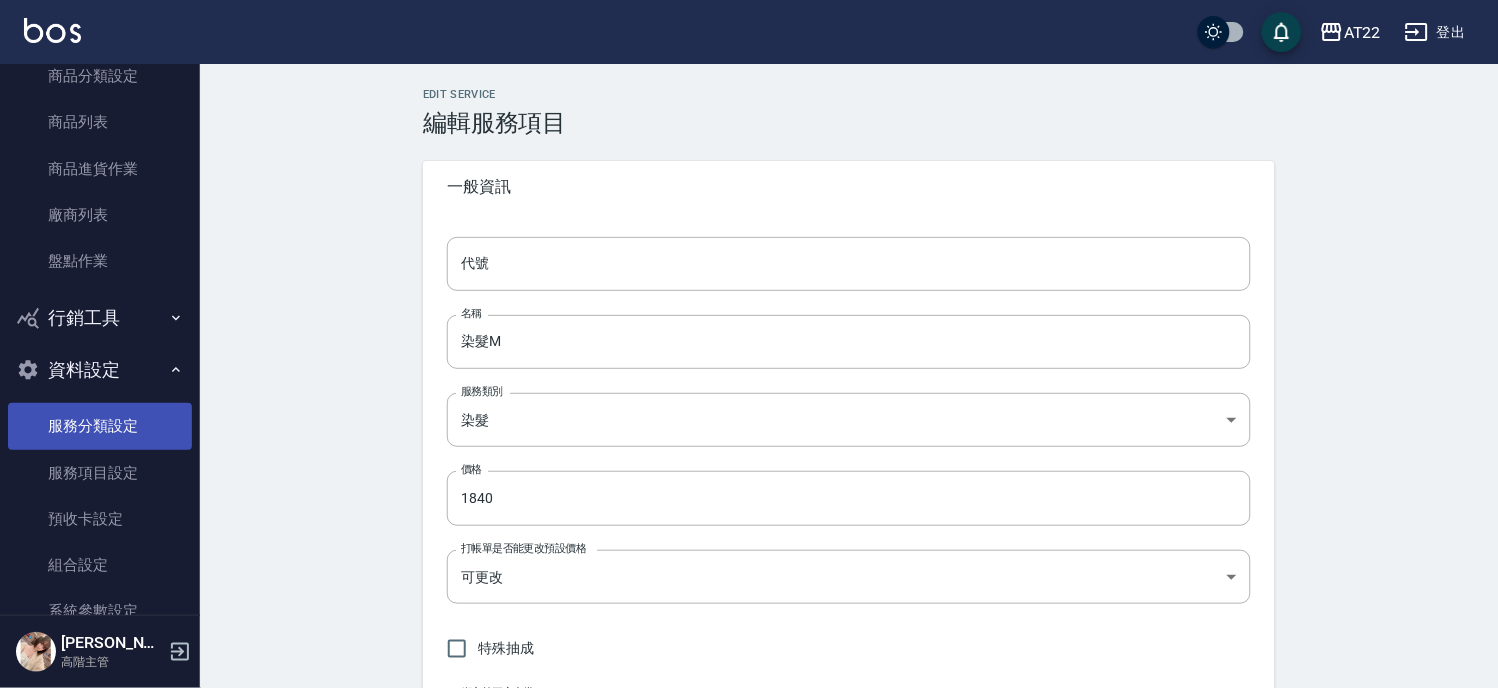 click on "服務分類設定" at bounding box center [100, 426] 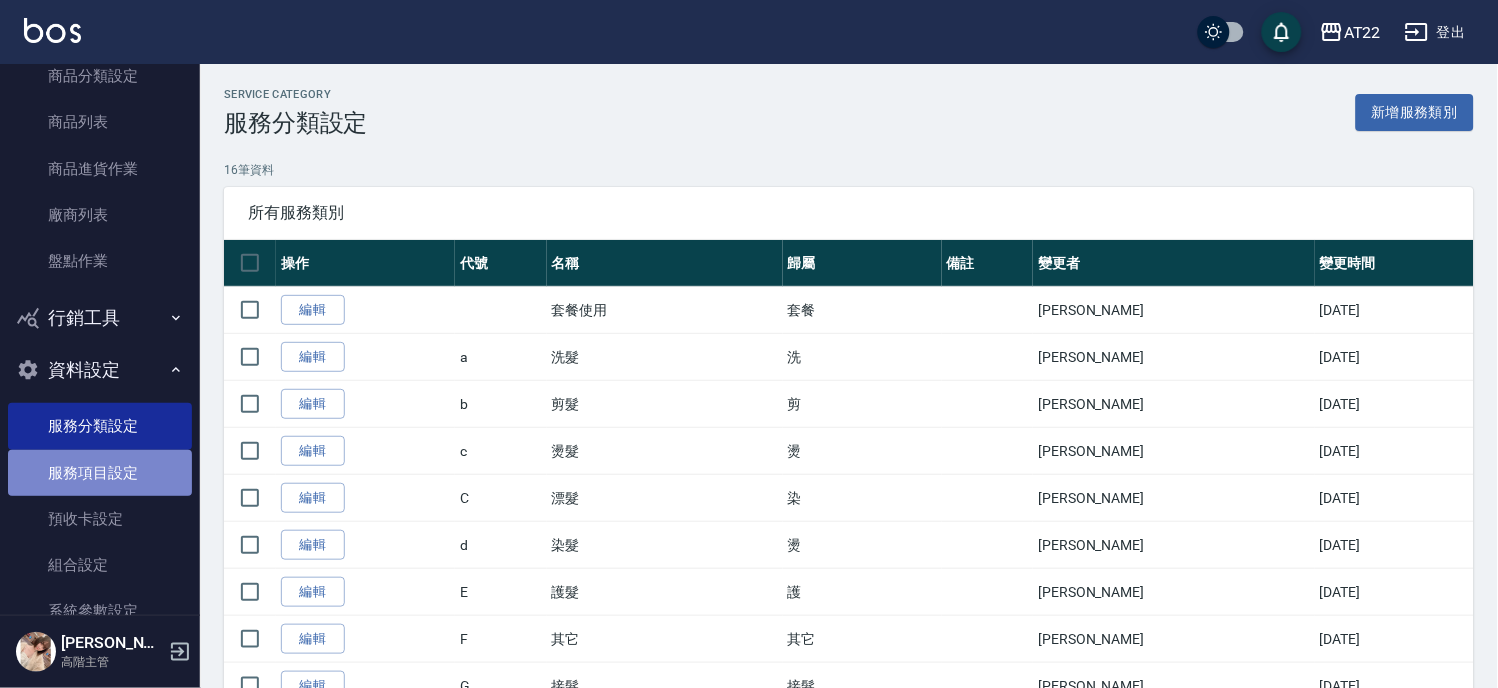 click on "服務項目設定" at bounding box center (100, 473) 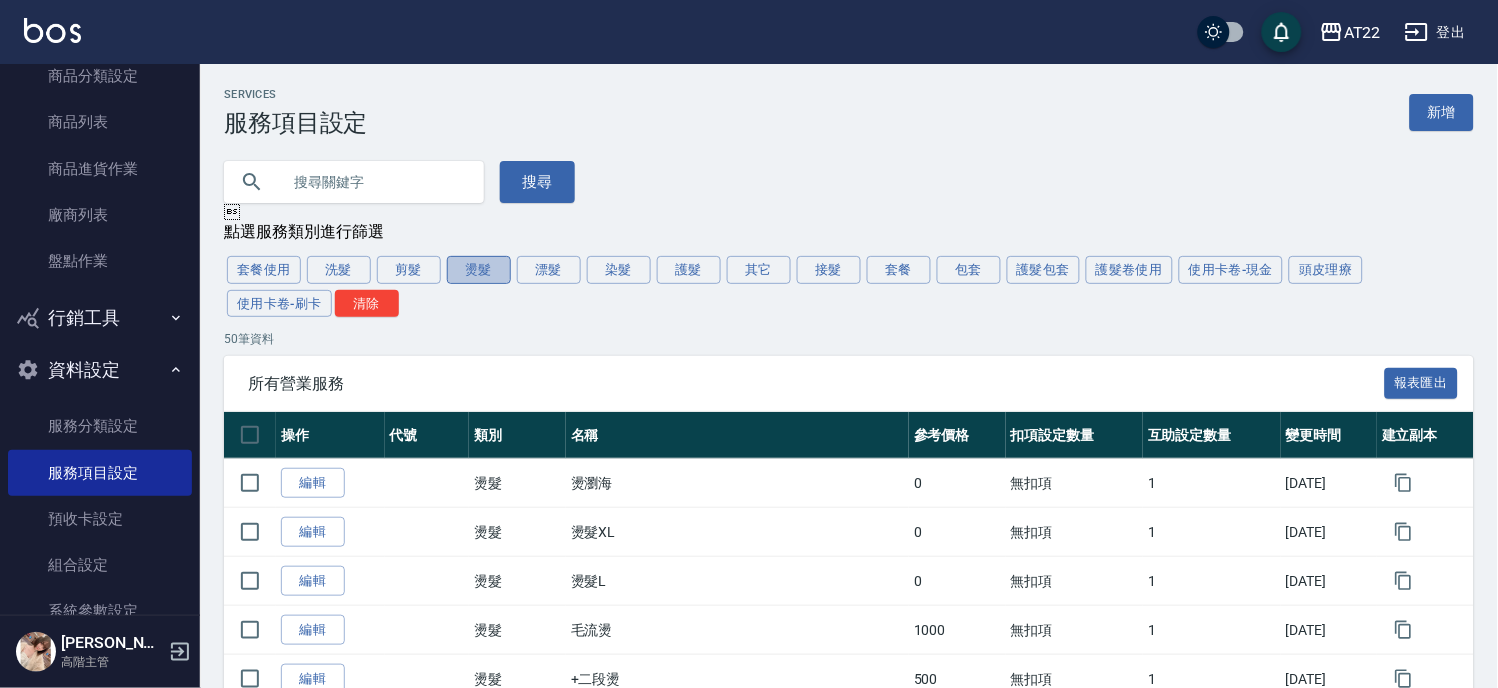 click on "燙髮" at bounding box center [479, 270] 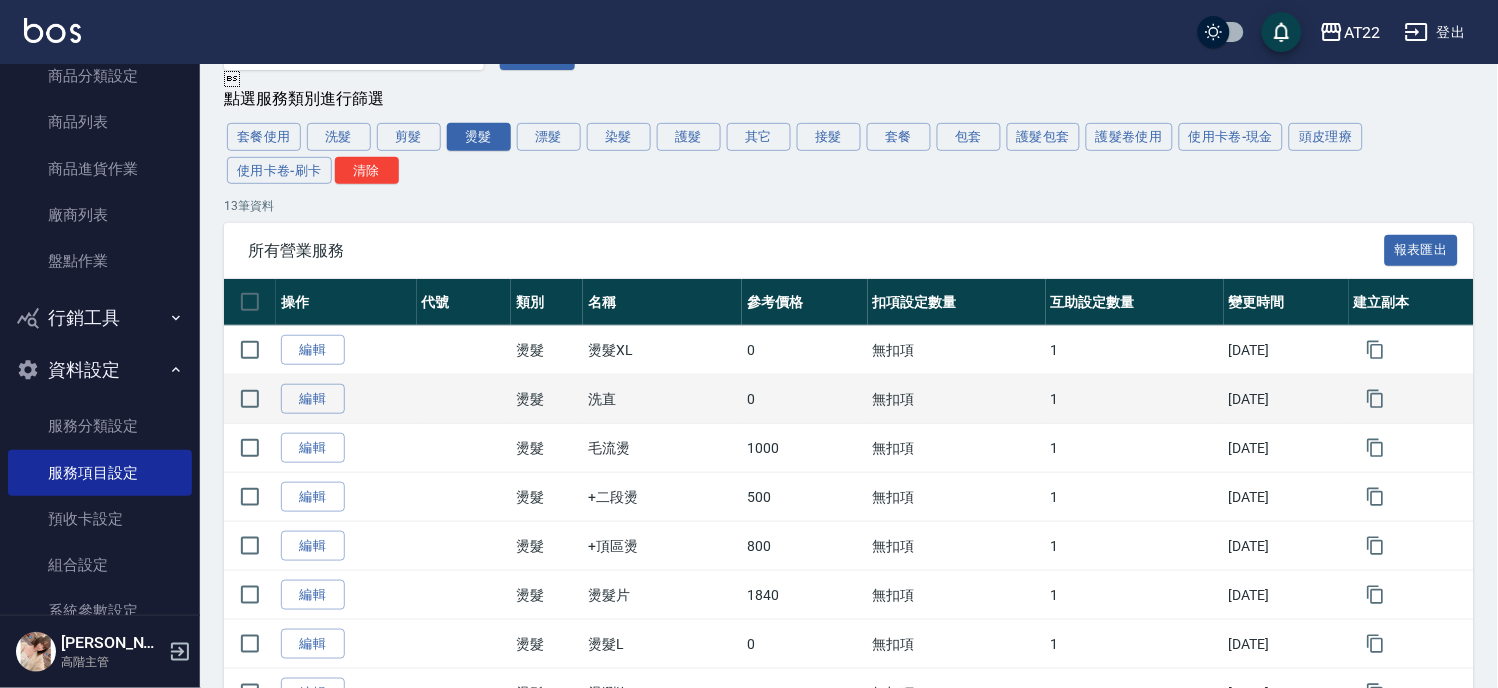 scroll, scrollTop: 222, scrollLeft: 0, axis: vertical 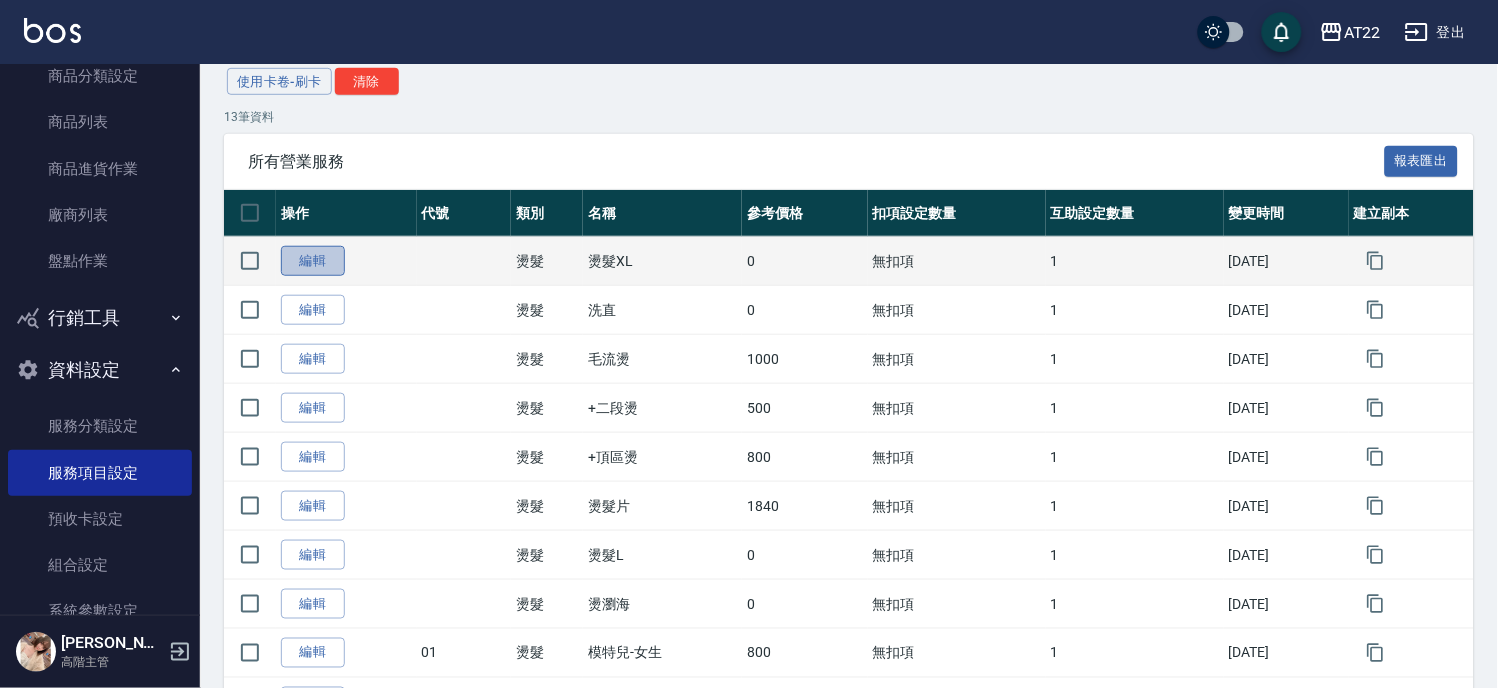 click on "編輯" at bounding box center [313, 261] 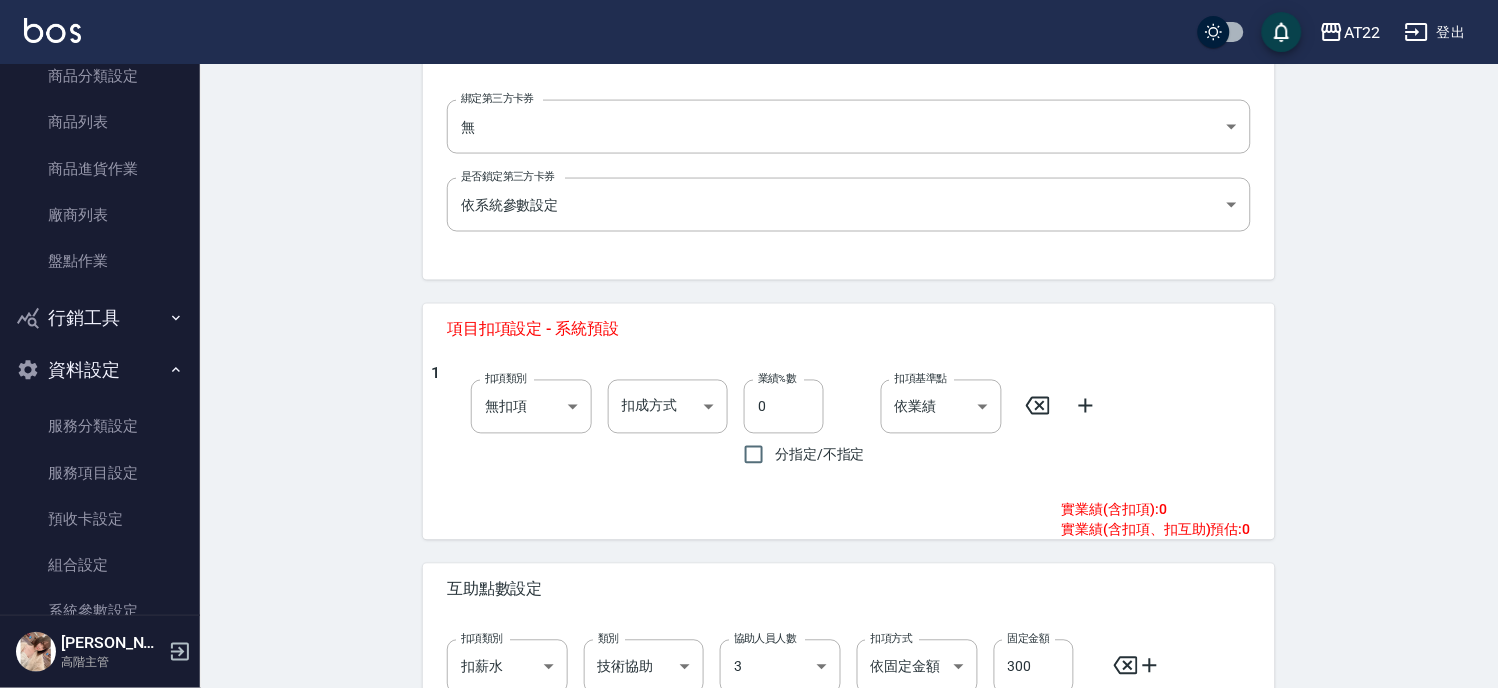 type on "360" 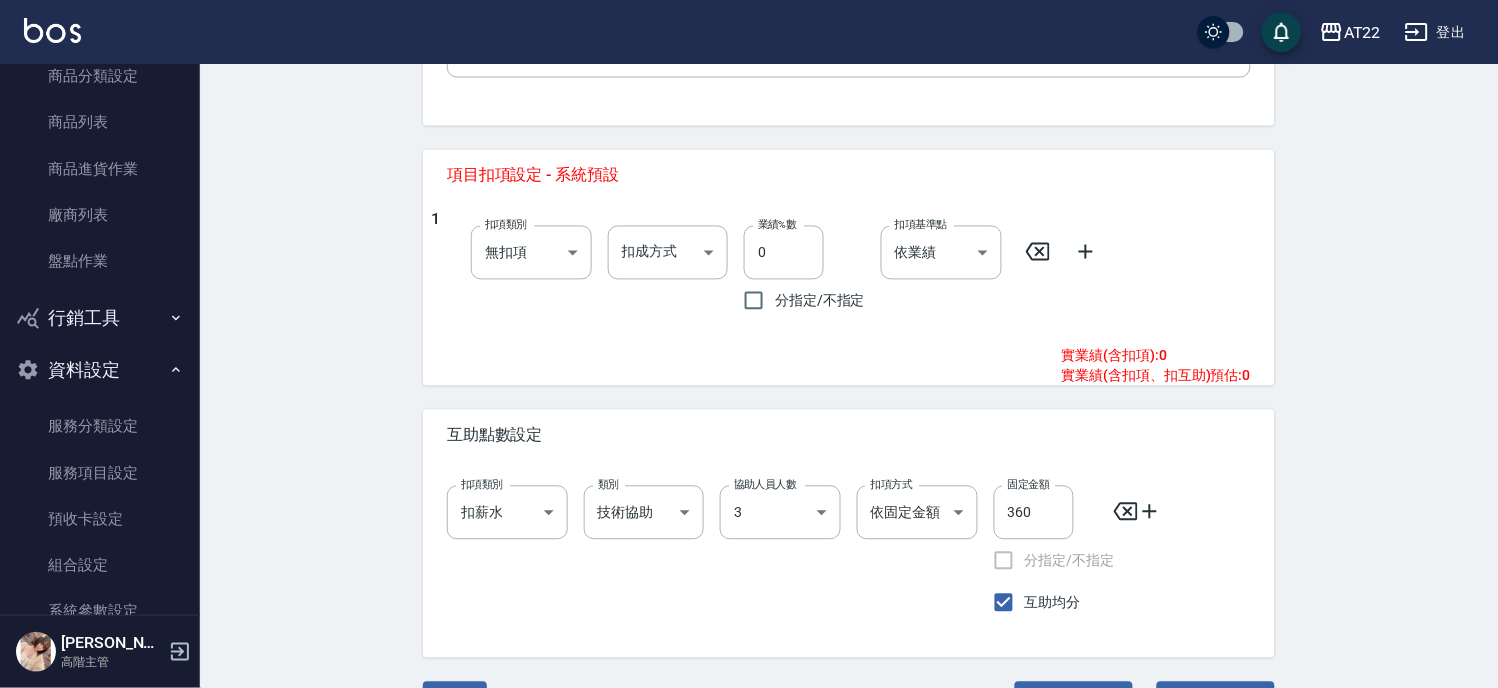 scroll, scrollTop: 777, scrollLeft: 0, axis: vertical 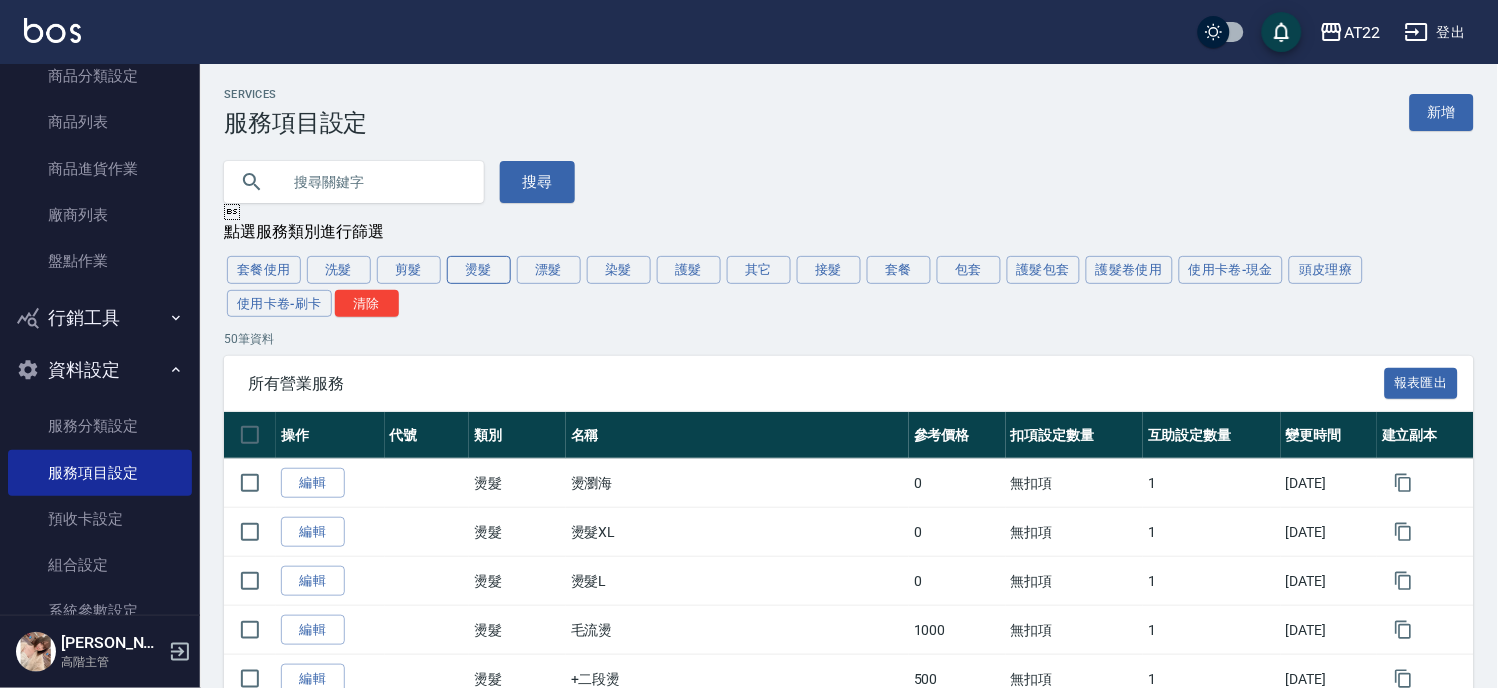 click on "燙髮" at bounding box center [479, 270] 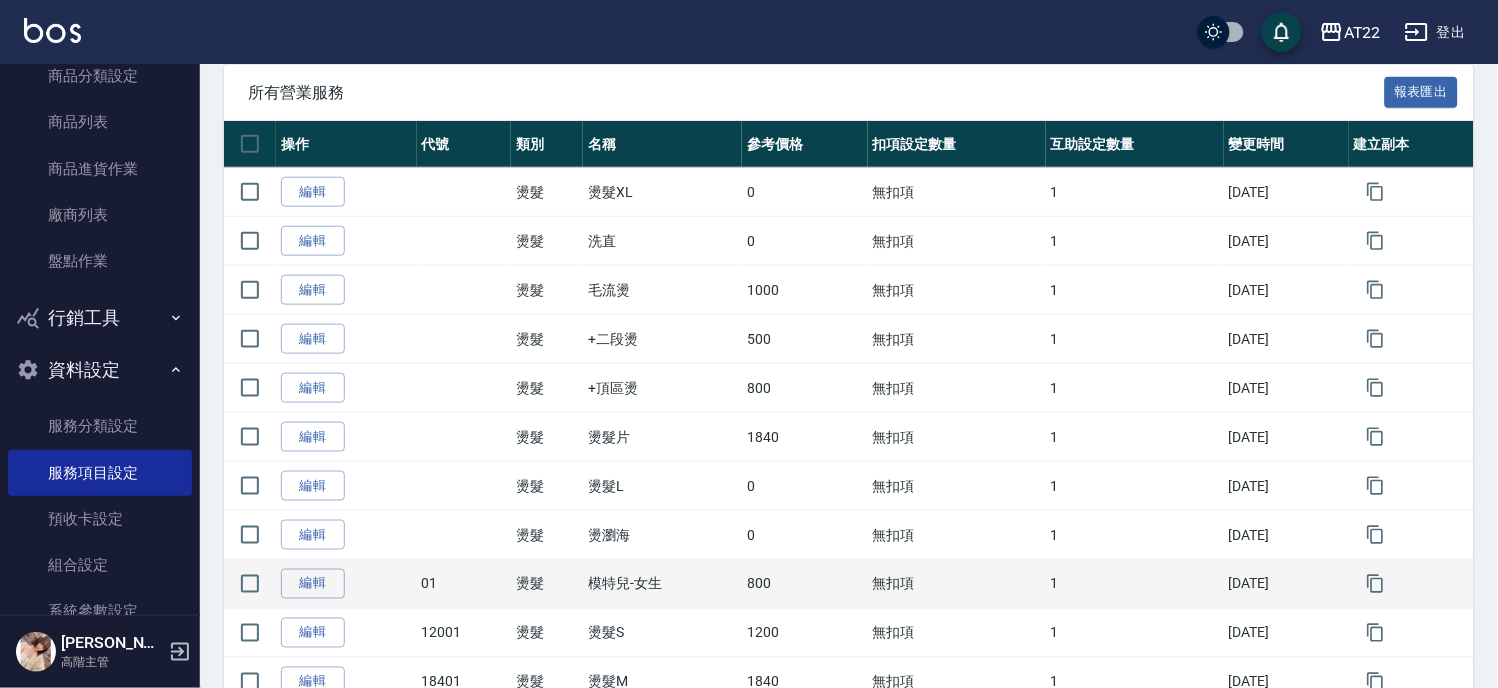 scroll, scrollTop: 507, scrollLeft: 0, axis: vertical 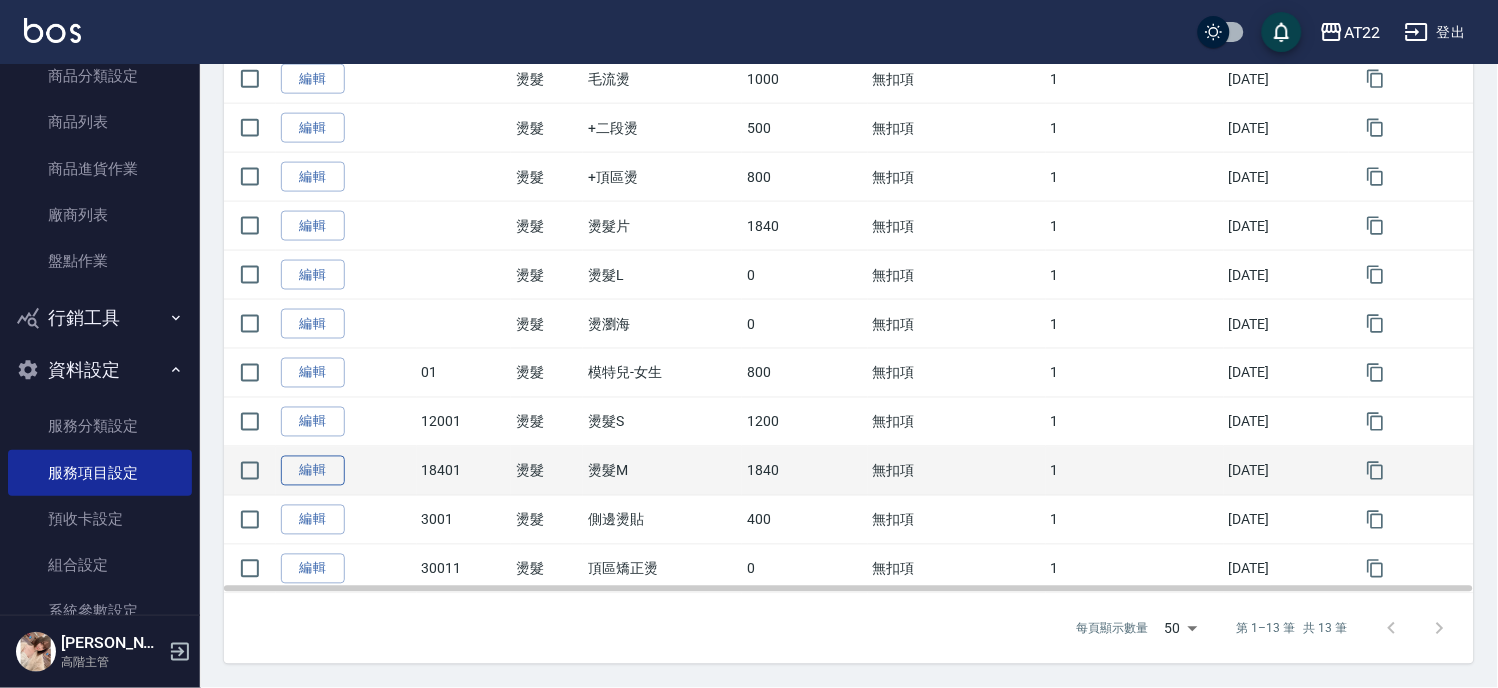 click on "編輯" at bounding box center [313, 471] 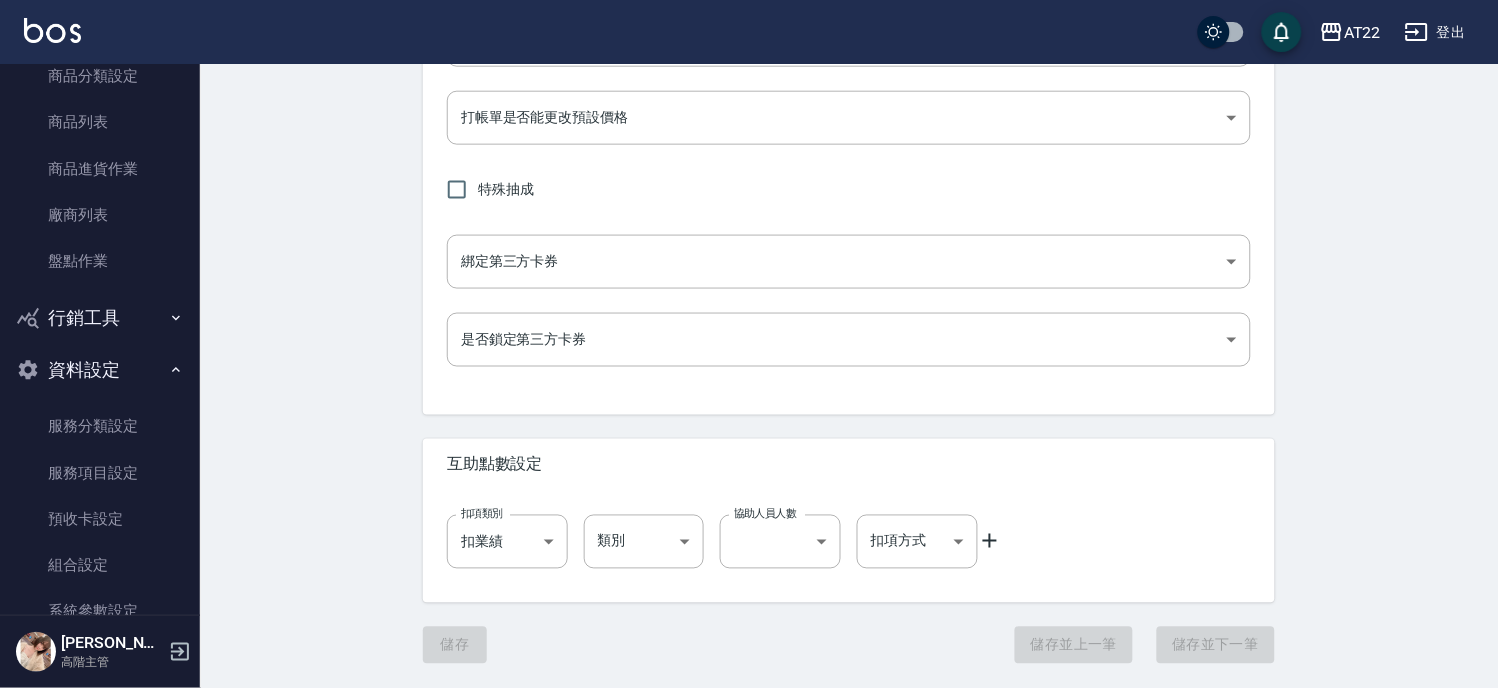 scroll, scrollTop: 0, scrollLeft: 0, axis: both 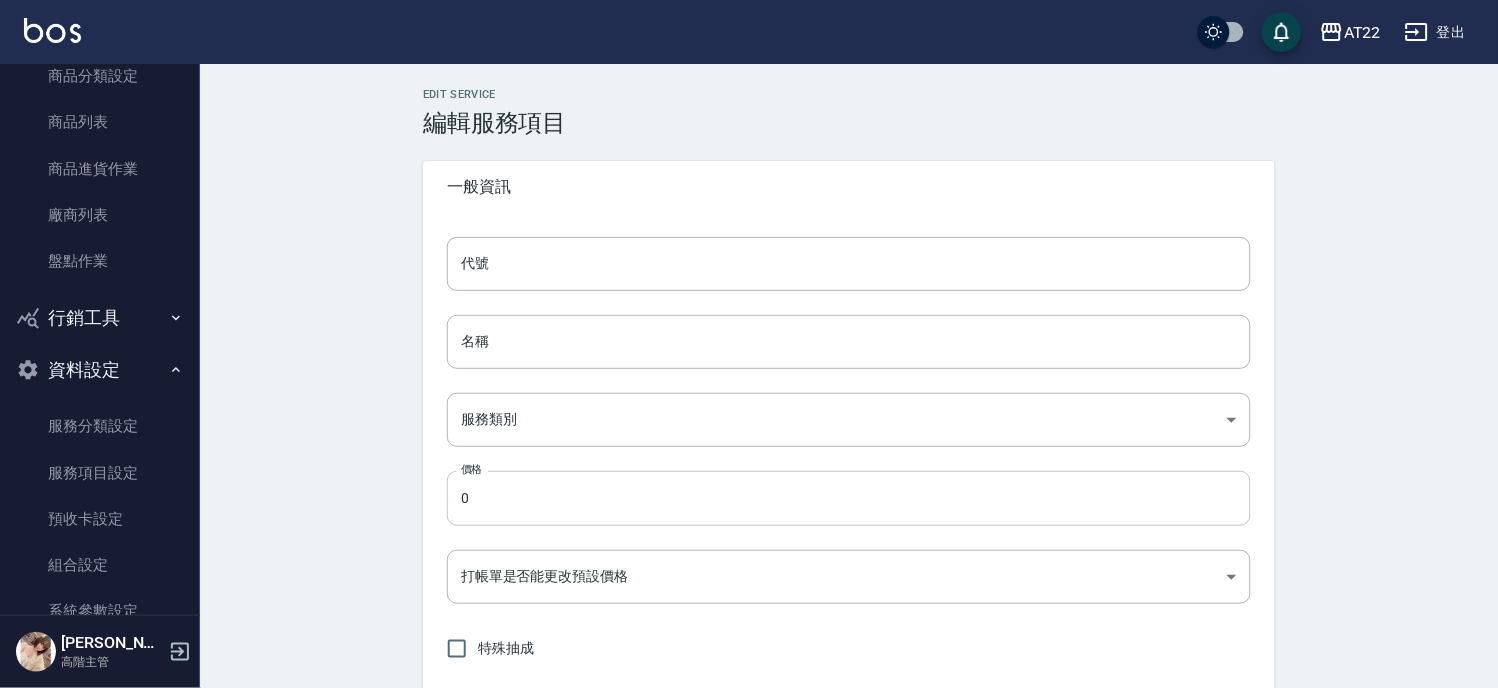 type on "18401" 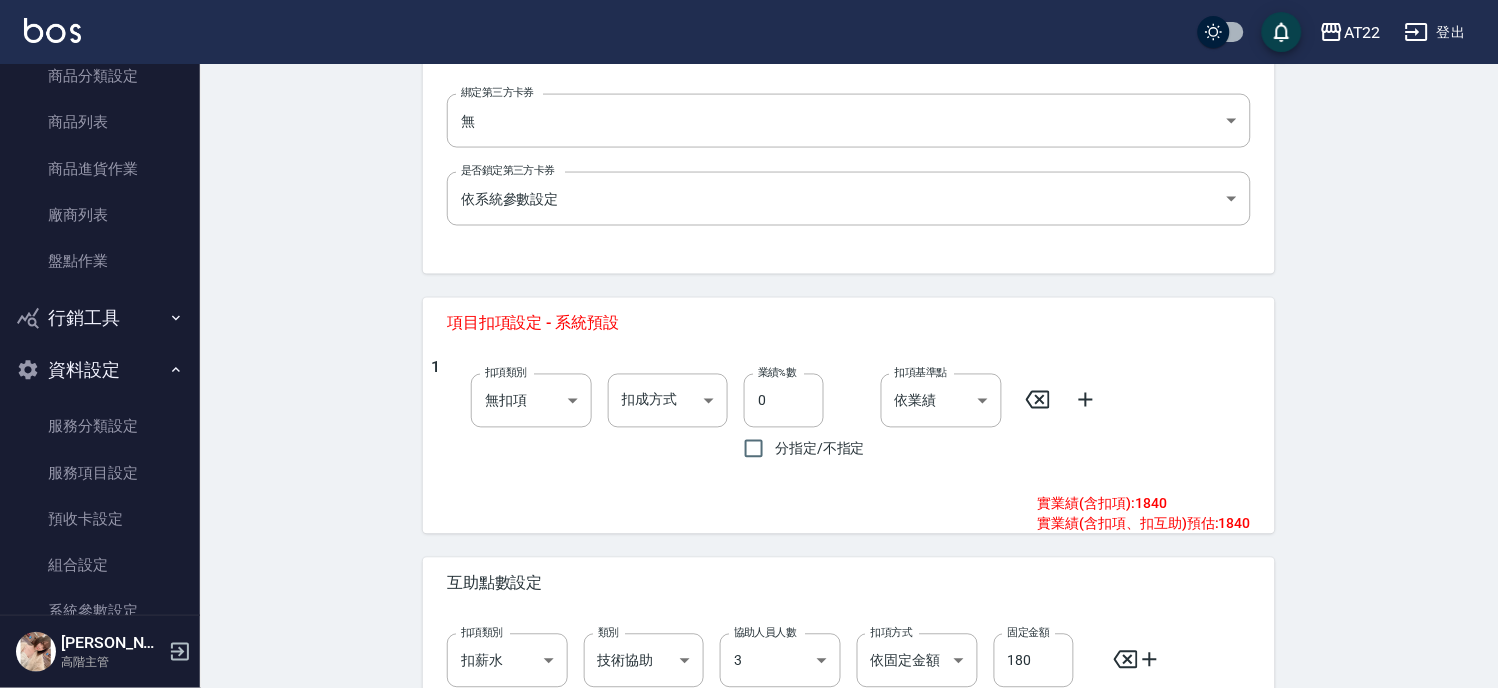 scroll, scrollTop: 801, scrollLeft: 0, axis: vertical 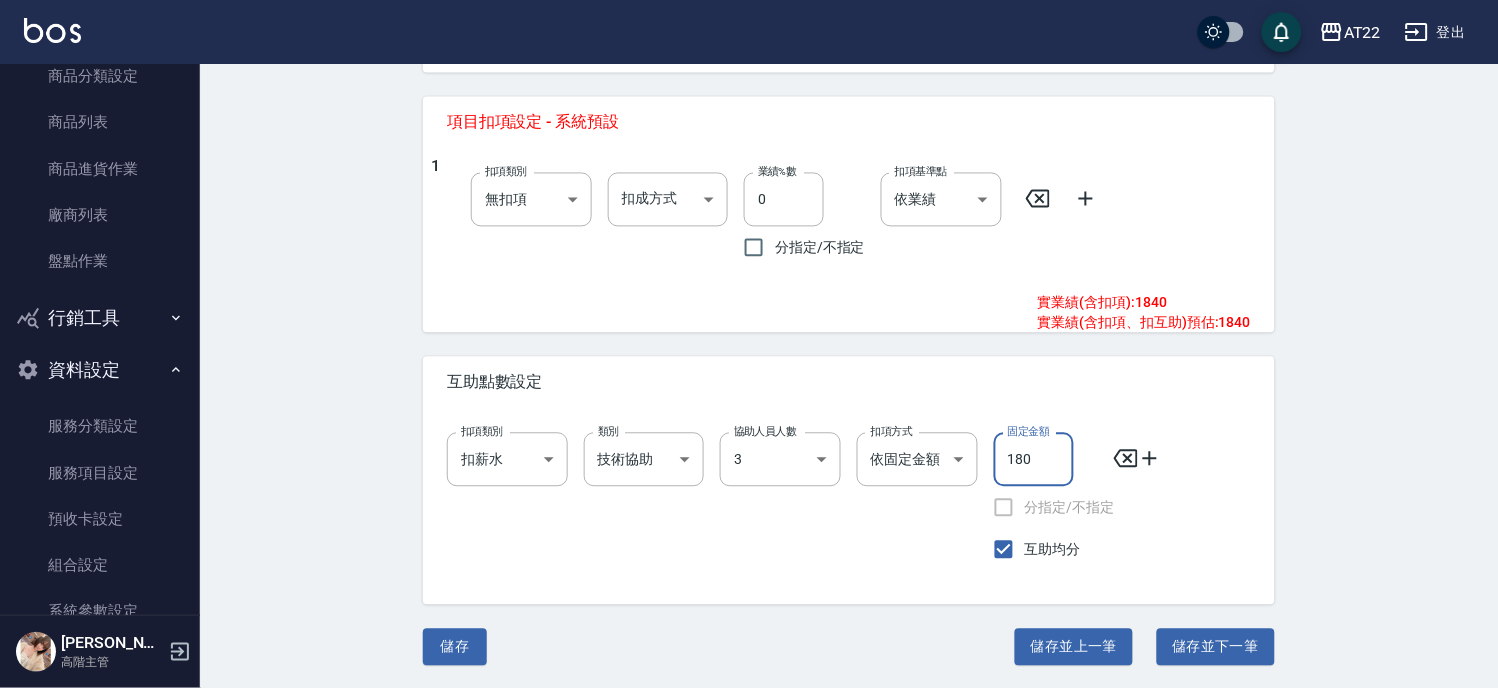 click on "180" at bounding box center (1034, 460) 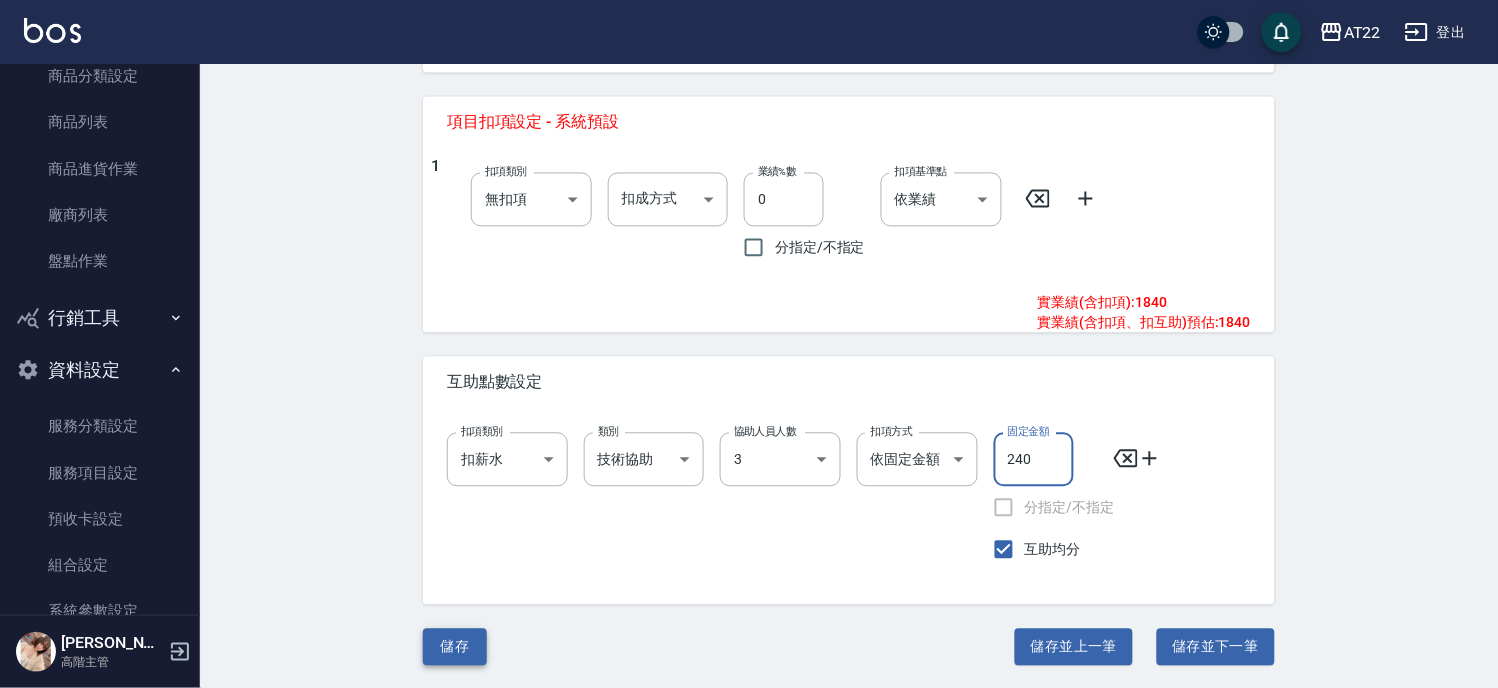 type on "240" 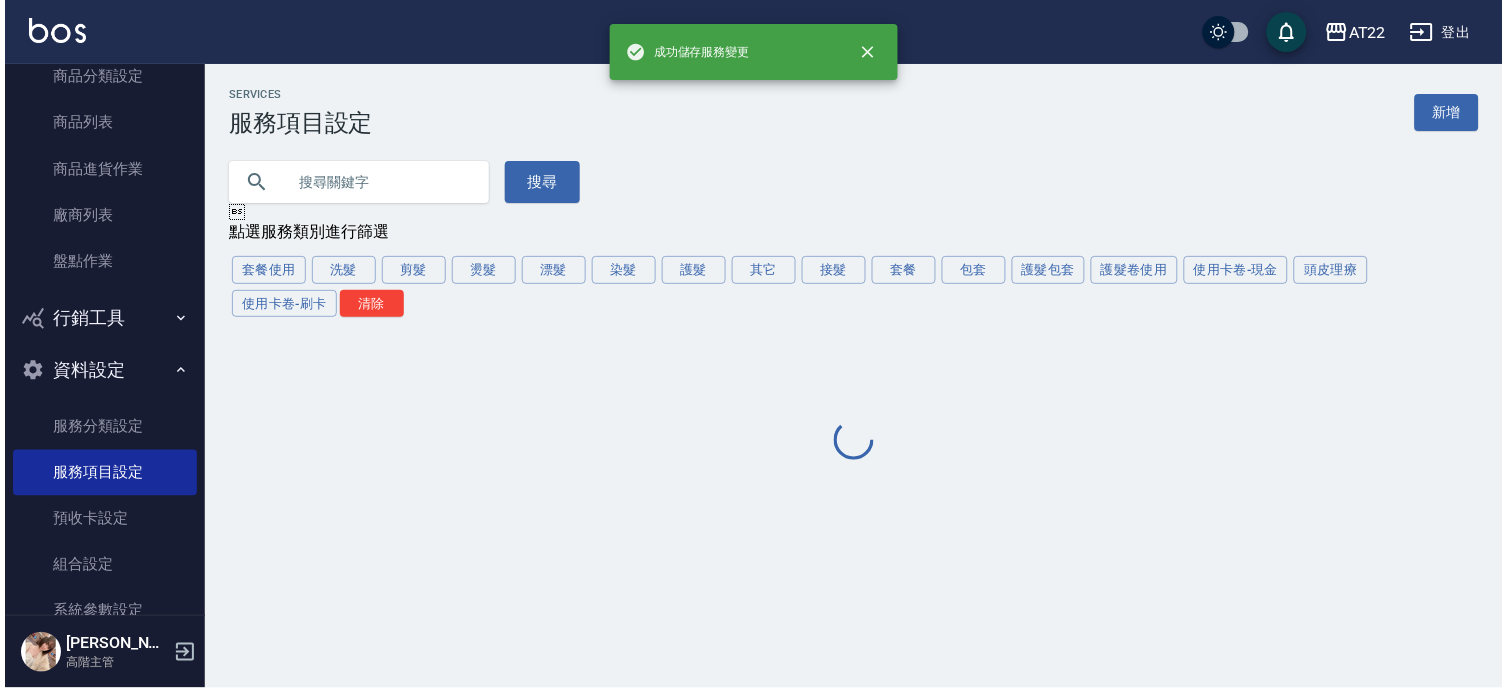 scroll, scrollTop: 0, scrollLeft: 0, axis: both 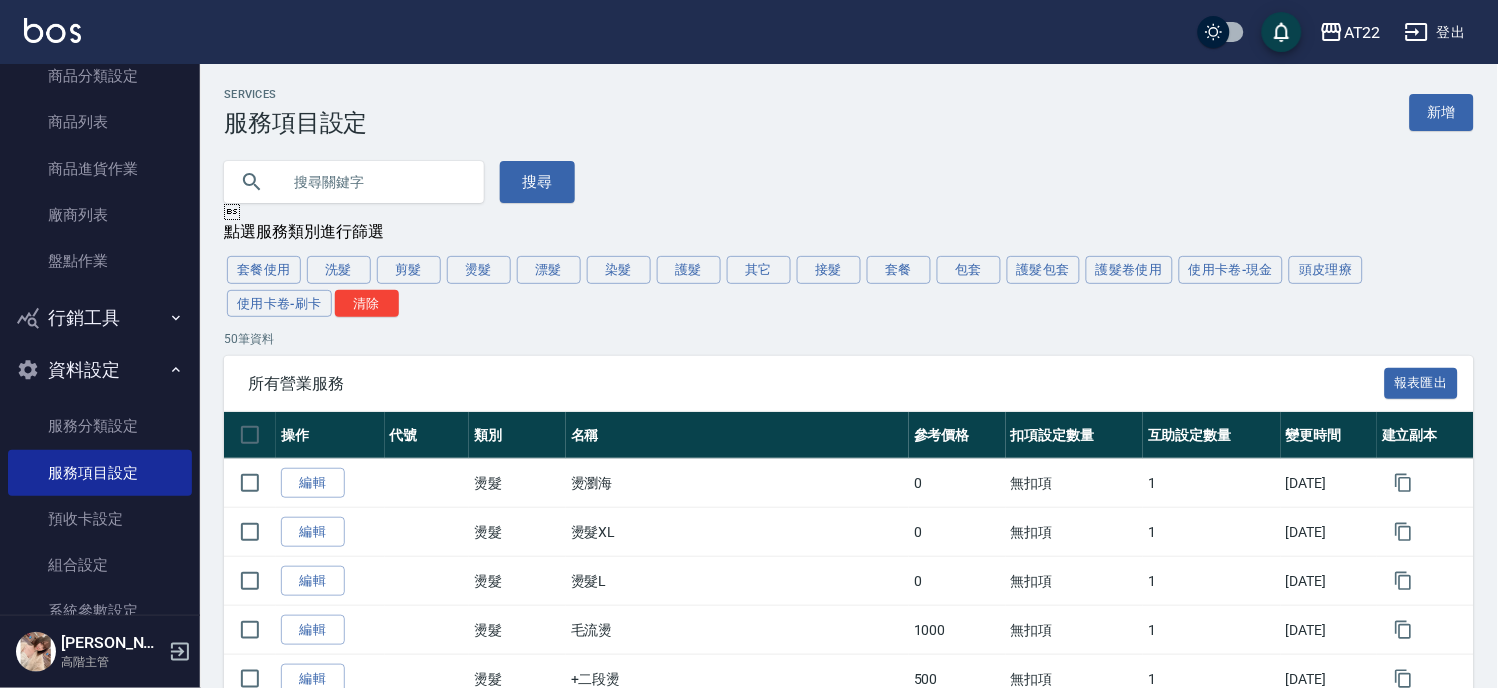 click on "登出" at bounding box center (1435, 32) 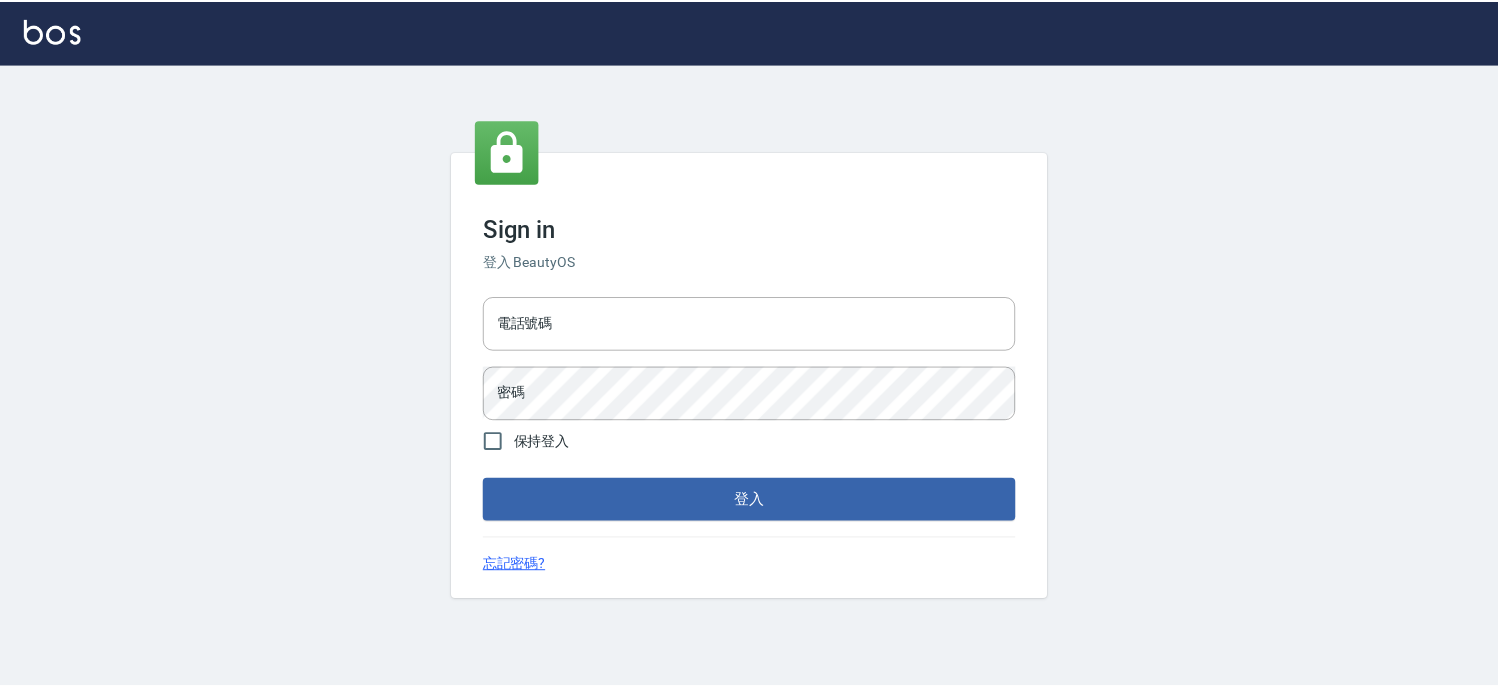 scroll, scrollTop: 0, scrollLeft: 0, axis: both 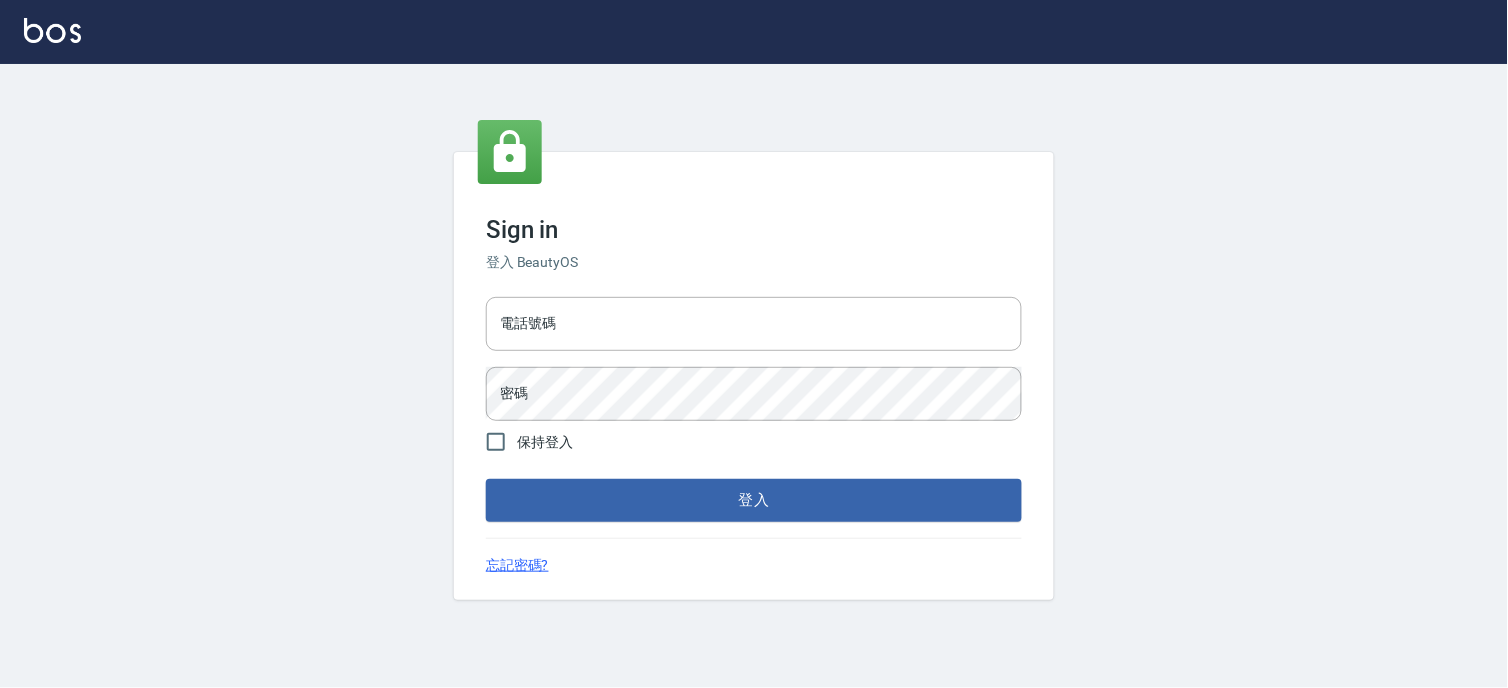 click on "電話號碼 電話號碼 密碼 密碼" at bounding box center [754, 359] 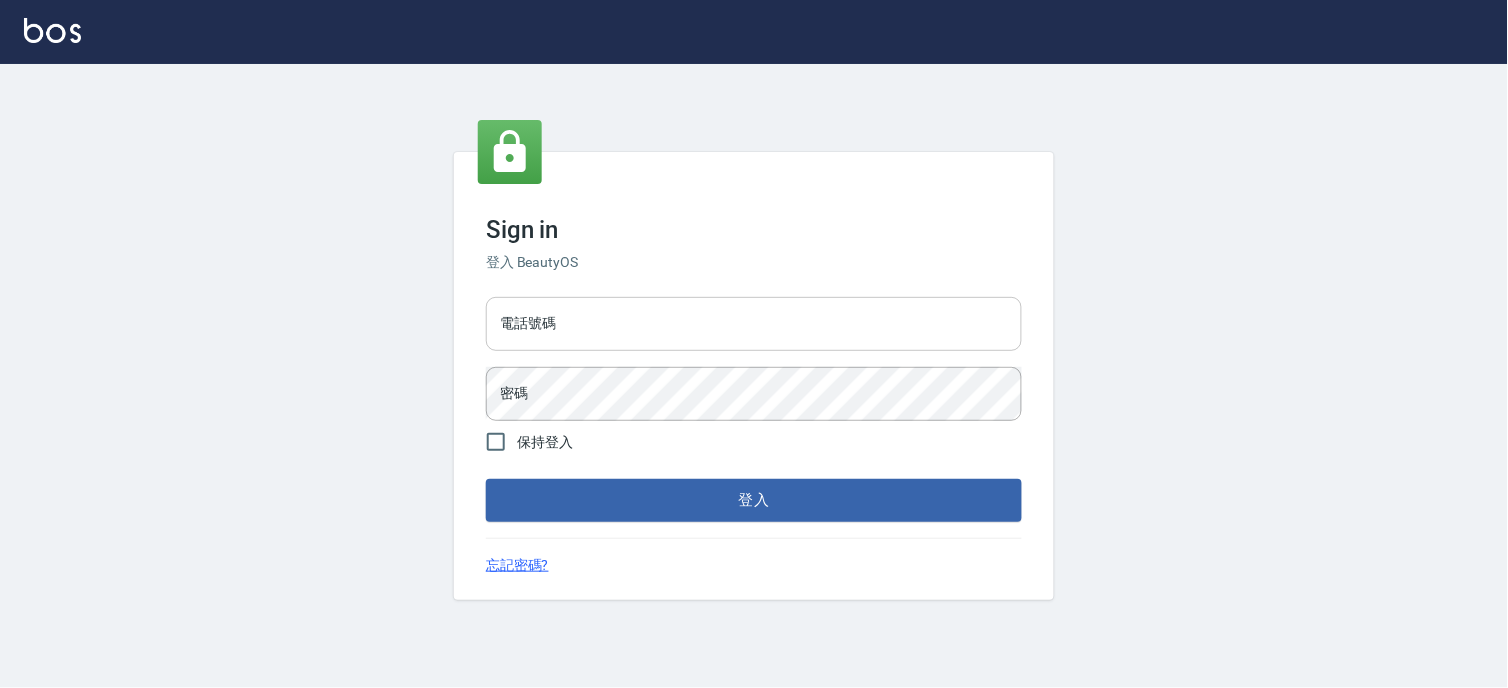 click on "電話號碼" at bounding box center [754, 324] 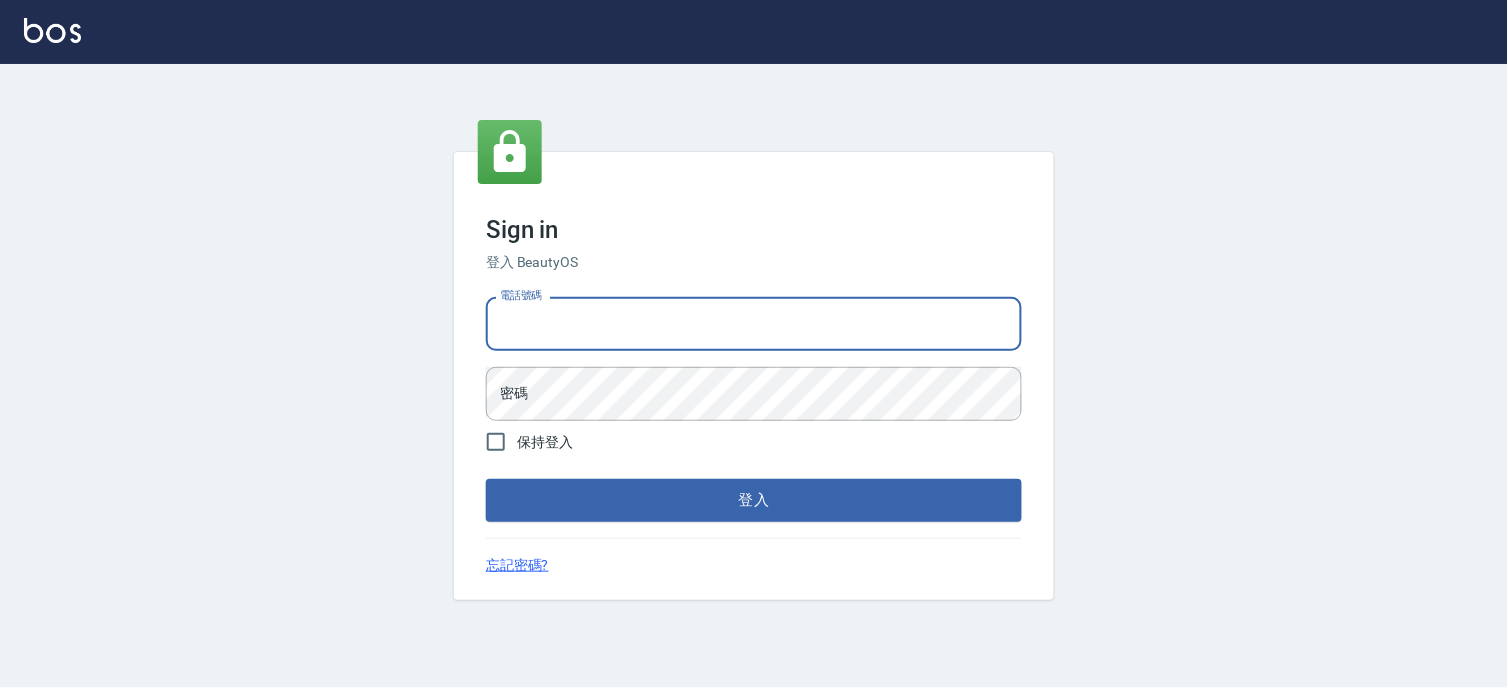 type on "0936888819" 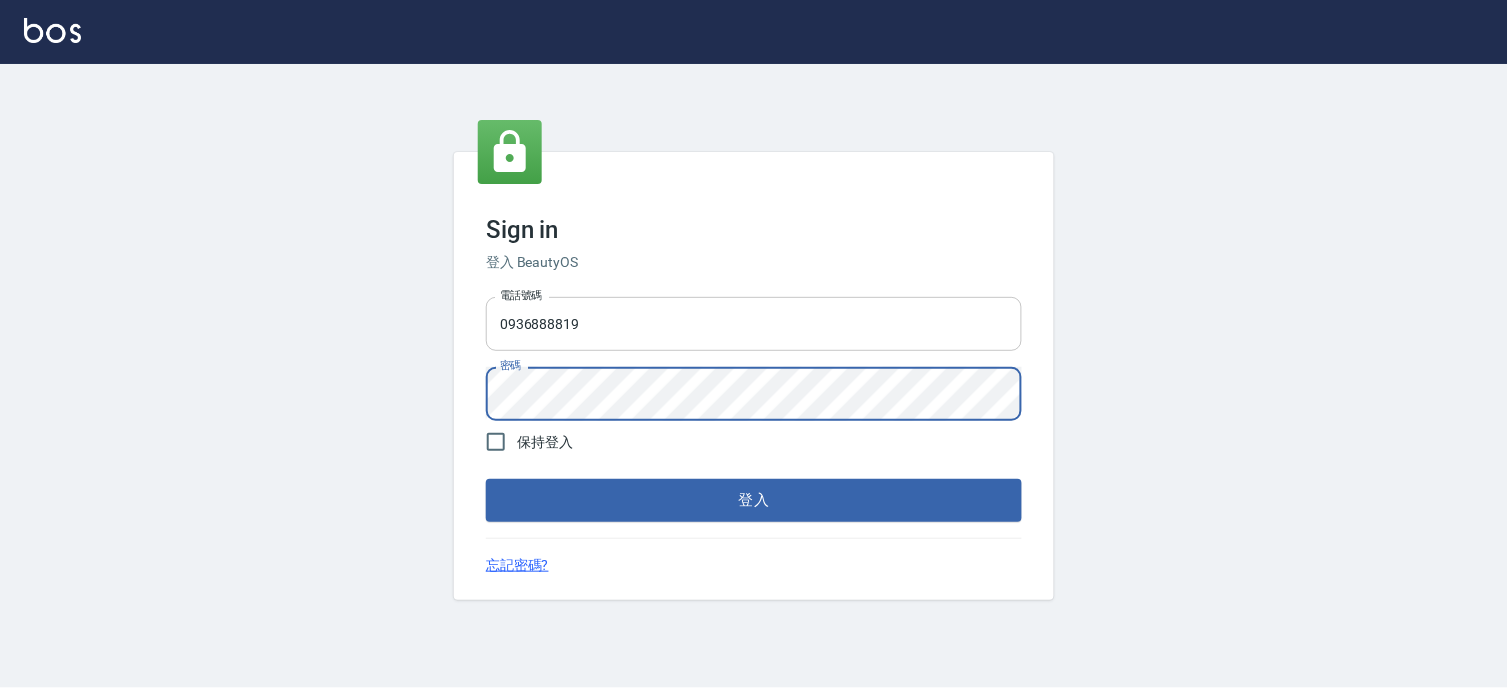 click on "登入" at bounding box center (754, 500) 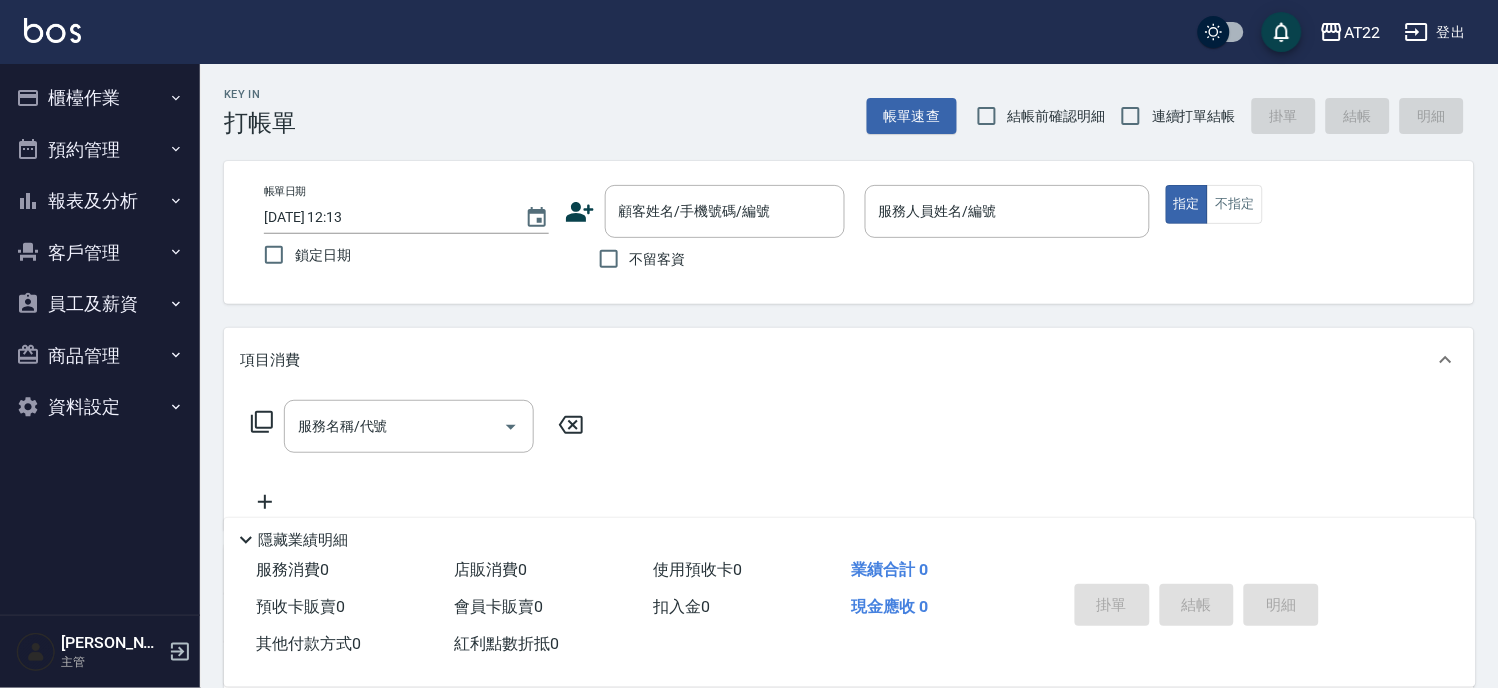 click on "Key In 打帳單 帳單速查 結帳前確認明細 連續打單結帳 掛單 結帳 明細 帳單日期 [DATE] 12:13 鎖定日期 顧客姓名/手機號碼/編號 顧客姓名/手機號碼/編號 不留客資 服務人員姓名/編號 服務人員姓名/編號 指定 不指定 項目消費 服務名稱/代號 服務名稱/代號 店販銷售 服務人員姓名/編號 服務人員姓名/編號 商品代號/名稱 商品代號/名稱 預收卡販賣 卡券名稱/代號 卡券名稱/代號 使用預收卡 其他付款方式 其他付款方式 其他付款方式 備註及來源 備註 備註 訂單來源 ​ 訂單來源 隱藏業績明細 服務消費  0 店販消費  0 使用預收卡  0 業績合計   0 預收卡販賣  0 會員卡販賣  0 扣入金  0 現金應收   0 其他付款方式  0 紅利點數折抵  0 掛單 結帳 明細" at bounding box center (849, 520) 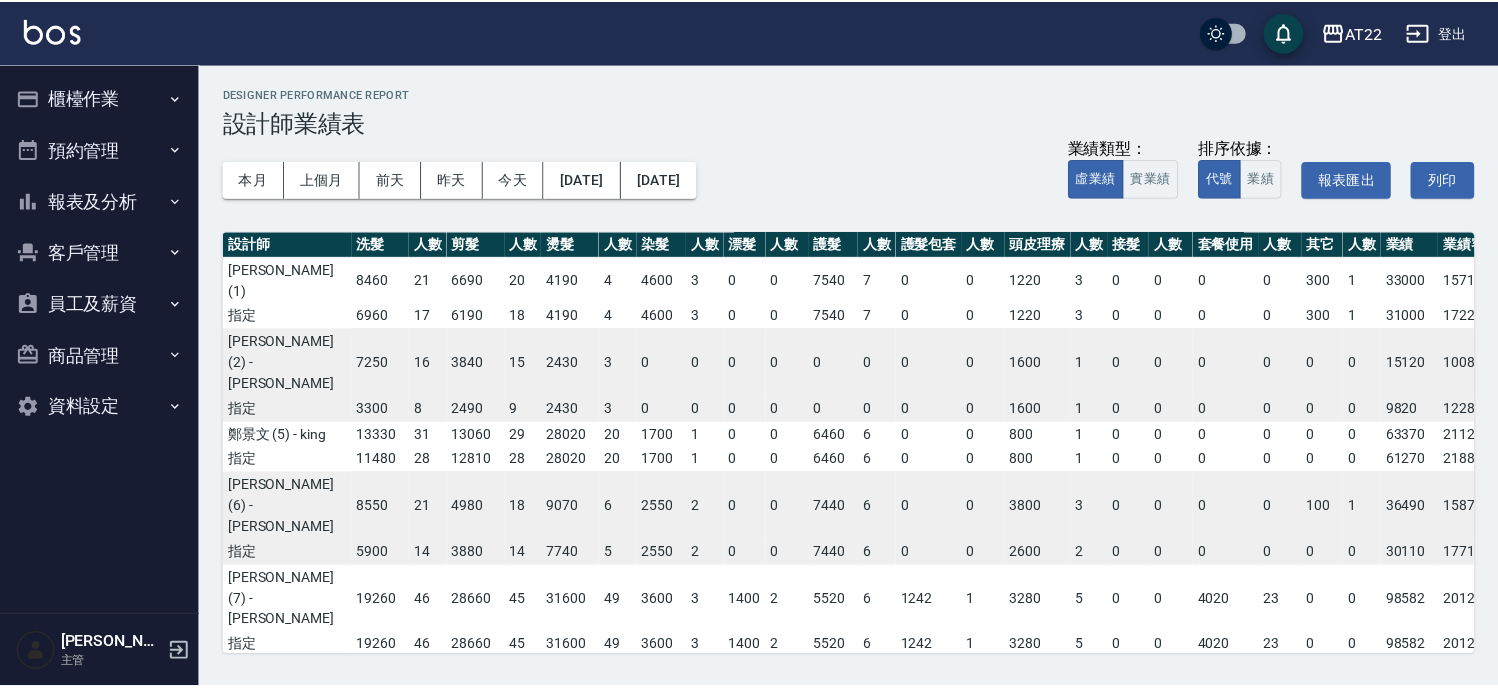scroll, scrollTop: 0, scrollLeft: 0, axis: both 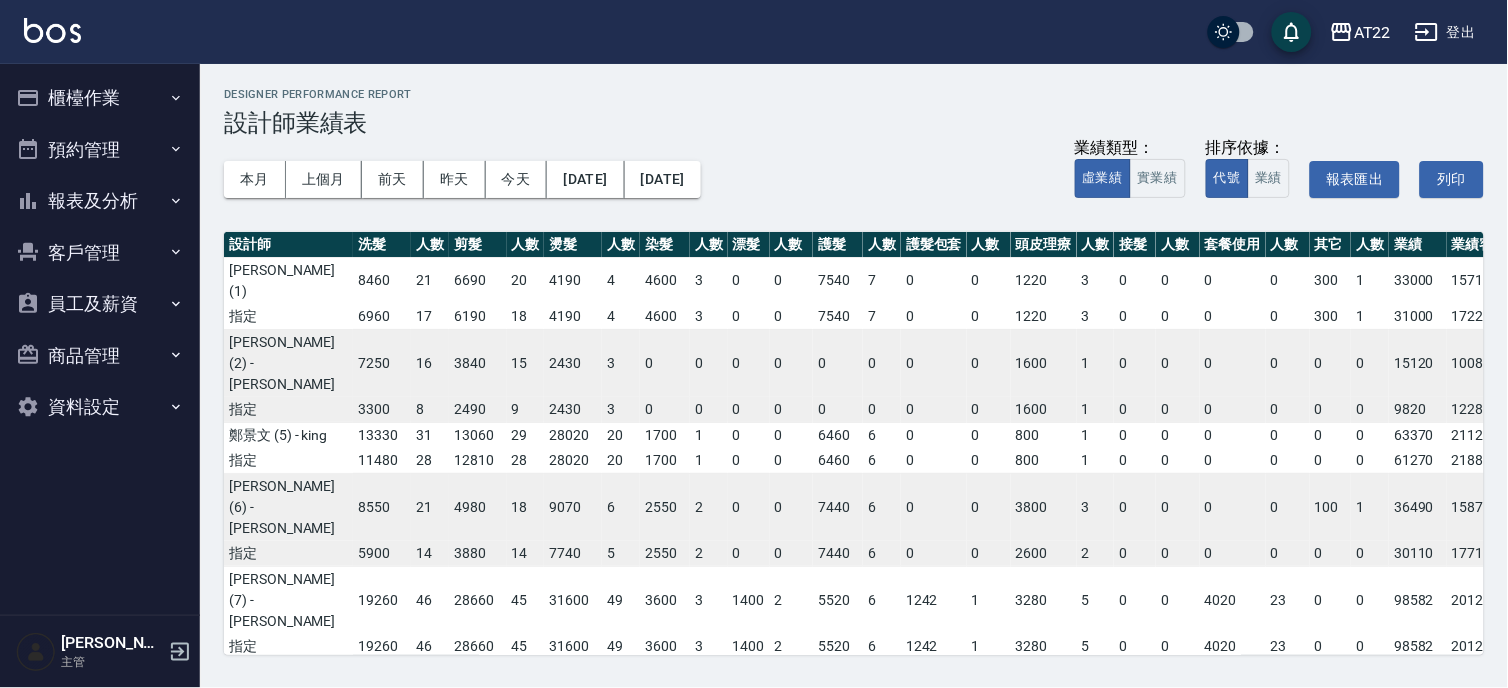 click on "客戶管理" at bounding box center [100, 253] 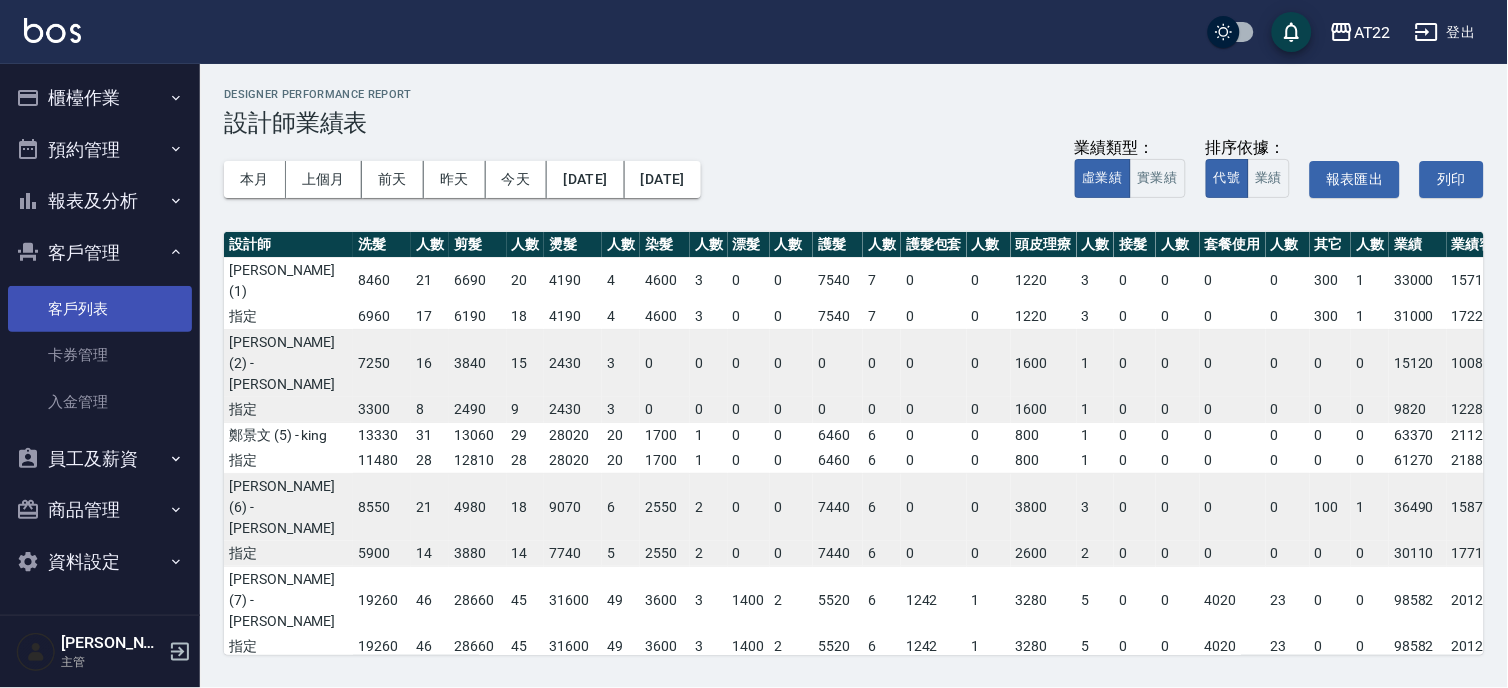 click on "客戶列表" at bounding box center (100, 309) 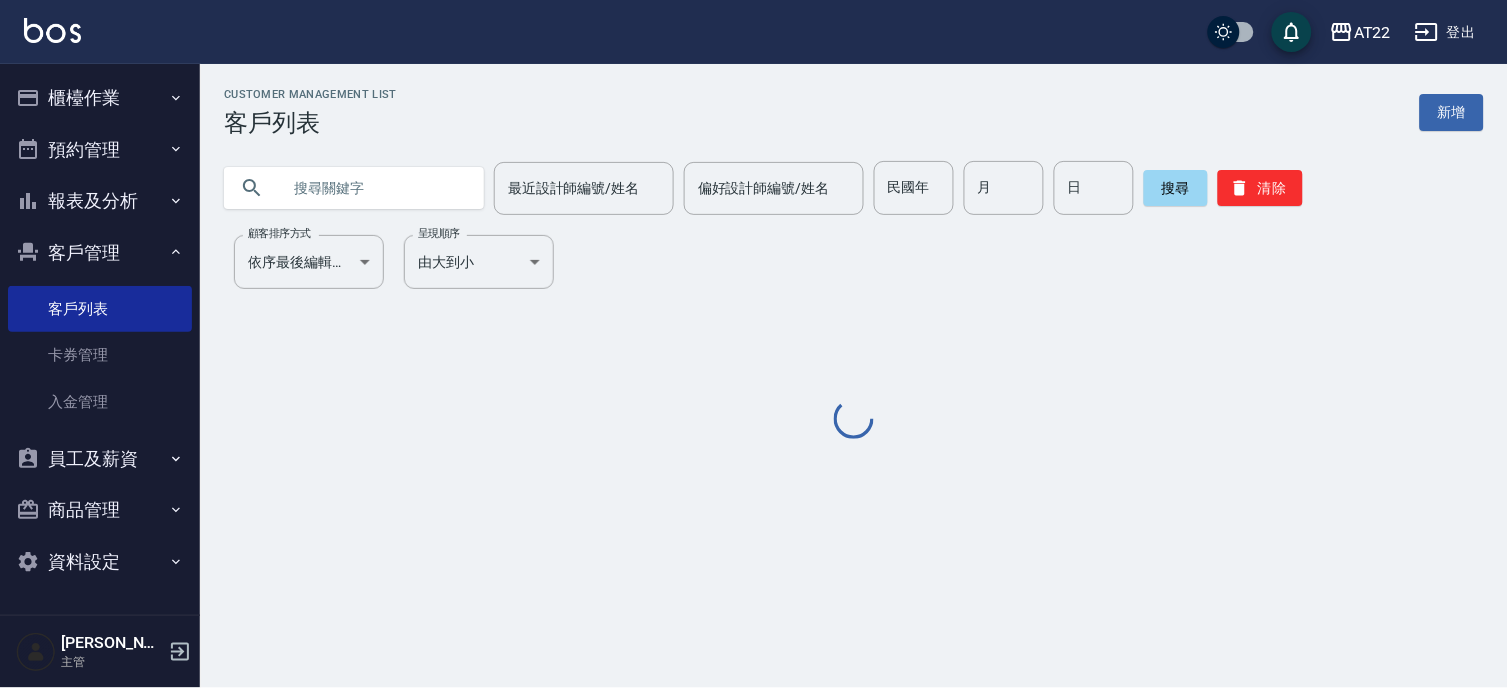 click at bounding box center (374, 188) 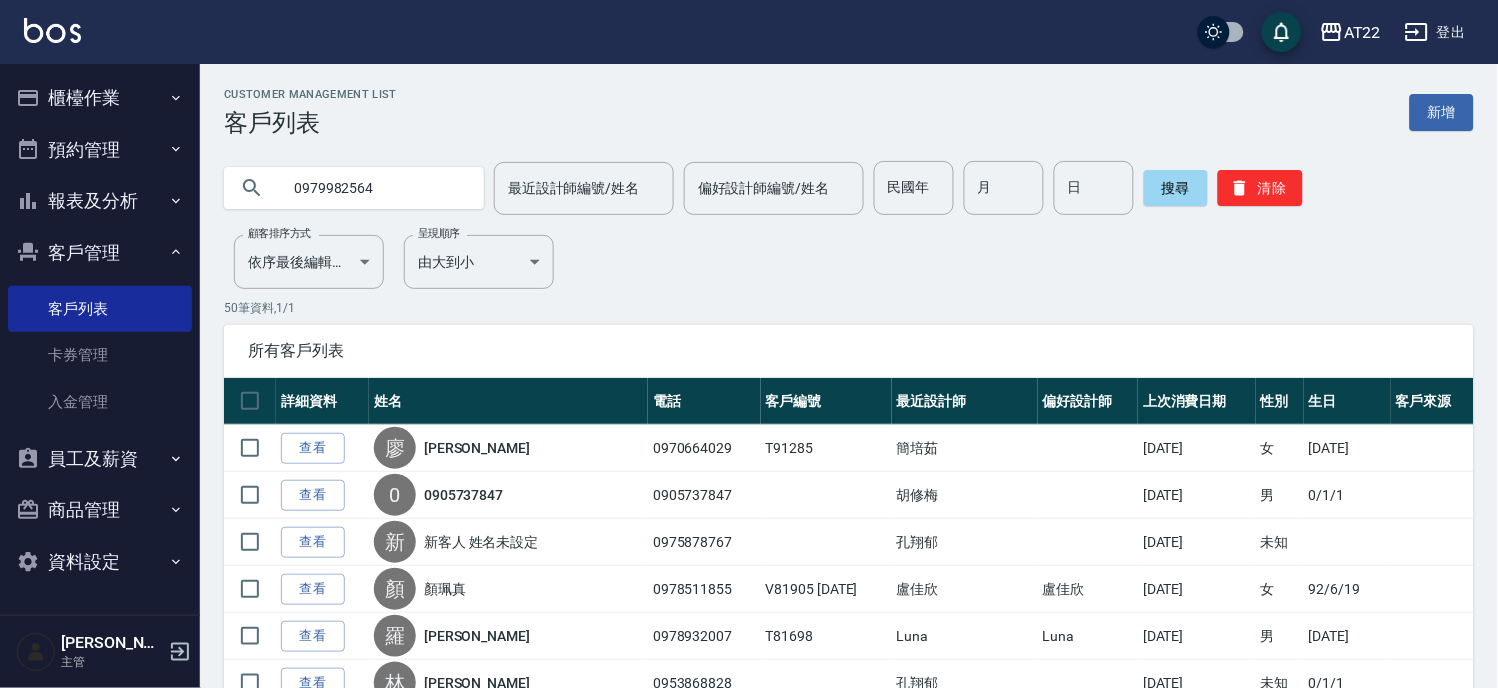 type on "0979982564" 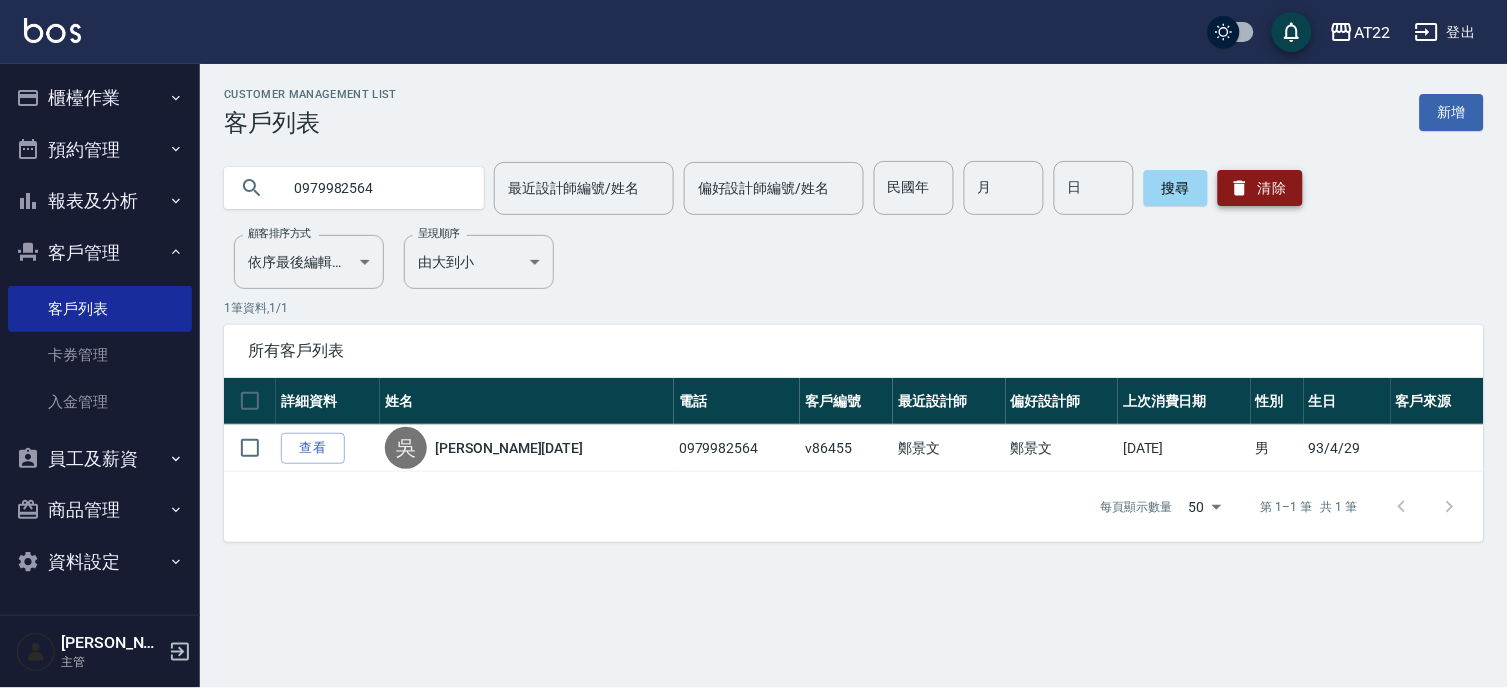 click on "清除" at bounding box center [1260, 188] 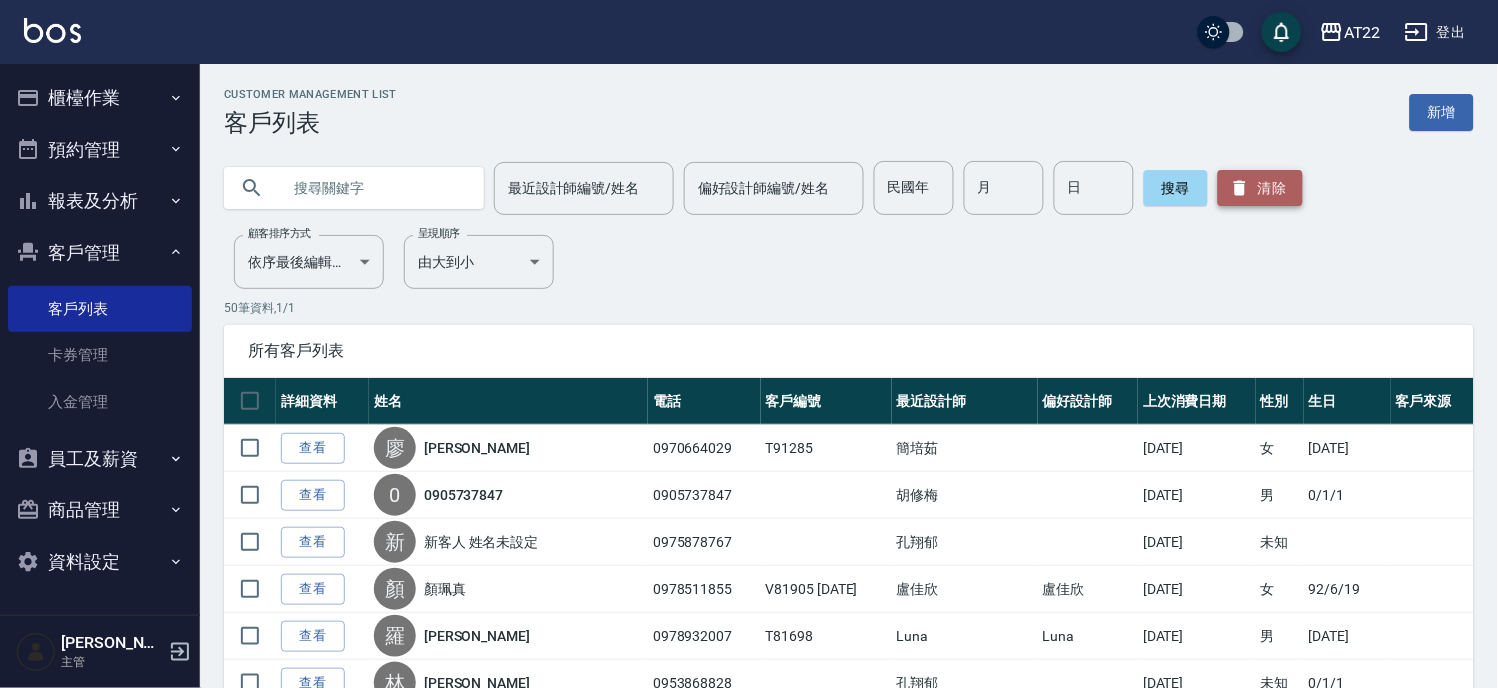 click on "清除" at bounding box center (1260, 188) 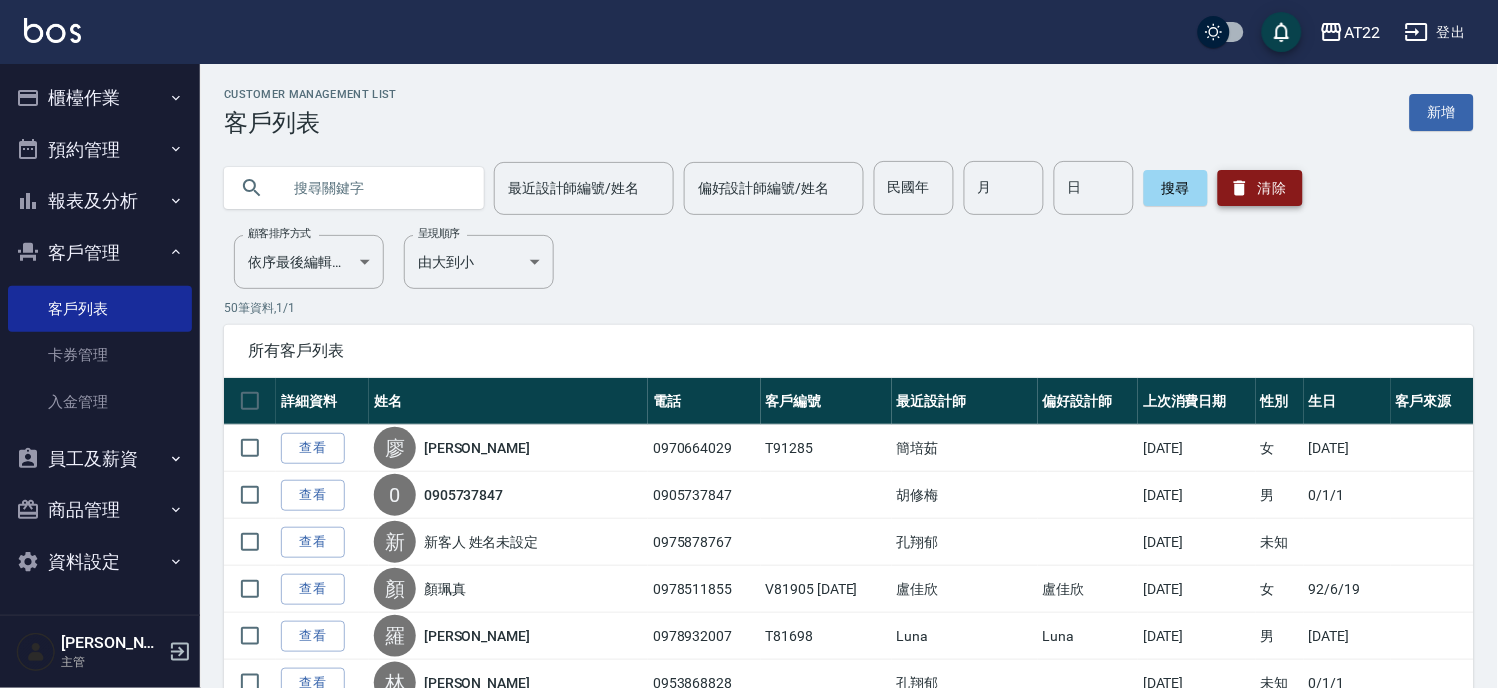 click on "清除" at bounding box center [1260, 188] 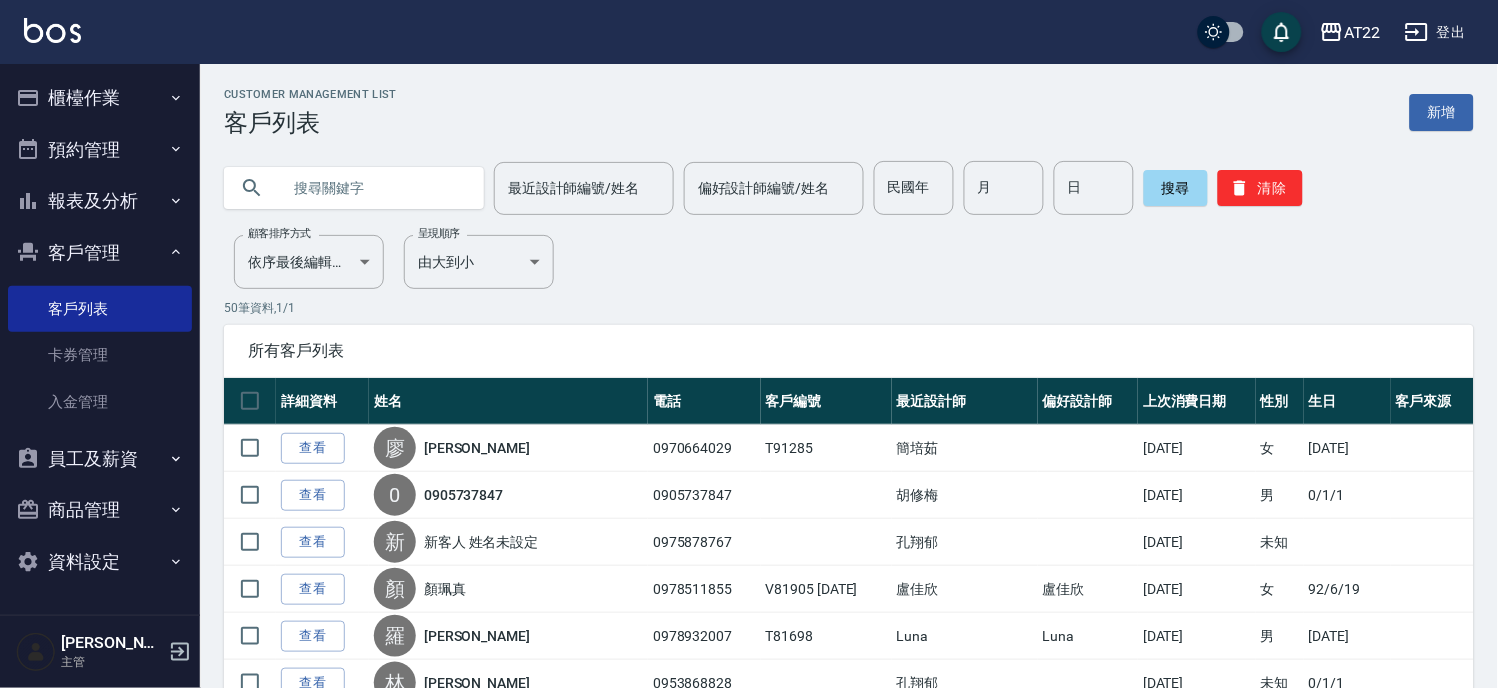 click at bounding box center [374, 188] 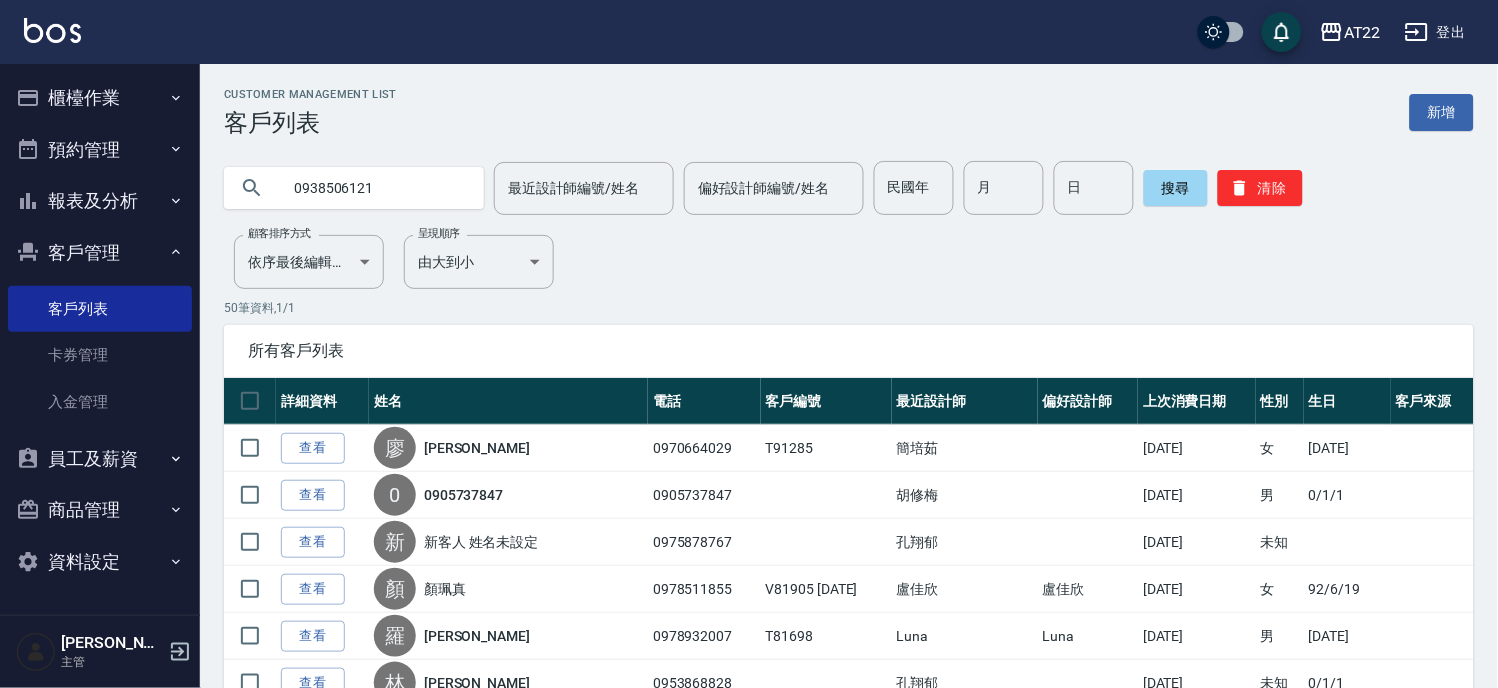 type on "0938506121" 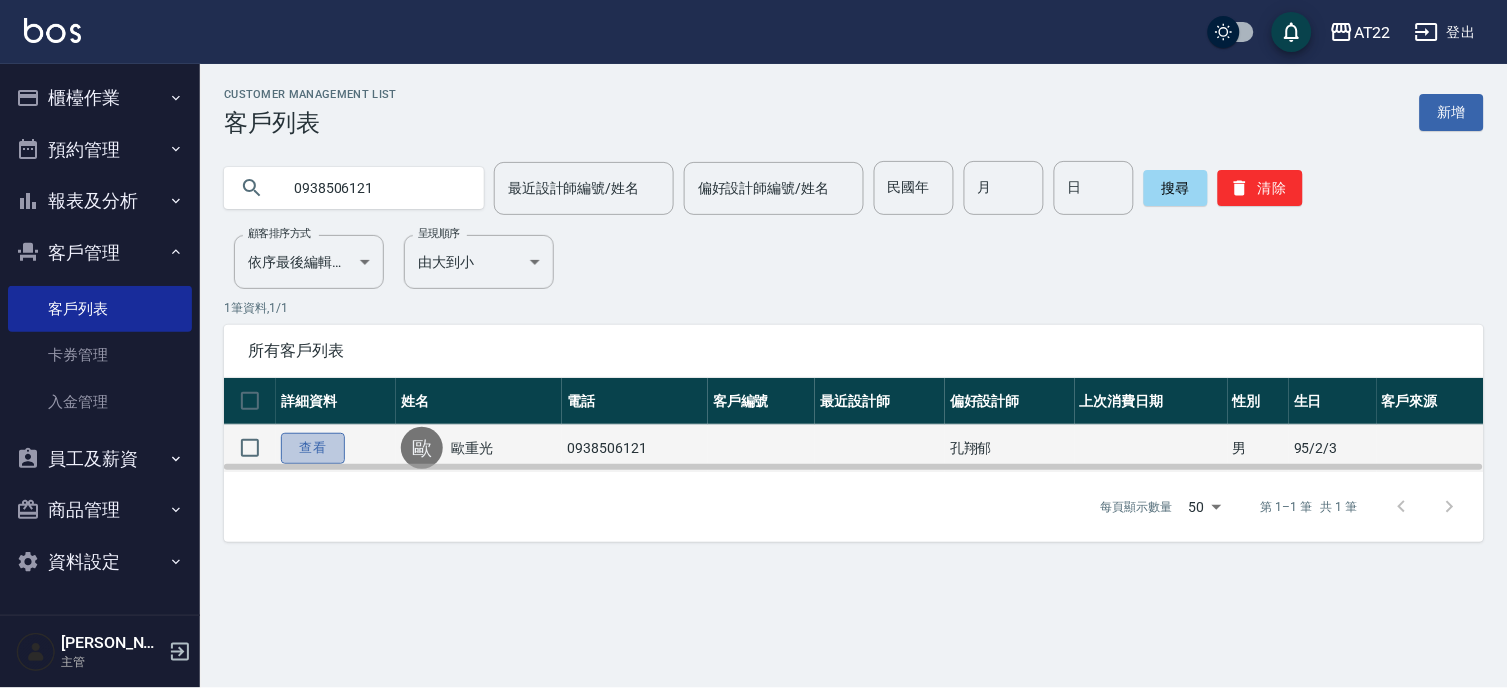 click on "查看" at bounding box center (313, 448) 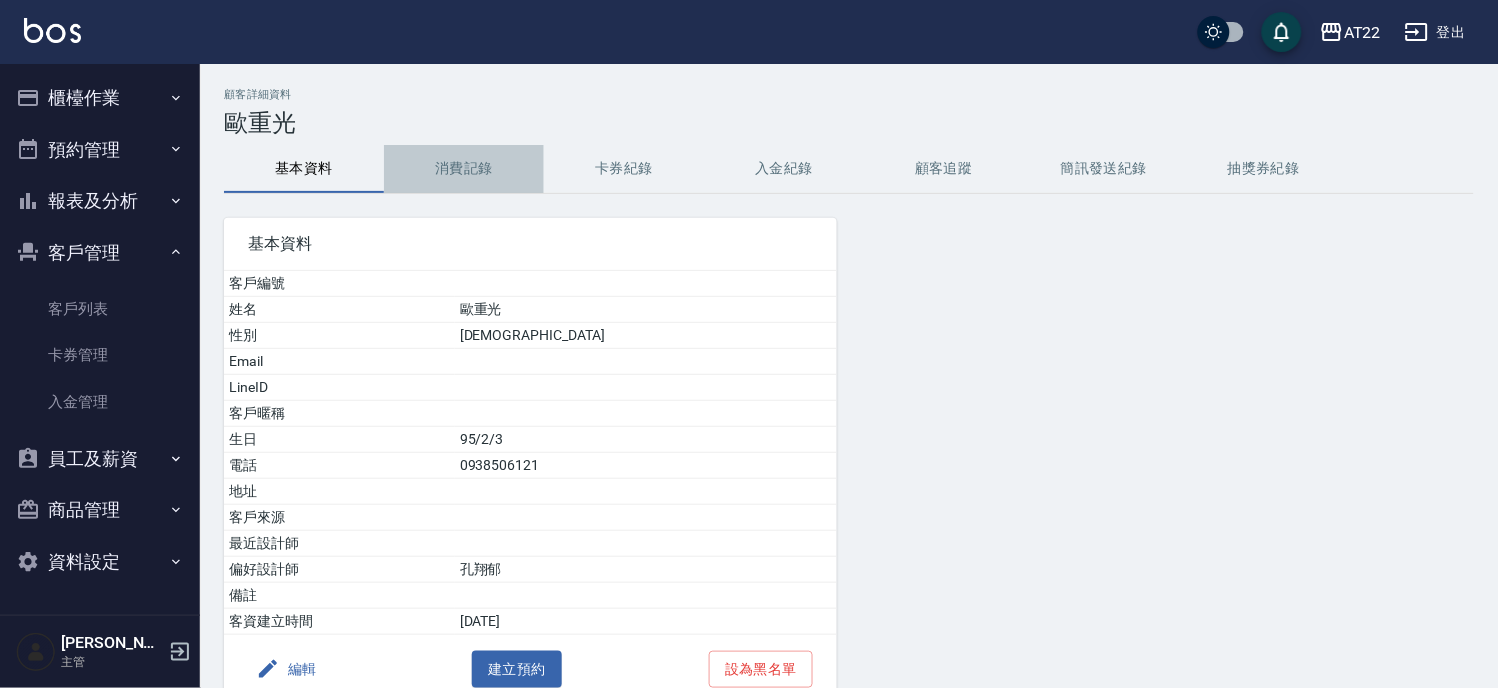 click on "消費記錄" at bounding box center [464, 169] 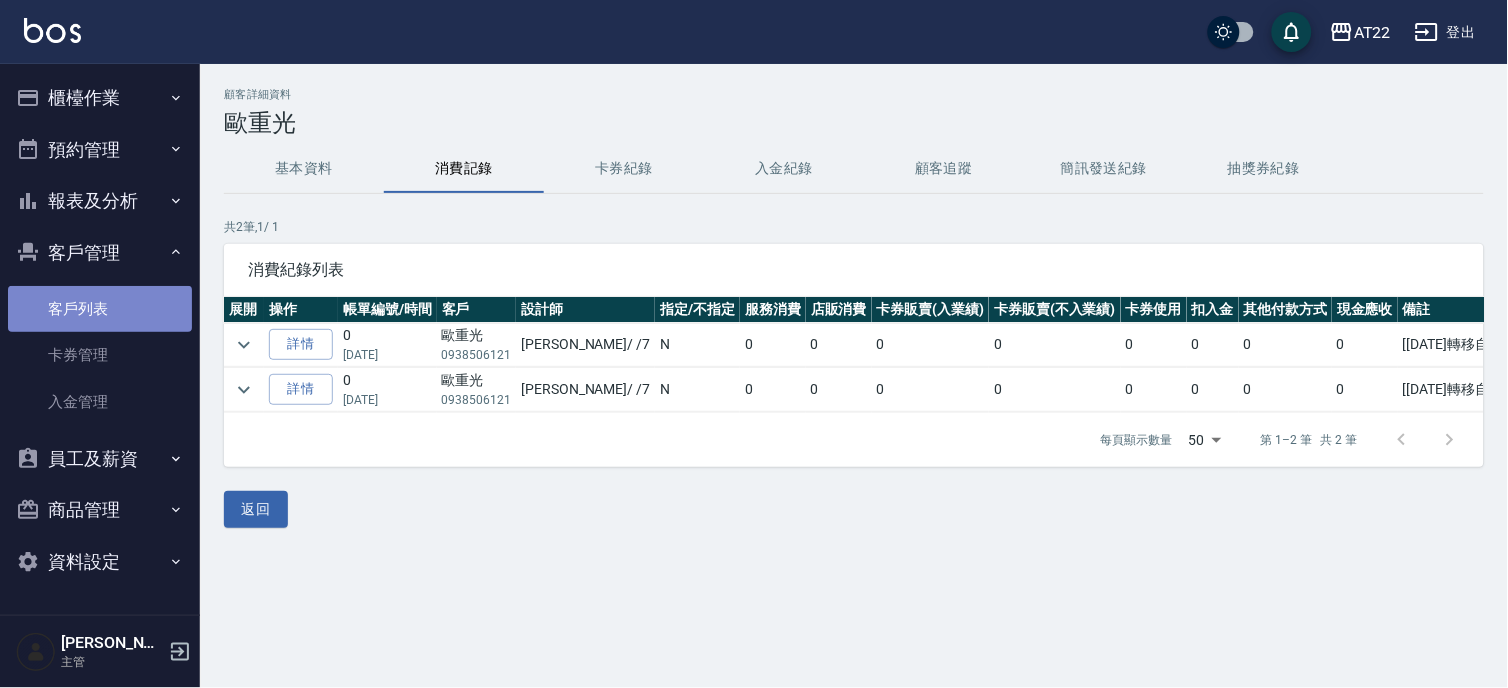 click on "客戶列表" at bounding box center [100, 309] 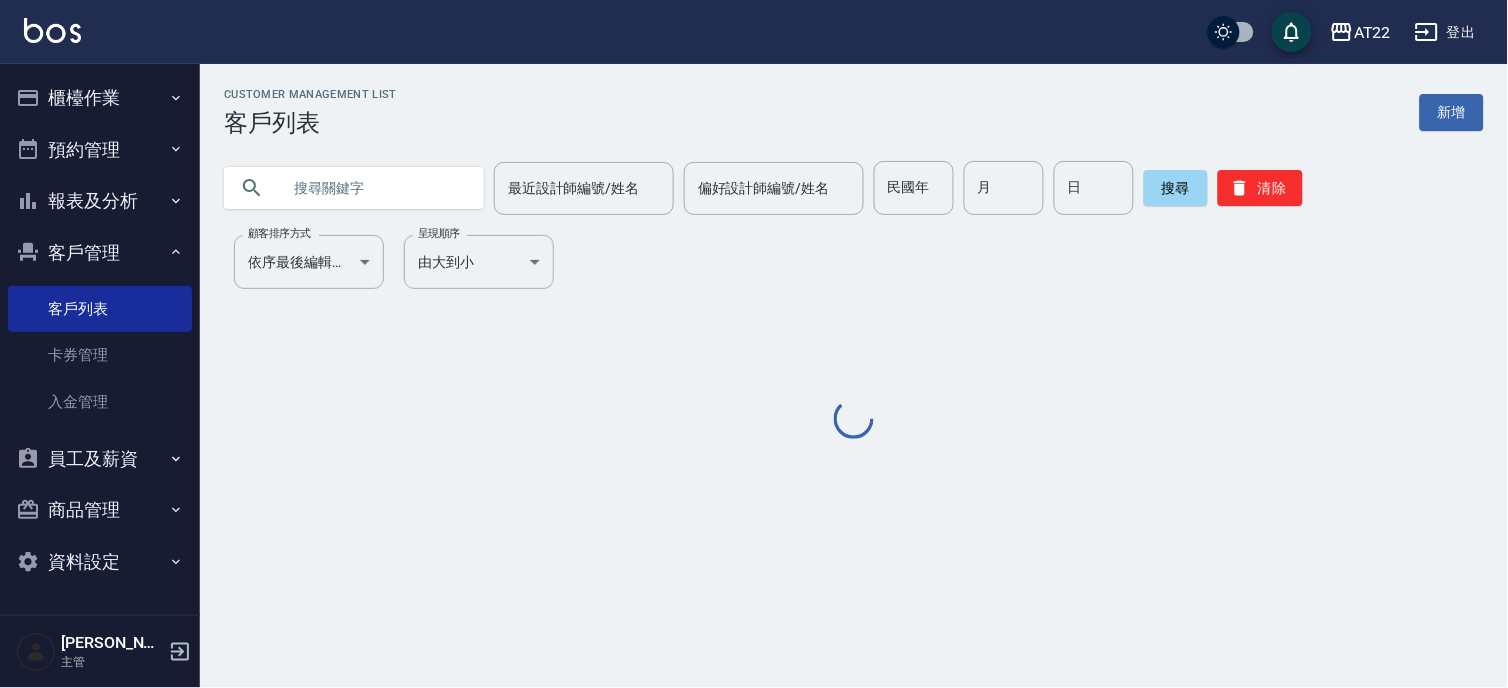 click at bounding box center [374, 188] 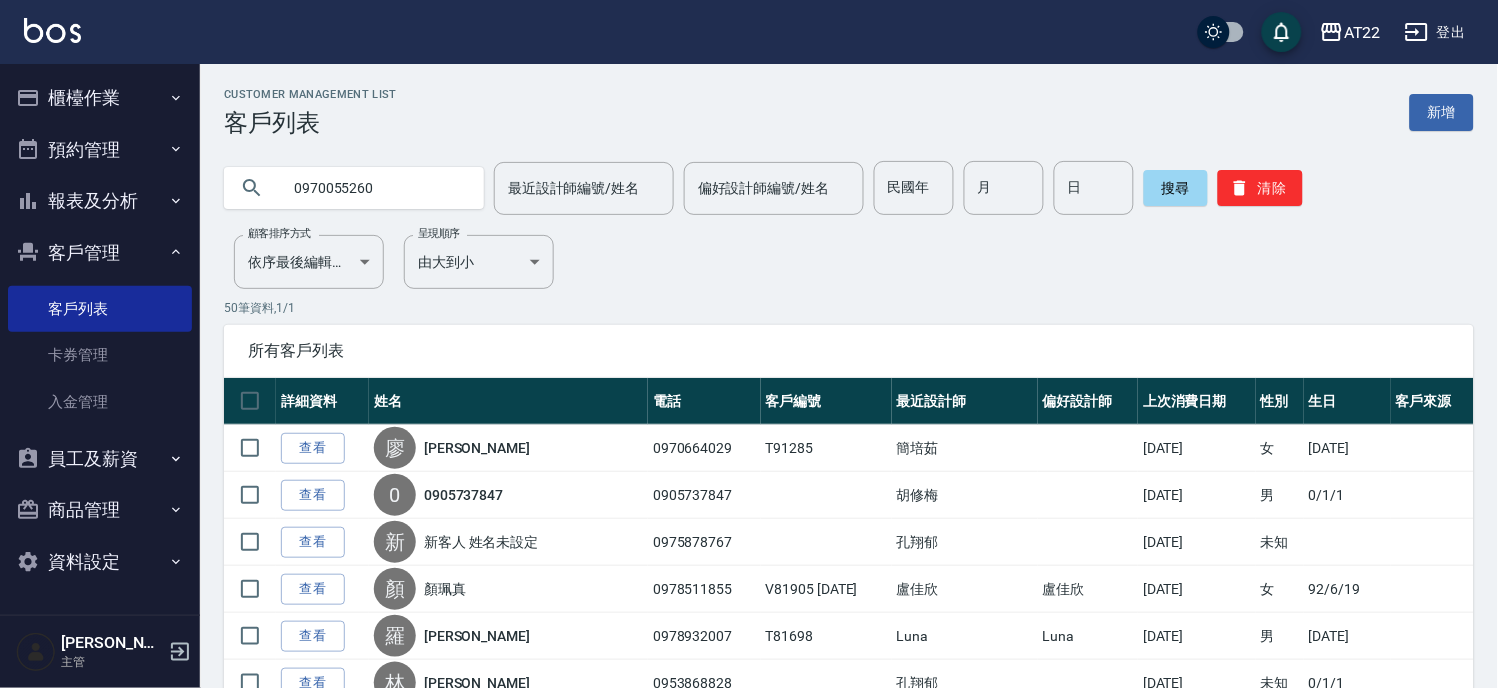 type on "0970055260" 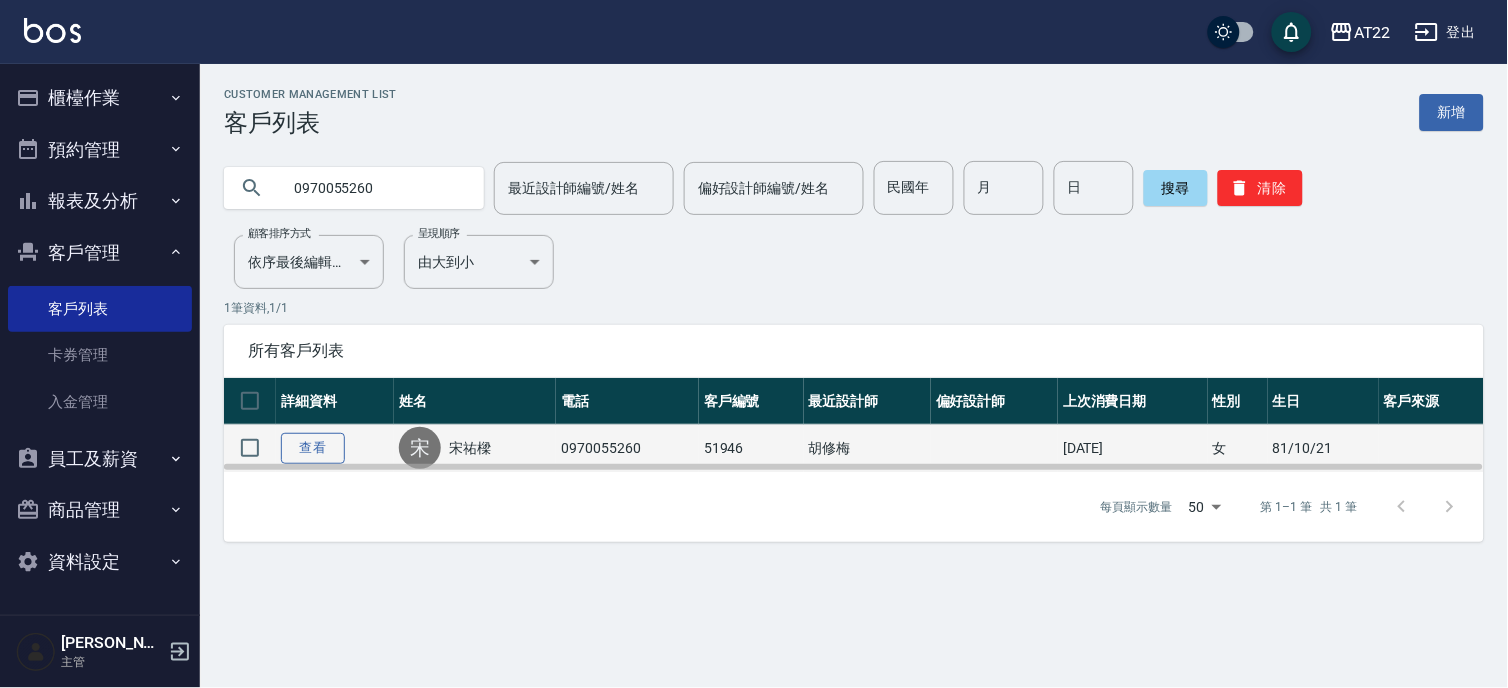 click on "查看" at bounding box center [313, 448] 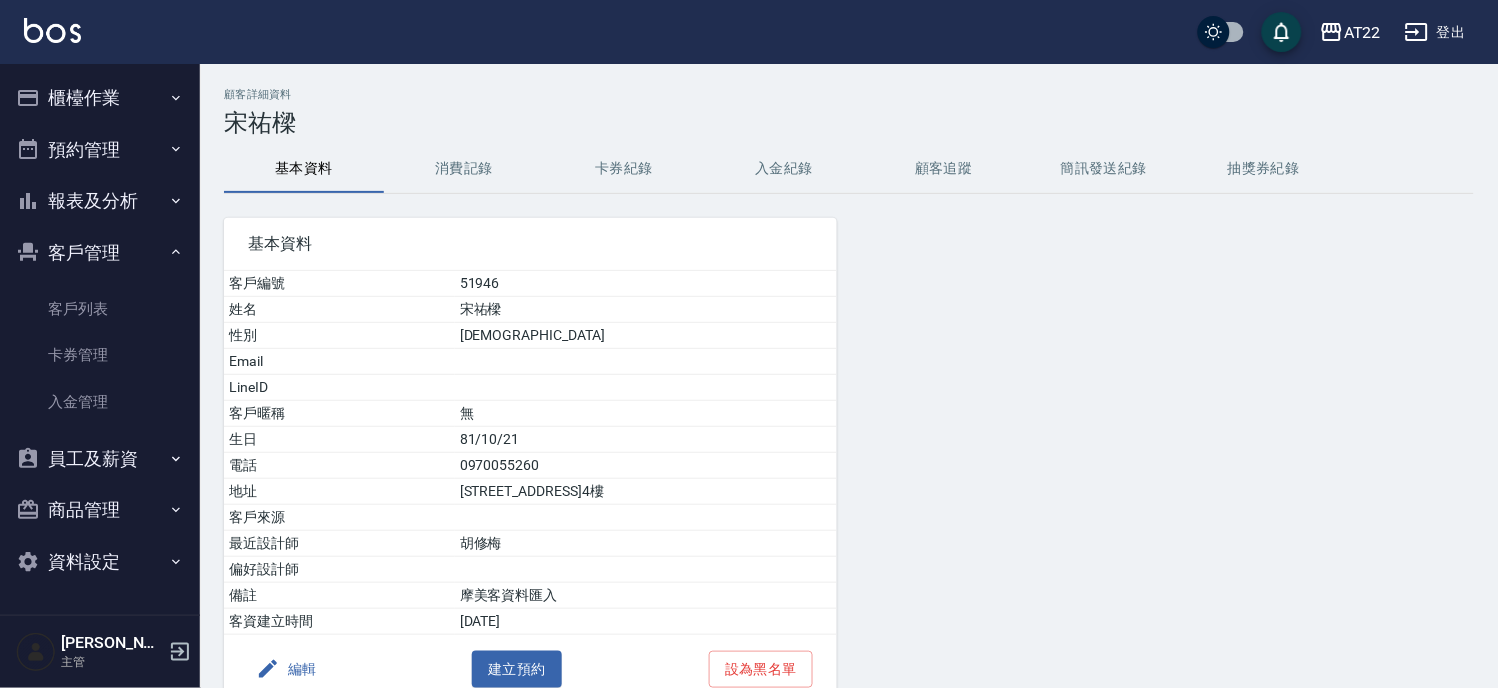 click on "消費記錄" at bounding box center [464, 169] 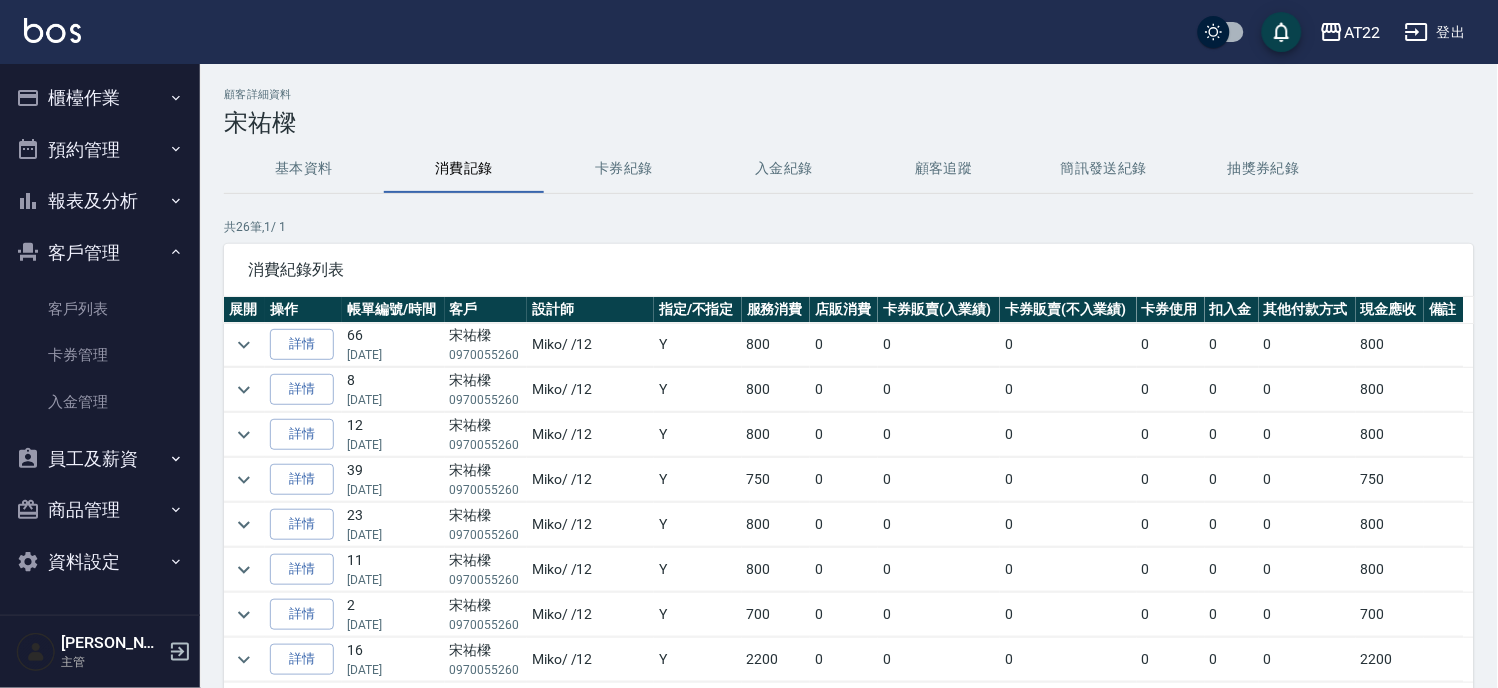 click on "預約管理" at bounding box center (100, 150) 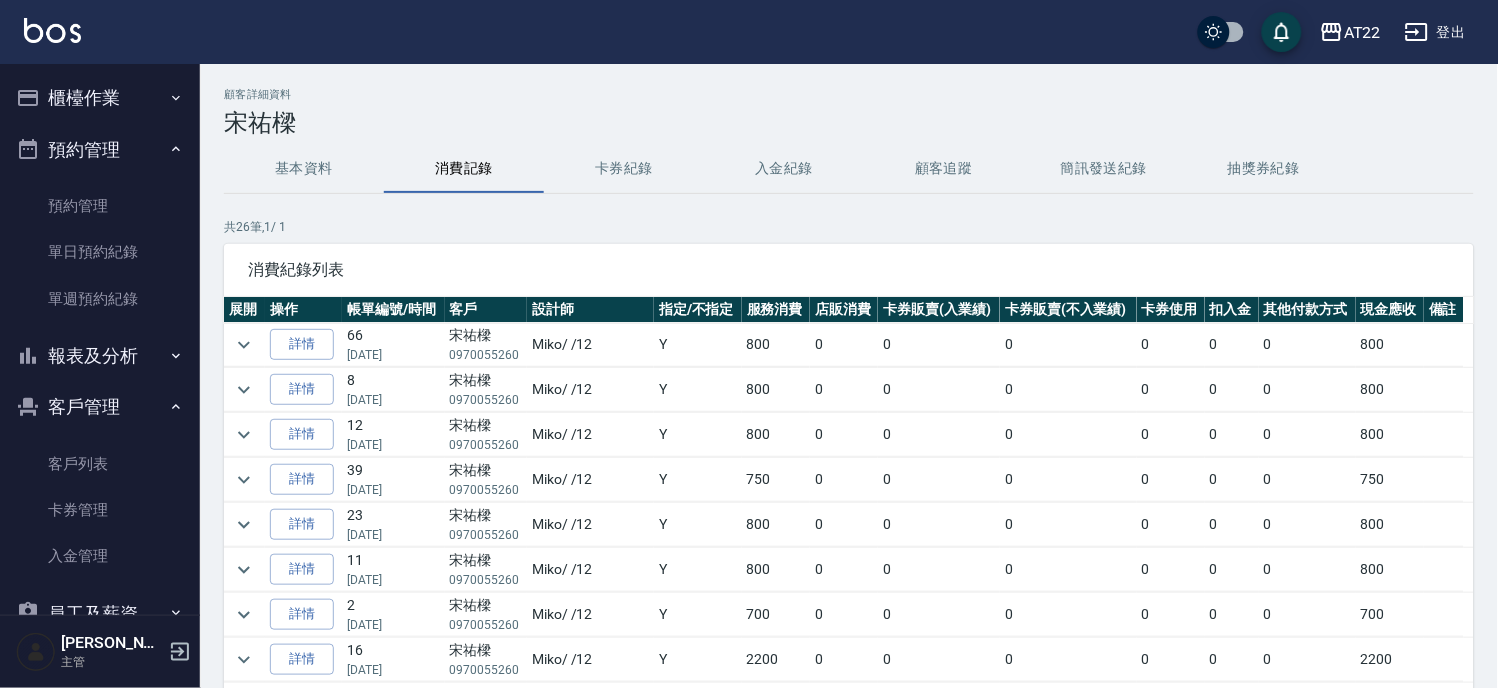 click on "預約管理" at bounding box center [100, 150] 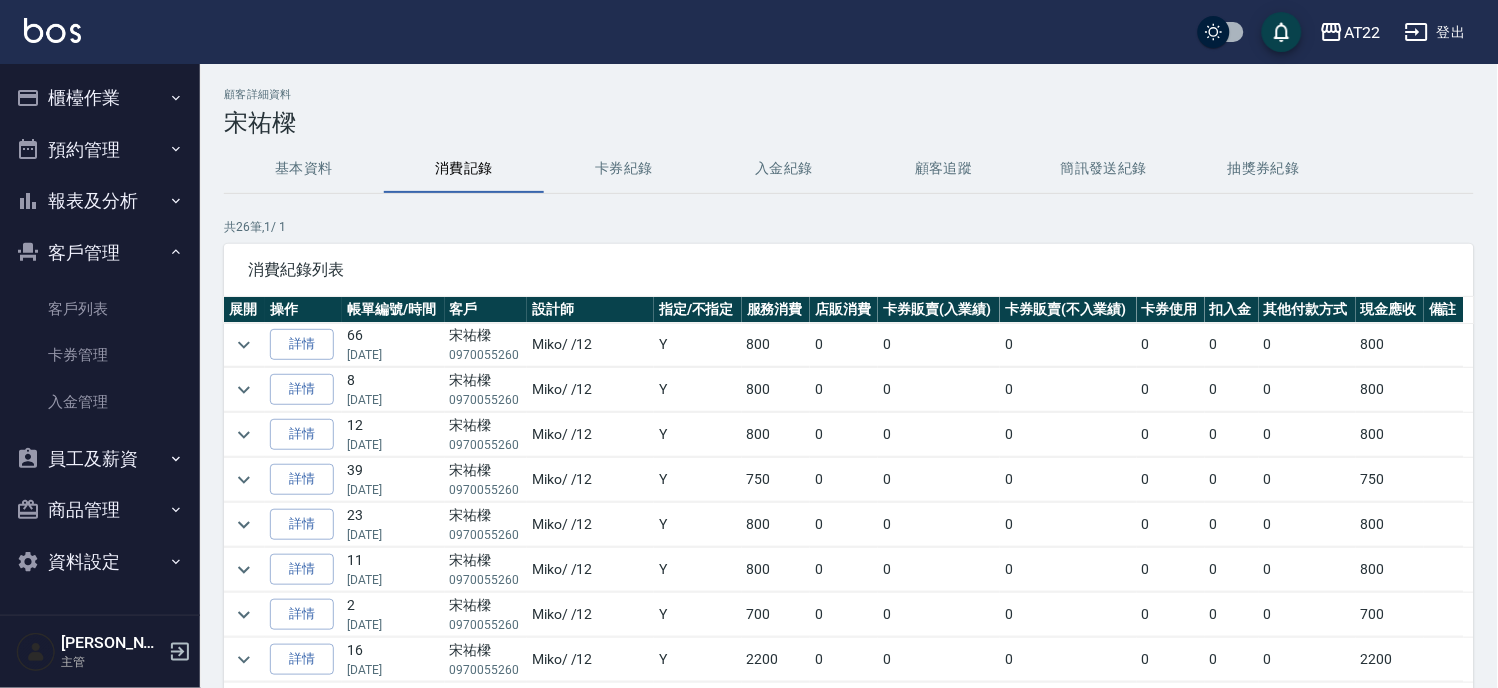 click on "櫃檯作業" at bounding box center (100, 98) 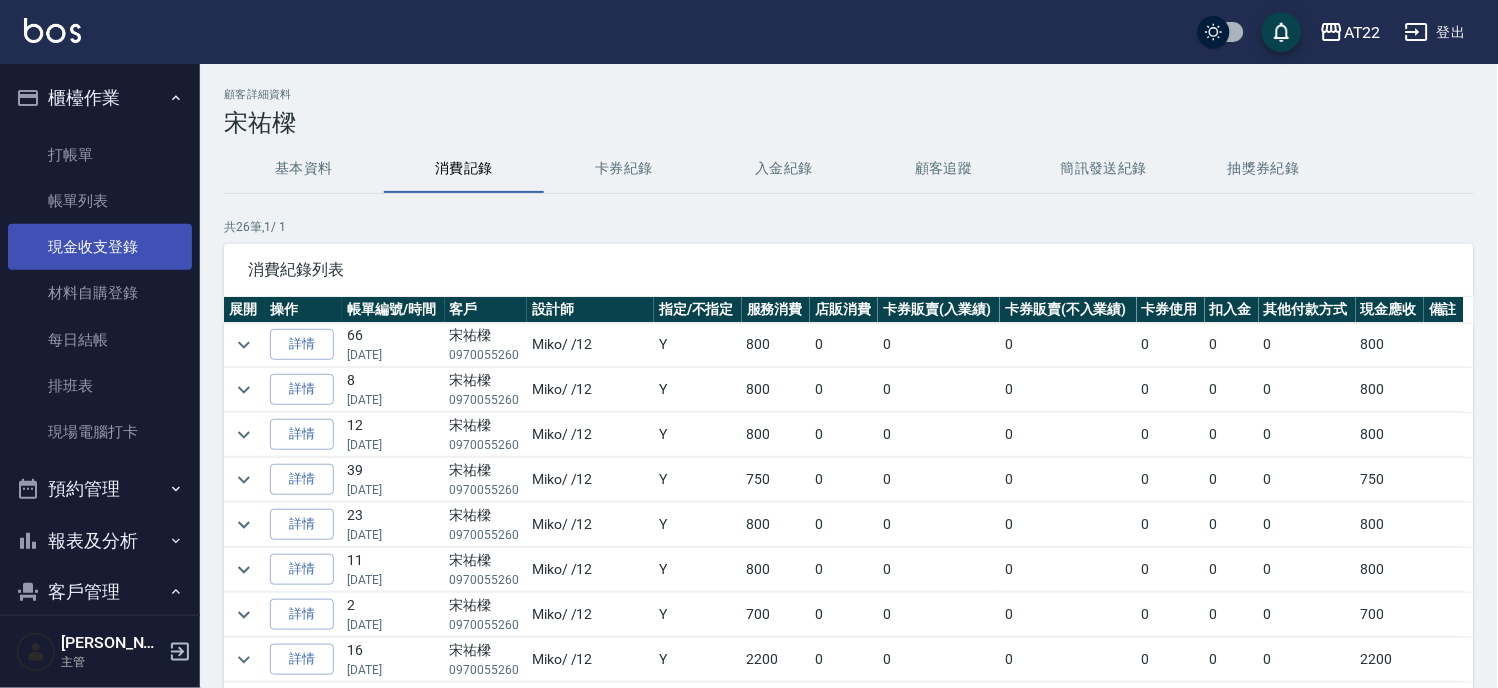 click on "現金收支登錄" at bounding box center (100, 247) 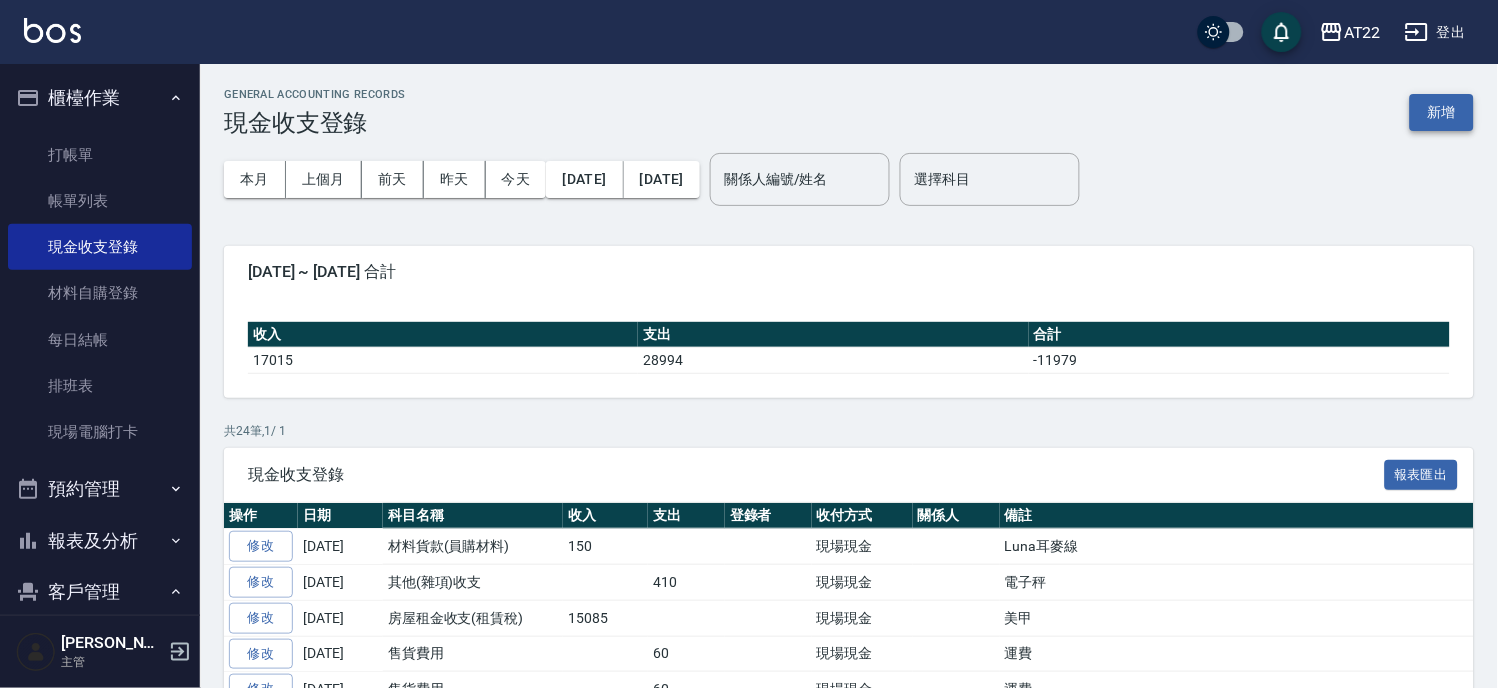 click on "新增" at bounding box center (1442, 112) 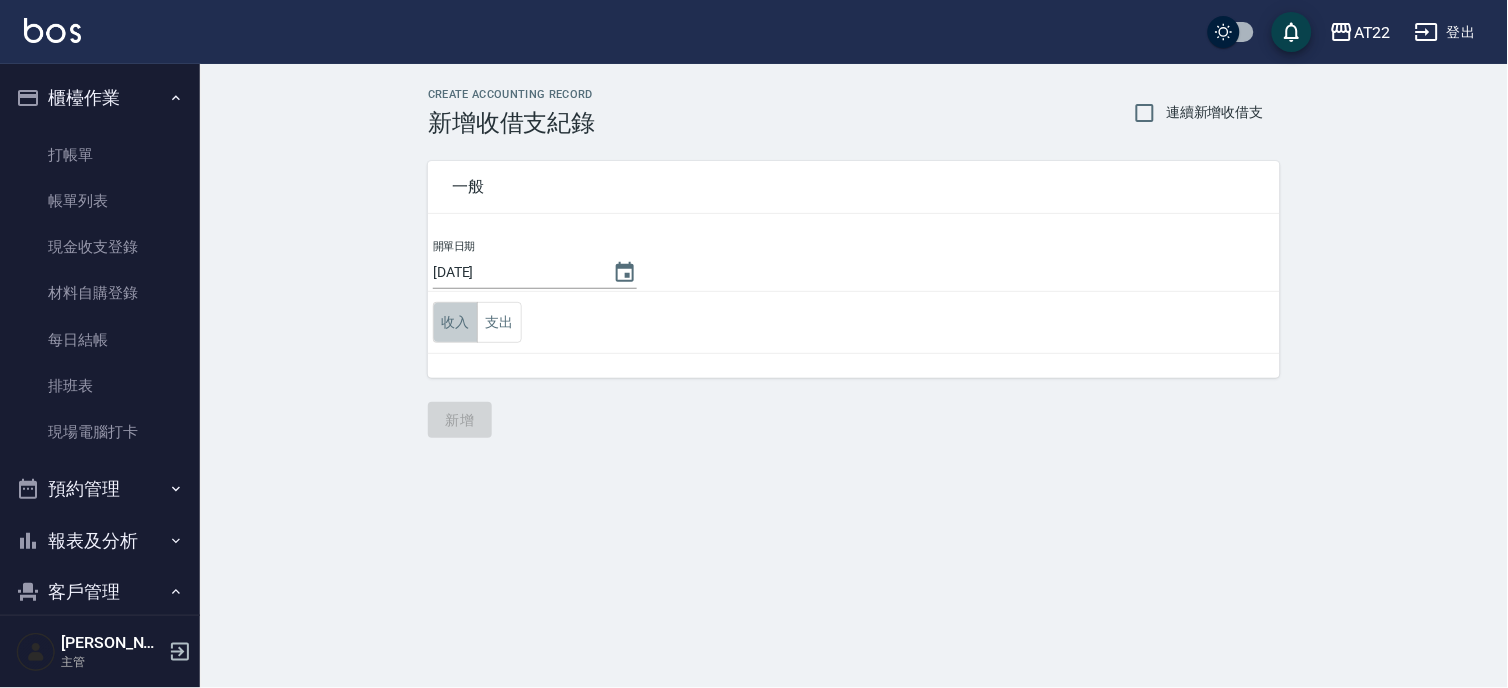 click on "收入" at bounding box center (455, 322) 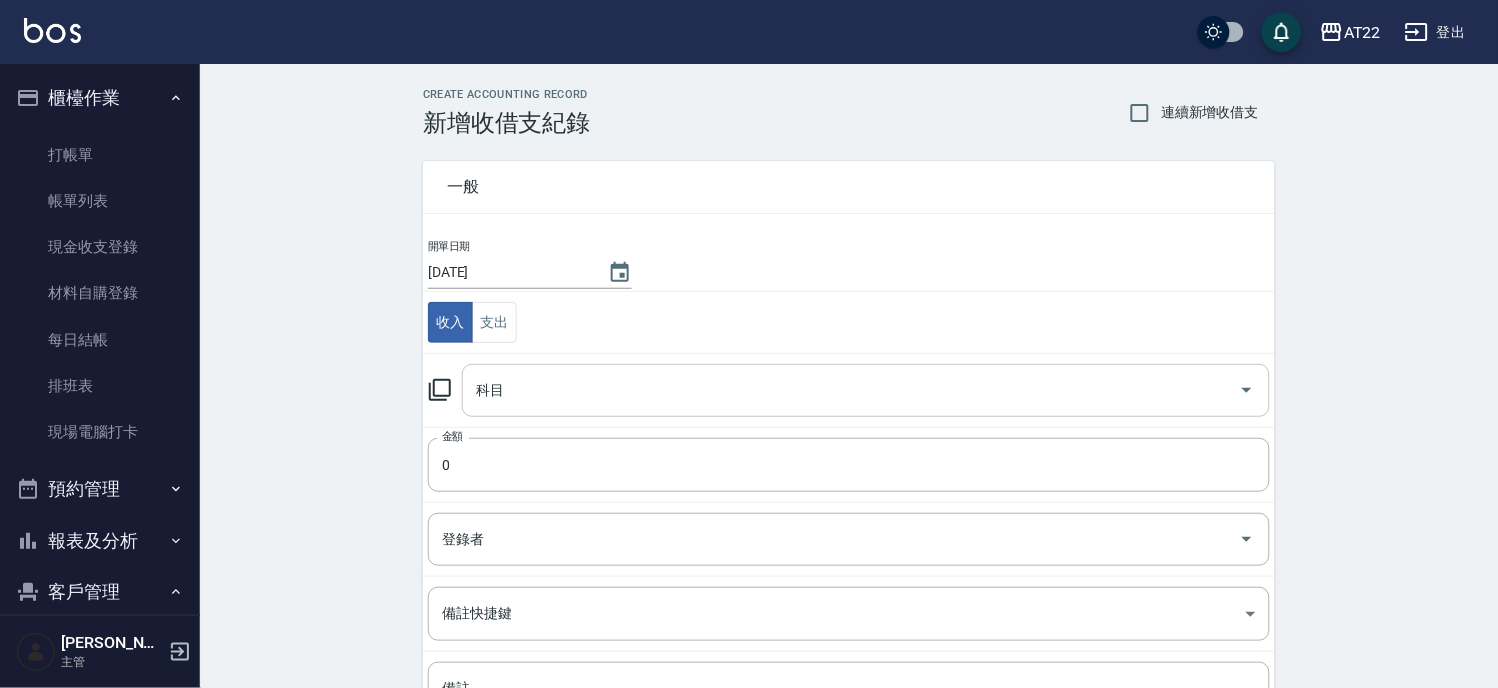 click on "科目" at bounding box center (851, 390) 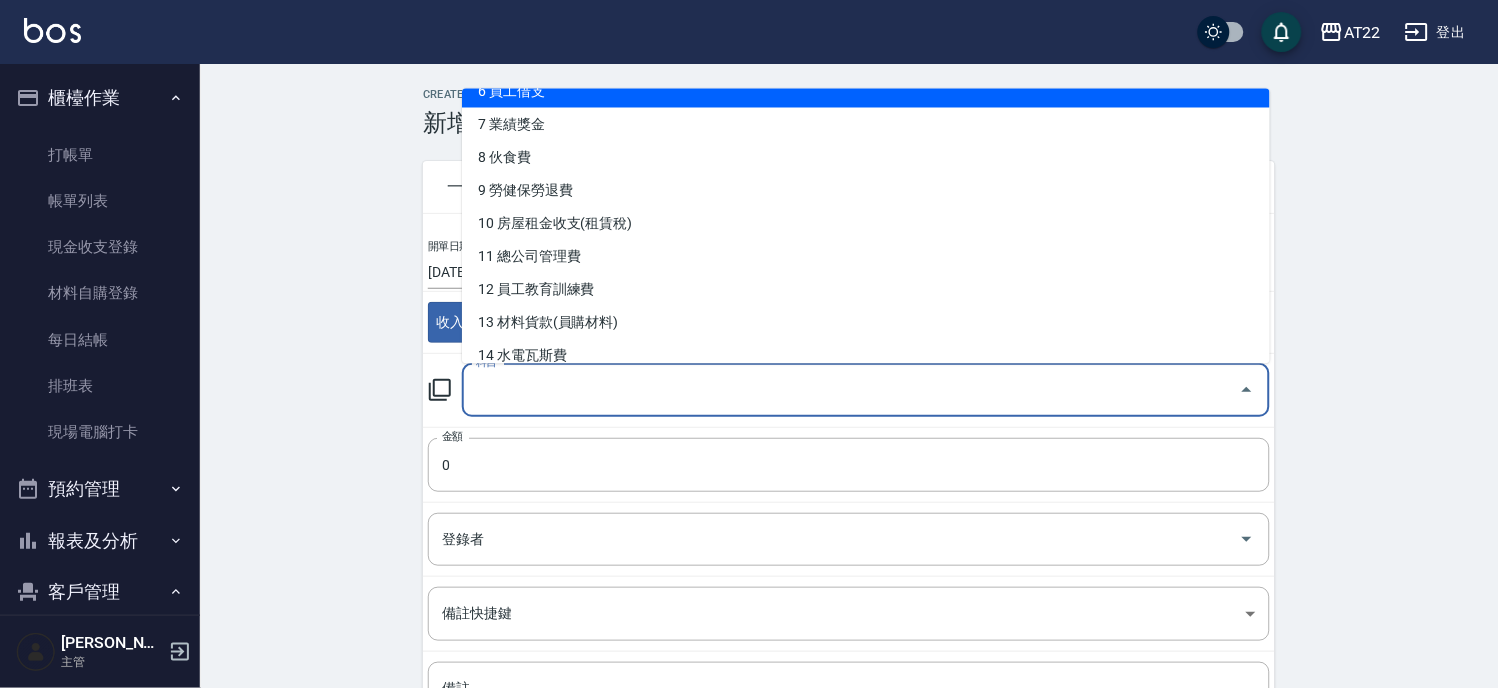 scroll, scrollTop: 222, scrollLeft: 0, axis: vertical 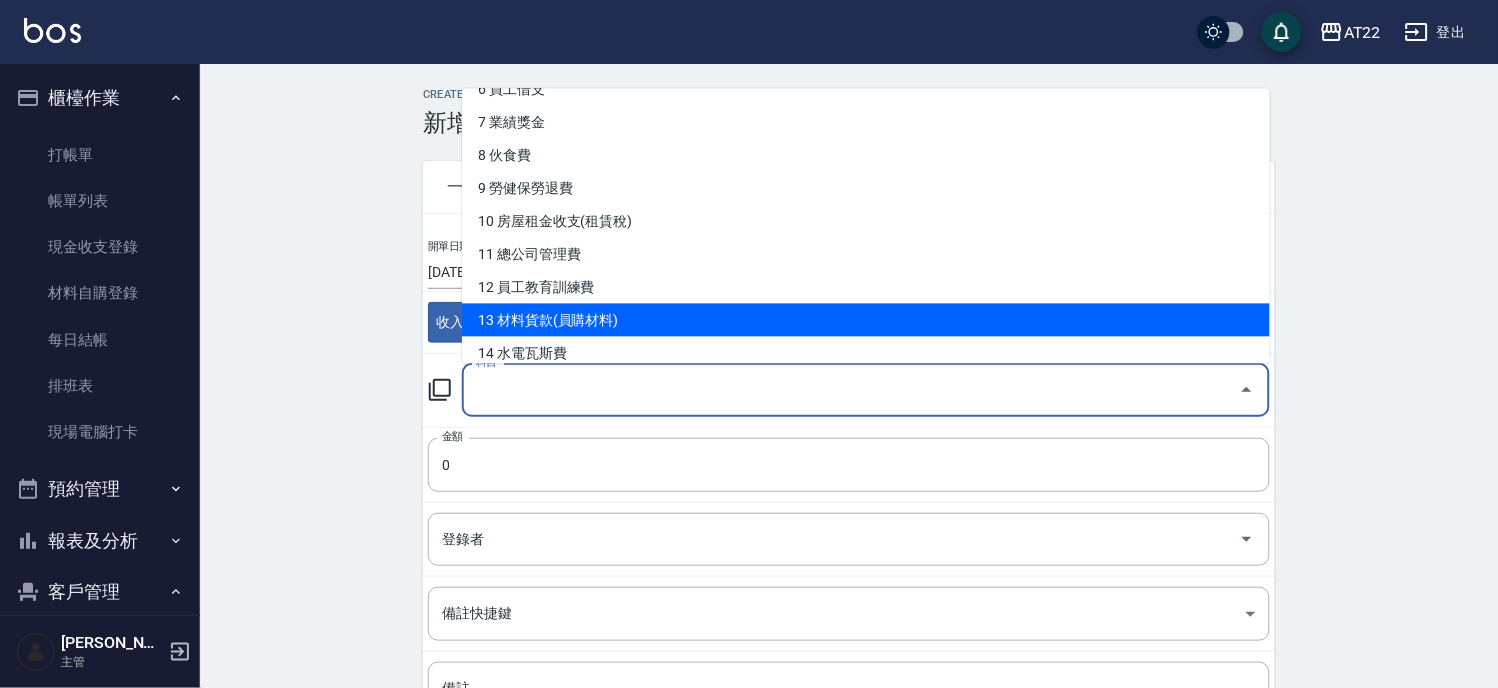 click on "13 材料貨款(員購材料)" at bounding box center [866, 319] 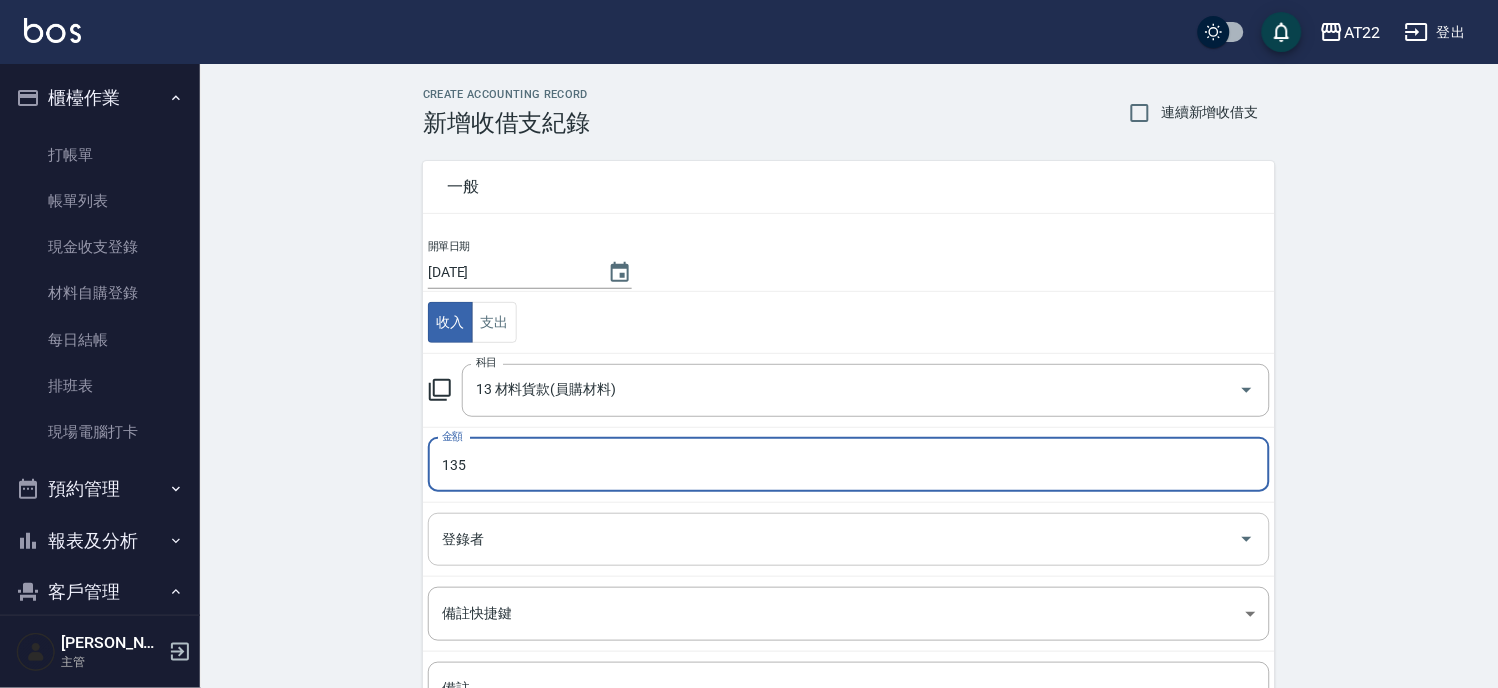 type on "135" 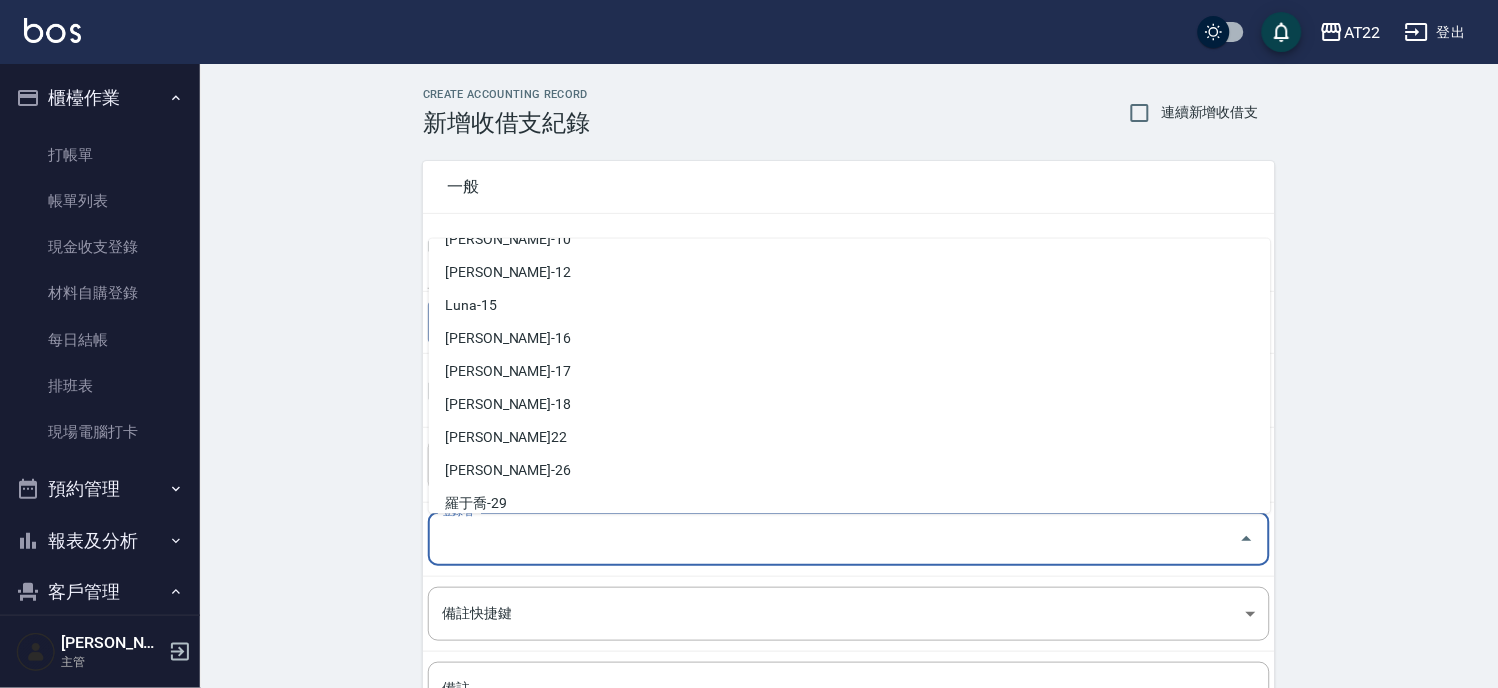 scroll, scrollTop: 433, scrollLeft: 0, axis: vertical 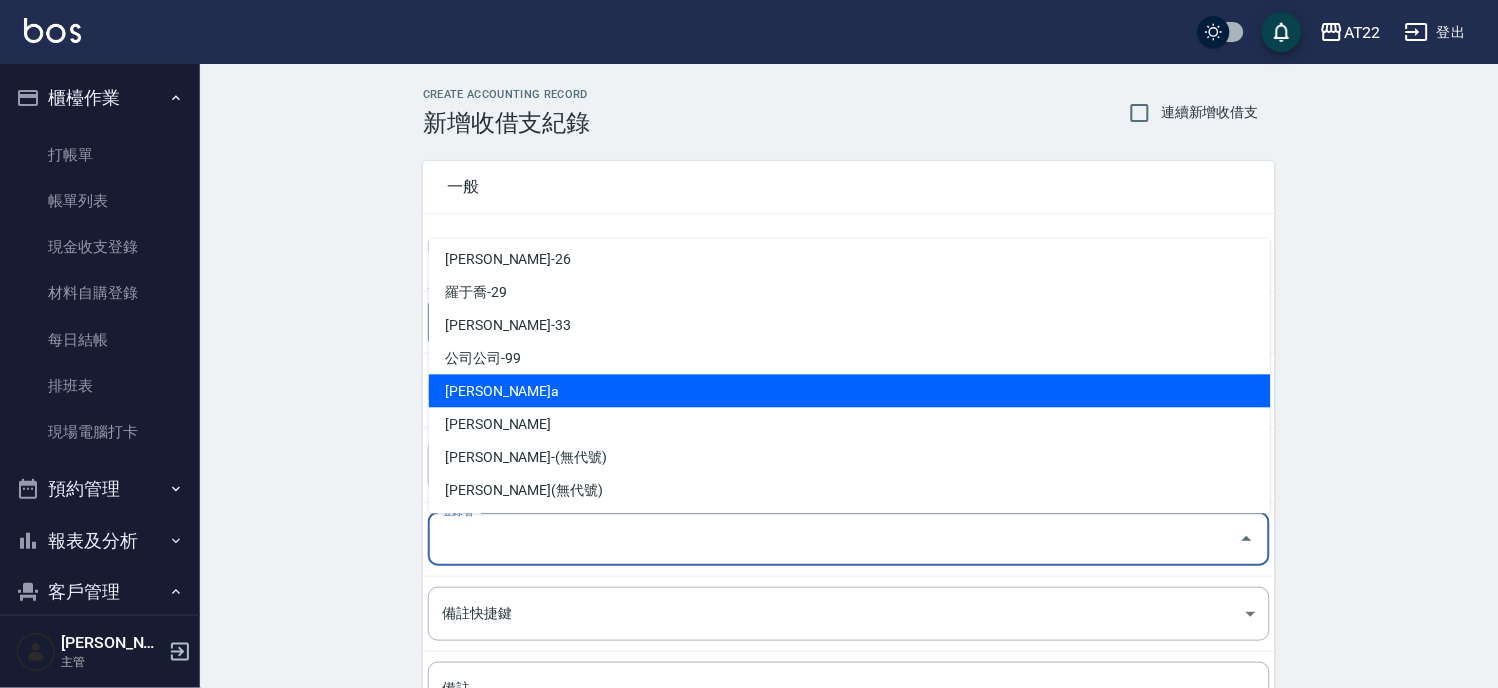 click on "[PERSON_NAME]a" at bounding box center (850, 390) 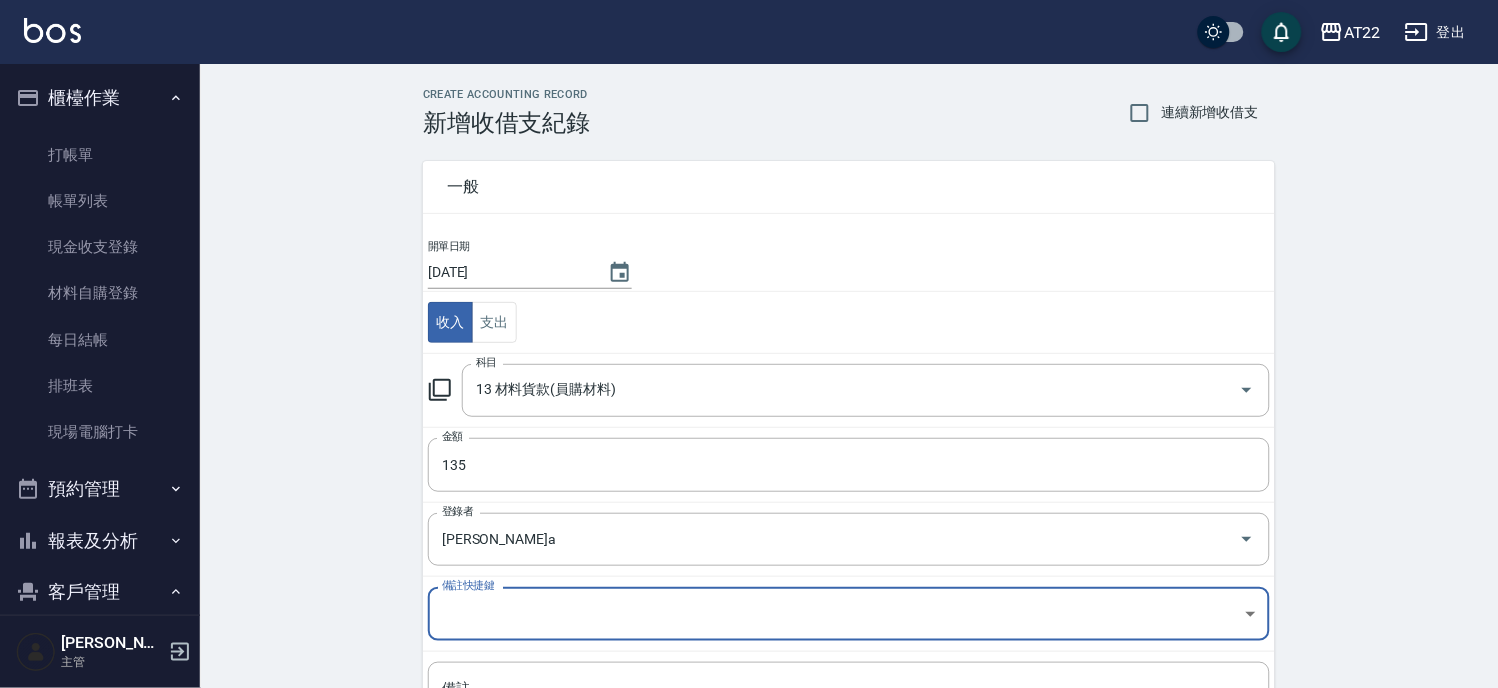 click on "CREATE ACCOUNTING RECORD 新增收借支紀錄 連續新增收借支 一般 開單日期 [DATE] 收入 支出 科目 13 材料貨款(員購材料) 科目 金額 135 金額 登錄者 [PERSON_NAME]-a 登錄者 備註快捷鍵 ​ 備註快捷鍵 備註 x 備註 新增" at bounding box center (849, 473) 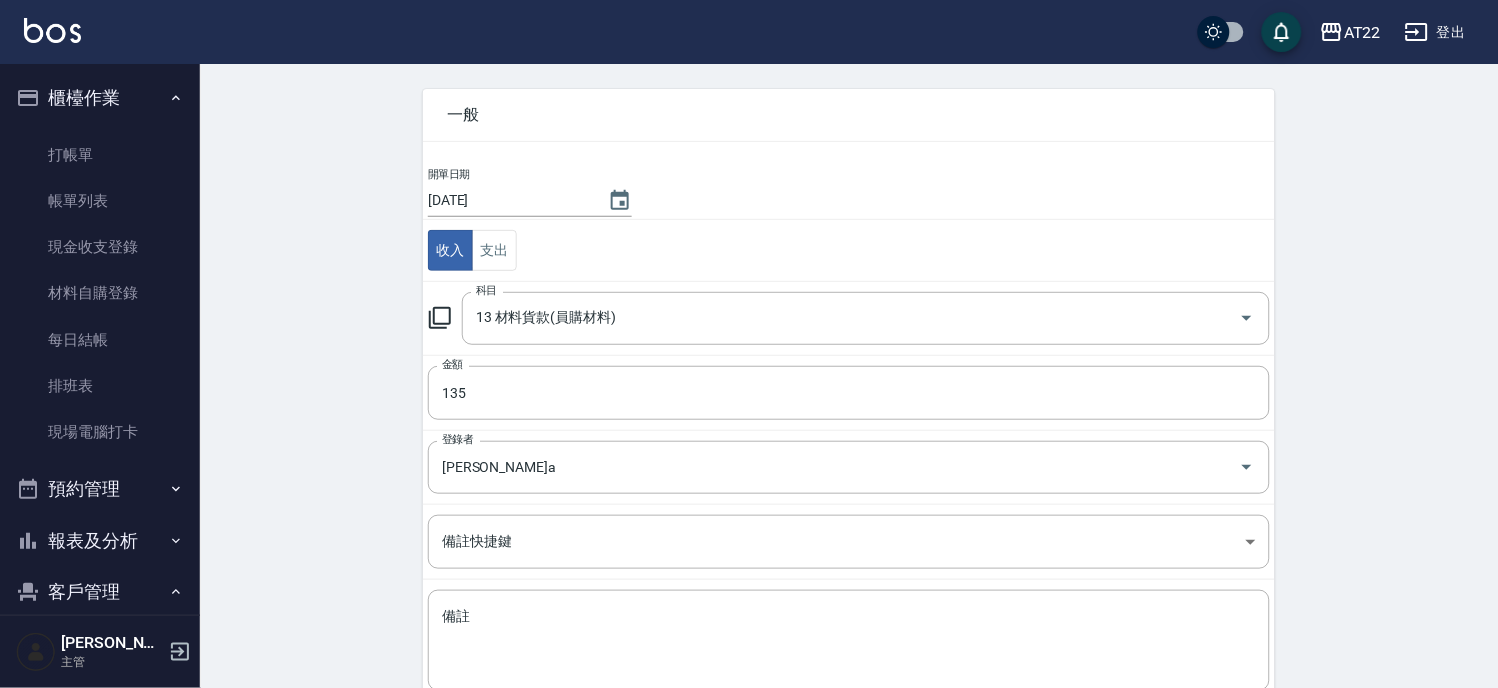 scroll, scrollTop: 111, scrollLeft: 0, axis: vertical 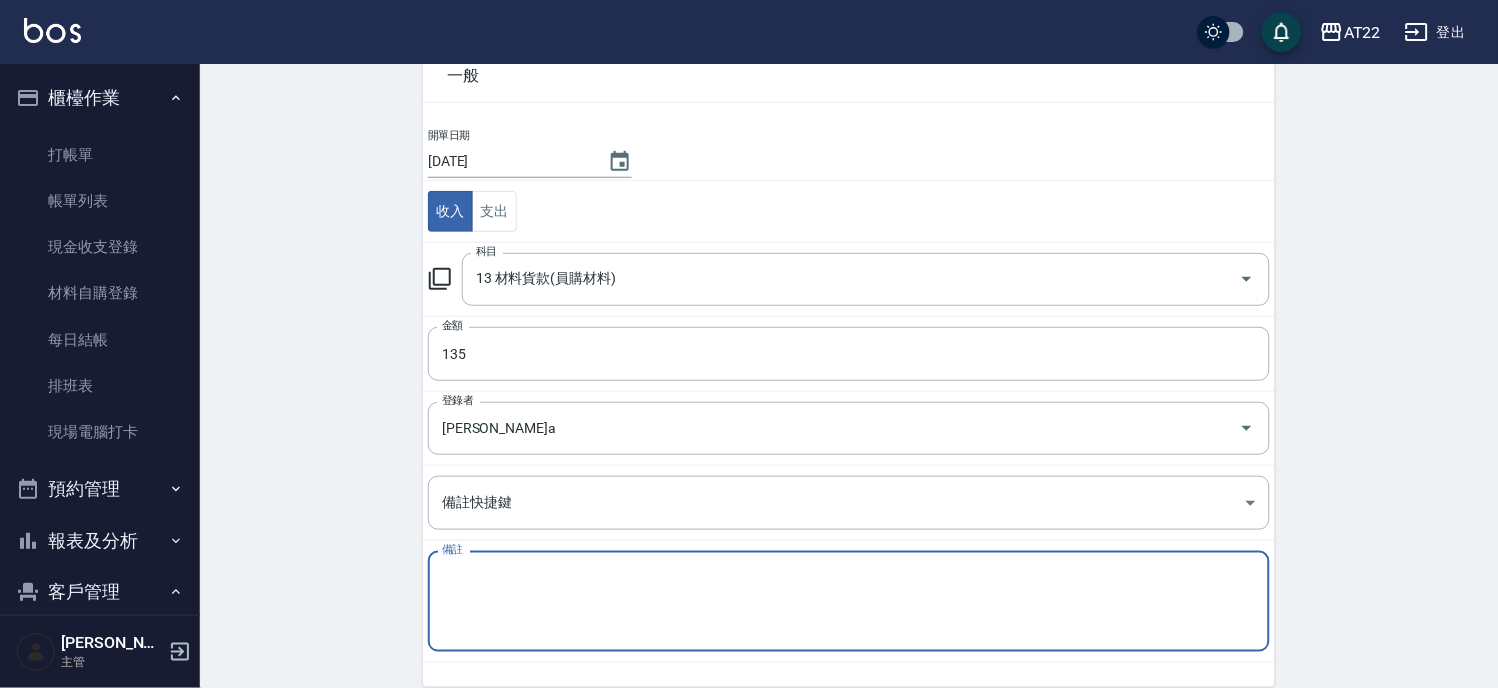 click on "備註" at bounding box center (849, 602) 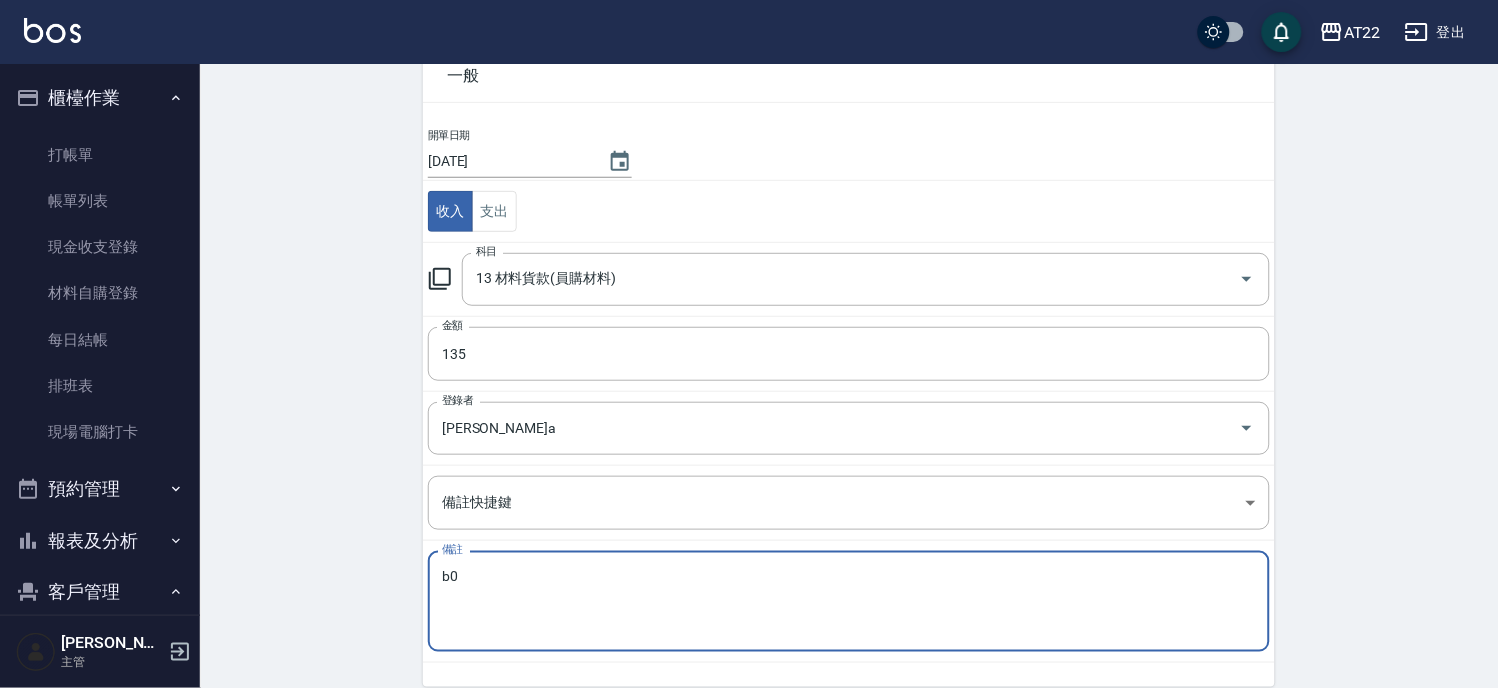 type on "b" 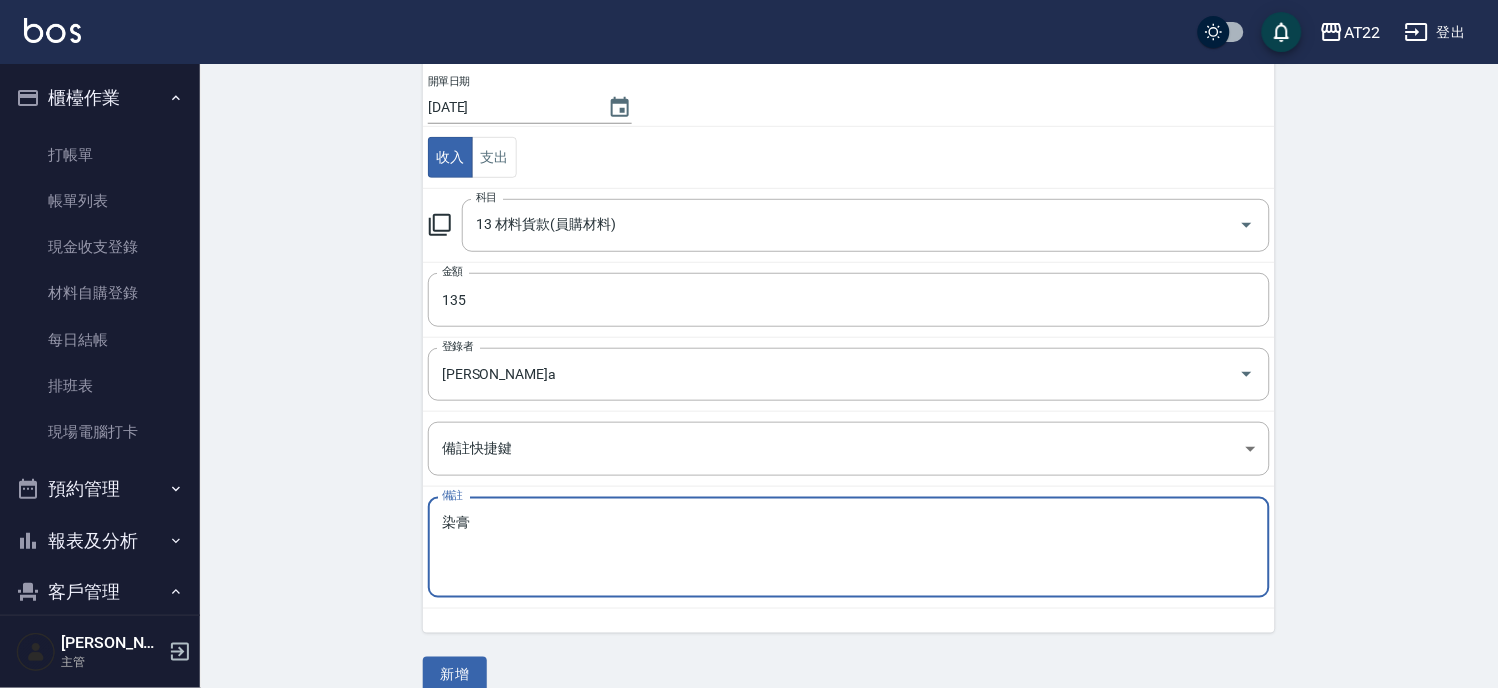 scroll, scrollTop: 194, scrollLeft: 0, axis: vertical 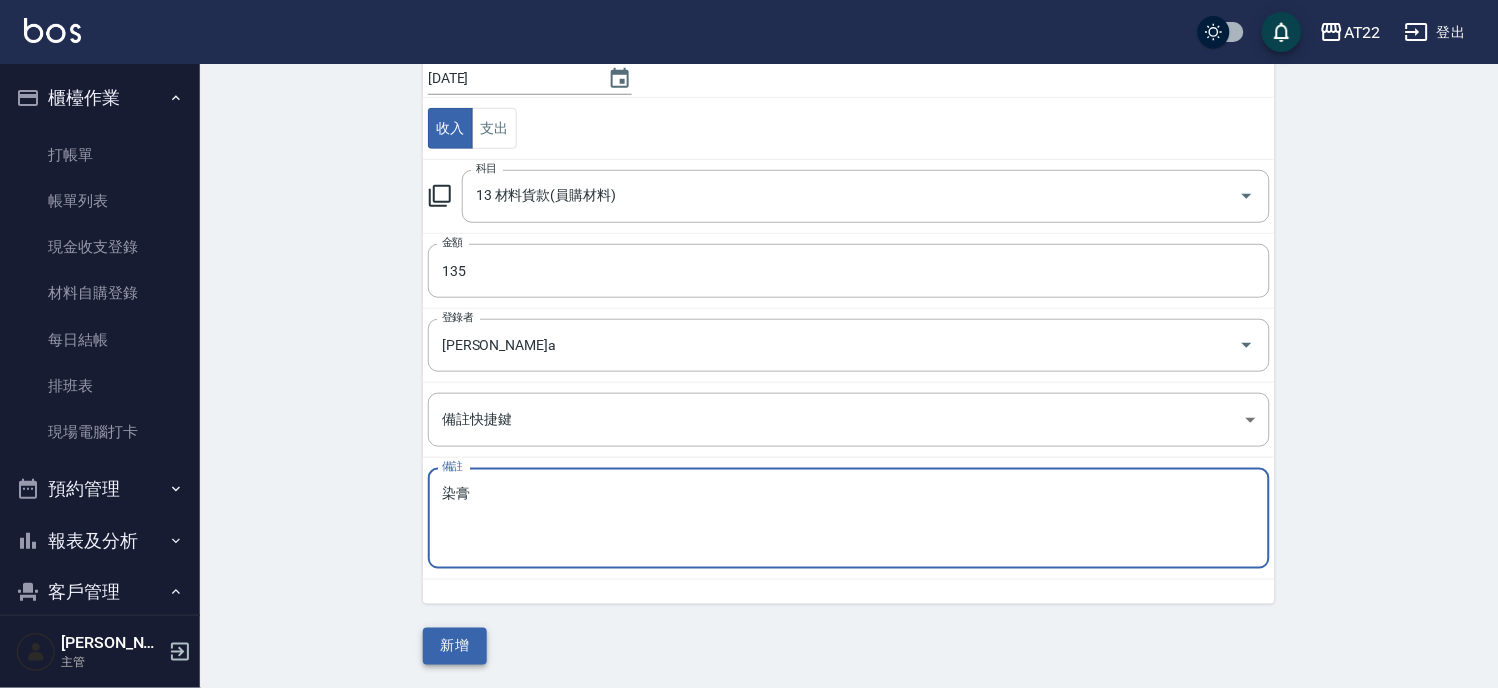 type on "染膏" 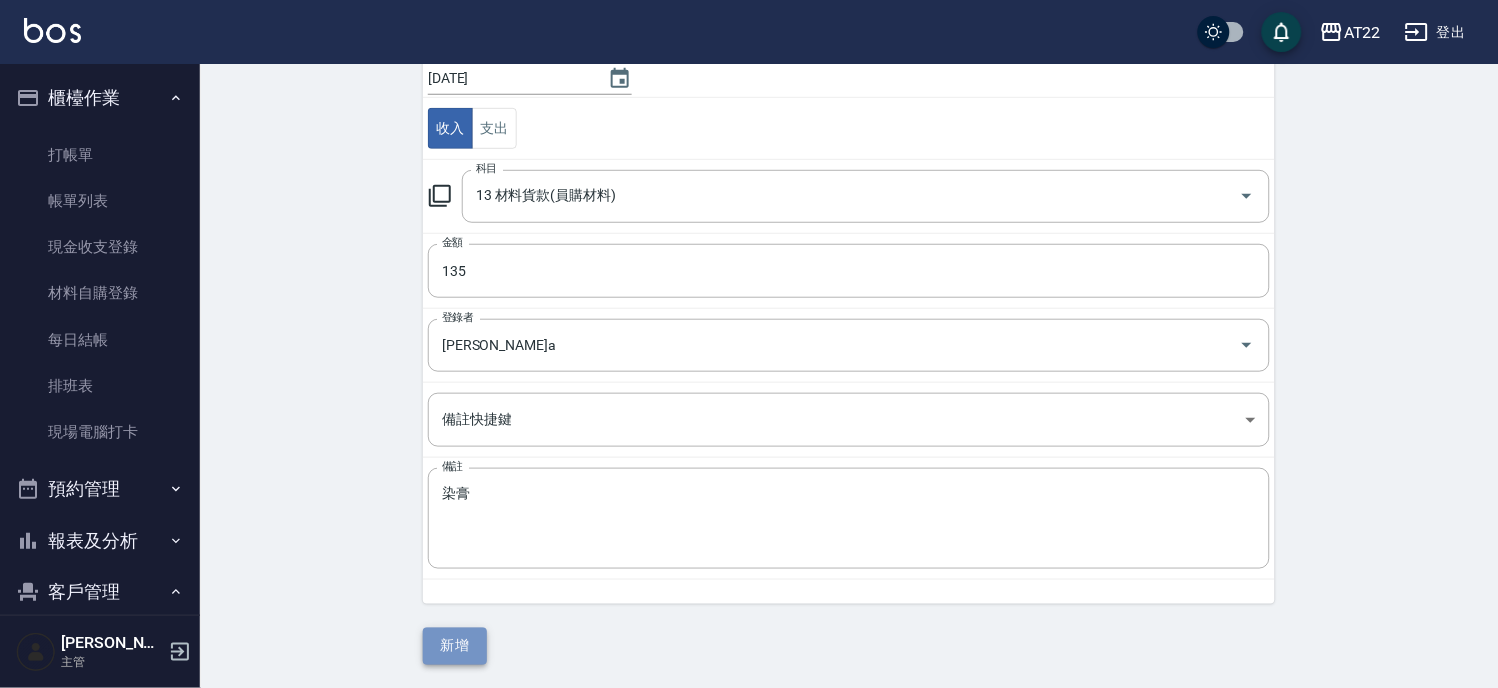 click on "新增" at bounding box center (455, 646) 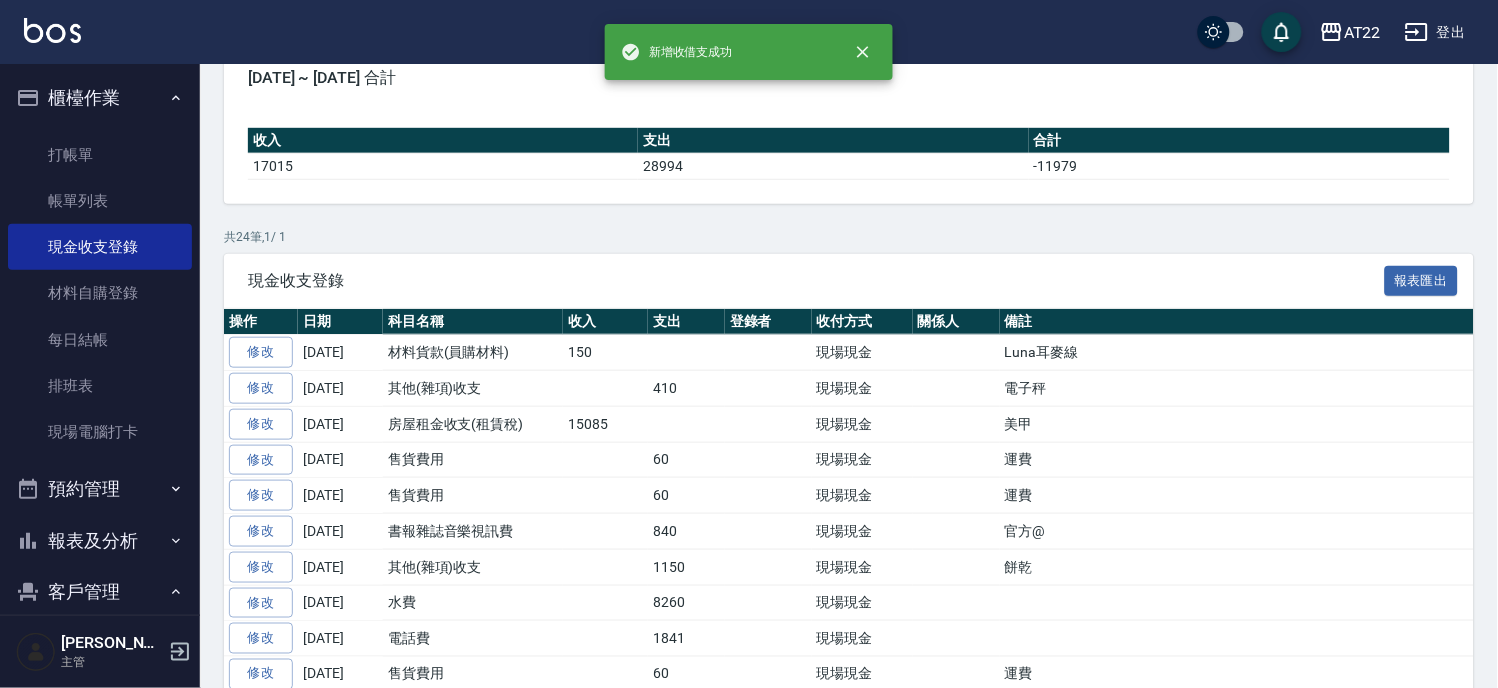 scroll, scrollTop: 0, scrollLeft: 0, axis: both 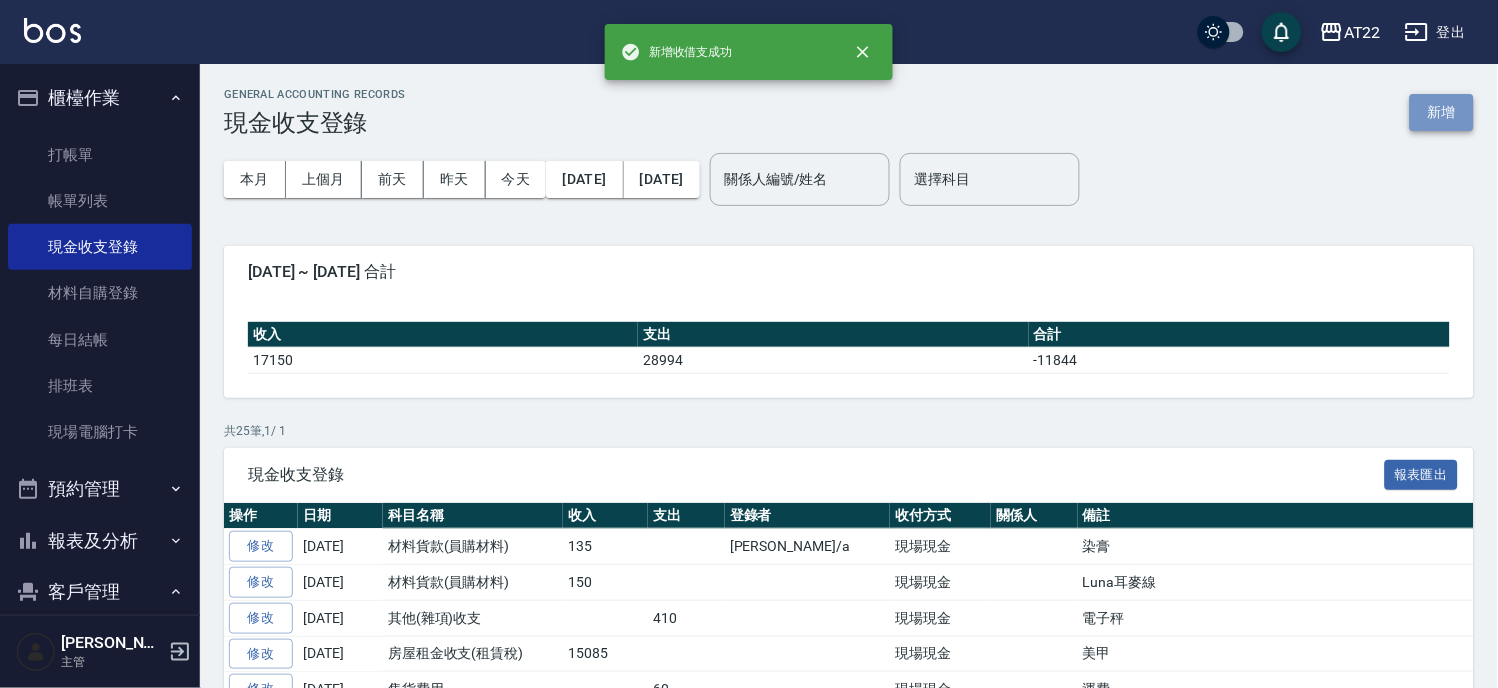 click on "新增" at bounding box center [1442, 112] 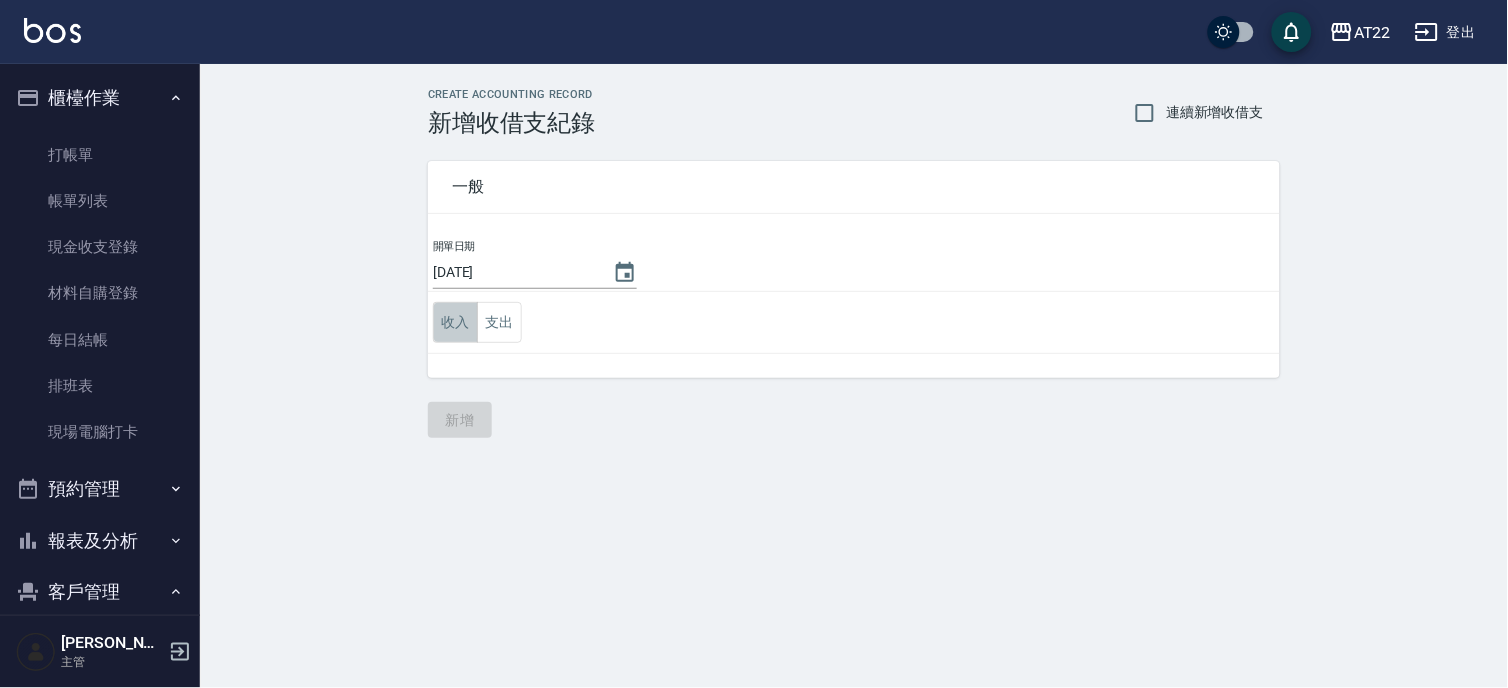 click on "收入" at bounding box center (455, 322) 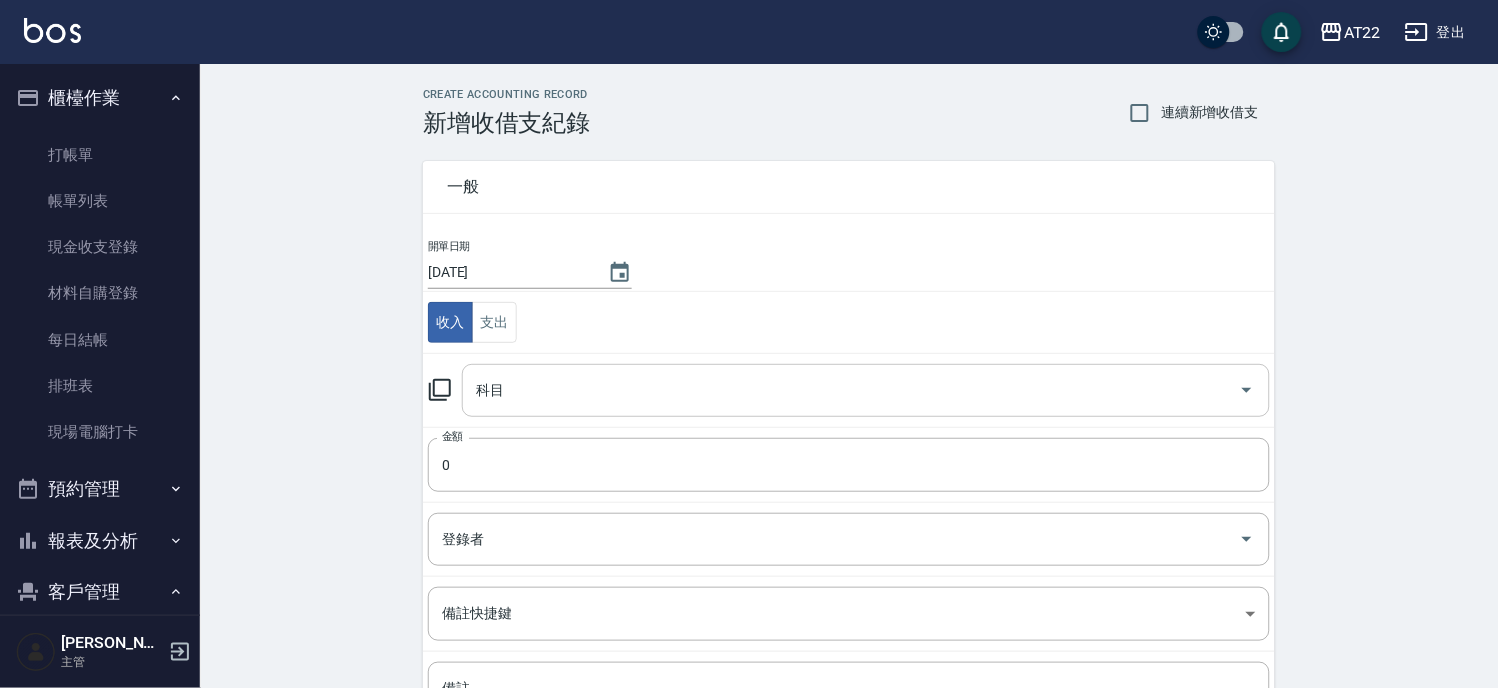 click on "科目" at bounding box center [851, 390] 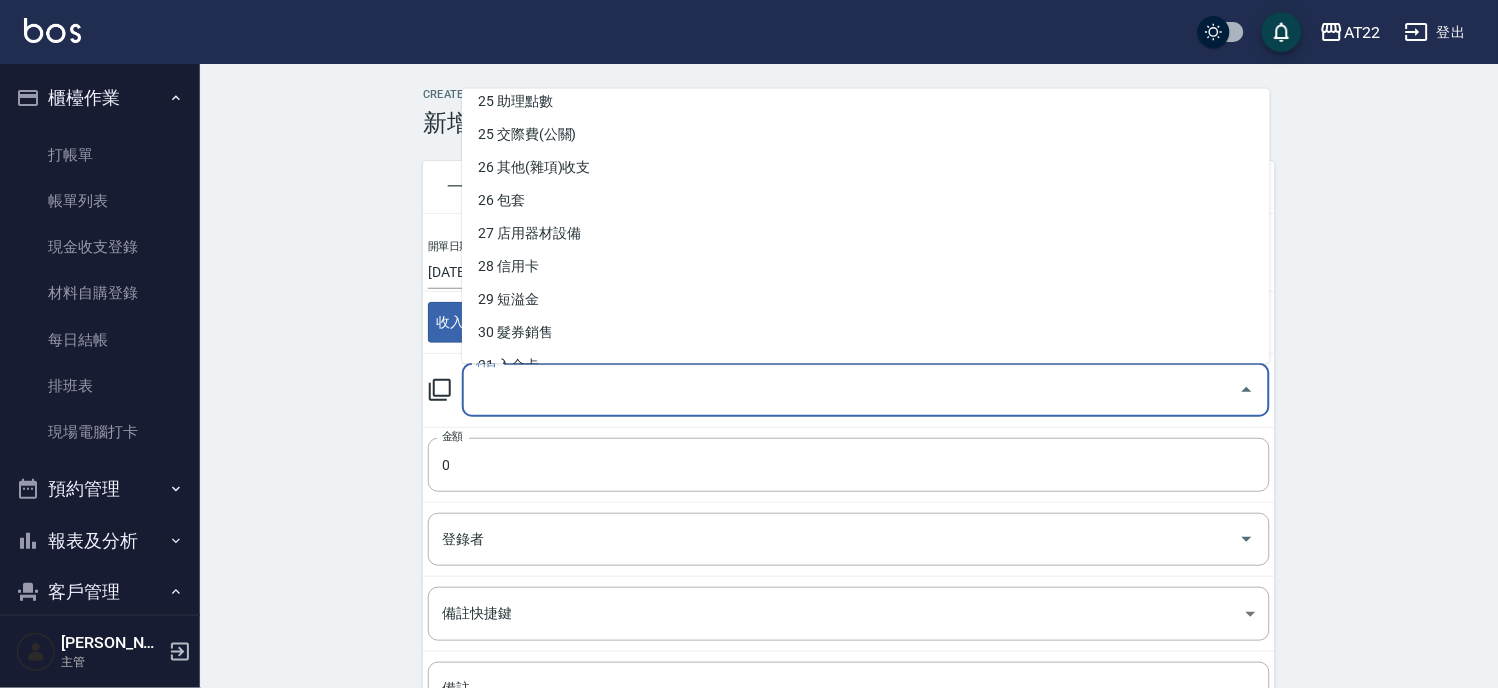 scroll, scrollTop: 1012, scrollLeft: 0, axis: vertical 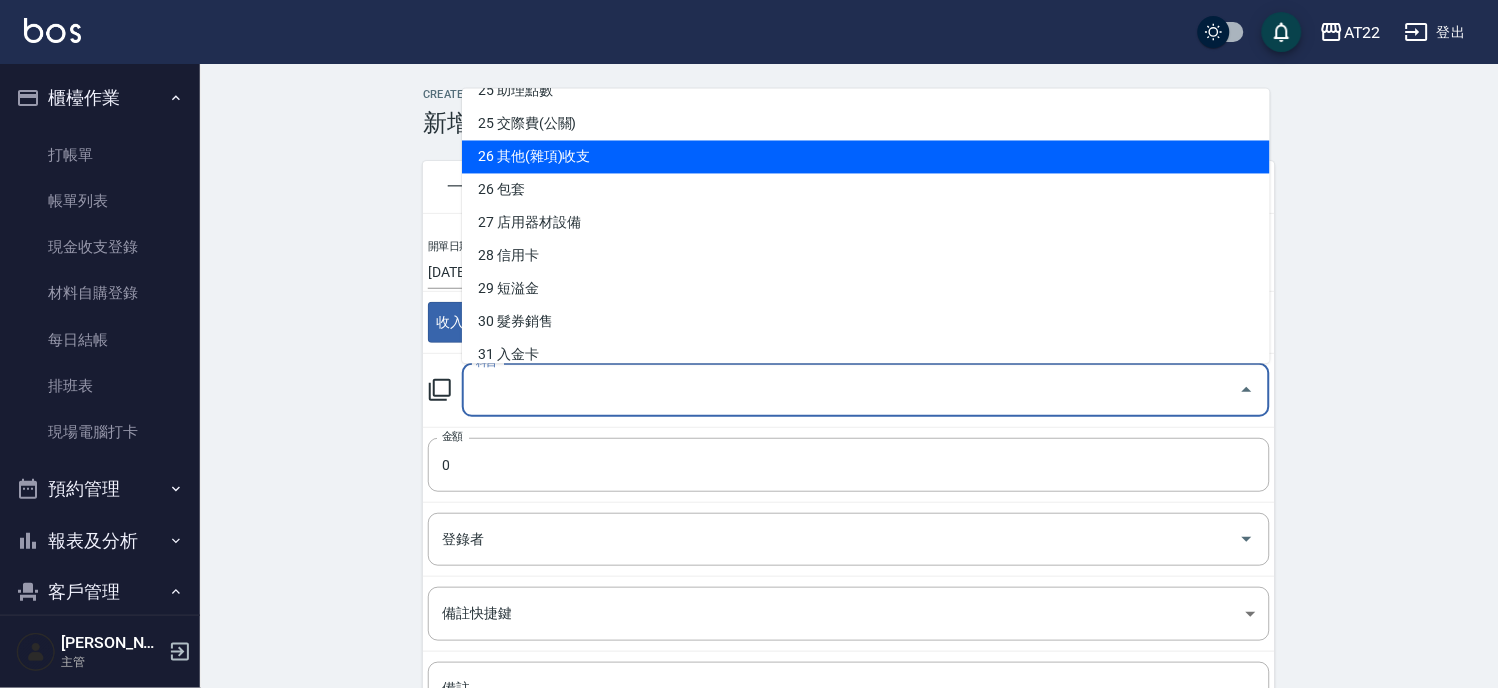 click on "26 其他(雜項)收支" at bounding box center (866, 156) 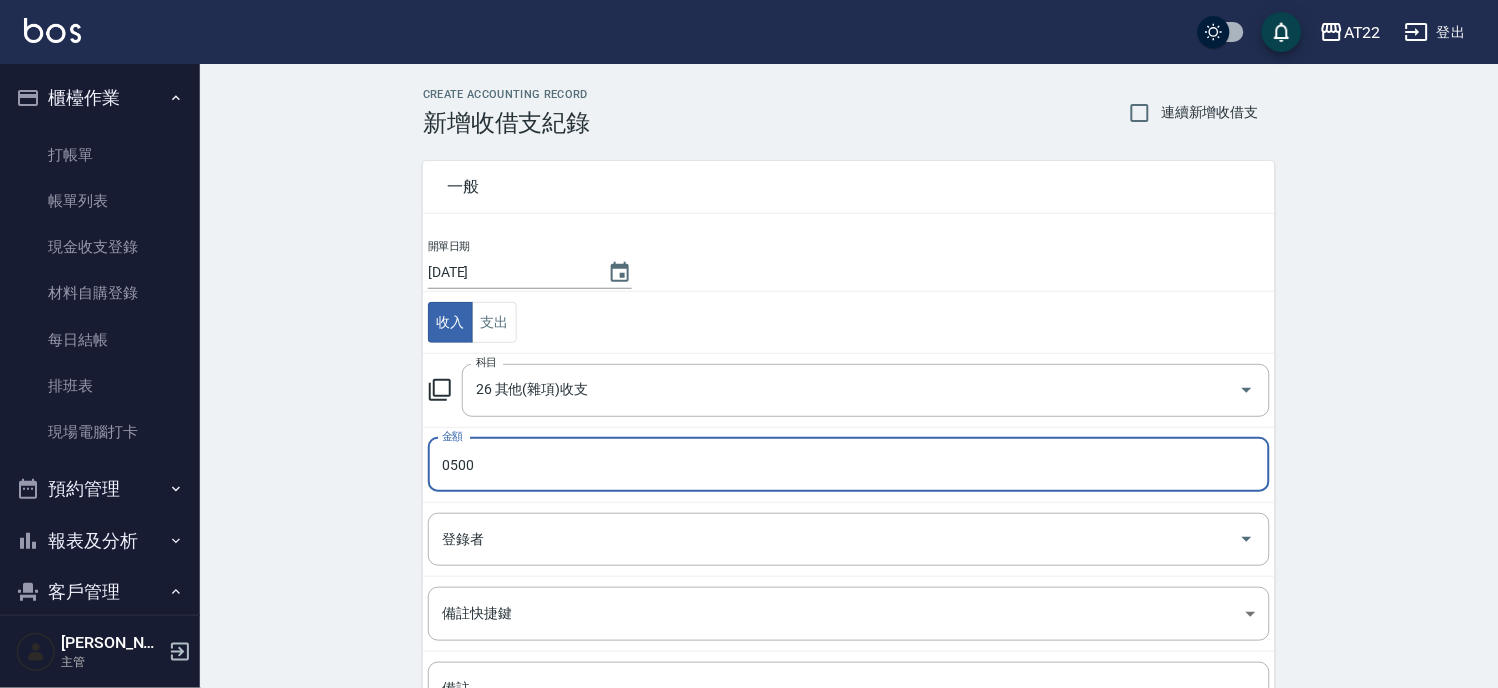 click on "0500" at bounding box center (849, 465) 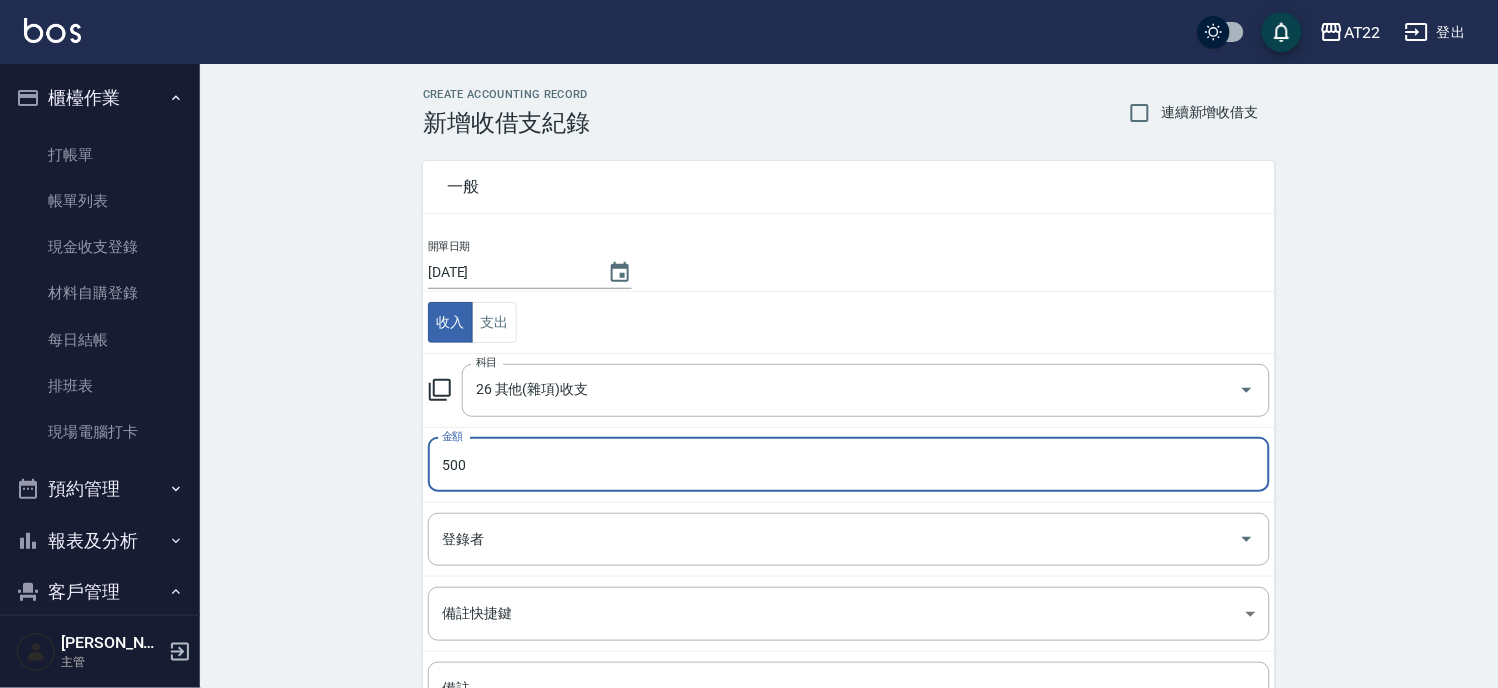 type on "500" 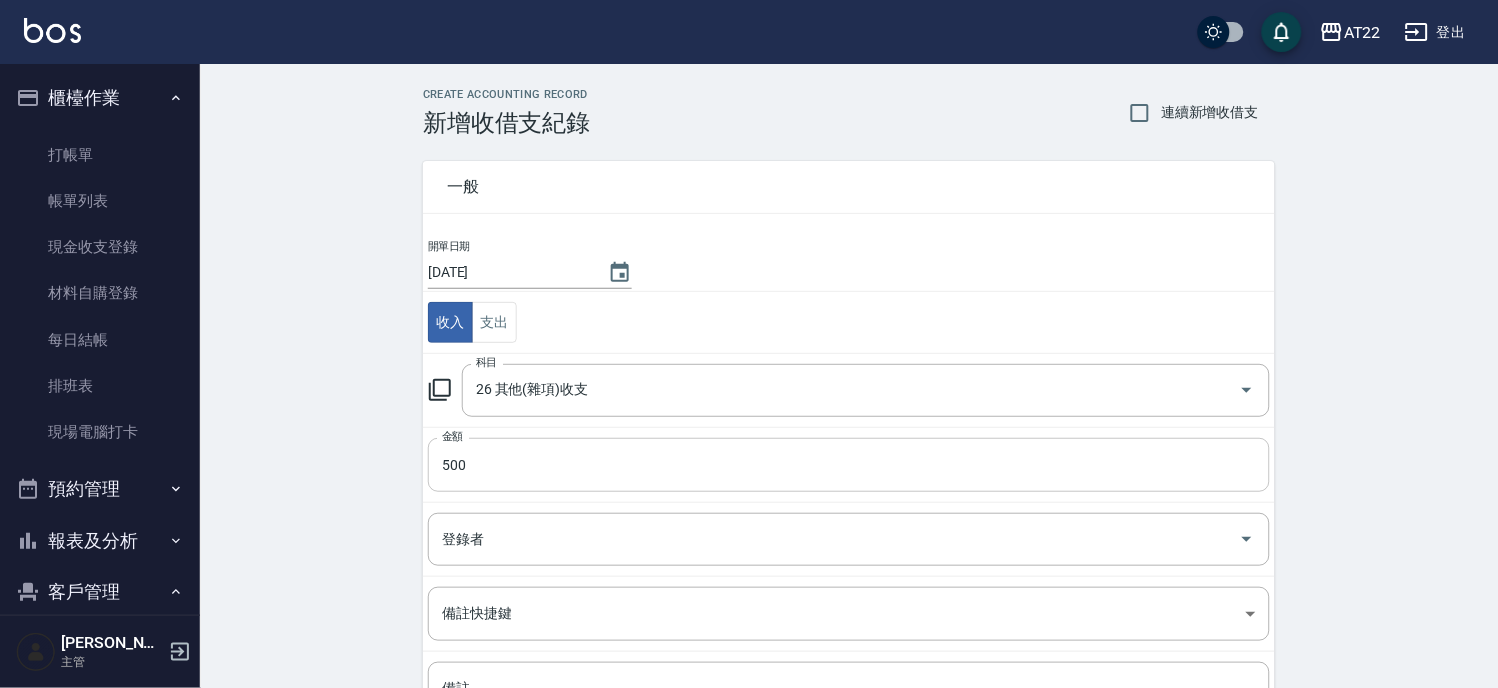 scroll, scrollTop: 194, scrollLeft: 0, axis: vertical 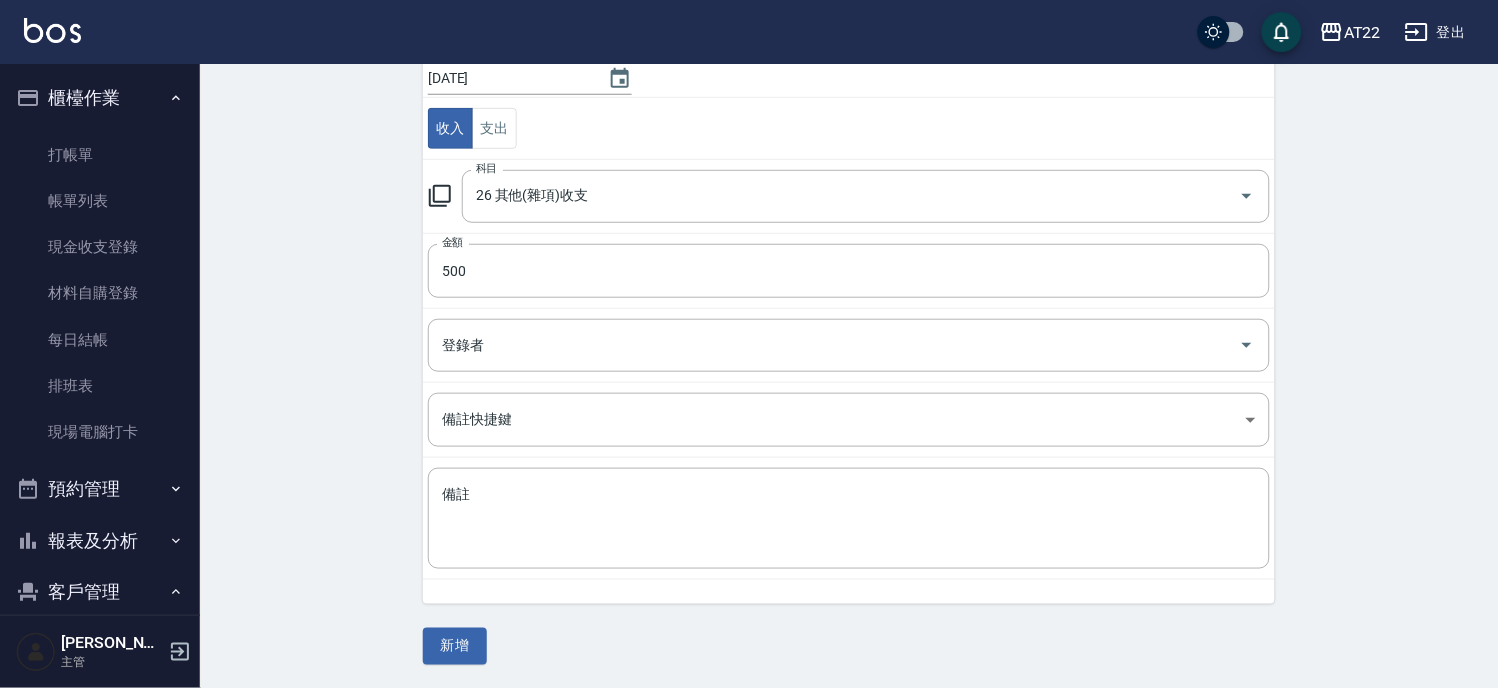 click on "備註 x 備註" at bounding box center (849, 519) 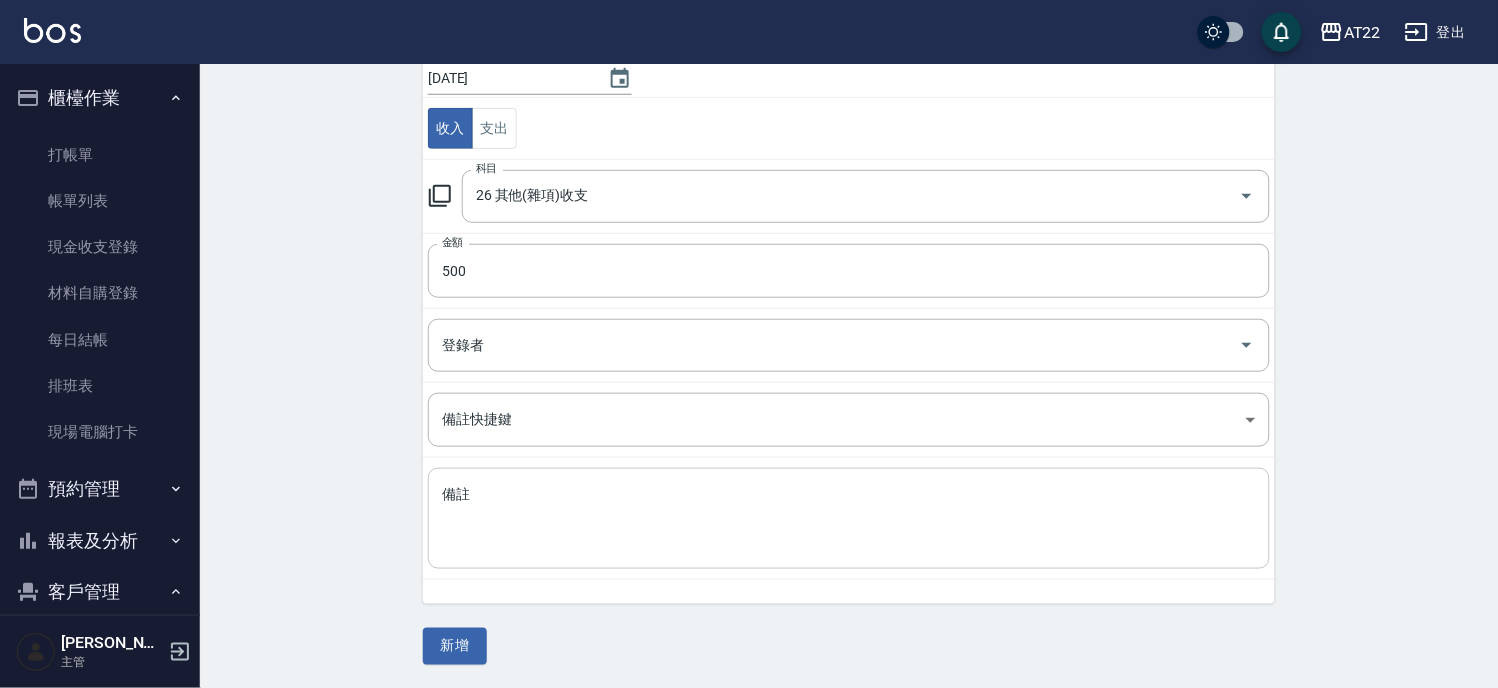 click on "備註" at bounding box center [849, 519] 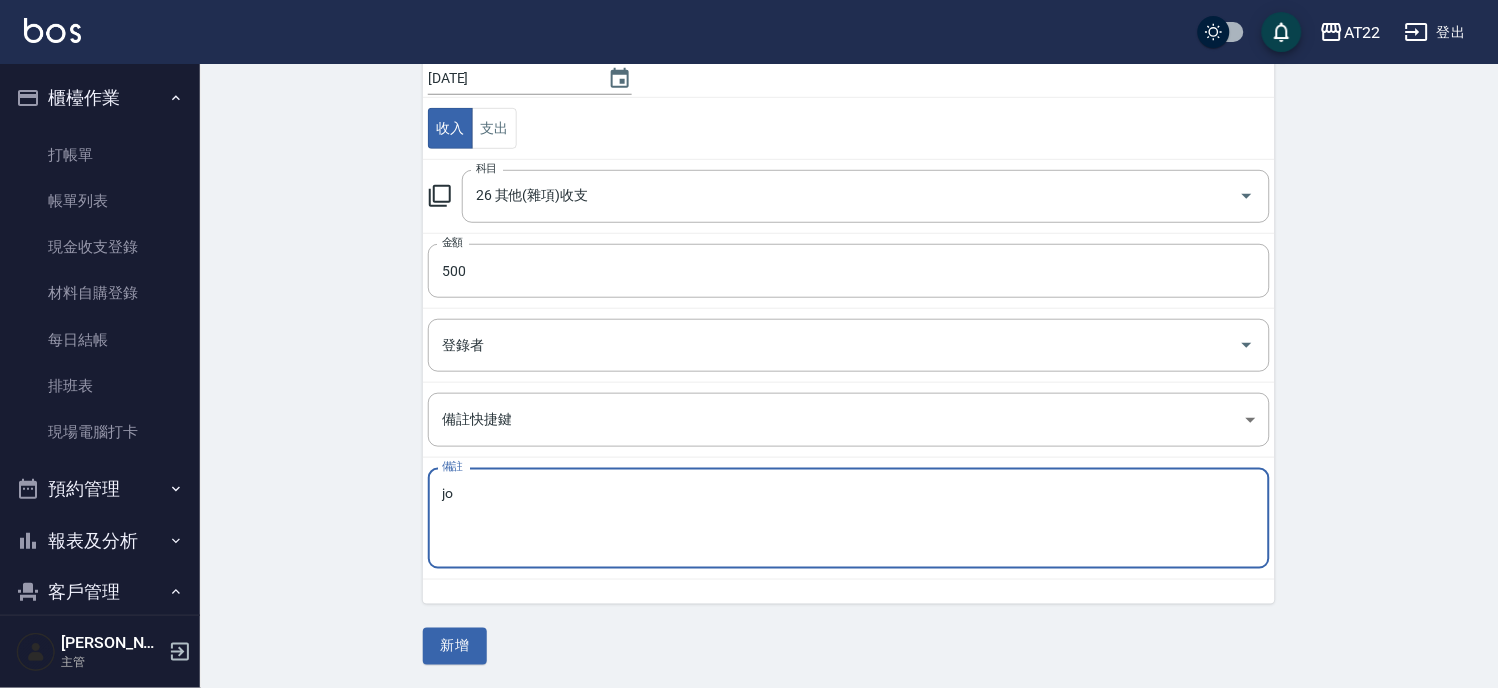 type on "j" 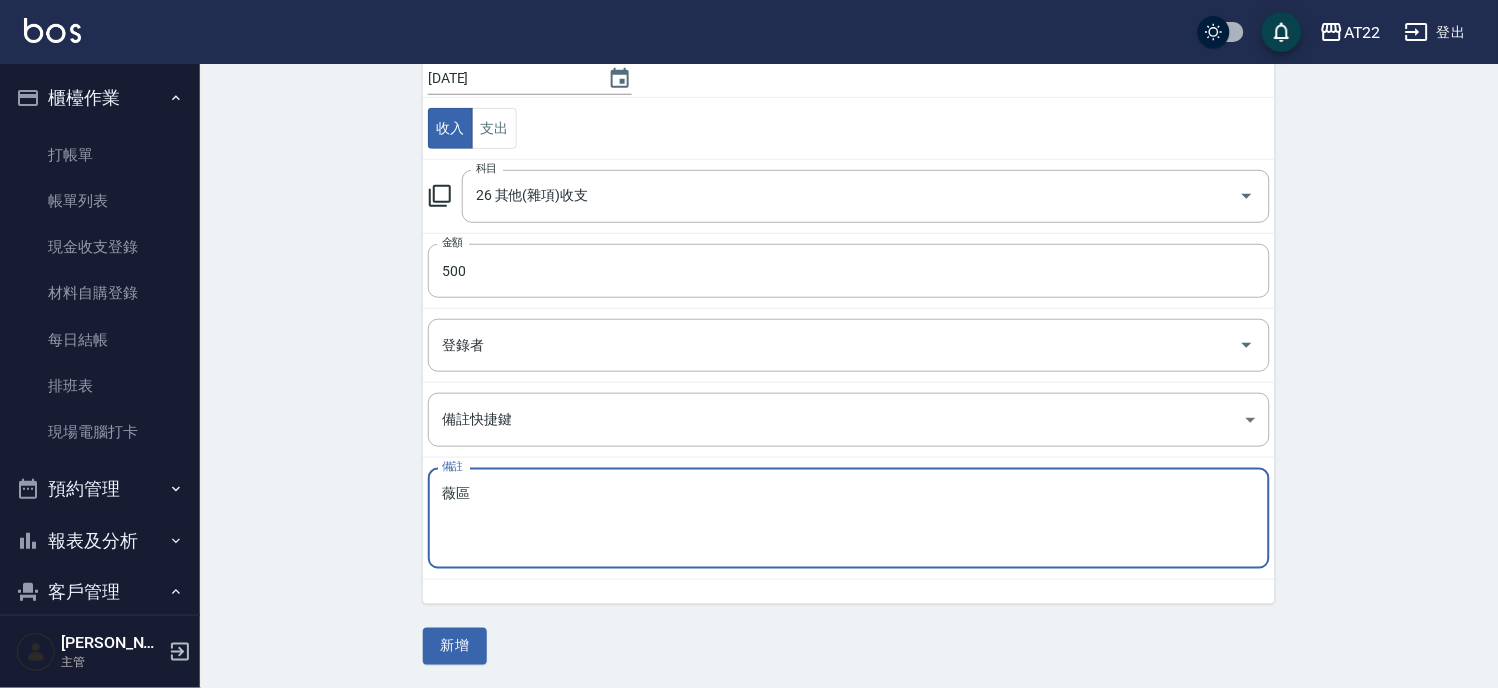 type on "薇" 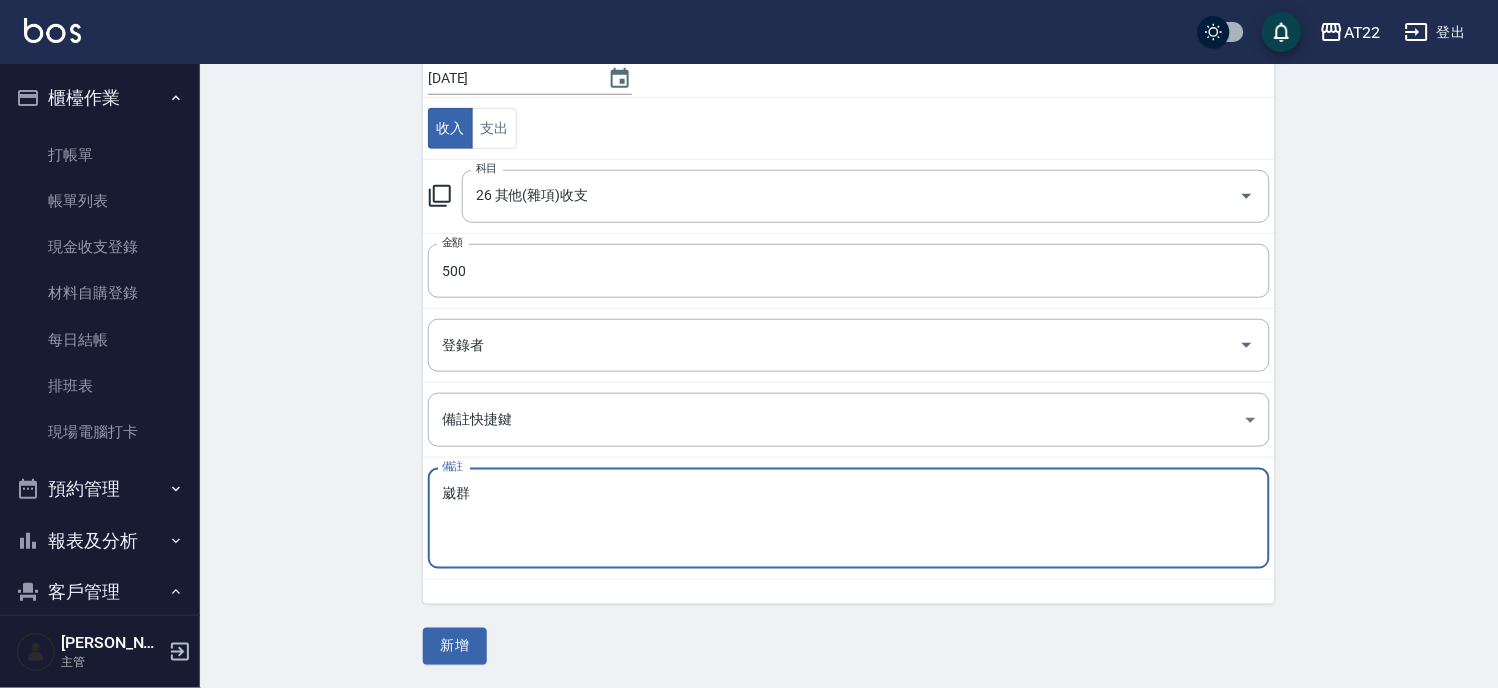 type on "崴" 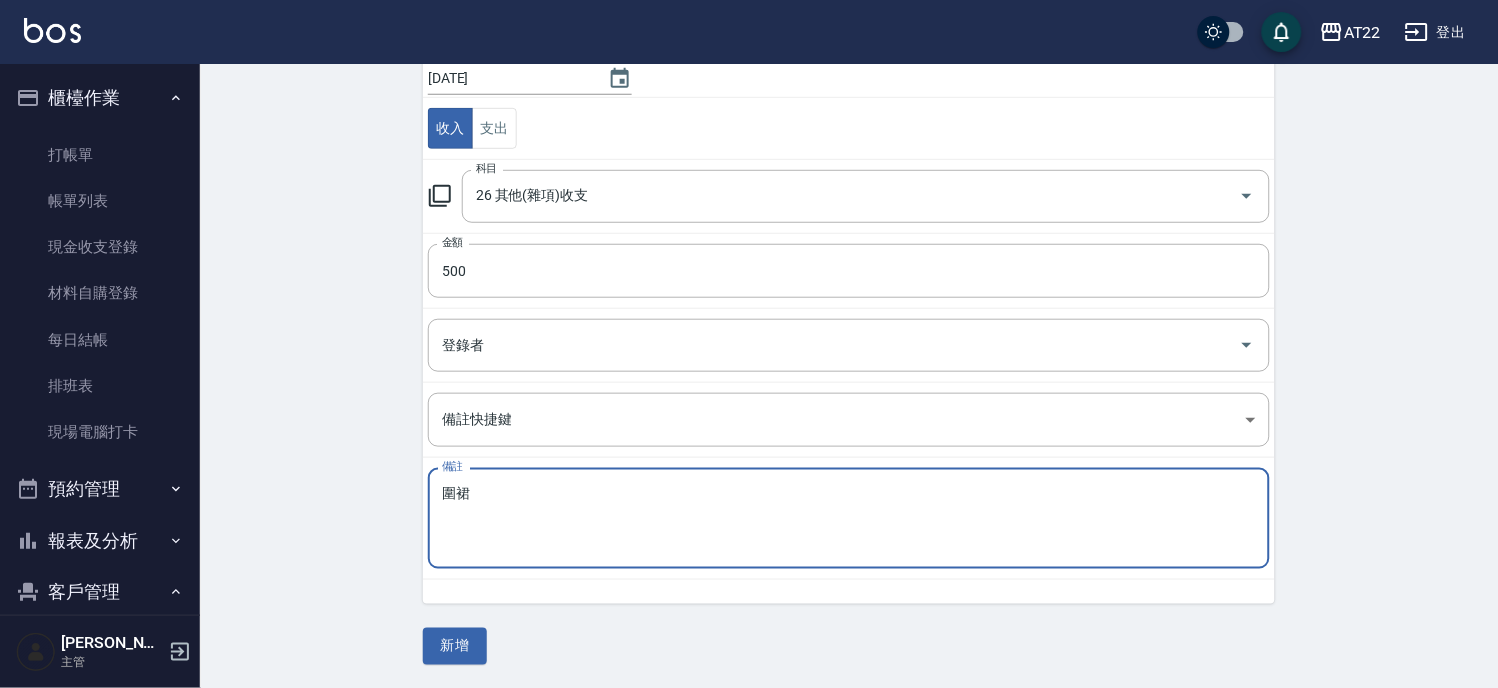 type on "圍" 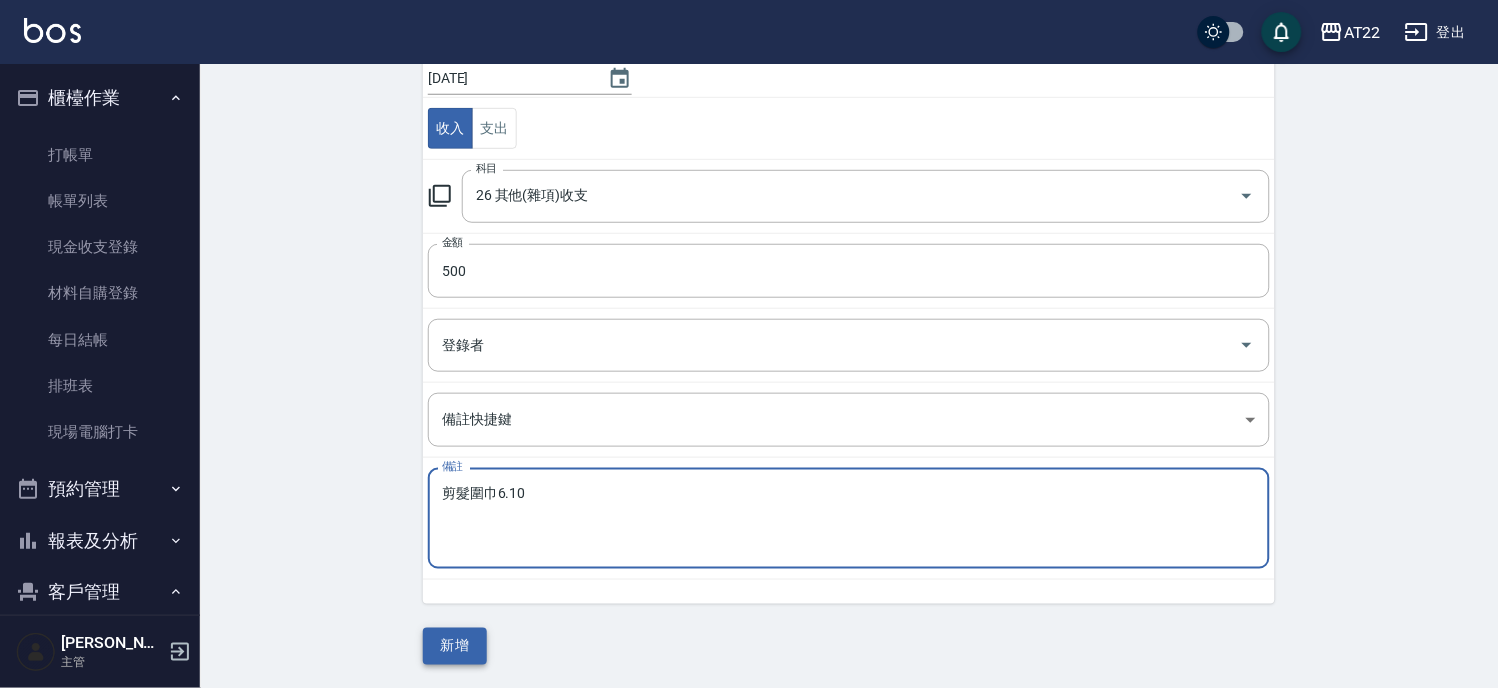 type on "剪髮圍巾6.10" 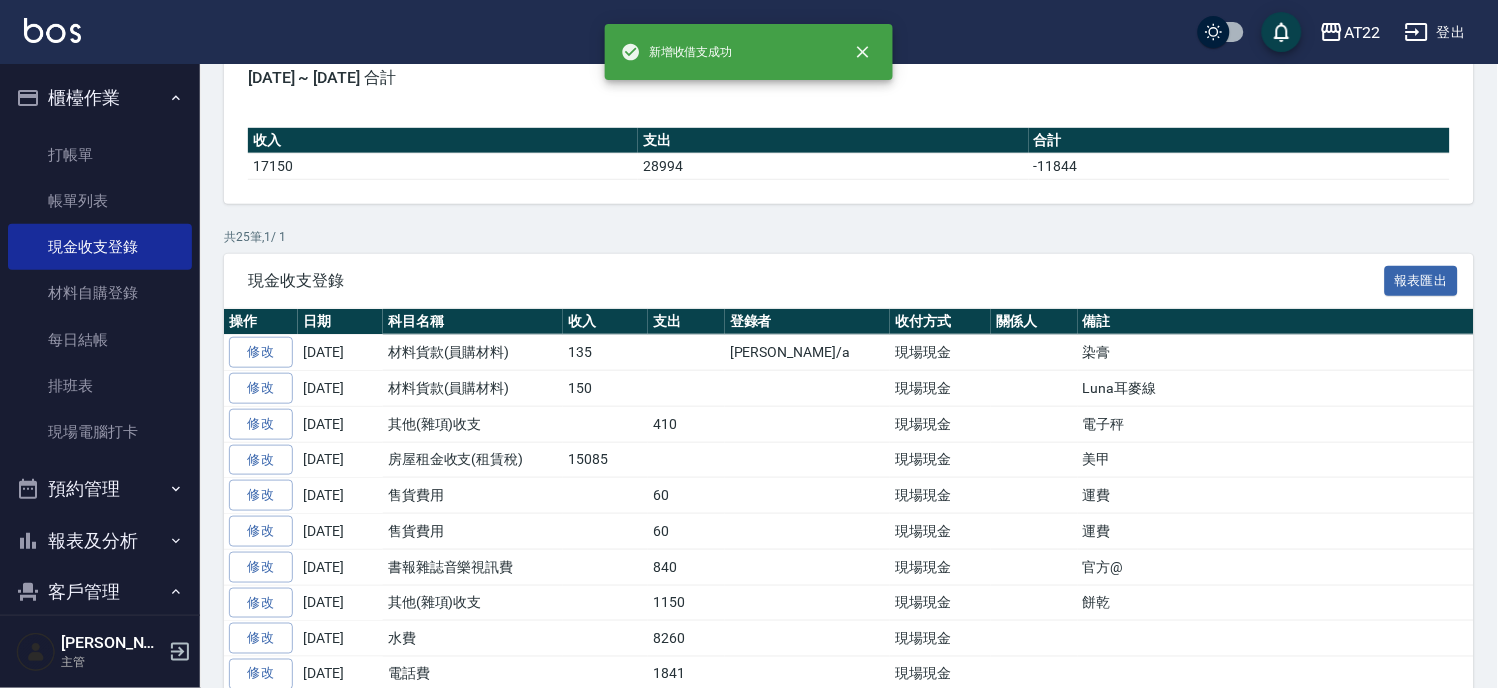 scroll, scrollTop: 0, scrollLeft: 0, axis: both 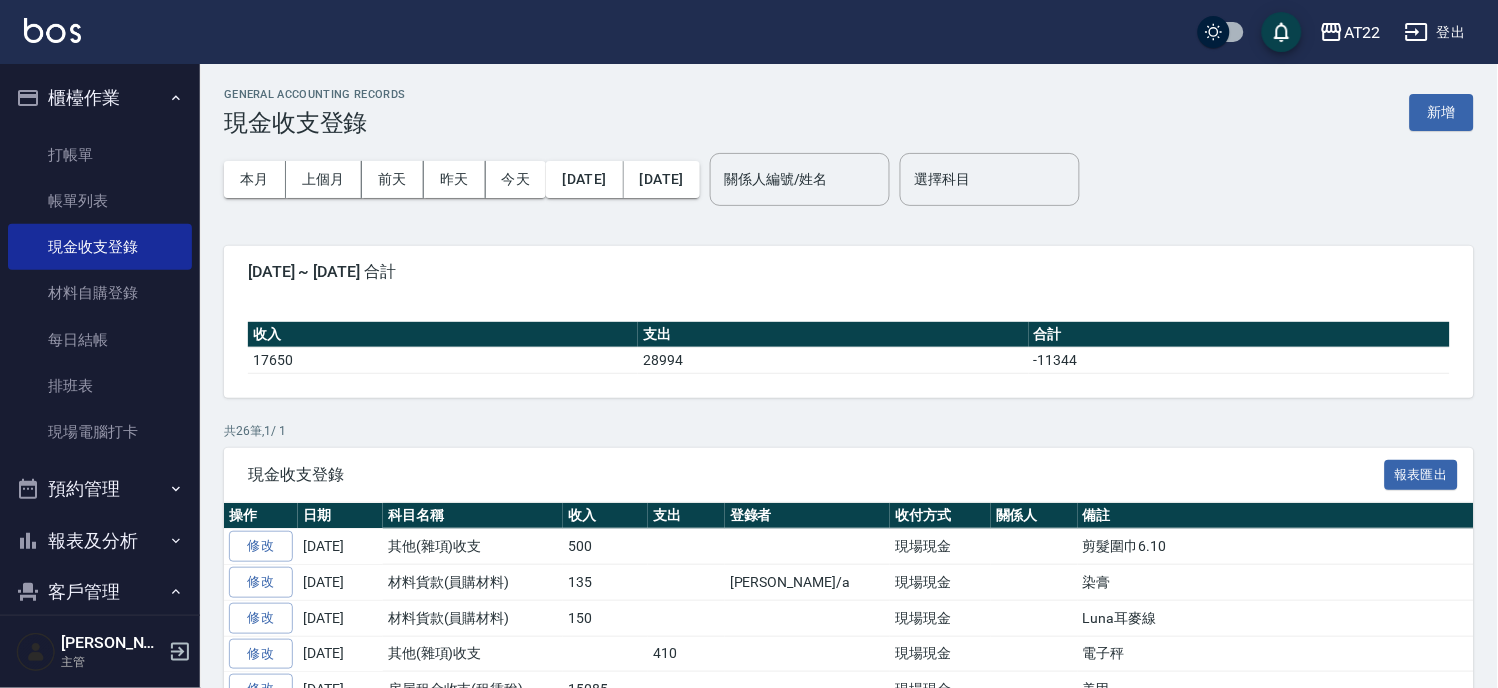 click on "櫃檯作業" at bounding box center [100, 98] 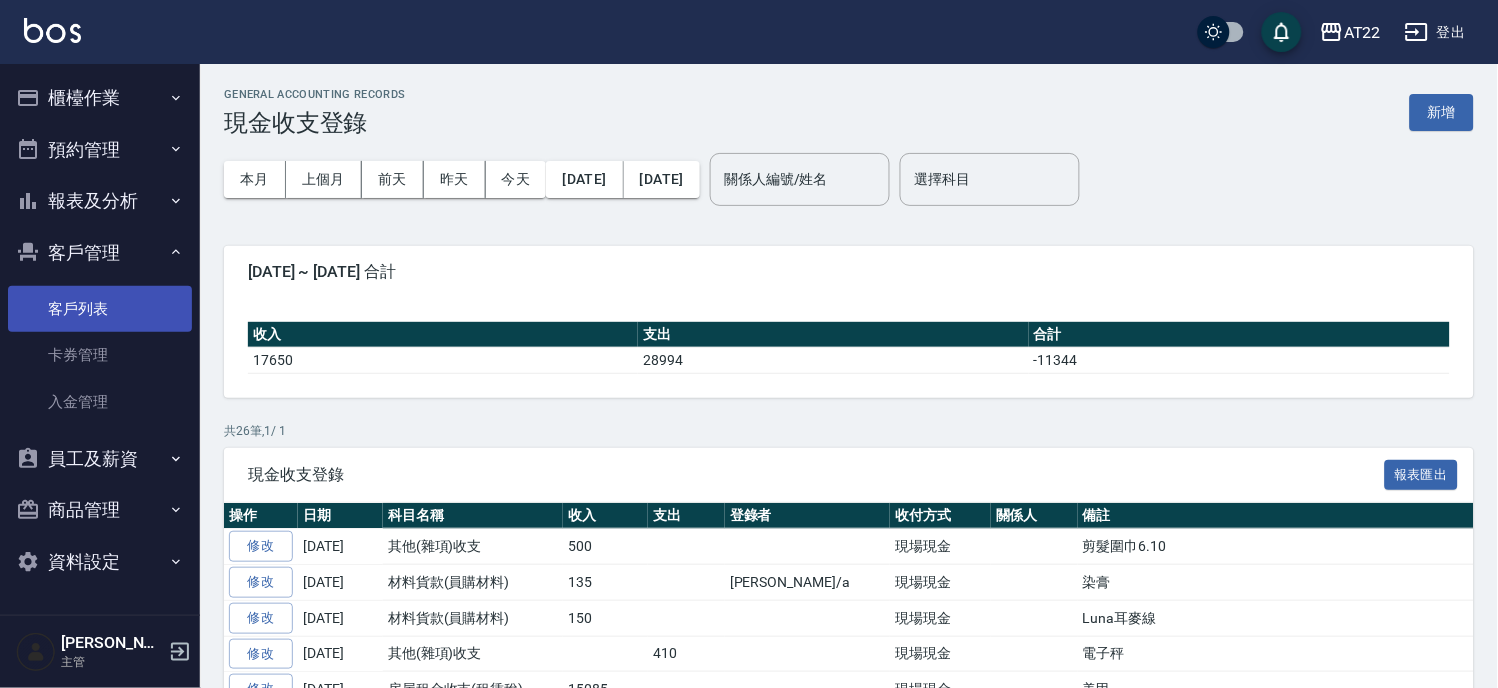 click on "客戶列表" at bounding box center (100, 309) 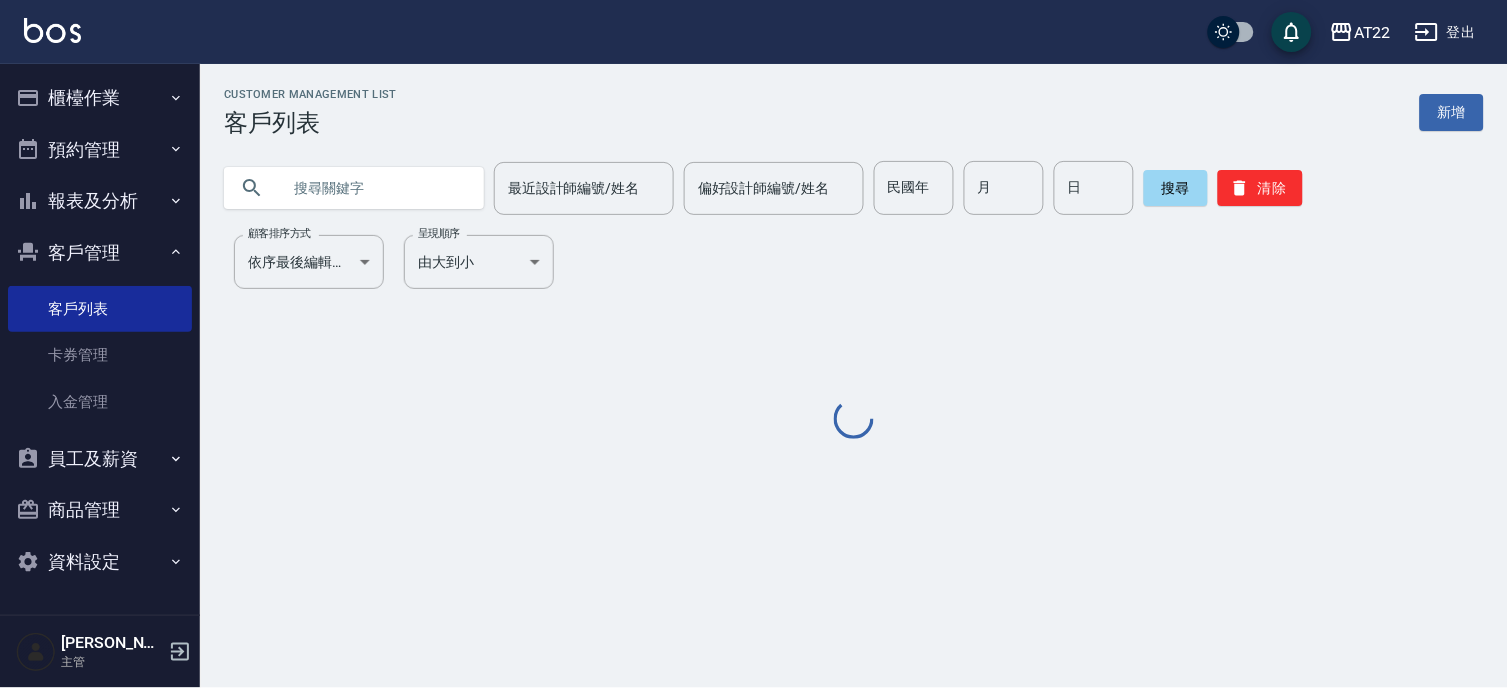 click at bounding box center (374, 188) 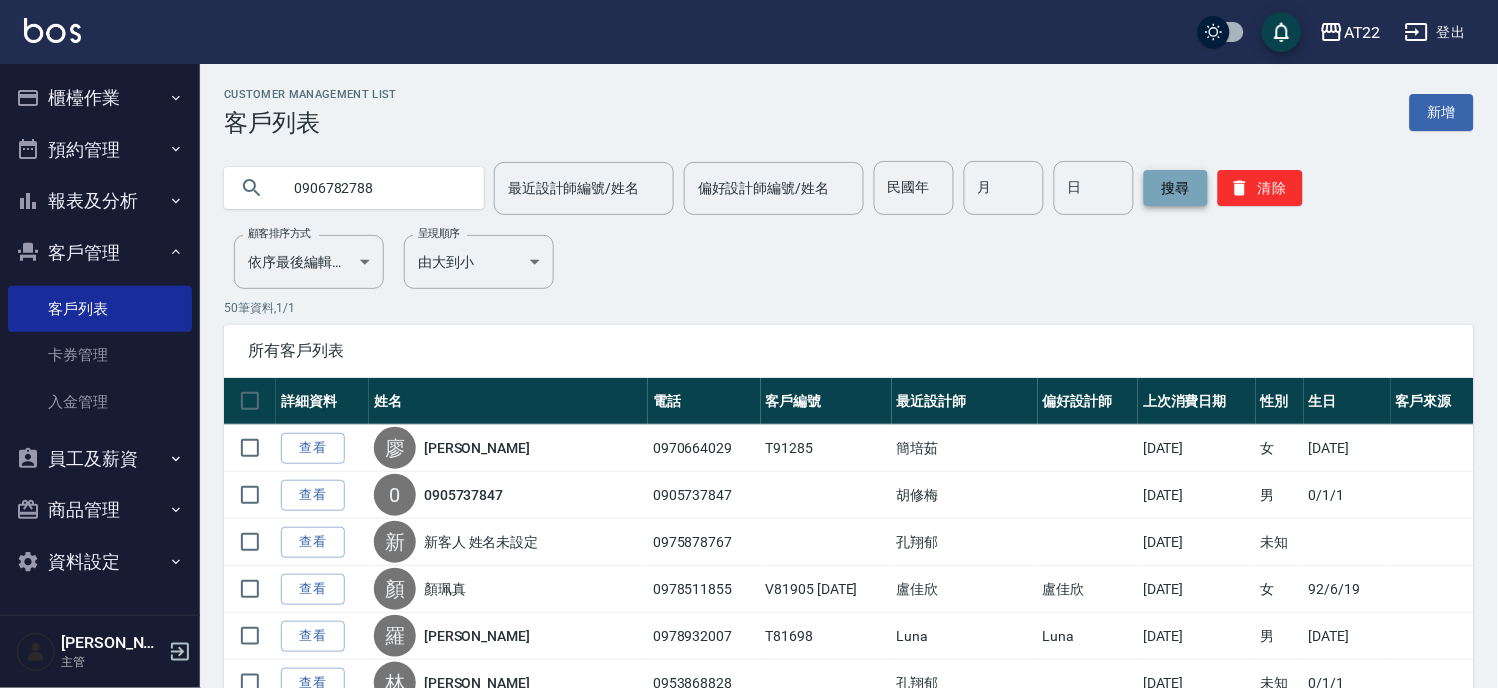 type on "0906782788" 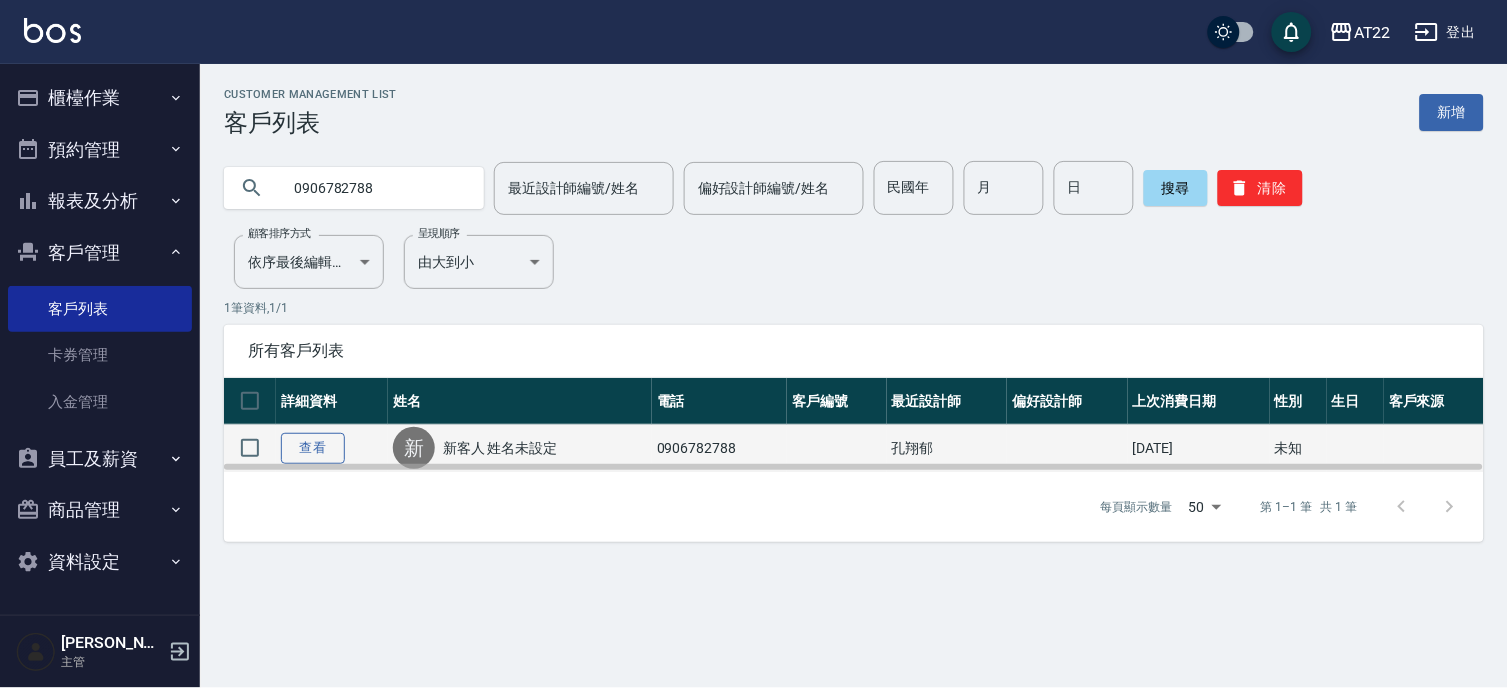 click on "查看" at bounding box center (313, 448) 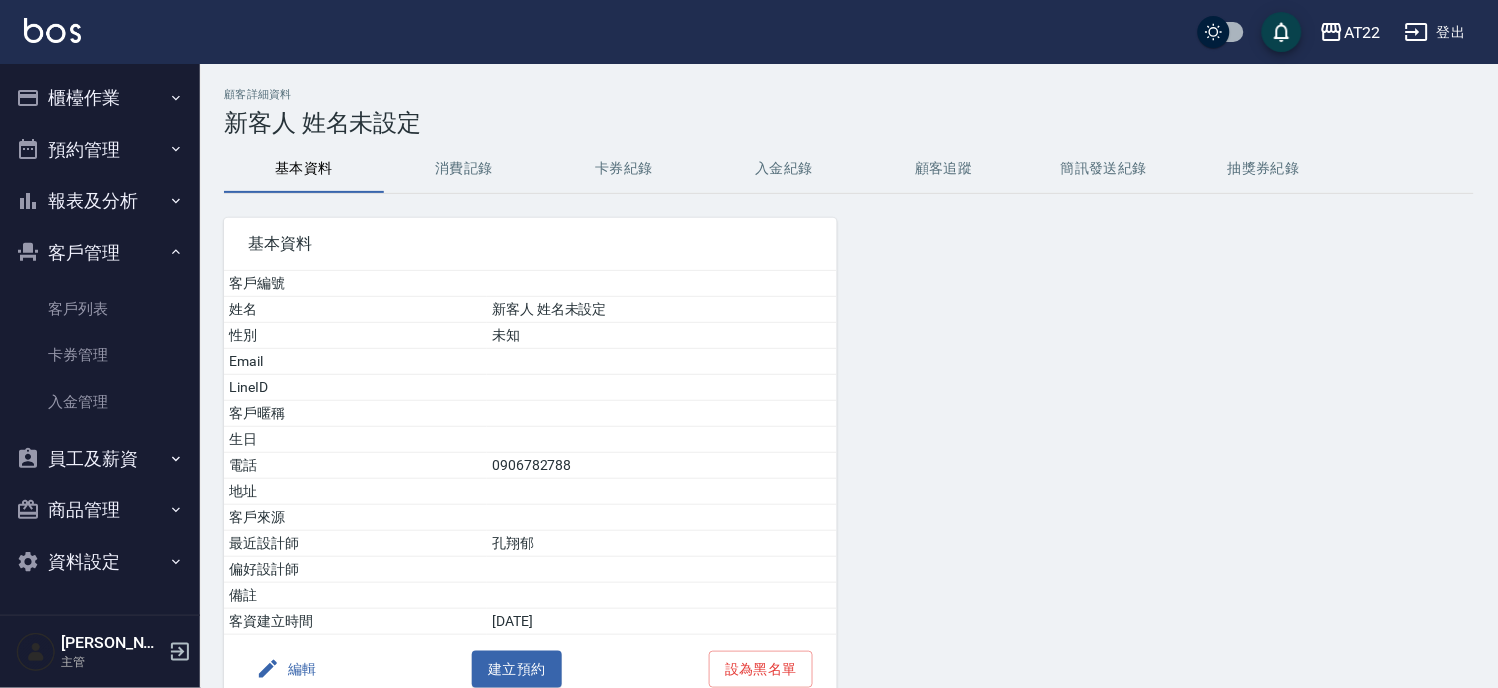 click on "消費記錄" at bounding box center (464, 169) 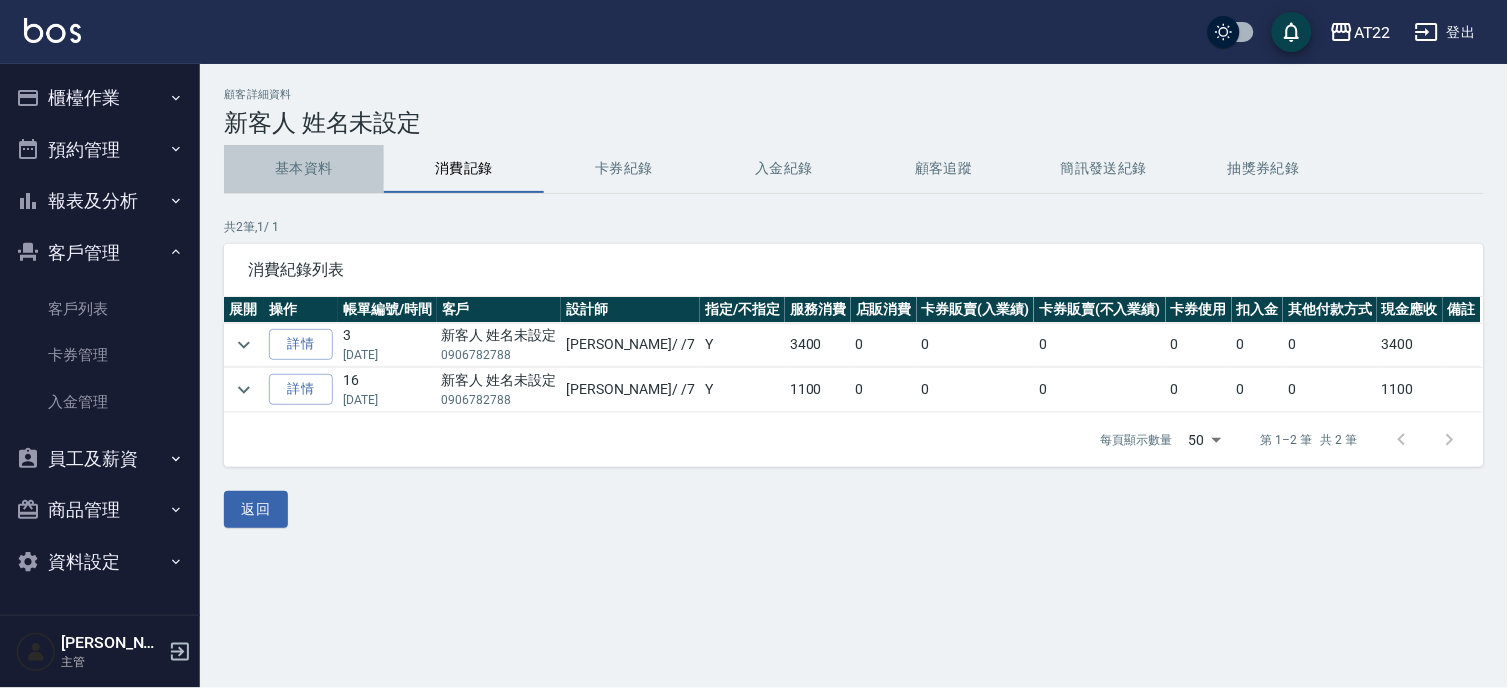 click on "基本資料" at bounding box center [304, 169] 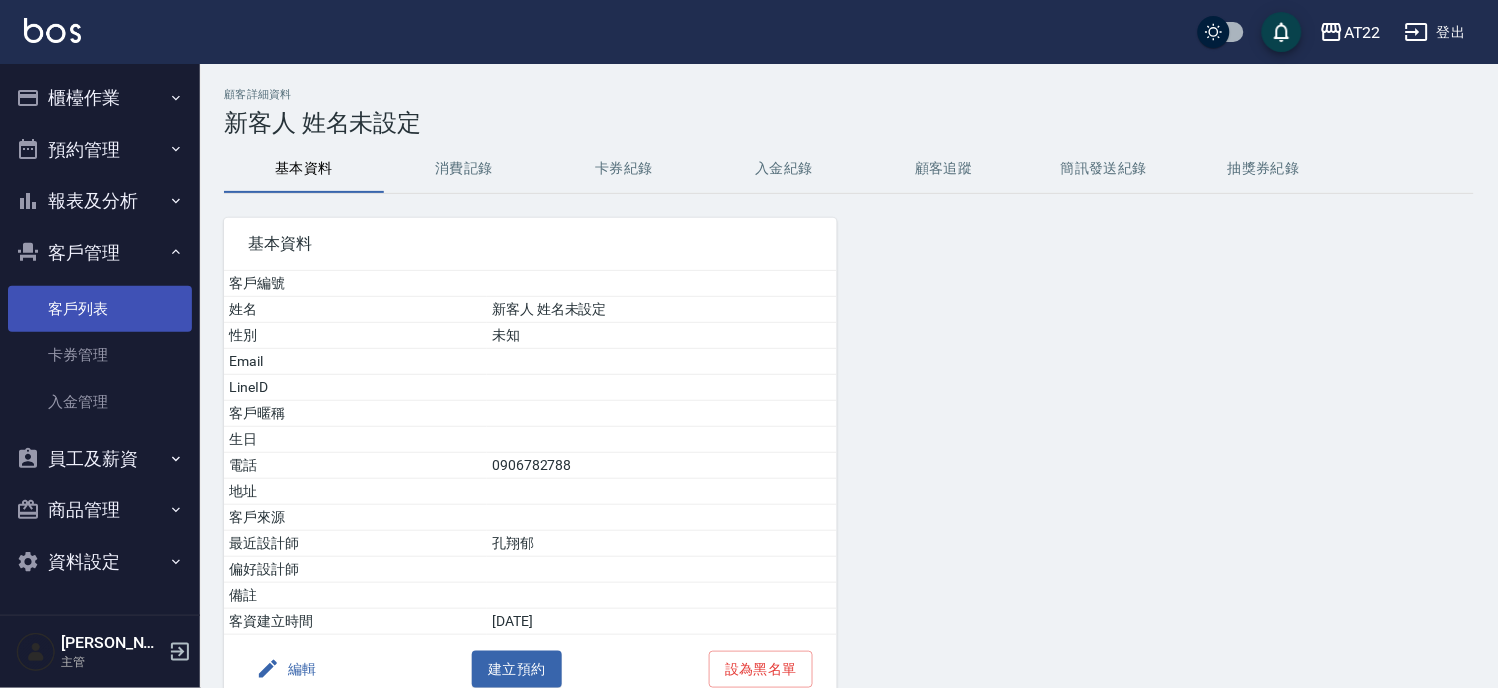 click on "客戶列表" at bounding box center [100, 309] 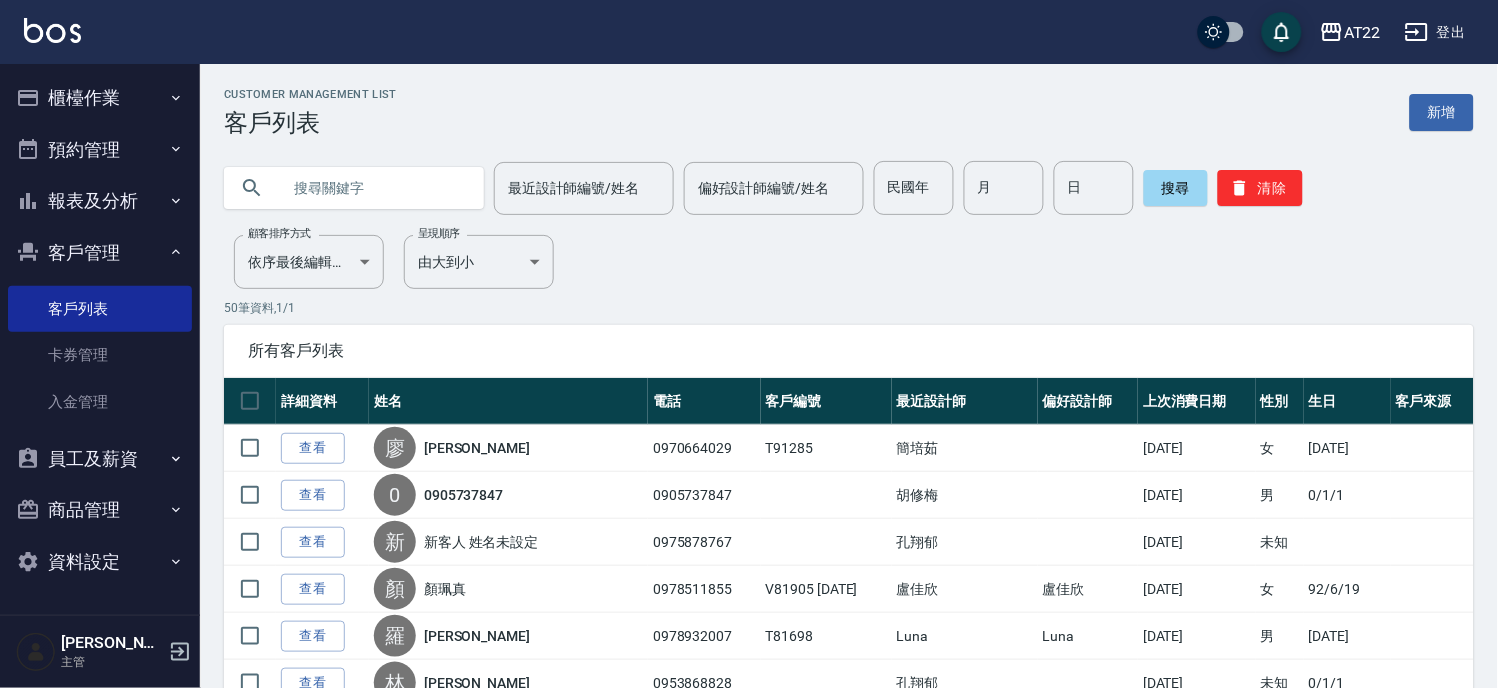 click at bounding box center [374, 188] 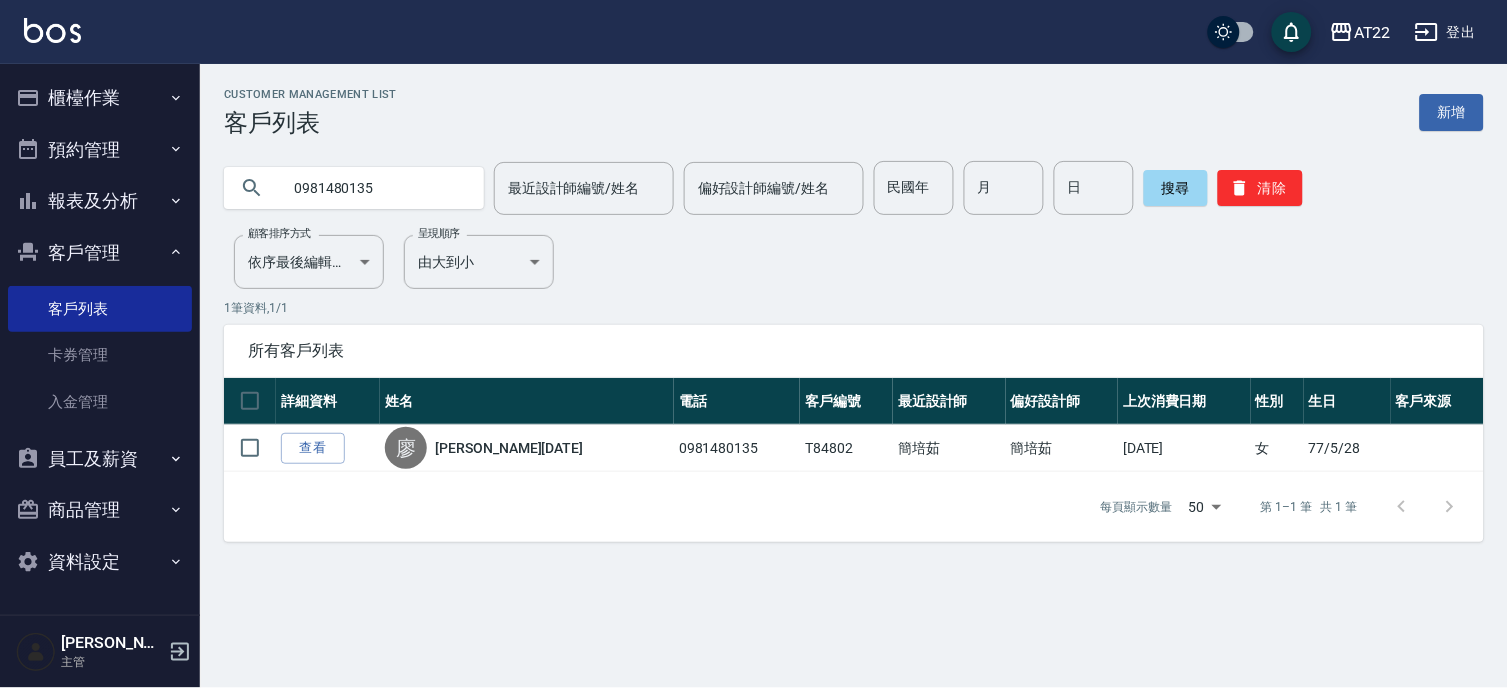 drag, startPoint x: 430, startPoint y: 200, endPoint x: 181, endPoint y: 192, distance: 249.12848 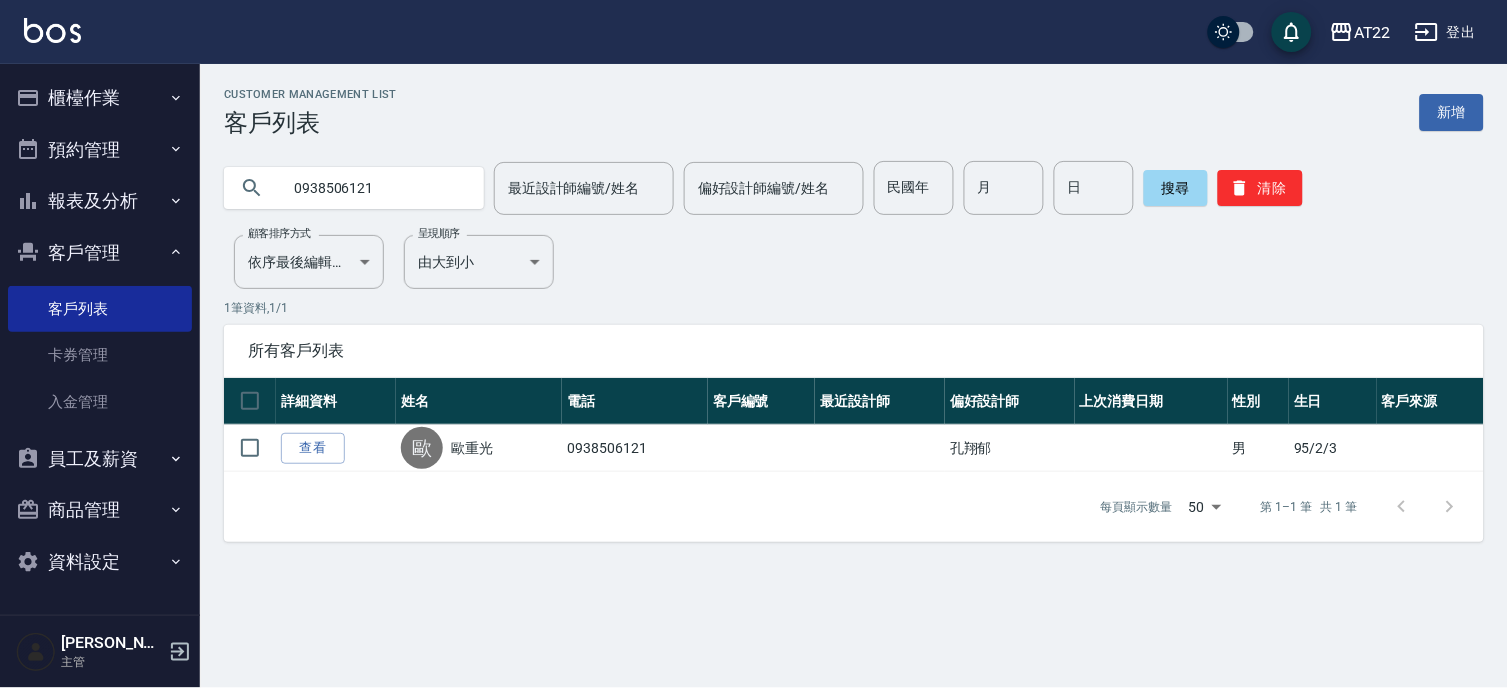 drag, startPoint x: 423, startPoint y: 186, endPoint x: 103, endPoint y: 205, distance: 320.56357 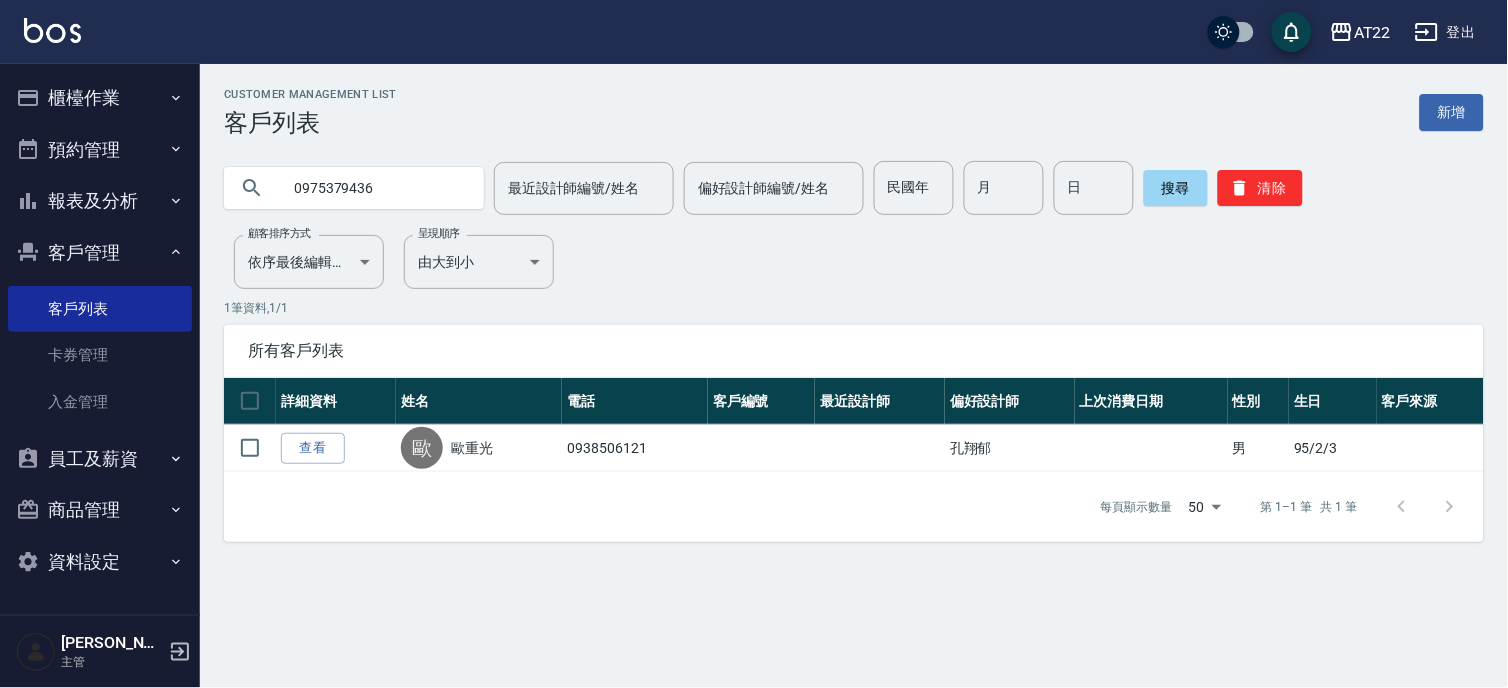 type on "0975379436" 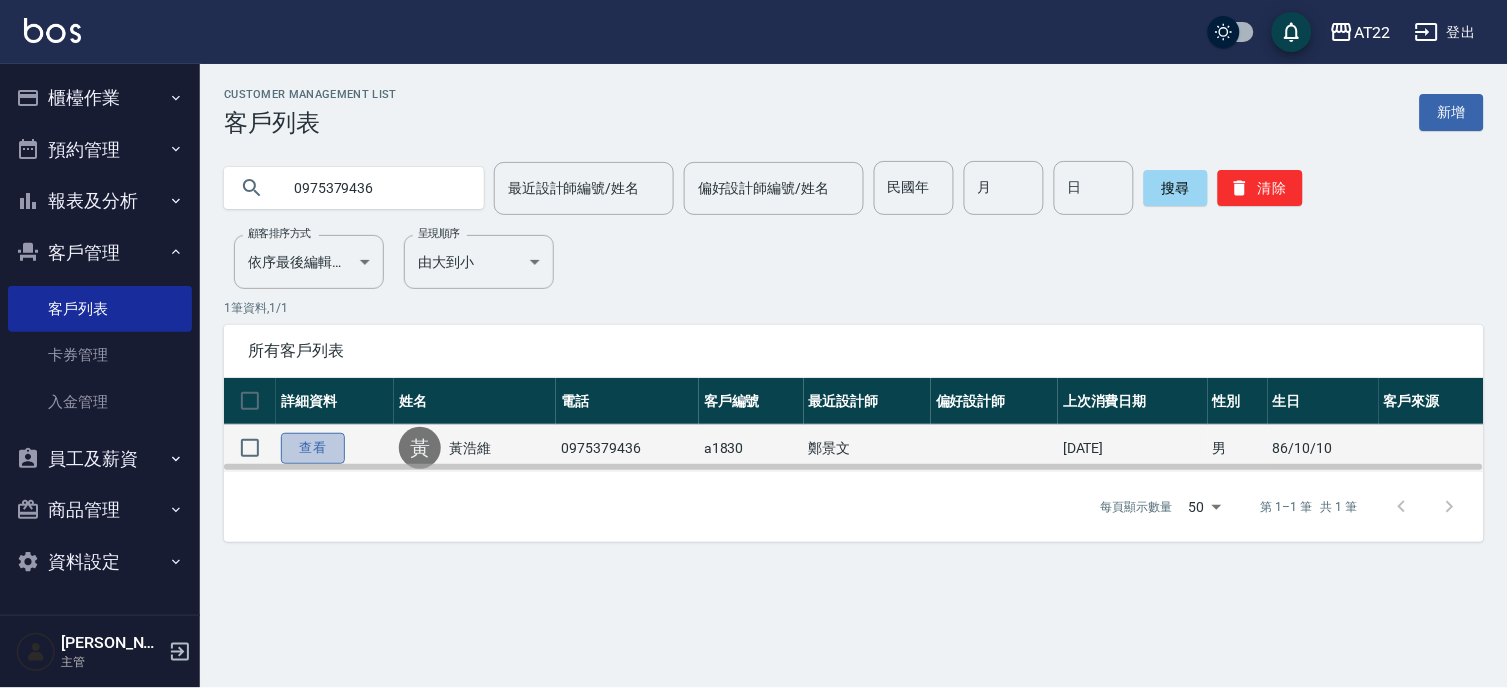 click on "查看" at bounding box center [313, 448] 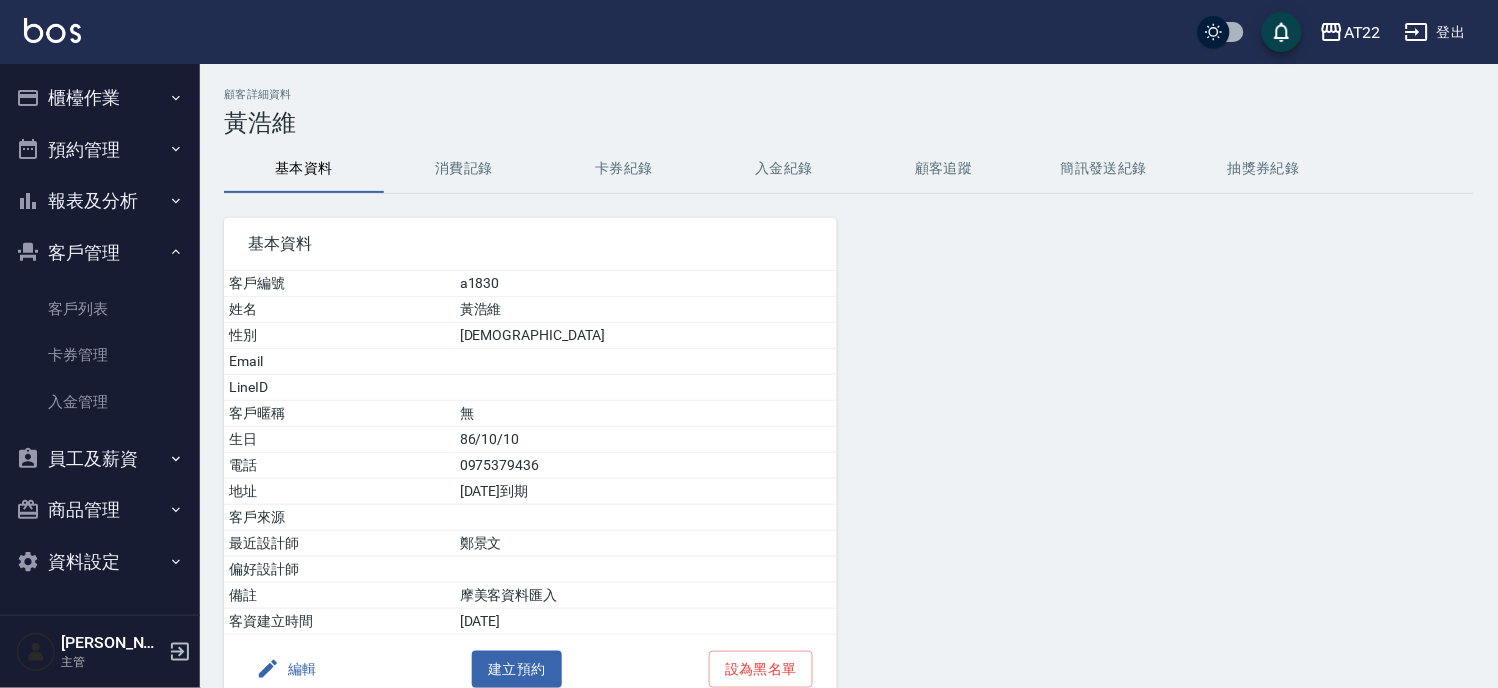 click on "消費記錄" at bounding box center (464, 169) 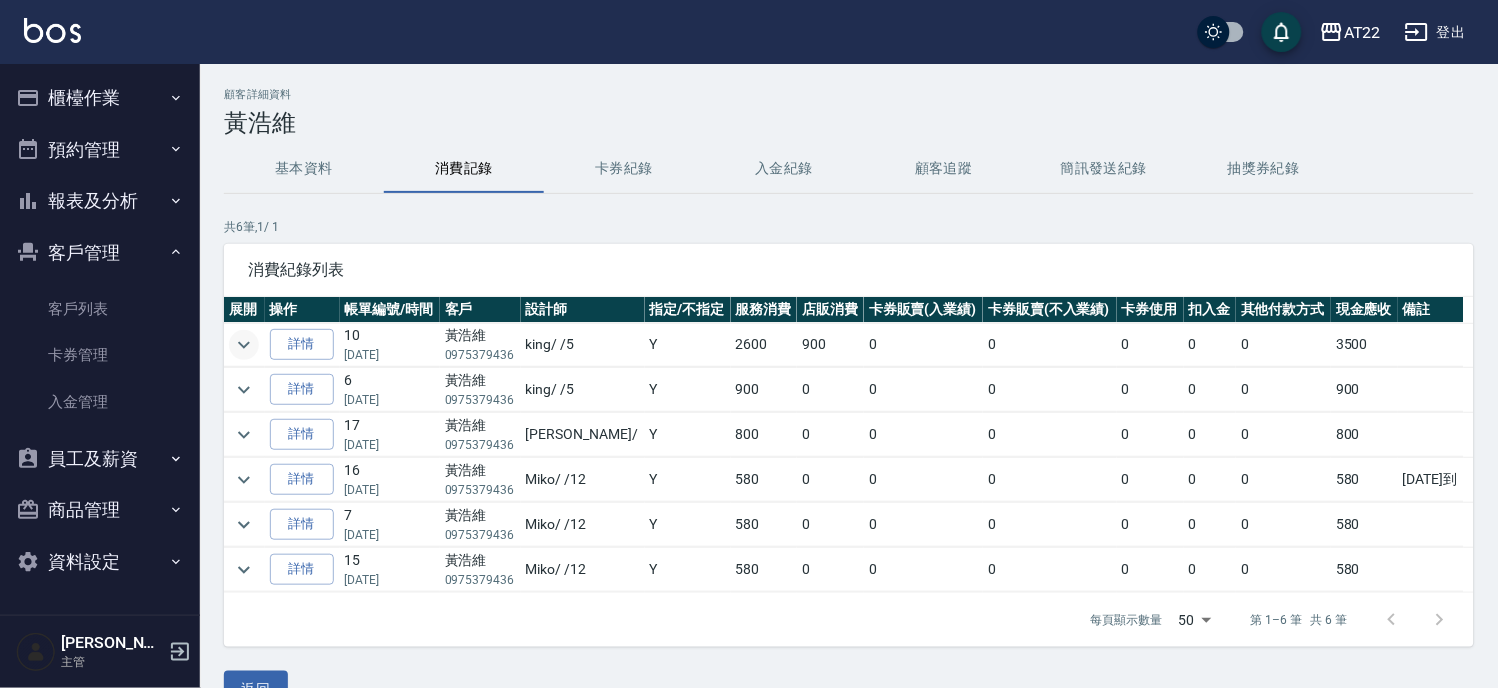 click 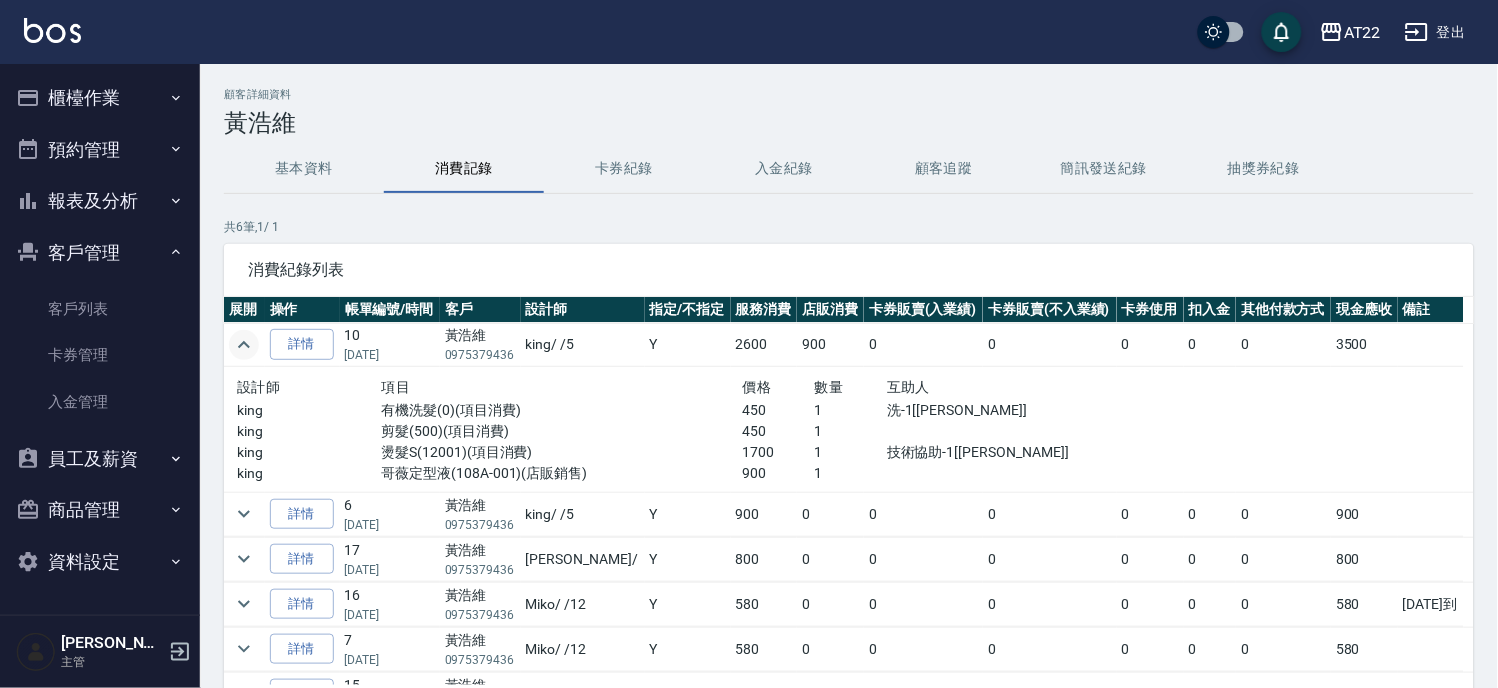click 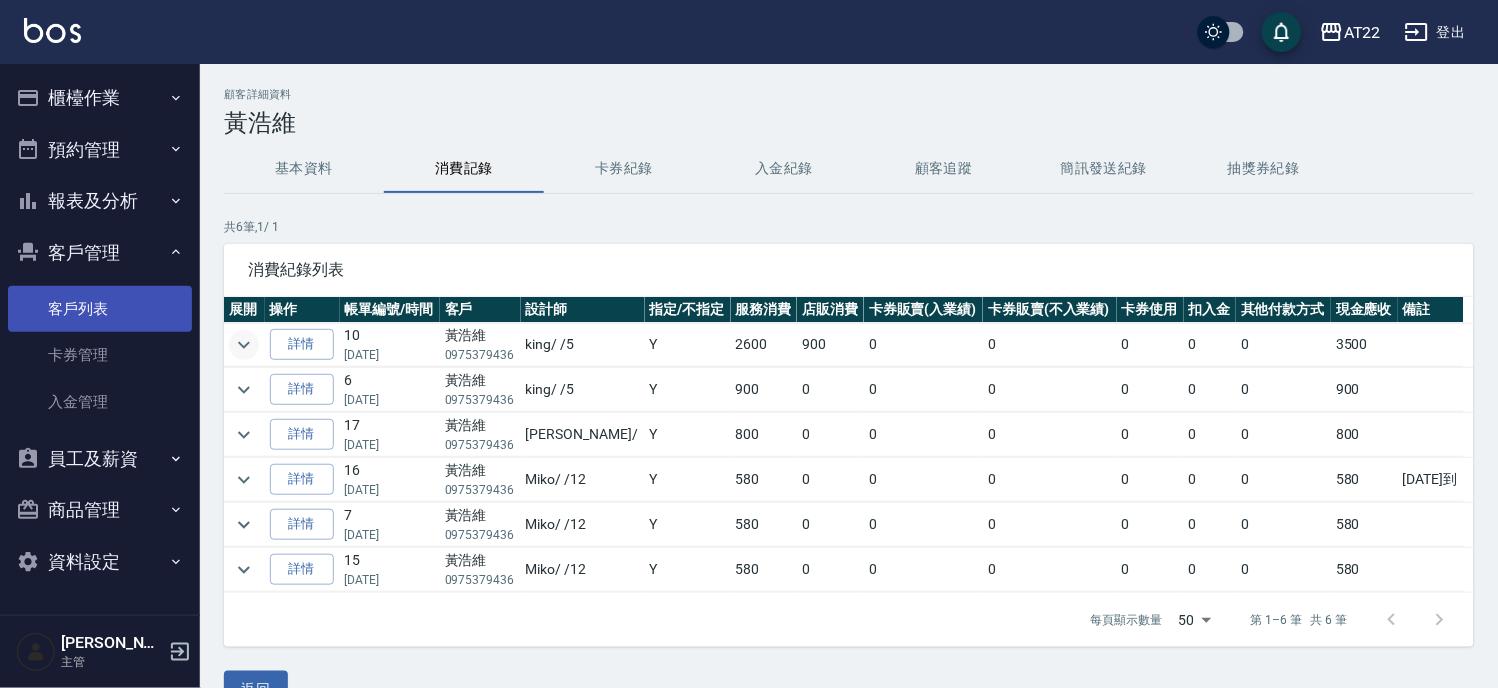 click on "客戶列表" at bounding box center (100, 309) 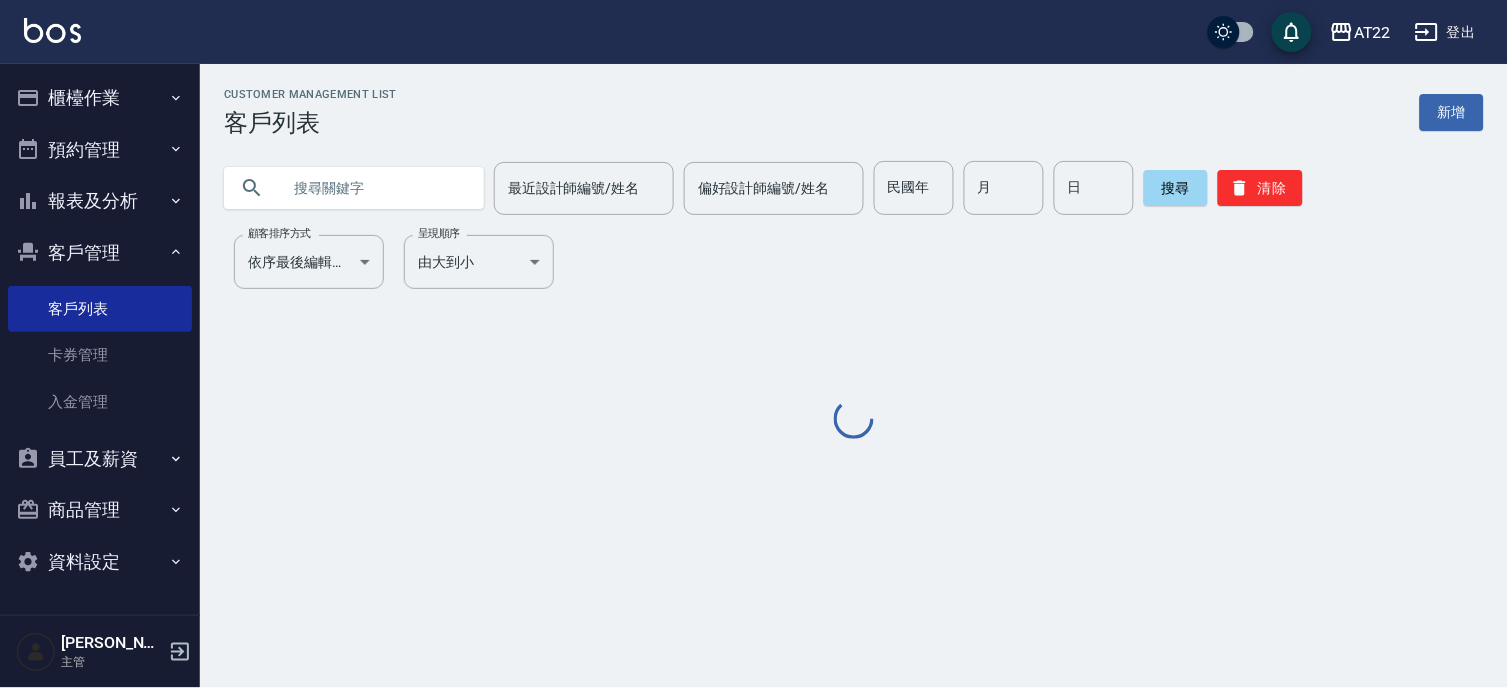 click at bounding box center (374, 188) 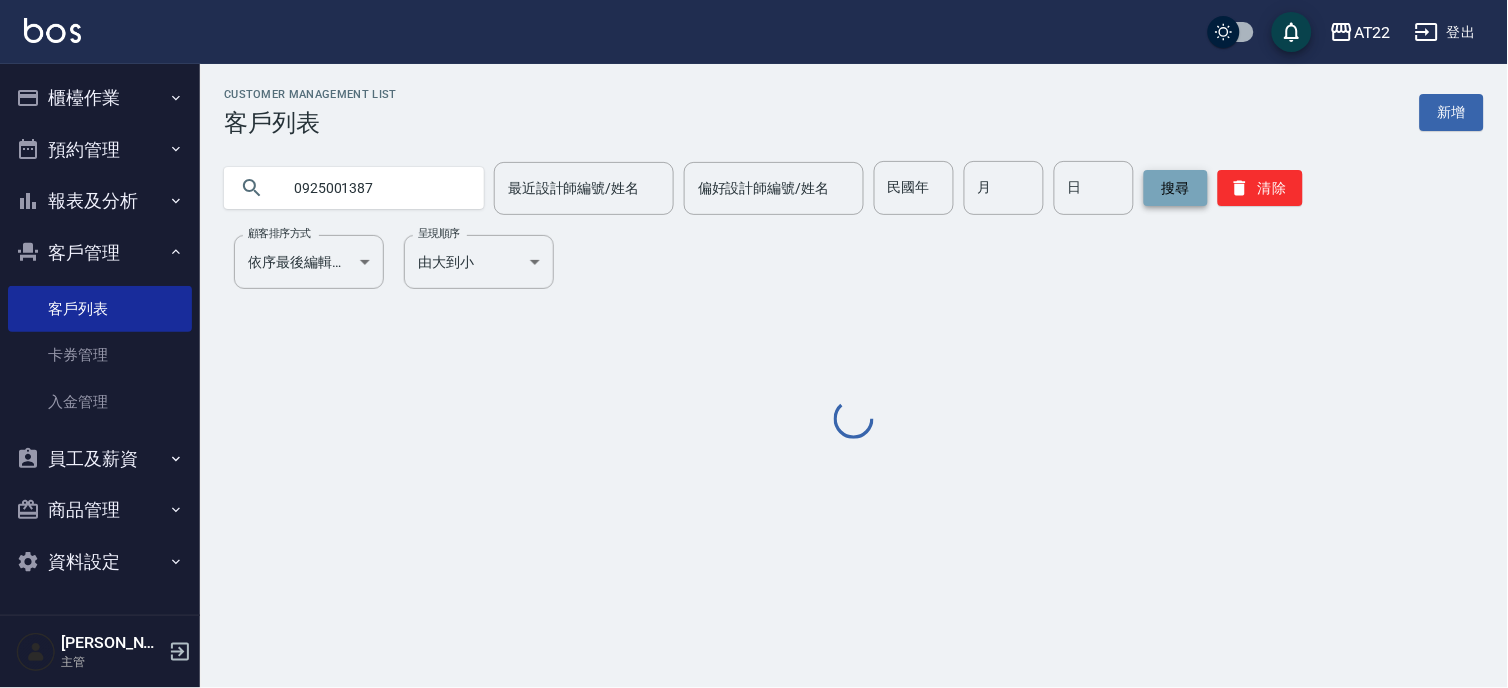 type on "0925001387" 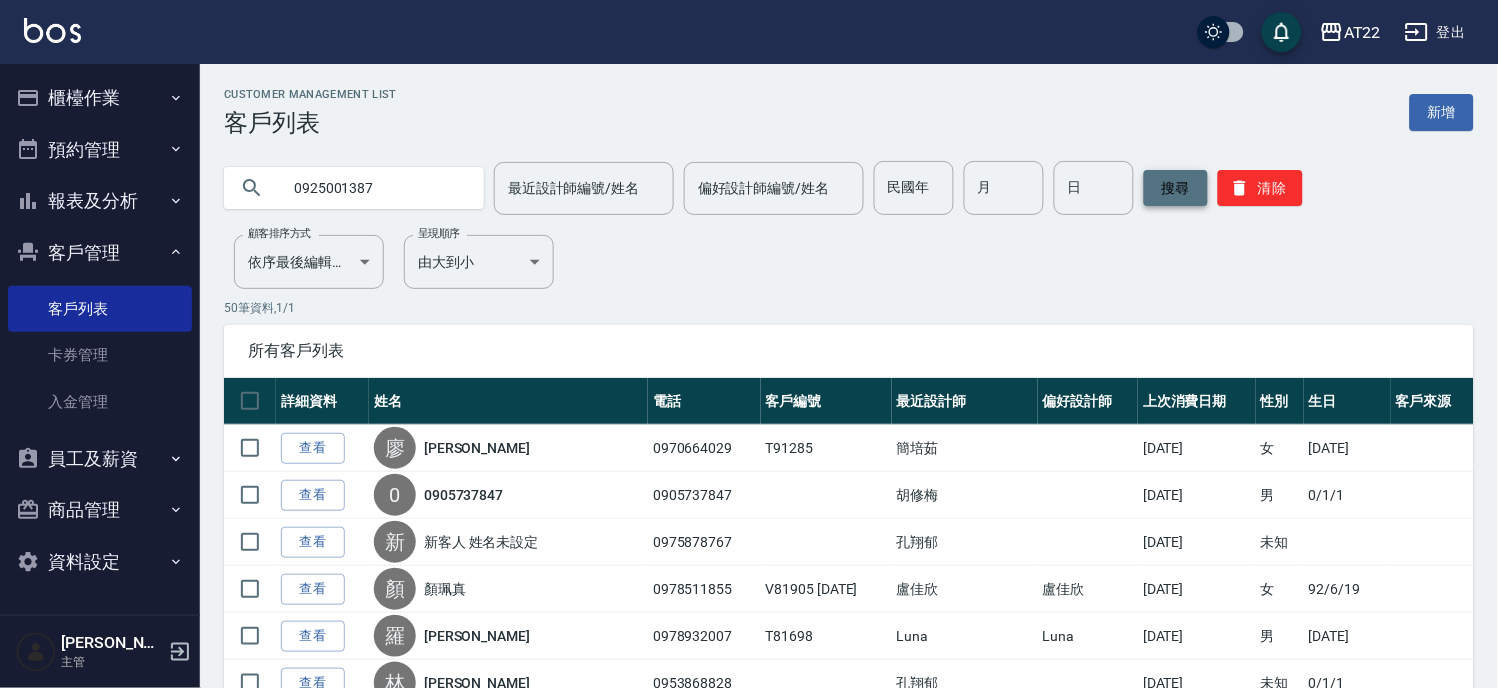 click on "搜尋" at bounding box center (1176, 188) 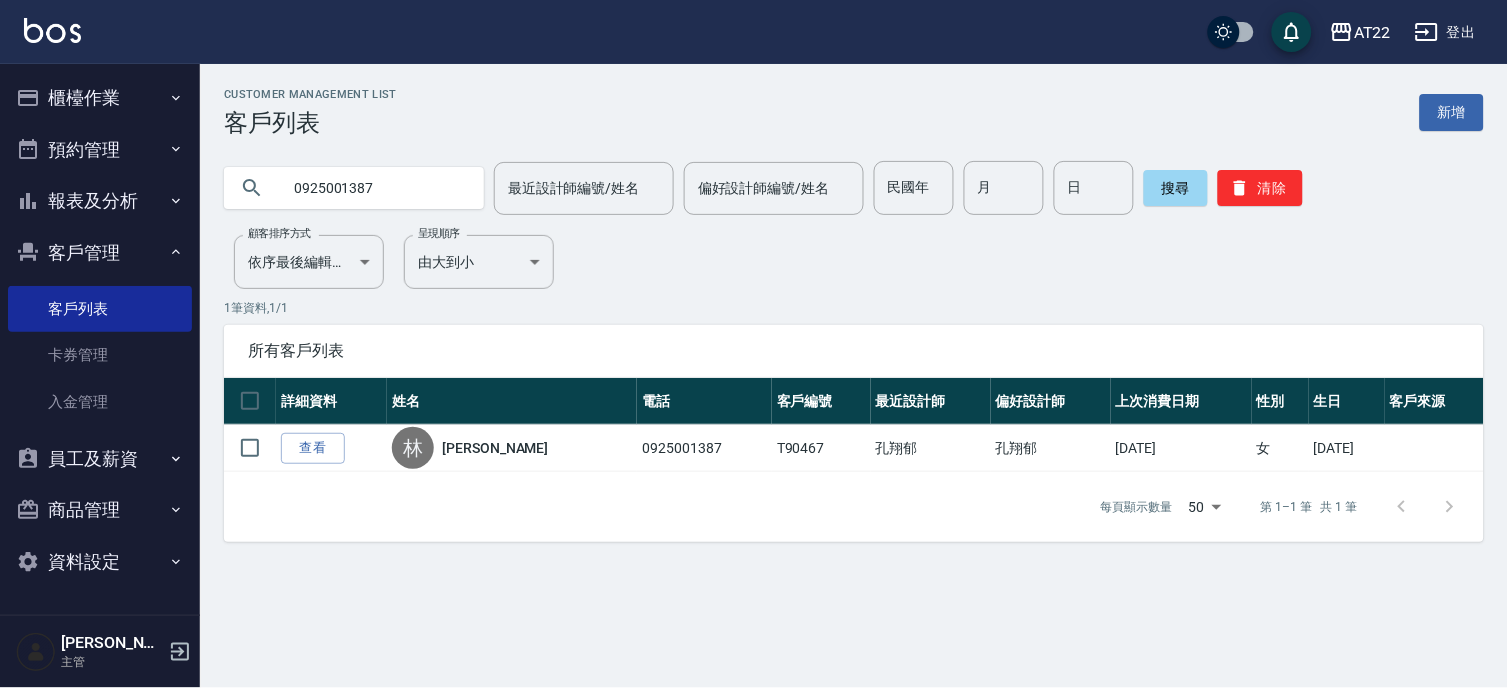 drag, startPoint x: 421, startPoint y: 180, endPoint x: 100, endPoint y: 178, distance: 321.00623 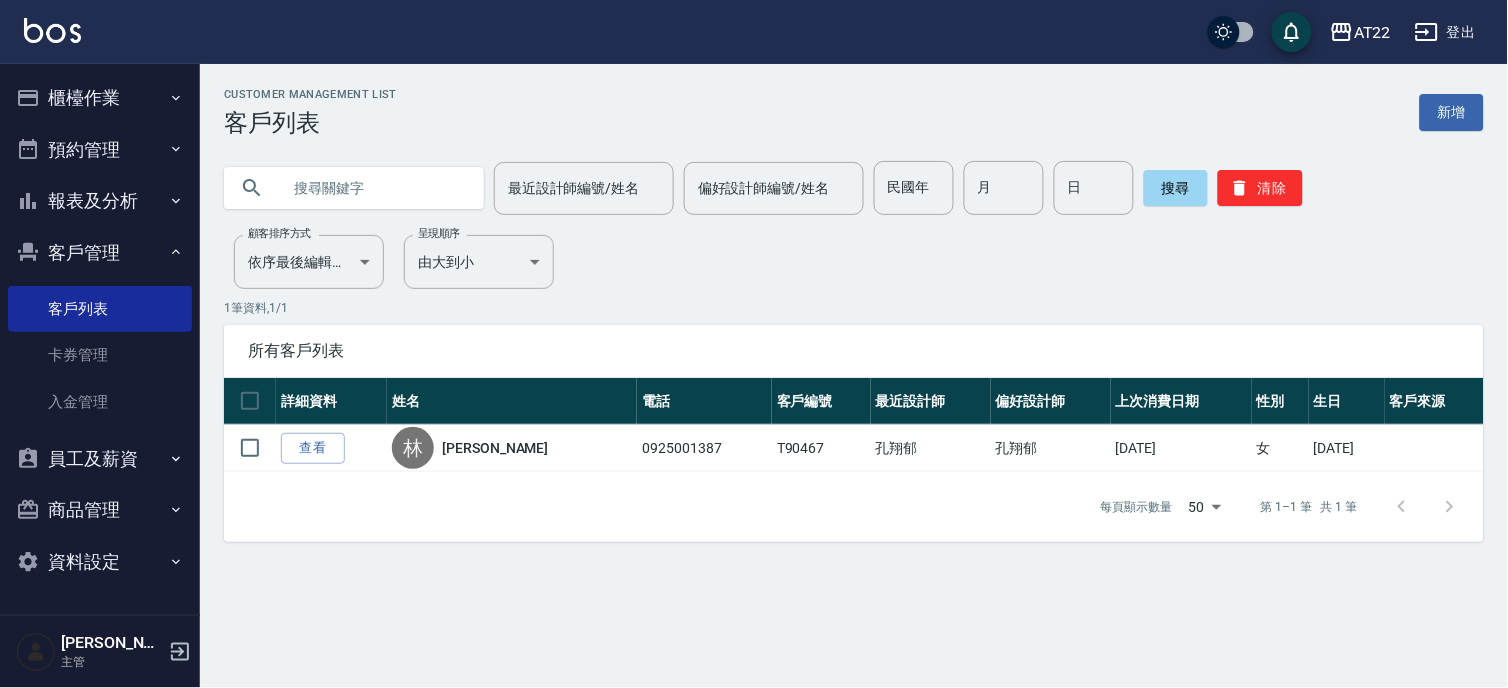 type on "ㄔ" 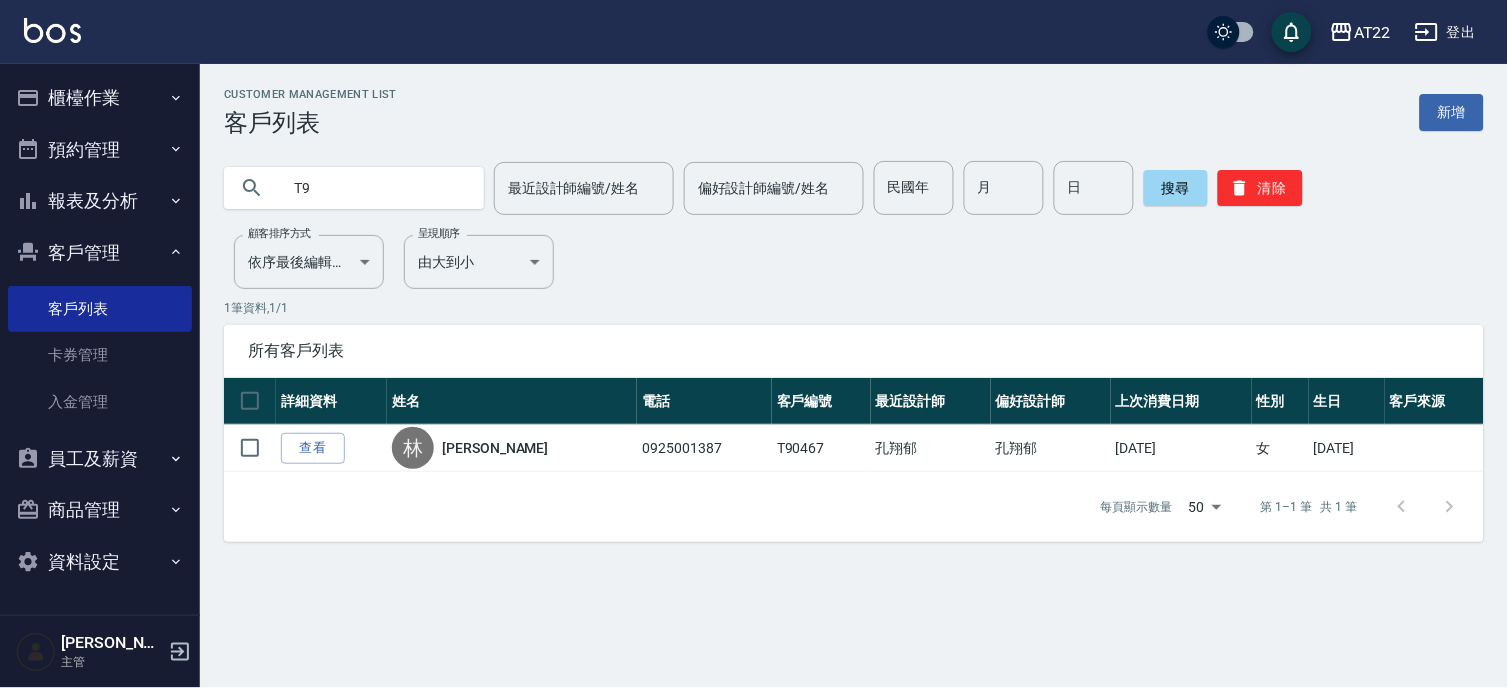 type on "T" 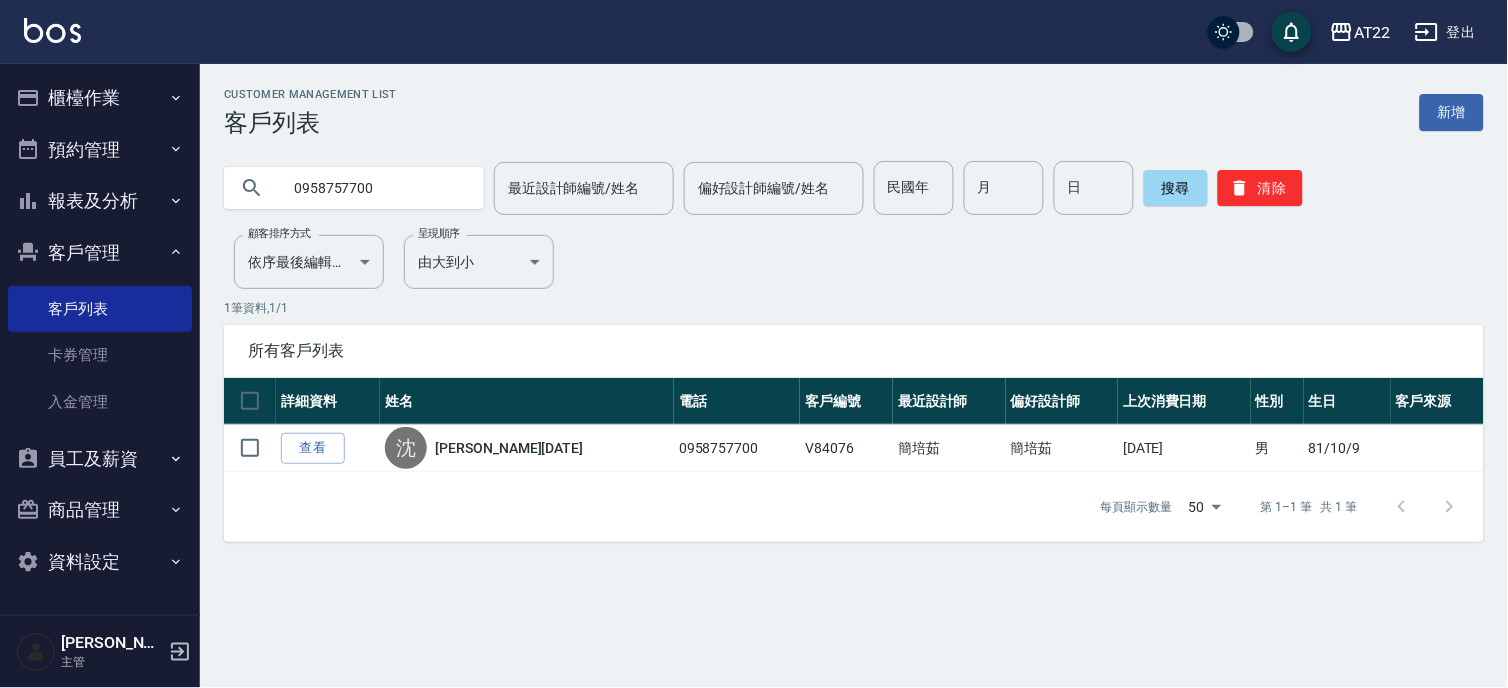drag, startPoint x: 446, startPoint y: 185, endPoint x: -5, endPoint y: 164, distance: 451.48865 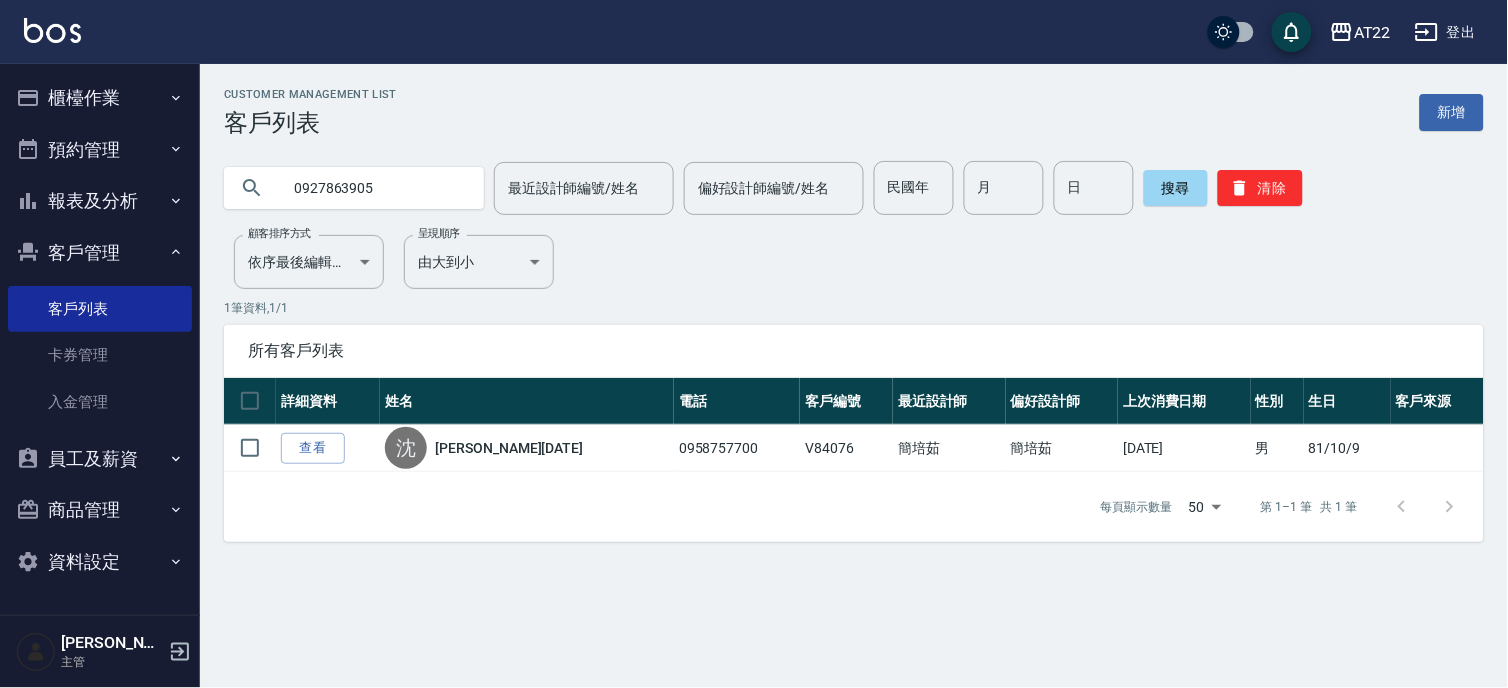 type on "0927863905" 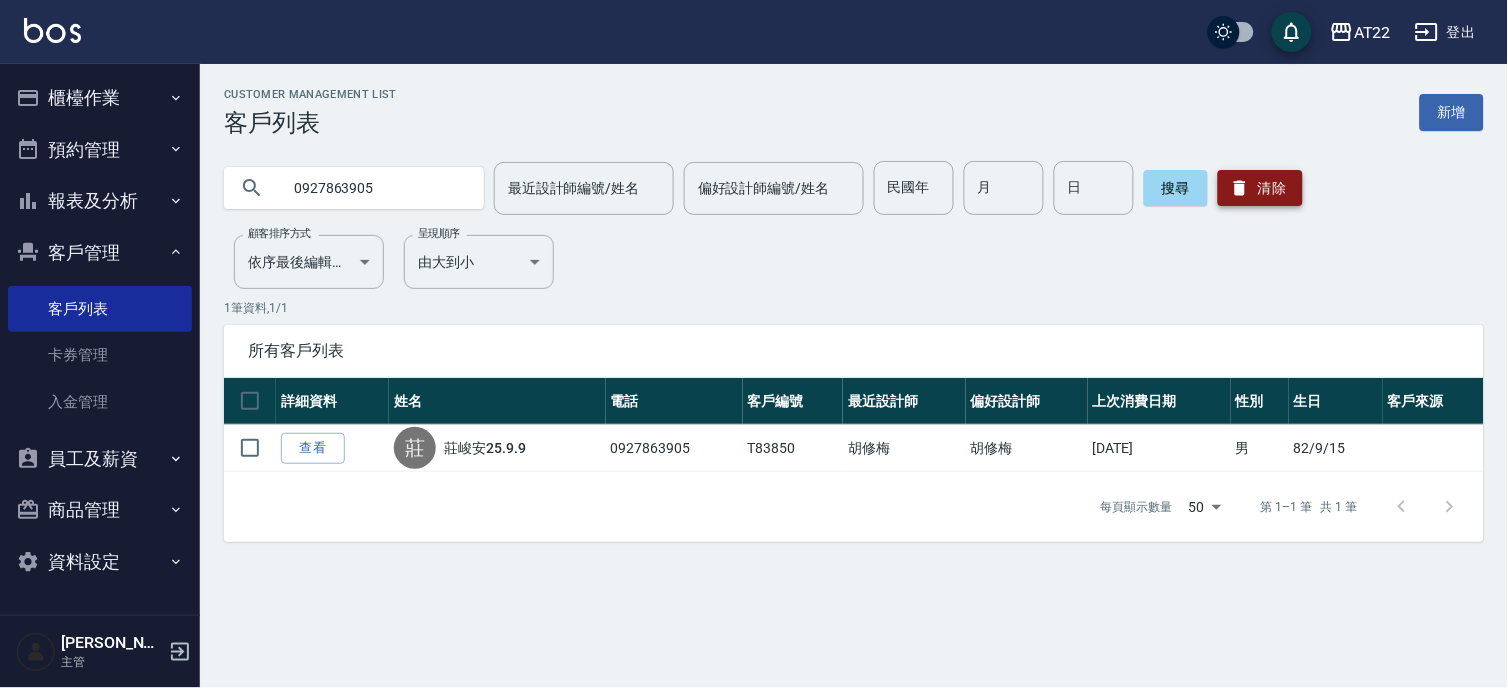 click on "清除" at bounding box center (1260, 188) 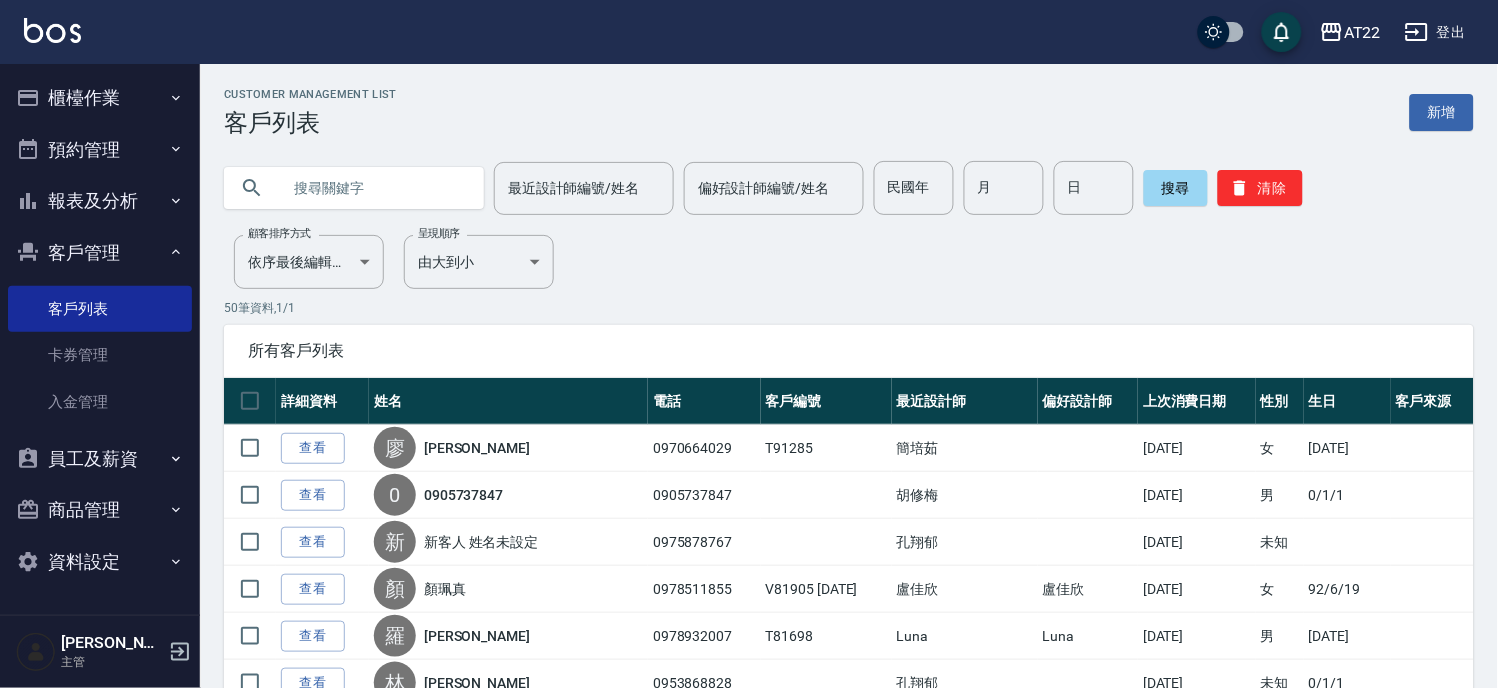 click at bounding box center [374, 188] 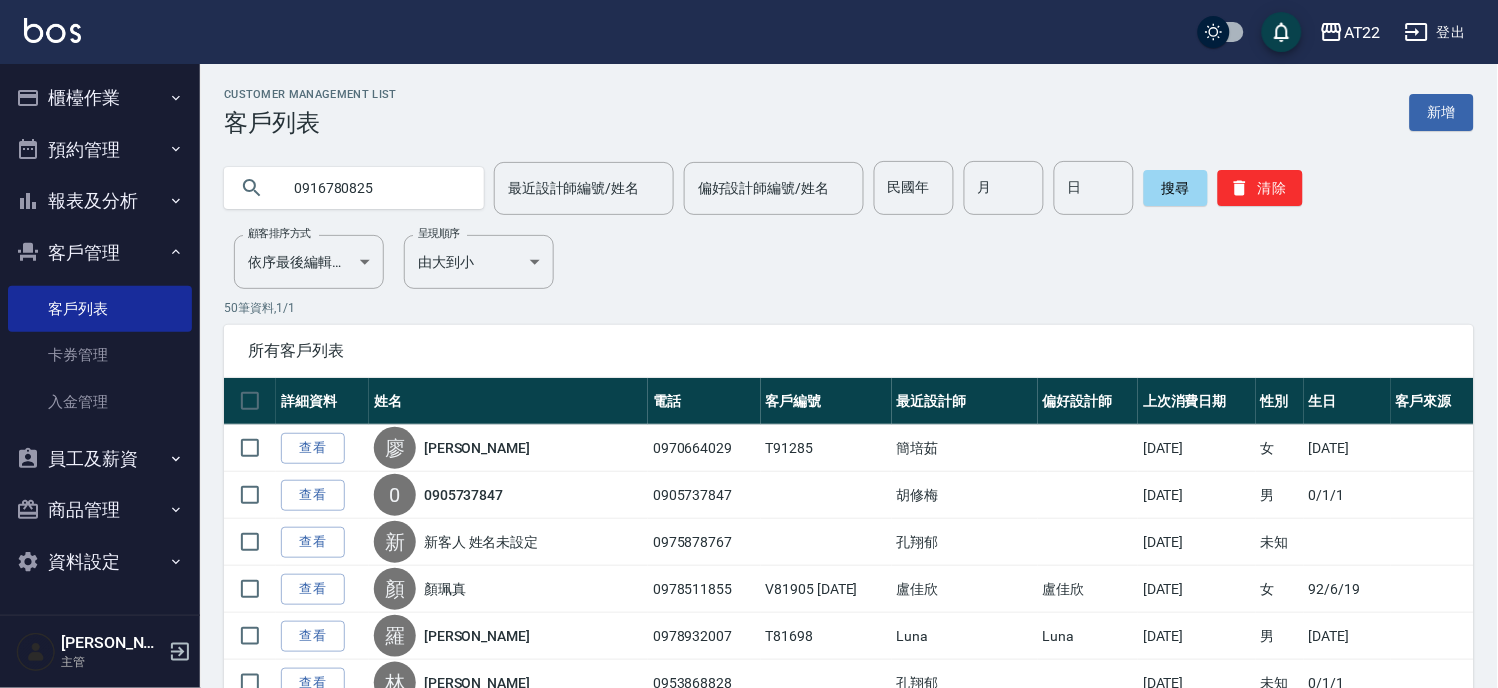 type on "0916780825" 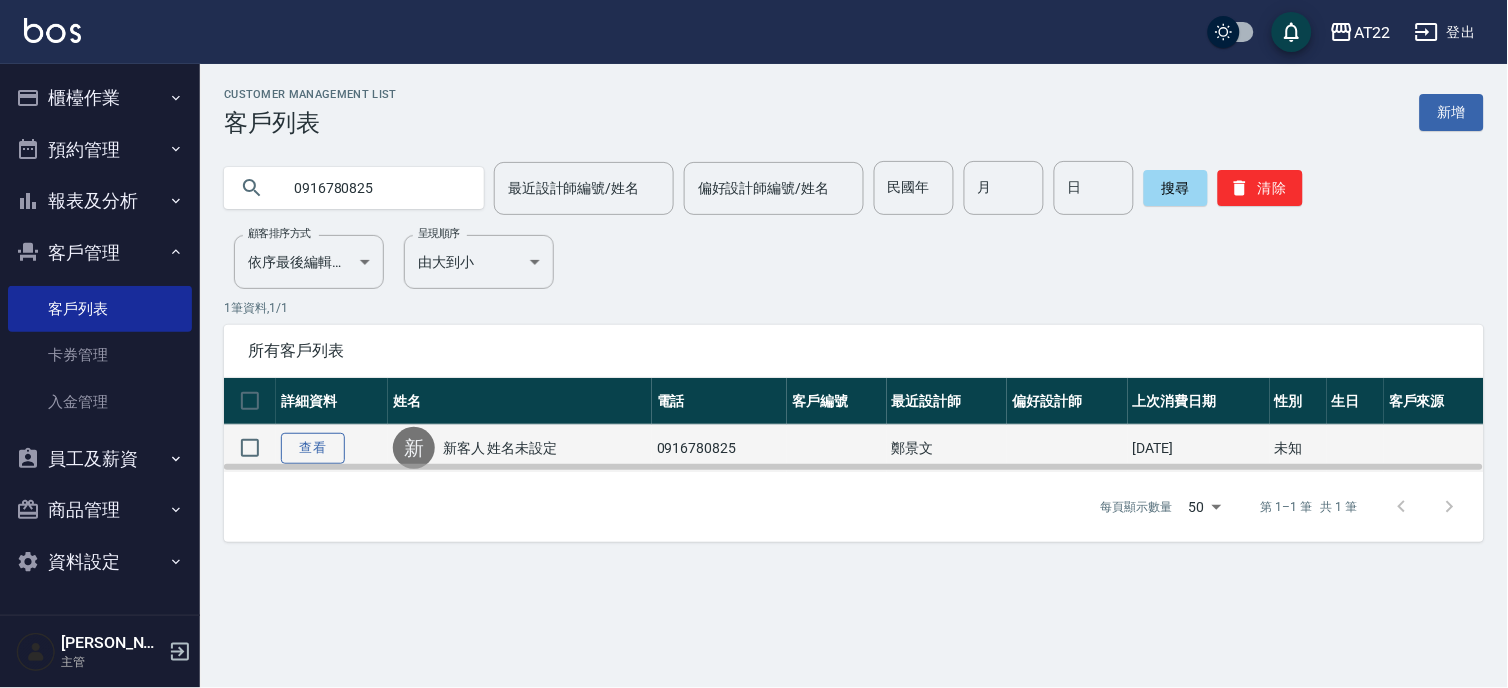 click on "查看" at bounding box center (313, 448) 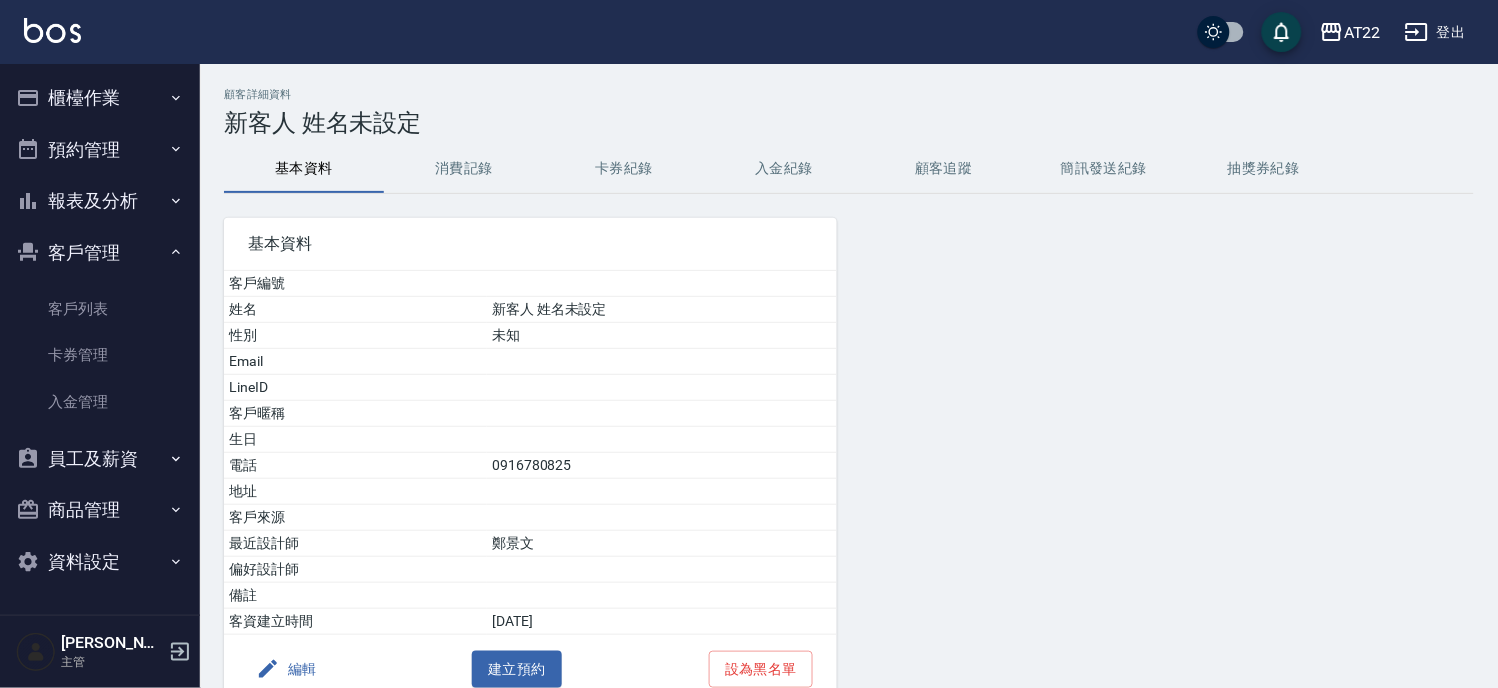 click on "消費記錄" at bounding box center (464, 169) 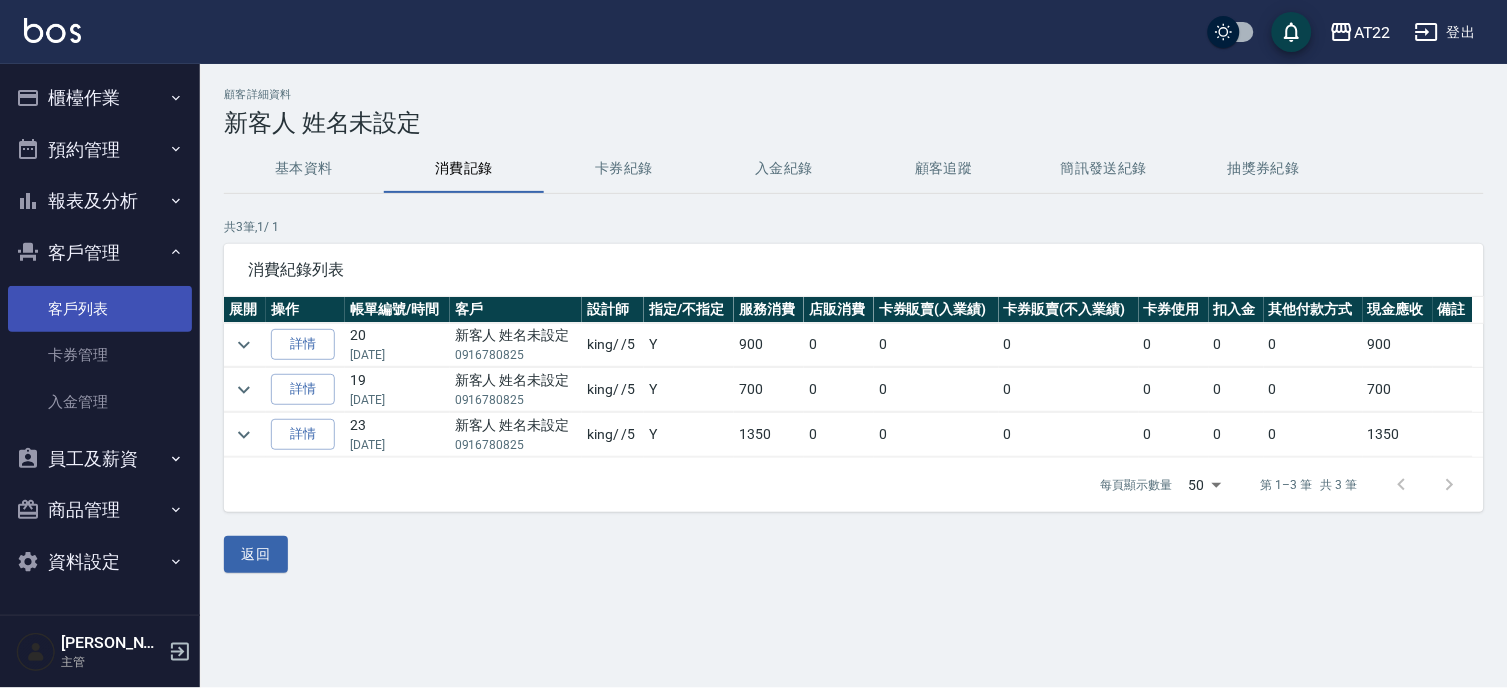 click on "客戶列表" at bounding box center (100, 309) 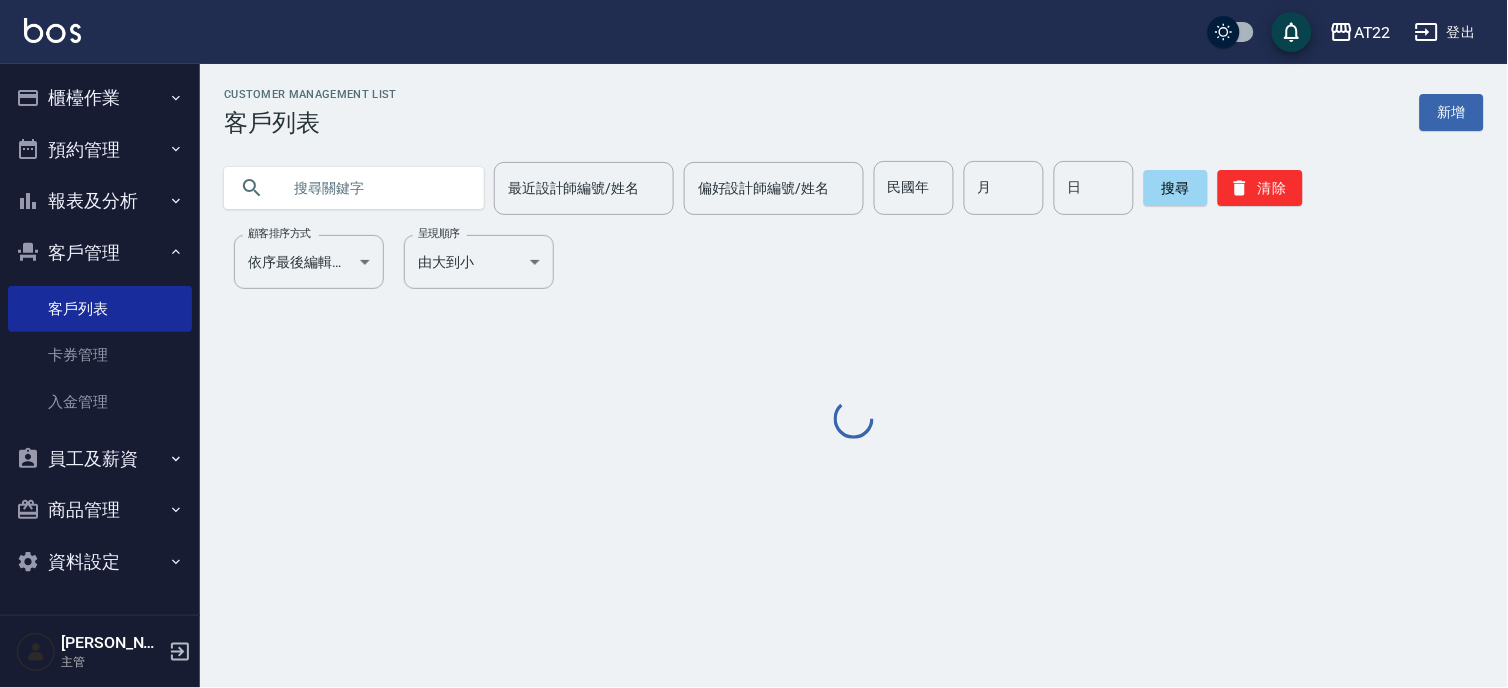 click at bounding box center (374, 188) 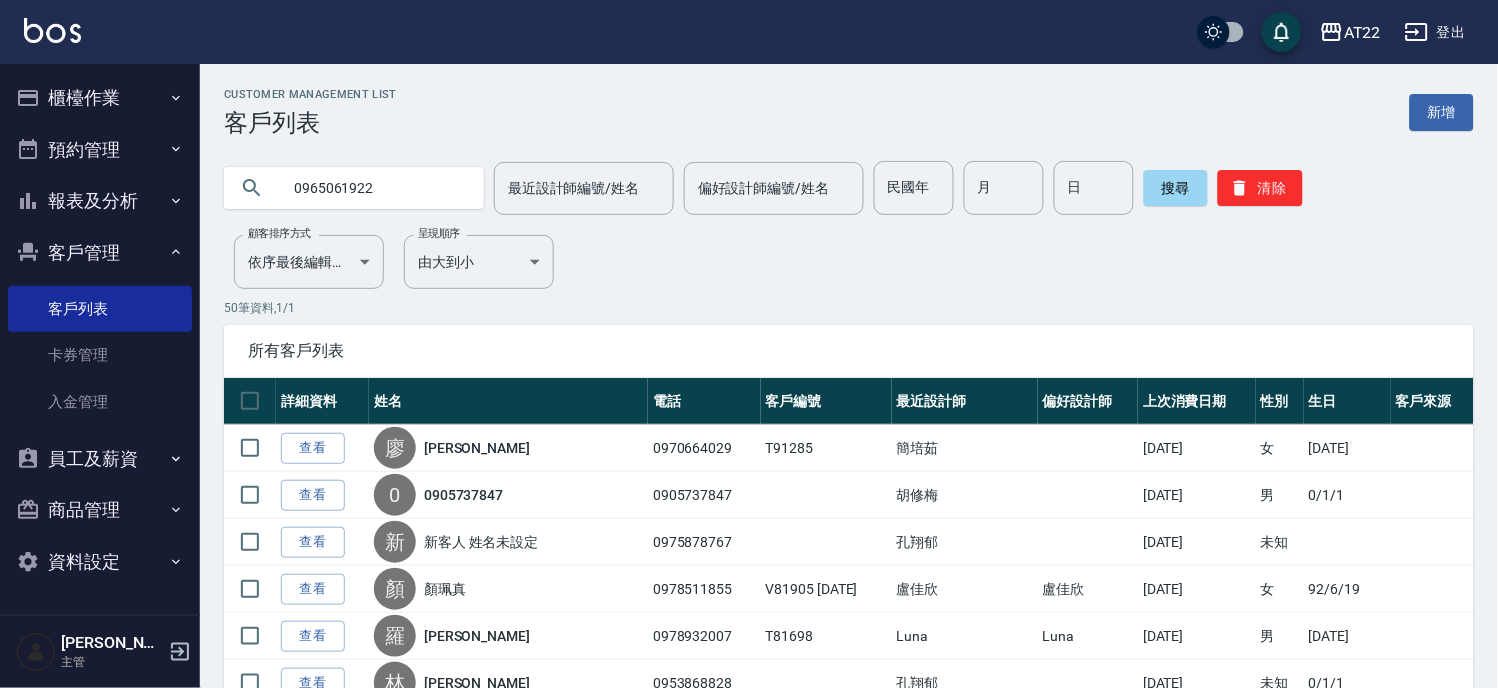 type on "0965061922" 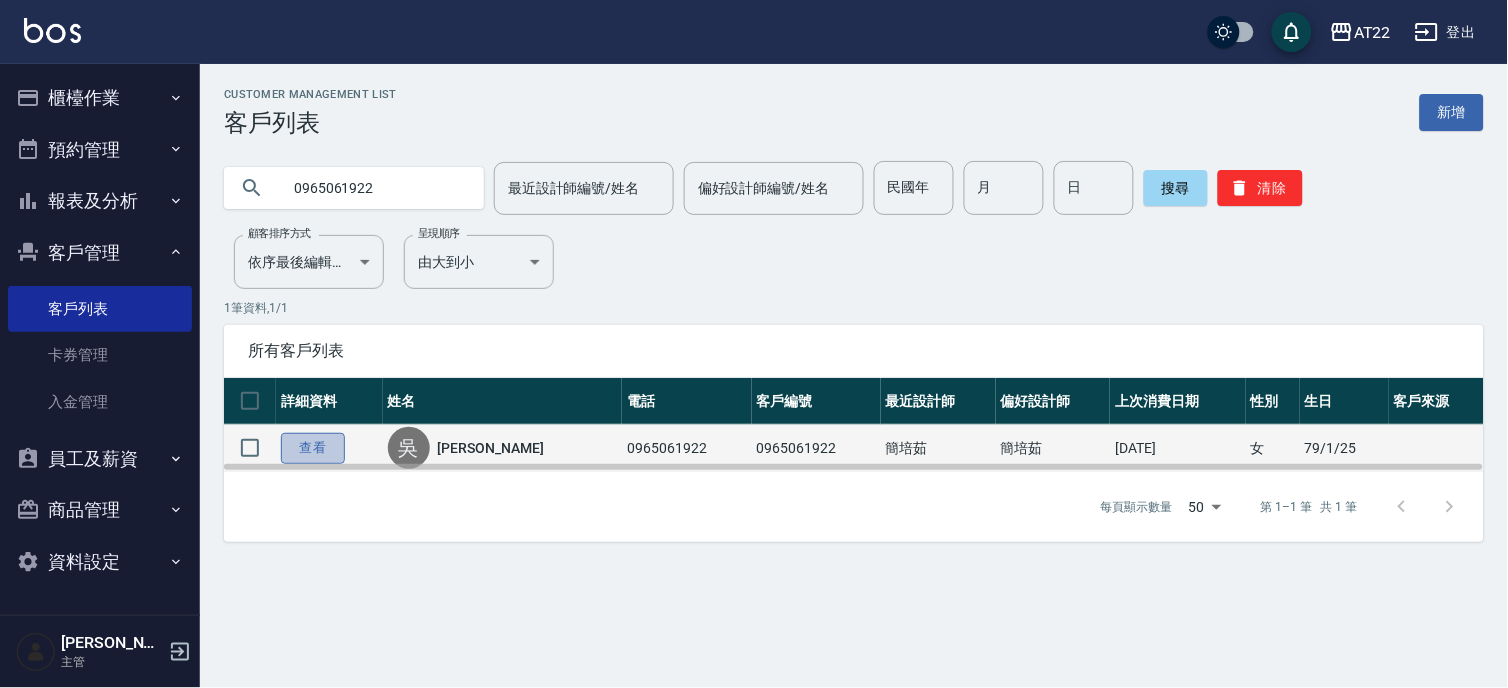 click on "查看" at bounding box center (313, 448) 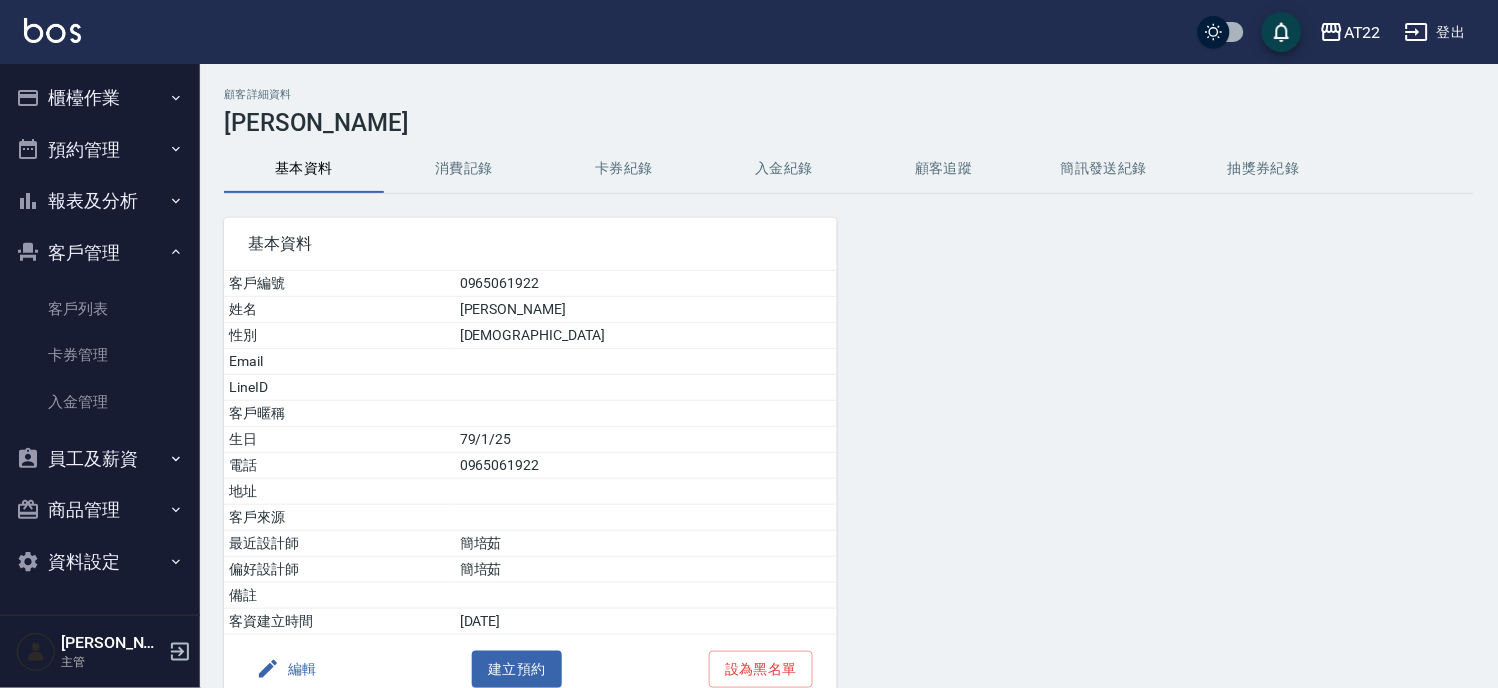 click on "消費記錄" at bounding box center (464, 169) 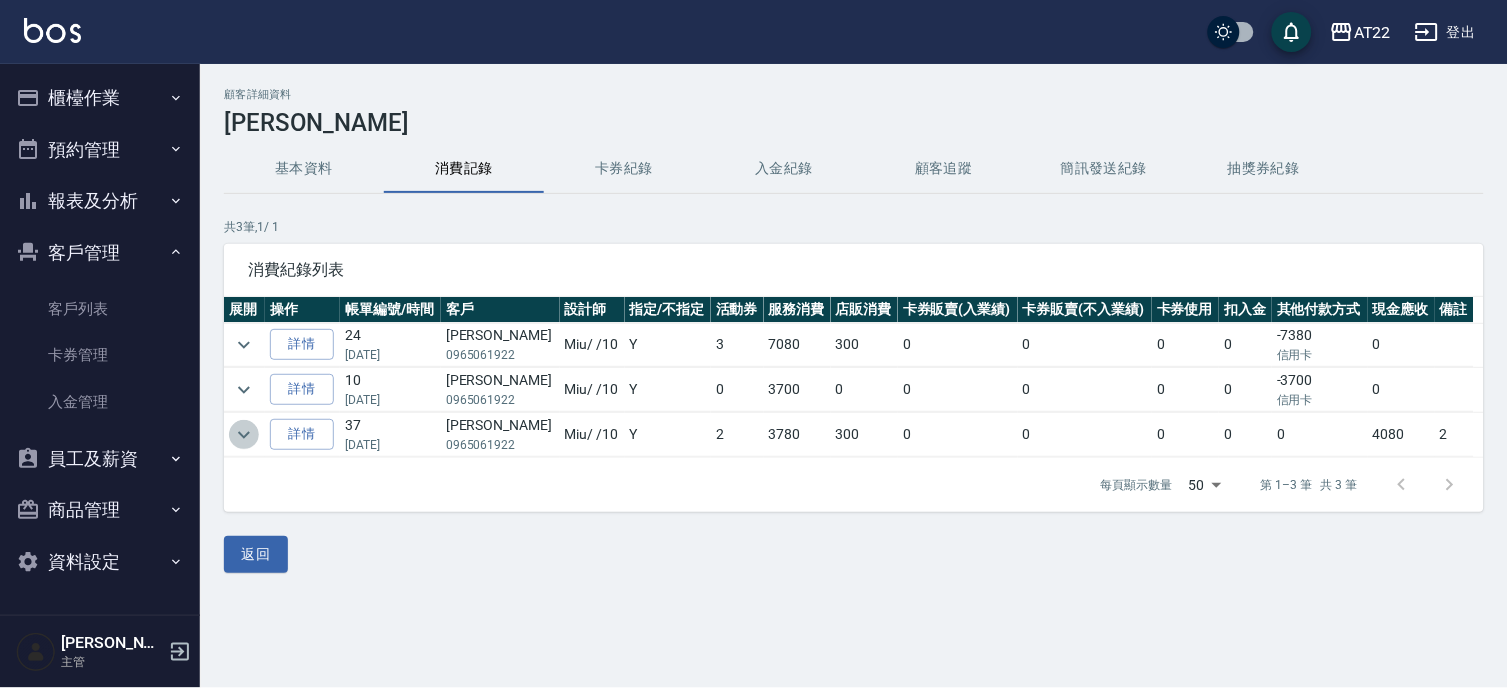 click 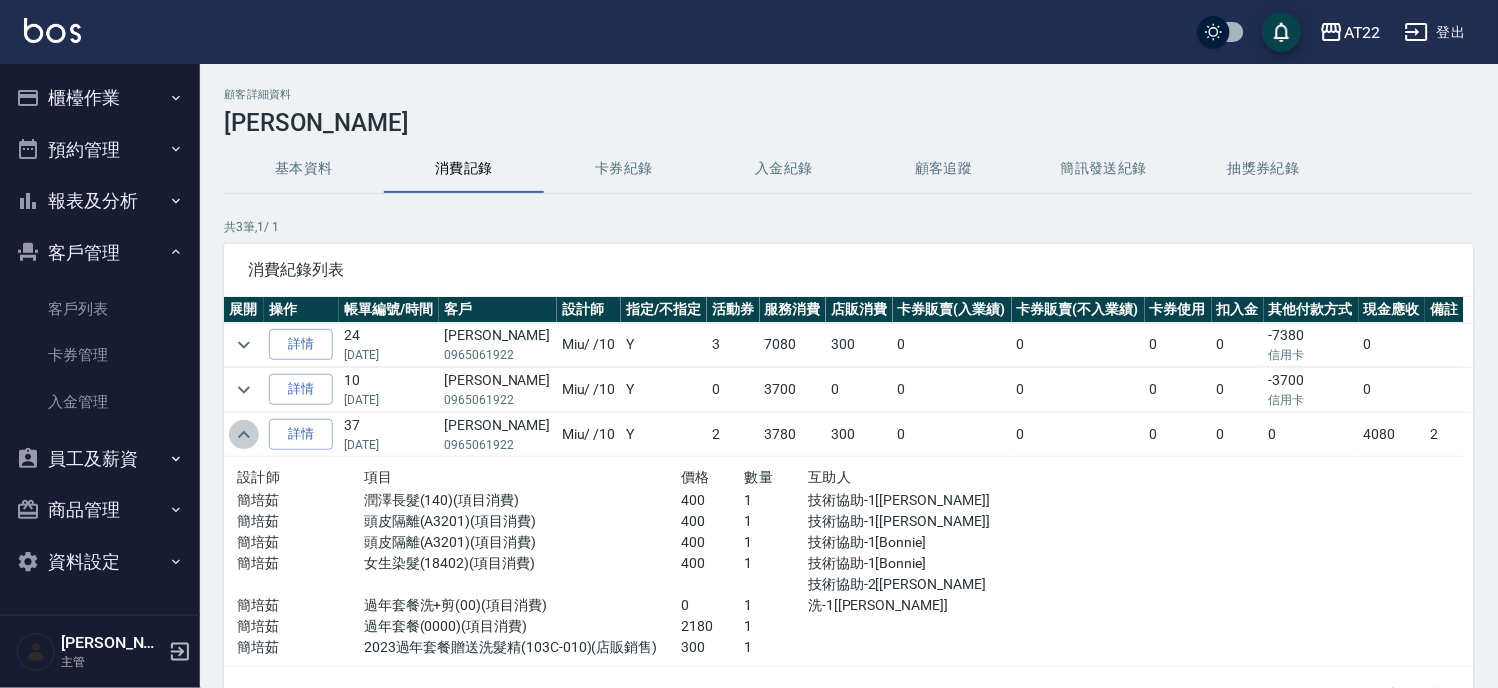 click 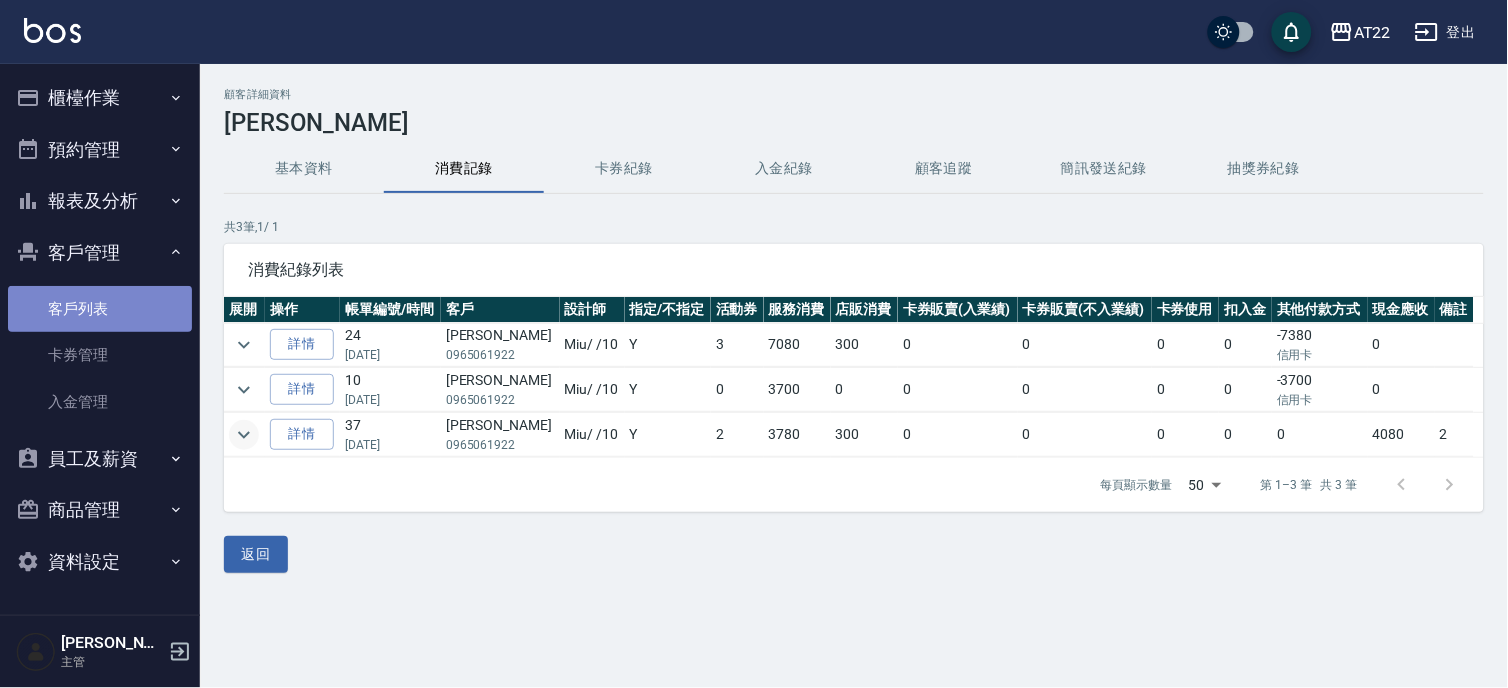 click on "客戶列表" at bounding box center (100, 309) 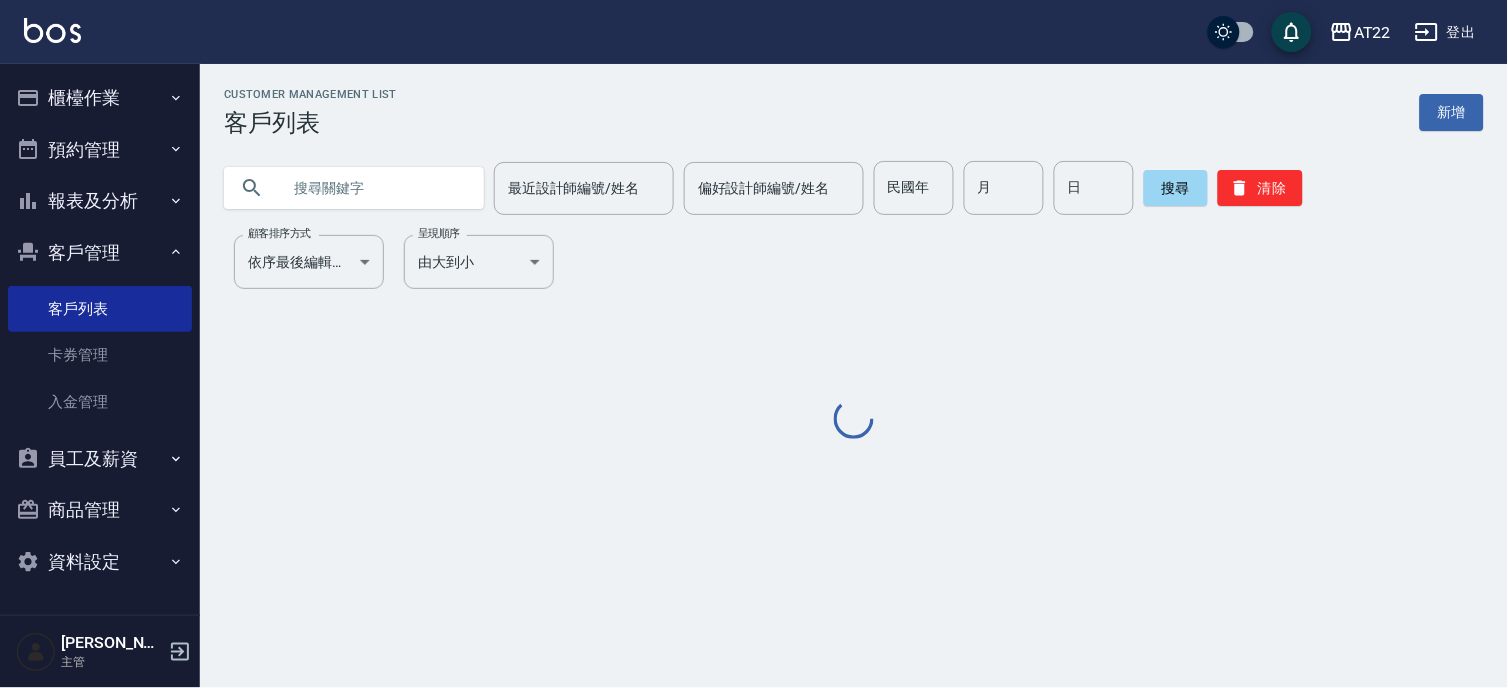 click at bounding box center (374, 188) 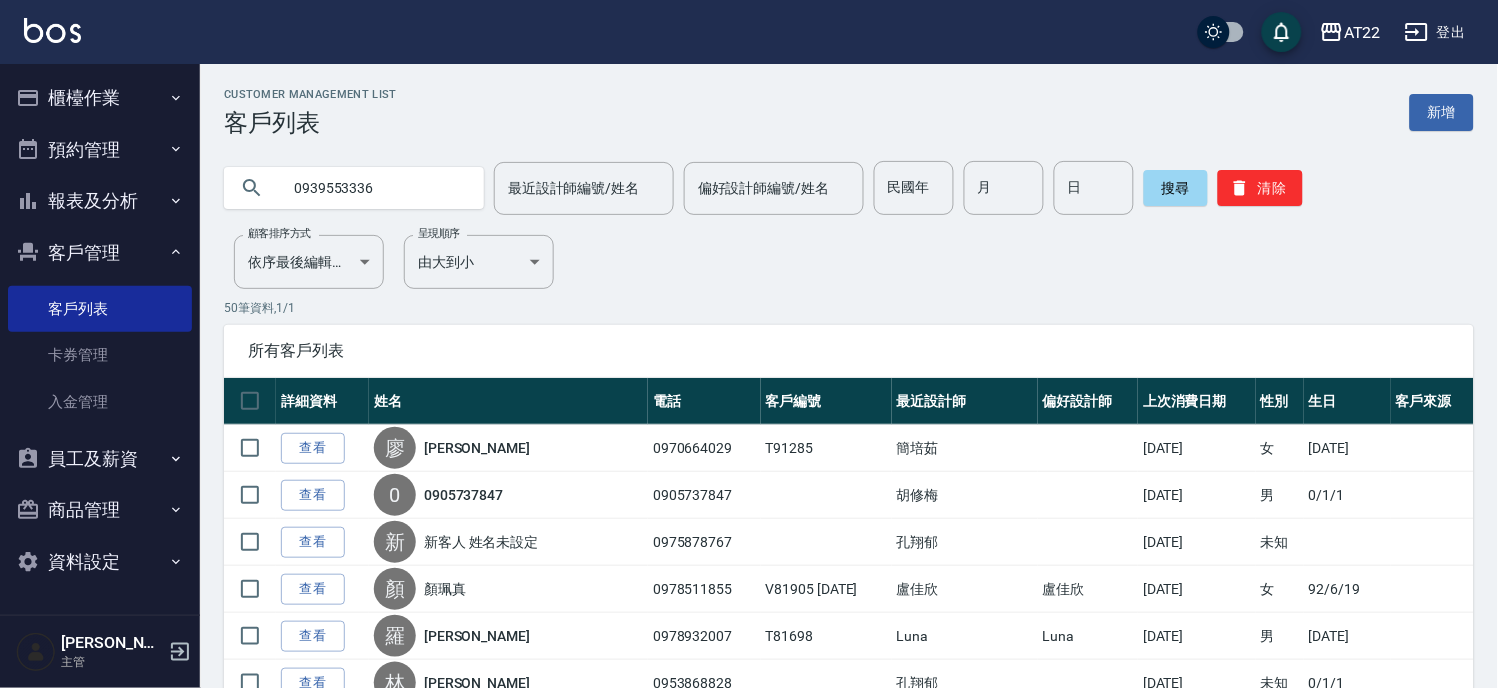 type on "0939553336" 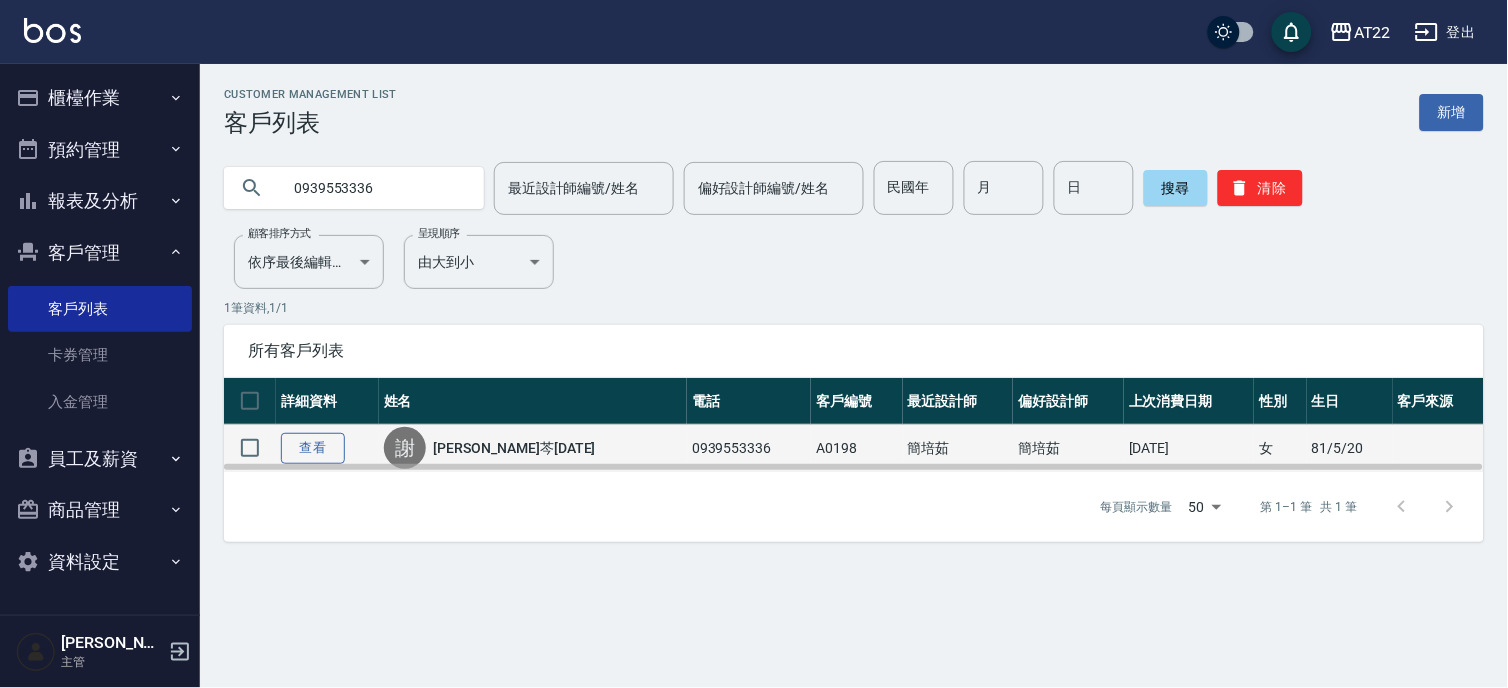 click on "查看" at bounding box center (313, 448) 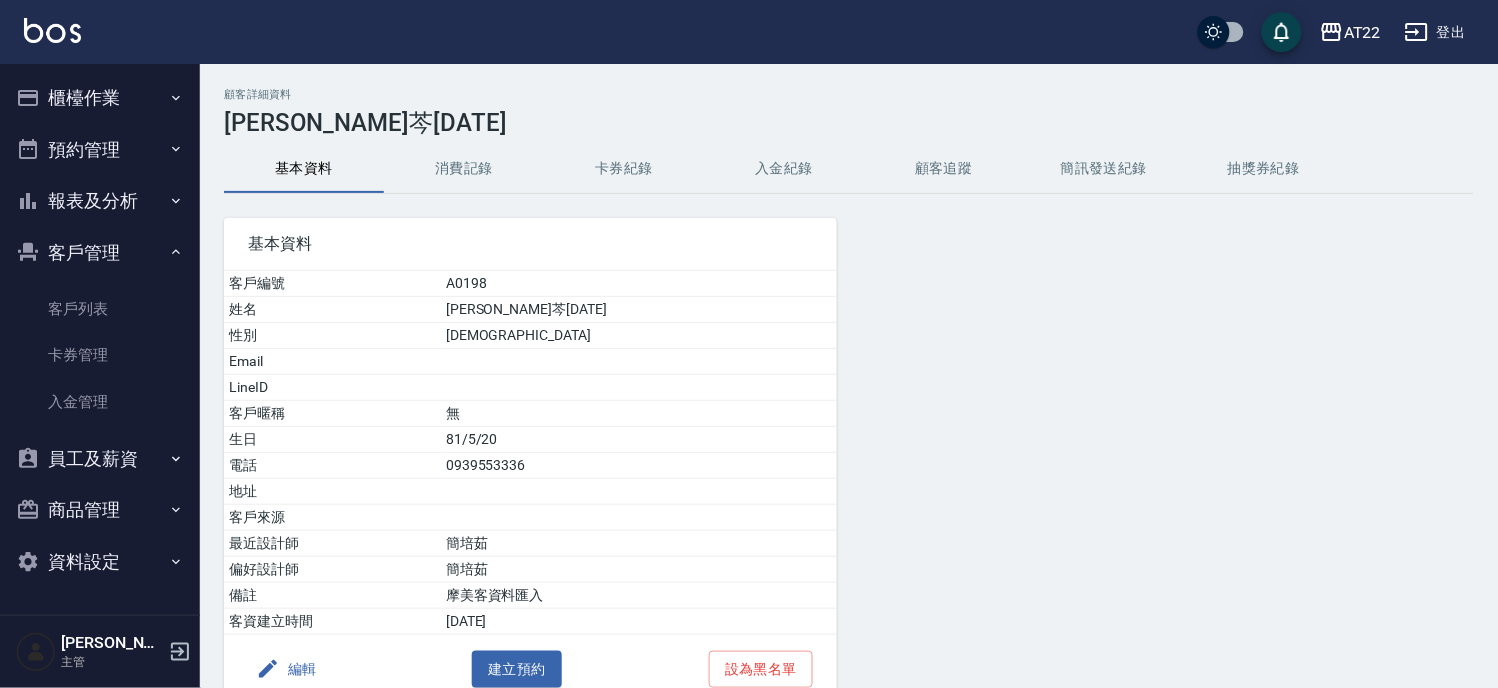 click on "消費記錄" at bounding box center (464, 169) 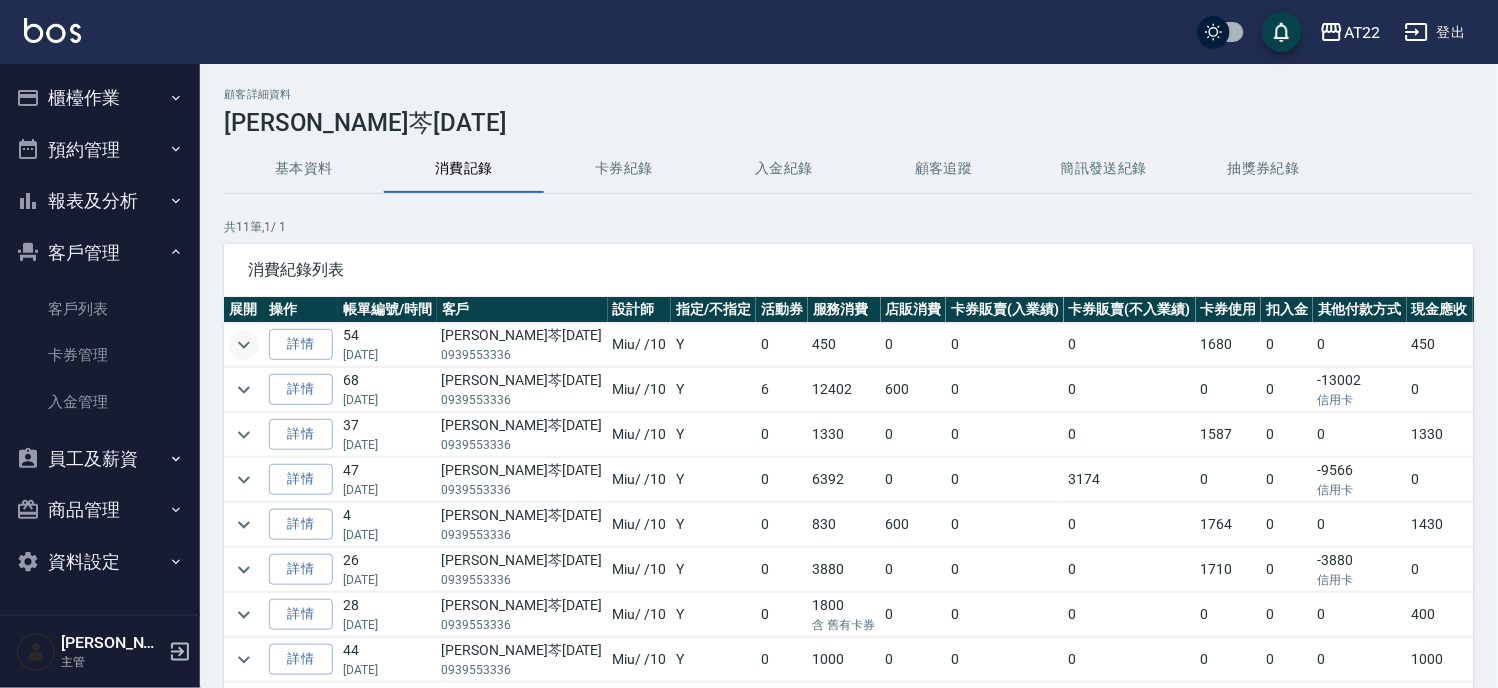 click 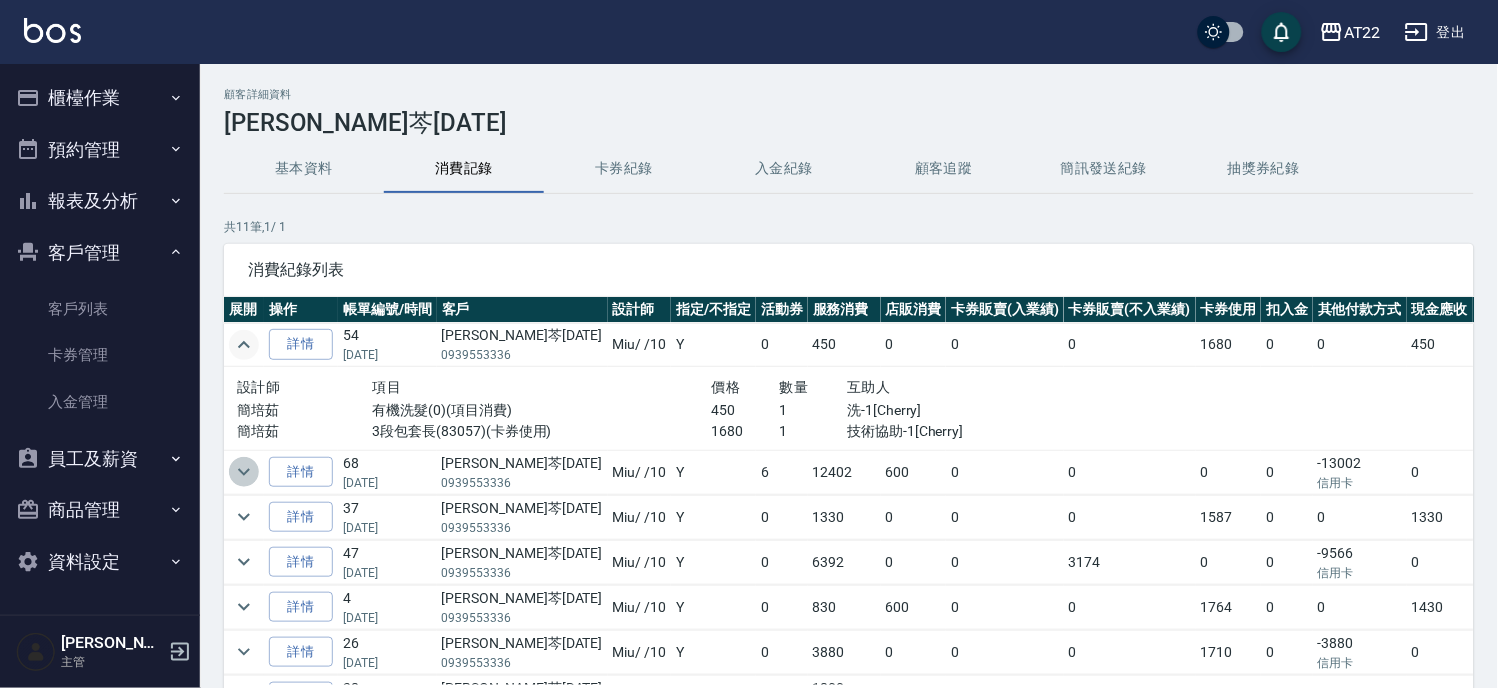 click at bounding box center (244, 472) 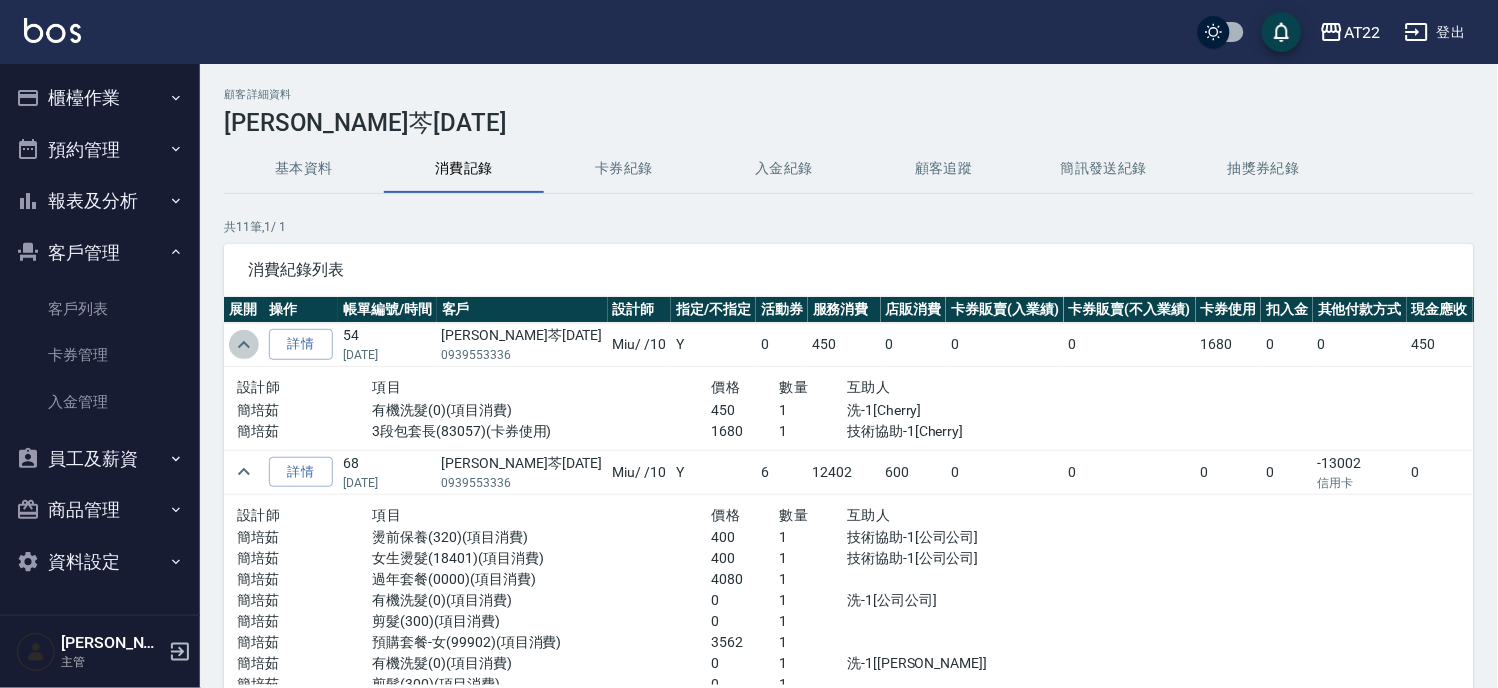 click 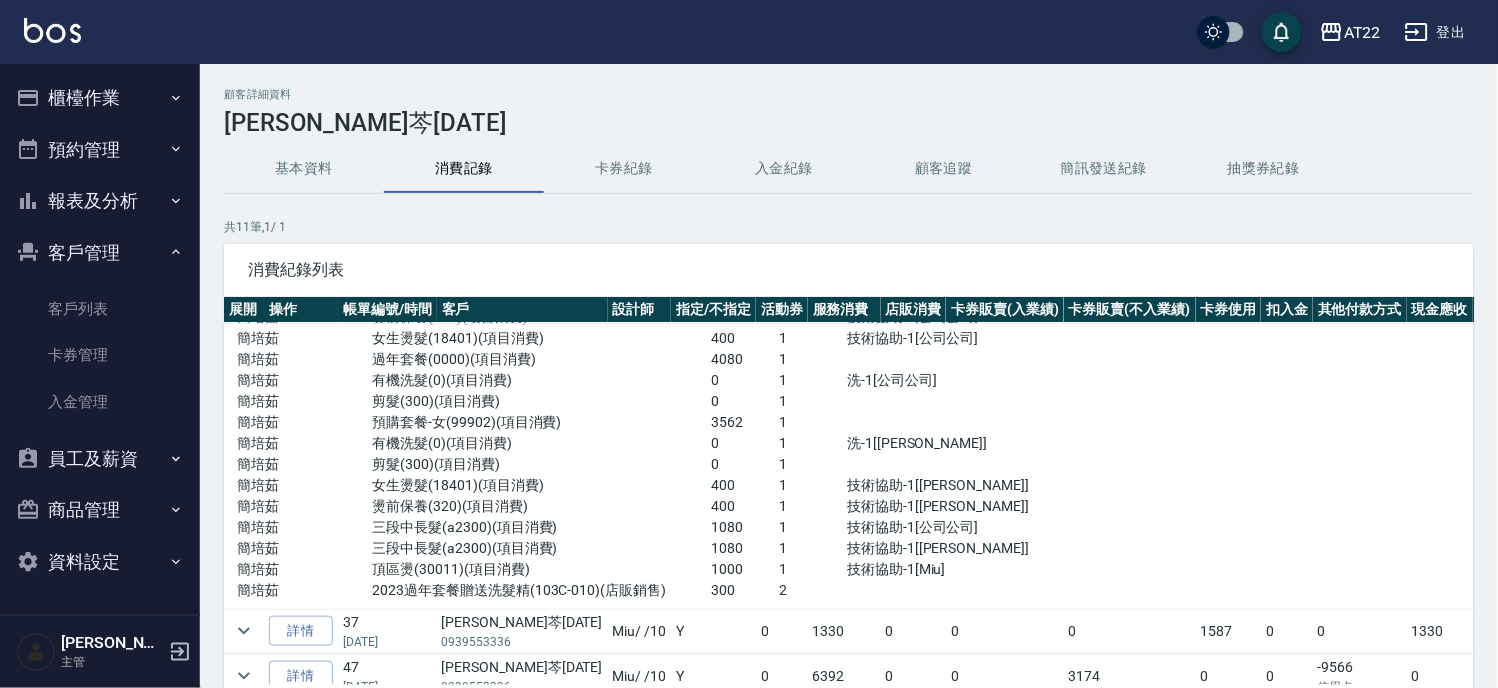 scroll, scrollTop: 222, scrollLeft: 0, axis: vertical 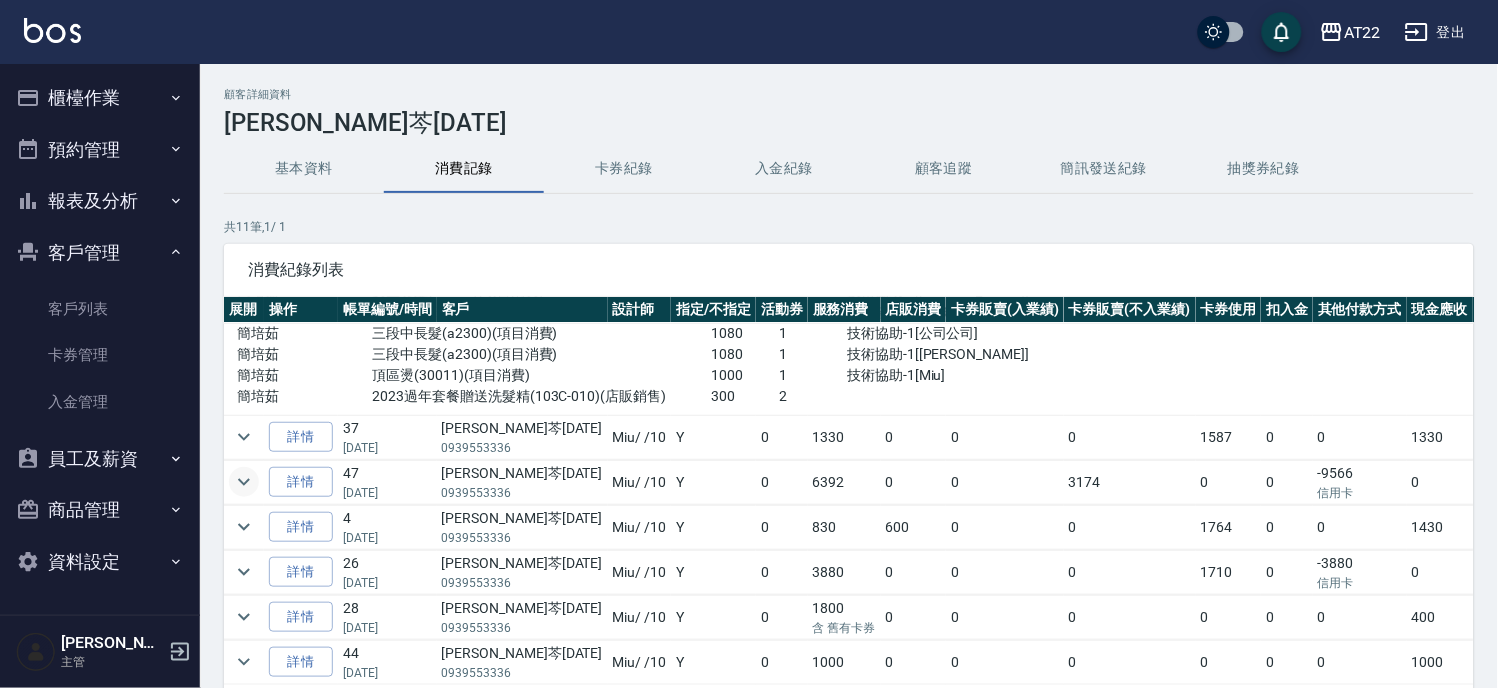 click 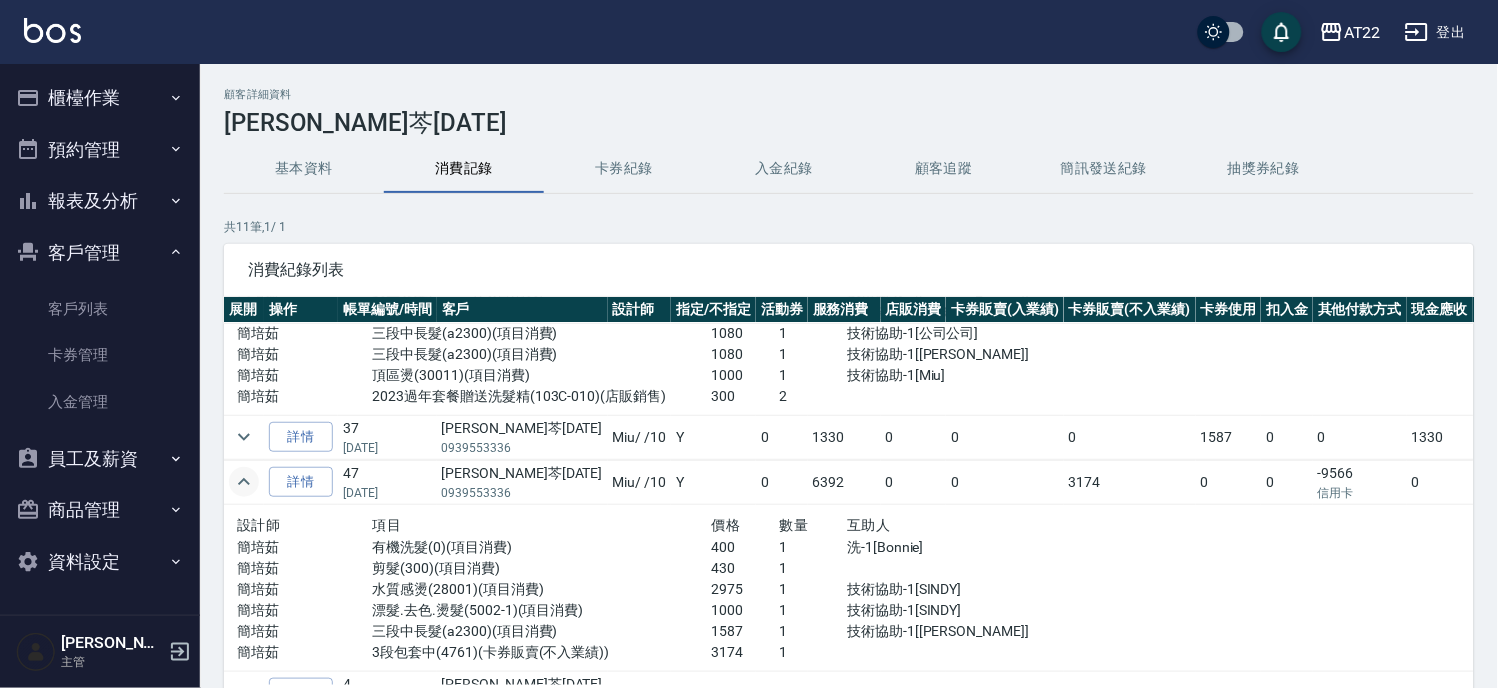 scroll, scrollTop: 554, scrollLeft: 0, axis: vertical 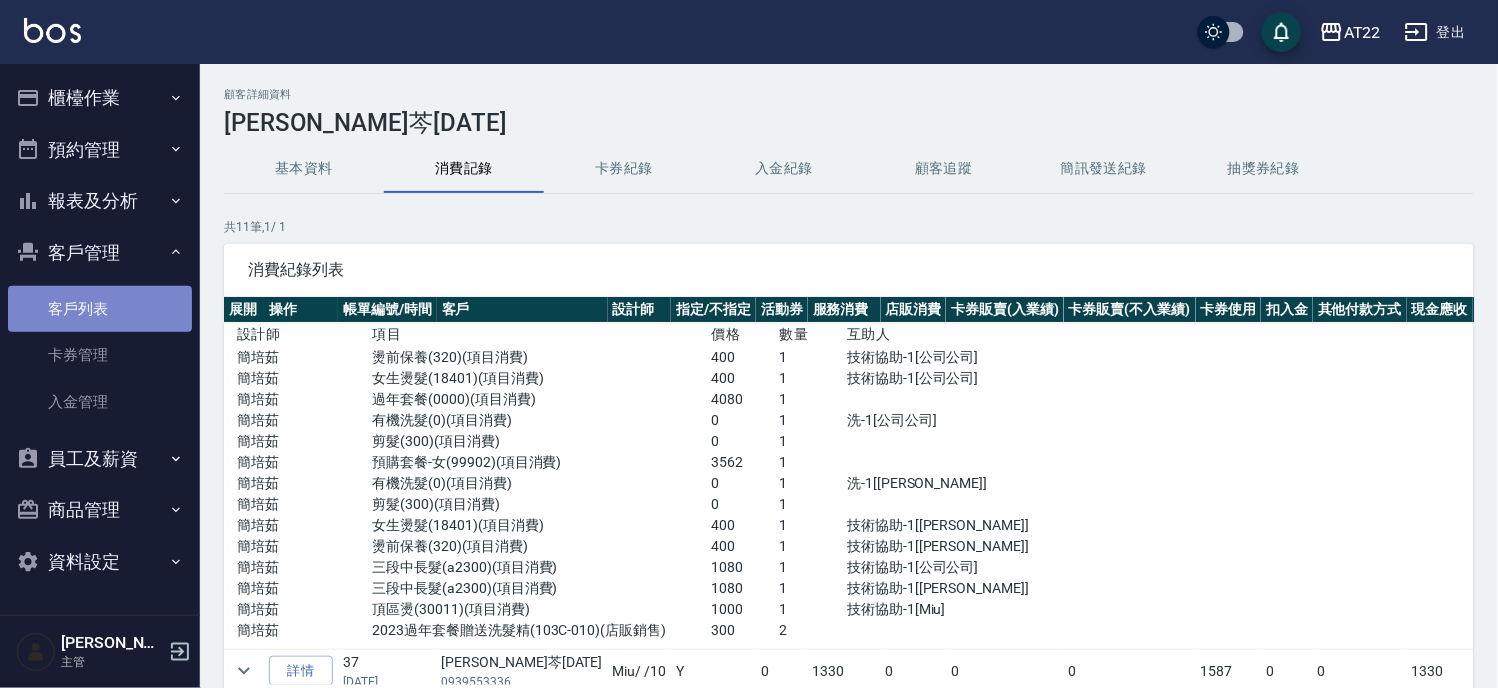 click on "客戶列表" at bounding box center [100, 309] 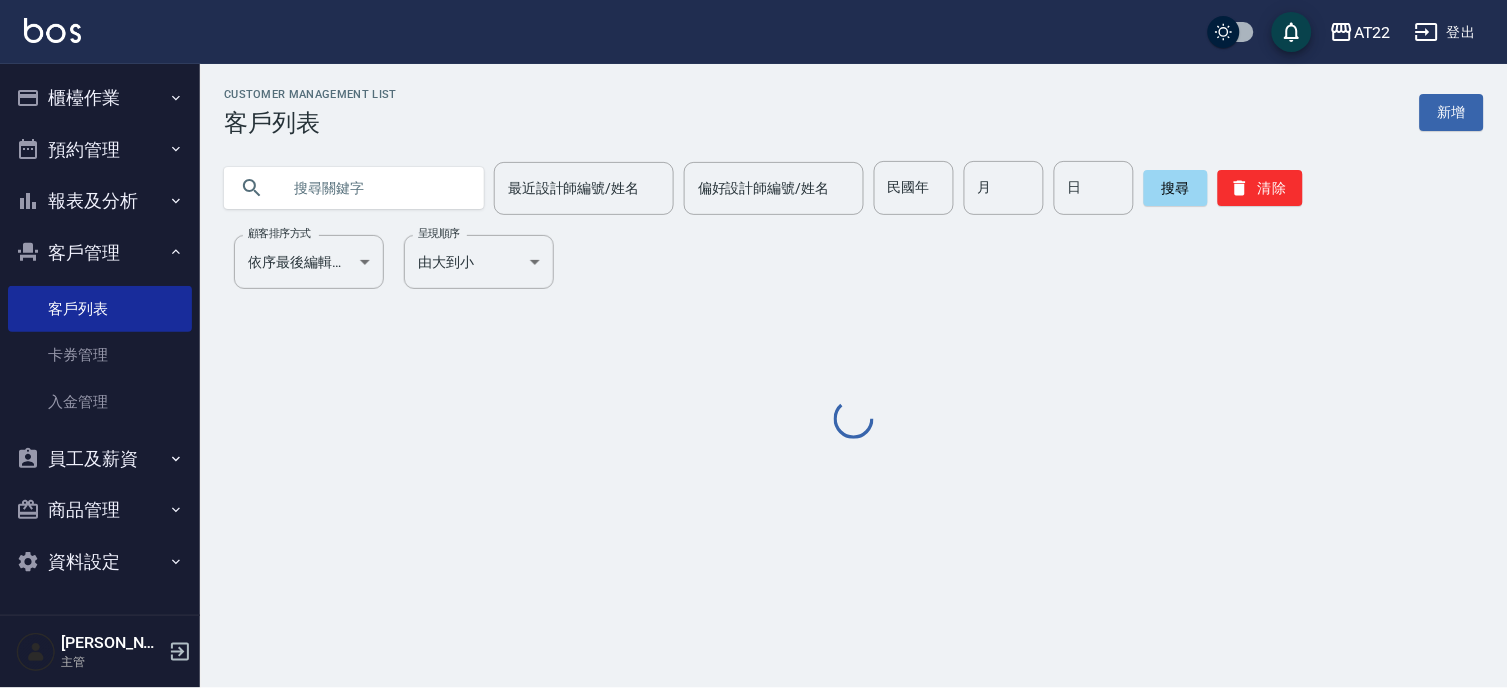 click at bounding box center (374, 188) 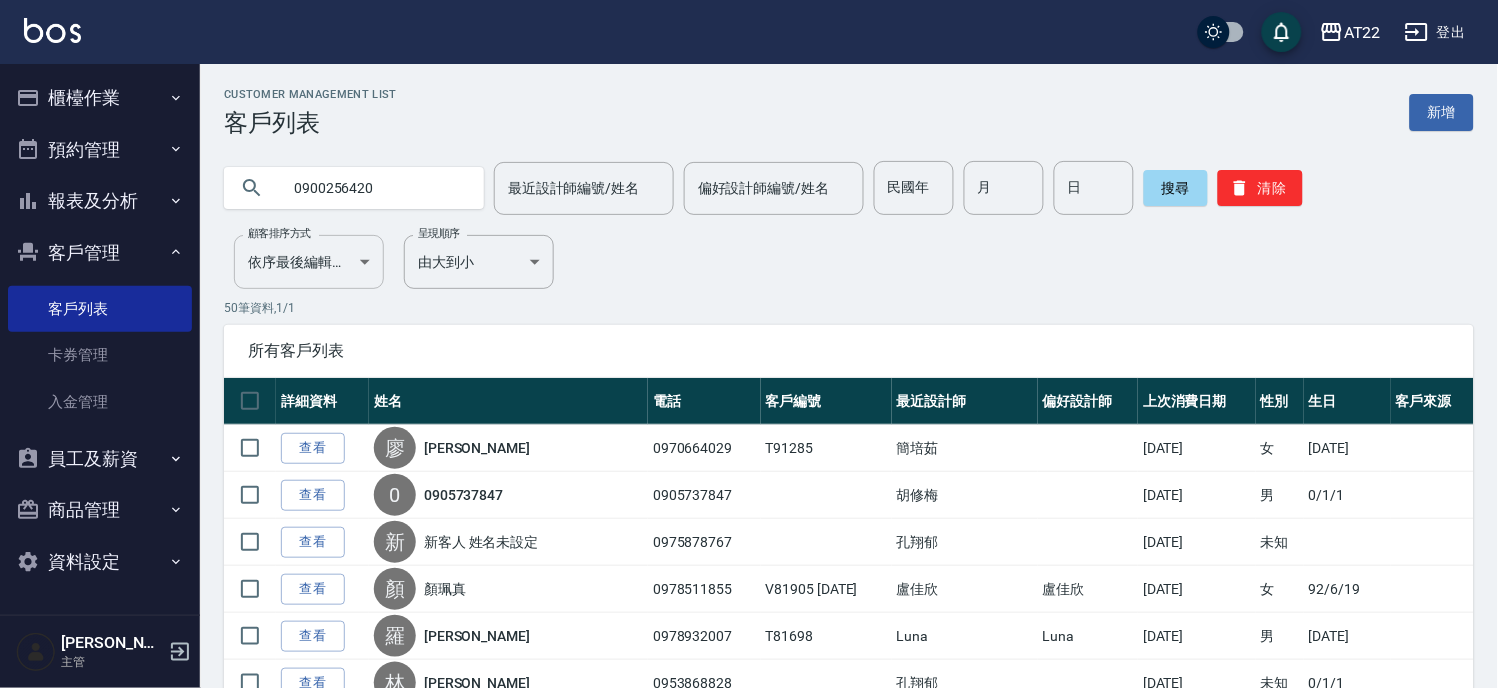 type on "0900256420" 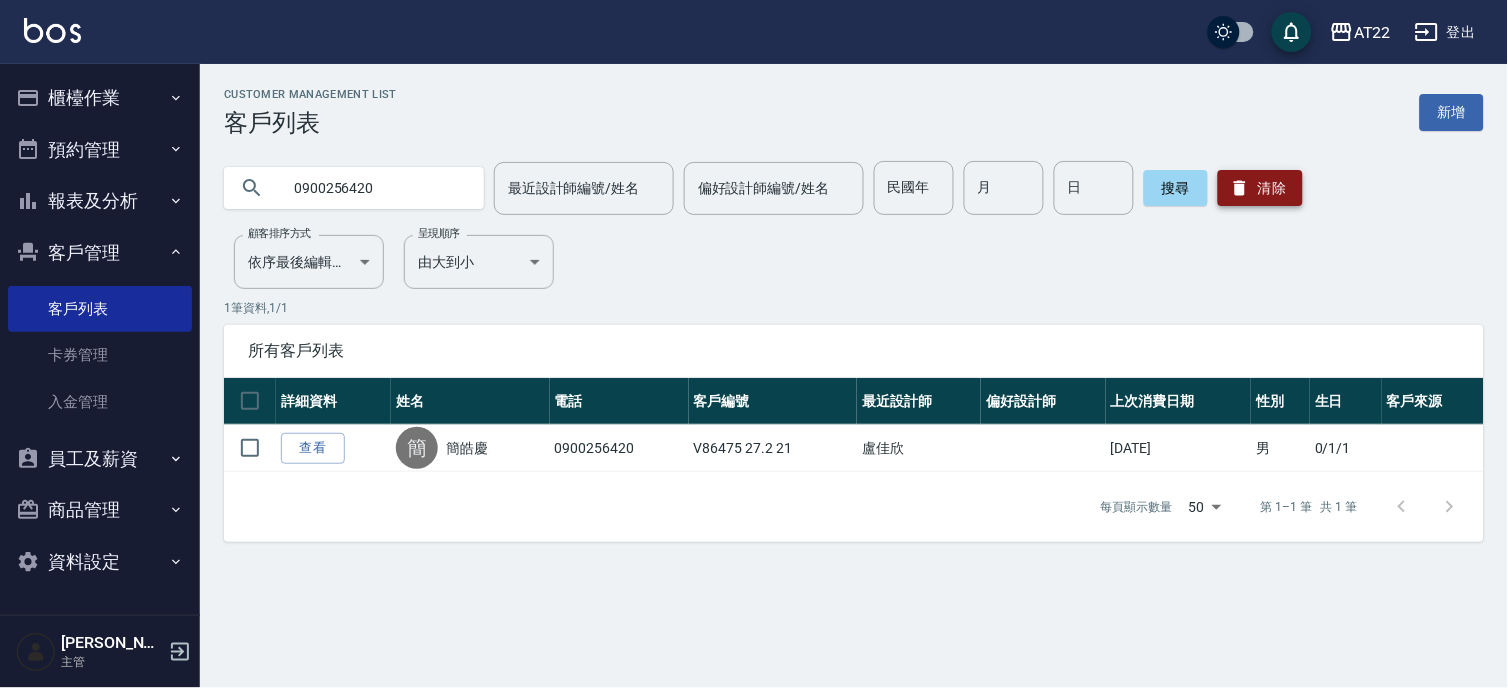 click on "清除" at bounding box center [1260, 188] 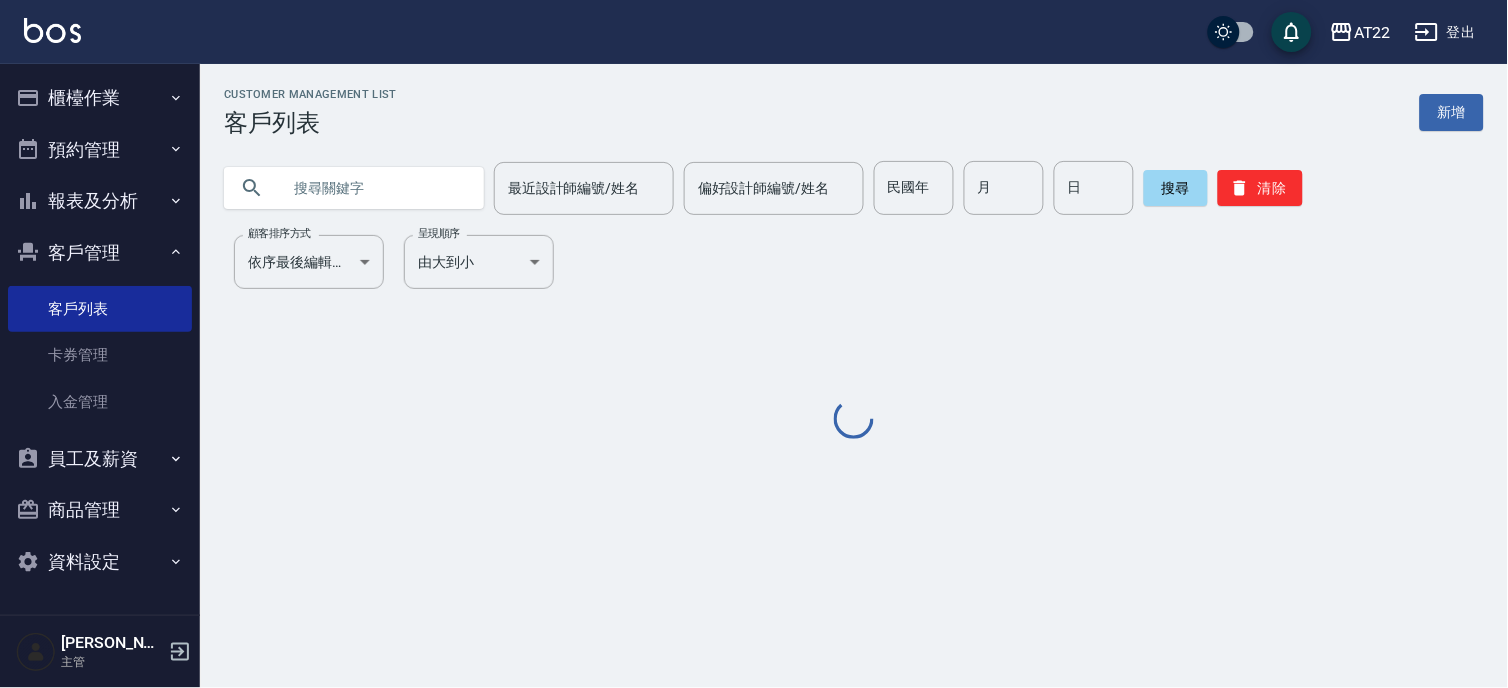 click at bounding box center [374, 188] 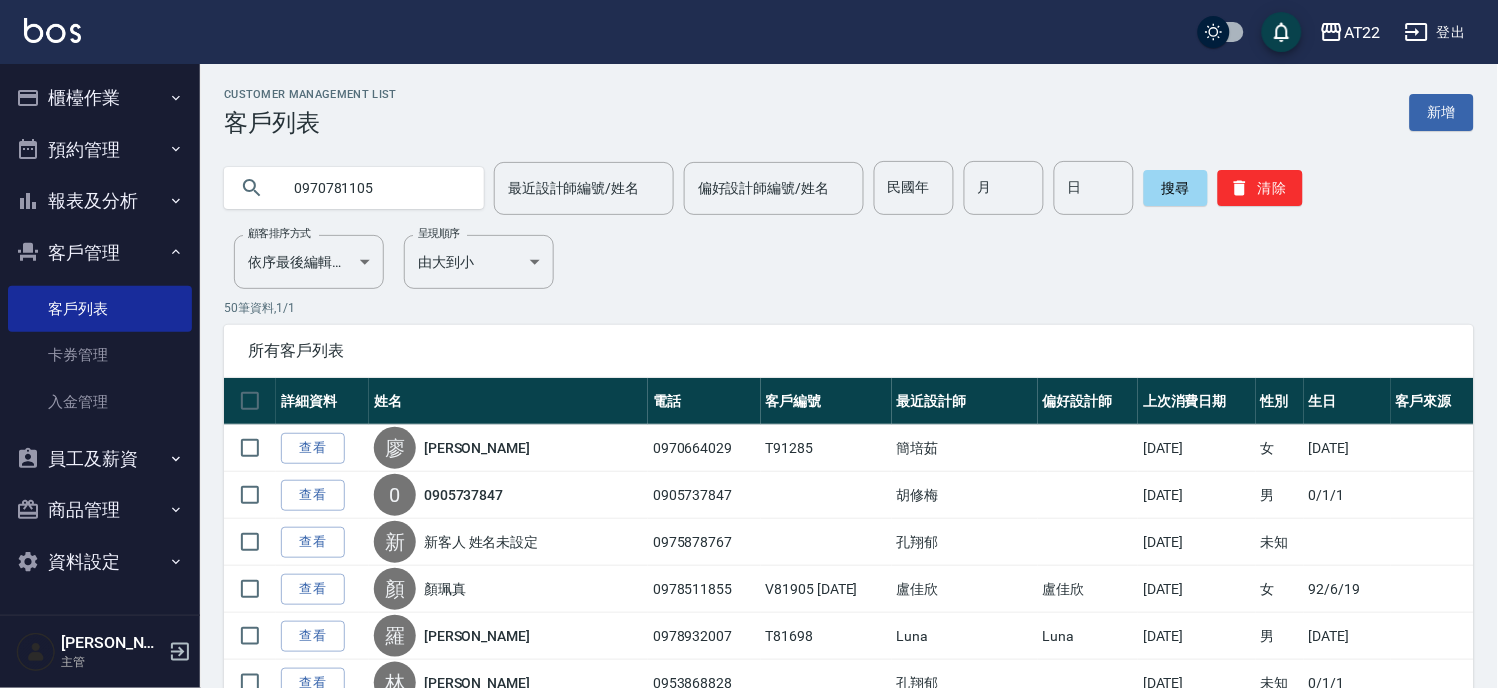 type on "0970781105" 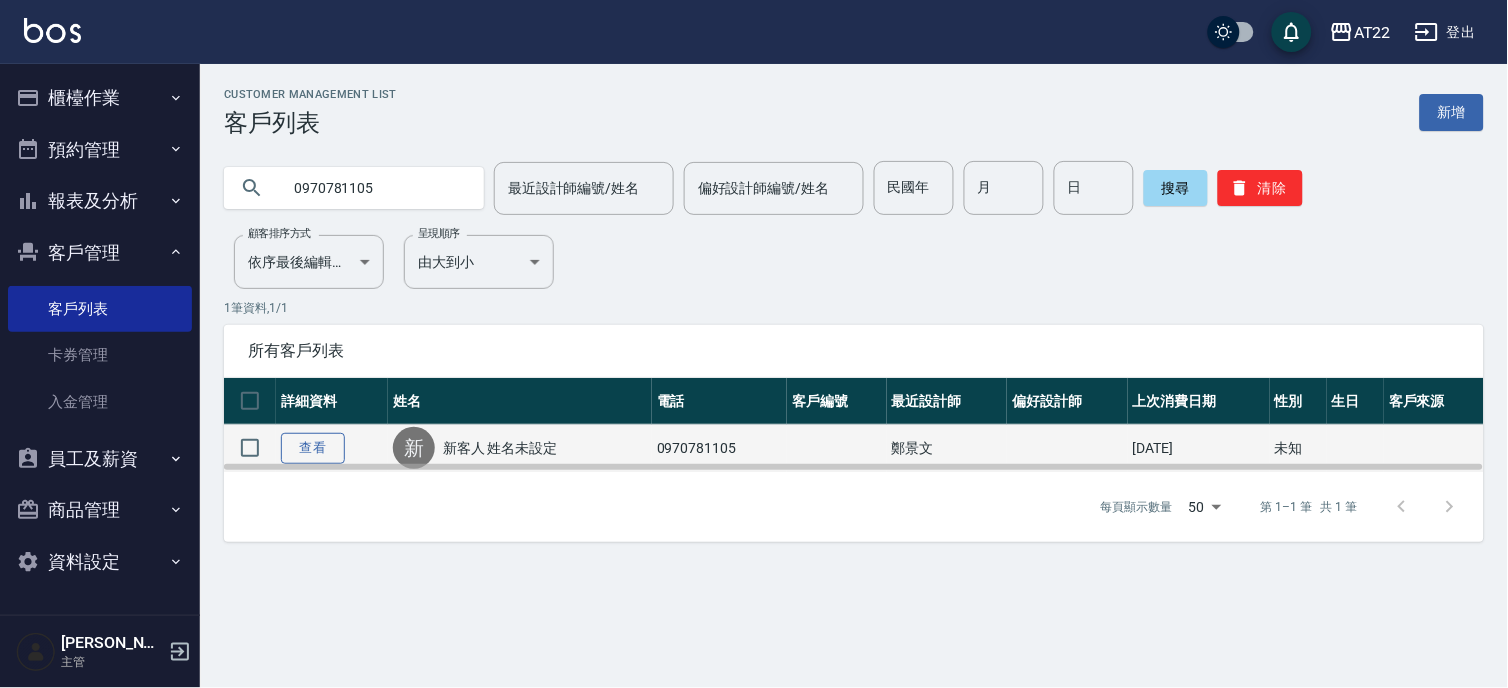 click on "查看" at bounding box center (313, 448) 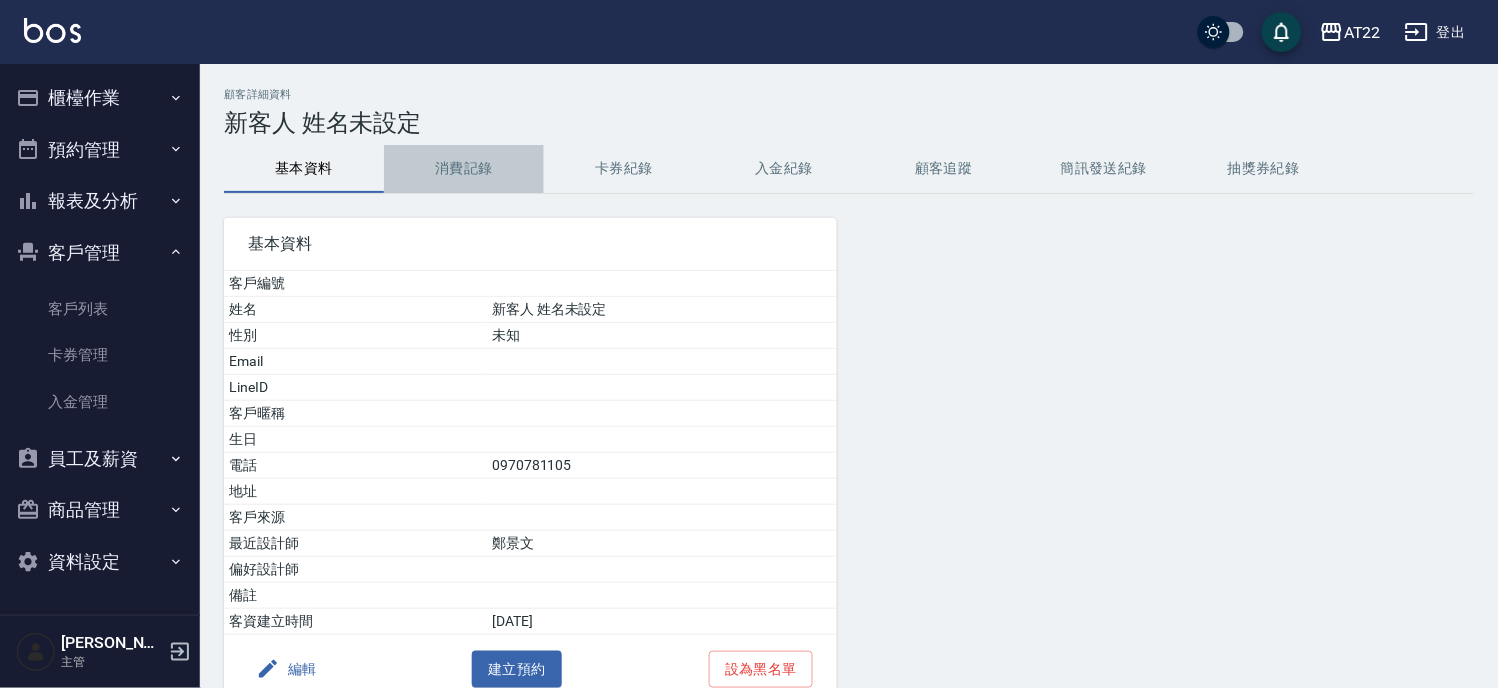 click on "消費記錄" at bounding box center (464, 169) 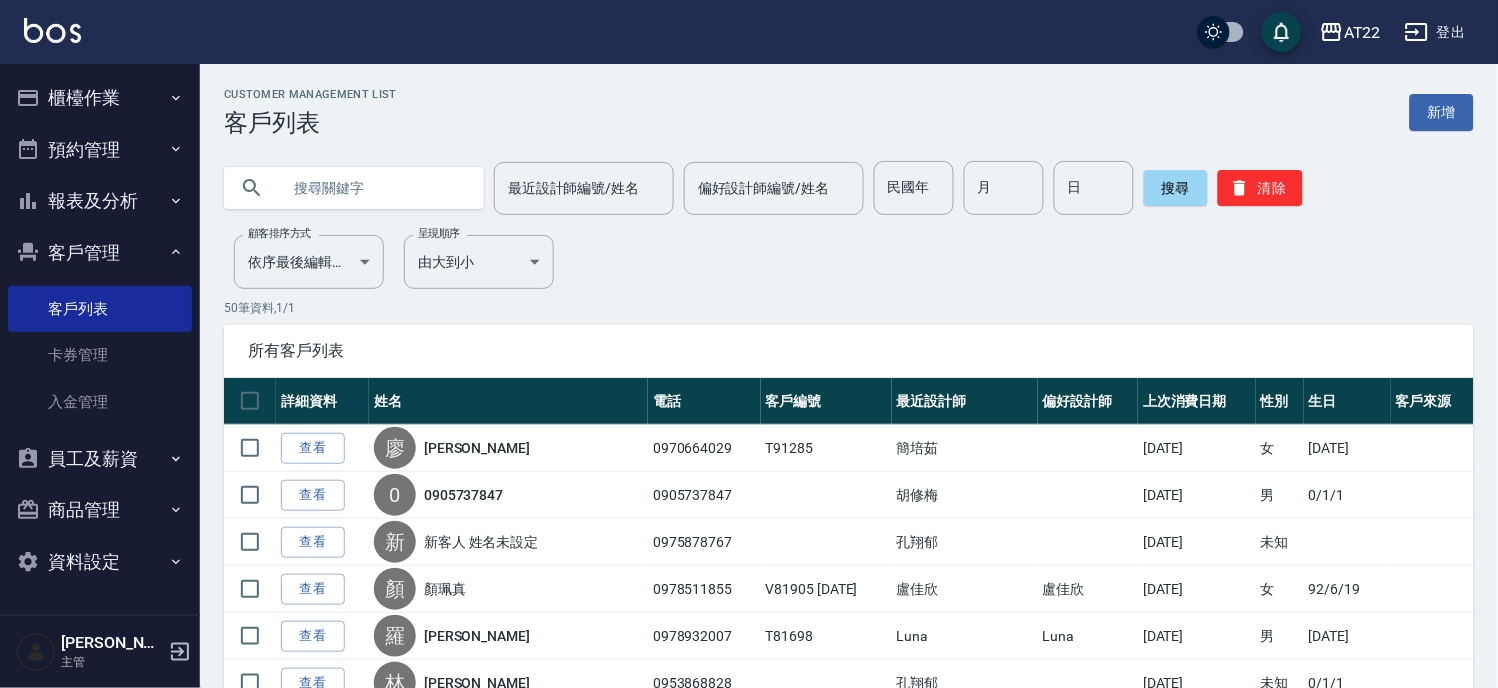 click at bounding box center [374, 188] 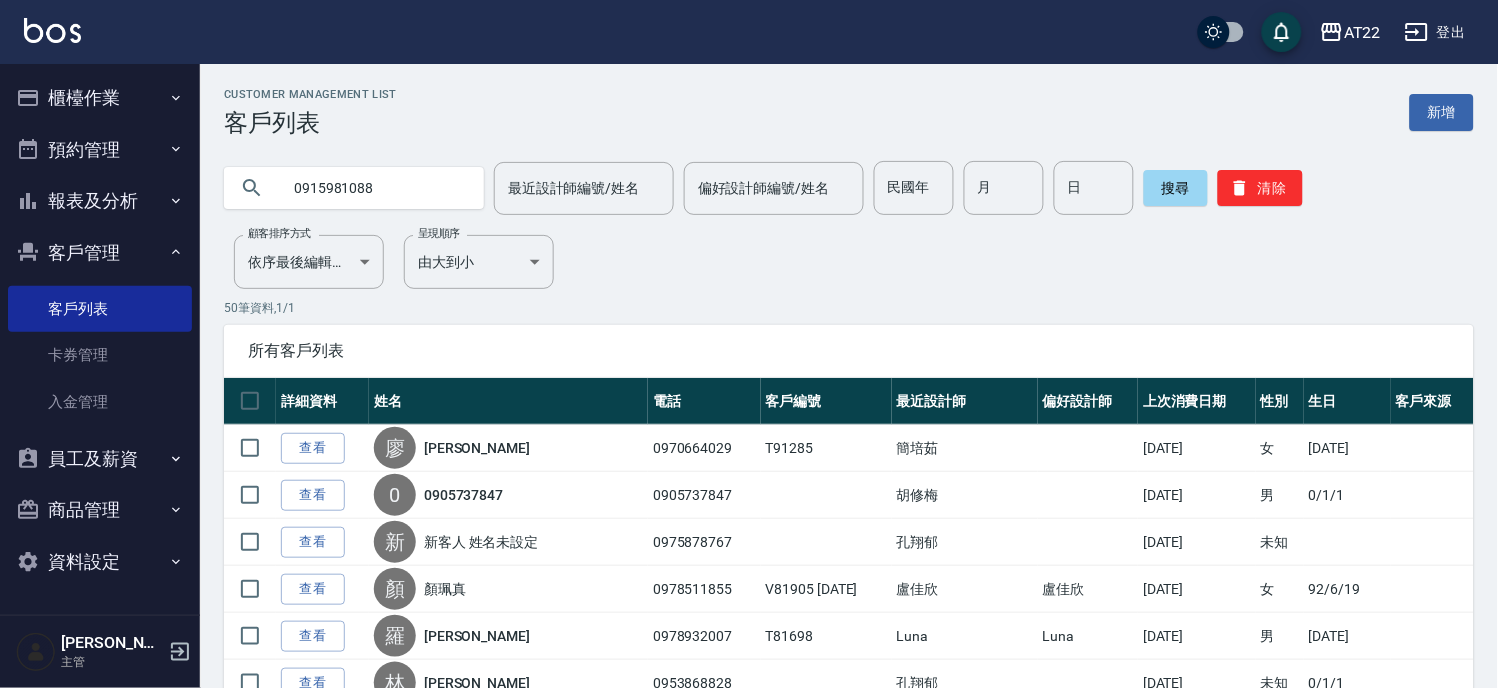 type on "0915981088" 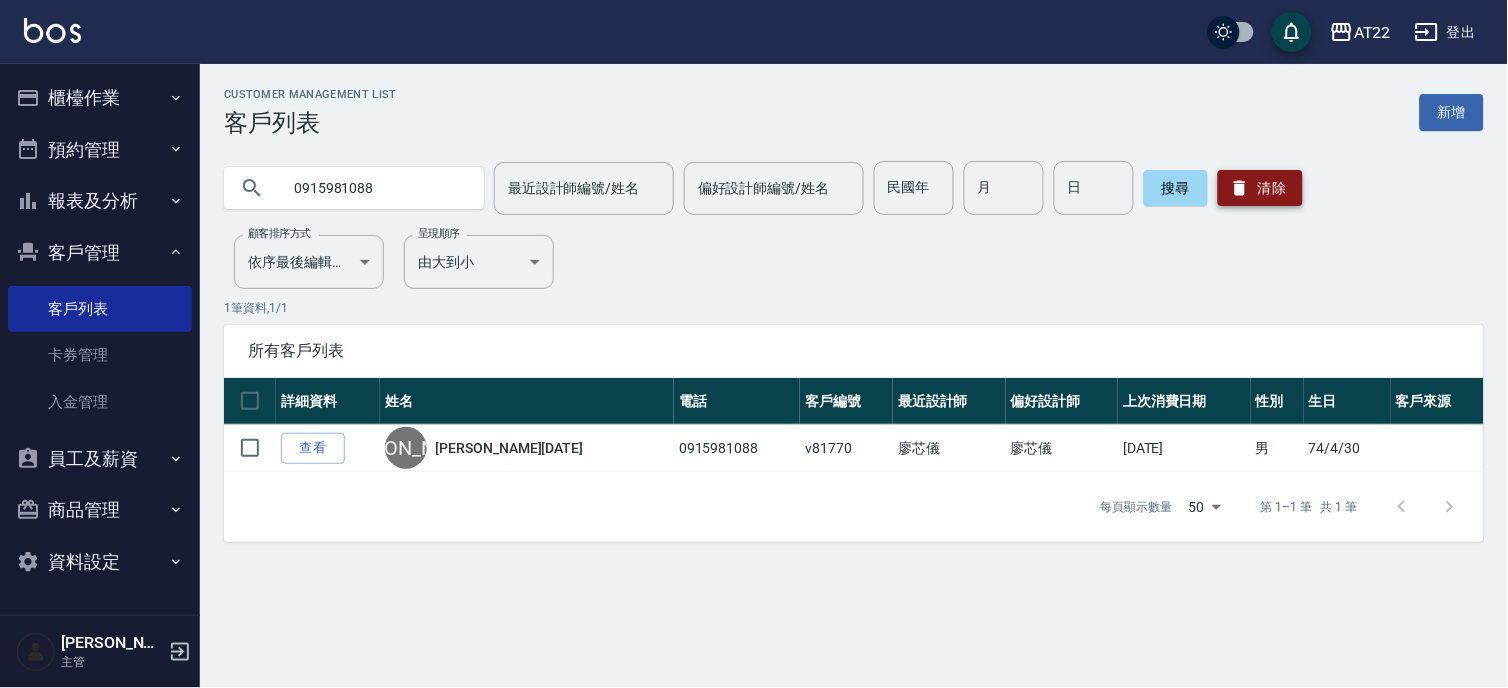 click on "清除" at bounding box center [1260, 188] 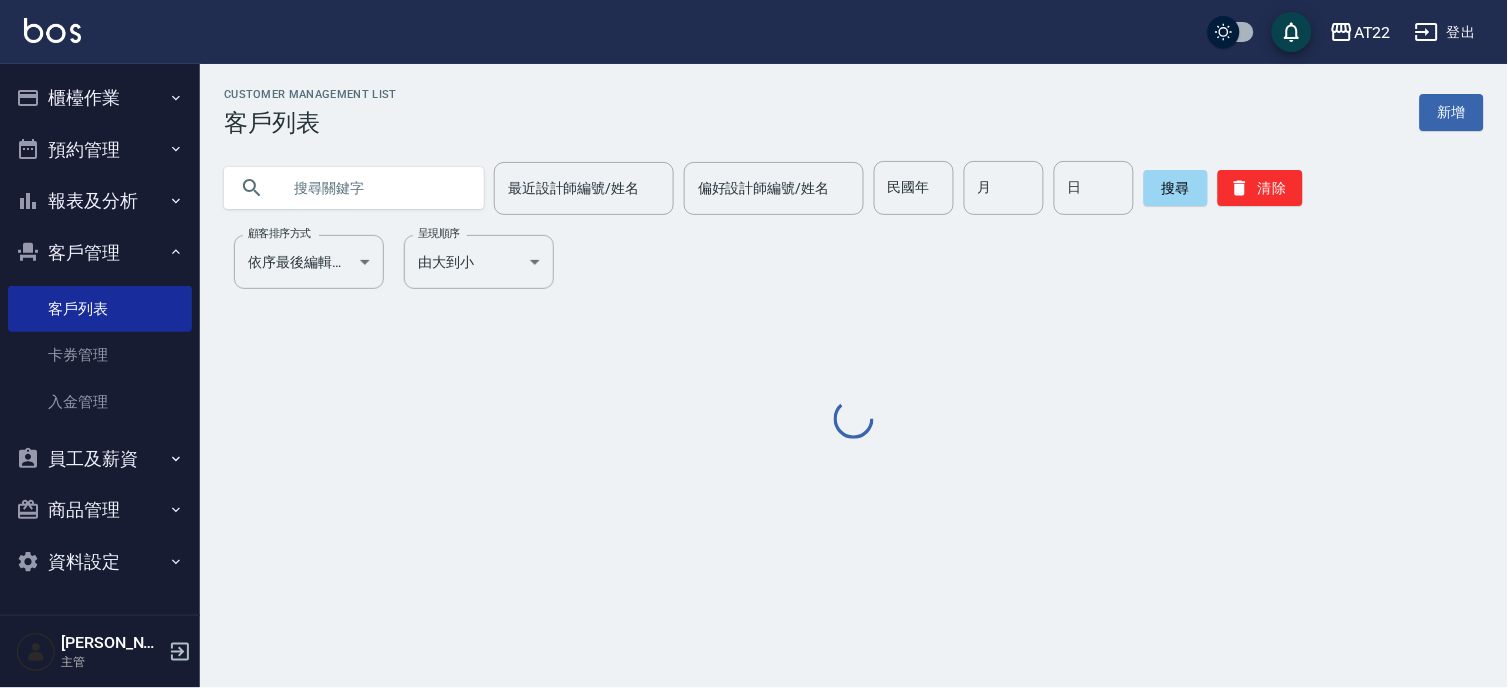 click at bounding box center [374, 188] 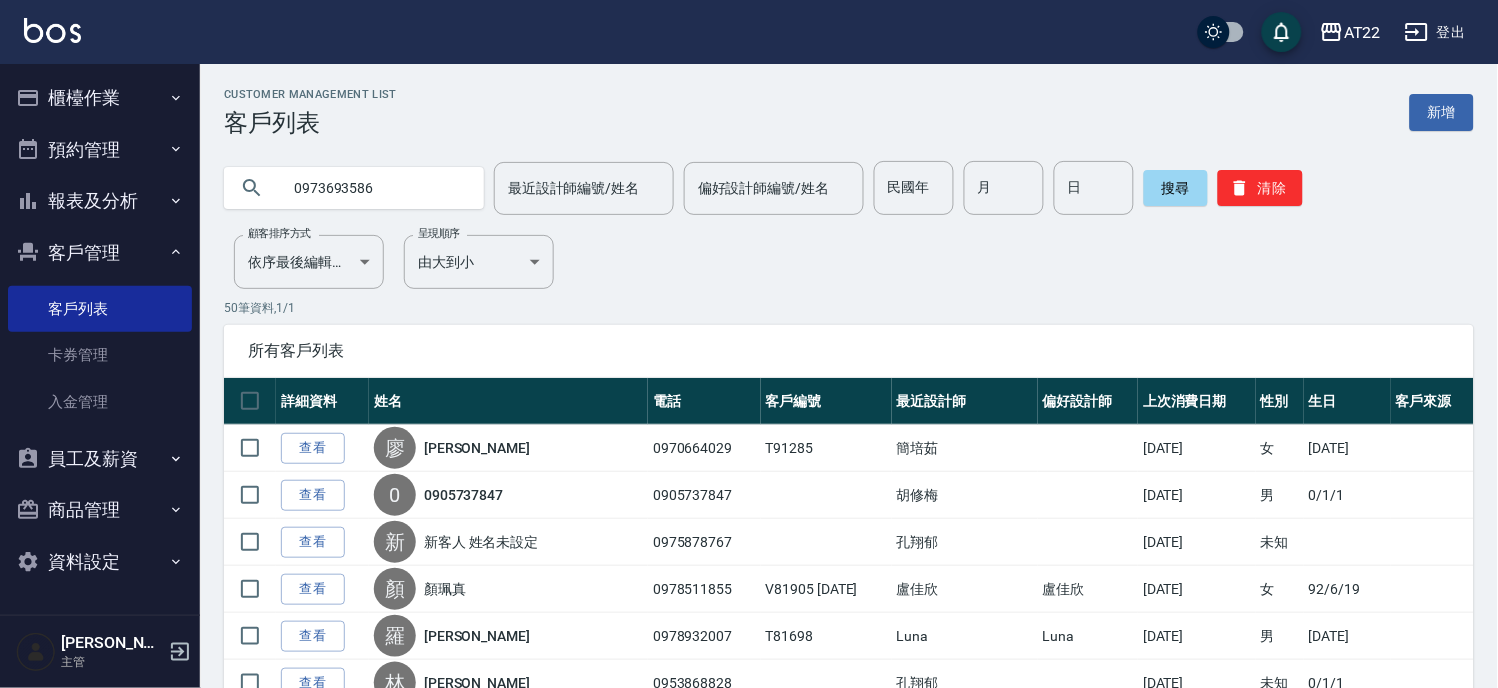 type on "0973693586" 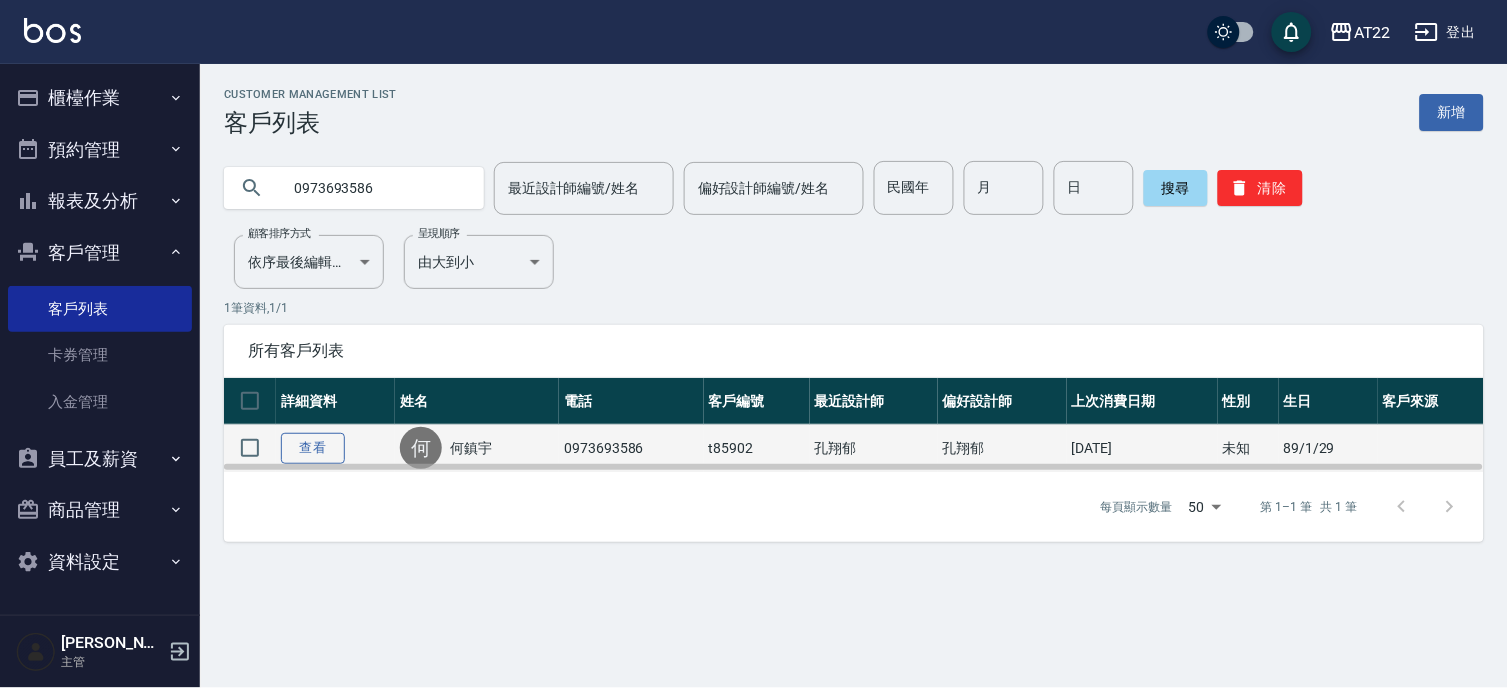 click on "查看" at bounding box center [313, 448] 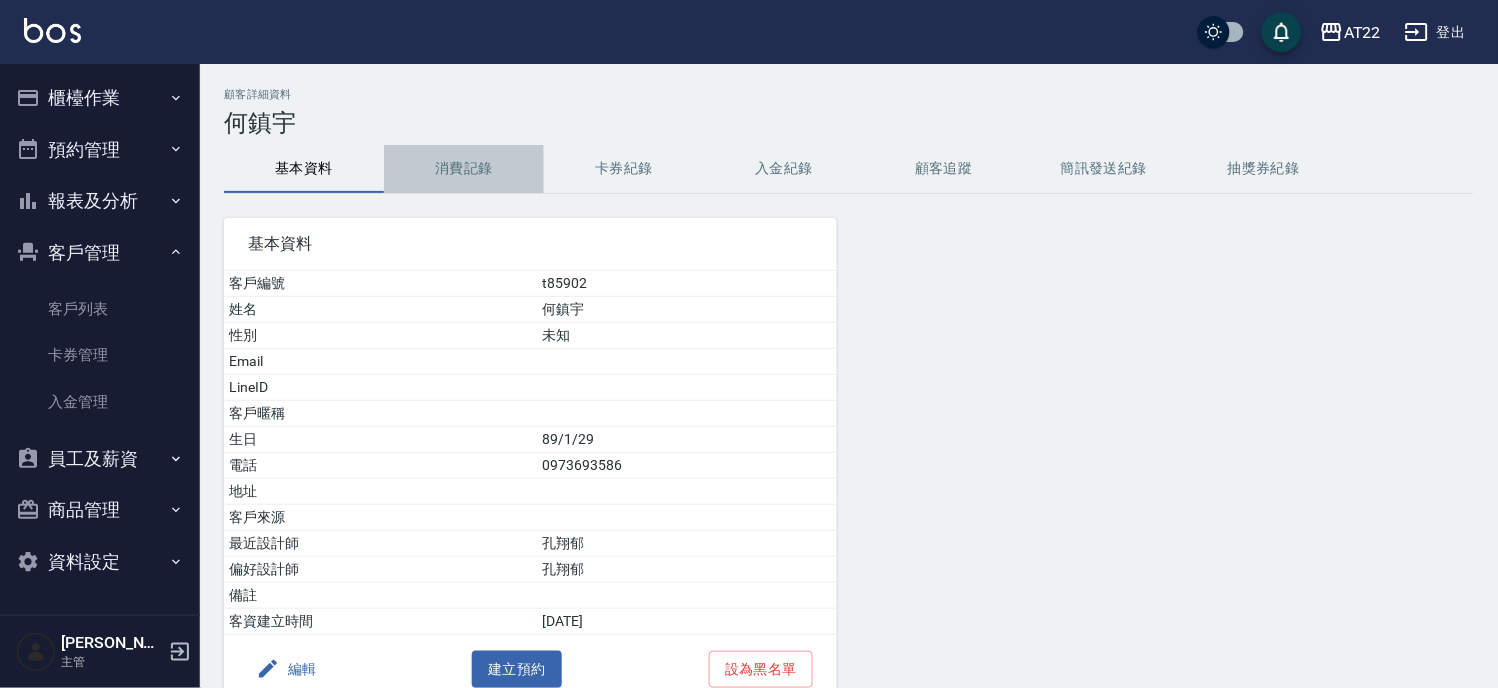 click on "消費記錄" at bounding box center (464, 169) 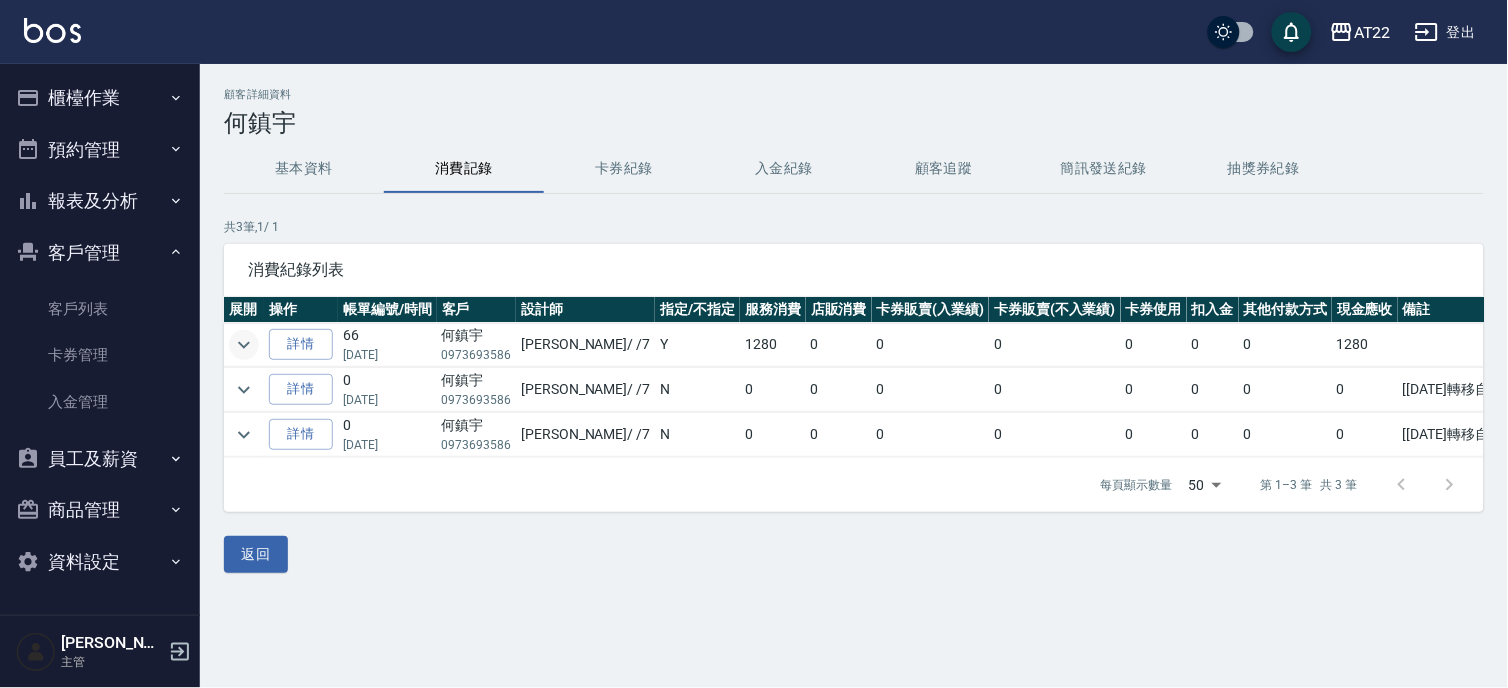 click at bounding box center (244, 345) 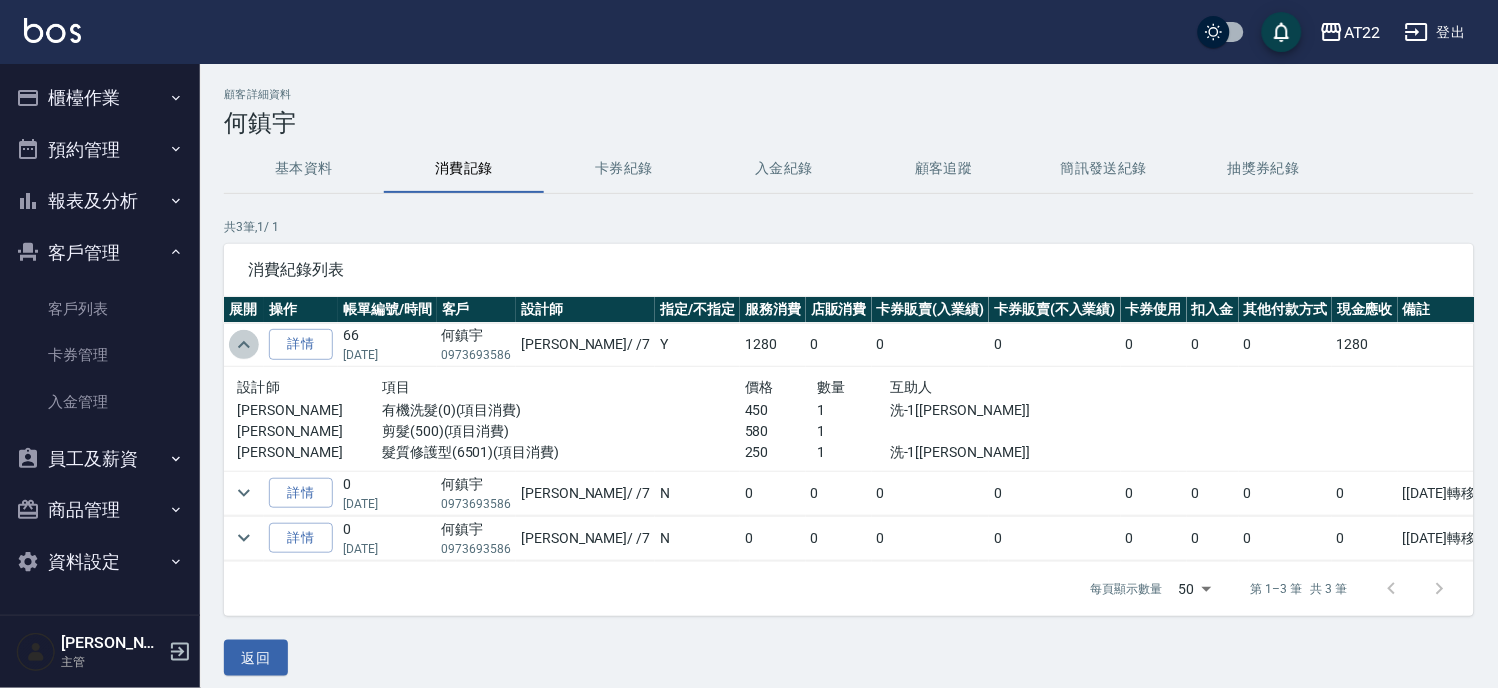 click at bounding box center (244, 345) 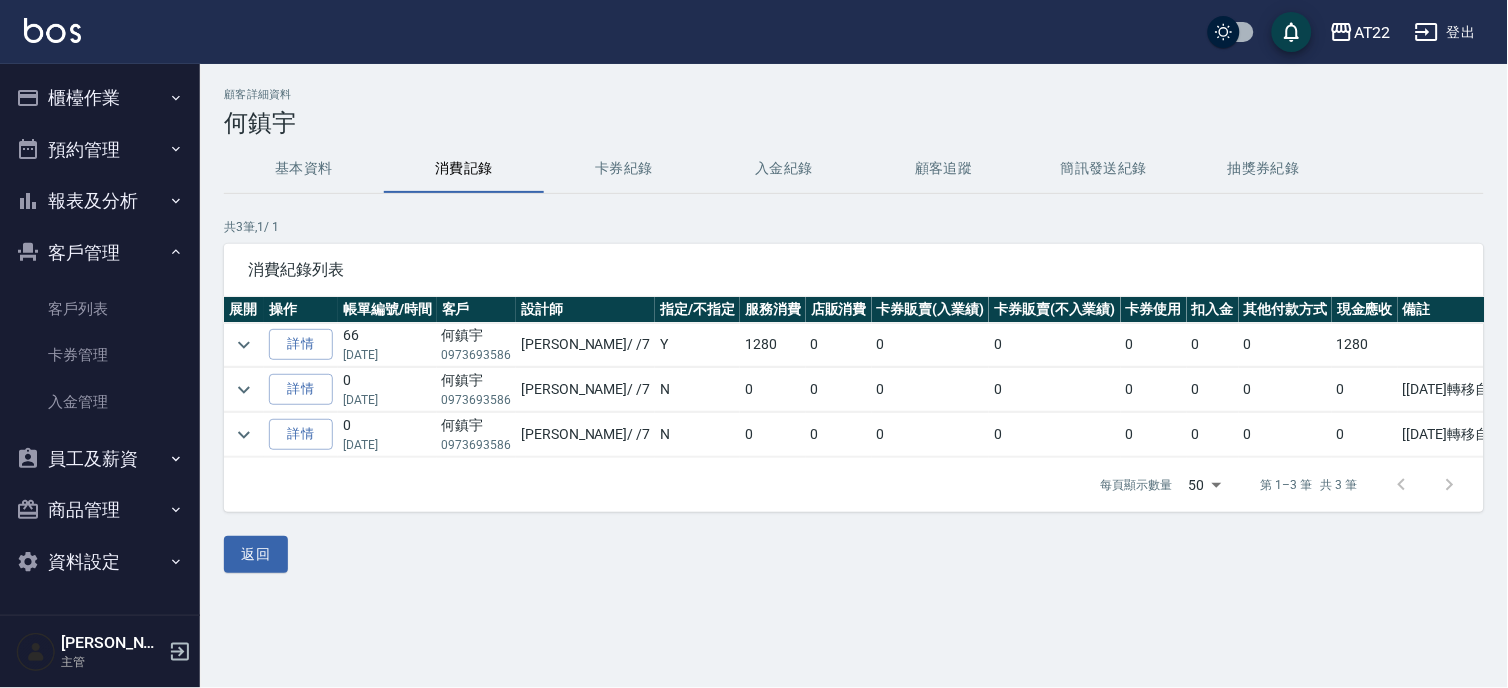 click on "基本資料" at bounding box center (304, 169) 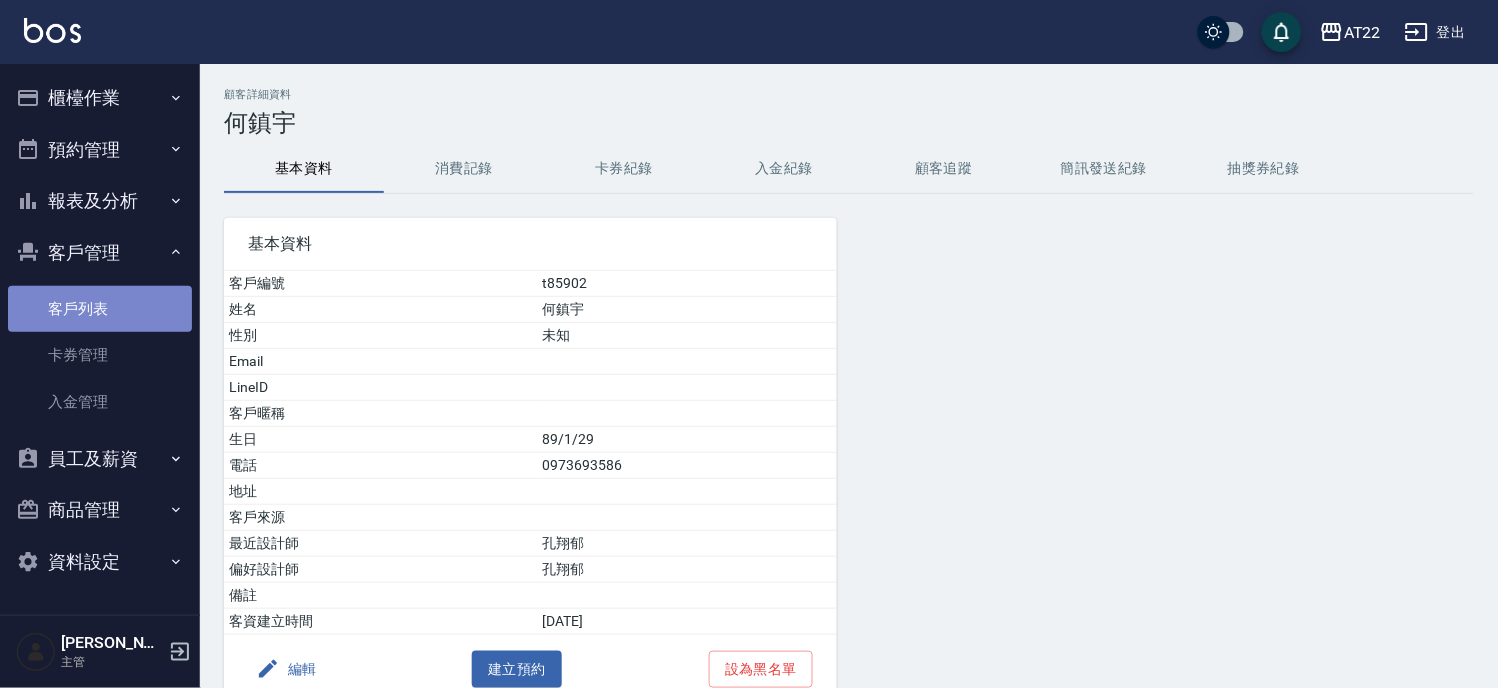 click on "客戶列表" at bounding box center (100, 309) 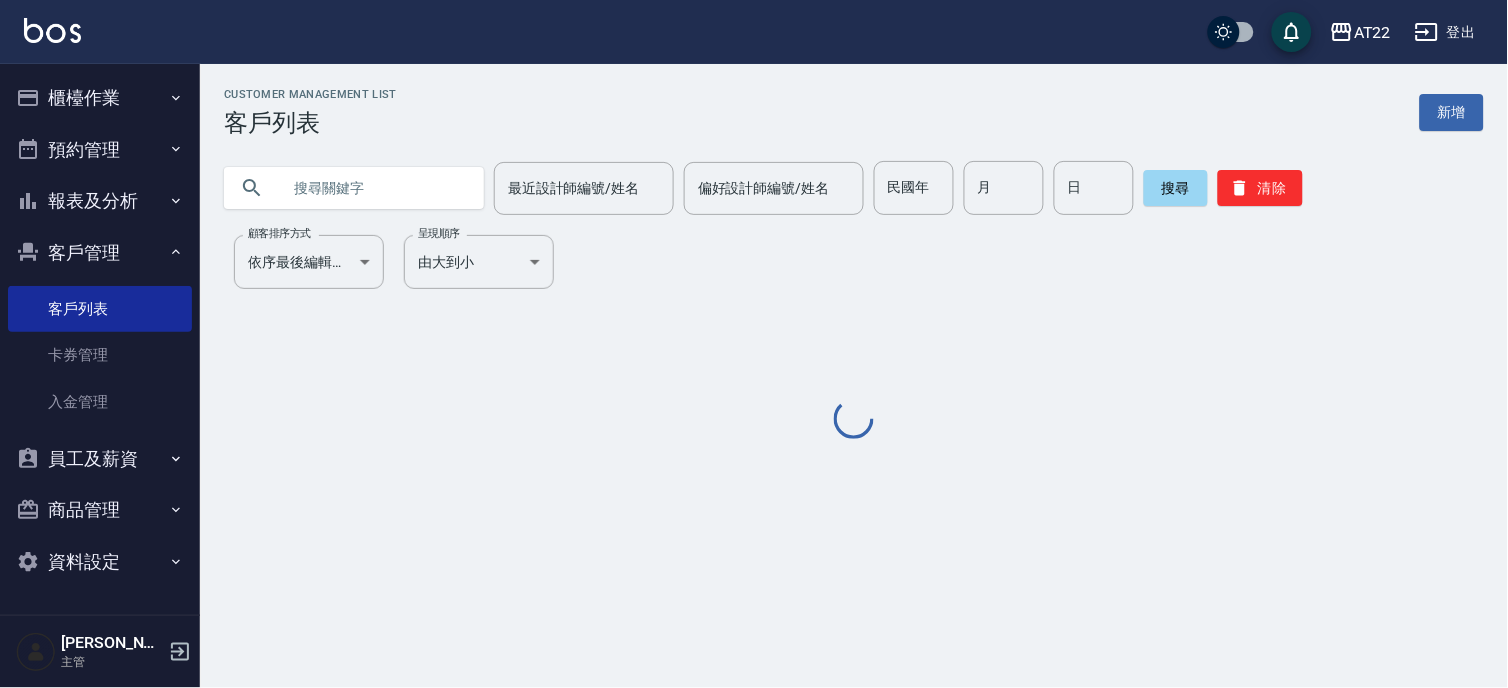 click at bounding box center [374, 188] 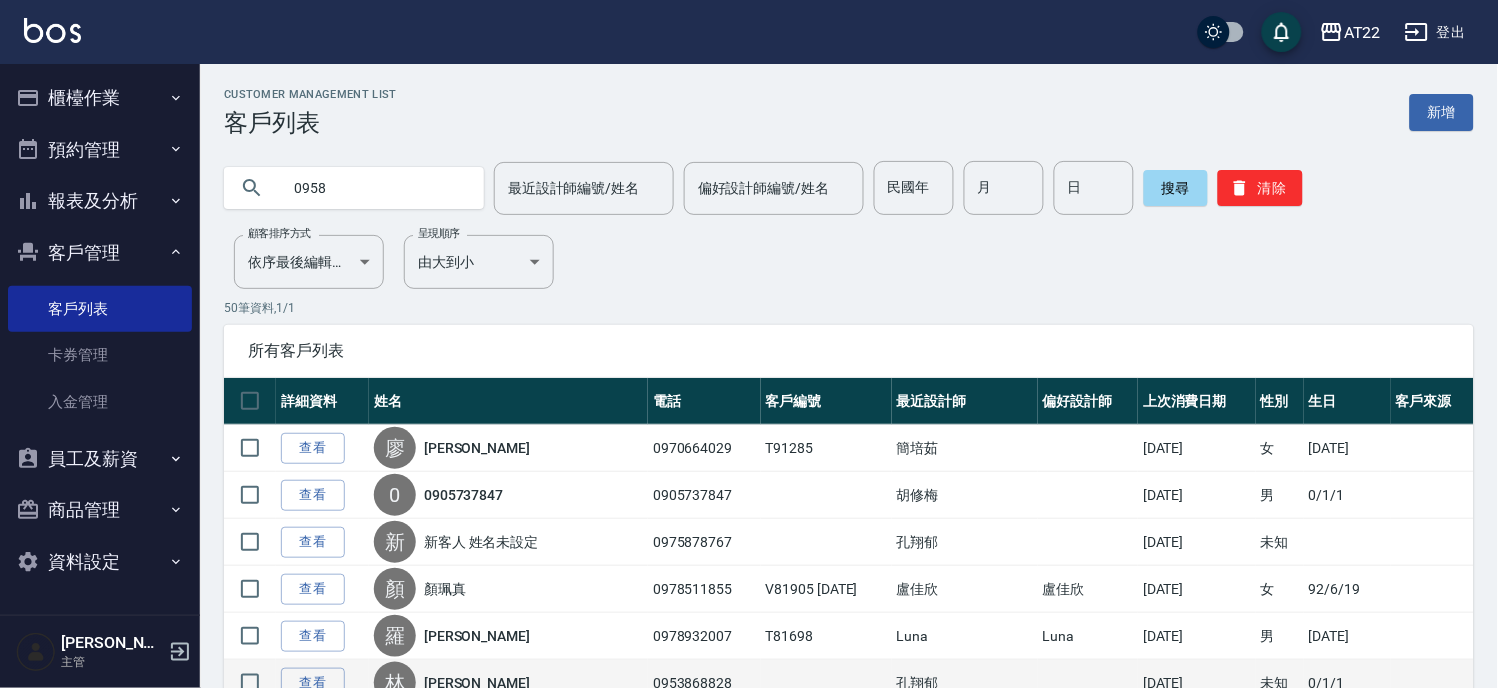 drag, startPoint x: 344, startPoint y: 192, endPoint x: 448, endPoint y: 681, distance: 499.93698 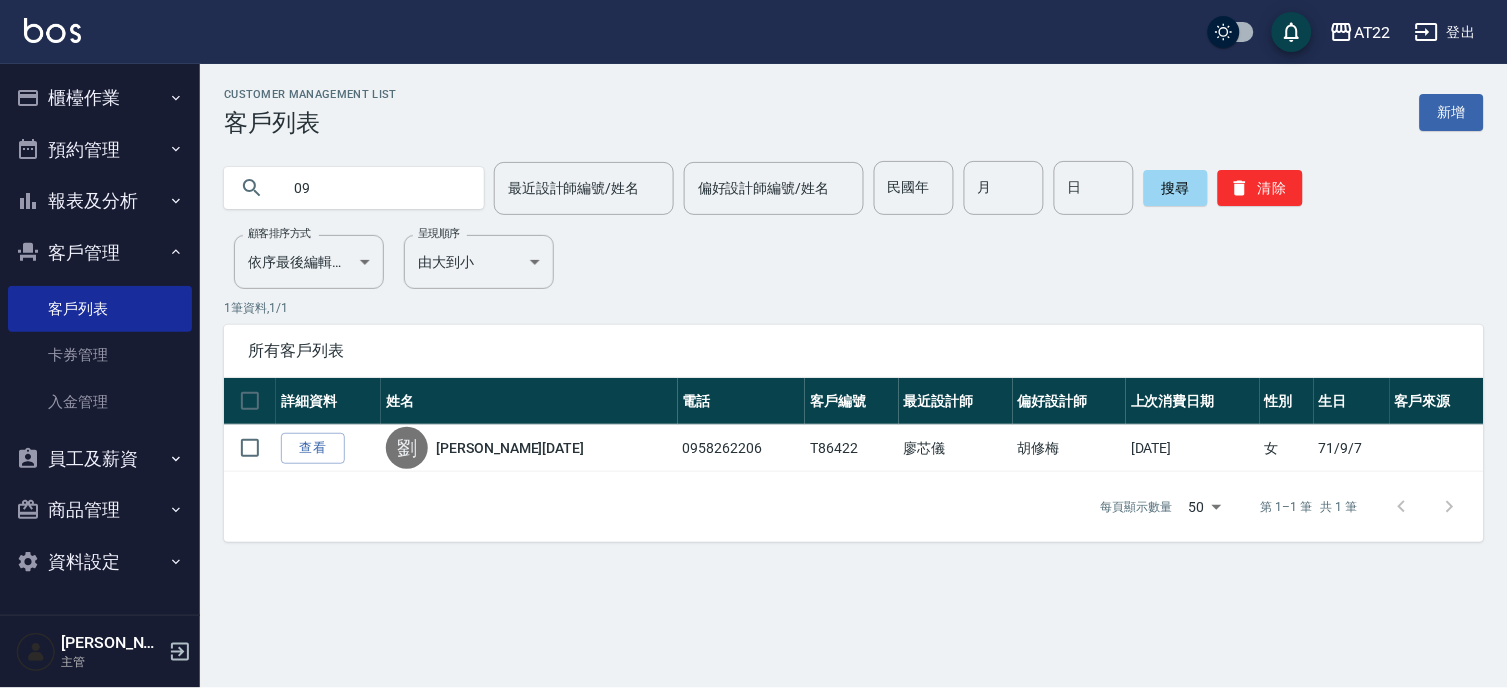 type on "0" 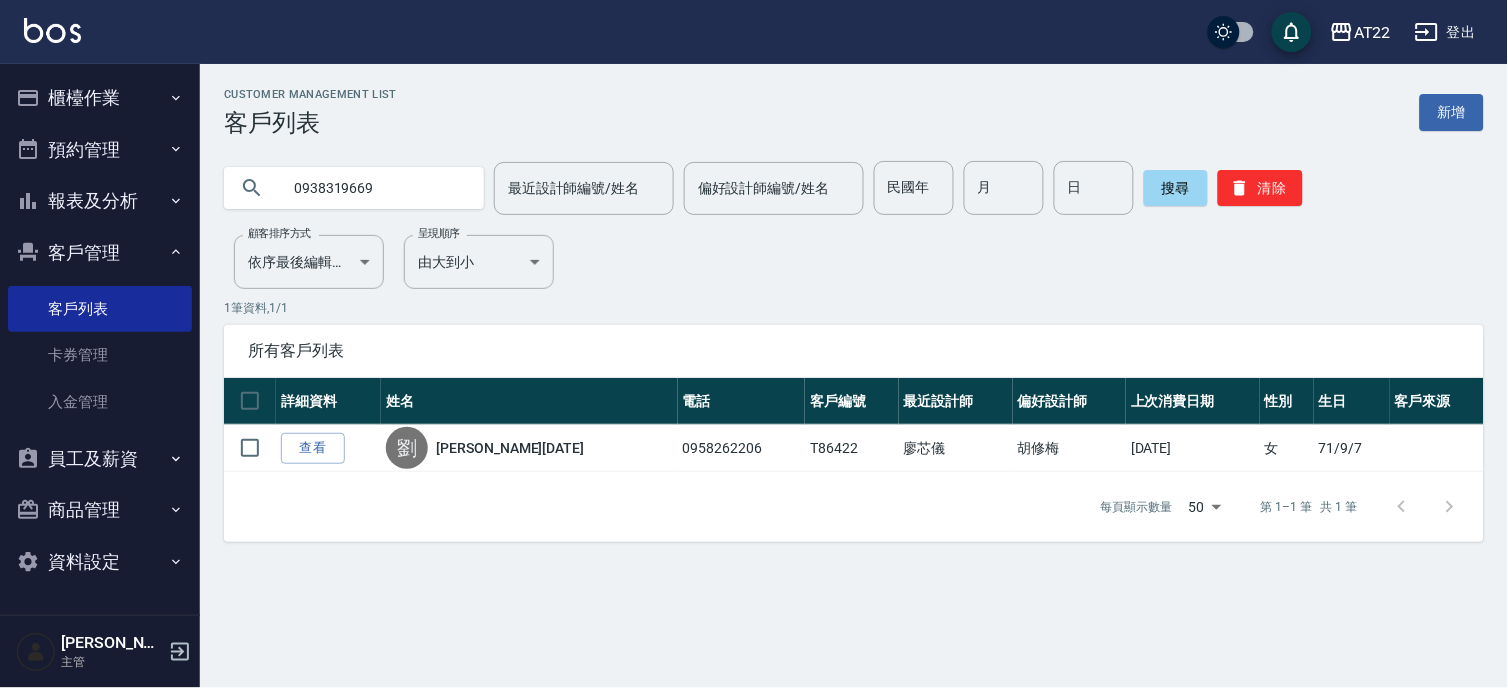 type on "0938319669" 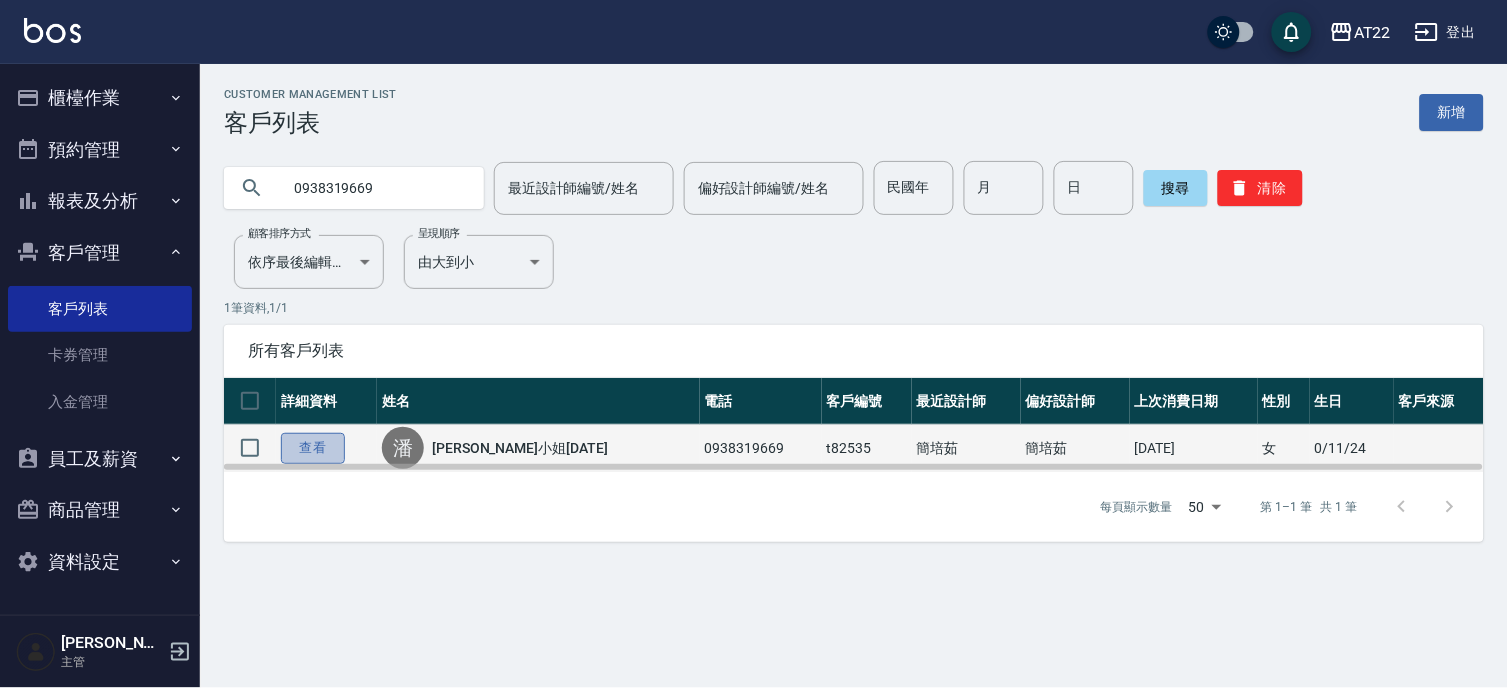 click on "查看" at bounding box center [313, 448] 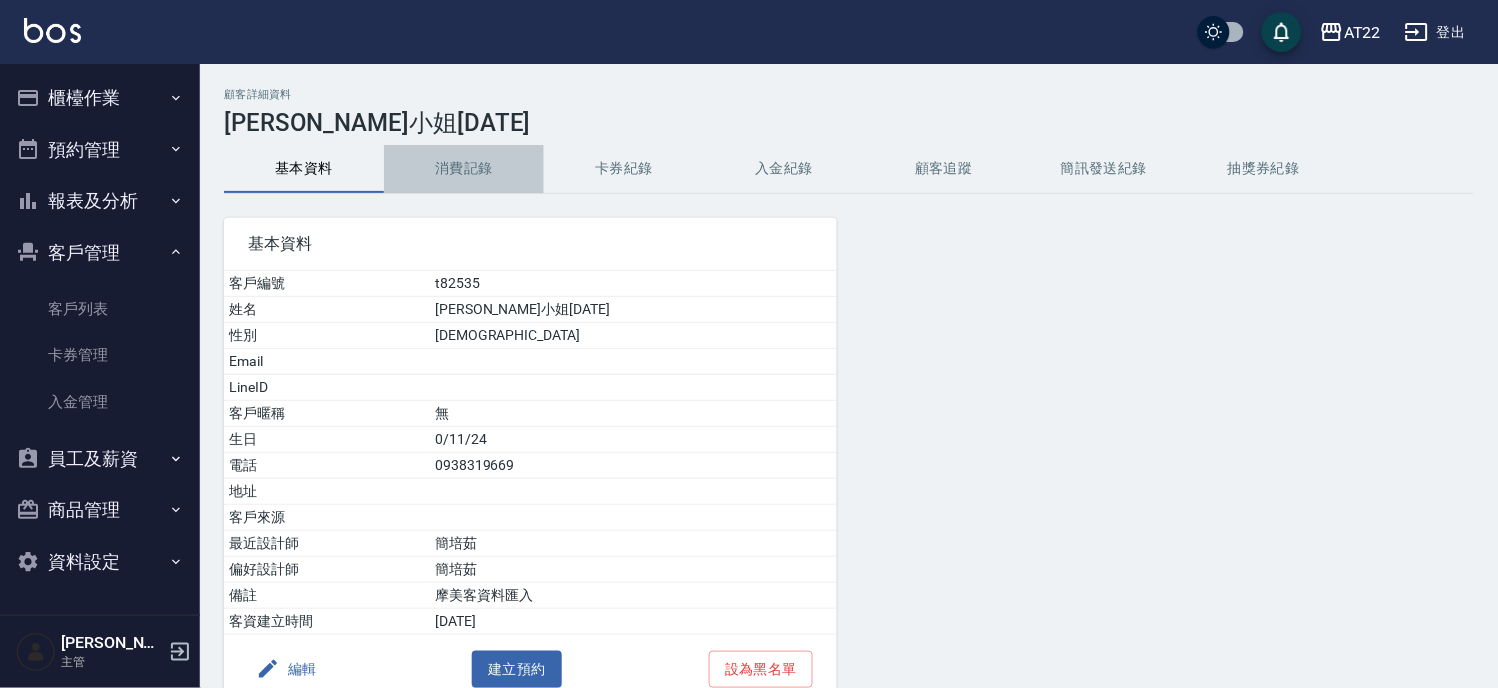 click on "消費記錄" at bounding box center (464, 169) 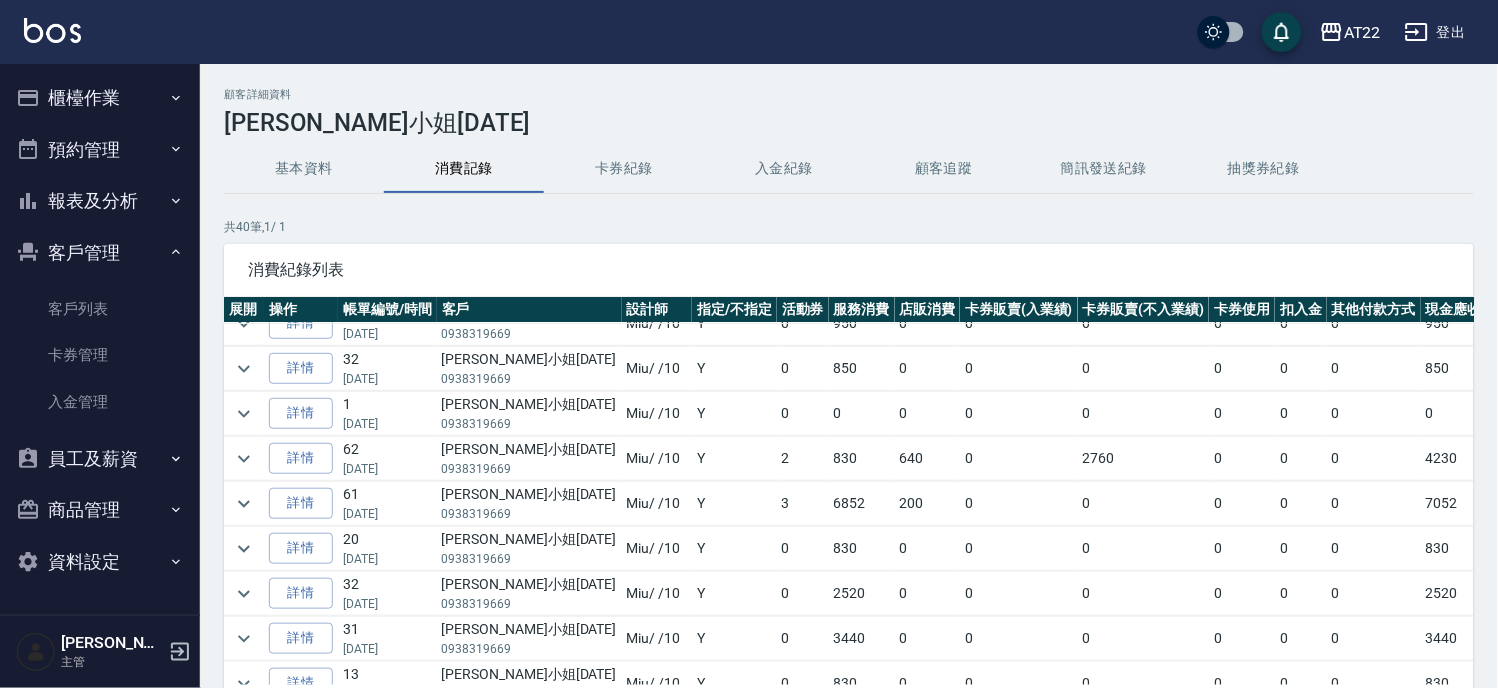 scroll, scrollTop: 333, scrollLeft: 0, axis: vertical 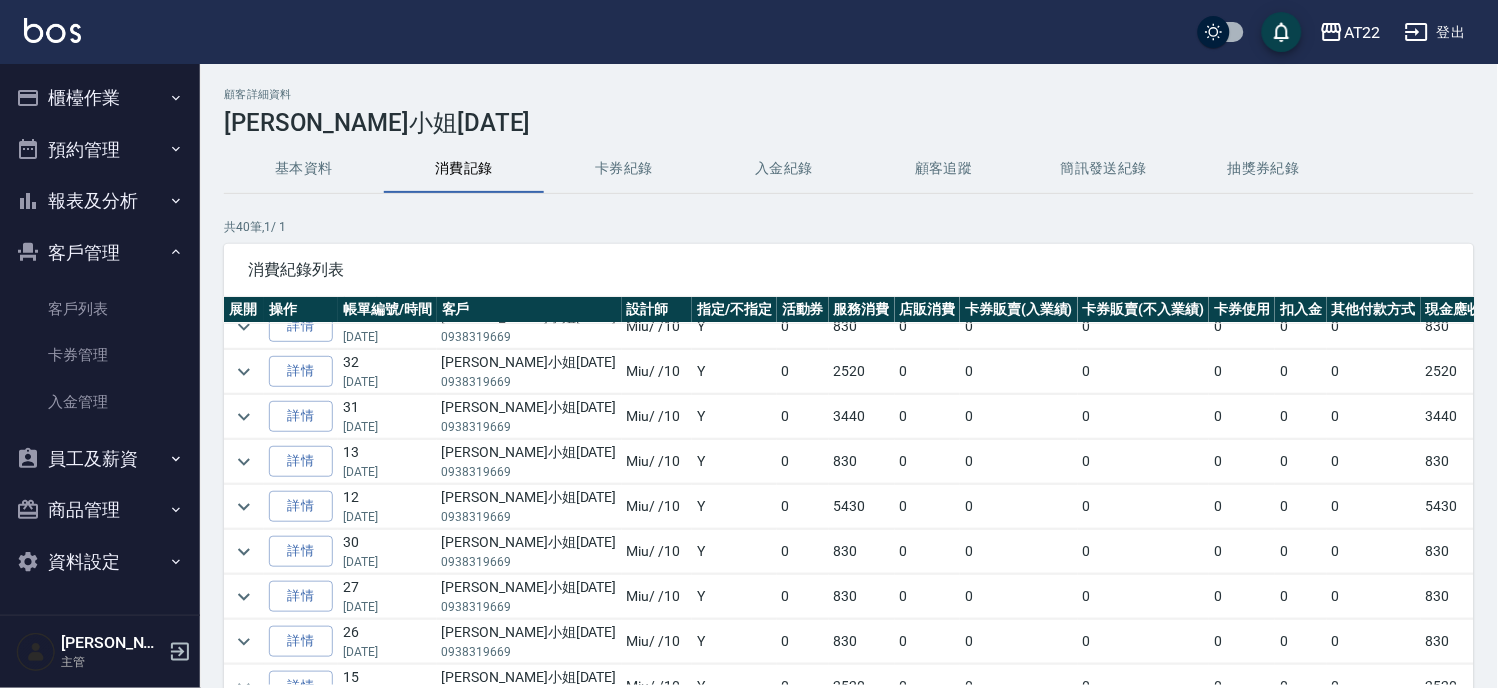 click on "卡券紀錄" at bounding box center [624, 169] 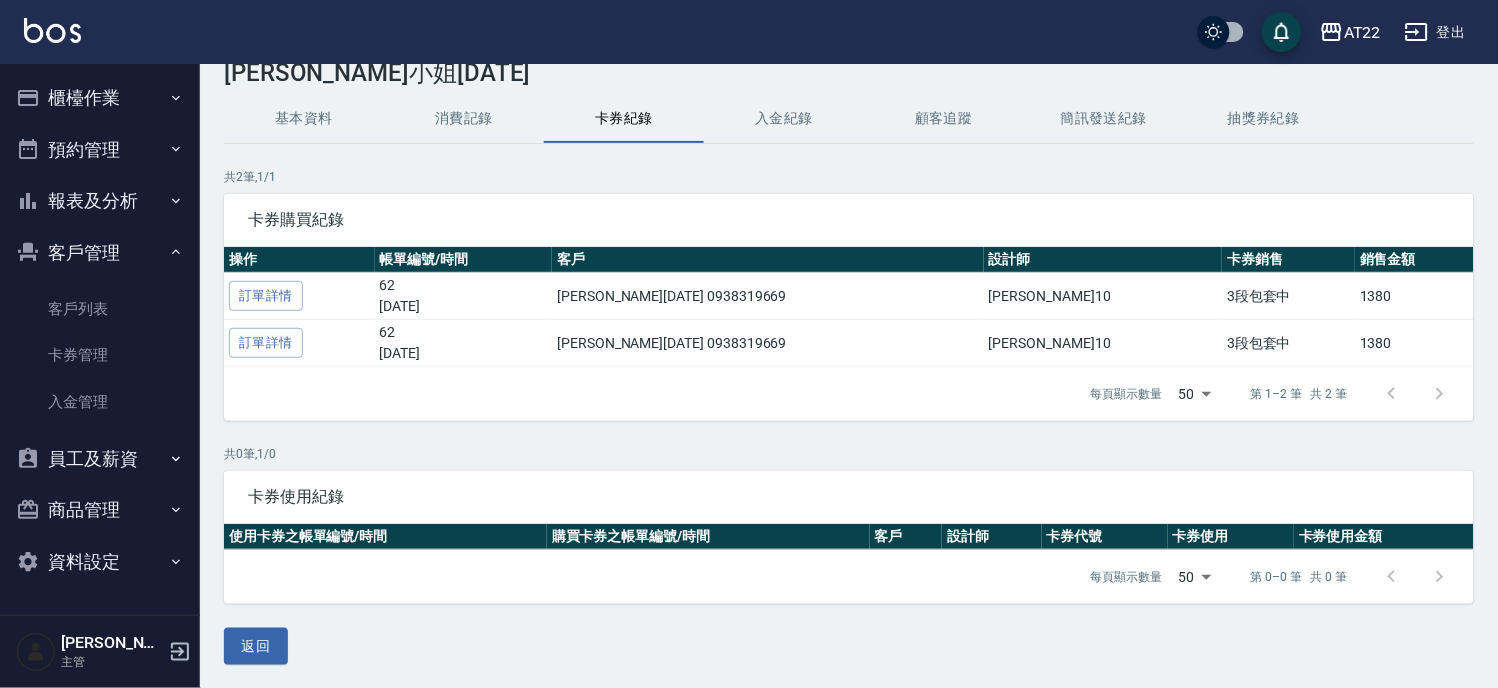 scroll, scrollTop: 0, scrollLeft: 0, axis: both 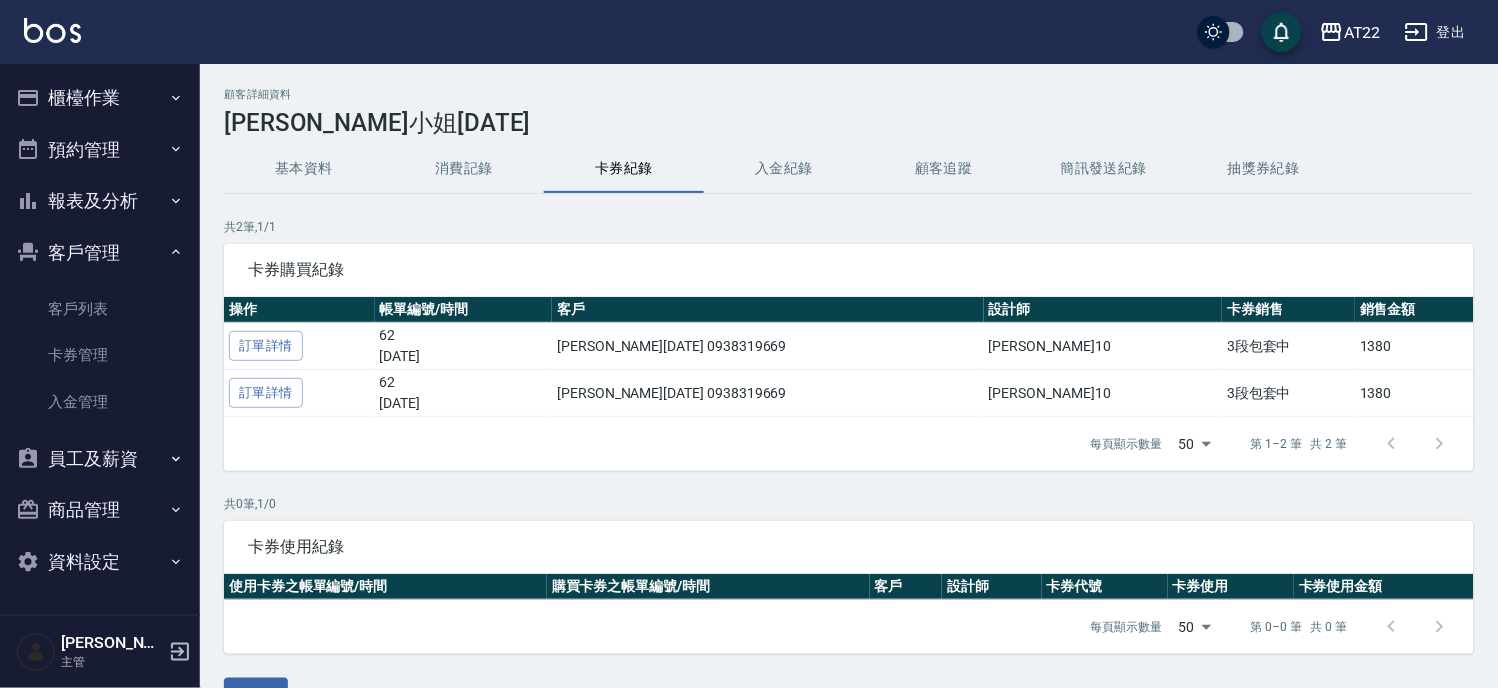 click on "消費記錄" at bounding box center [464, 169] 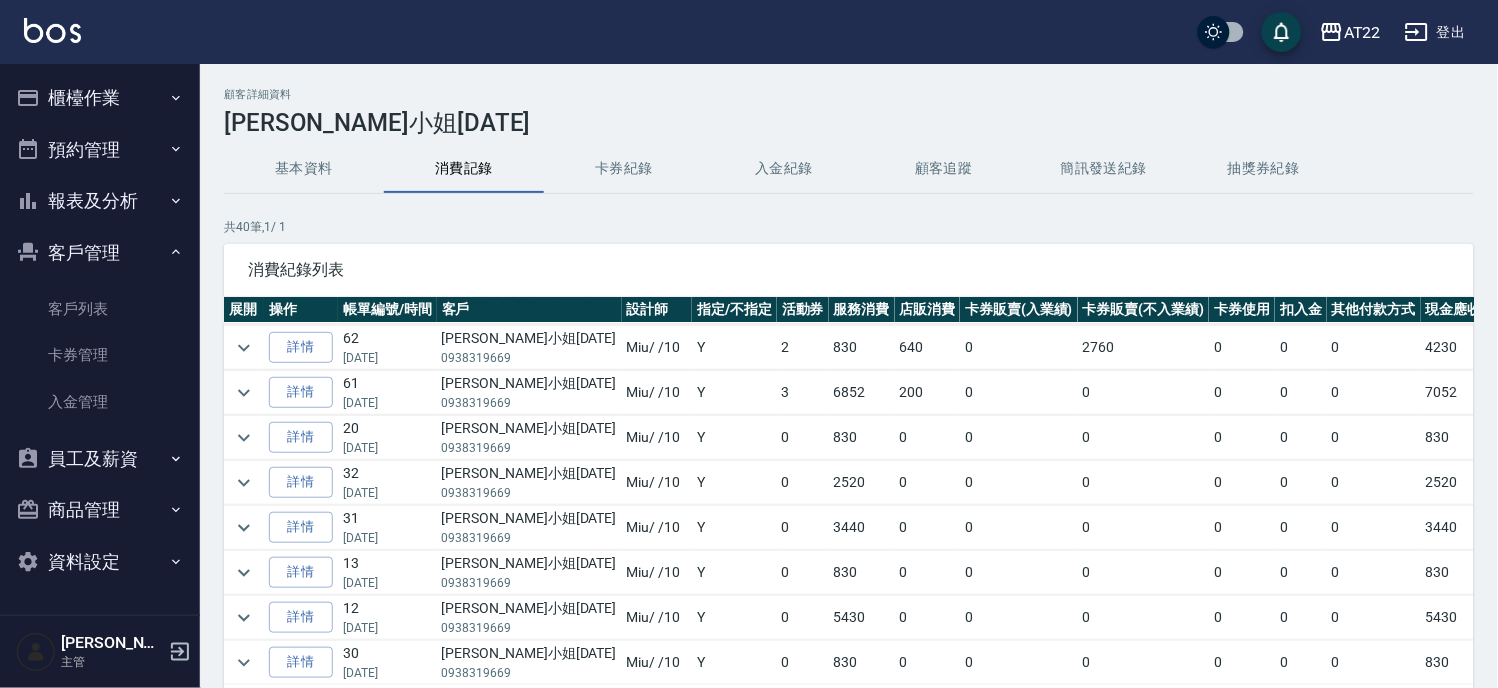 scroll, scrollTop: 111, scrollLeft: 0, axis: vertical 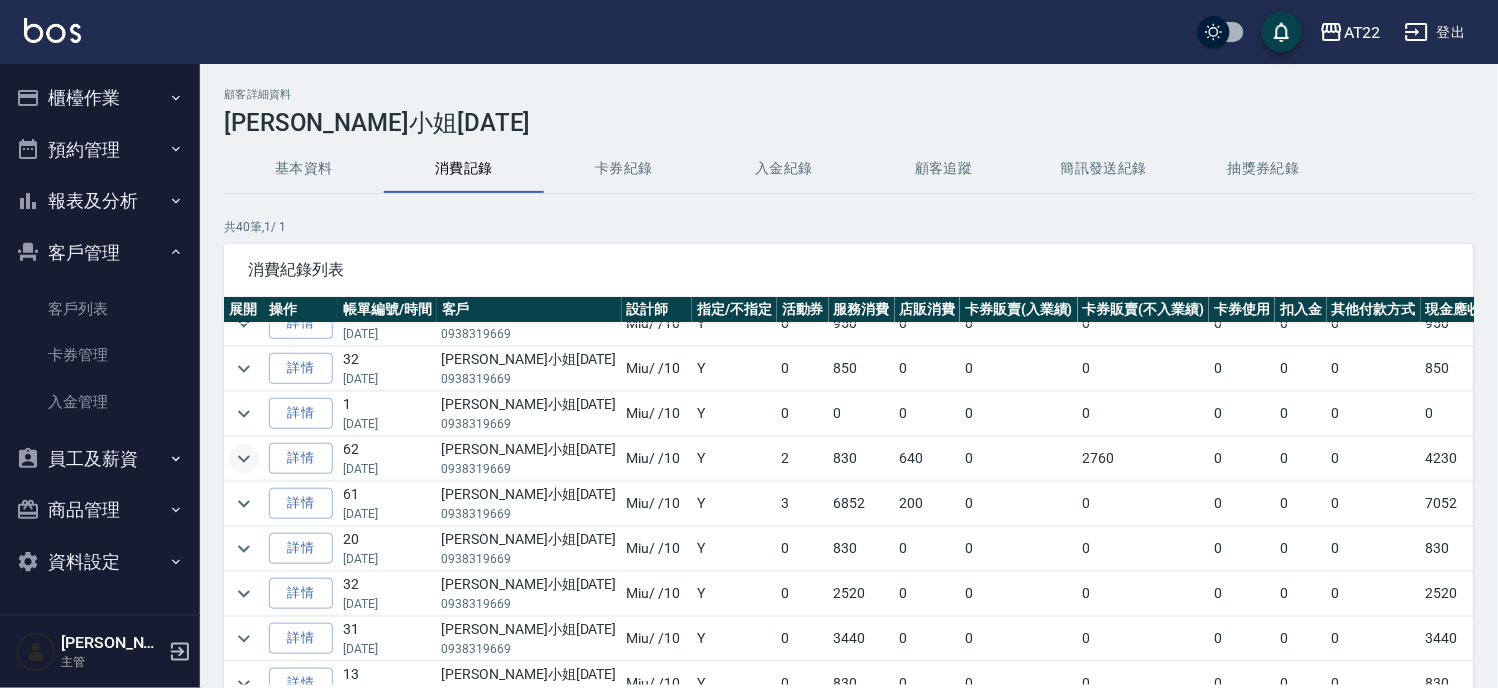 click 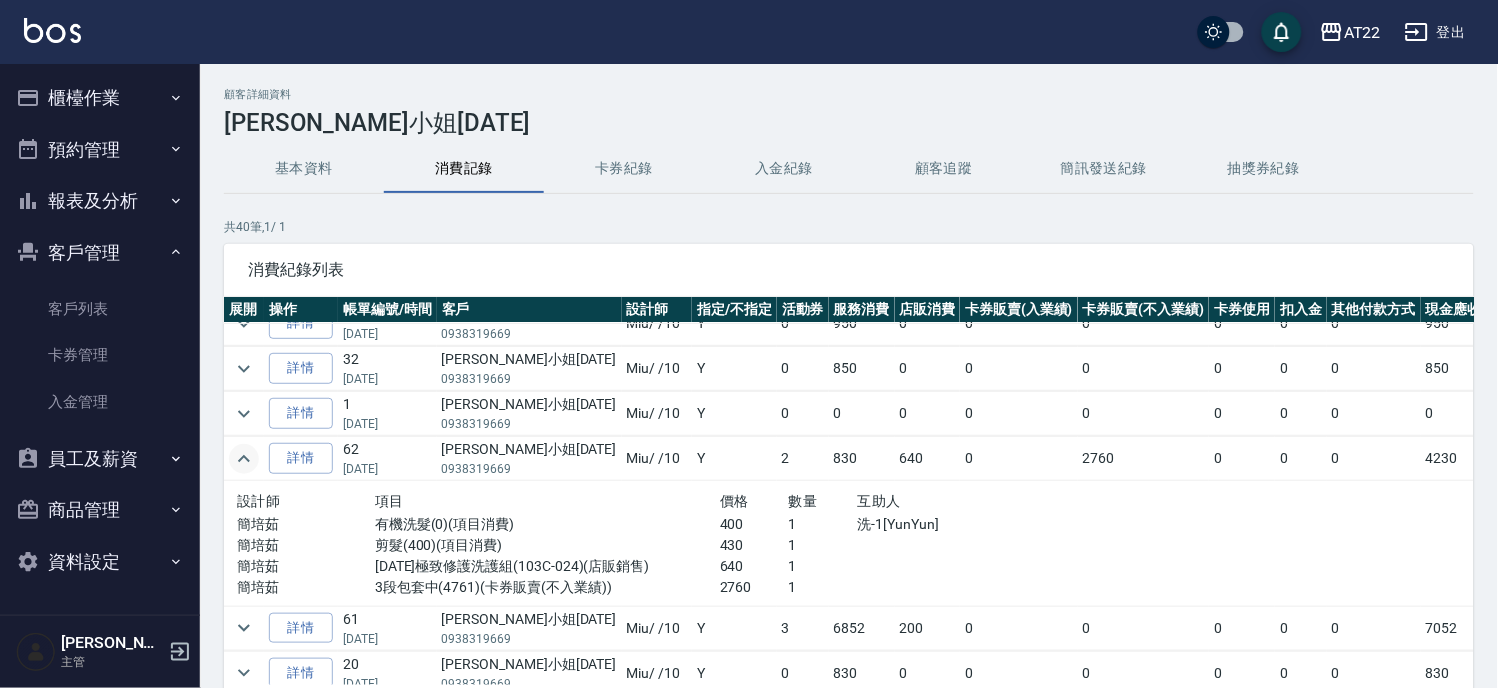 click 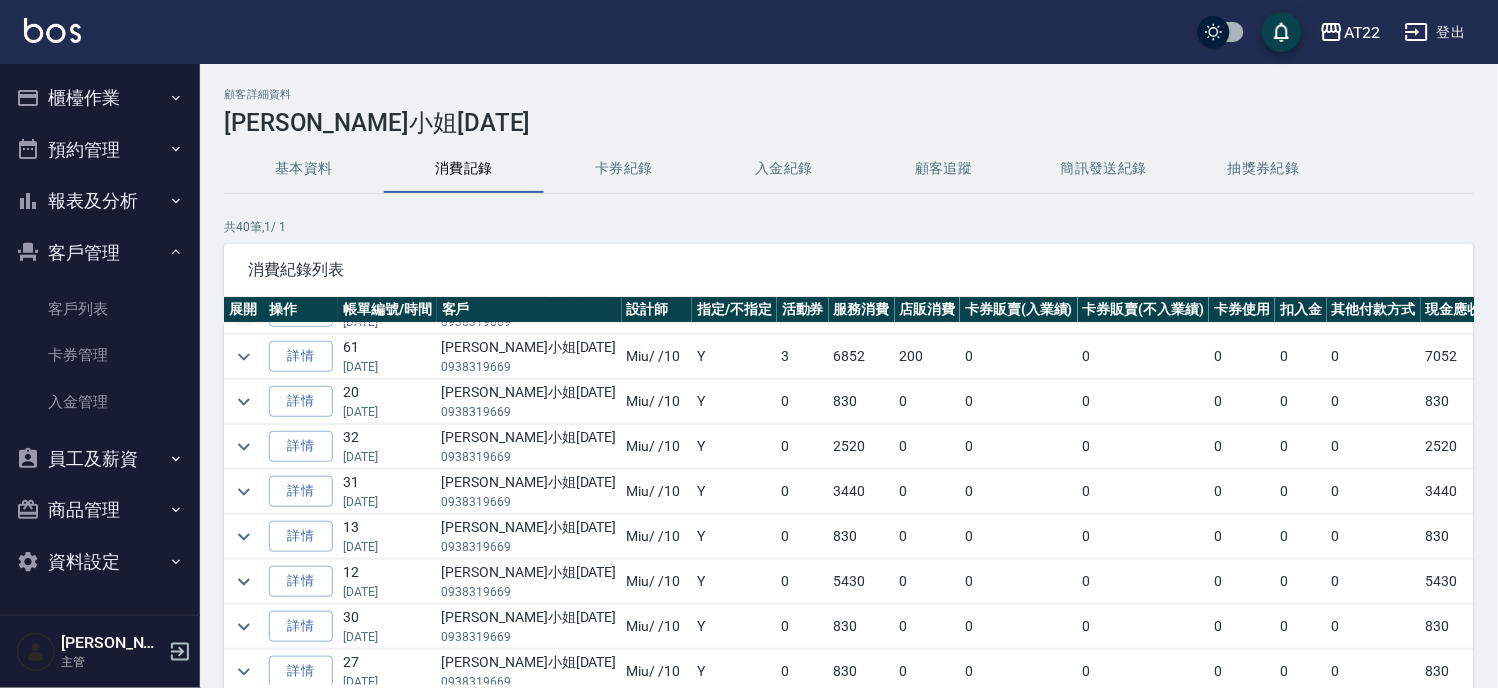 scroll, scrollTop: 222, scrollLeft: 0, axis: vertical 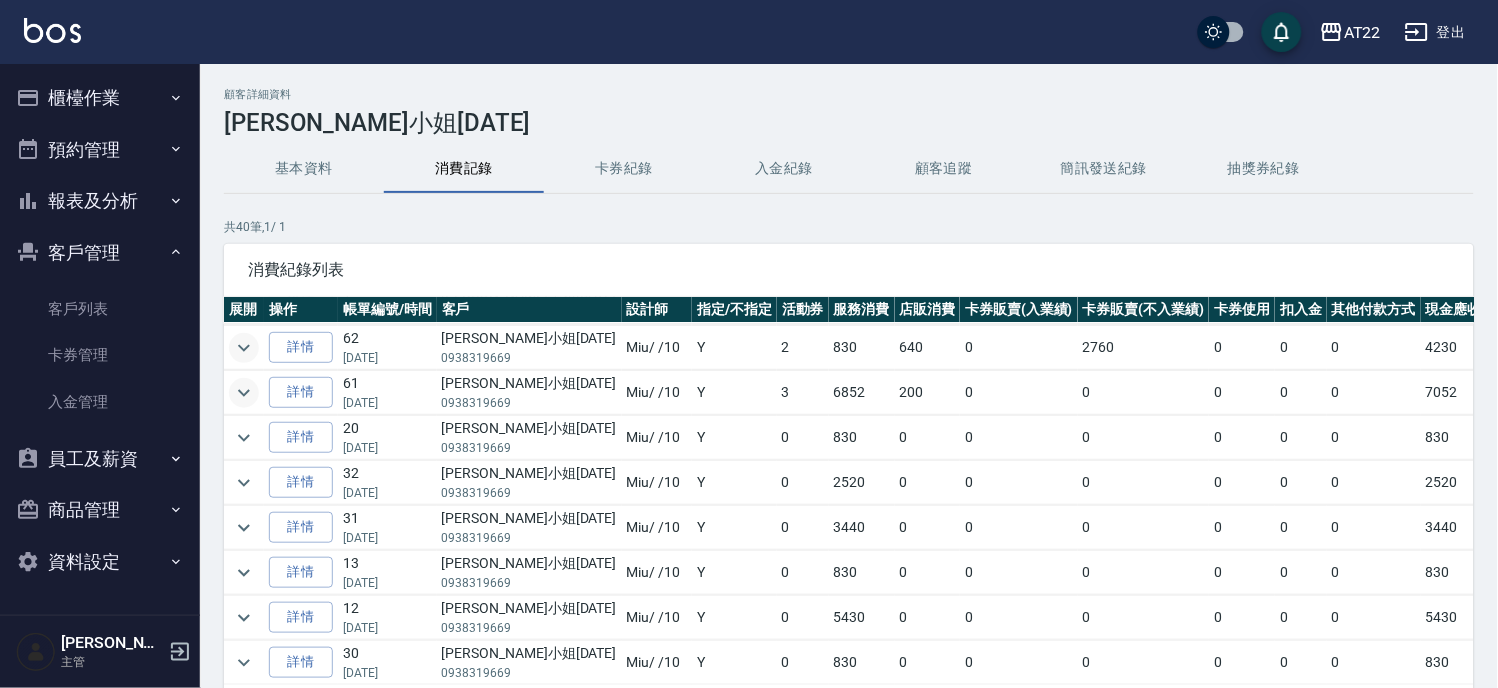 click 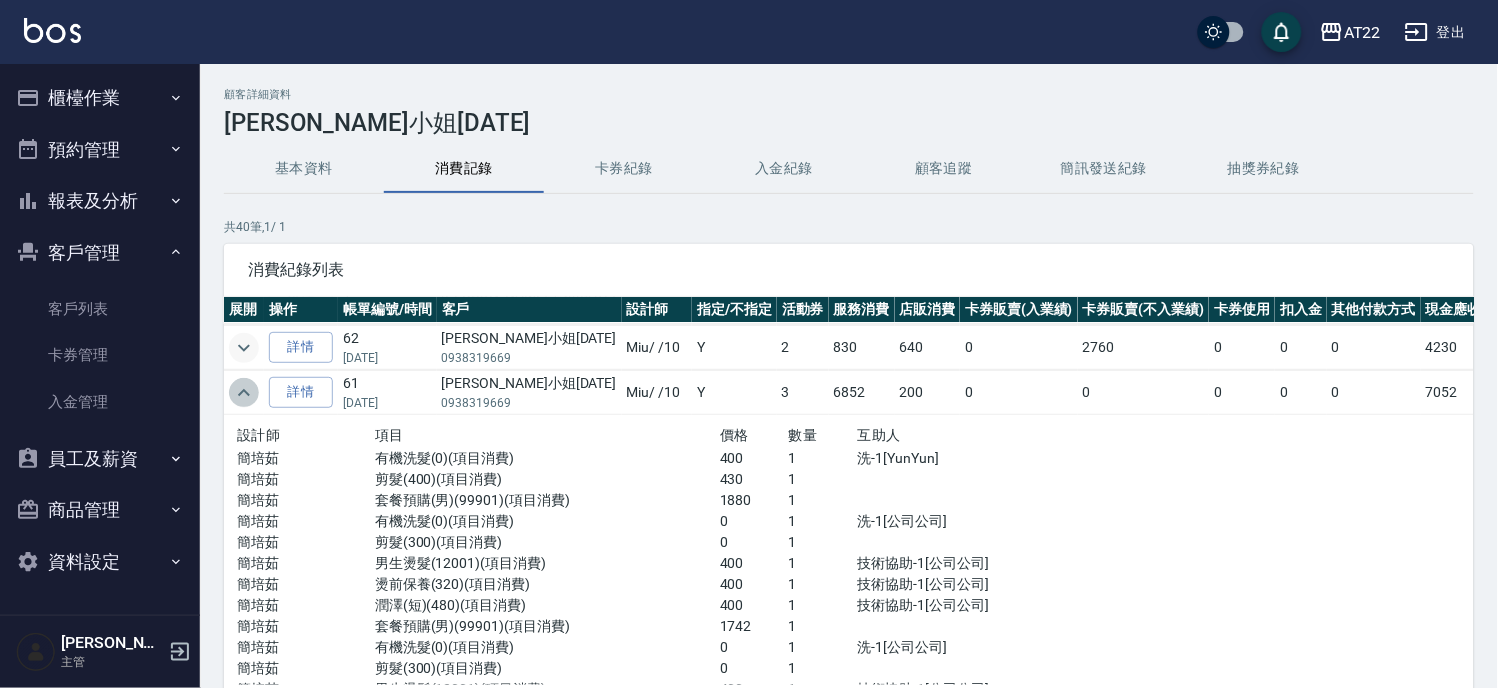 click 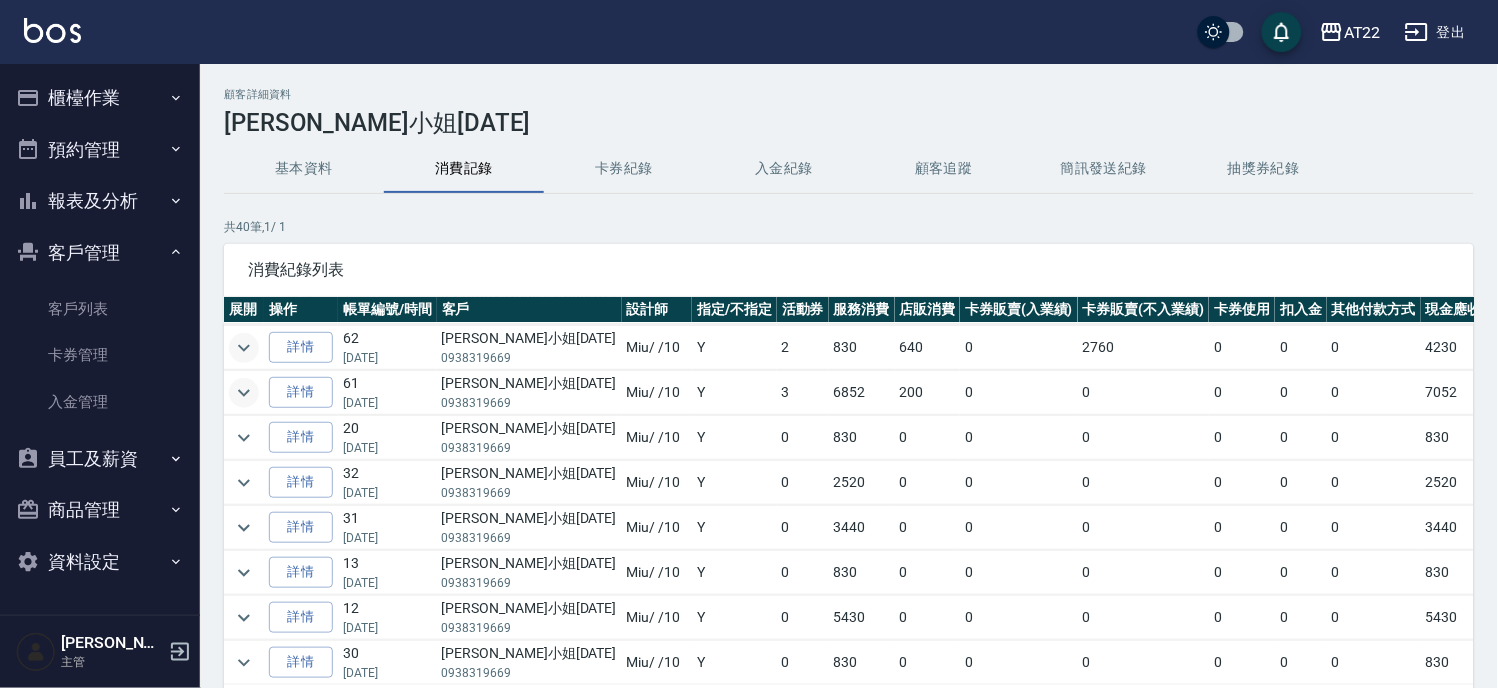 click 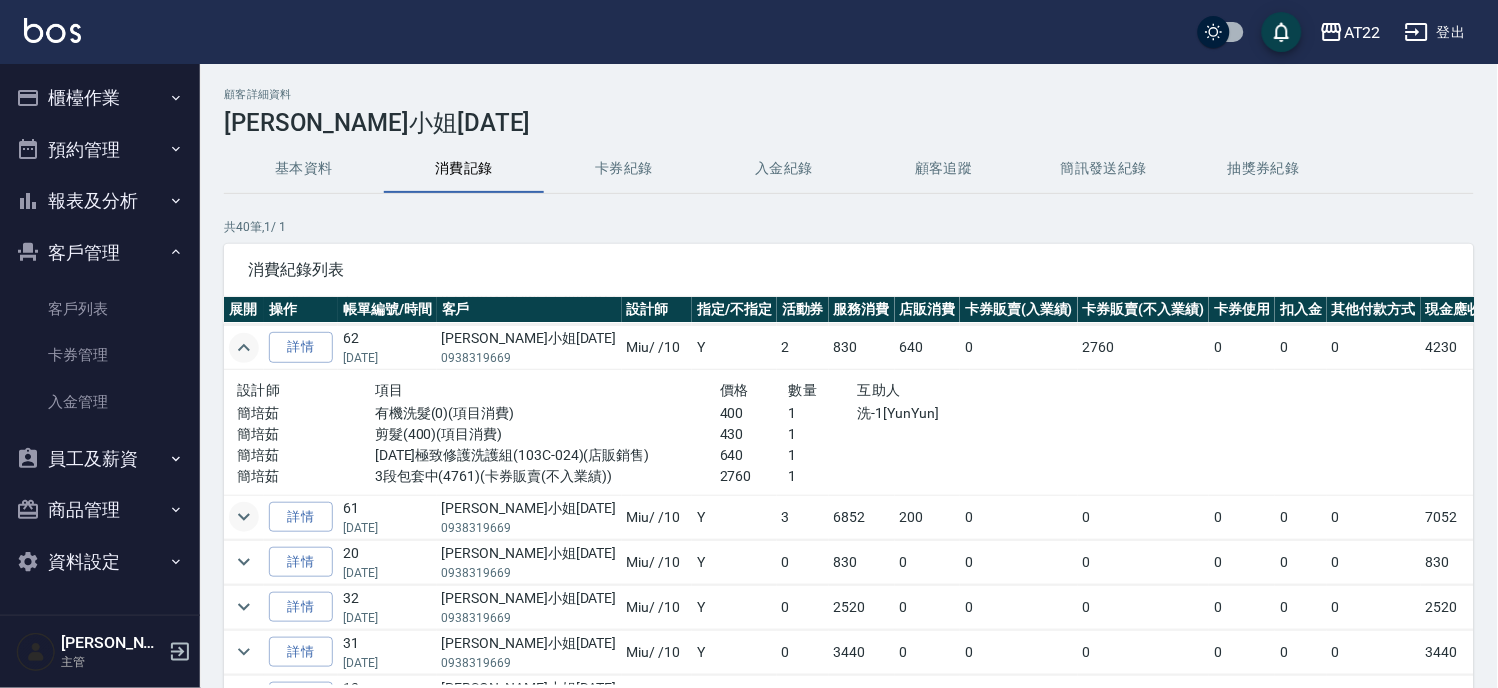 click 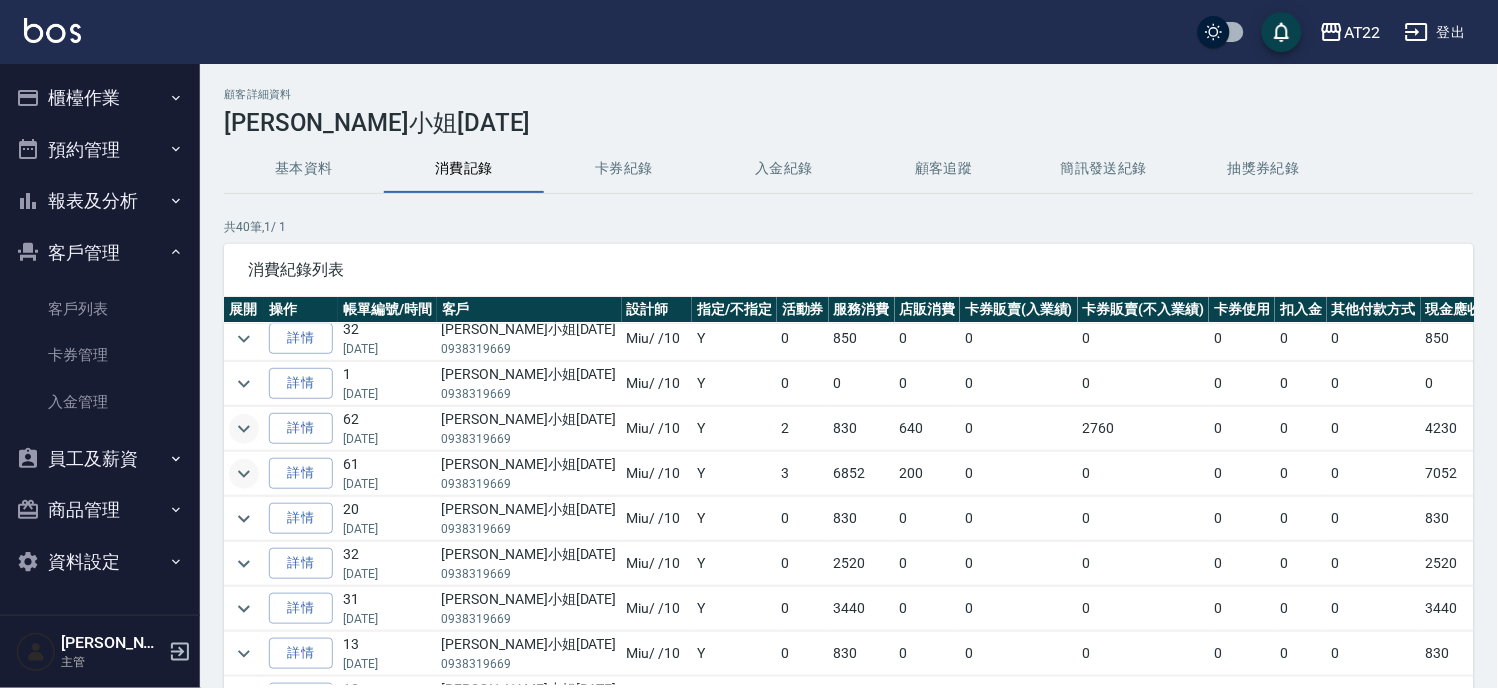 scroll, scrollTop: 0, scrollLeft: 0, axis: both 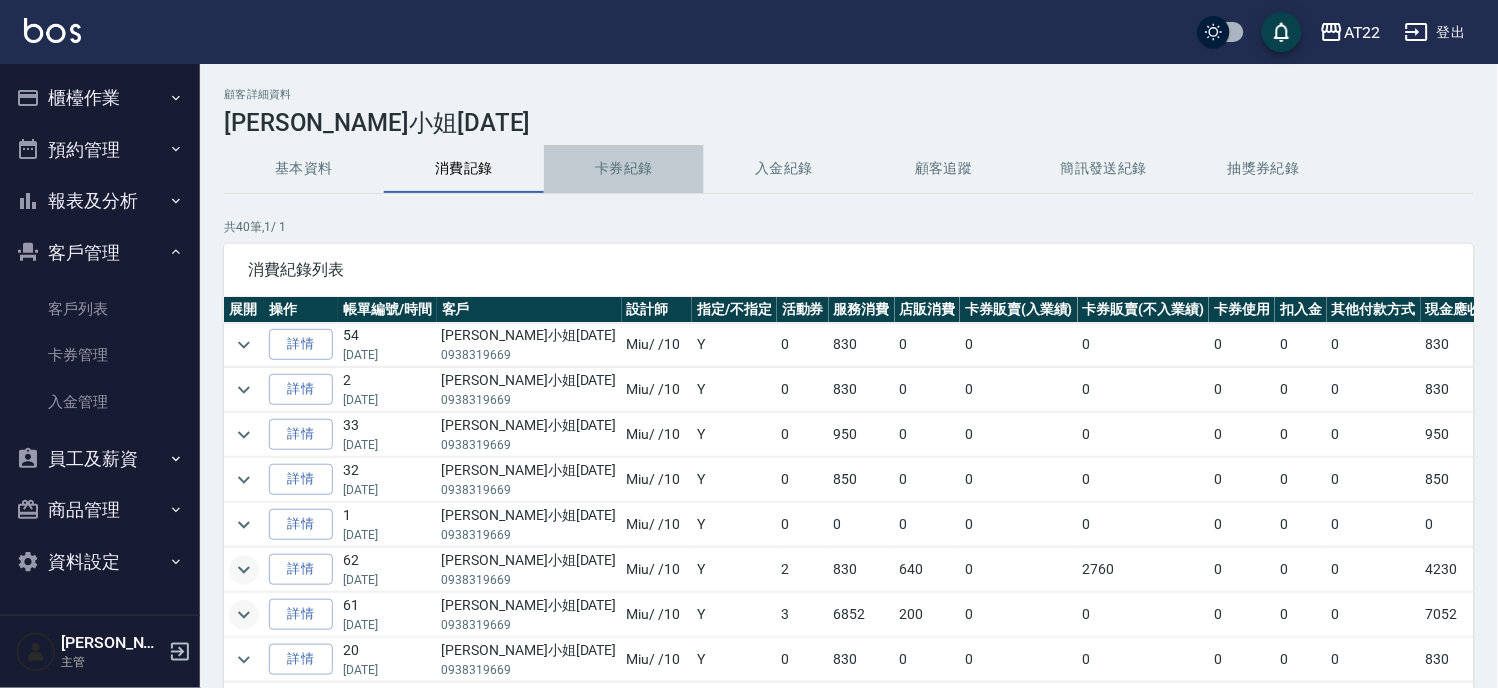click on "卡券紀錄" at bounding box center [624, 169] 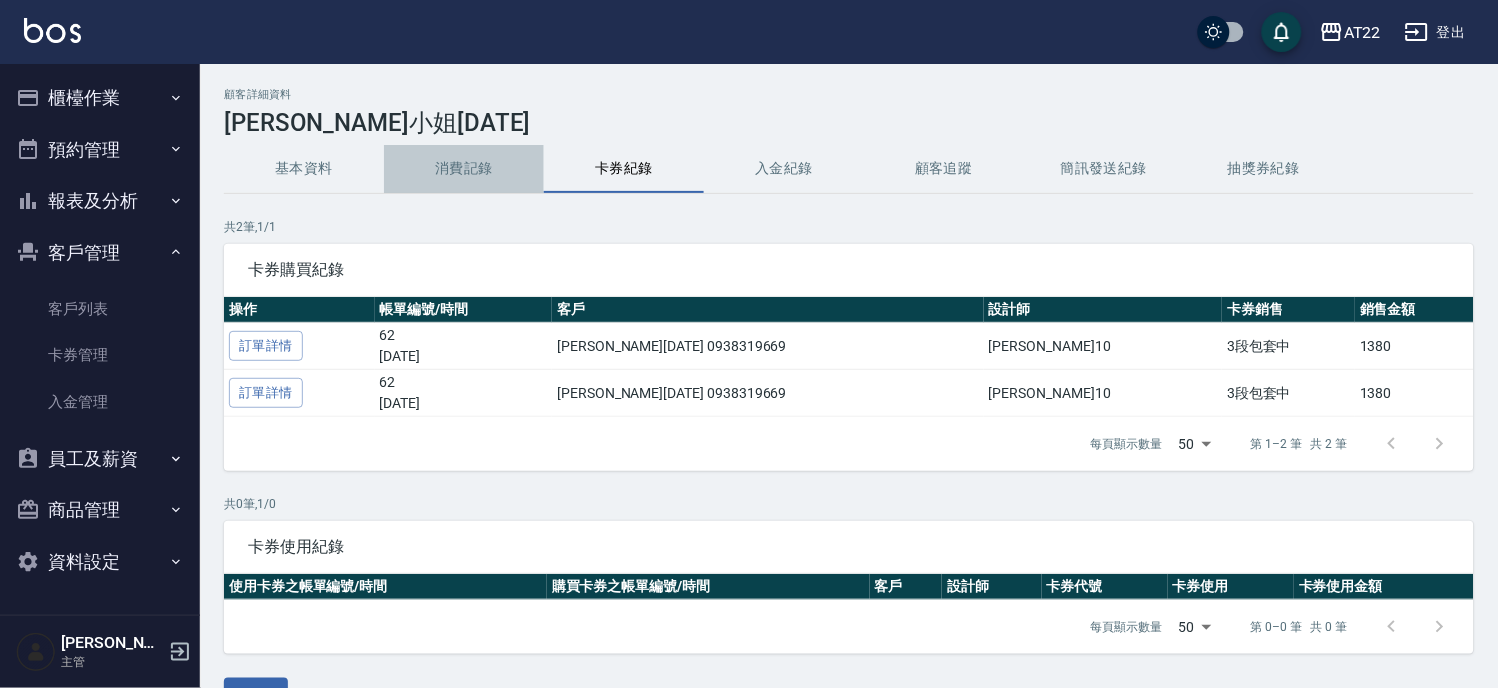 click on "消費記錄" at bounding box center (464, 169) 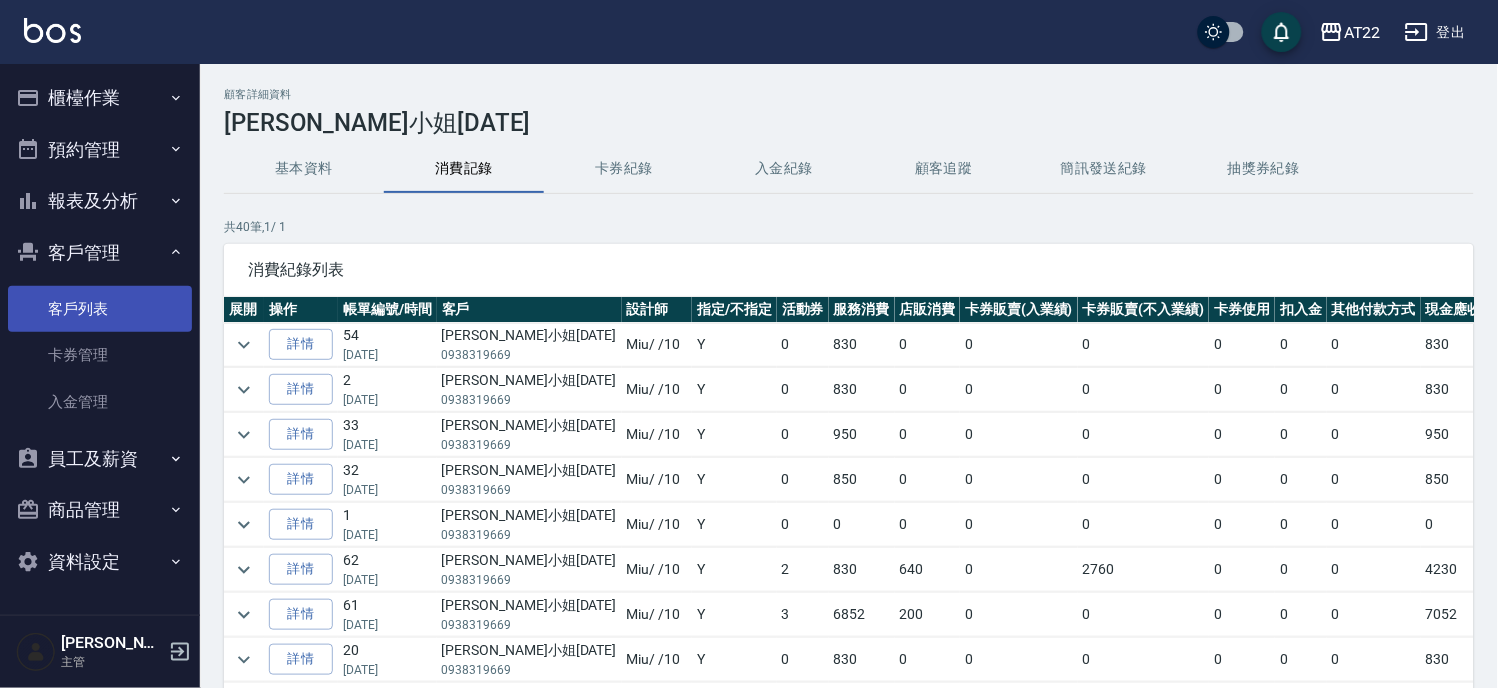 click on "客戶列表" at bounding box center [100, 309] 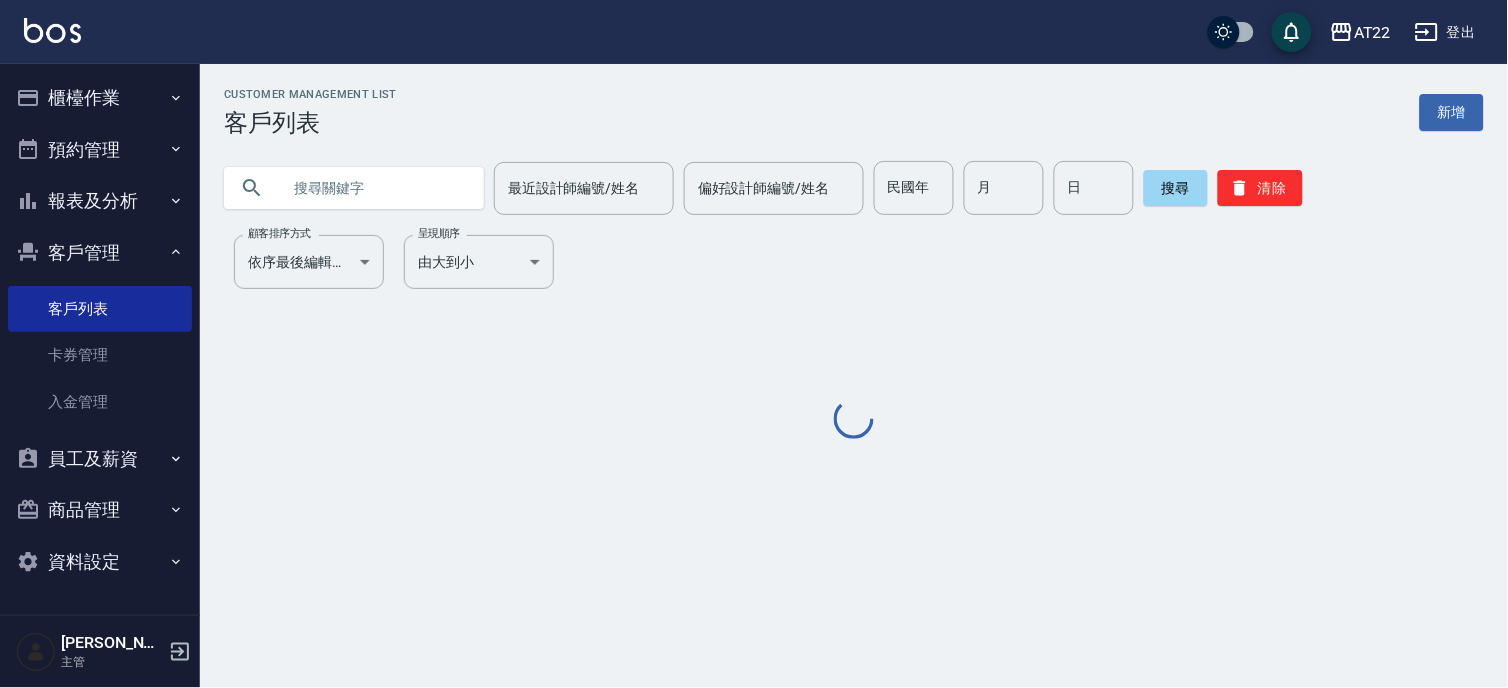 click at bounding box center (374, 188) 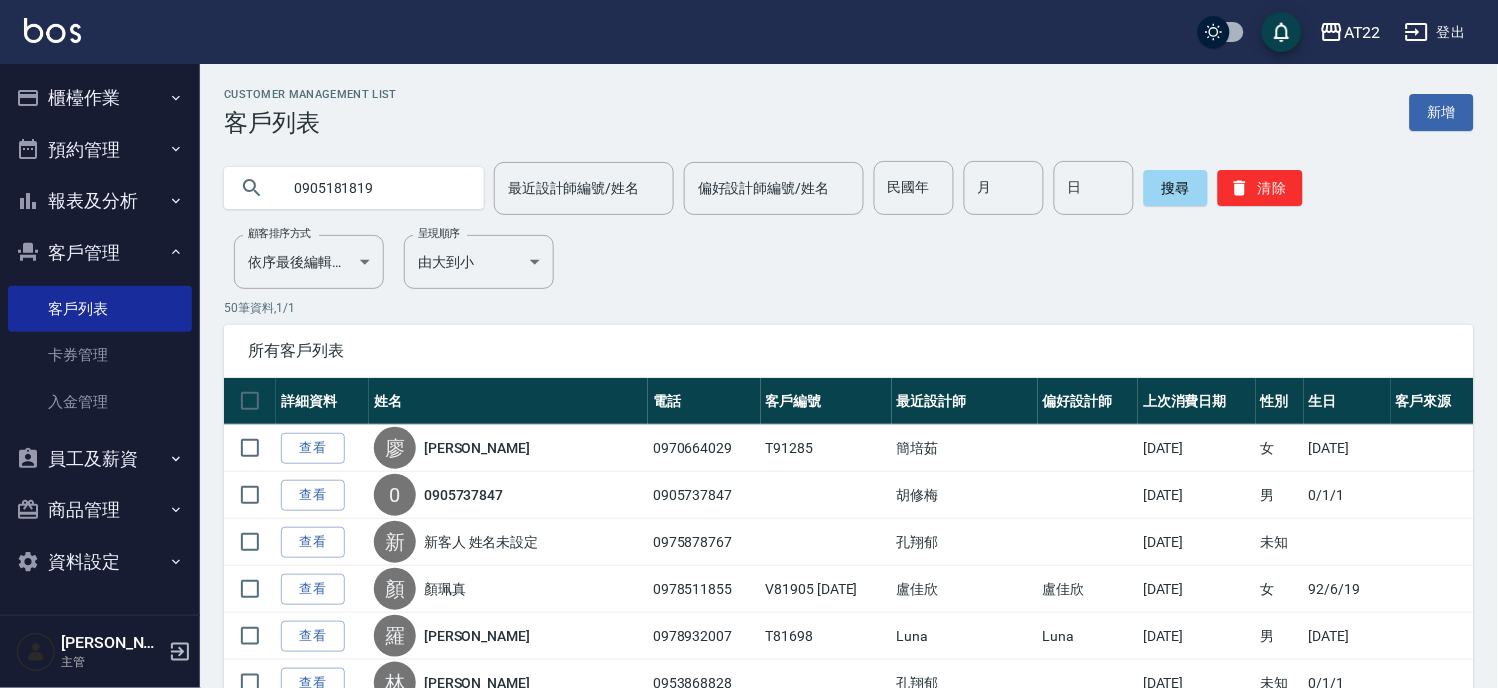 type on "0905181819" 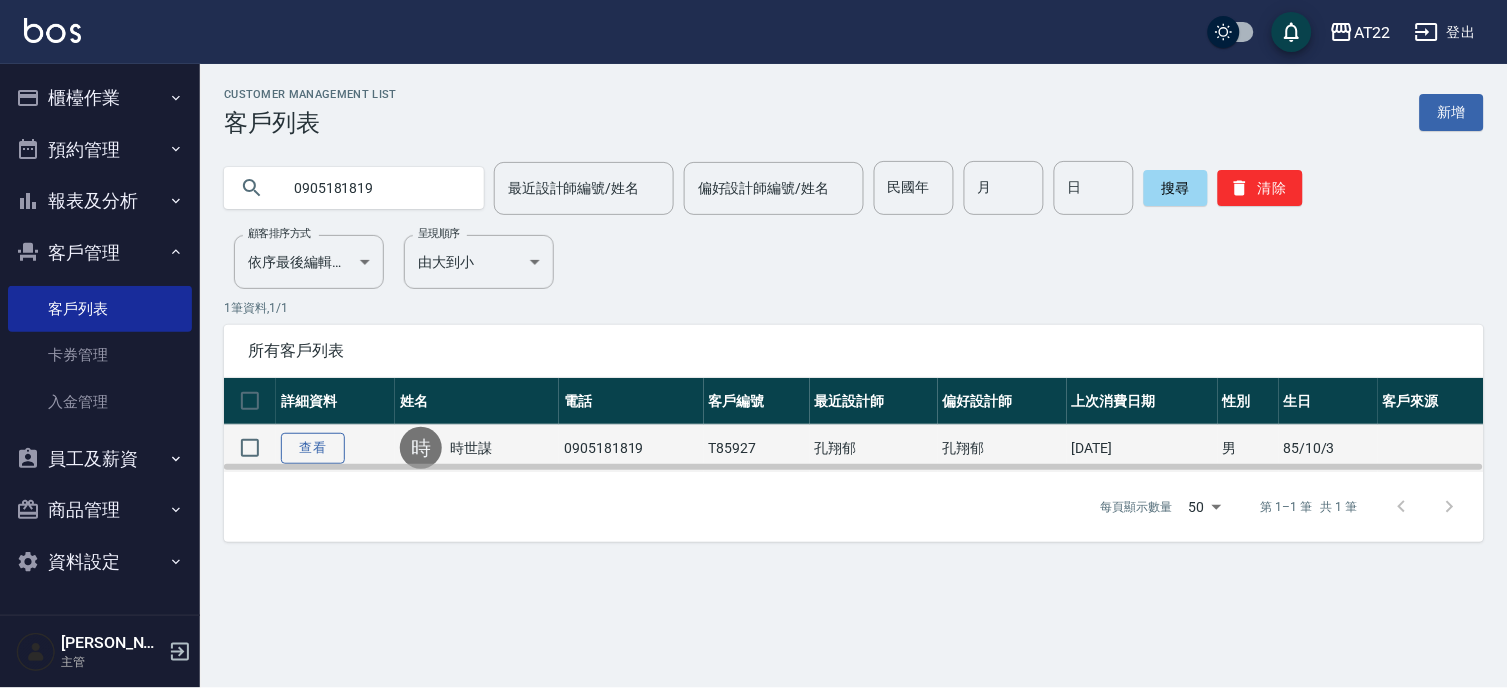 click on "查看" at bounding box center (313, 448) 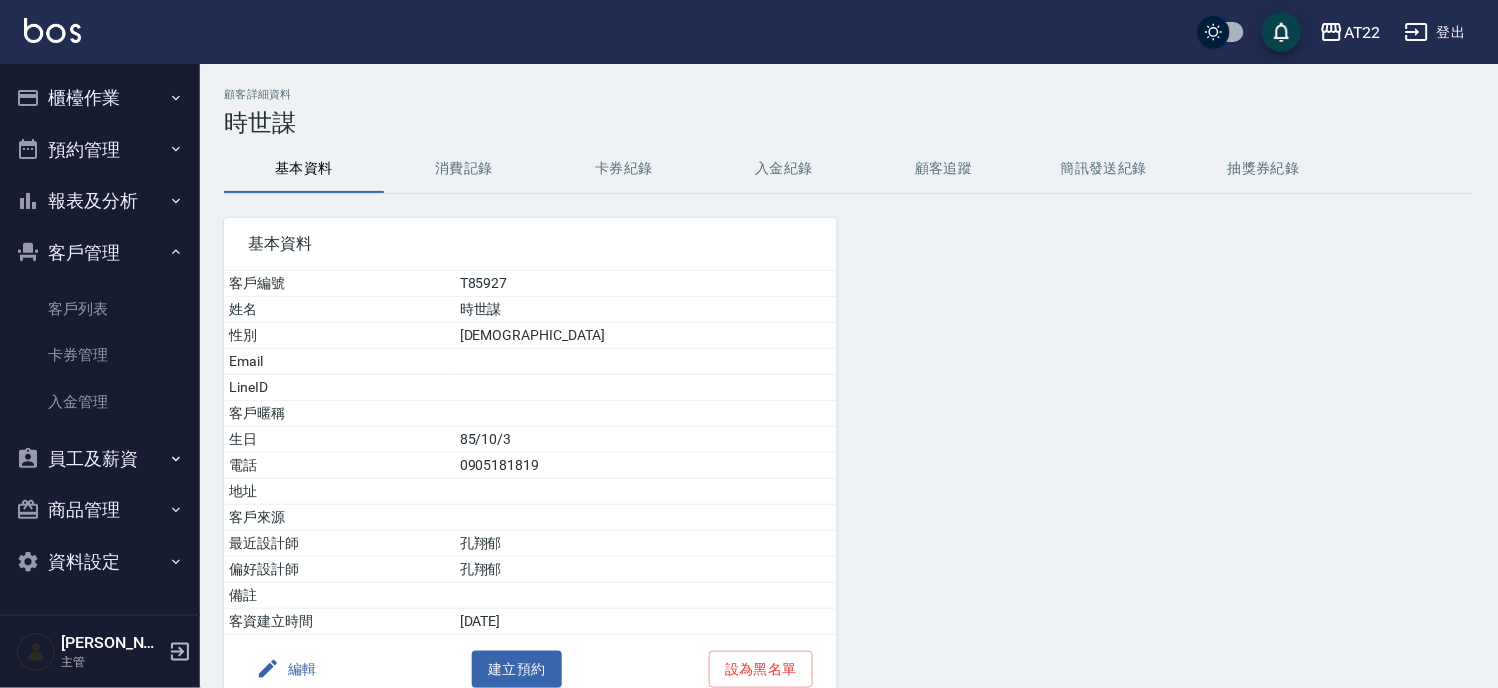 click on "消費記錄" at bounding box center (464, 169) 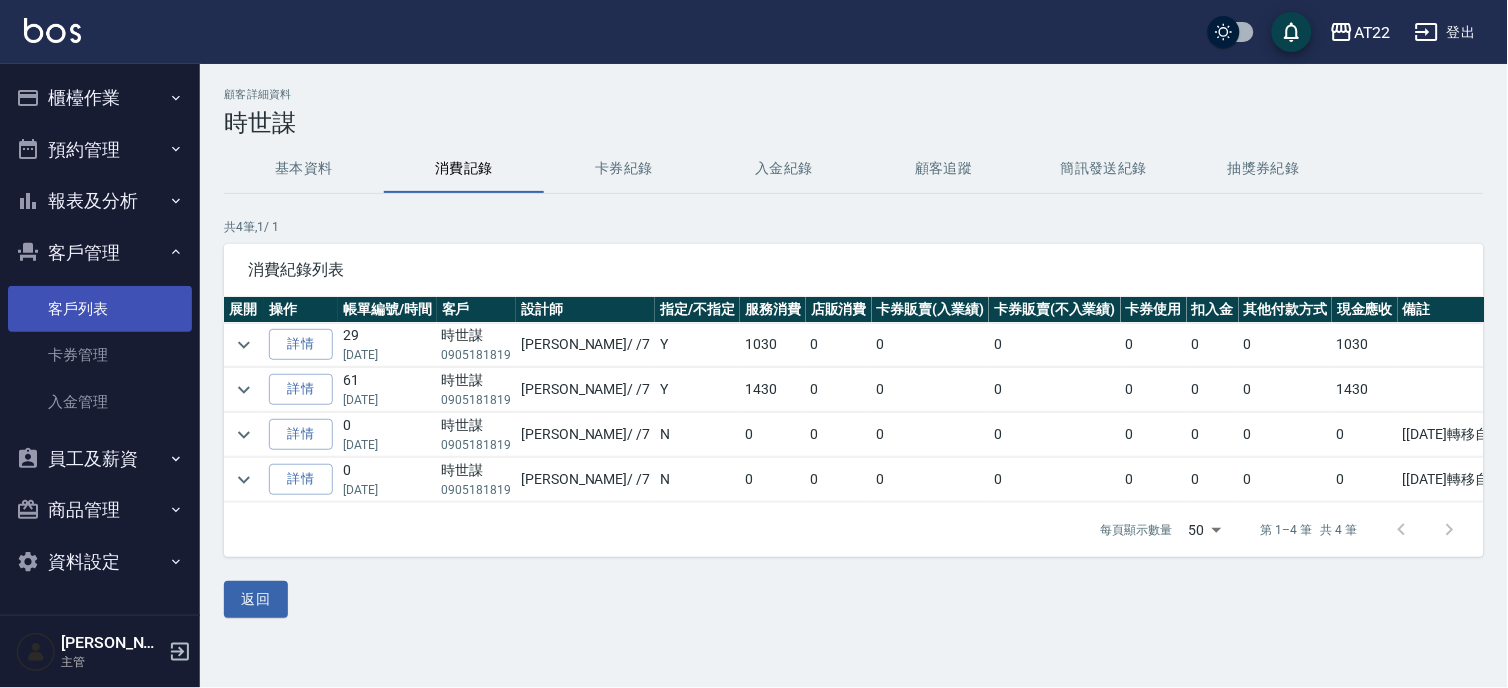 click on "客戶列表" at bounding box center [100, 309] 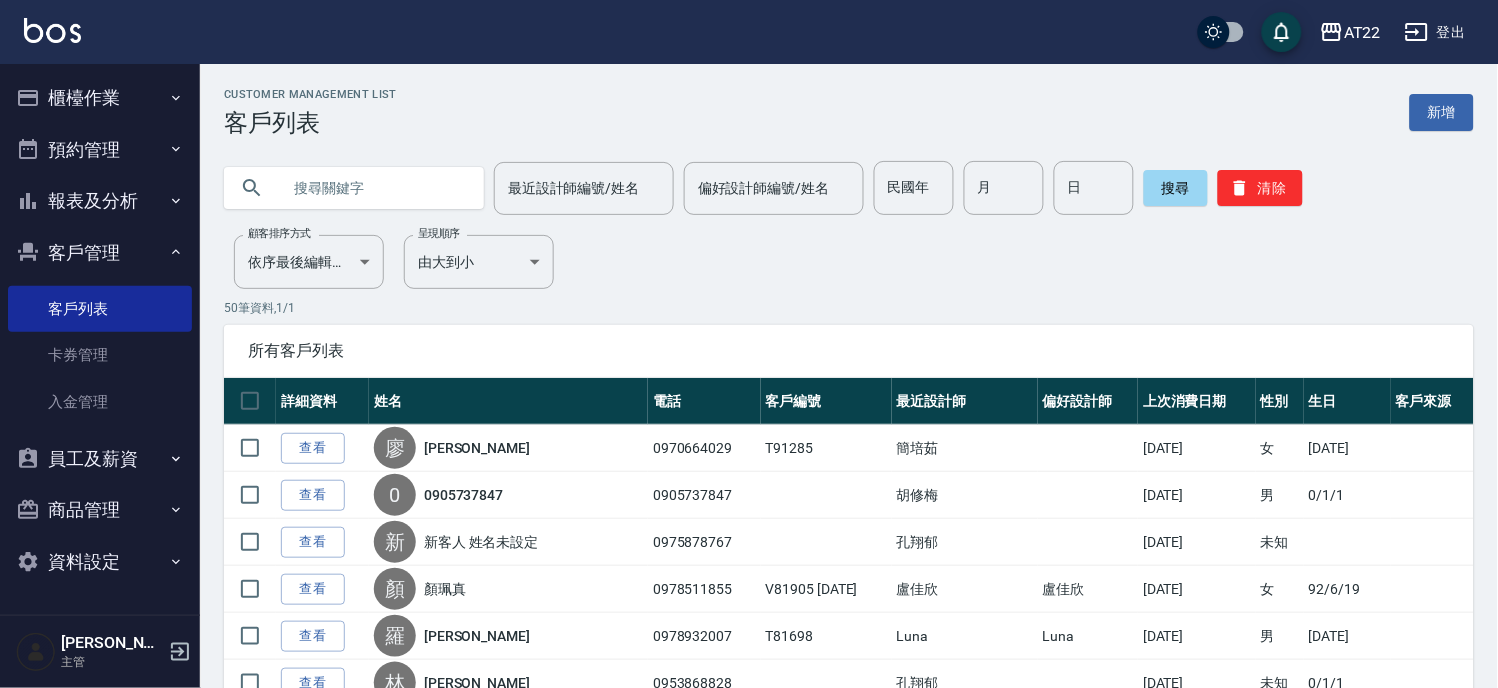 click at bounding box center (374, 188) 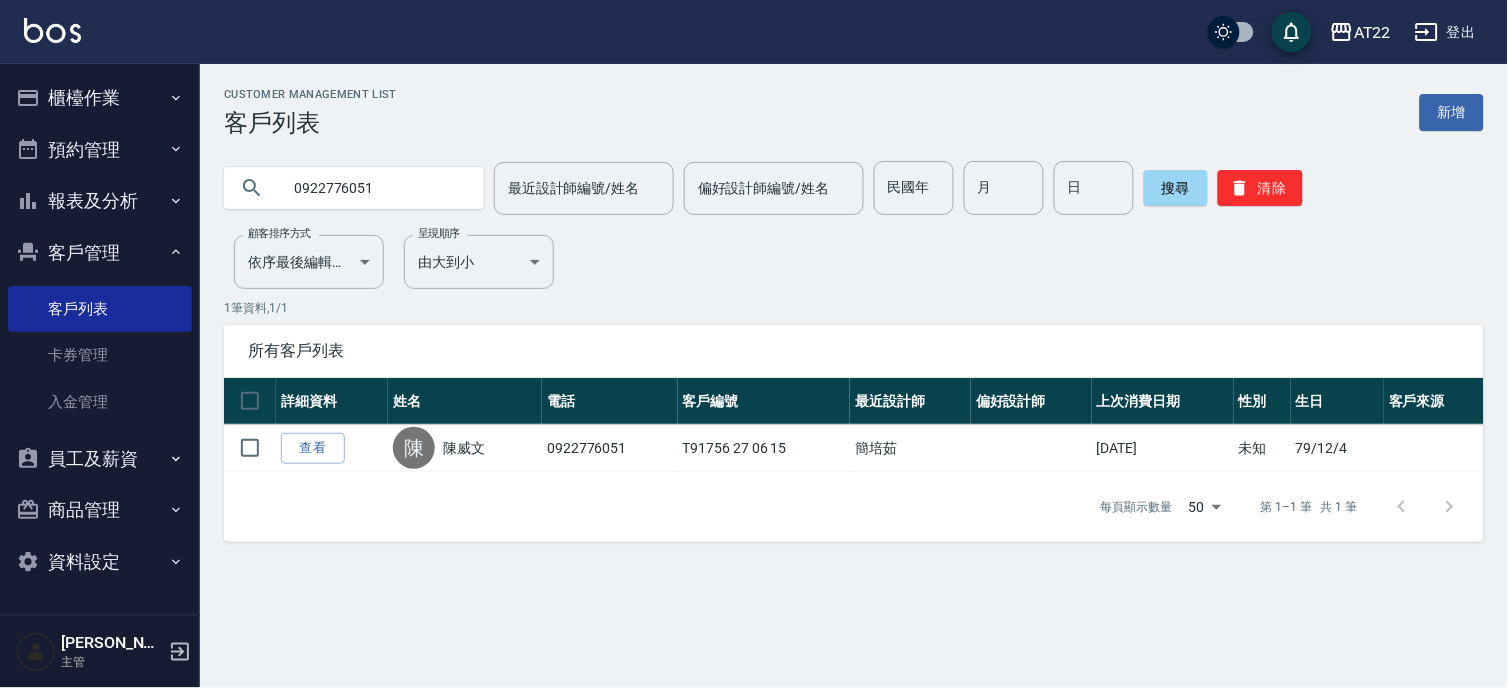 drag, startPoint x: 403, startPoint y: 194, endPoint x: 291, endPoint y: 201, distance: 112.21854 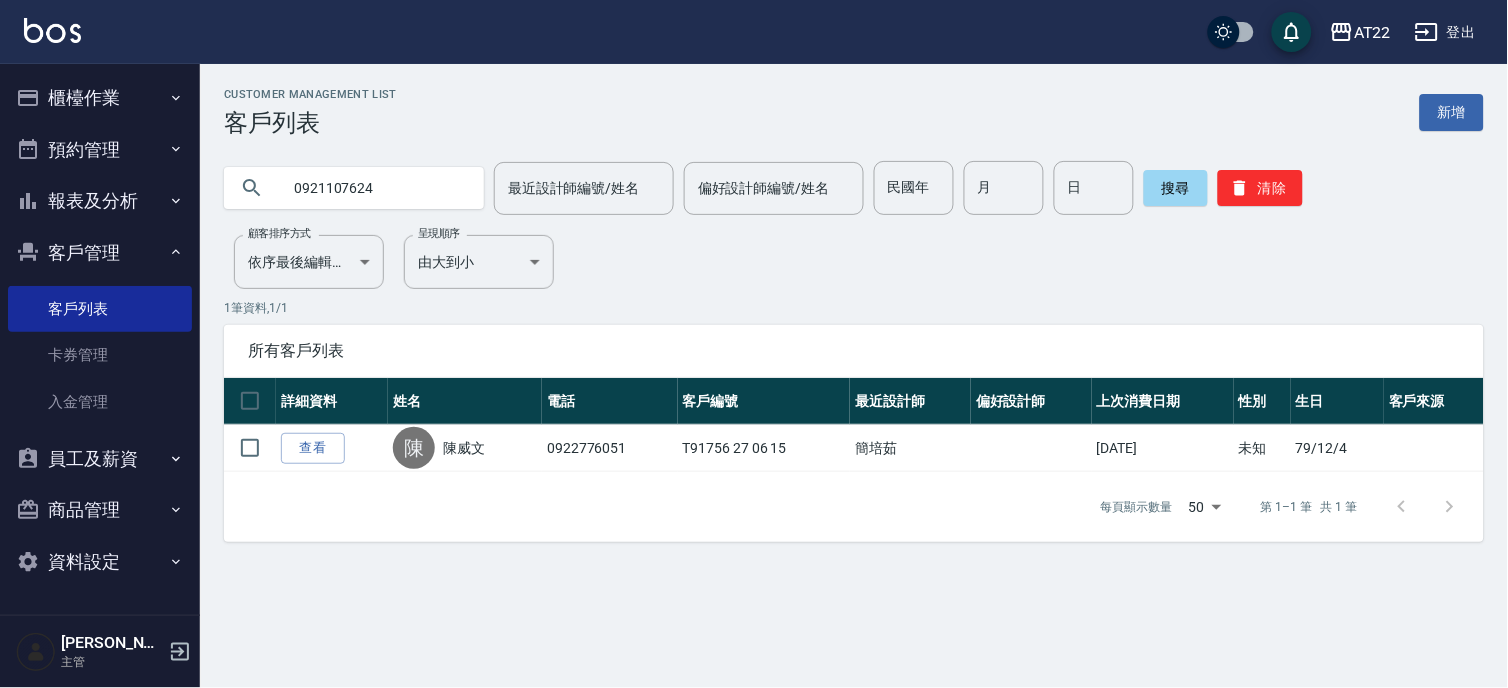 type on "0921107624" 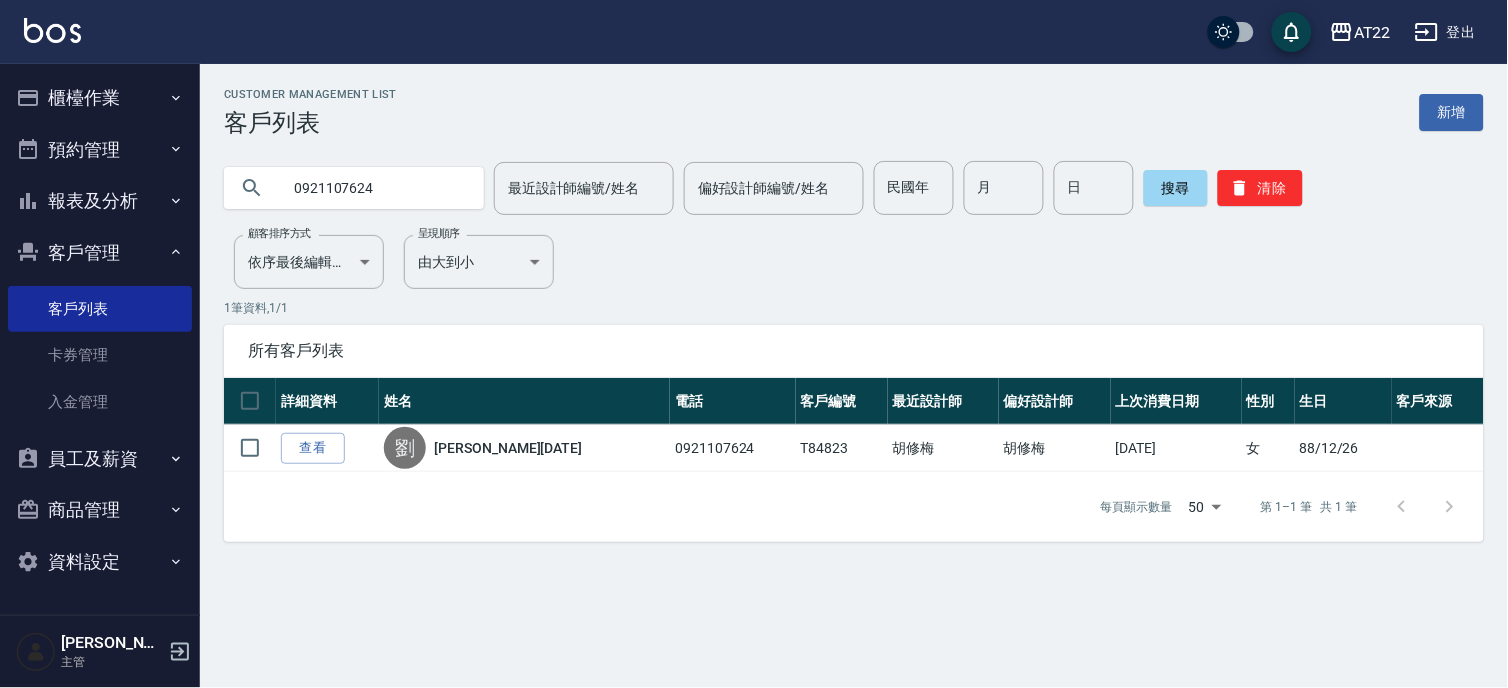 click on "搜尋 清除" at bounding box center [1223, 188] 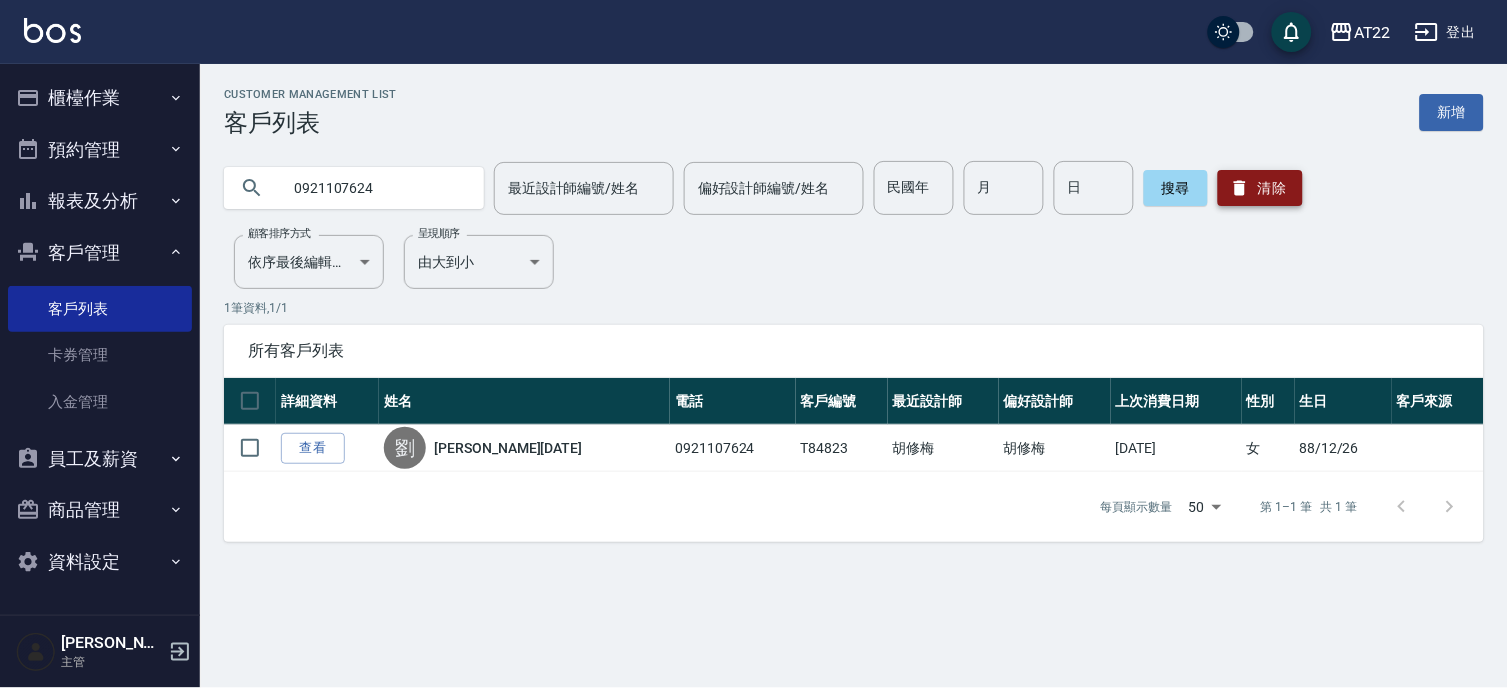click on "清除" at bounding box center [1260, 188] 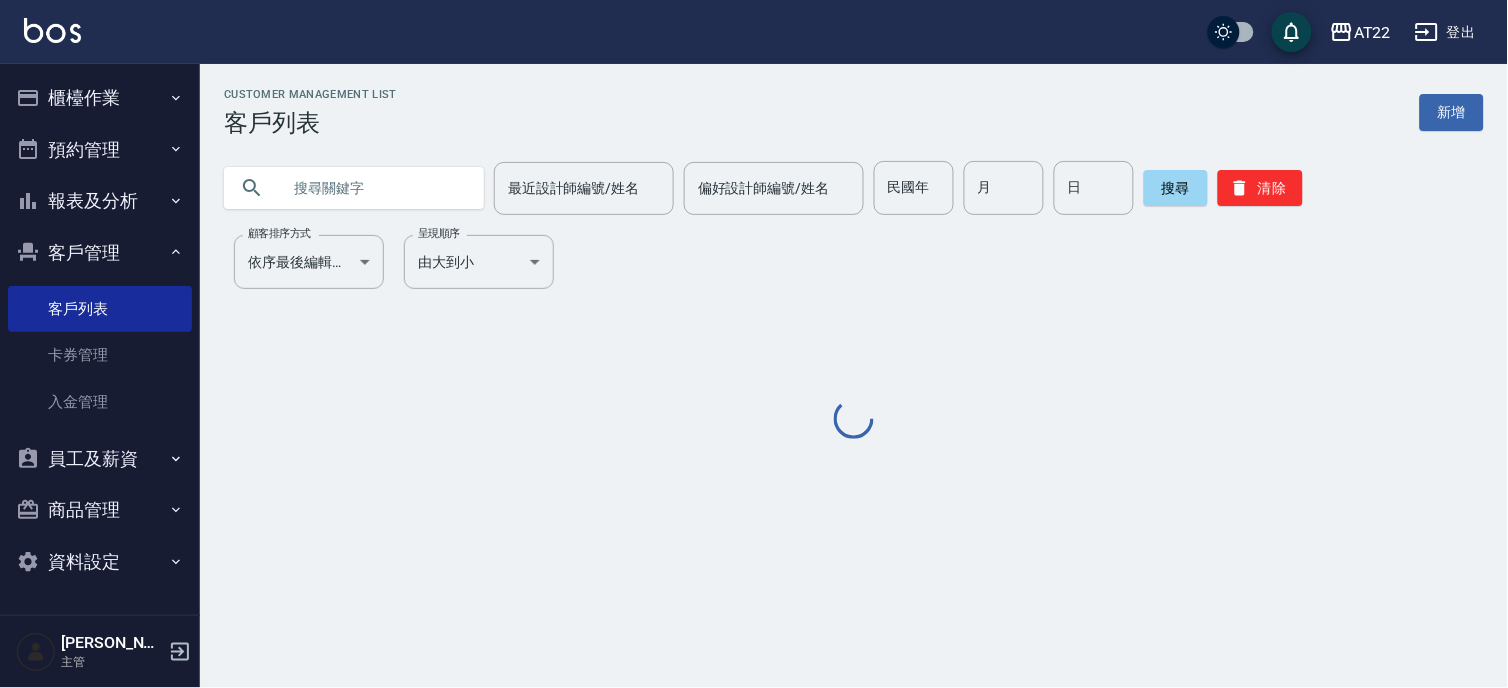 click at bounding box center [374, 188] 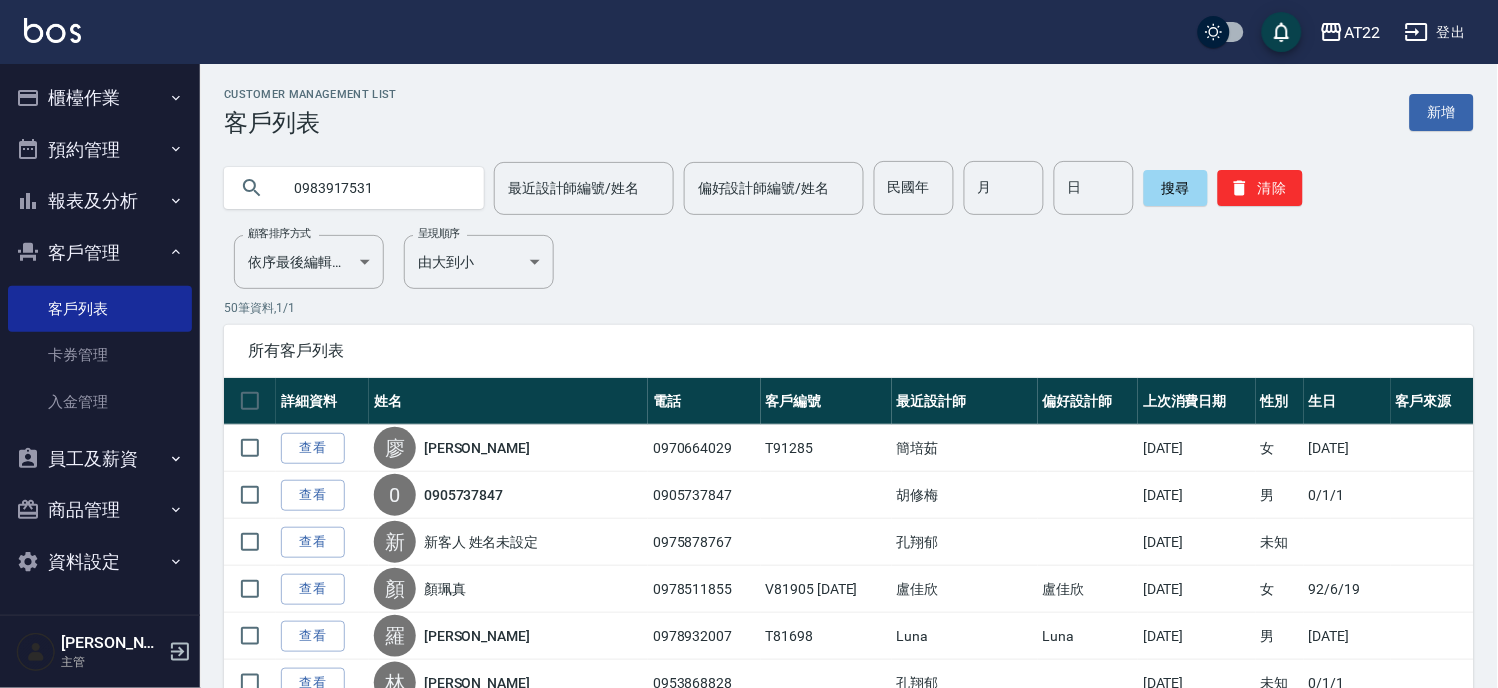 type on "0983917531" 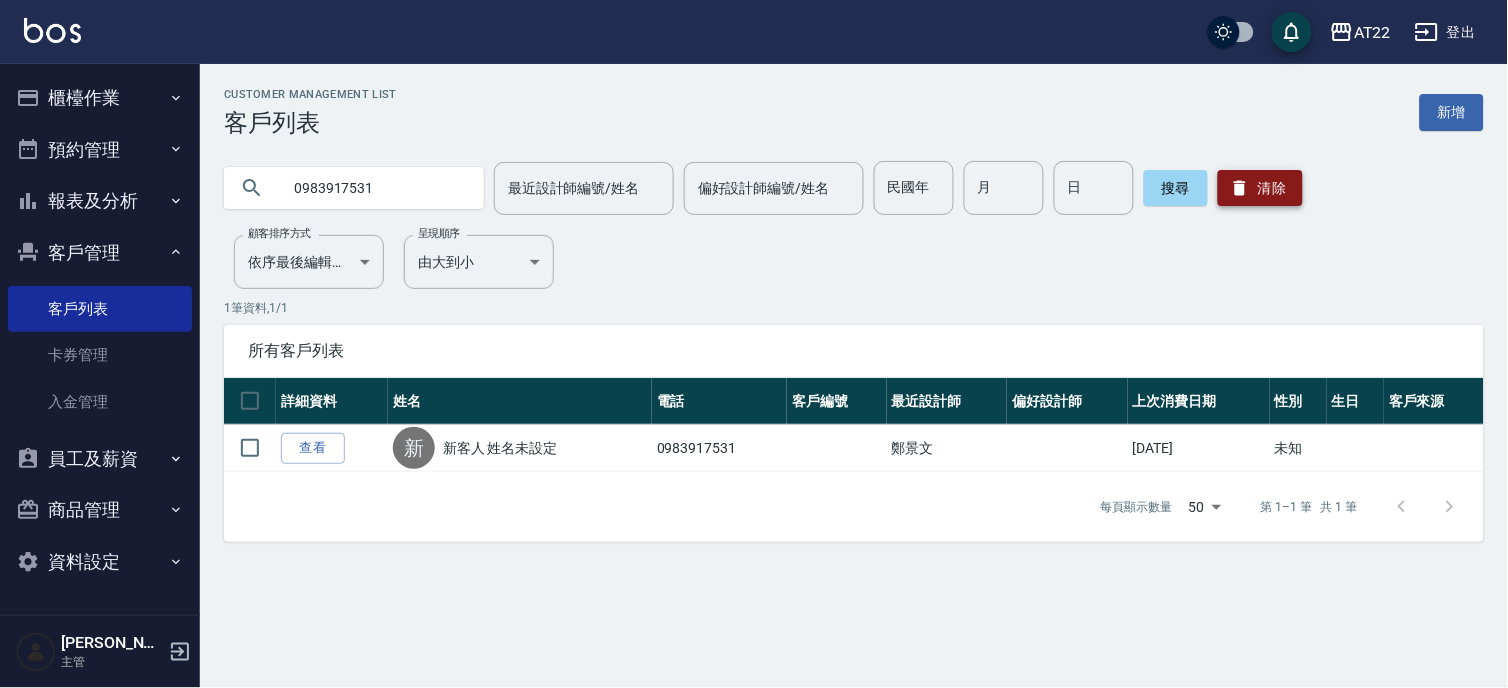 click on "清除" at bounding box center (1260, 188) 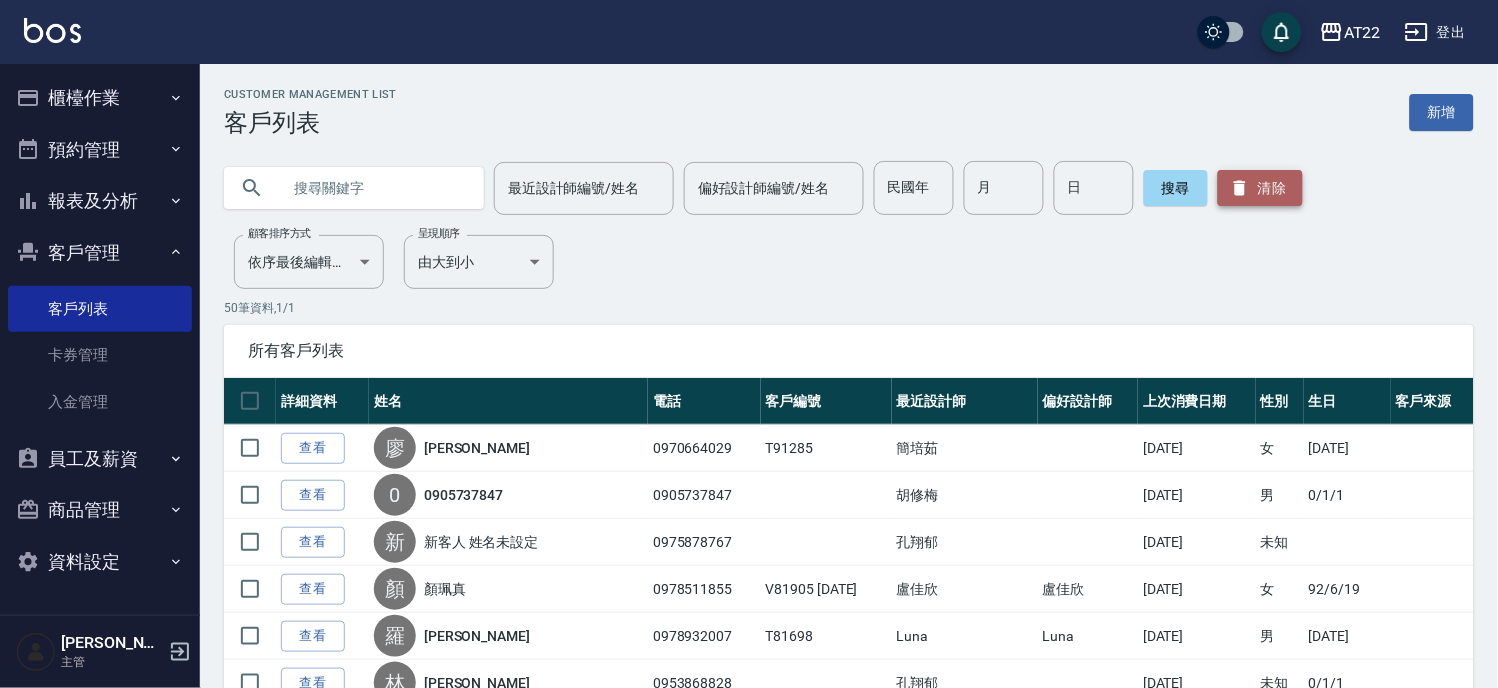 click on "清除" at bounding box center (1260, 188) 